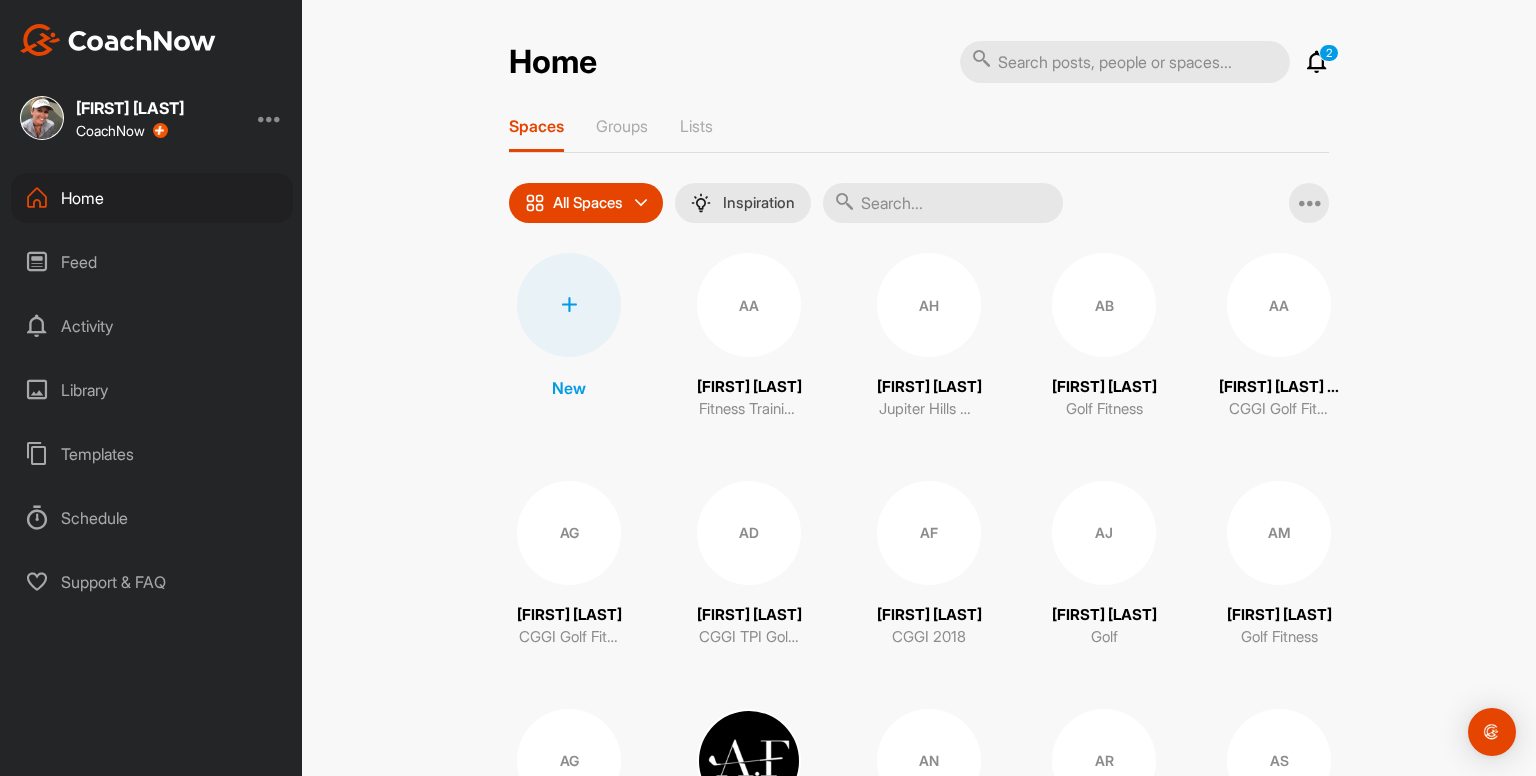 scroll, scrollTop: 0, scrollLeft: 0, axis: both 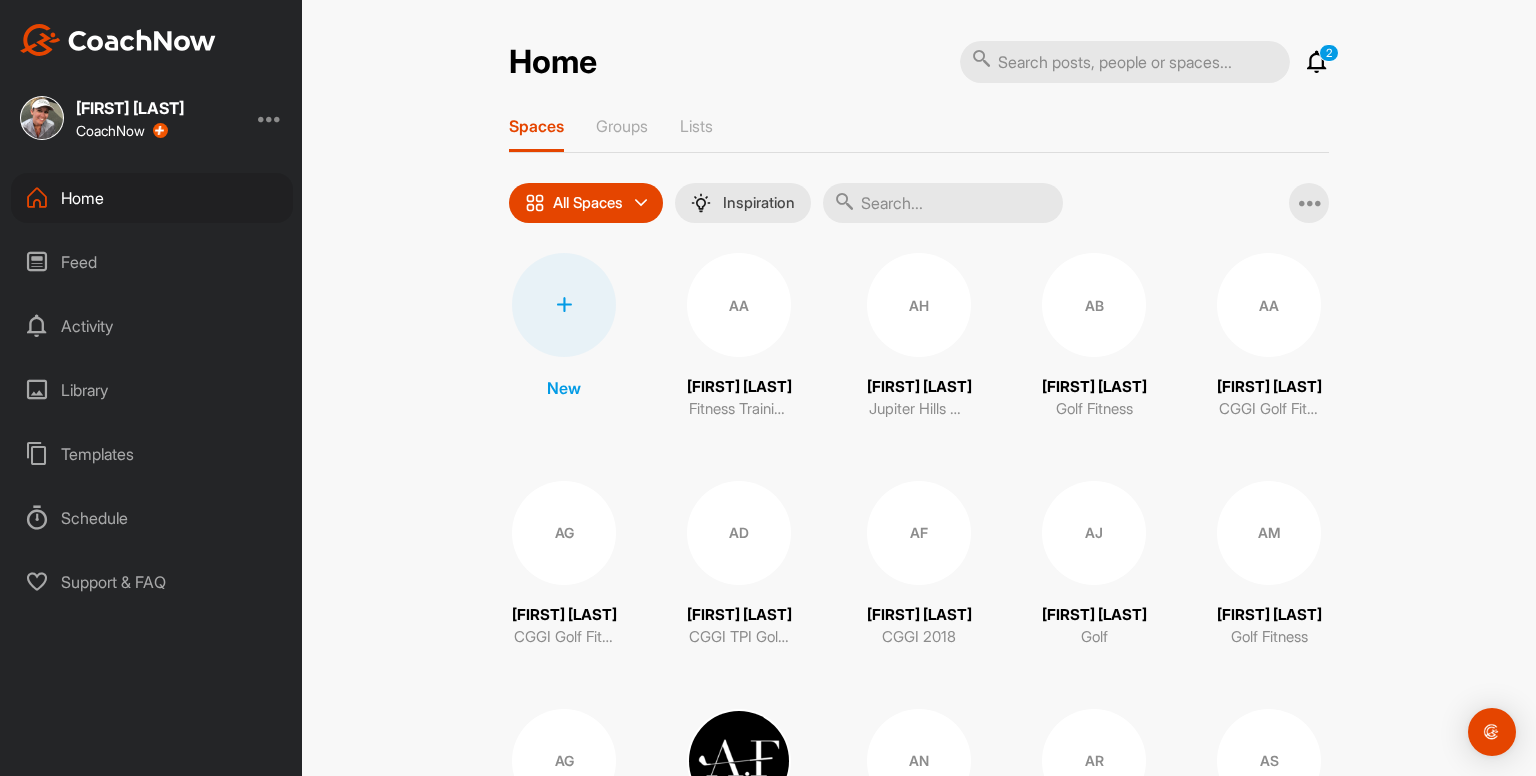 click at bounding box center [1317, 62] 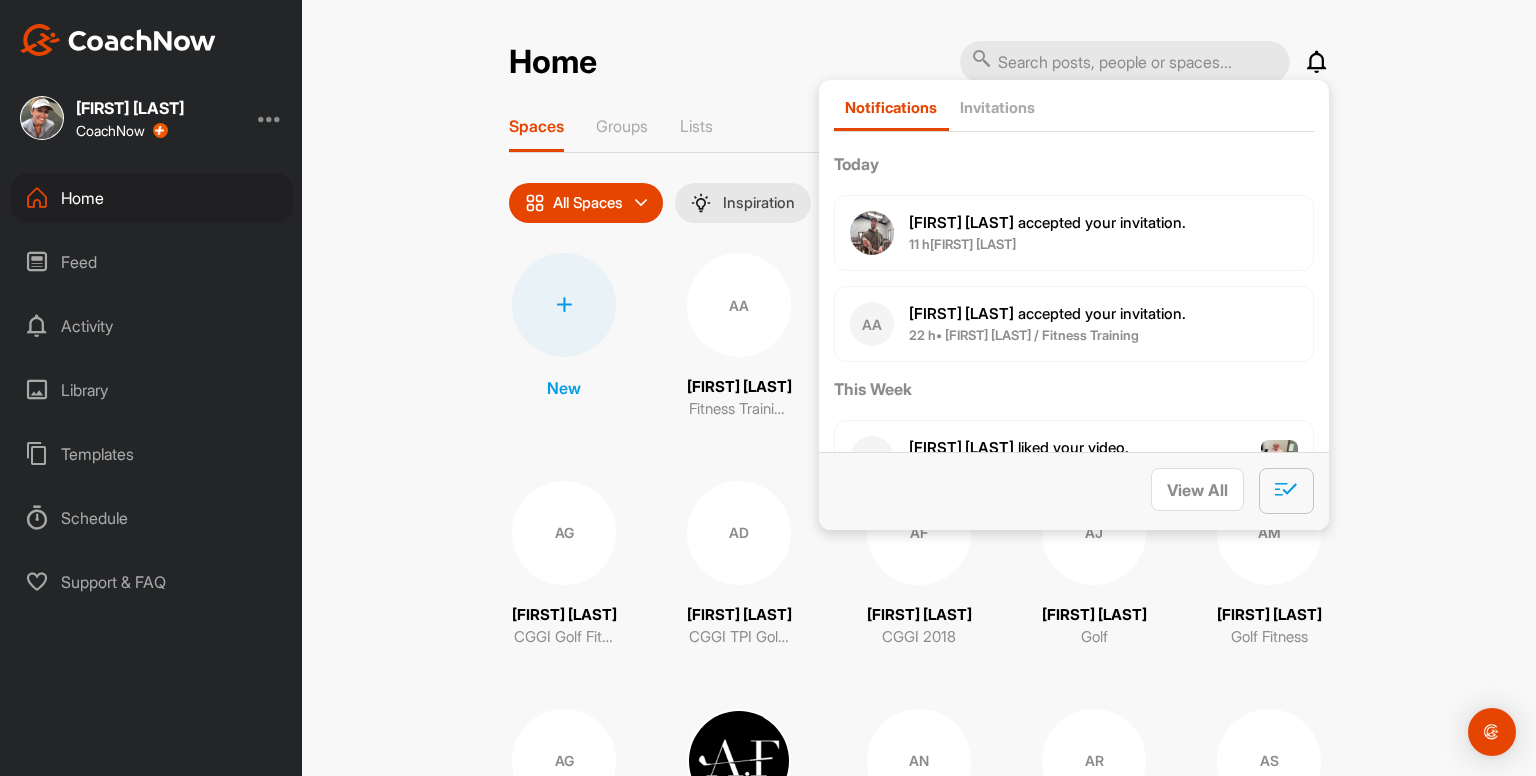 click at bounding box center [1286, 489] 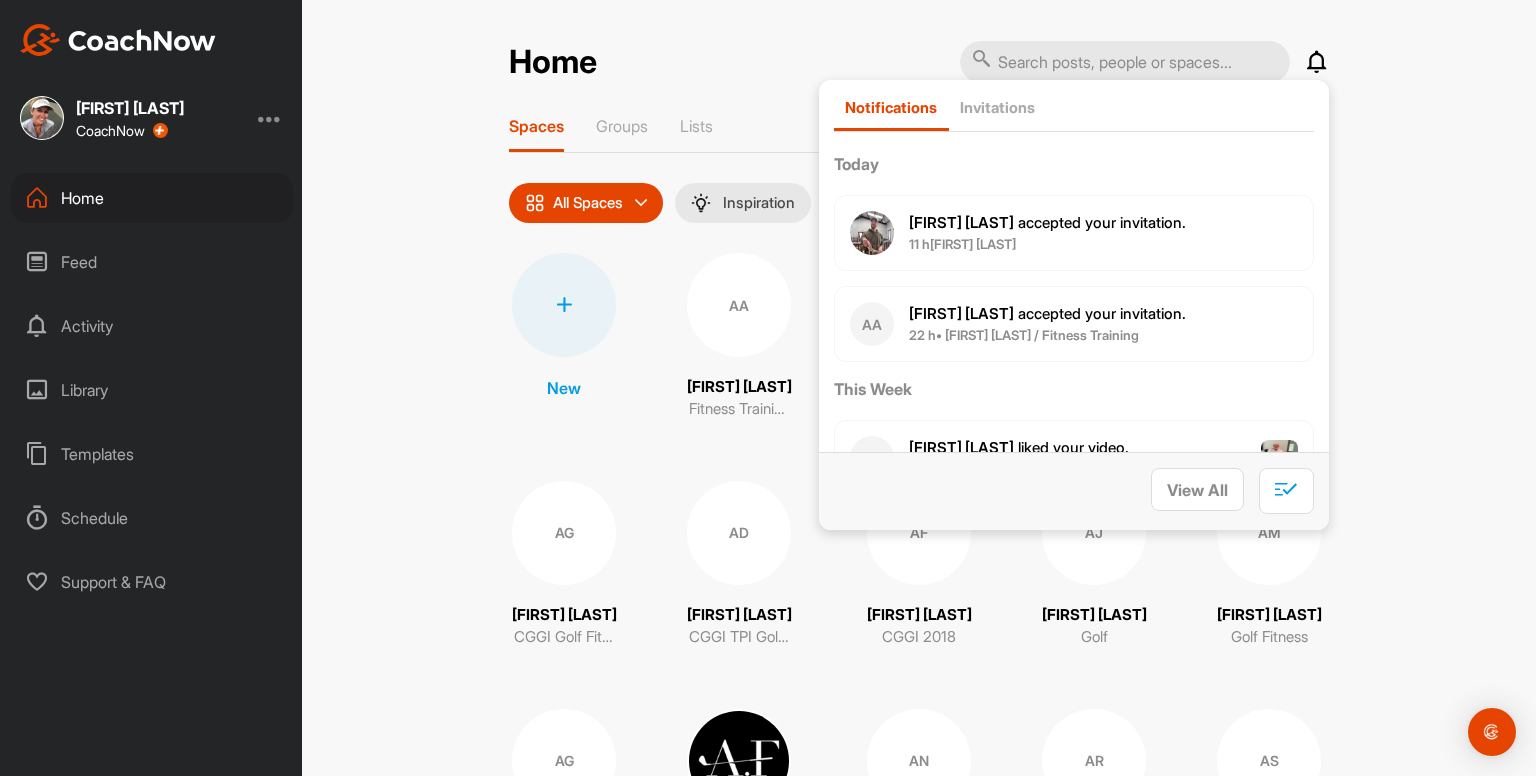 click on "Home Notifications Invitations Today Peder M.   accepted your invitation . 11 h  • Peder M. / Fitness Training AA Adam A.   accepted your invitation . 22 h  • Adam A. / Fitness Training This Week WG William G.   liked your video . 2 d  • Bill Grebe / Golf Fitness Lance G.   posted a video : " Swing evaluation " 3 d  • Hector G. / Fitness Training KP Kajsa P.   replied to a post : "Hi! Update from my side: no..." 4 d  • Kajsa P. / Fitness Training This Month LF Leslie F.   accepted your invitation . 1 w  • Leslie F. / Fitness Training JC Joseph C.   replied to a post : "Looks neat will try it out!..." 1 w  • Joseph C. / Golf Ryan K.   created a post : "Here’s a cool new app that ..." 1 w  • Joseph C. / Golf Ryan K.   created a post : "Here’s a cool new app that ..." 1 w  • Jordan S. / Golf Ryan K.   created a post : "Here’s a cool new app that ..." 1 w  • Jordan W. / Golf Ryan K.   created a post : "Here’s a cool new app that ..." 1 w  • Bill C. / Golf Ryan K.   created a post 1 w" at bounding box center (919, 388) 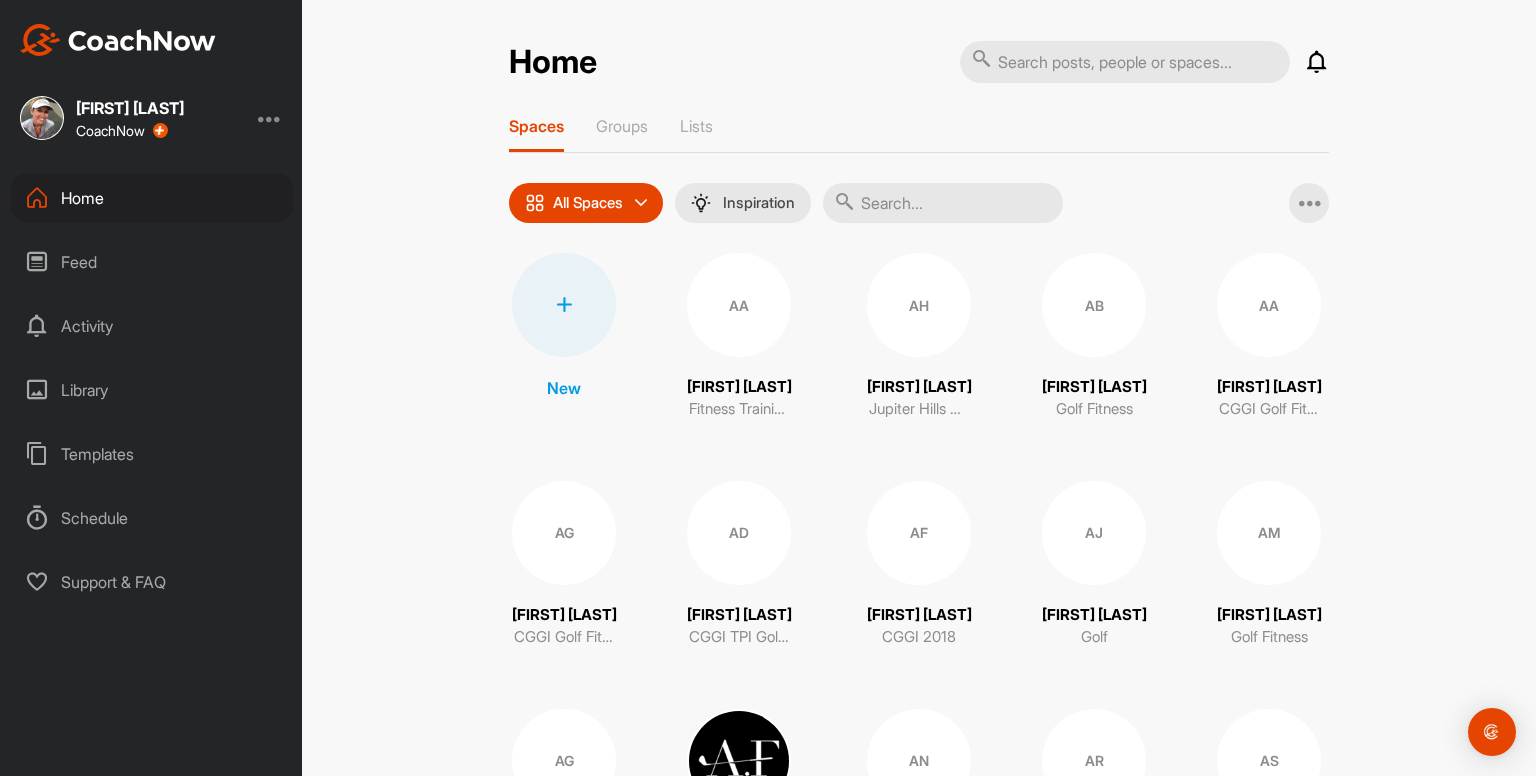 click at bounding box center (564, 305) 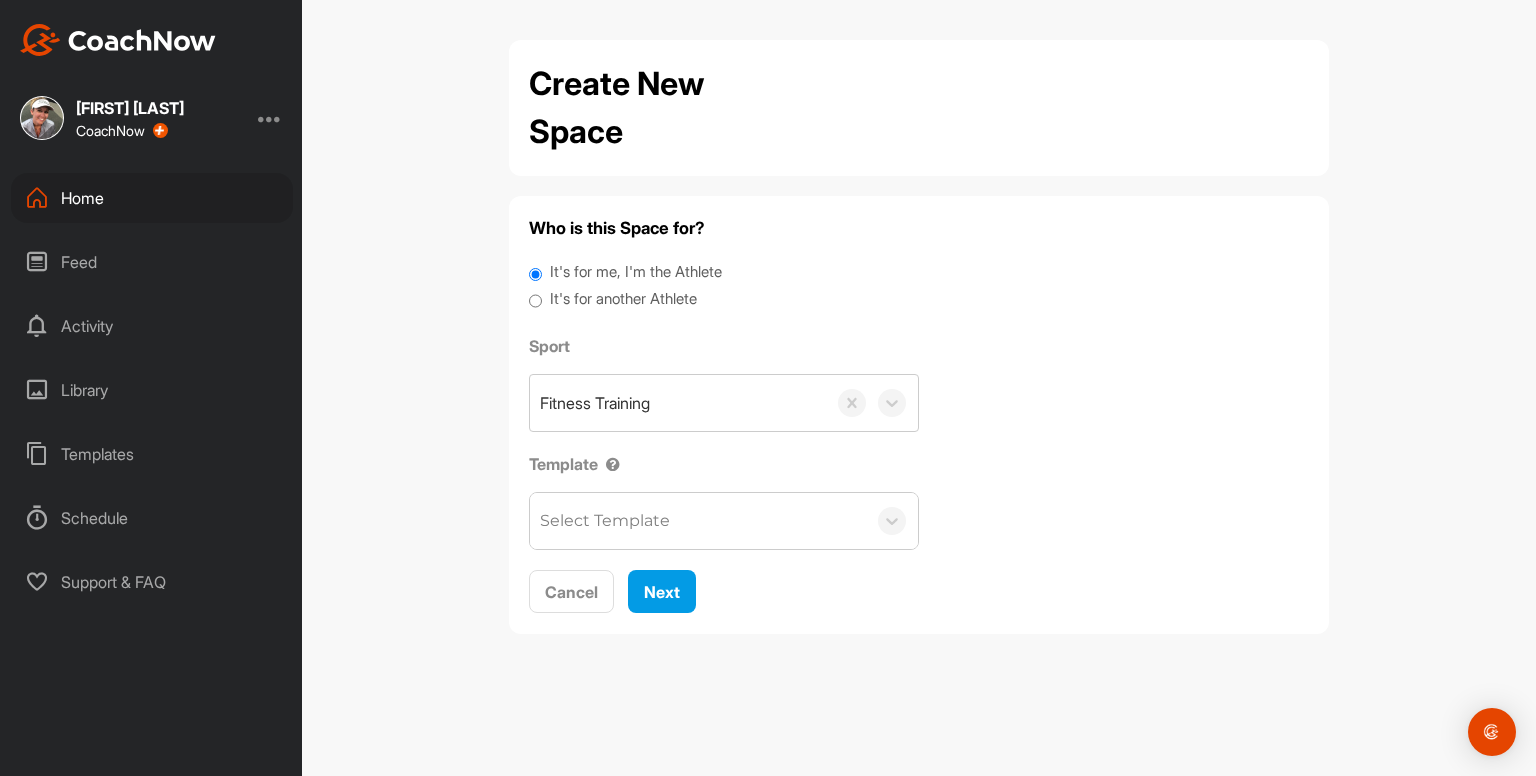 click on "It's for another Athlete" at bounding box center [623, 299] 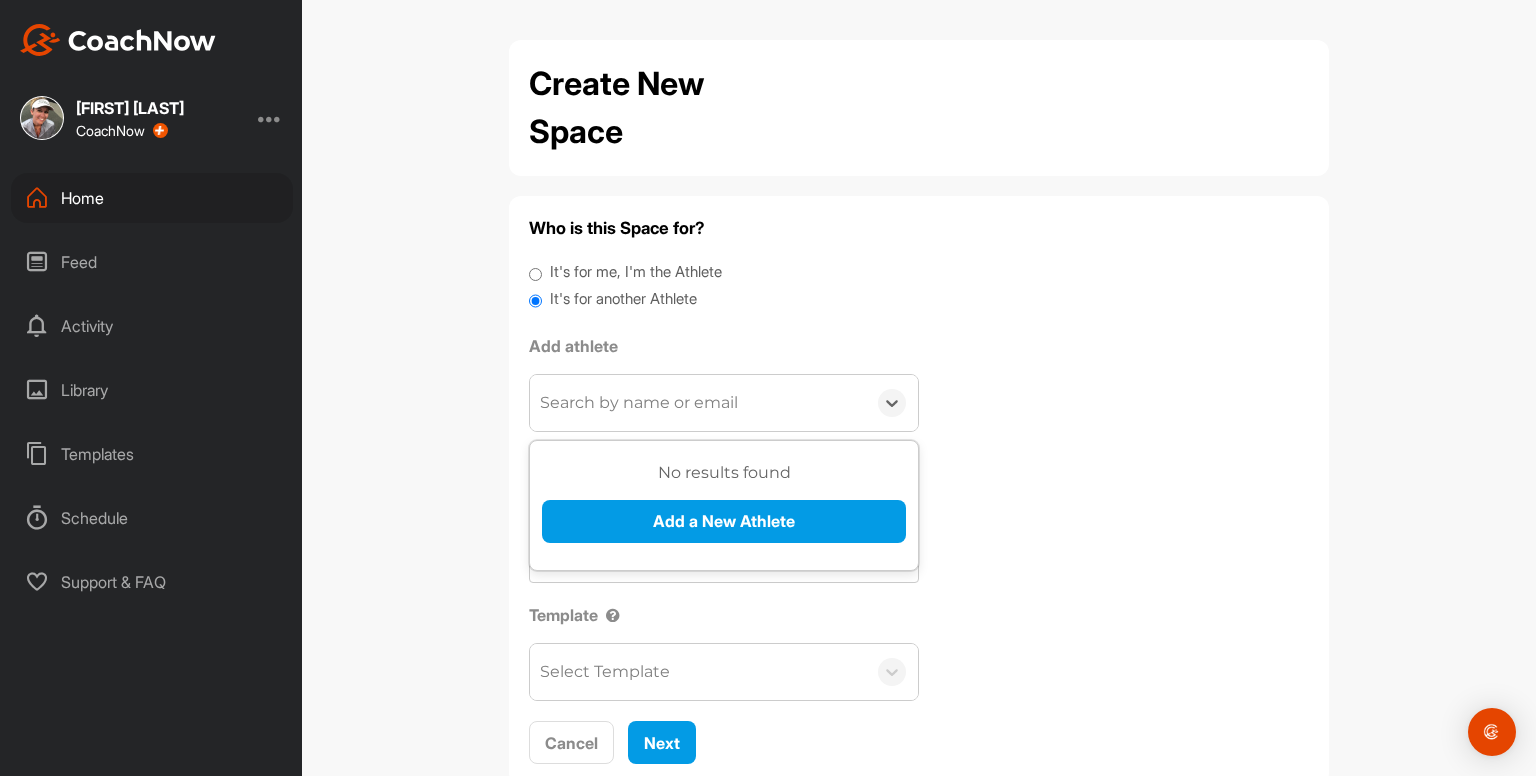 click on "Search by name or email" at bounding box center [639, 403] 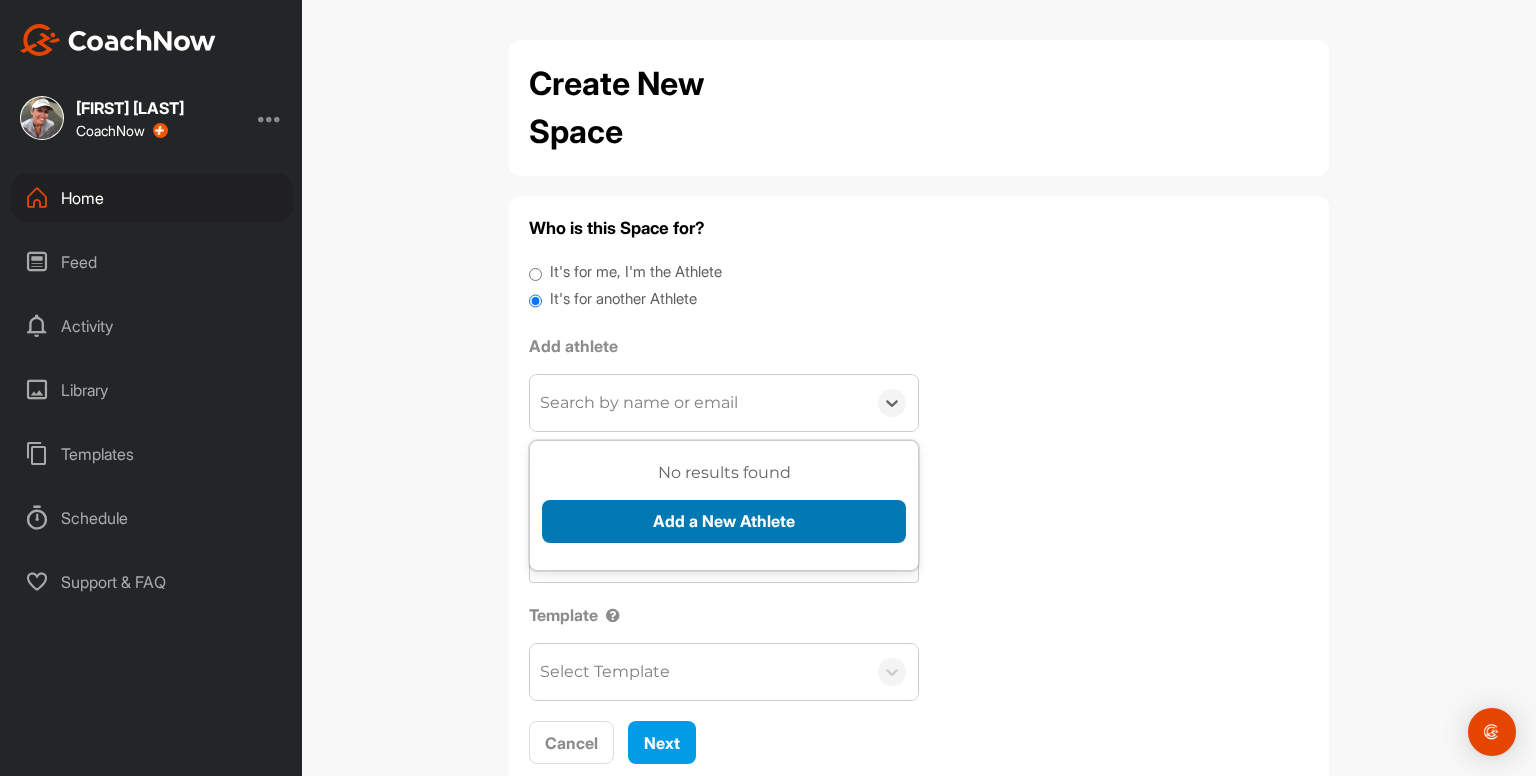click on "Add a New Athlete" at bounding box center [724, 521] 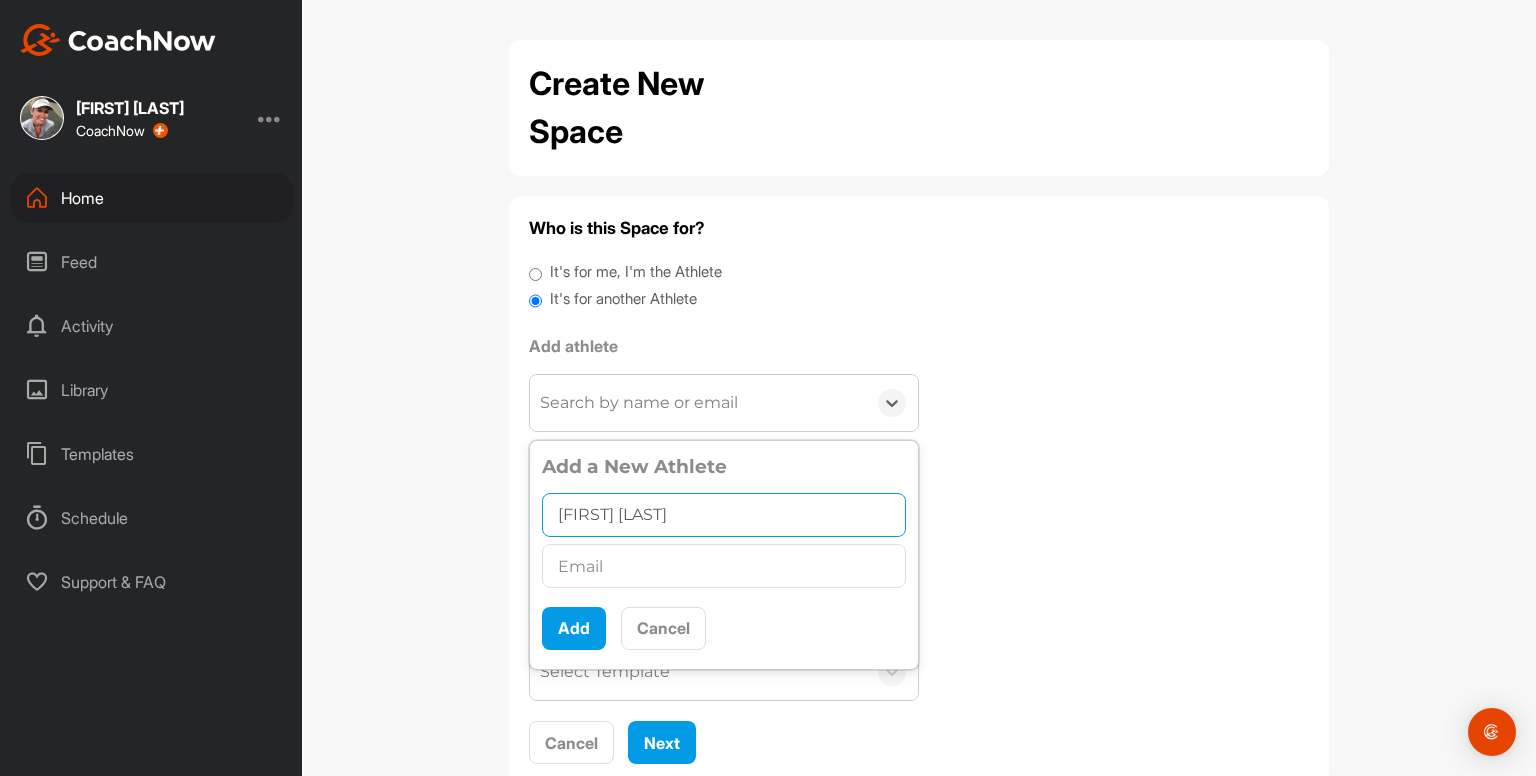 click on "Chris Ze" at bounding box center (724, 515) 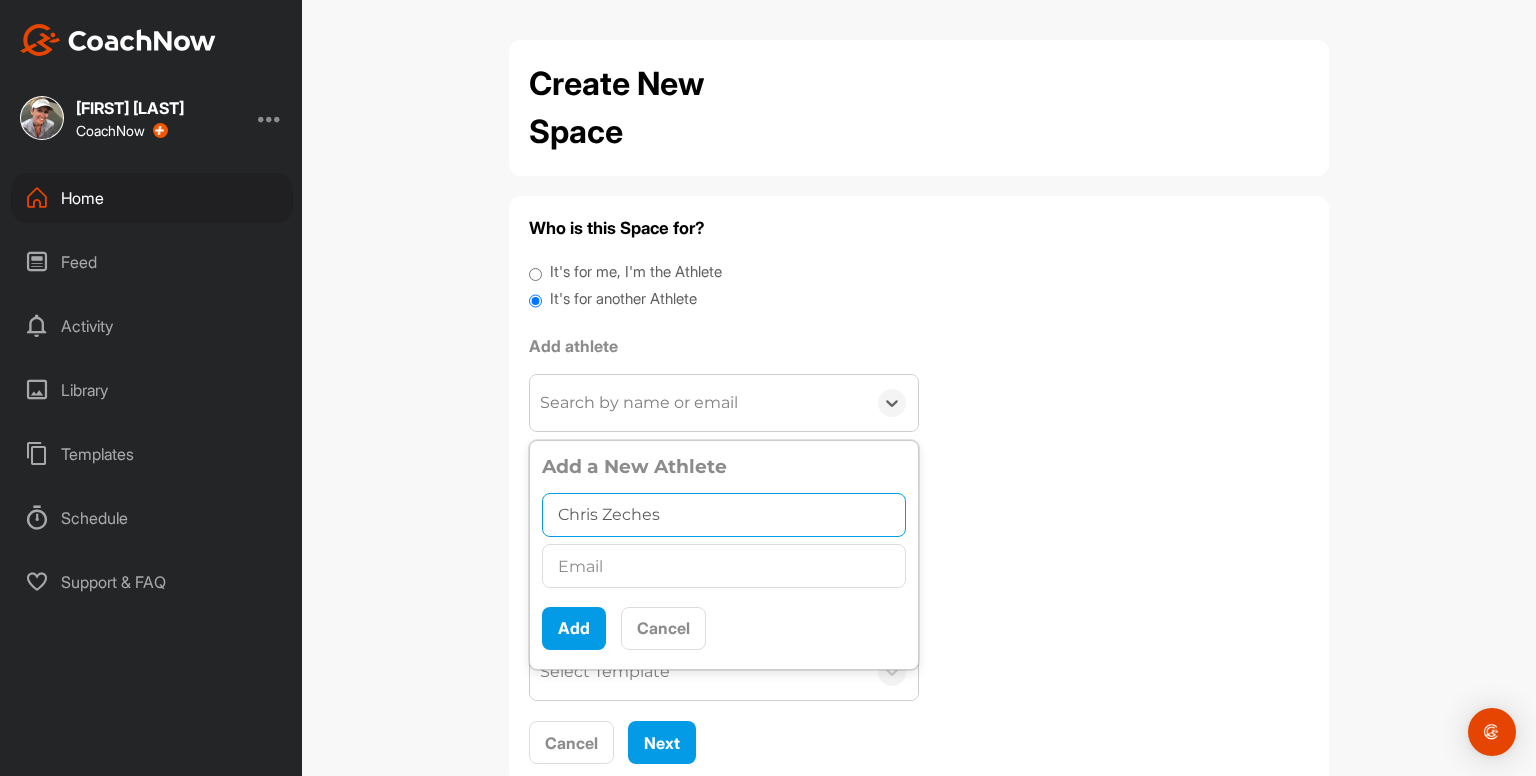 type on "Chris Zeches" 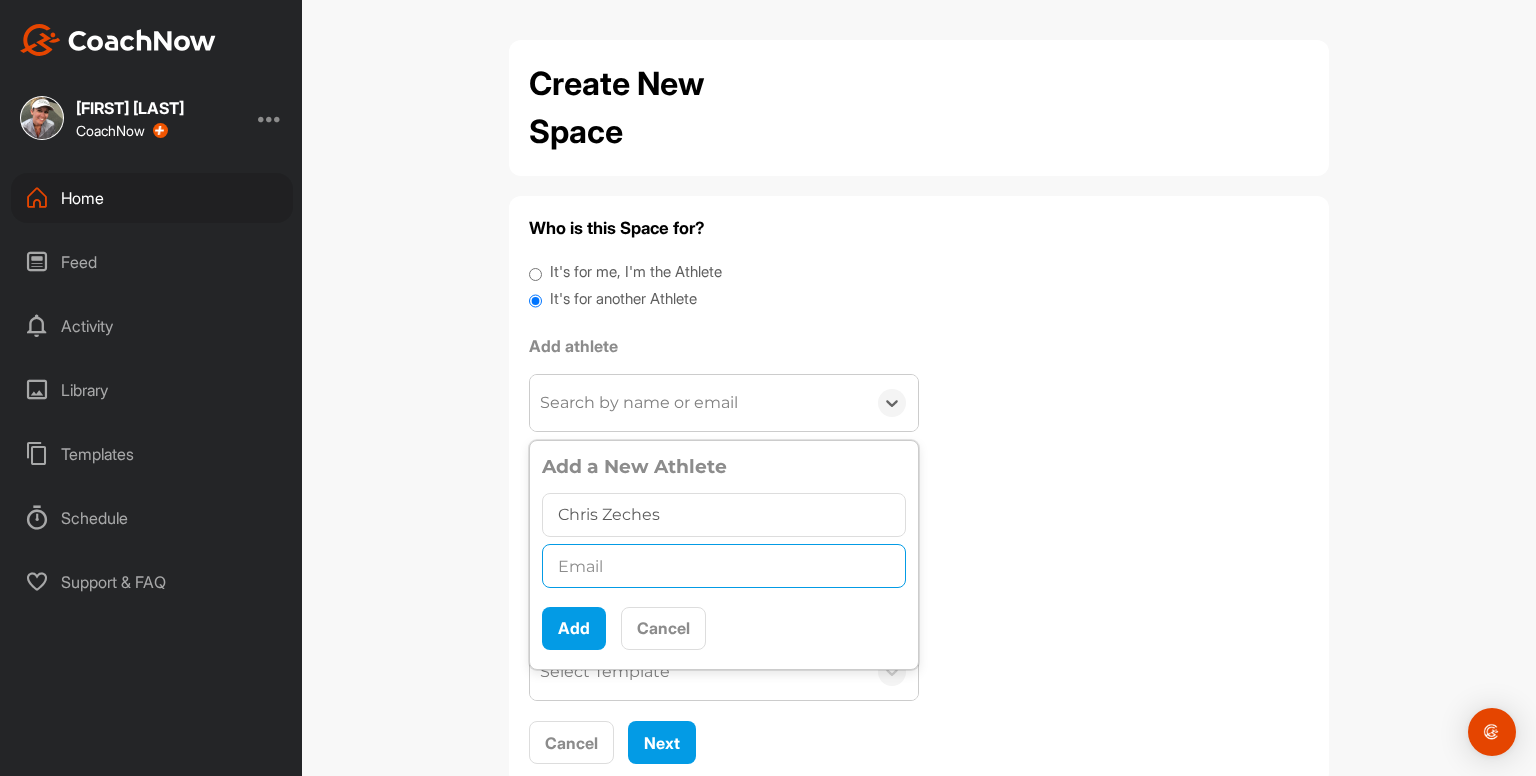 click at bounding box center [724, 566] 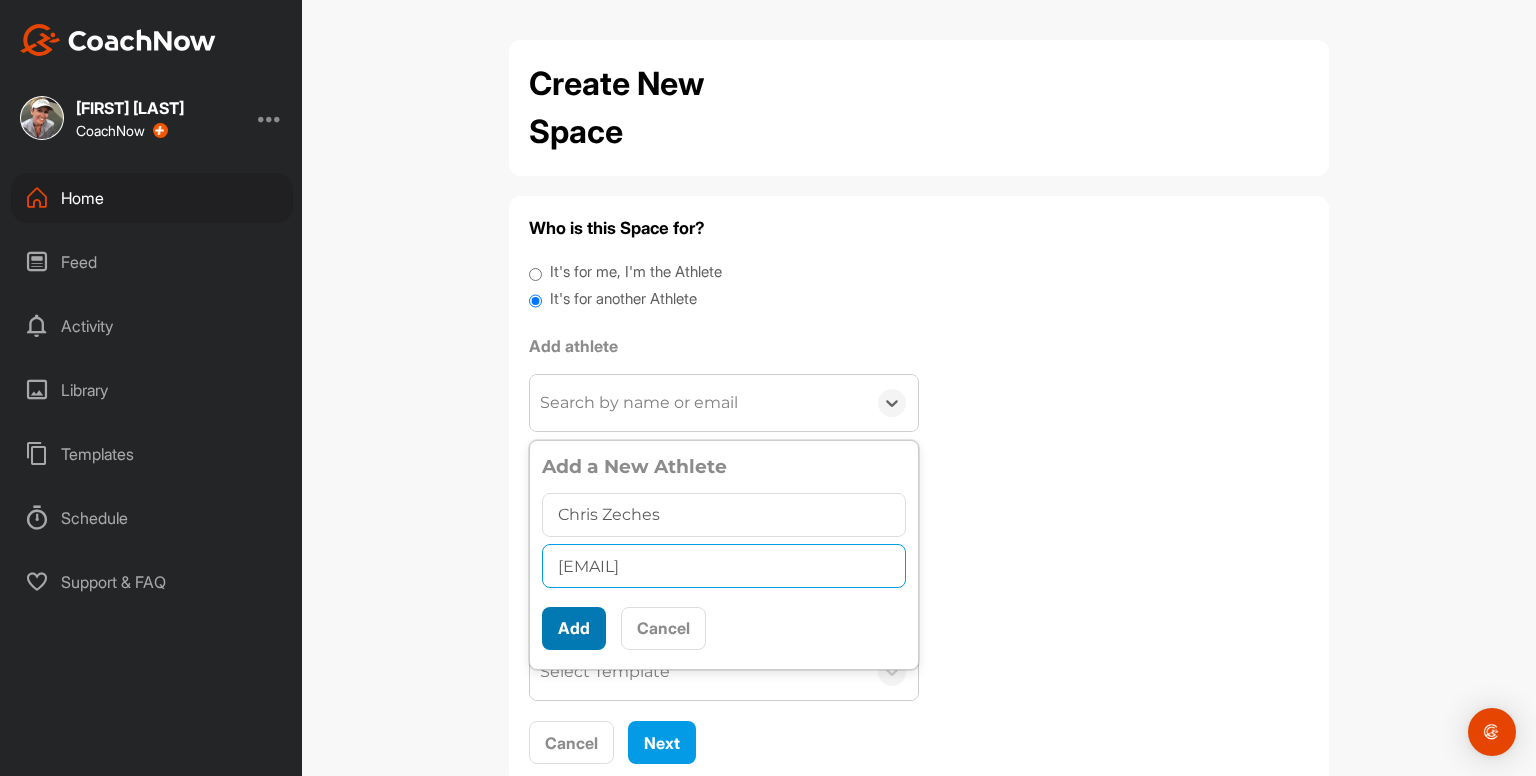 type on "czeches@gmail.com" 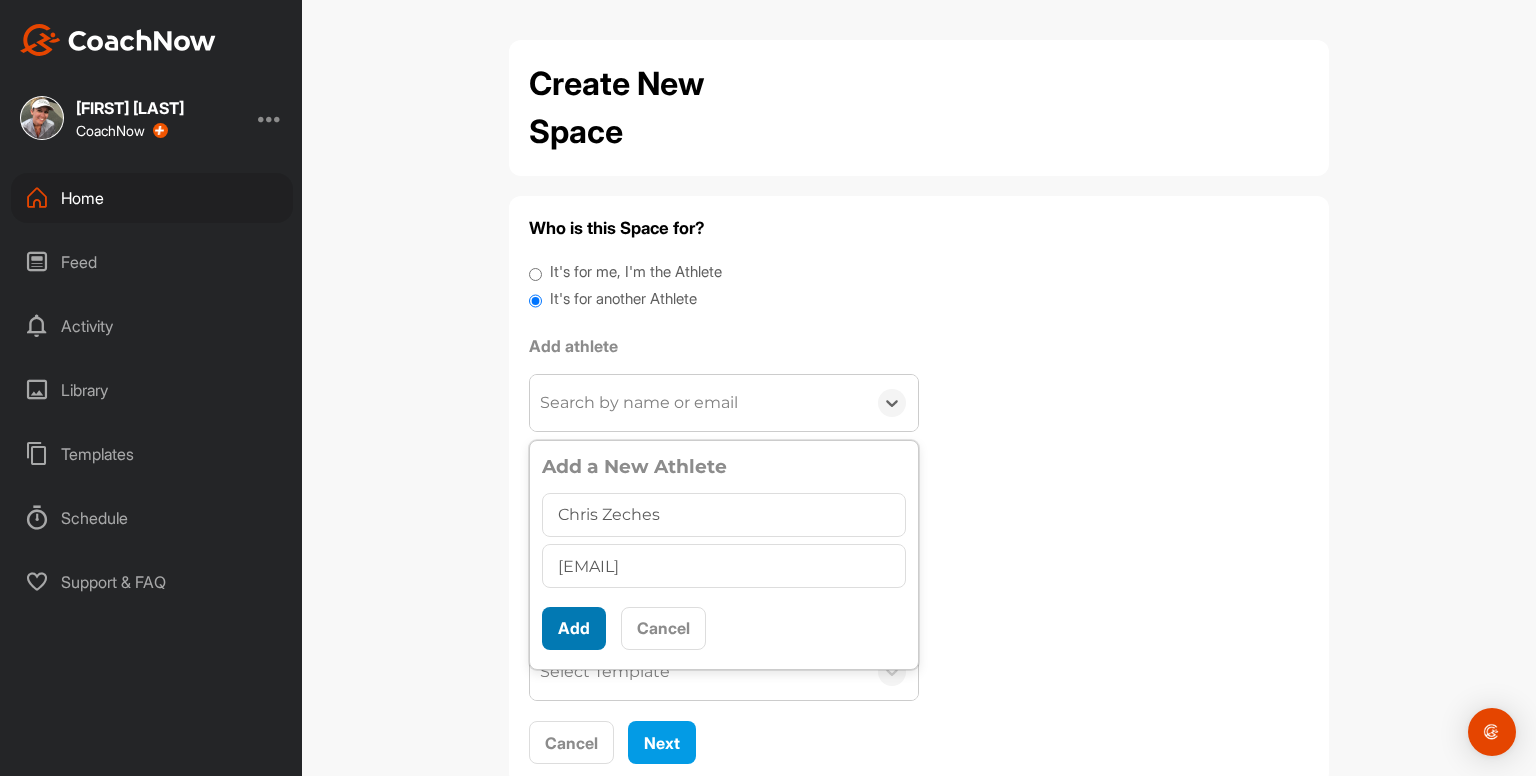 scroll, scrollTop: 11, scrollLeft: 0, axis: vertical 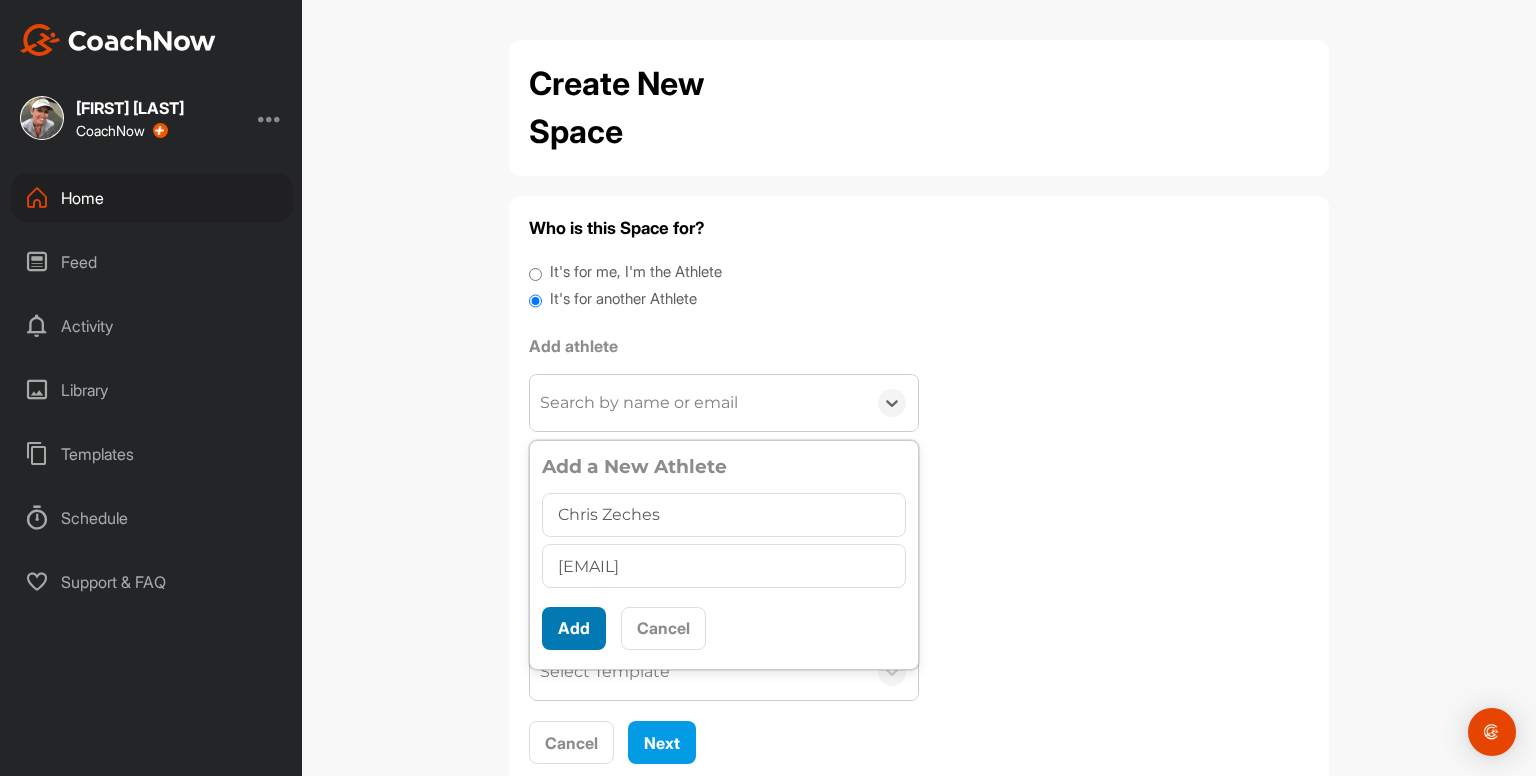 click on "Add" at bounding box center [574, 628] 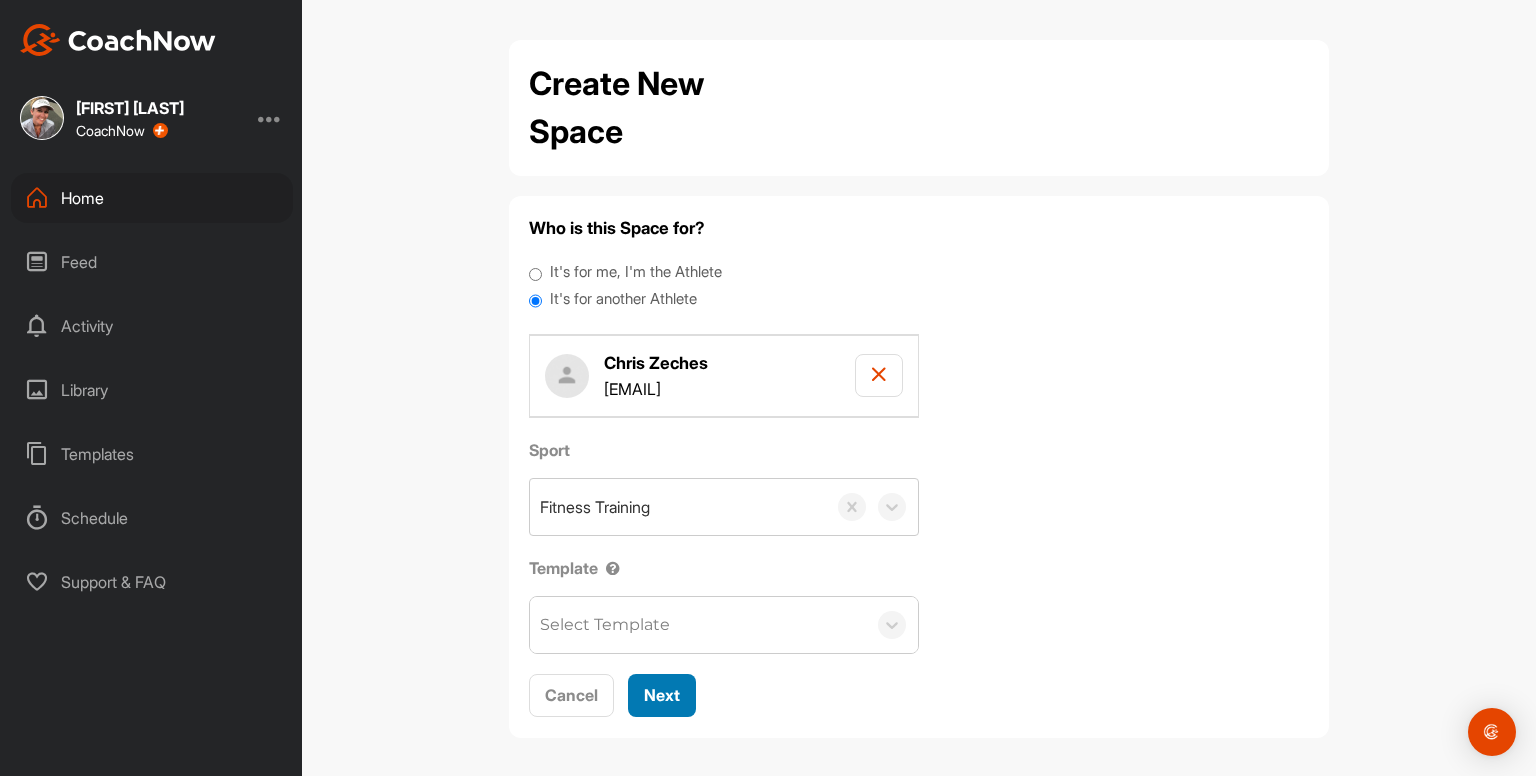 click on "Next" at bounding box center [662, 695] 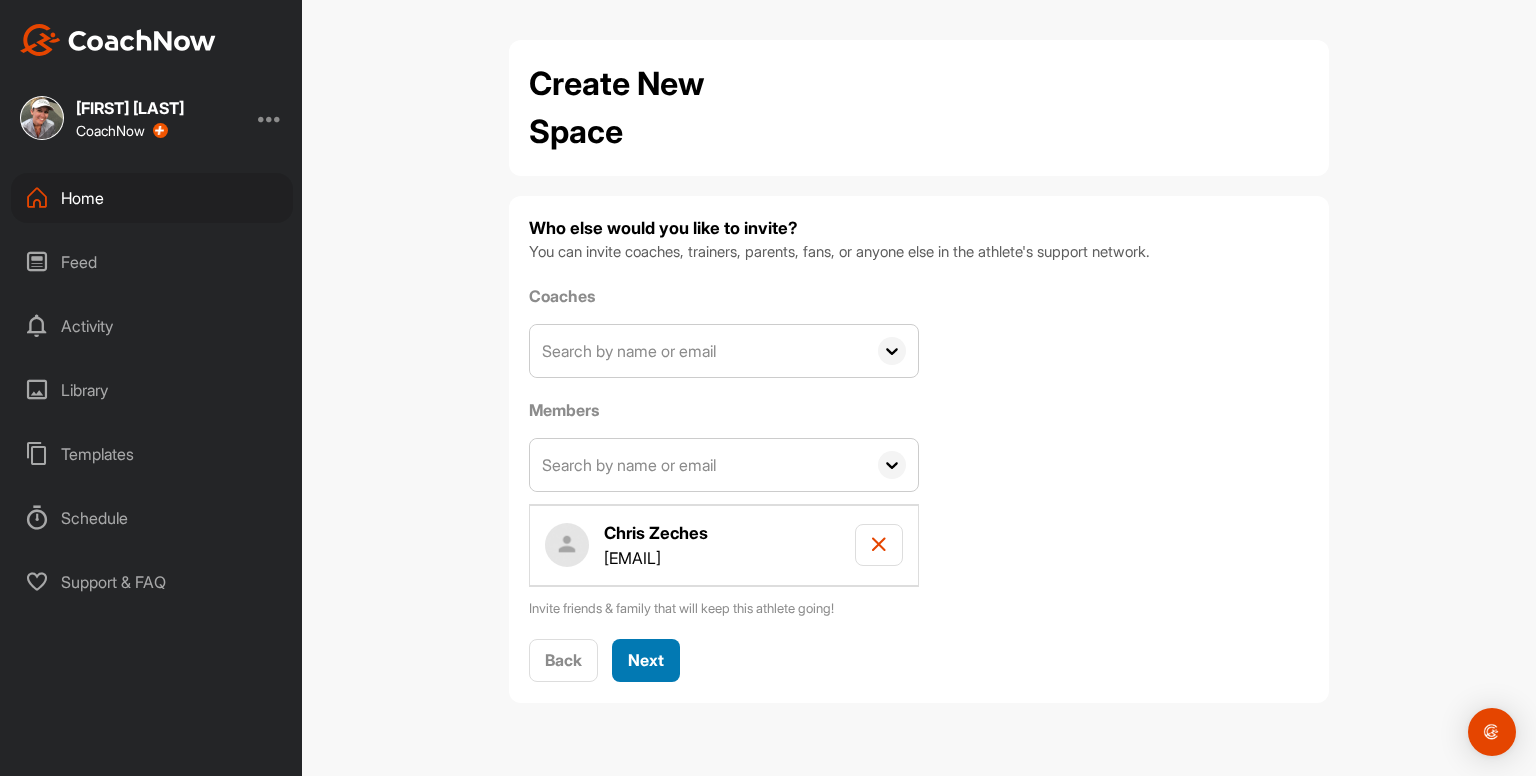click on "Next" at bounding box center (646, 660) 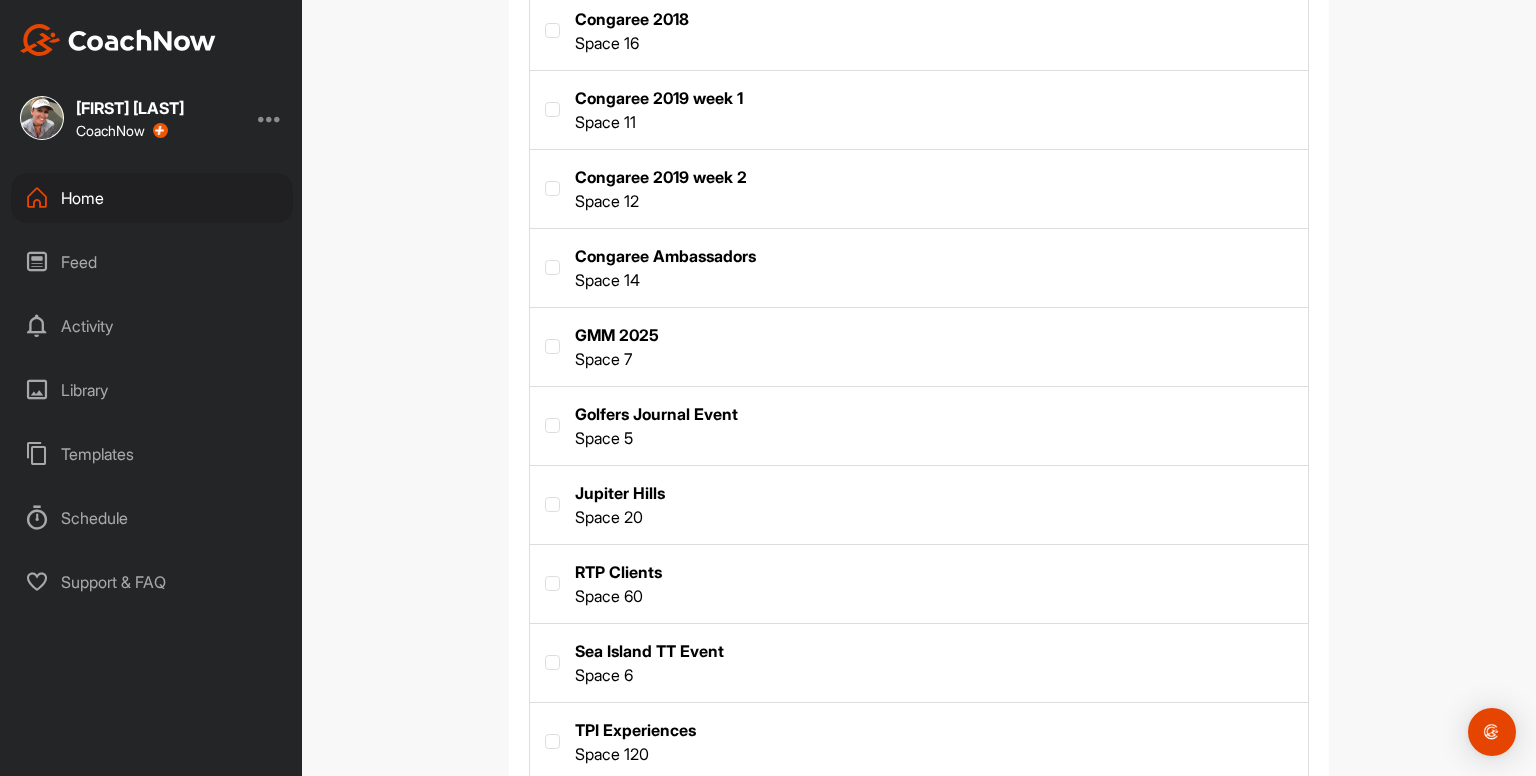 scroll, scrollTop: 1244, scrollLeft: 0, axis: vertical 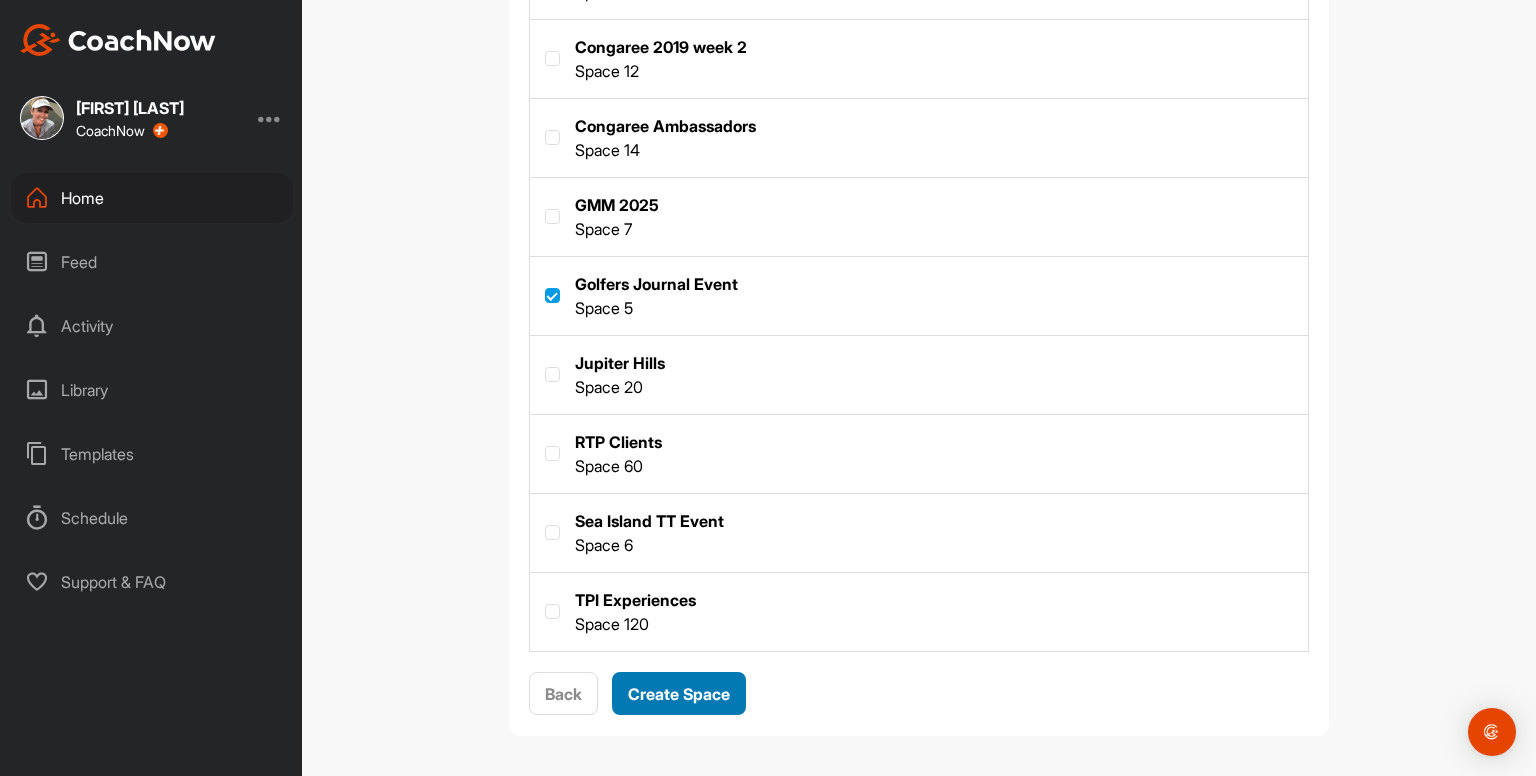 click on "Create Space" at bounding box center [679, 694] 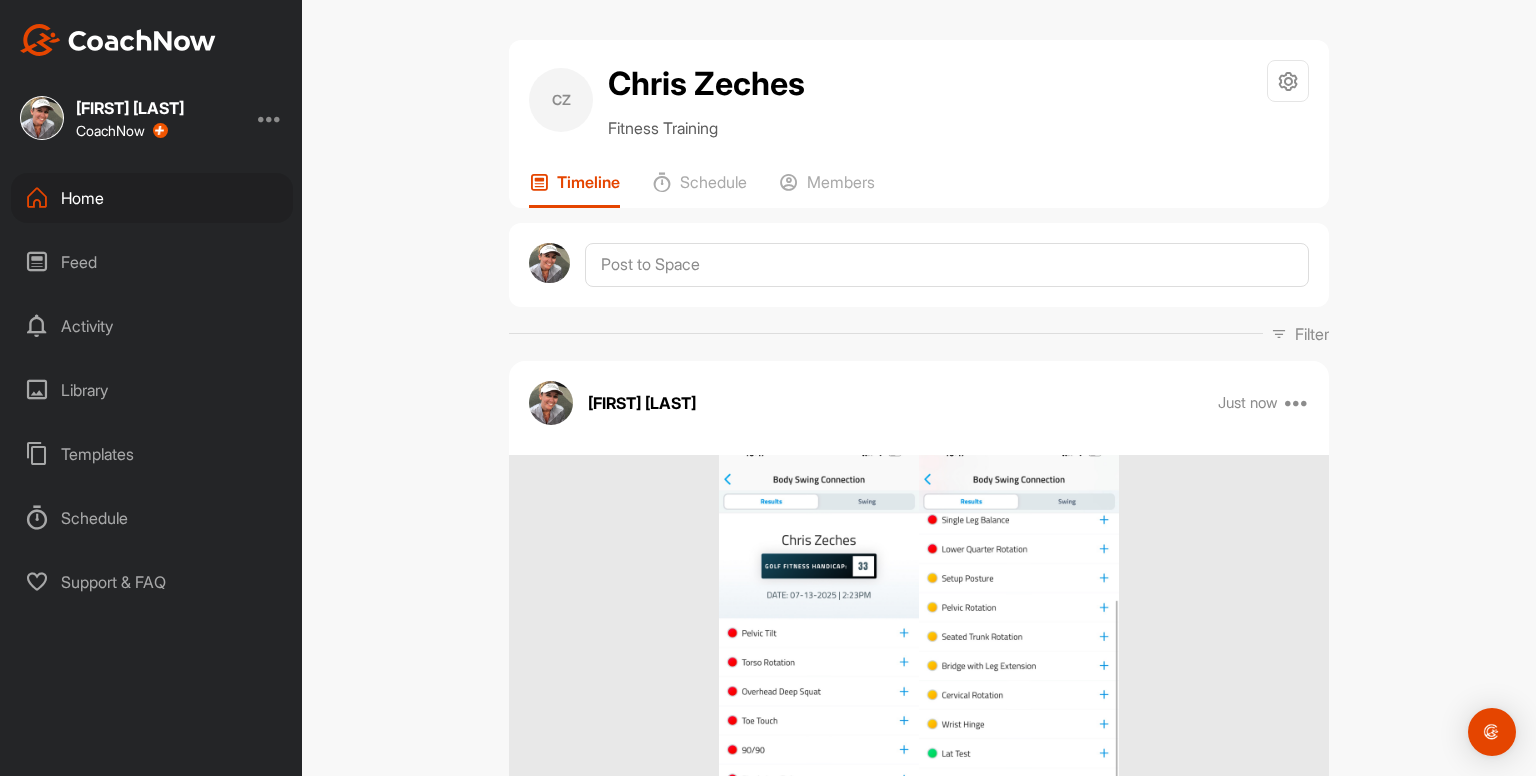 scroll, scrollTop: 0, scrollLeft: 0, axis: both 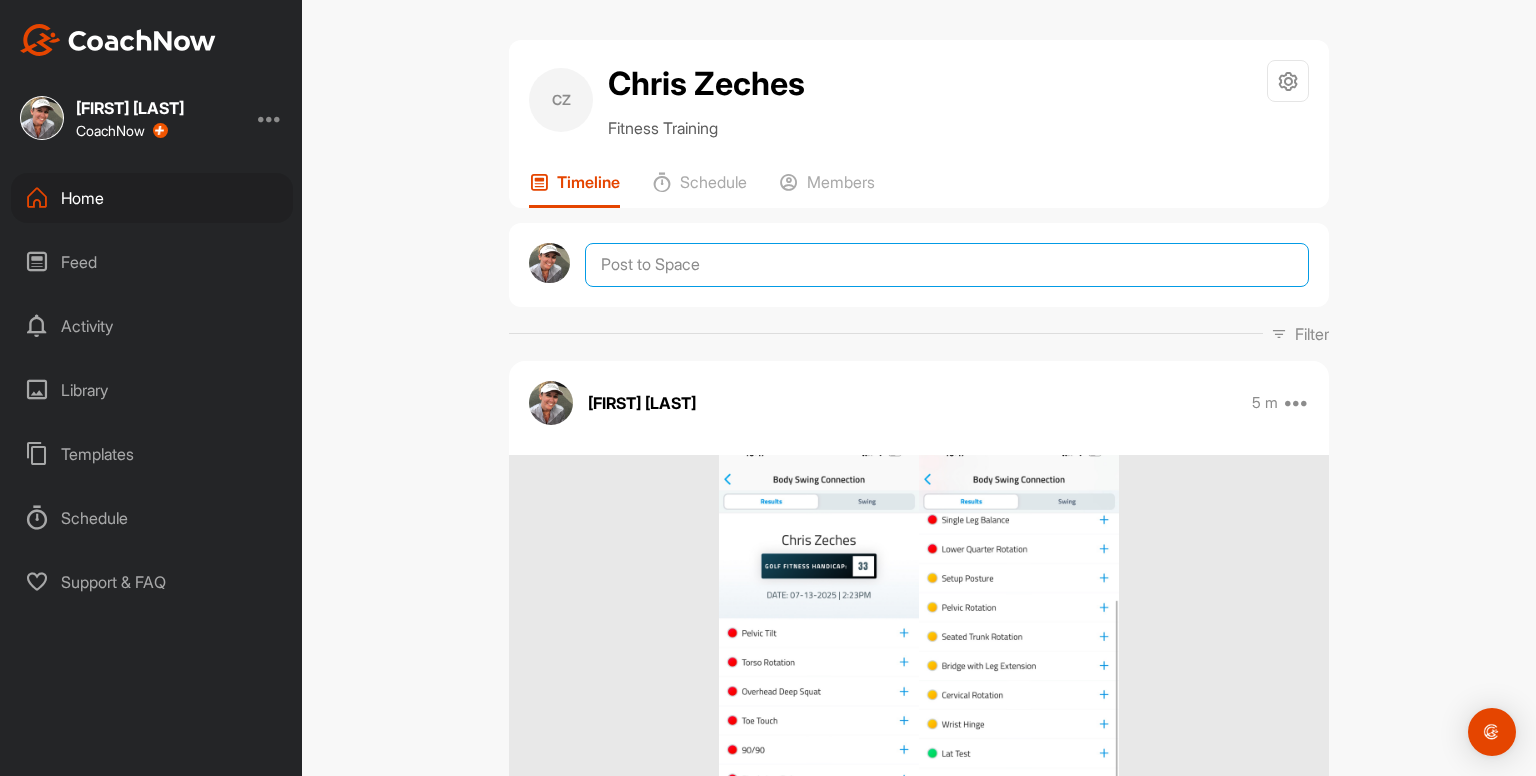 click at bounding box center [947, 265] 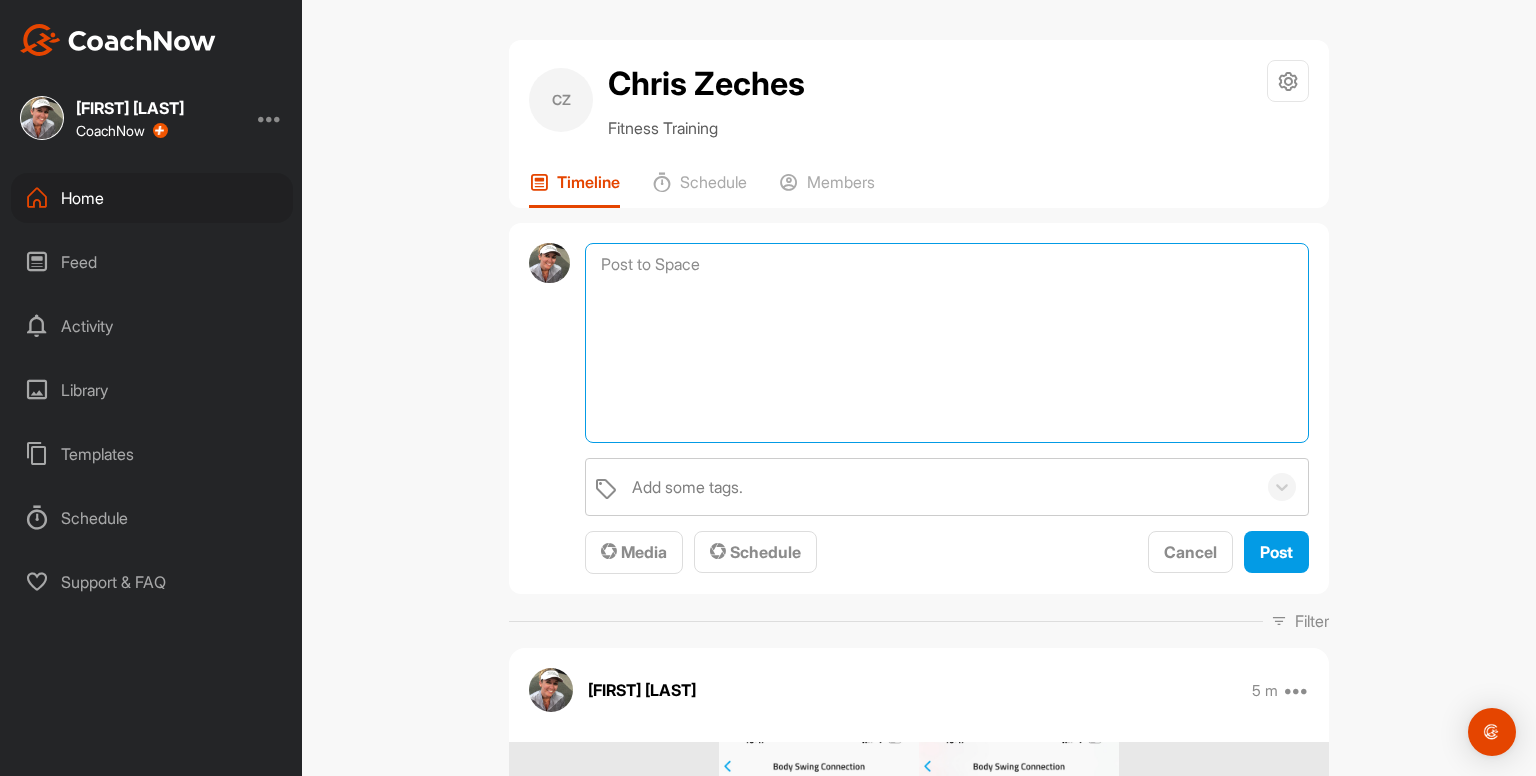 paste on "Exercises to do 2 - 3x per week...
Ankle Inversions and Eversions 2 x 10
Ankle Movements 2 x 10
Ankle Rocking 2 x 10
Cervical Rotations
Cats & Camels x10
Prayer Stretch
Shoulder Raises 2 x 10
Shoulder ER 2 x 10
Open Books x4
Glute Activations x2 rounds
Bridges x10
Hip Circles 2 x 10
Tall Kneeling Hip Circles 2 x 10
Straight Leg Raises 3 x 10
Hamstring Stretches
Hip Flexor / Quad Stretches
Side Stretch" 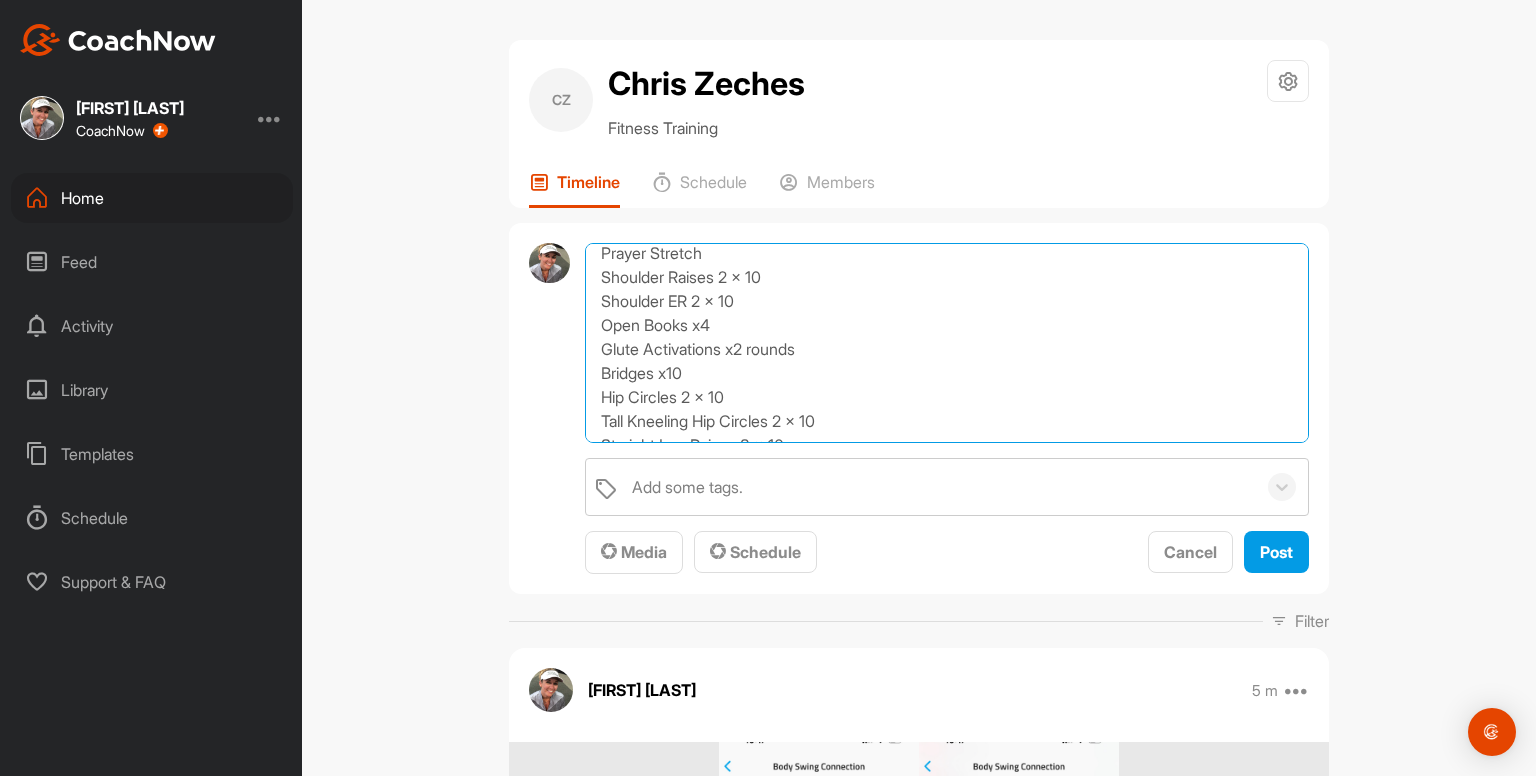 scroll, scrollTop: 187, scrollLeft: 0, axis: vertical 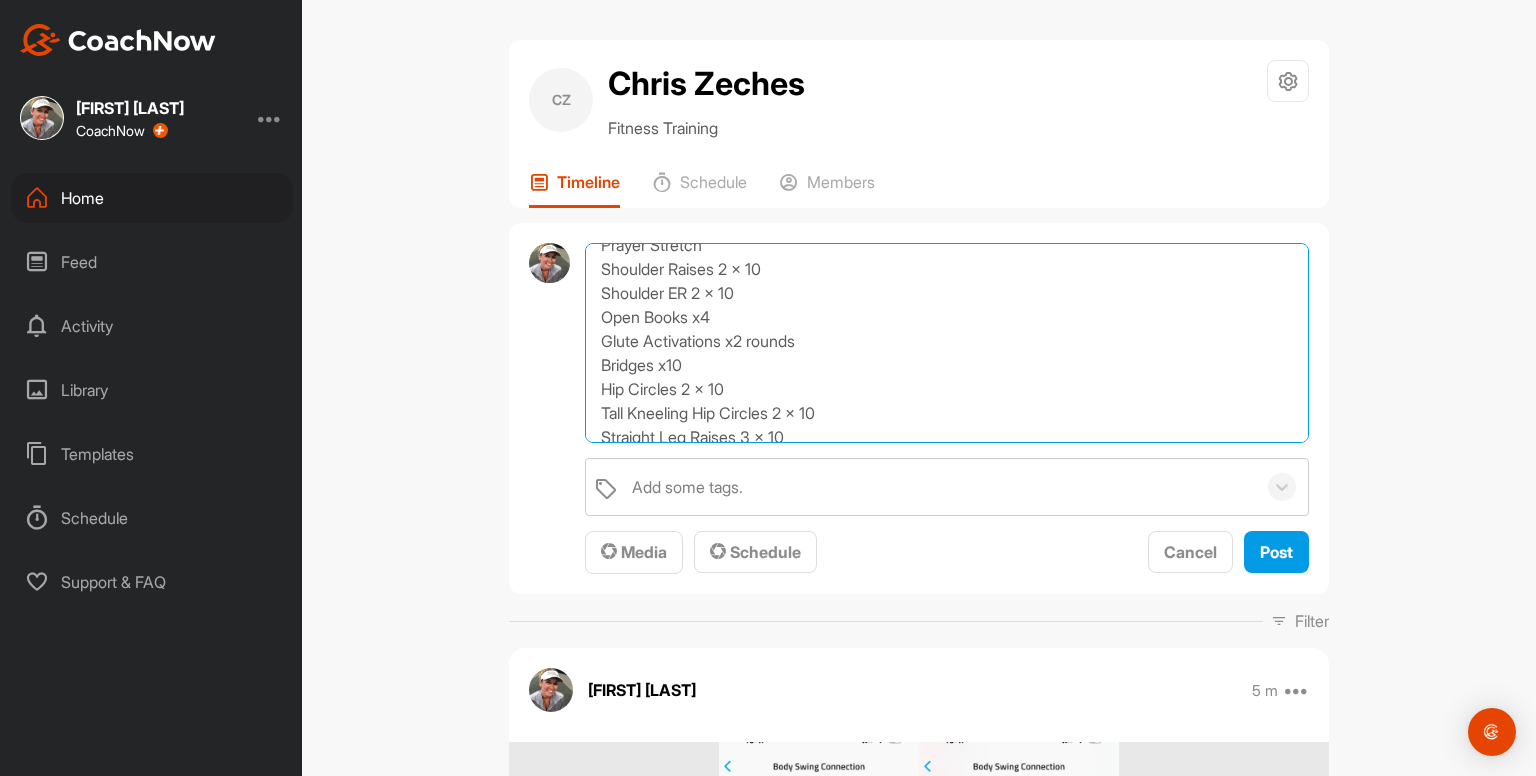 click on "Exercises to do 2 - 3x per week...
Ankle Inversions and Eversions 2 x 10
Ankle Movements 2 x 10
Ankle Rocking 2 x 10
Cervical Rotations
Cats & Camels x10
Prayer Stretch
Shoulder Raises 2 x 10
Shoulder ER 2 x 10
Open Books x4
Glute Activations x2 rounds
Bridges x10
Hip Circles 2 x 10
Tall Kneeling Hip Circles 2 x 10
Straight Leg Raises 3 x 10
Hamstring Stretches
Hip Flexor / Quad Stretches
Side Stretch" at bounding box center [947, 343] 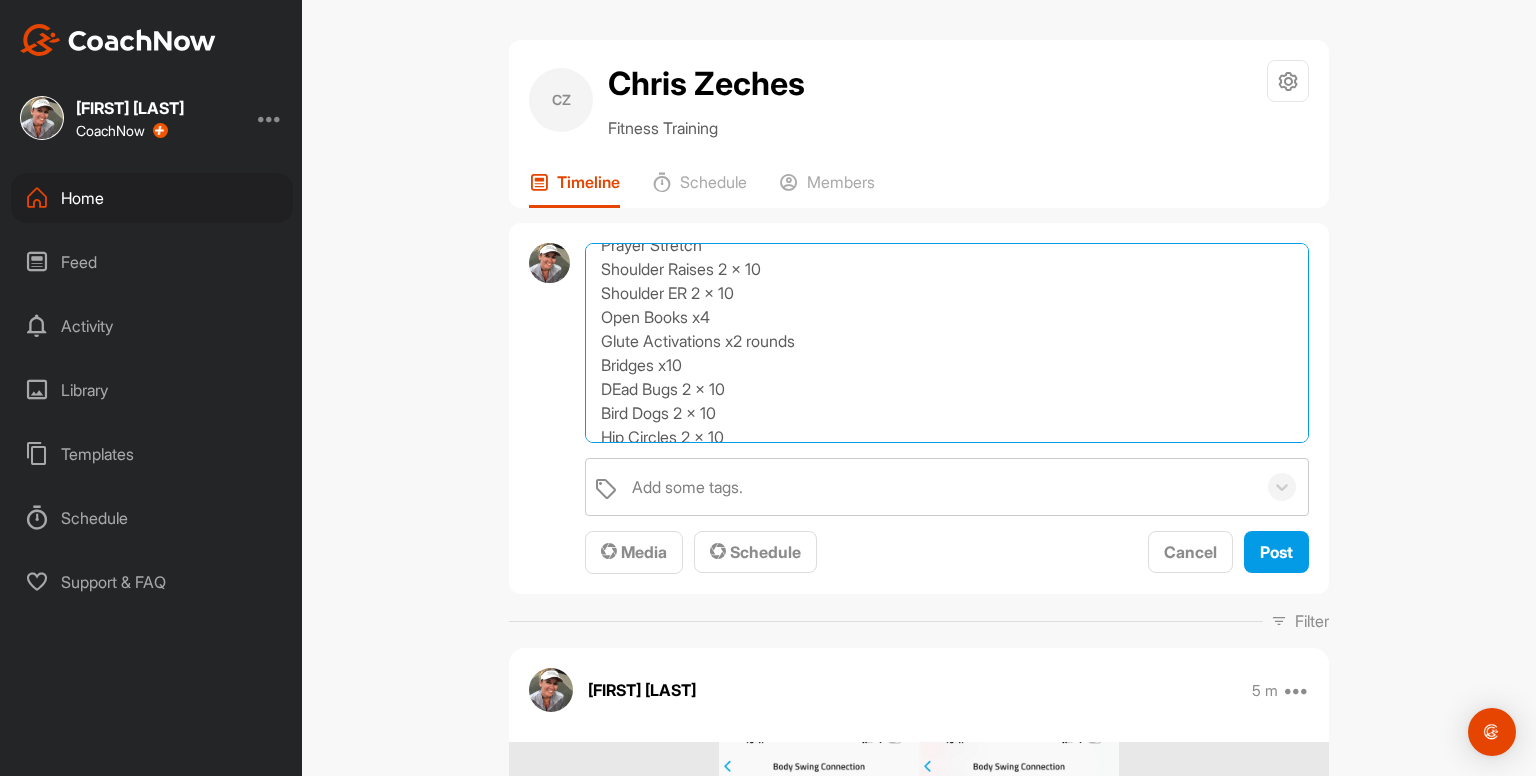 click on "Exercises to do 2 - 3x per week...
Ankle Inversions and Eversions 2 x 10
Ankle Movements 2 x 10
Ankle Rocking 2 x 10
Cervical Rotations
Cats & Camels x10
Prayer Stretch
Shoulder Raises 2 x 10
Shoulder ER 2 x 10
Open Books x4
Glute Activations x2 rounds
Bridges x10
DEad Bugs 2 x 10
Bird Dogs 2 x 10
Hip Circles 2 x 10
Tall Kneeling Hip Circles 2 x 10
Straight Leg Raises 3 x 10
Hamstring Stretches
Hip Flexor / Quad Stretches
Side Stretch" at bounding box center (947, 343) 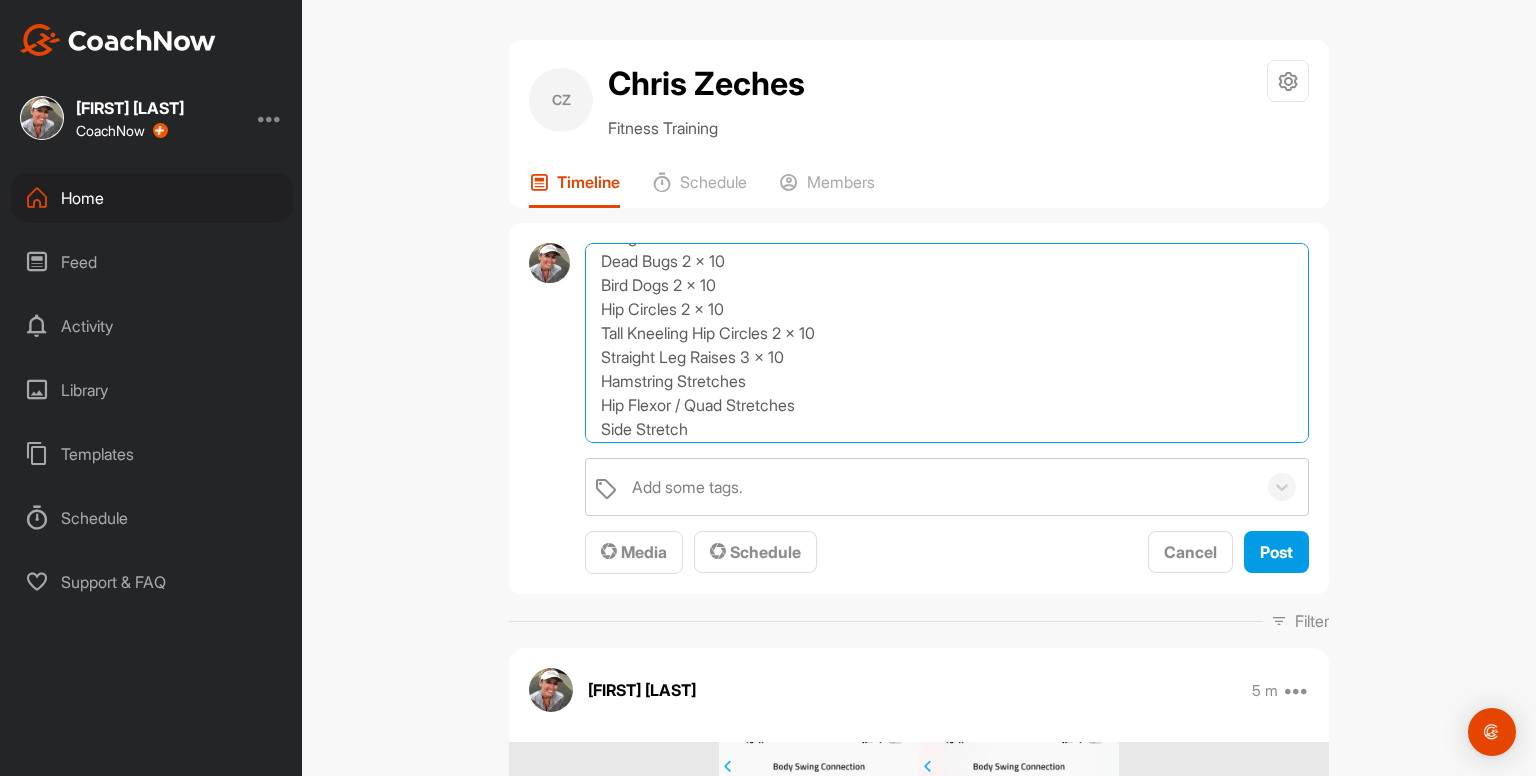 scroll, scrollTop: 322, scrollLeft: 0, axis: vertical 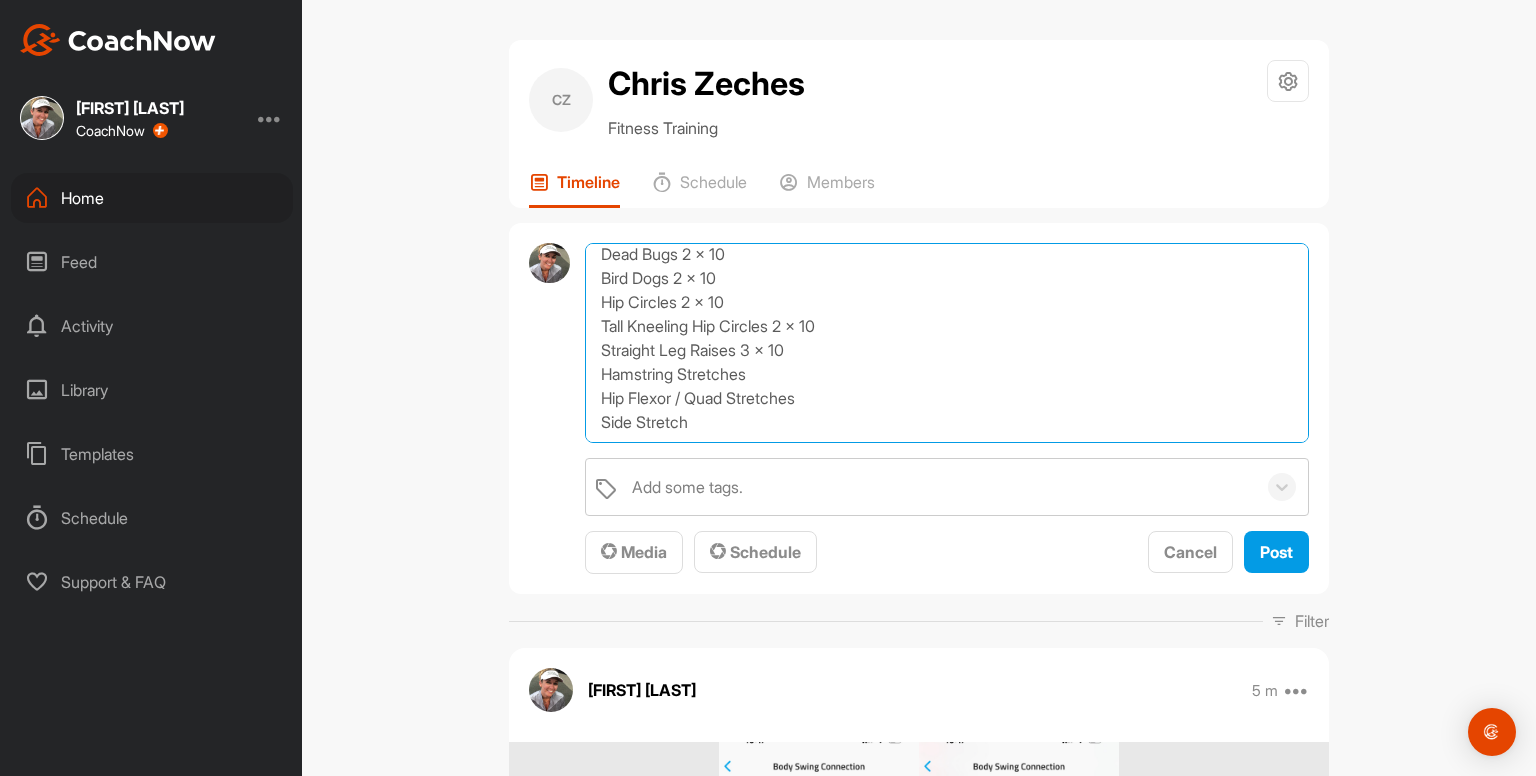 drag, startPoint x: 836, startPoint y: 332, endPoint x: 581, endPoint y: 326, distance: 255.07057 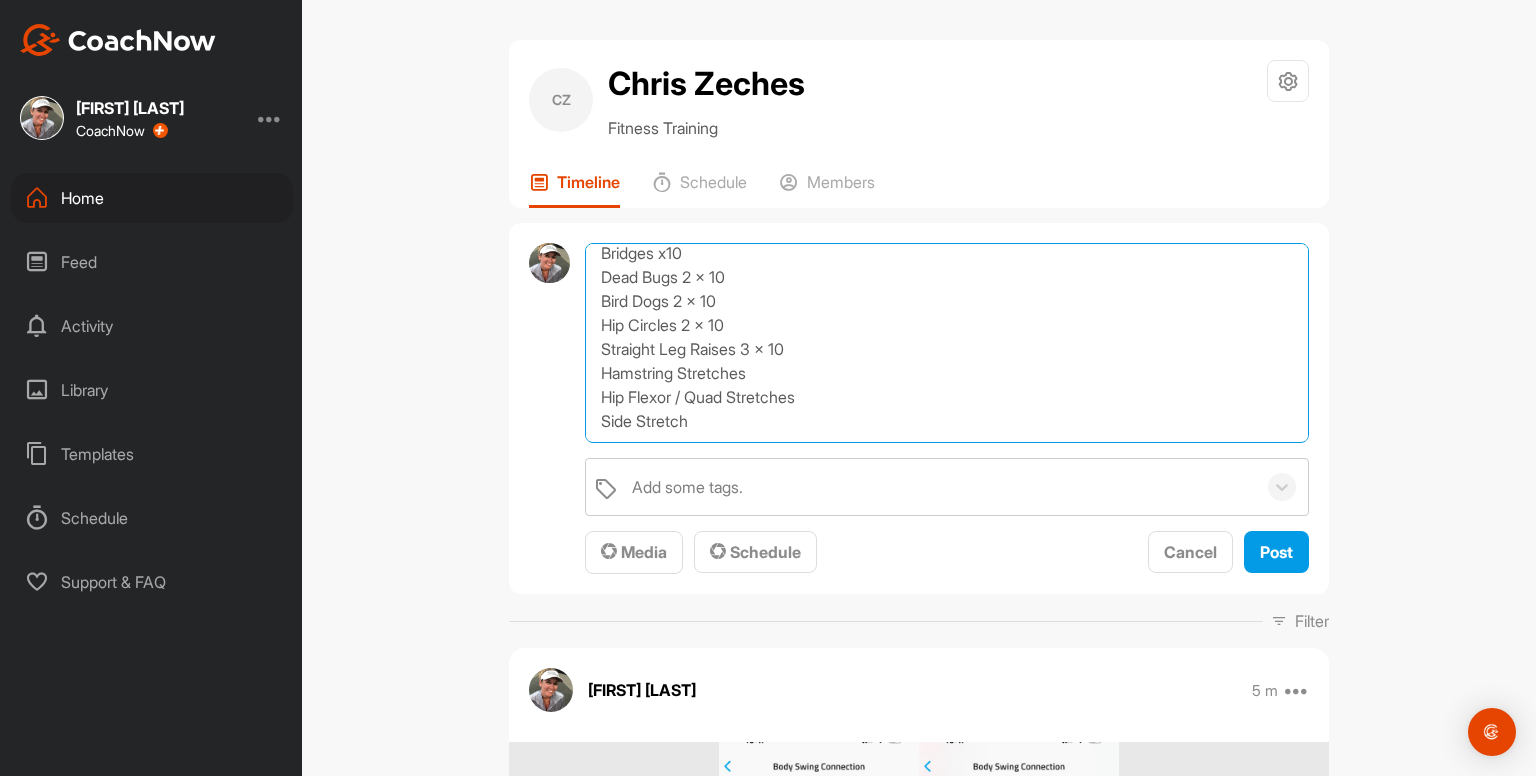 scroll, scrollTop: 298, scrollLeft: 0, axis: vertical 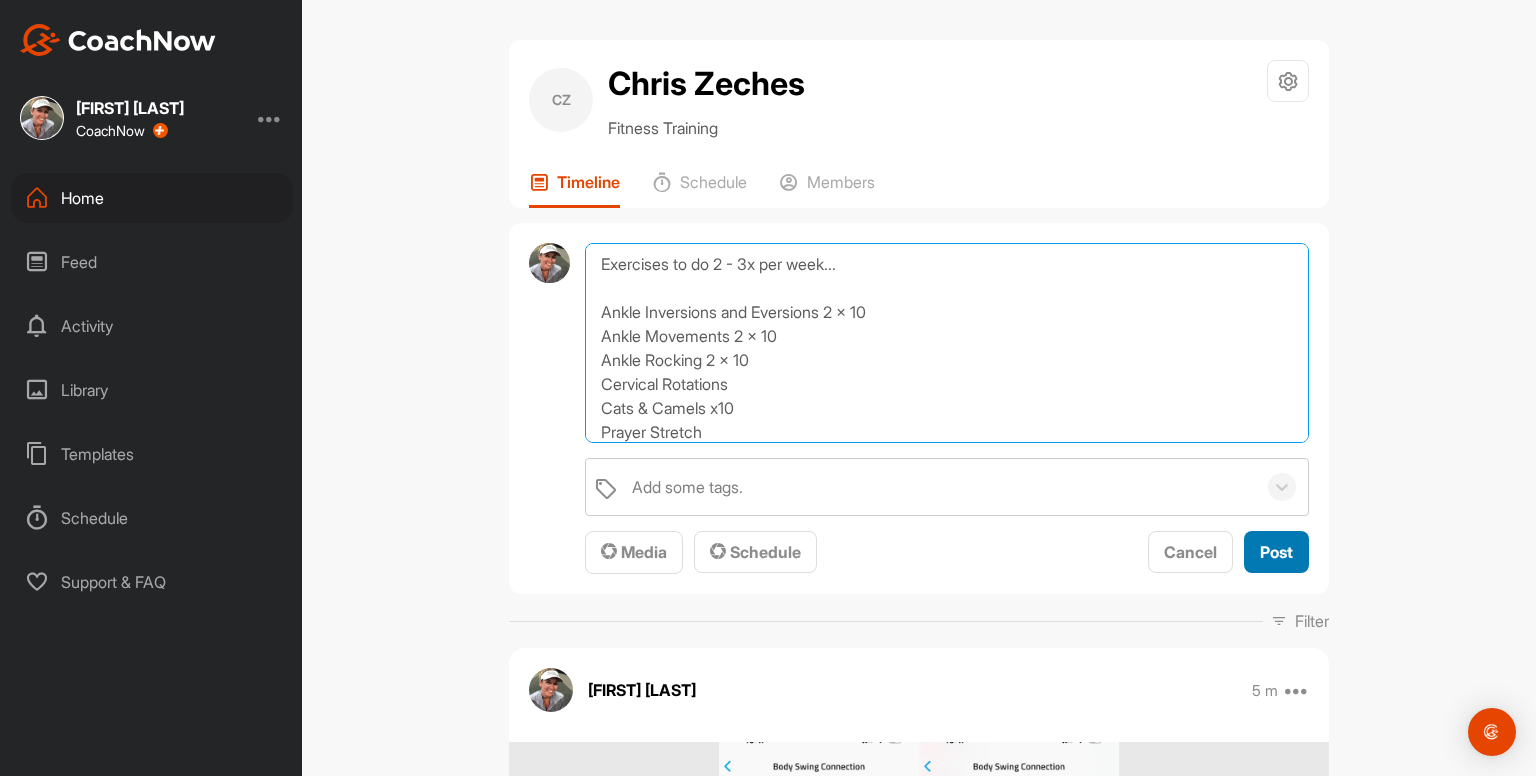 type on "Exercises to do 2 - 3x per week...
Ankle Inversions and Eversions 2 x 10
Ankle Movements 2 x 10
Ankle Rocking 2 x 10
Cervical Rotations
Cats & Camels x10
Prayer Stretch
Shoulder Raises 2 x 10
Shoulder ER 2 x 10
Open Books x4
Glute Activations x2 rounds
Bridges x10
Dead Bugs 2 x 10
Bird Dogs 2 x 10
Hip Circles 2 x 10
Straight Leg Raises 3 x 10
Hamstring Stretches
Hip Flexor / Quad Stretches
Side Stretch" 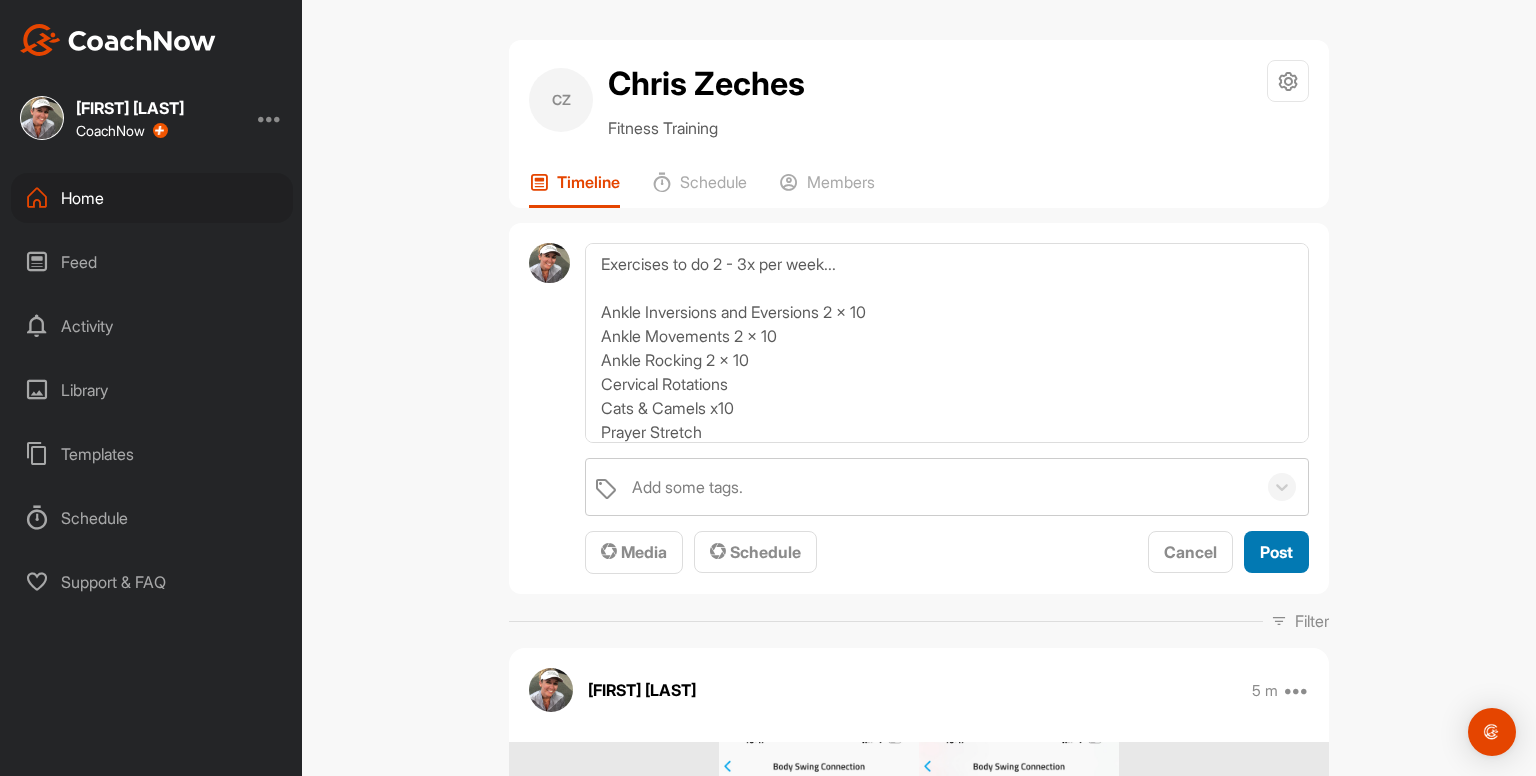 click on "Post" at bounding box center (1276, 552) 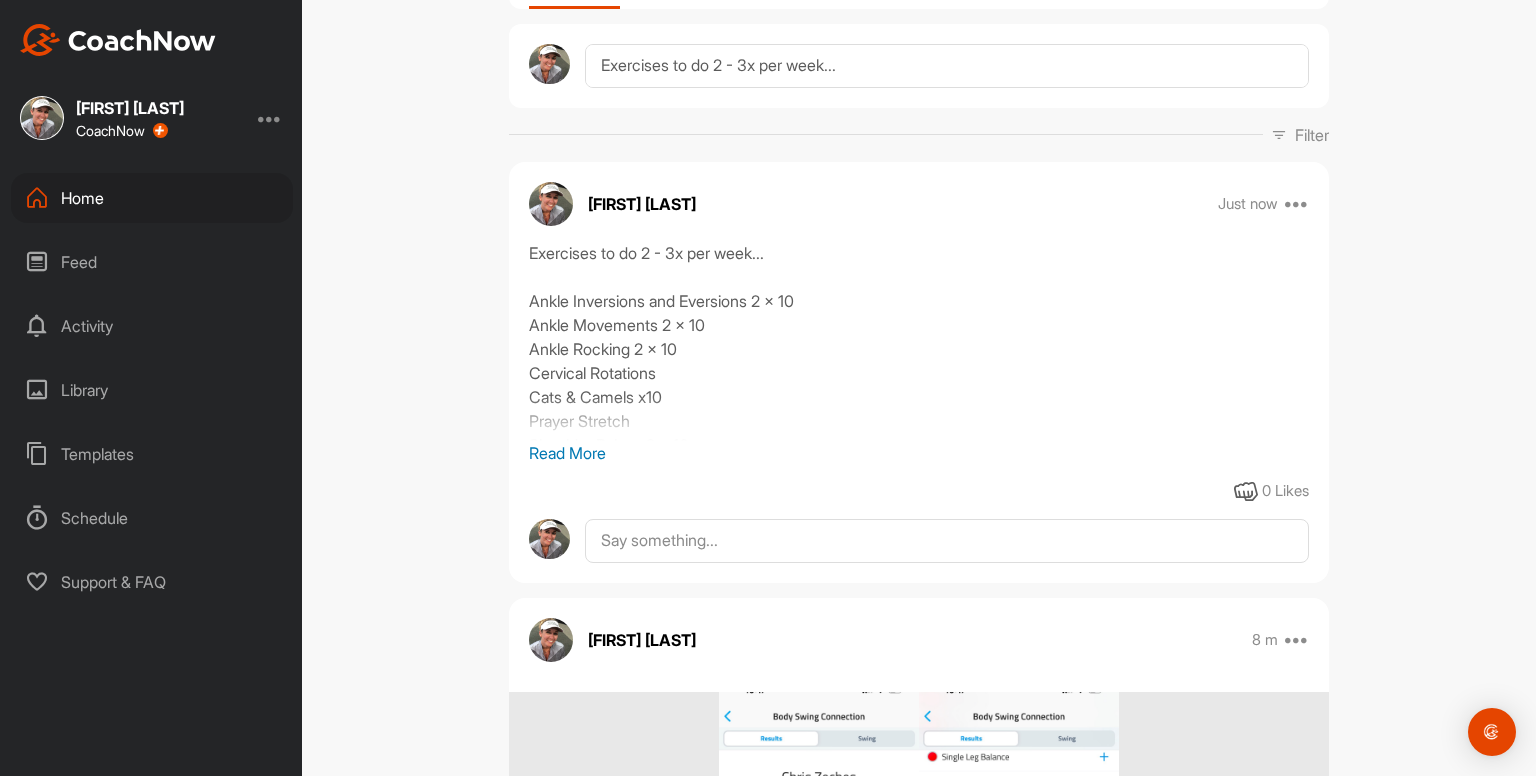scroll, scrollTop: 204, scrollLeft: 0, axis: vertical 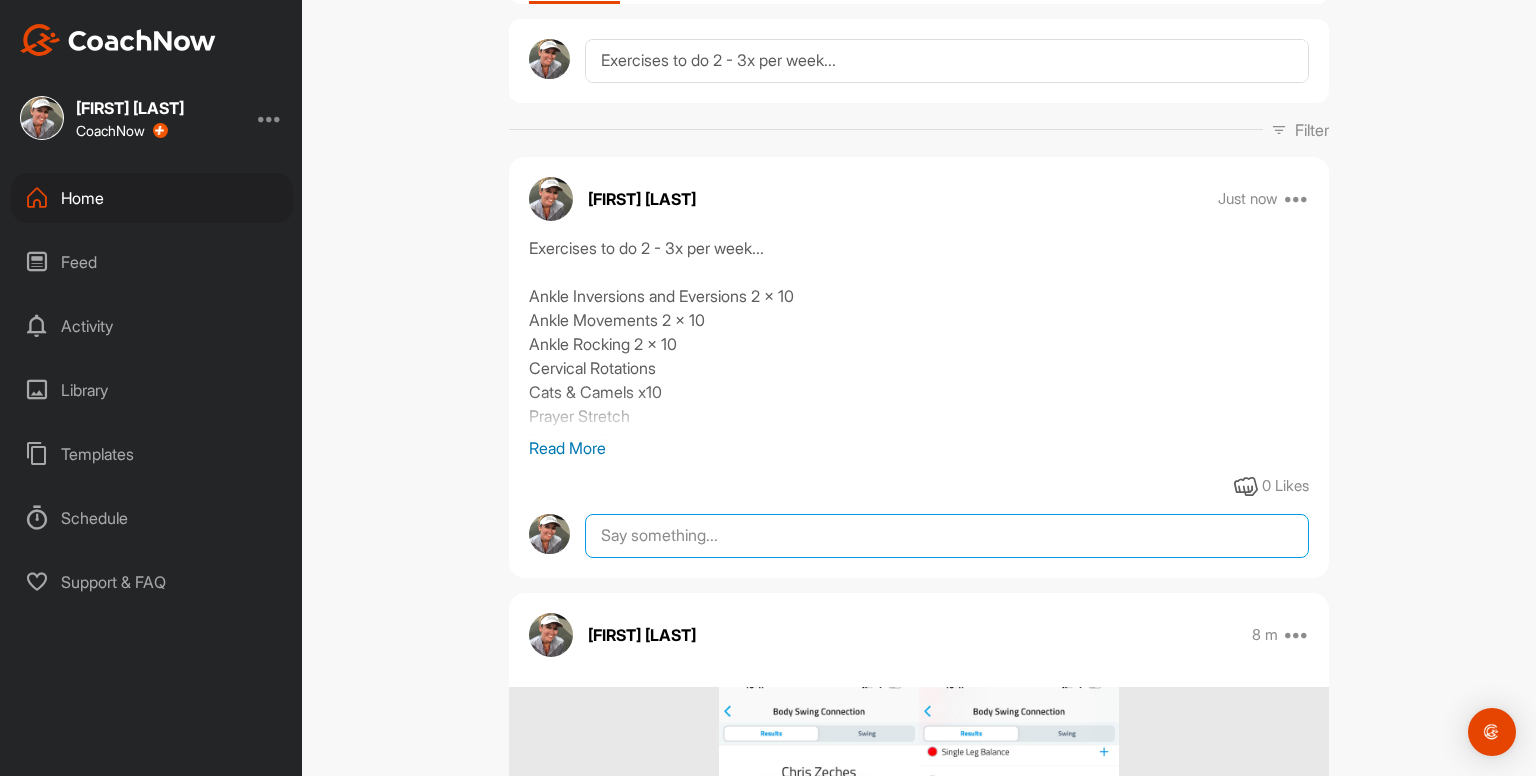 click at bounding box center [947, 536] 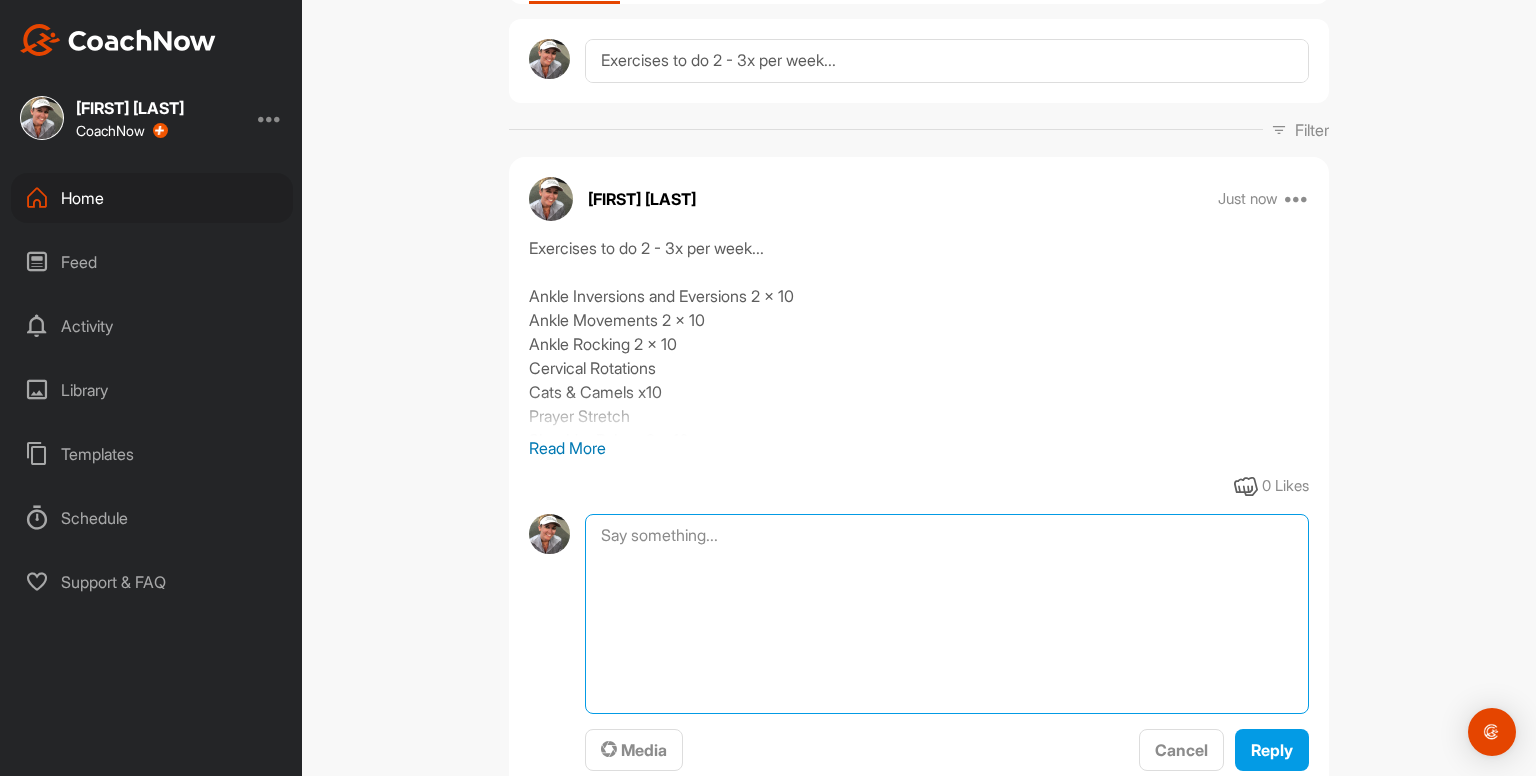 paste on "Ankle Inversion and Eversions
- x10 right foot
- 10 left foot
Repeat
00:18media
May 19
0 Likes
avatar
Kayleigh franklin
Ankle Movements - use something to balance with
- x10 circles clockwise
- x10 circles counterclockwise
- x10 pointing to ground / pulling up to shin
Repeat on other foot
Repeat both feet again
00:46media
May 19
0 Likes
avatar
Kayleigh franklin
Ankle Rocking - use something to balance with
- x10 rocking / heels up to toes up
Repeat
00:36media
May 19
0 Likes
avatar
Kayleigh franklin
Cervical Drill x5
- keep eyes focused forwards as head moves right and left
- right and left = 1 rep
- using a mirror helps
00:25media
May 19
0 Likes
avatar
Kayleigh franklin
Cervical Drill x5
- keep head still as eyes follow thumb
- right and left = 1 rep
00:38media
May 19
0 Likes
avatar
Kayleigh franklin
Cats & Camels x10
- up and down = 1 rep
- big movement from head to tailbone
- breathe in at the top and really expand the rib cage then breathe out when you arch down
00:13media
May 19
0 Likes
avatar
Ka..." 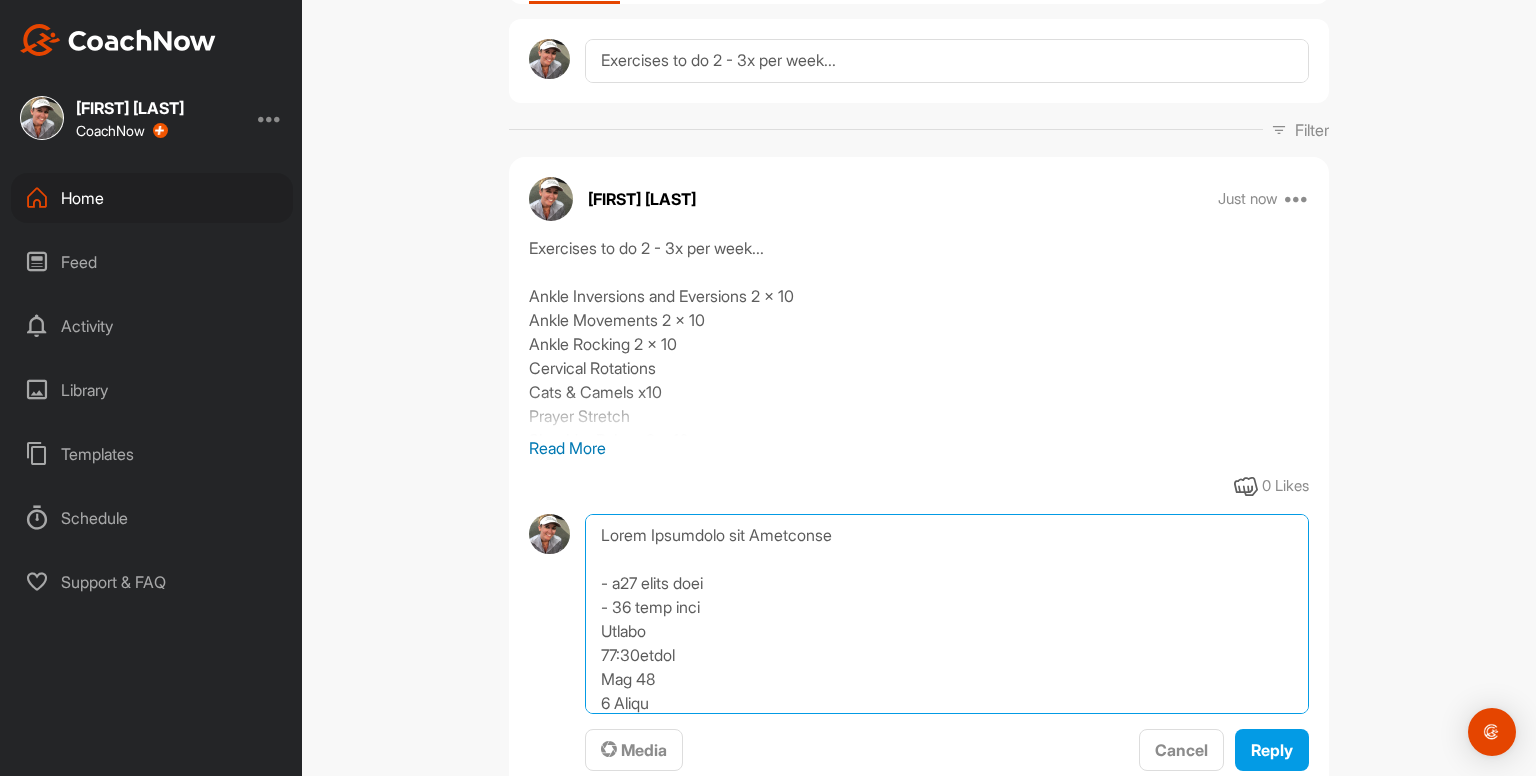 scroll, scrollTop: 1968, scrollLeft: 0, axis: vertical 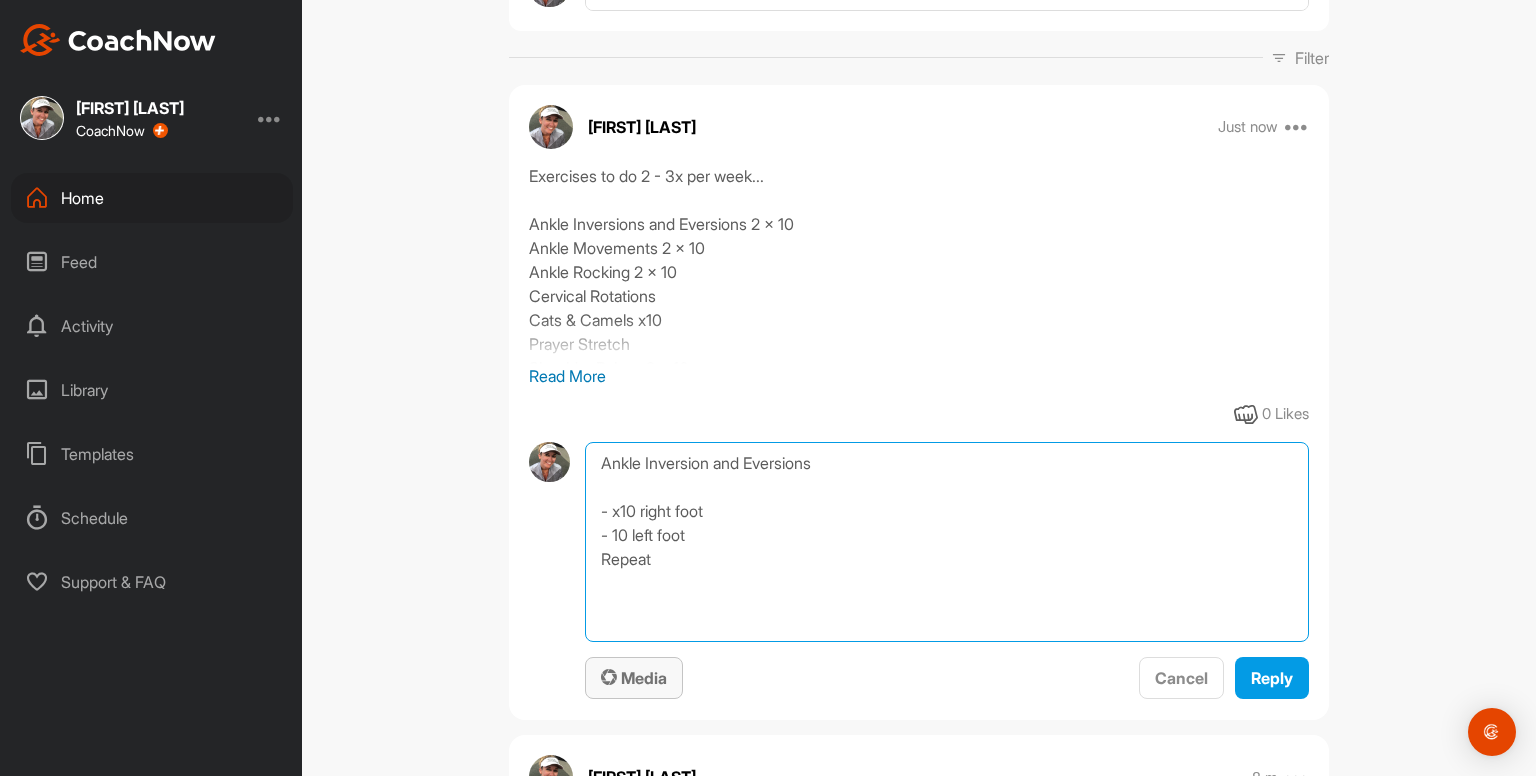 type on "Ankle Inversion and Eversions
- x10 right foot
- 10 left foot
Repeat" 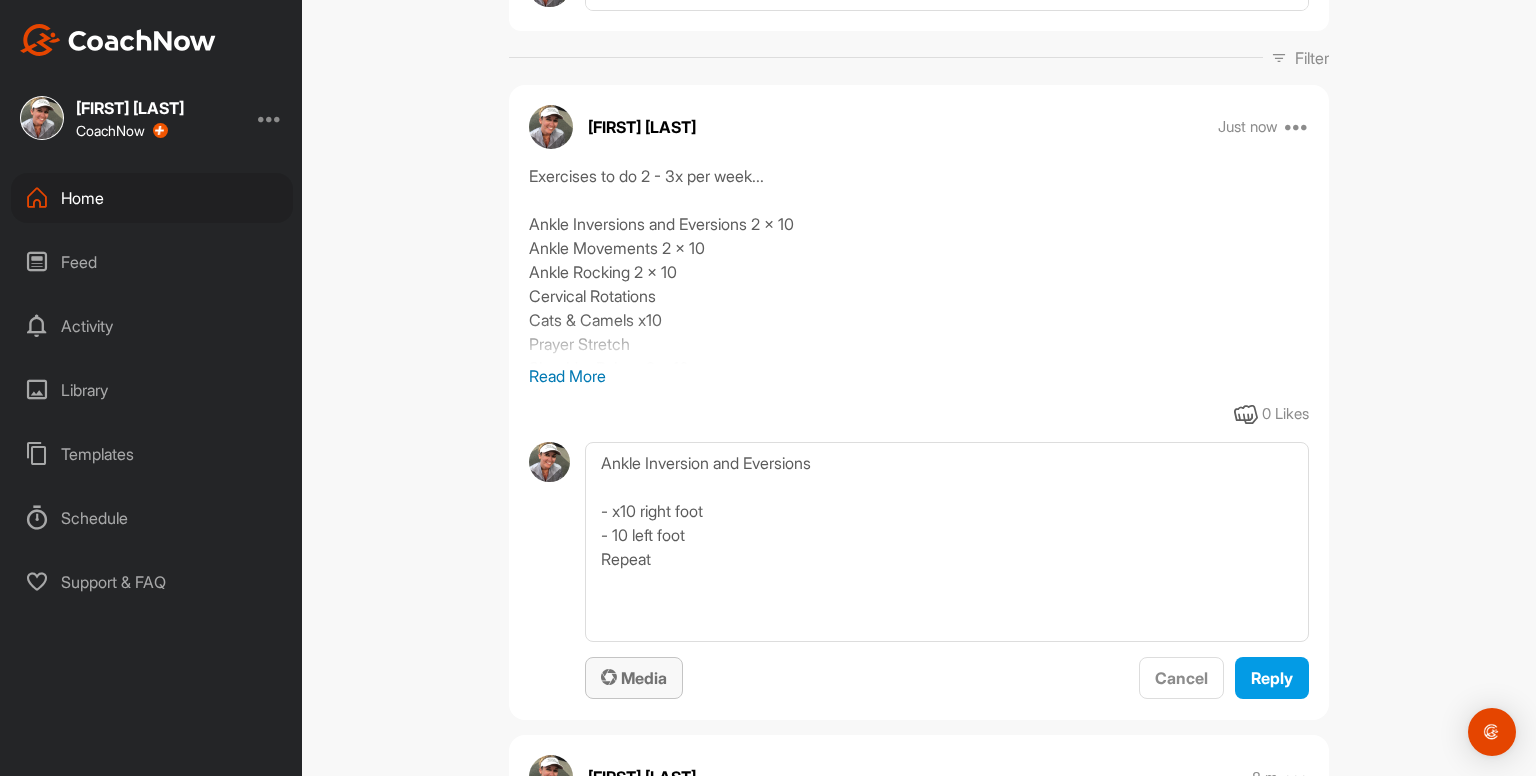 click on "Media" at bounding box center (634, 678) 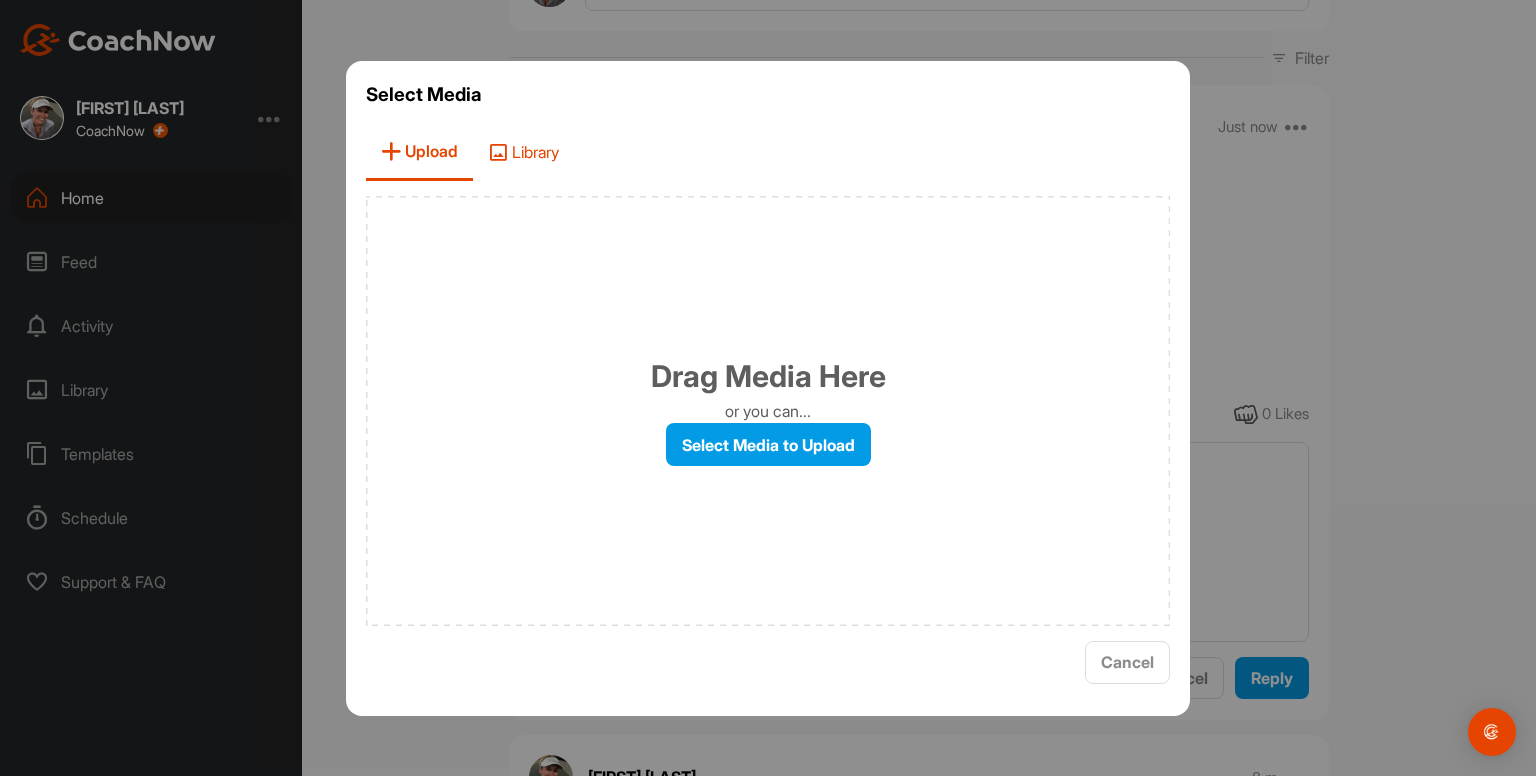 click on "Library" at bounding box center [523, 152] 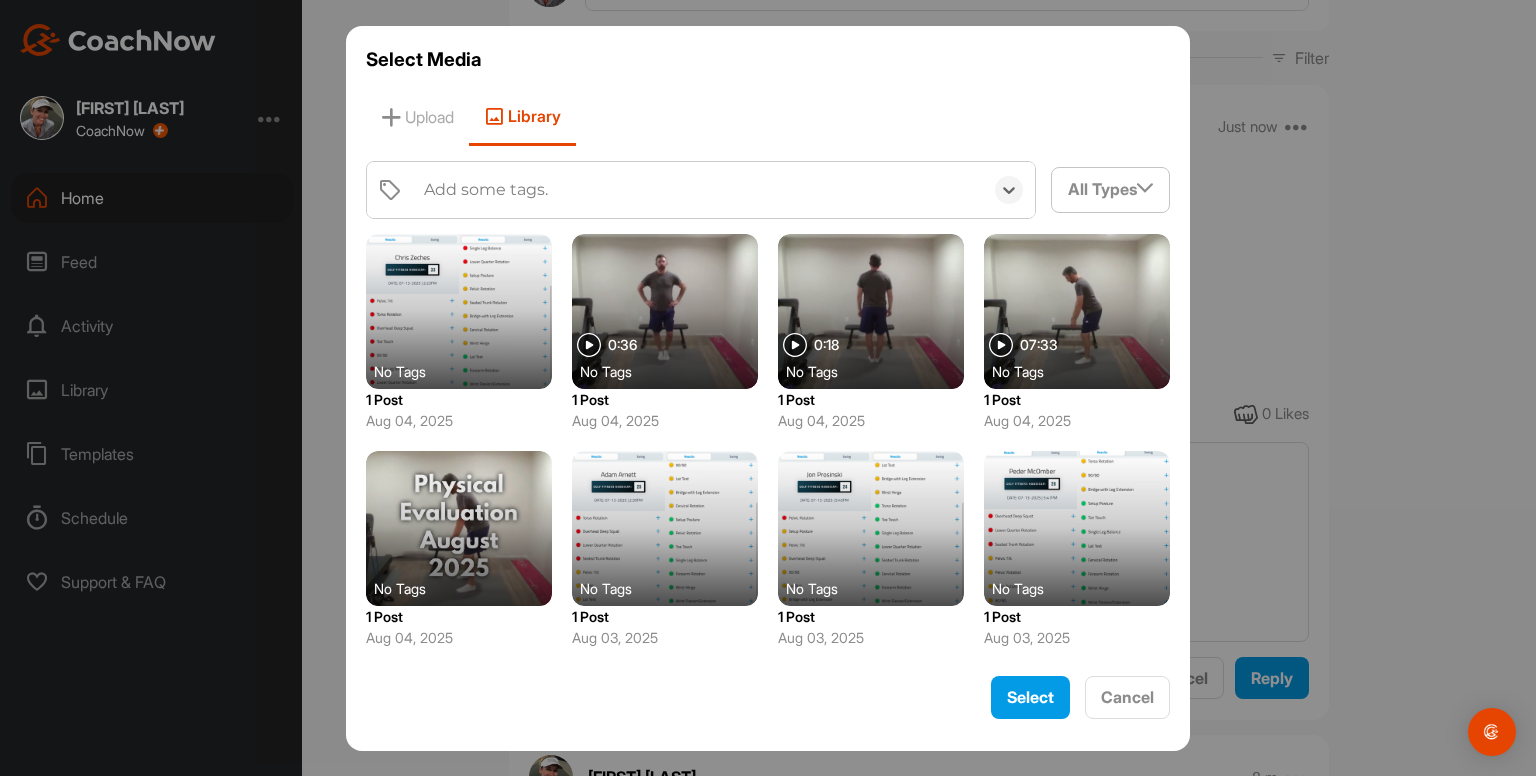 click on "Add some tags." at bounding box center (486, 190) 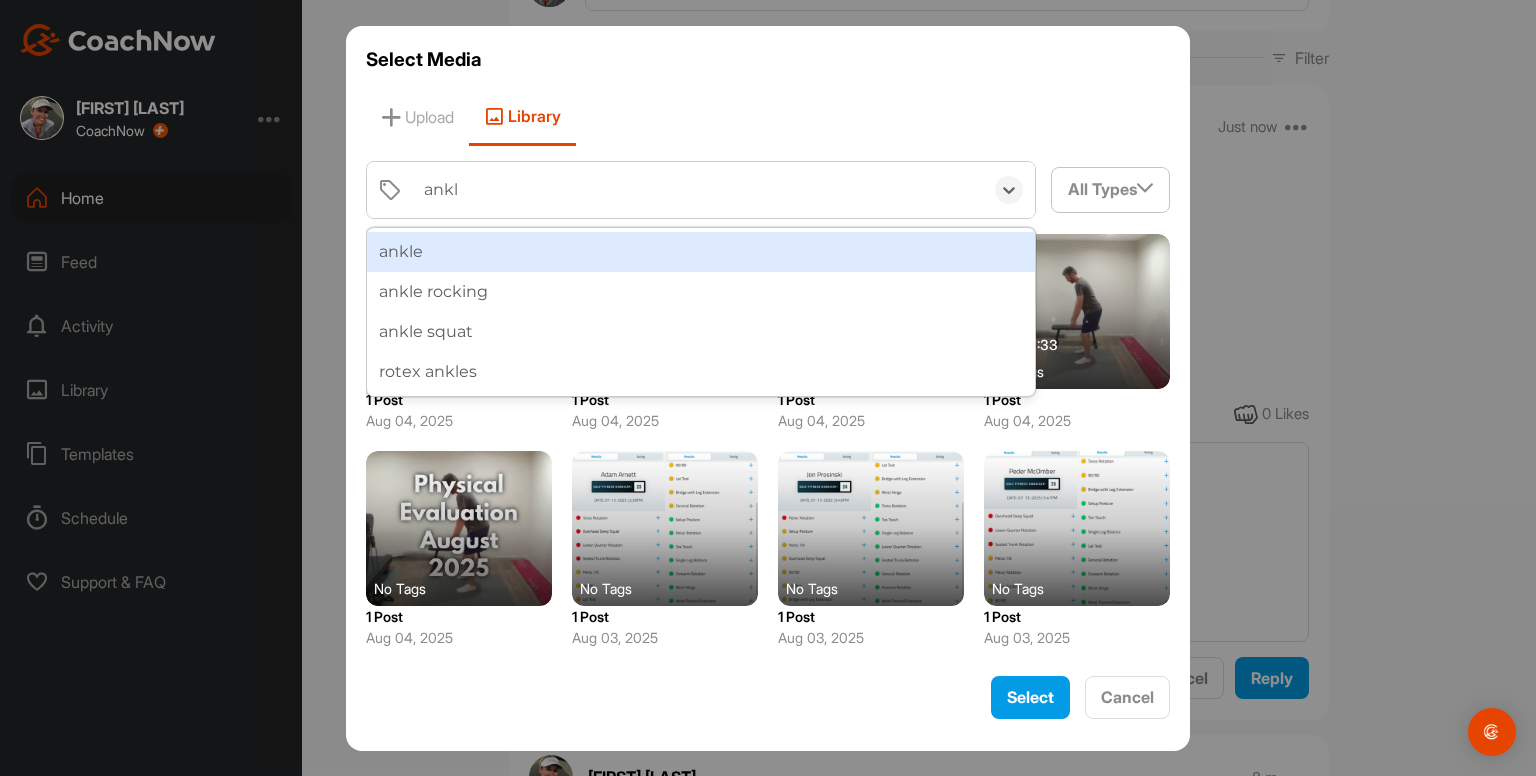 type on "ankle" 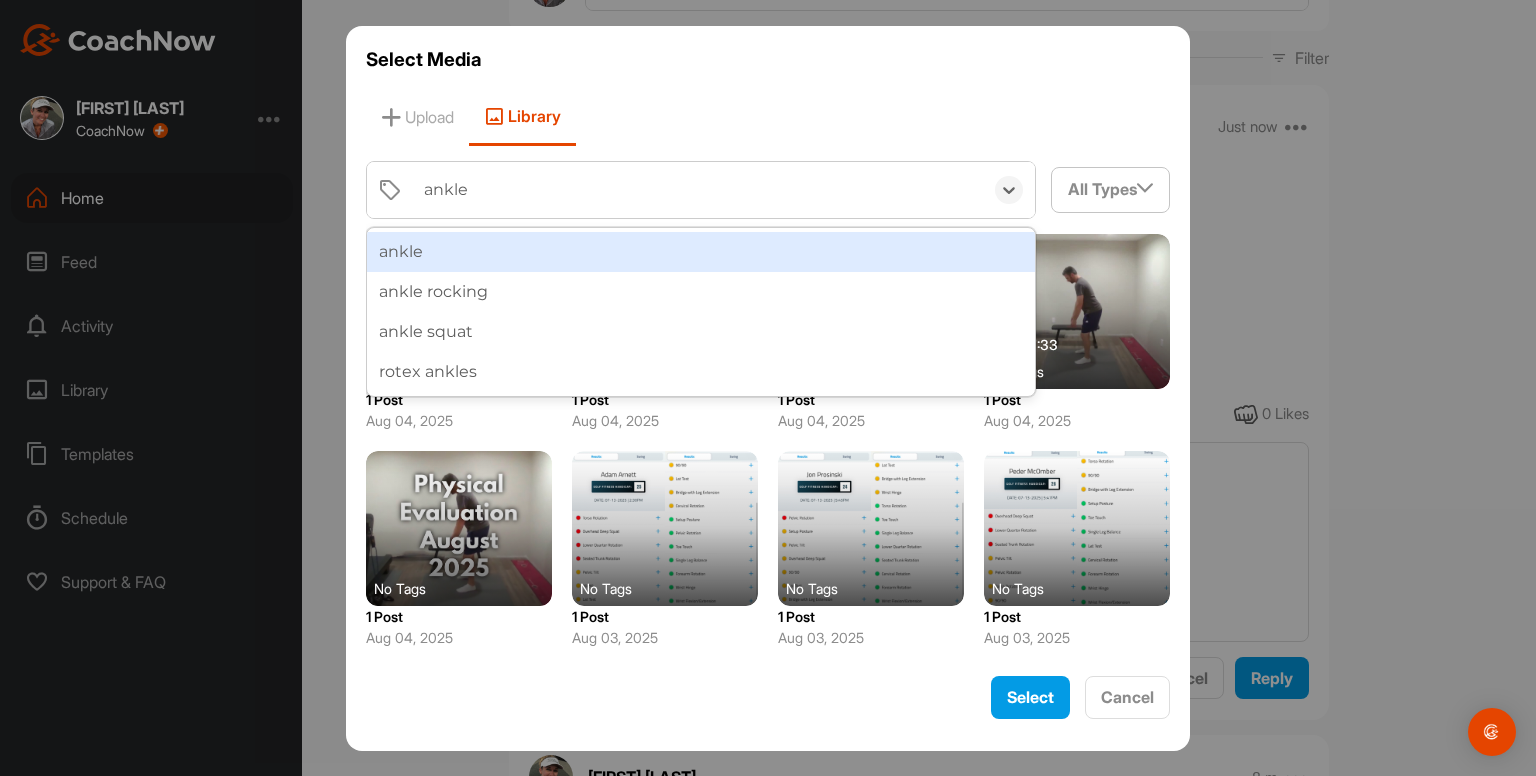 click on "ankle" at bounding box center (701, 252) 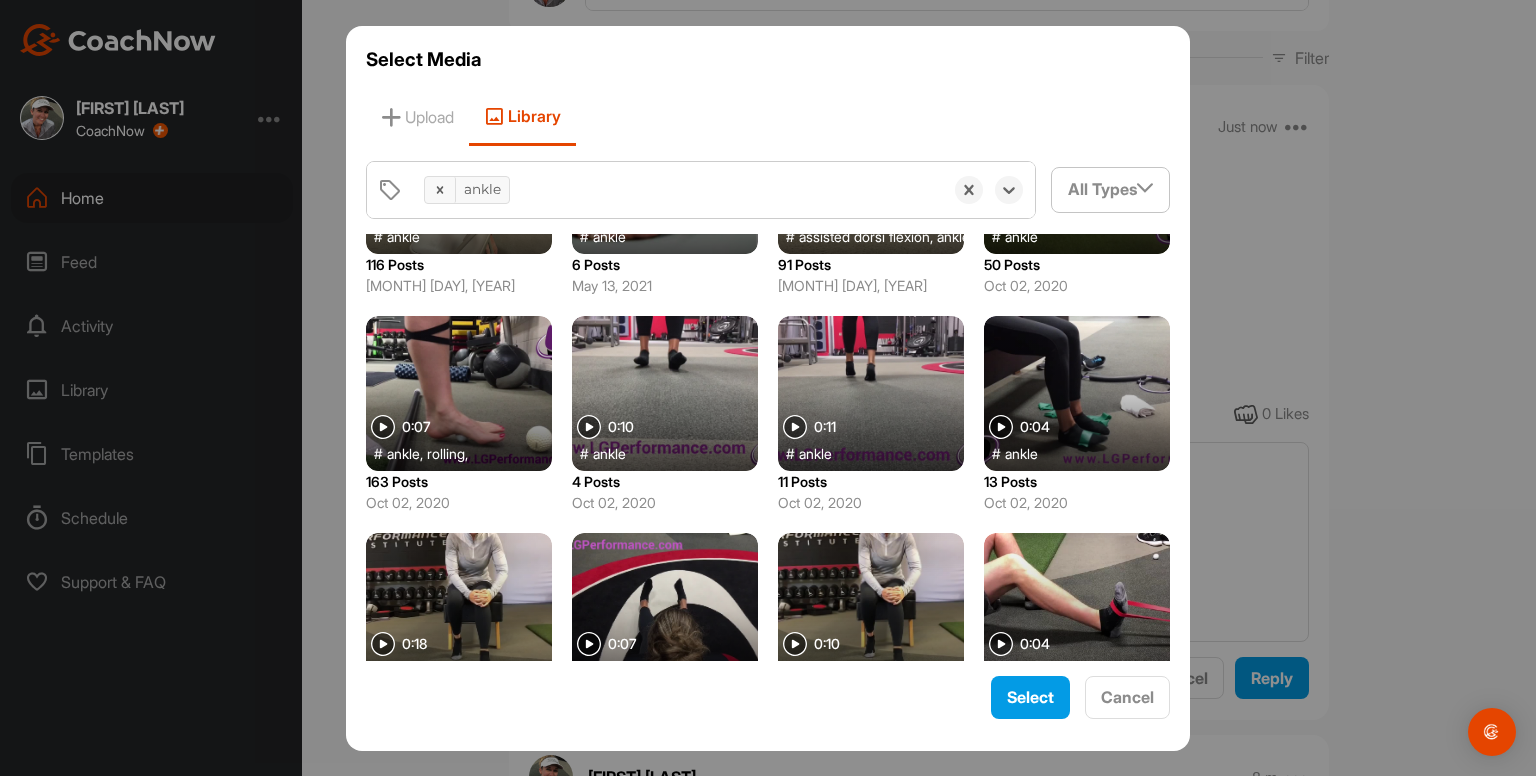 scroll, scrollTop: 400, scrollLeft: 0, axis: vertical 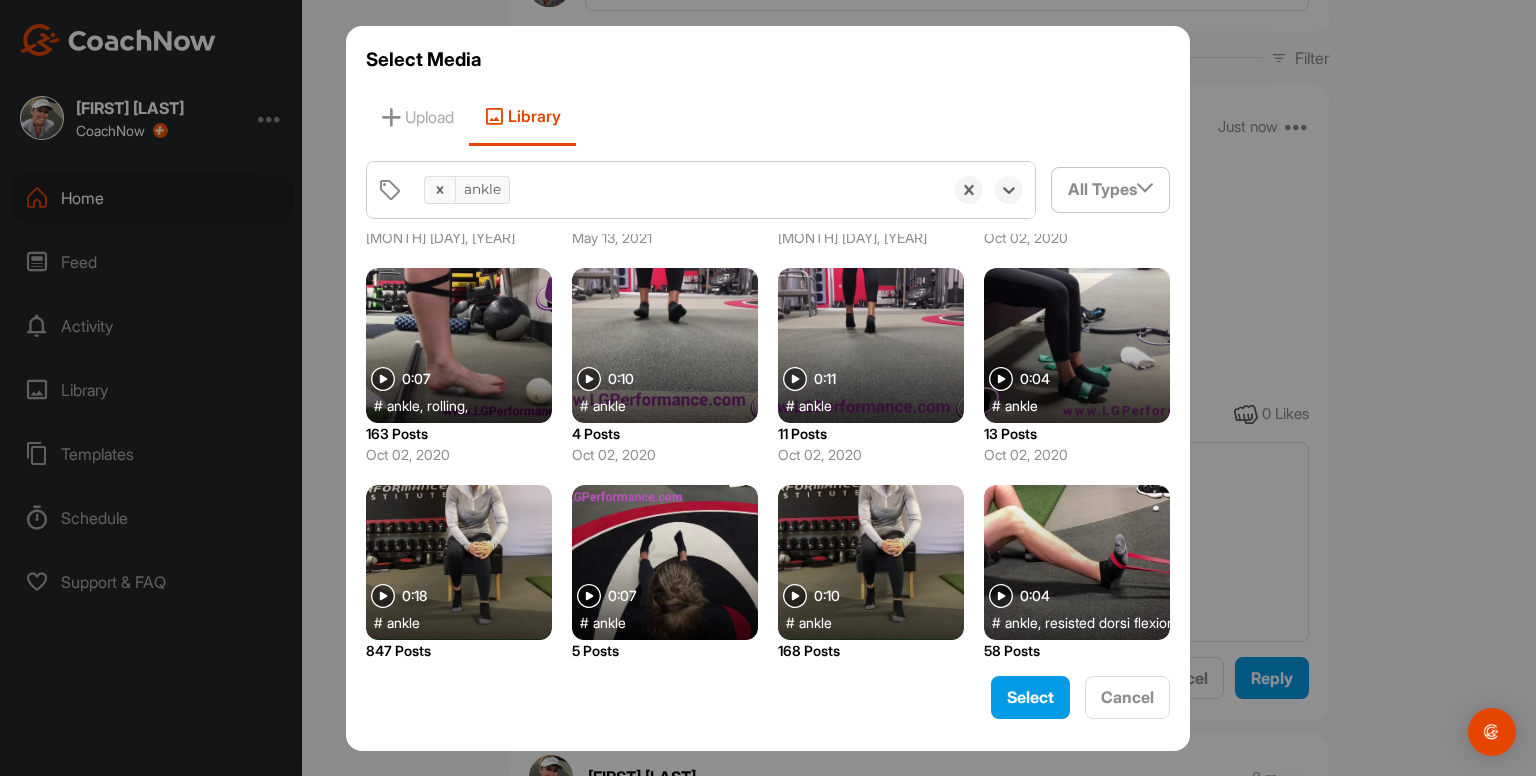 click at bounding box center (459, 562) 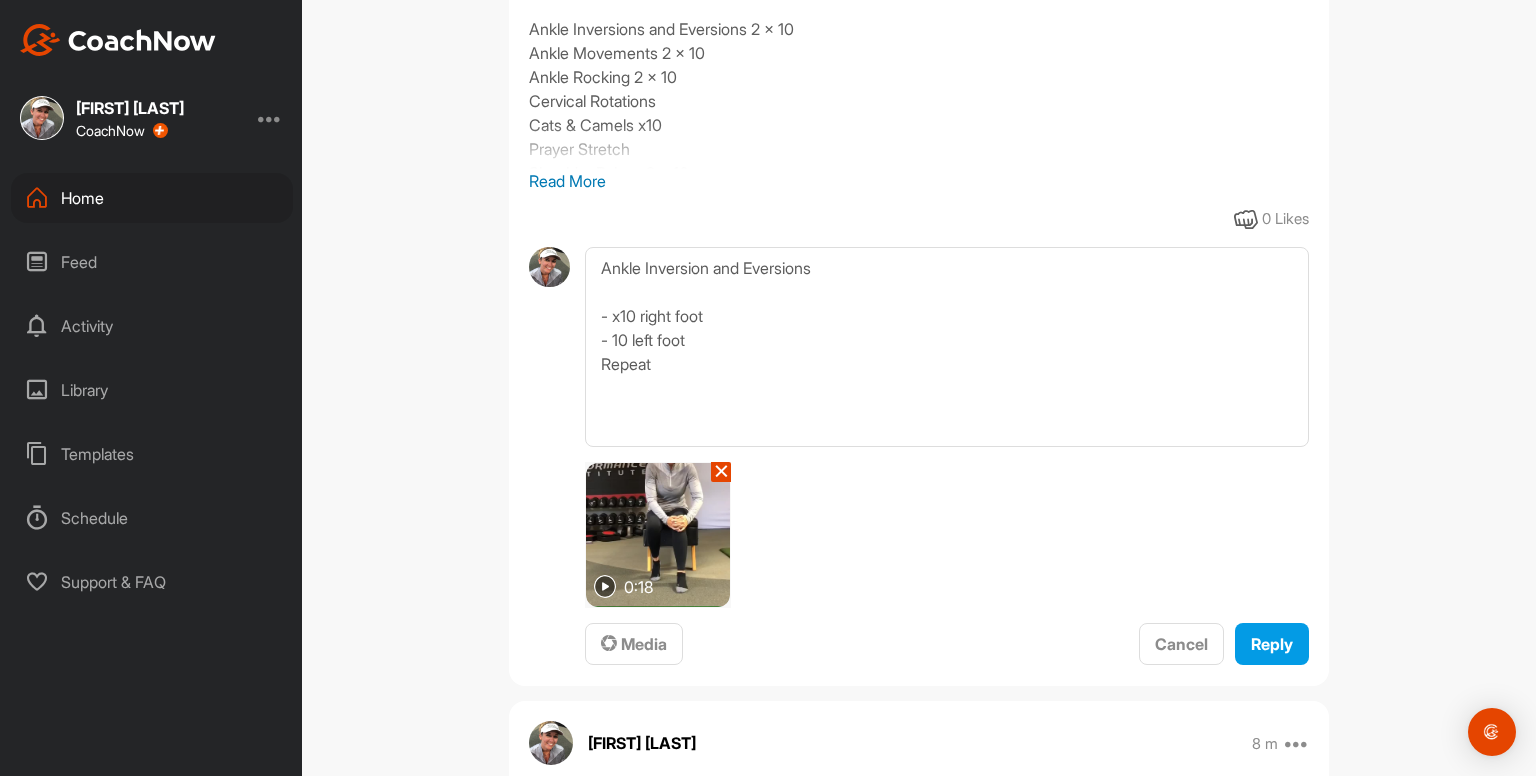 scroll, scrollTop: 472, scrollLeft: 0, axis: vertical 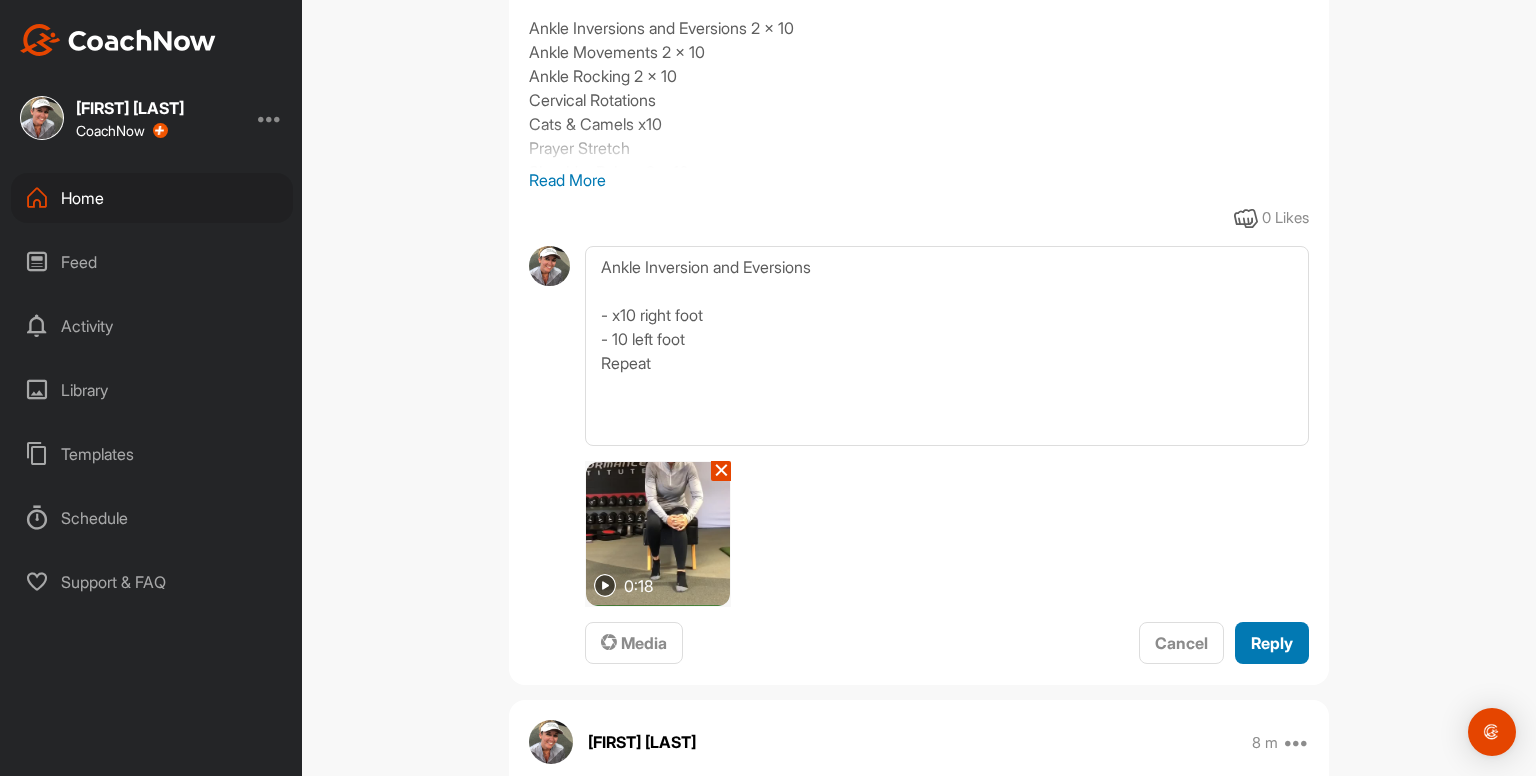click on "Reply" at bounding box center [1272, 643] 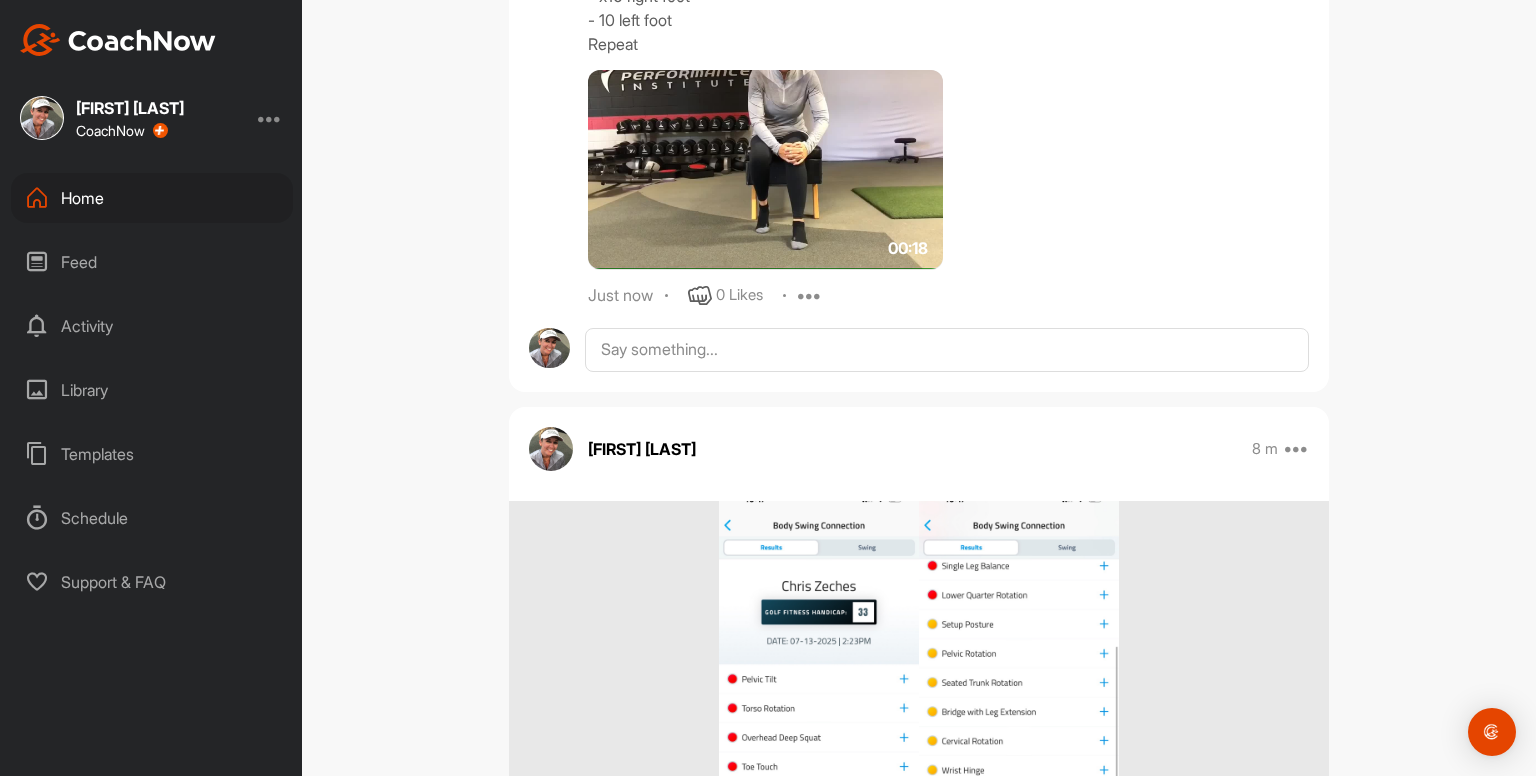 scroll, scrollTop: 848, scrollLeft: 0, axis: vertical 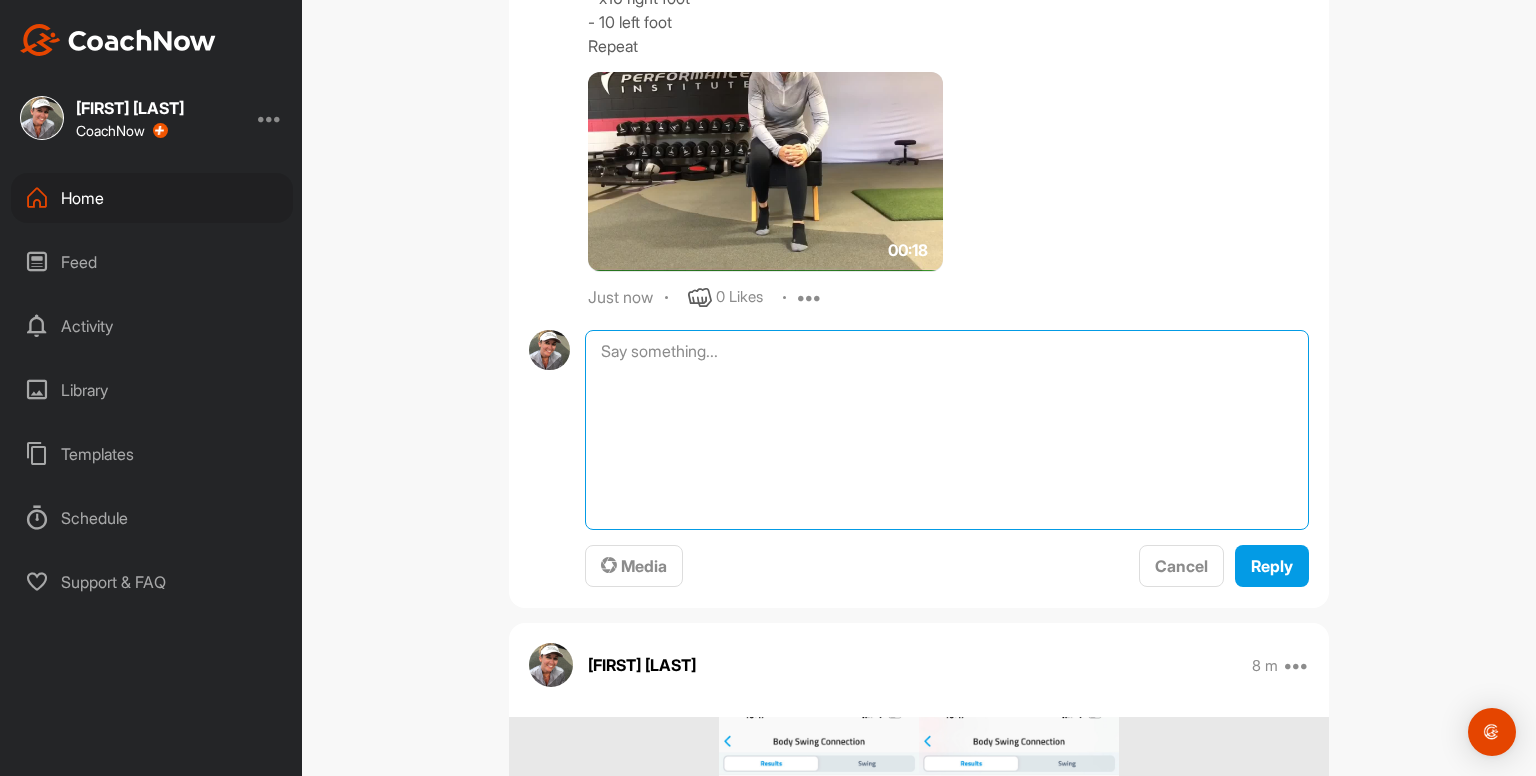 click at bounding box center [947, 430] 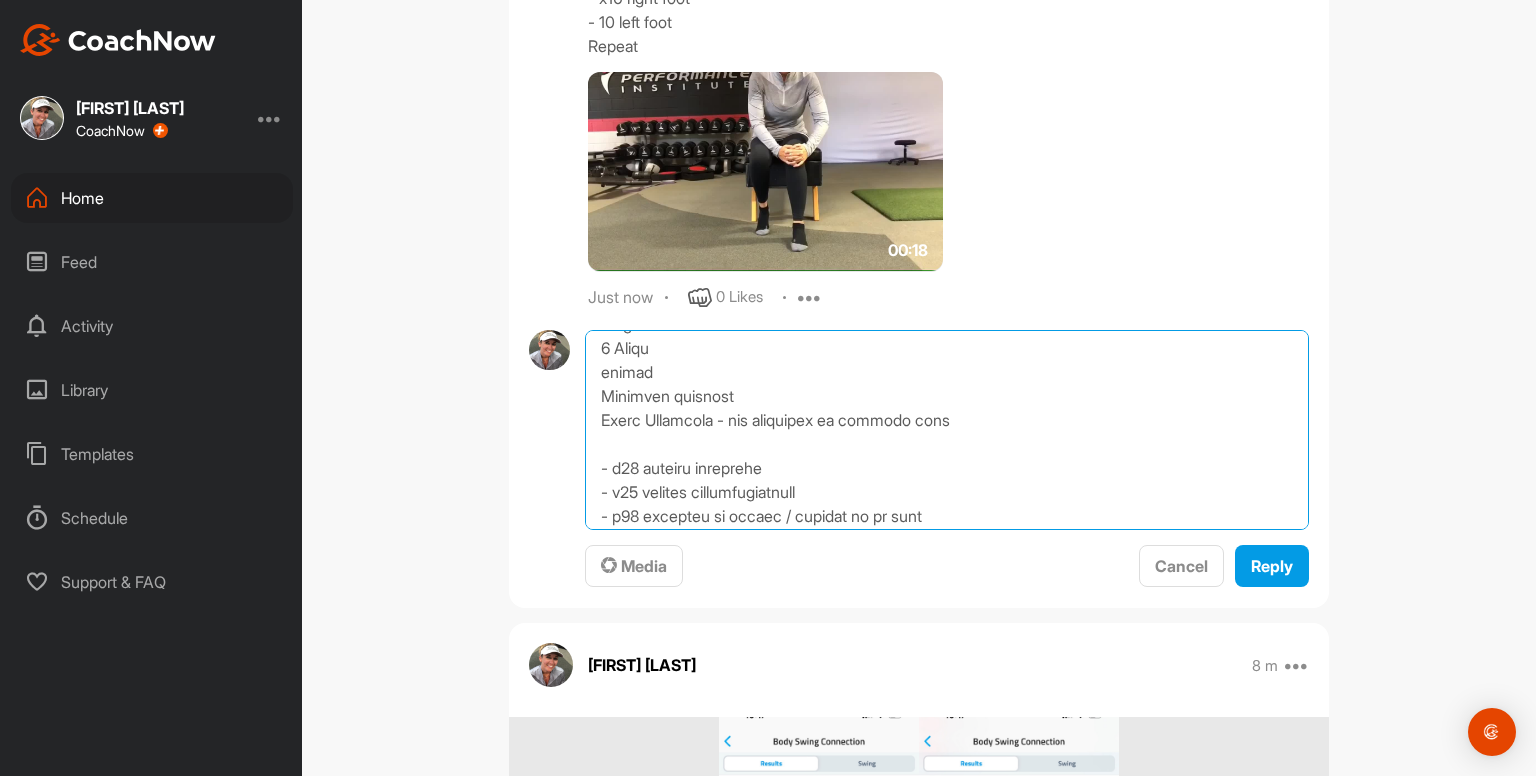 scroll, scrollTop: 0, scrollLeft: 0, axis: both 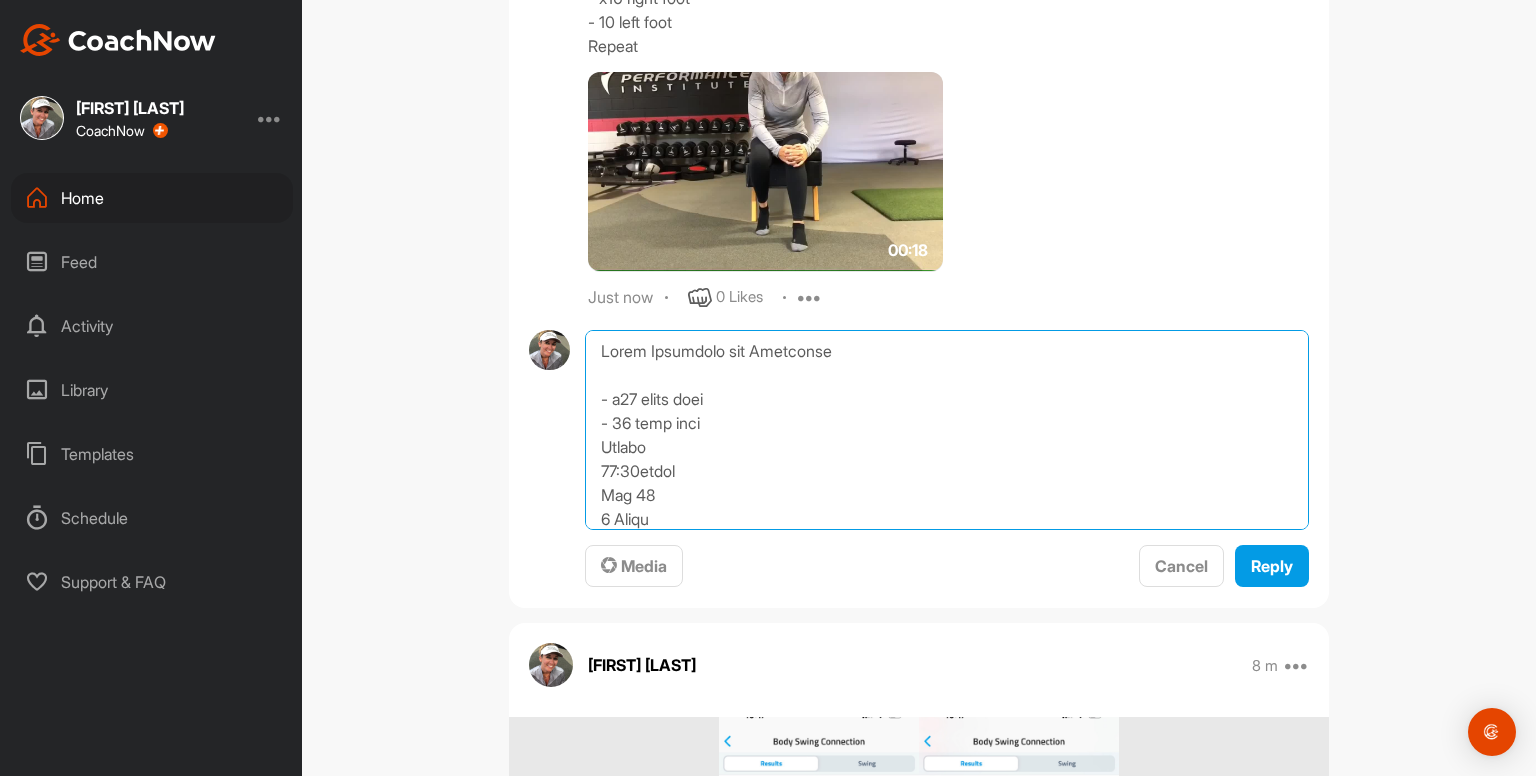 drag, startPoint x: 588, startPoint y: 411, endPoint x: 545, endPoint y: 100, distance: 313.9586 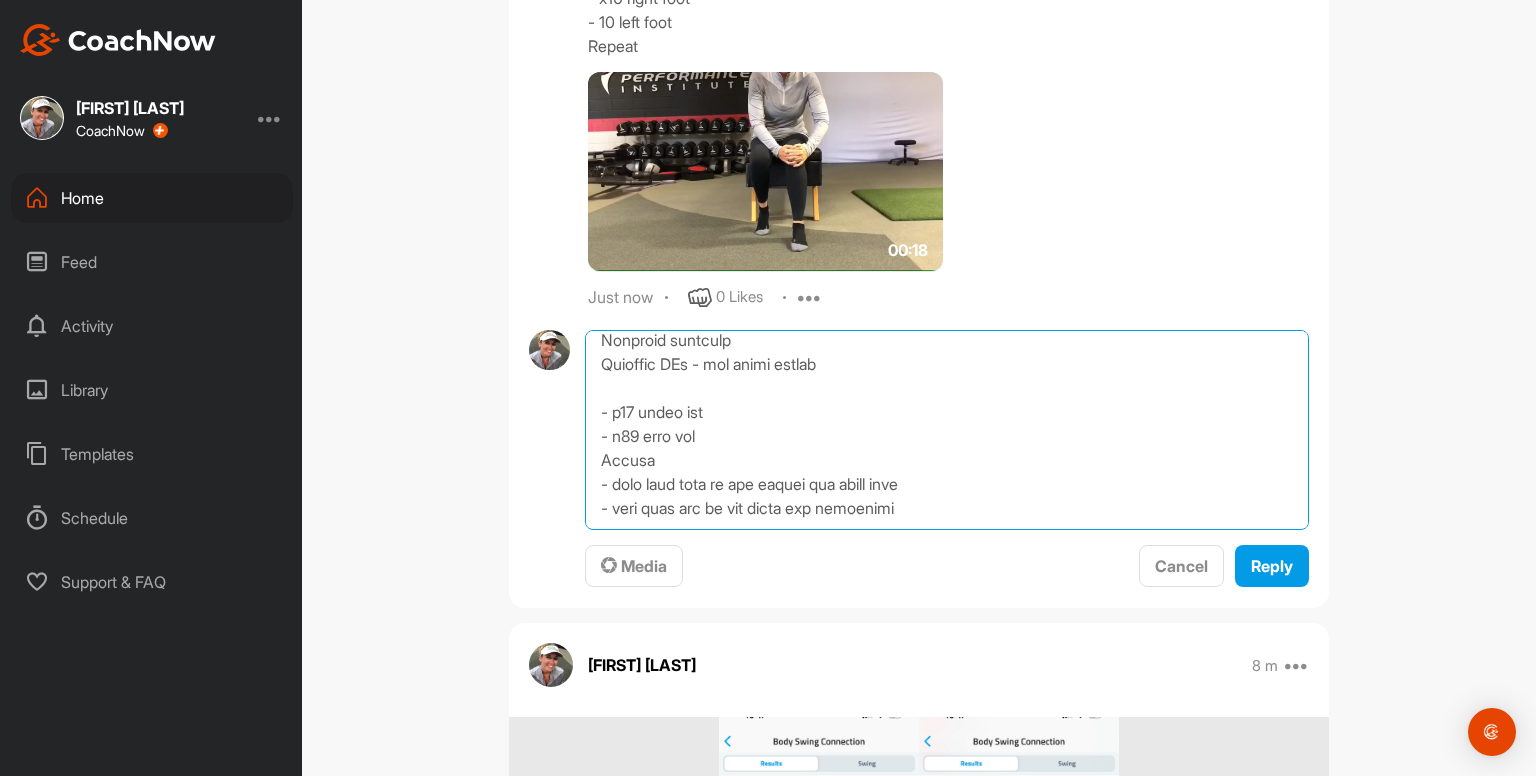 drag, startPoint x: 594, startPoint y: 510, endPoint x: 918, endPoint y: 537, distance: 325.12305 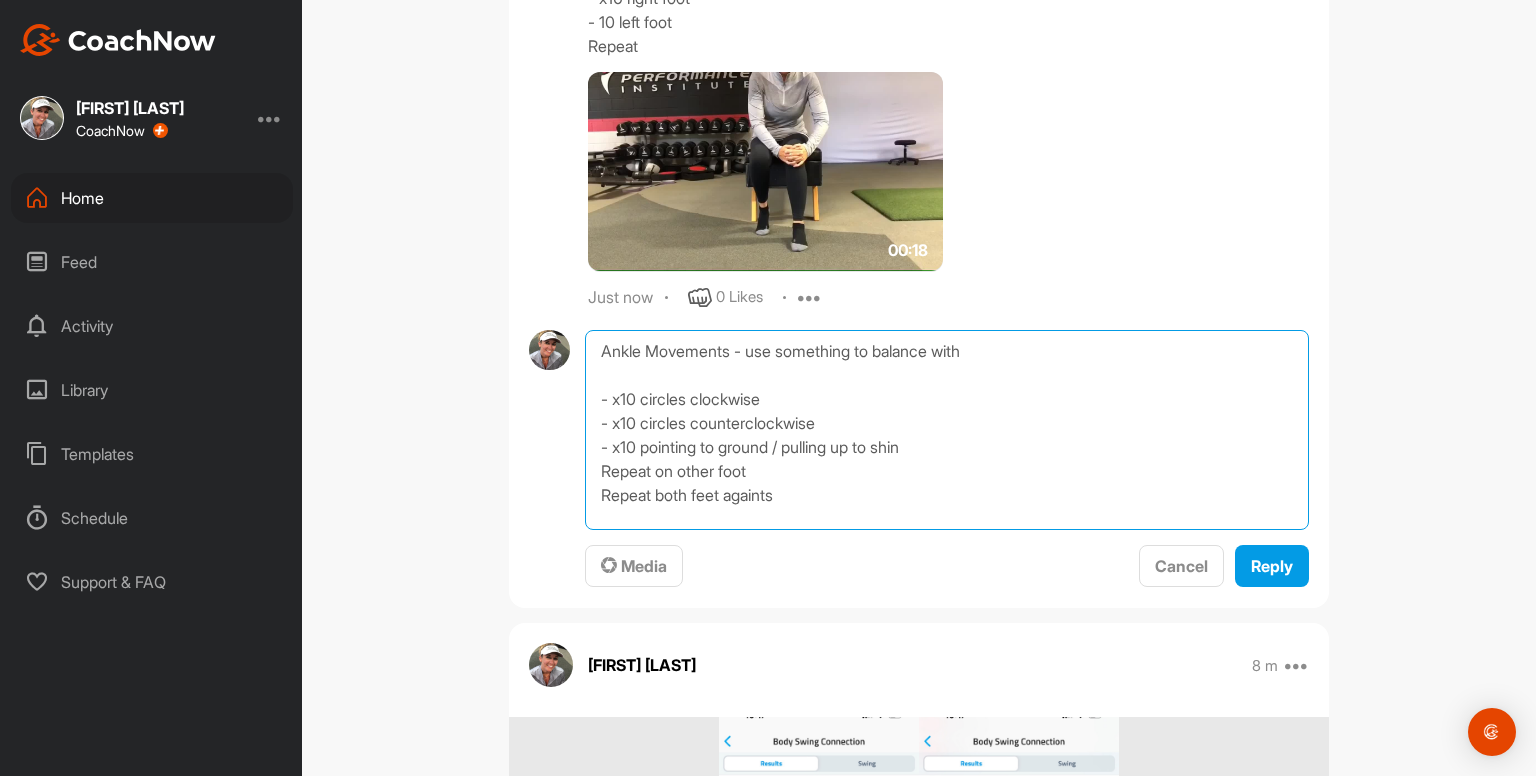 scroll, scrollTop: 0, scrollLeft: 0, axis: both 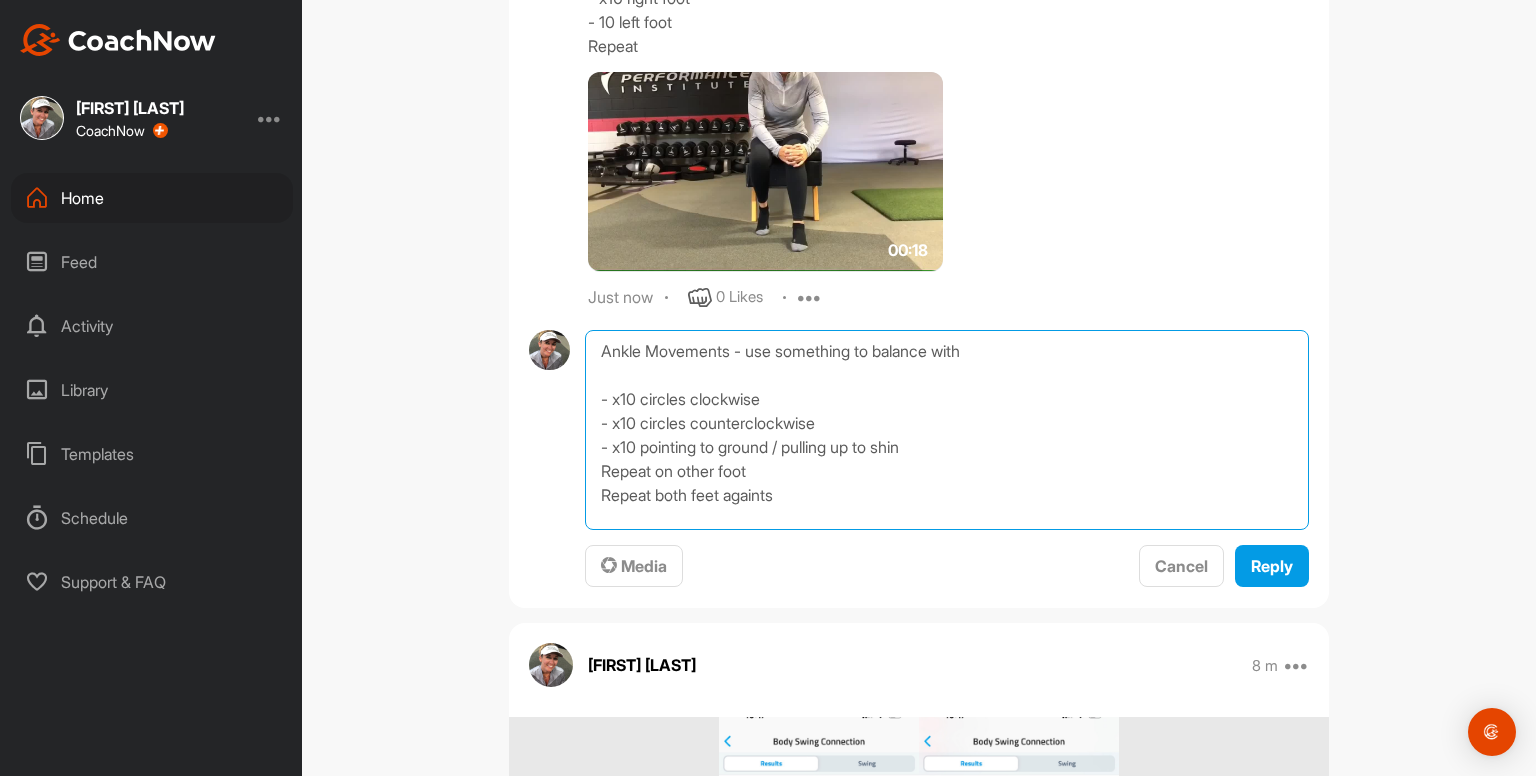 click on "Ankle Movements - use something to balance with
- x10 circles clockwise
- x10 circles counterclockwise
- x10 pointing to ground / pulling up to shin
Repeat on other foot
Repeat both feet againts" at bounding box center [947, 430] 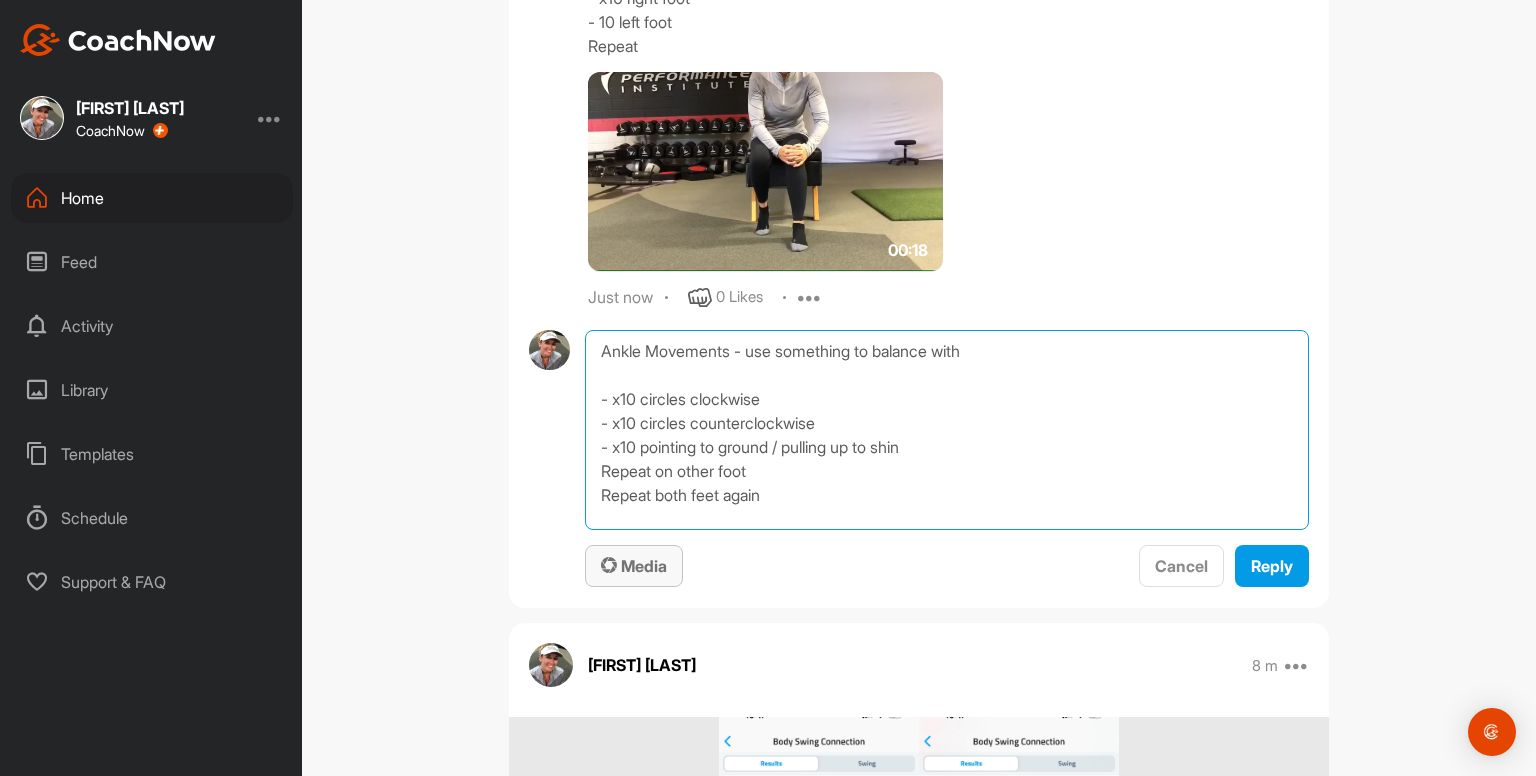 type on "Ankle Movements - use something to balance with
- x10 circles clockwise
- x10 circles counterclockwise
- x10 pointing to ground / pulling up to shin
Repeat on other foot
Repeat both feet again" 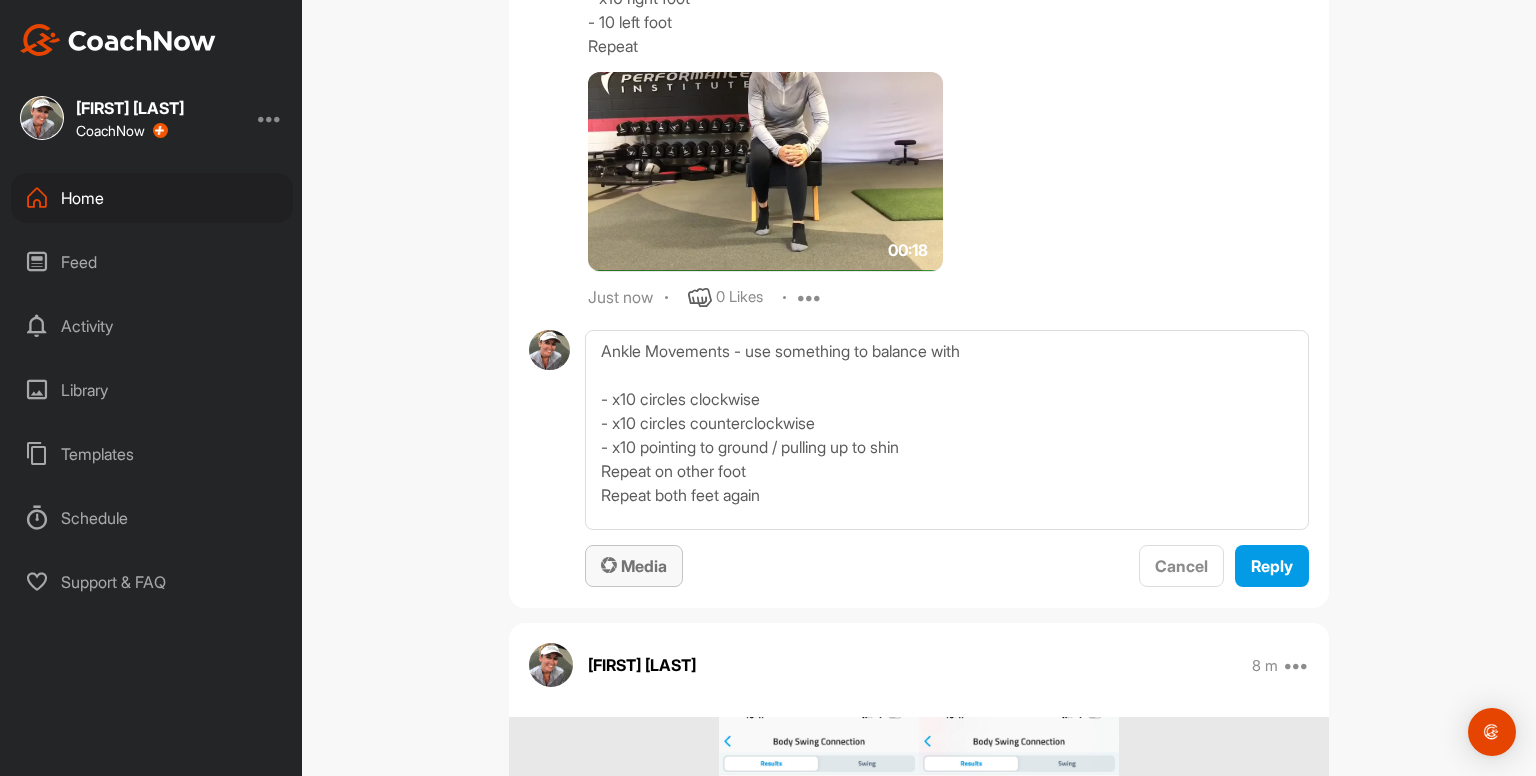 click on "Media" at bounding box center [634, 566] 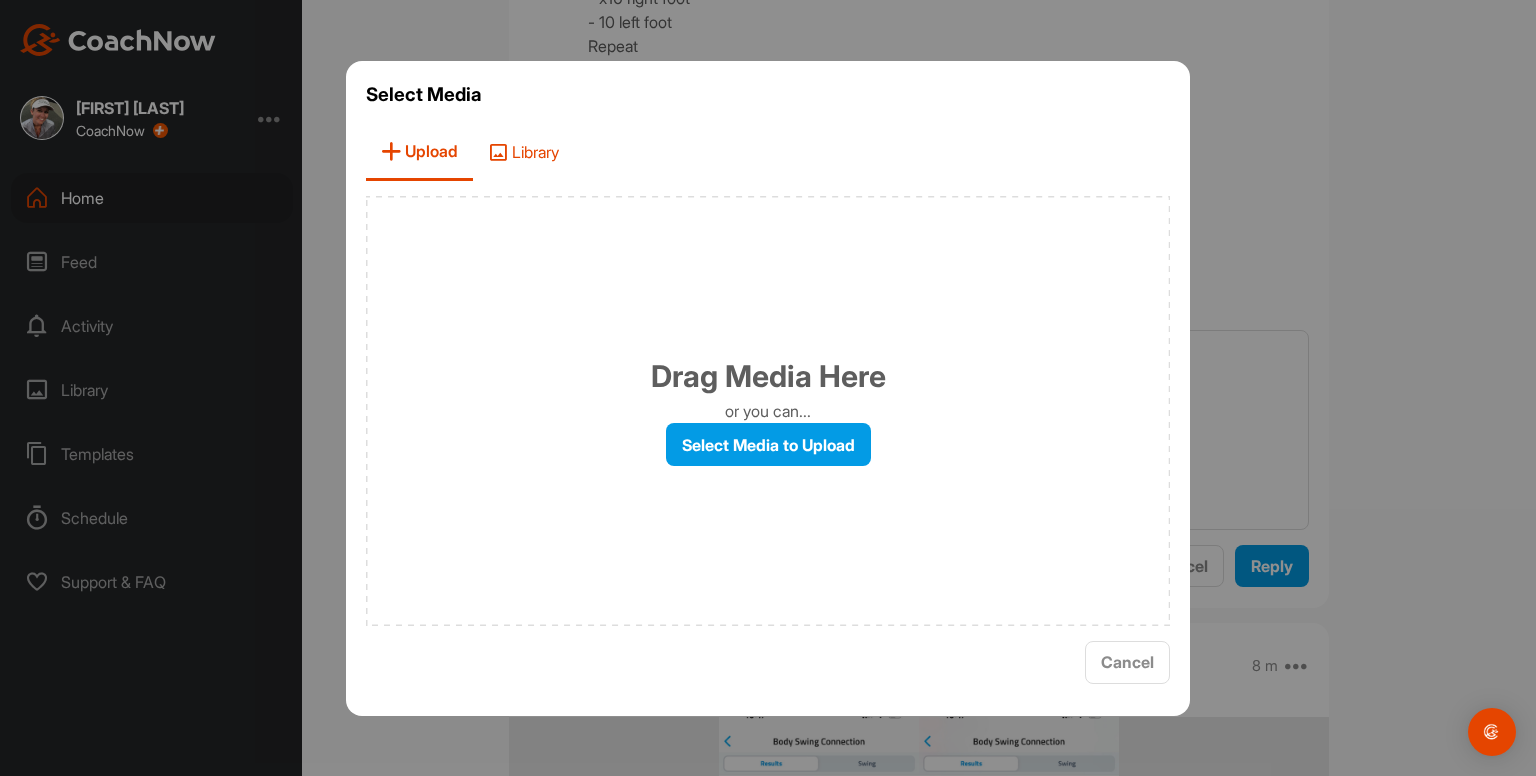 click on "Library" at bounding box center (523, 152) 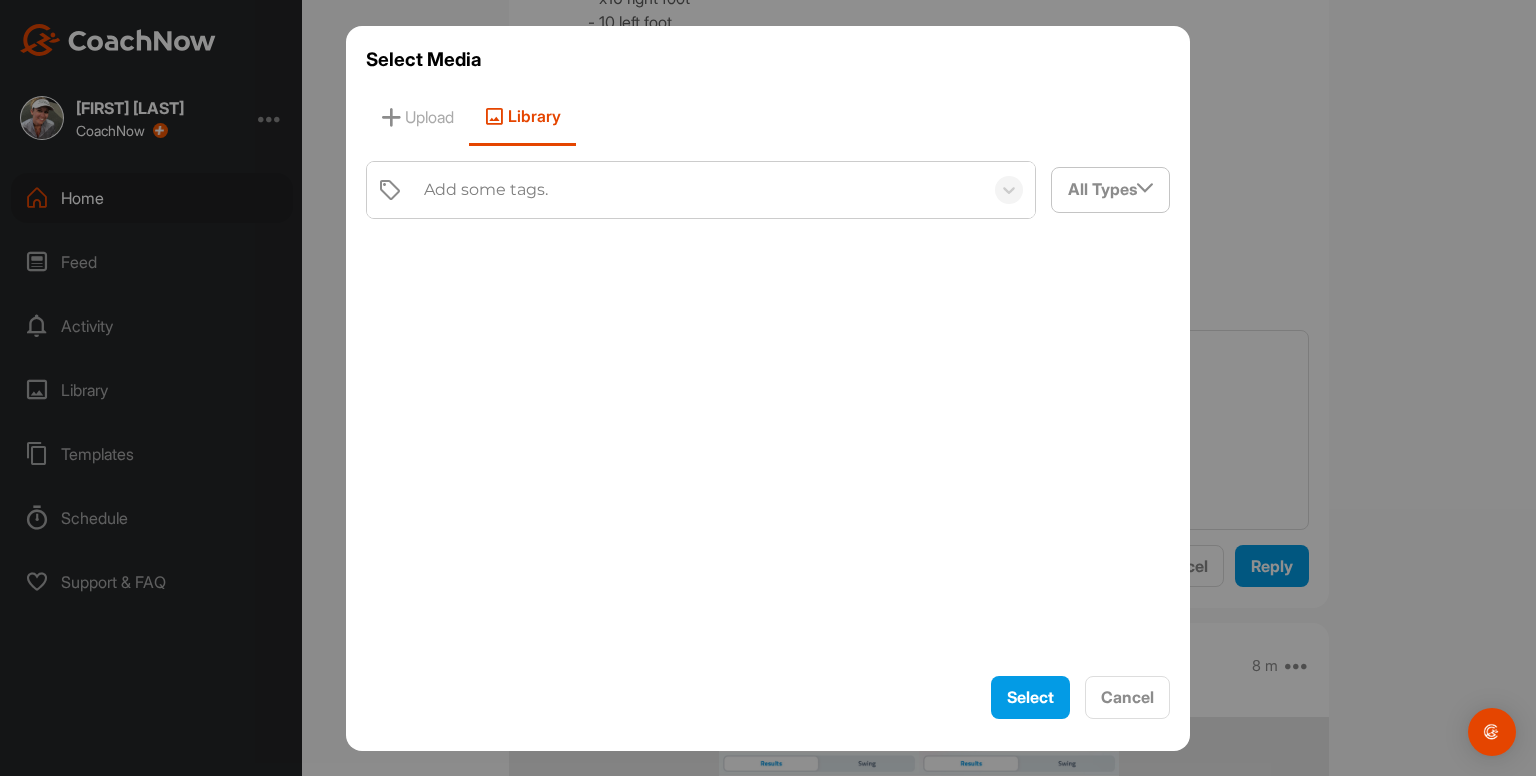 click on "Add some tags." at bounding box center [486, 190] 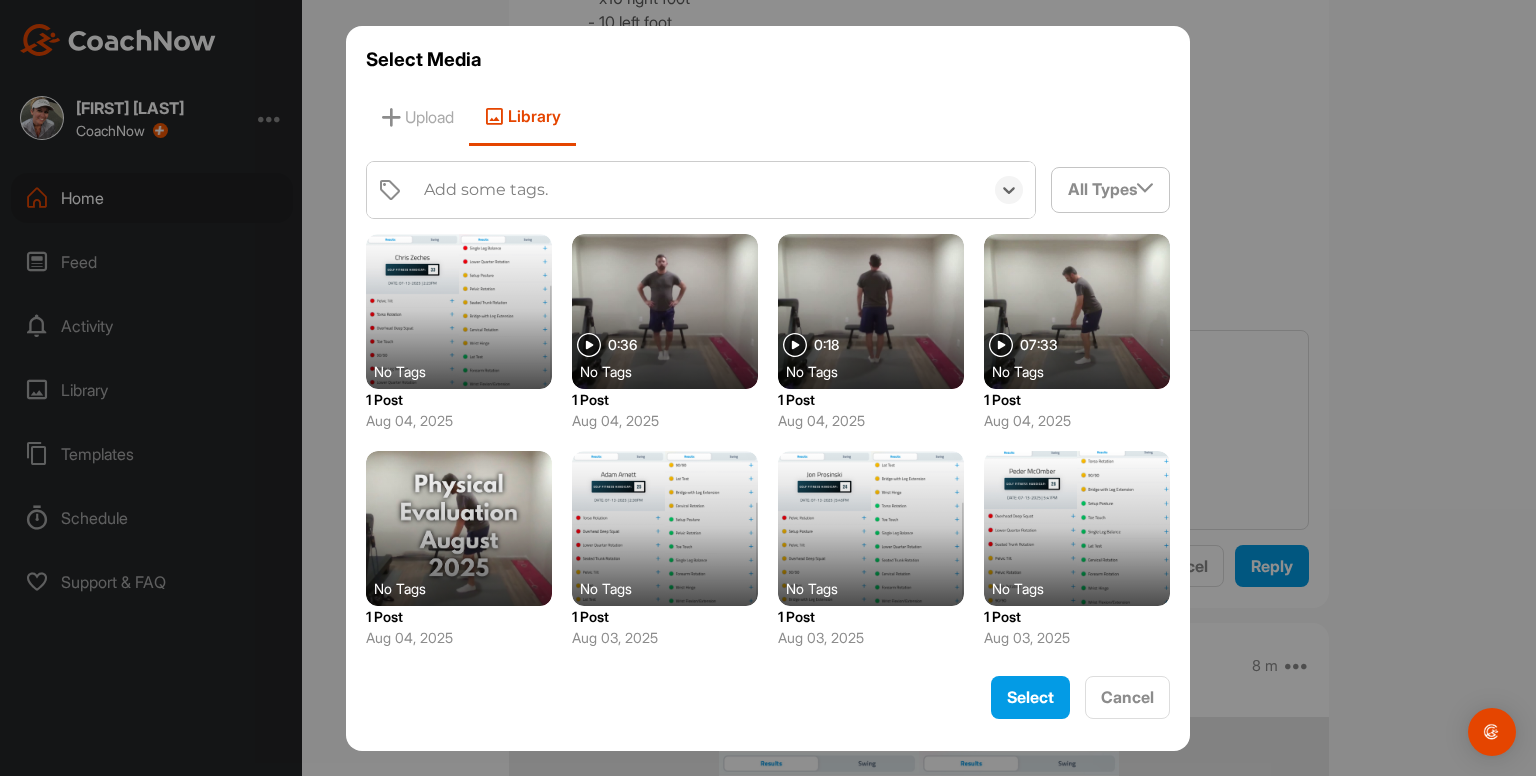 click on "Add some tags." at bounding box center [486, 190] 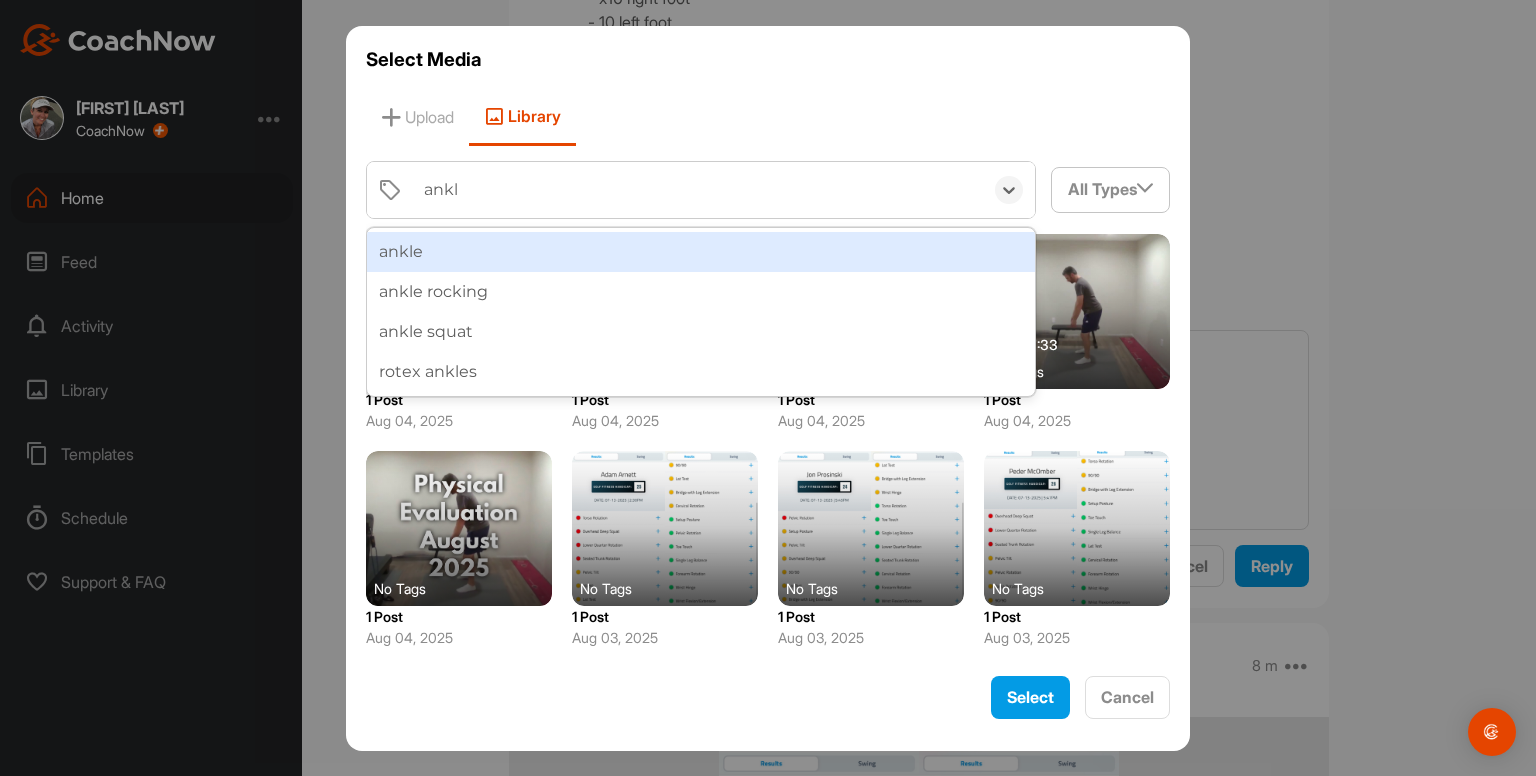 type on "ankle" 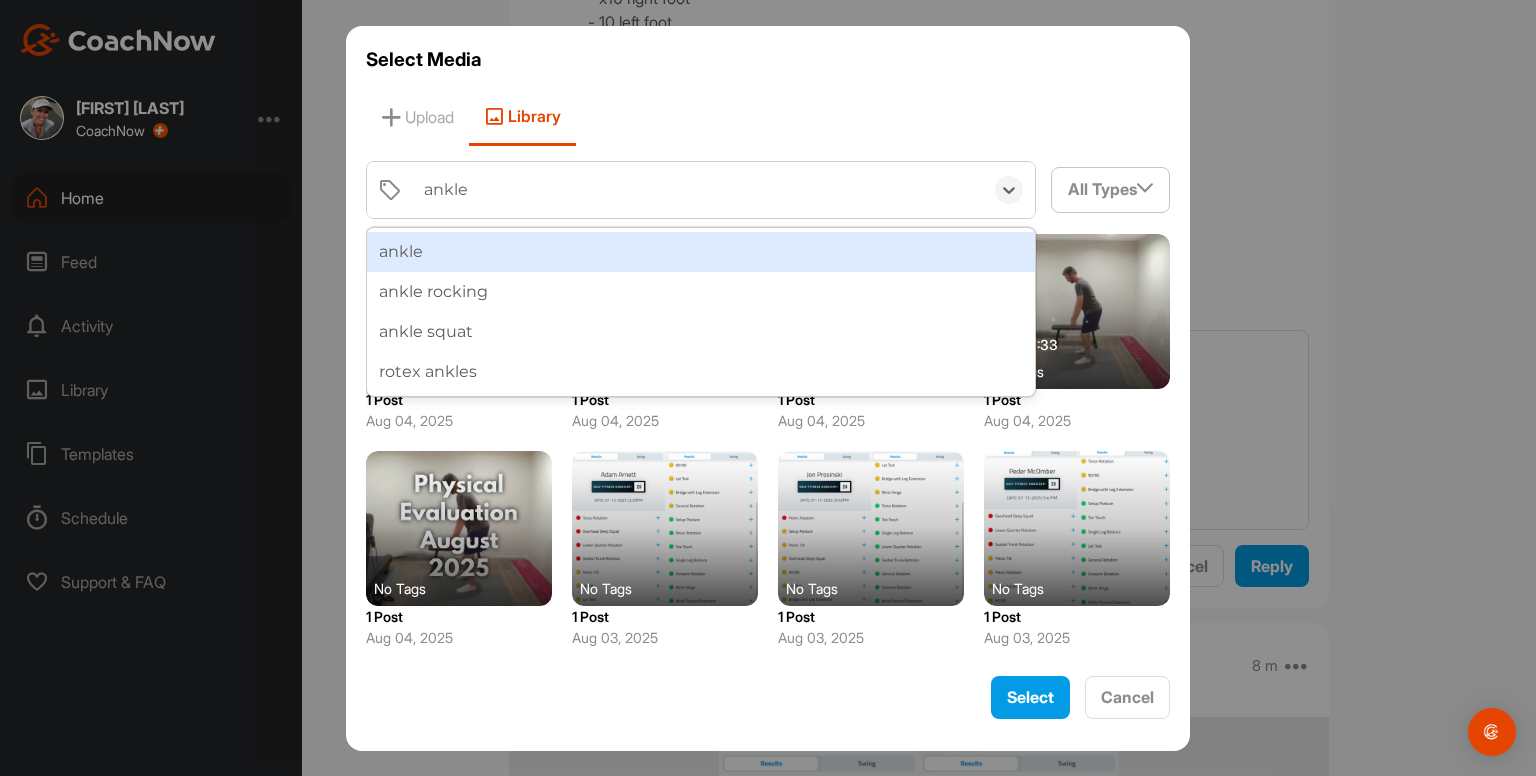 click on "ankle" at bounding box center [701, 252] 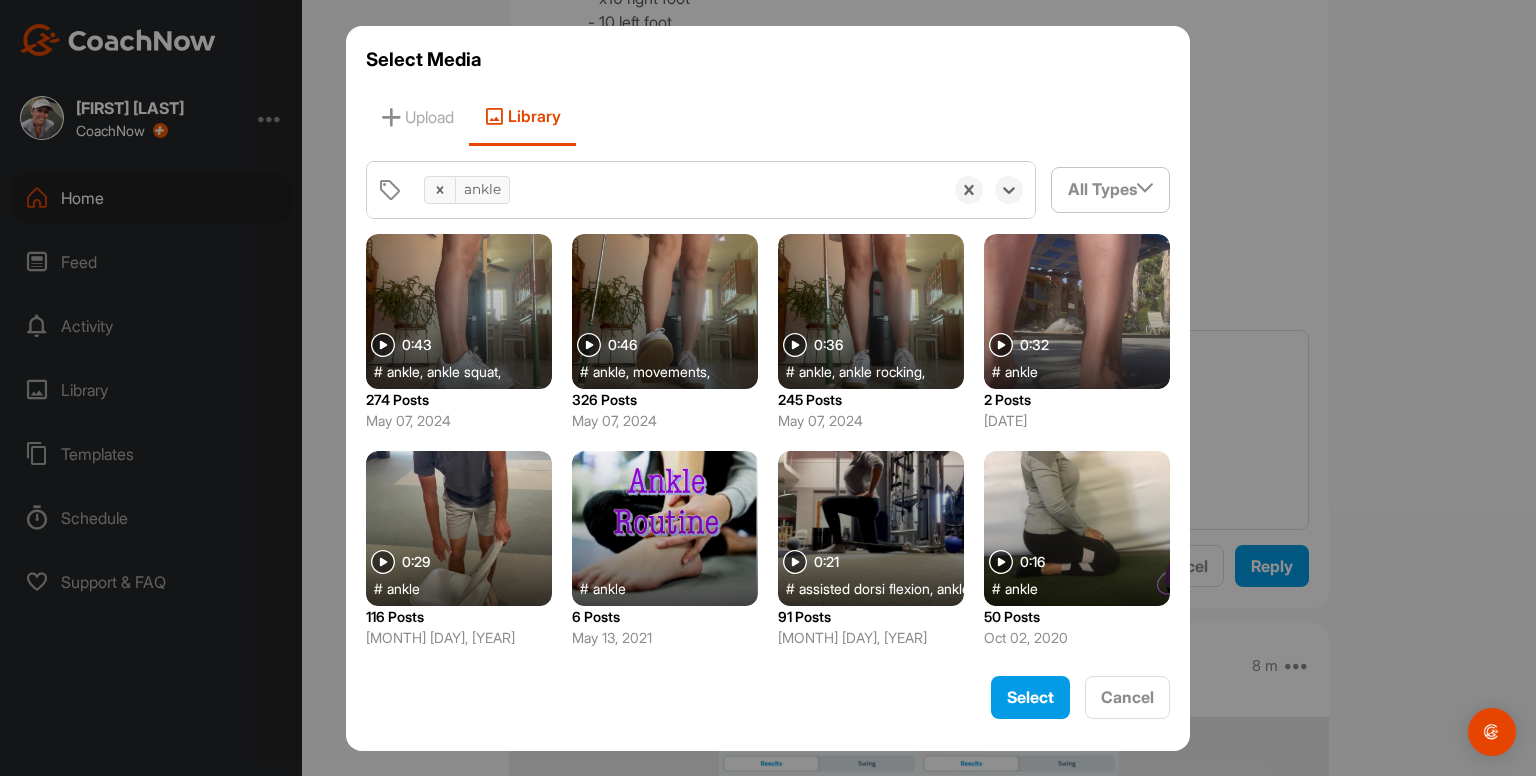 click at bounding box center [665, 311] 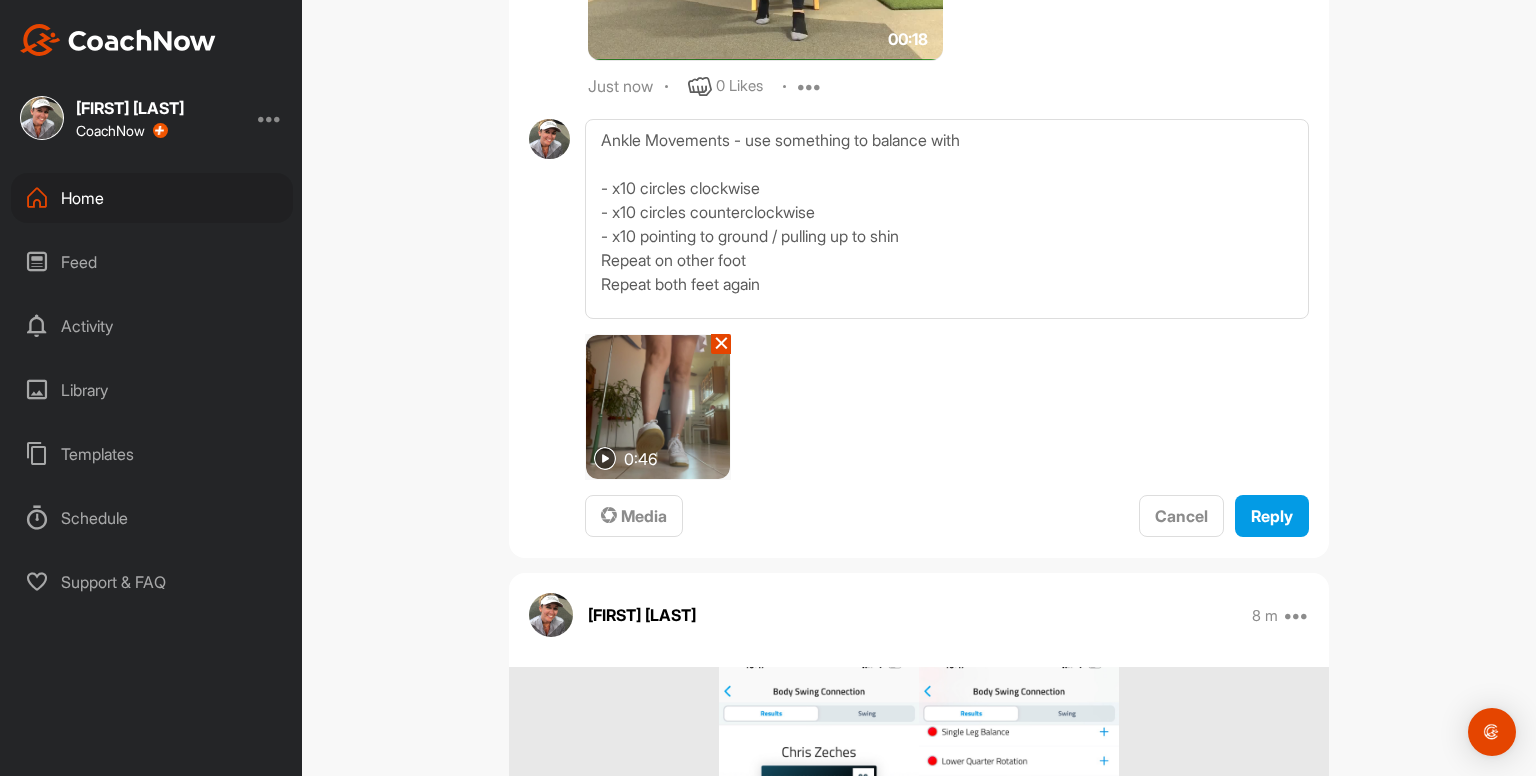 scroll, scrollTop: 1063, scrollLeft: 0, axis: vertical 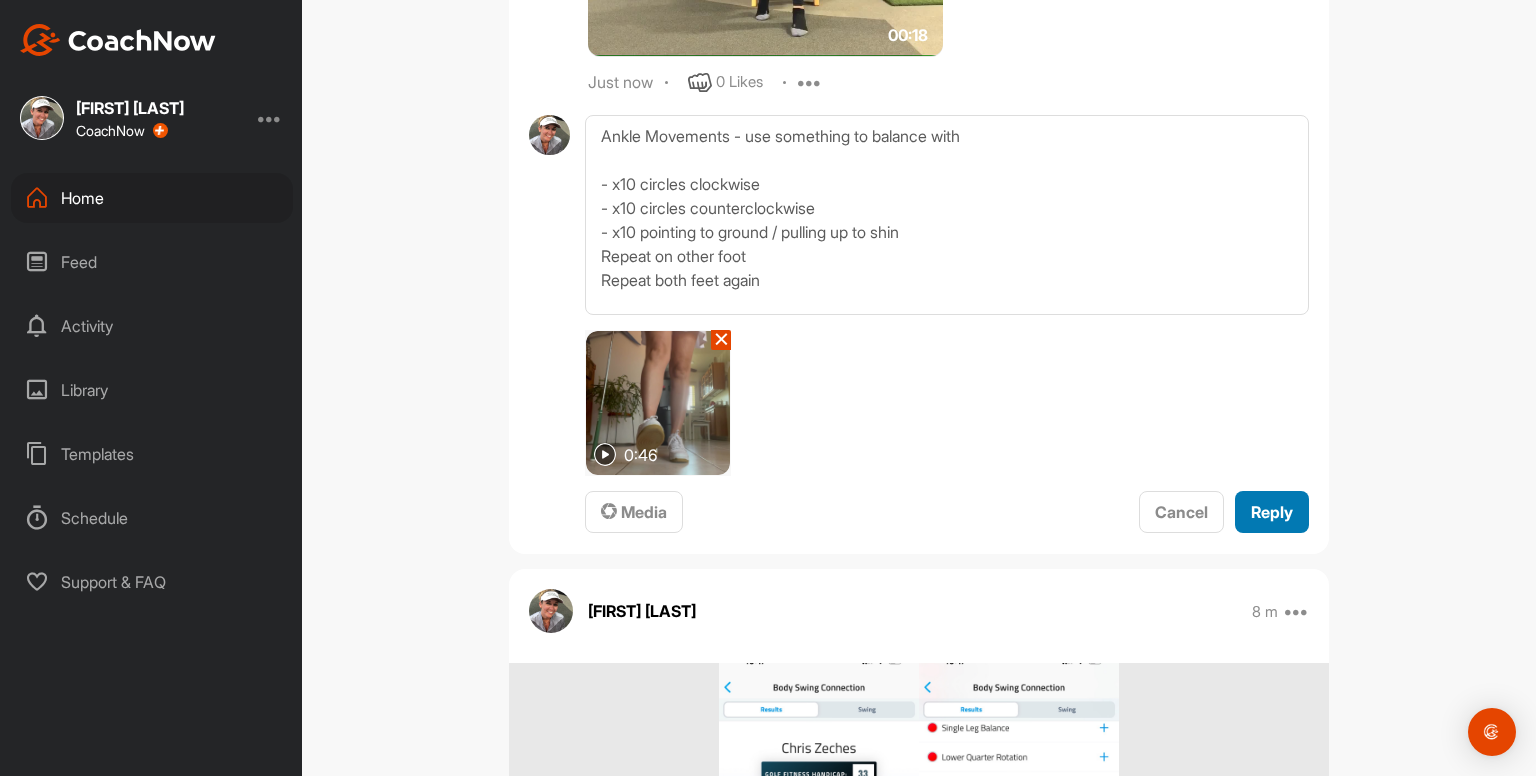 click on "Reply" at bounding box center (1272, 512) 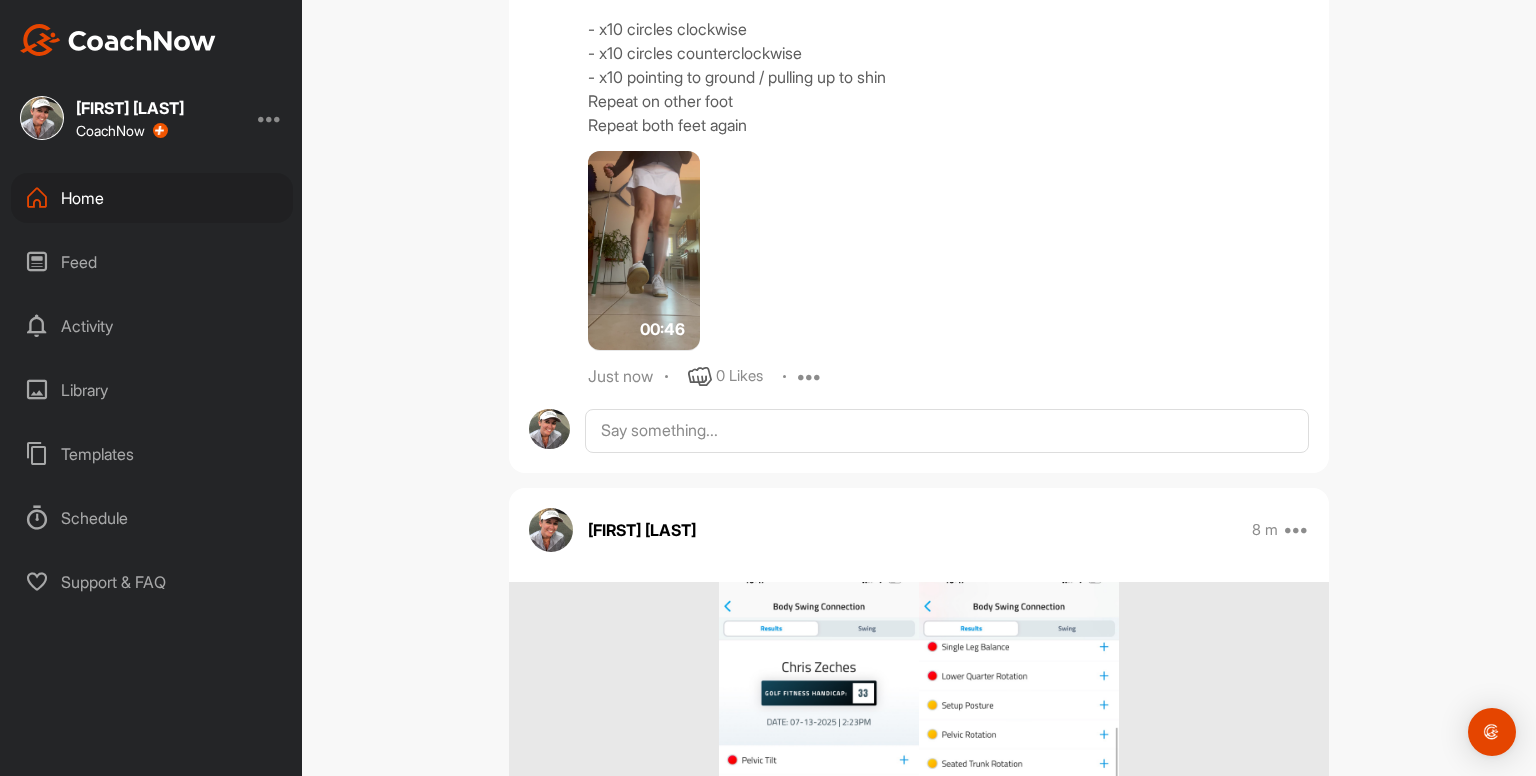 scroll, scrollTop: 1255, scrollLeft: 0, axis: vertical 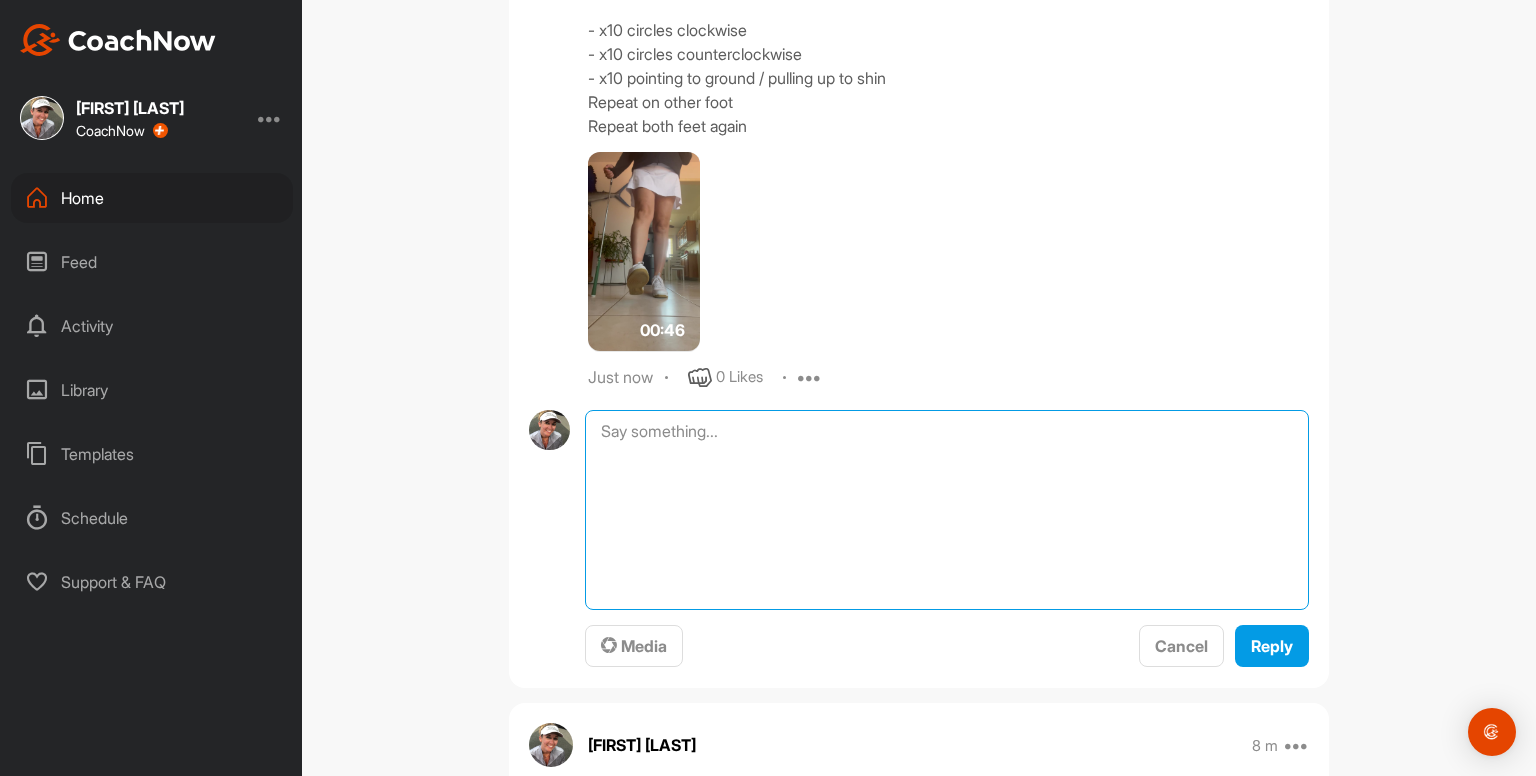 click at bounding box center [947, 510] 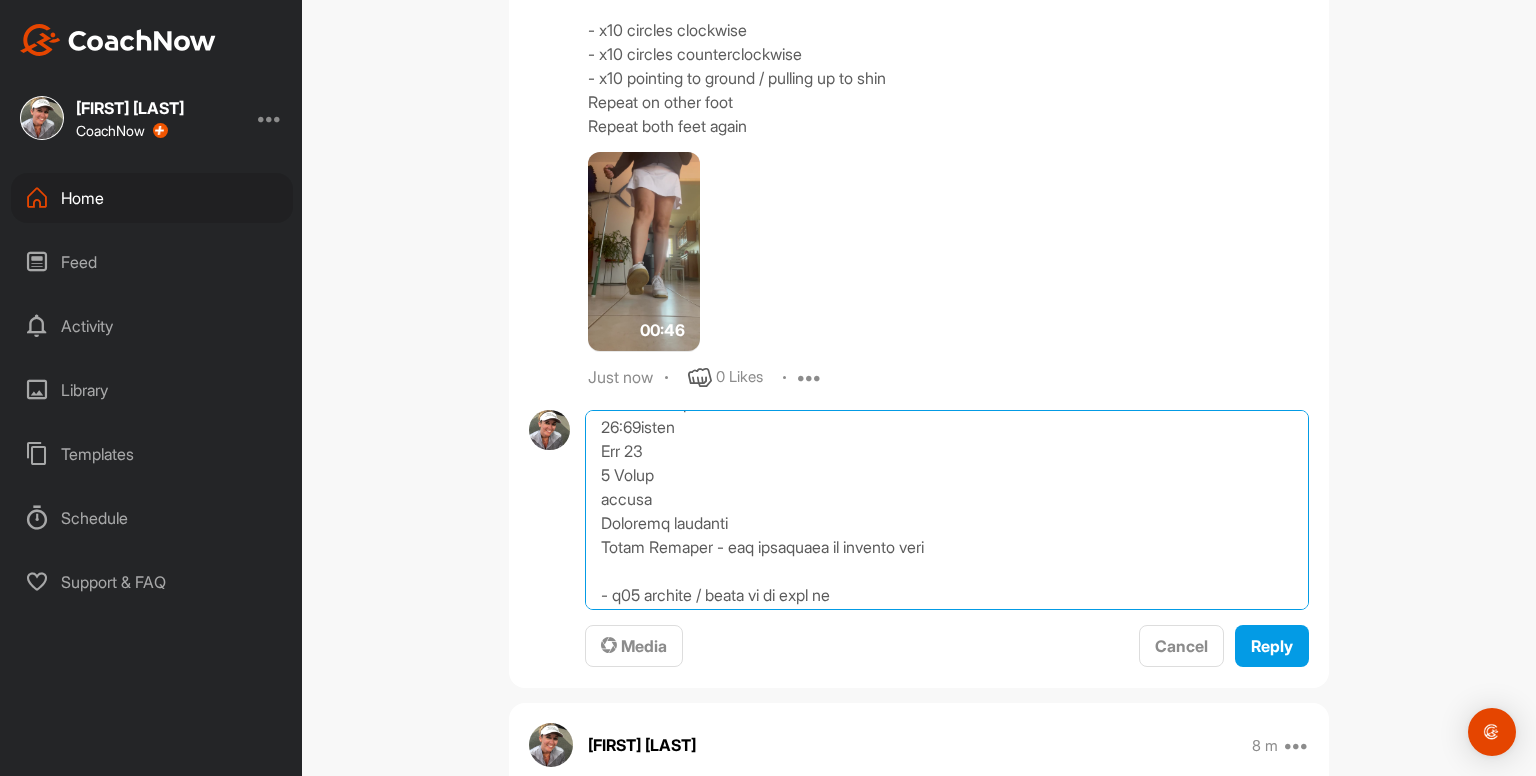 scroll, scrollTop: 0, scrollLeft: 0, axis: both 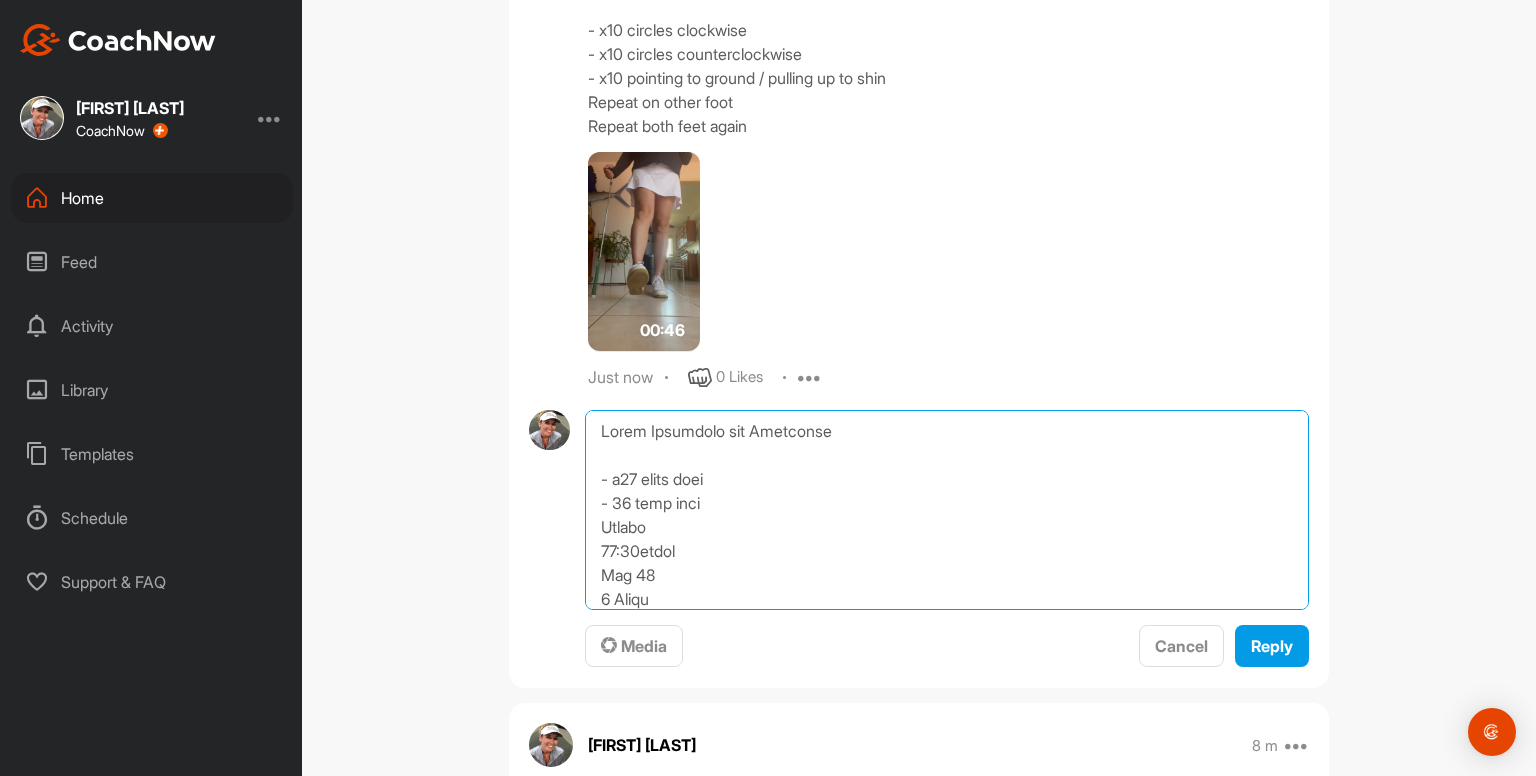 drag, startPoint x: 590, startPoint y: 544, endPoint x: 572, endPoint y: 218, distance: 326.49655 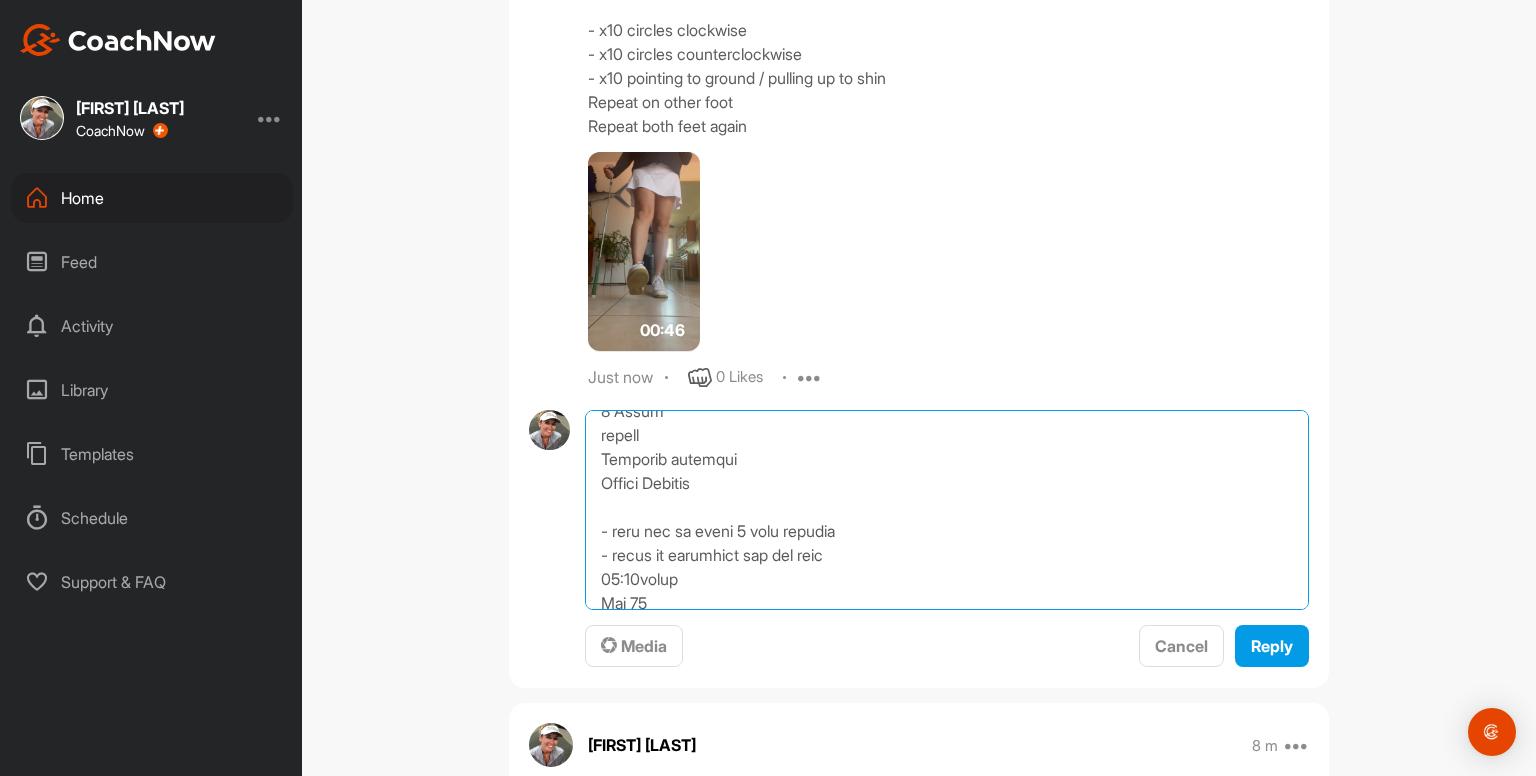 scroll, scrollTop: 1450, scrollLeft: 0, axis: vertical 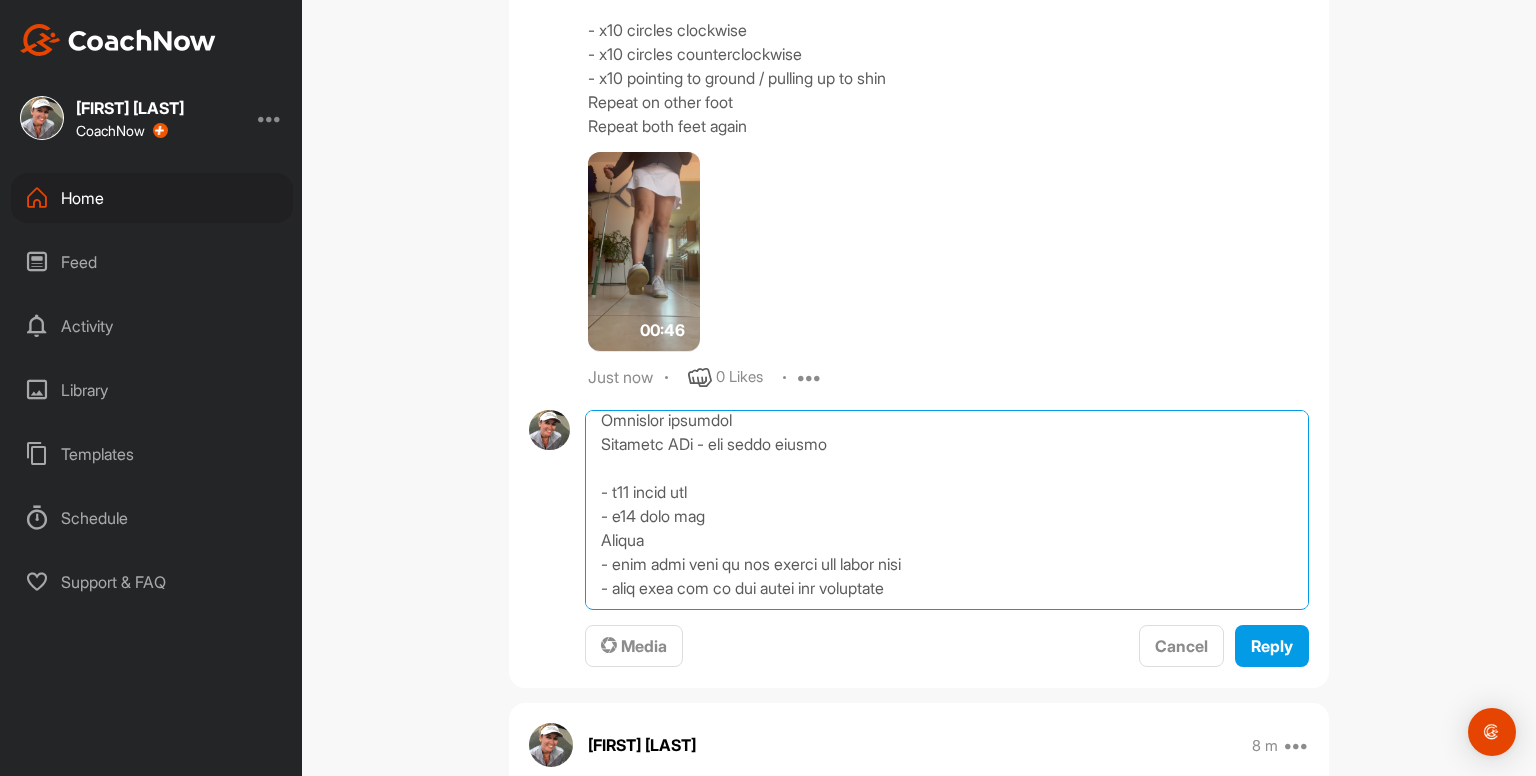 drag, startPoint x: 586, startPoint y: 530, endPoint x: 1080, endPoint y: 685, distance: 517.7461 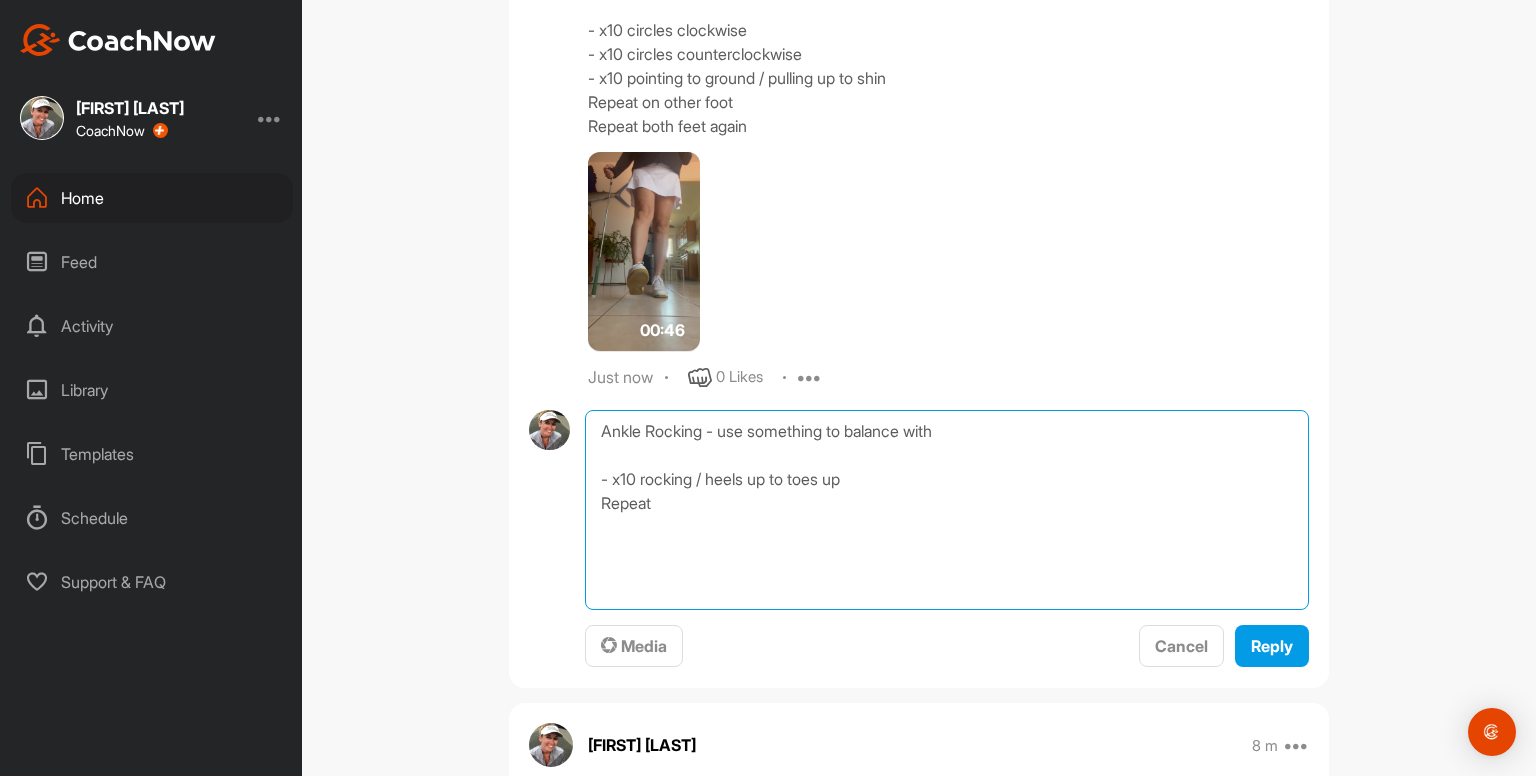 scroll, scrollTop: 0, scrollLeft: 0, axis: both 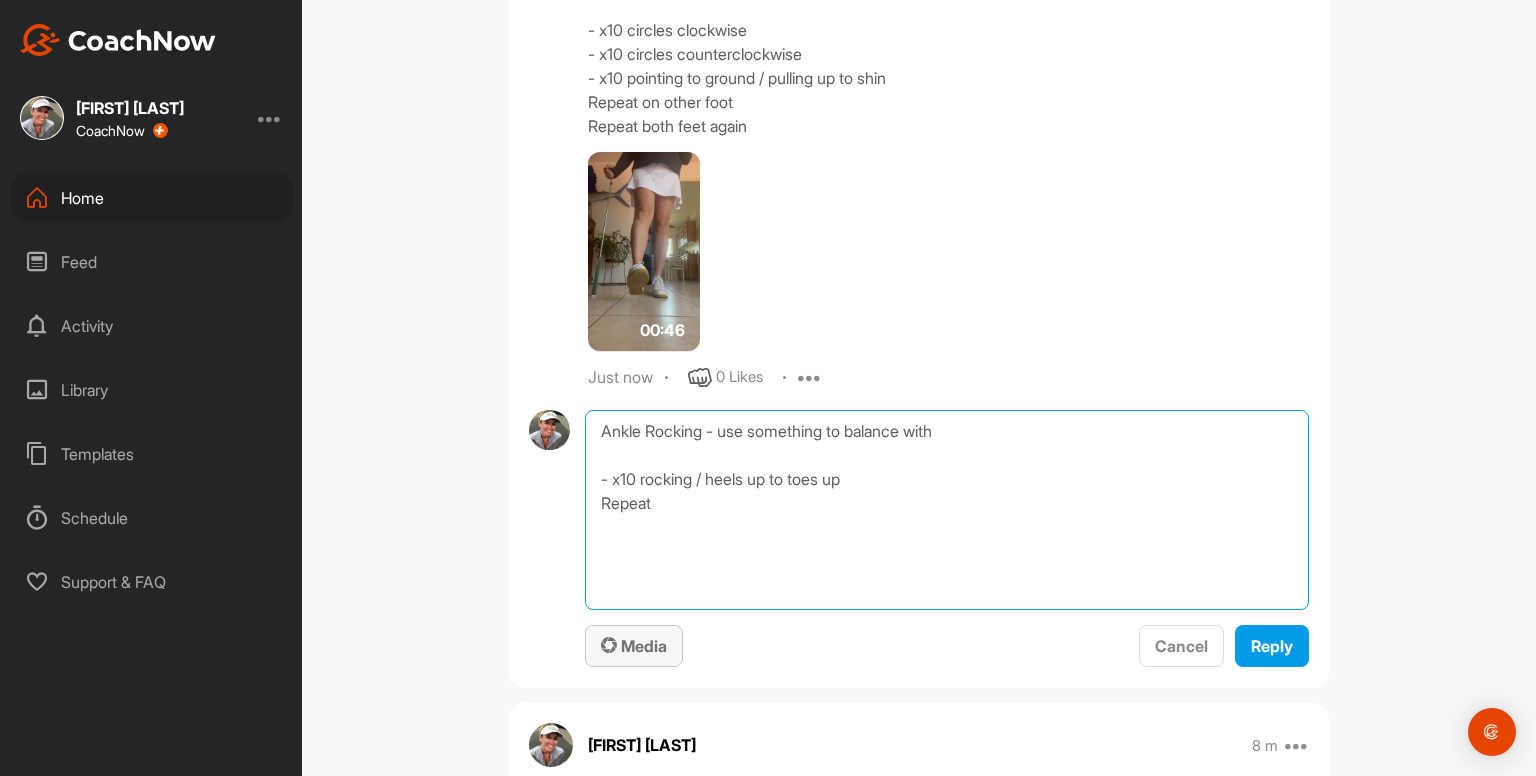 type on "Ankle Rocking - use something to balance with
- x10 rocking / heels up to toes up
Repeat" 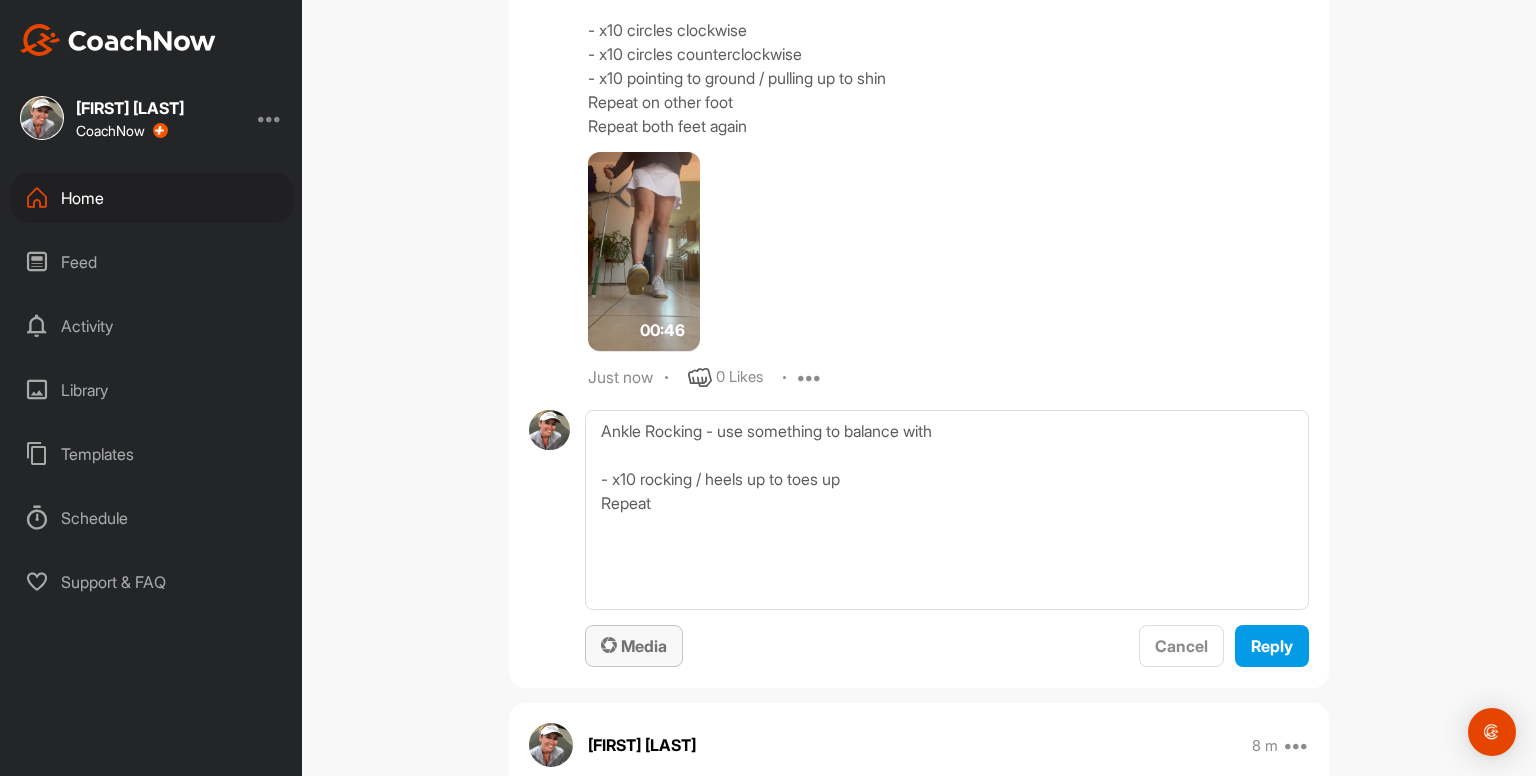 click on "Media" at bounding box center (634, 646) 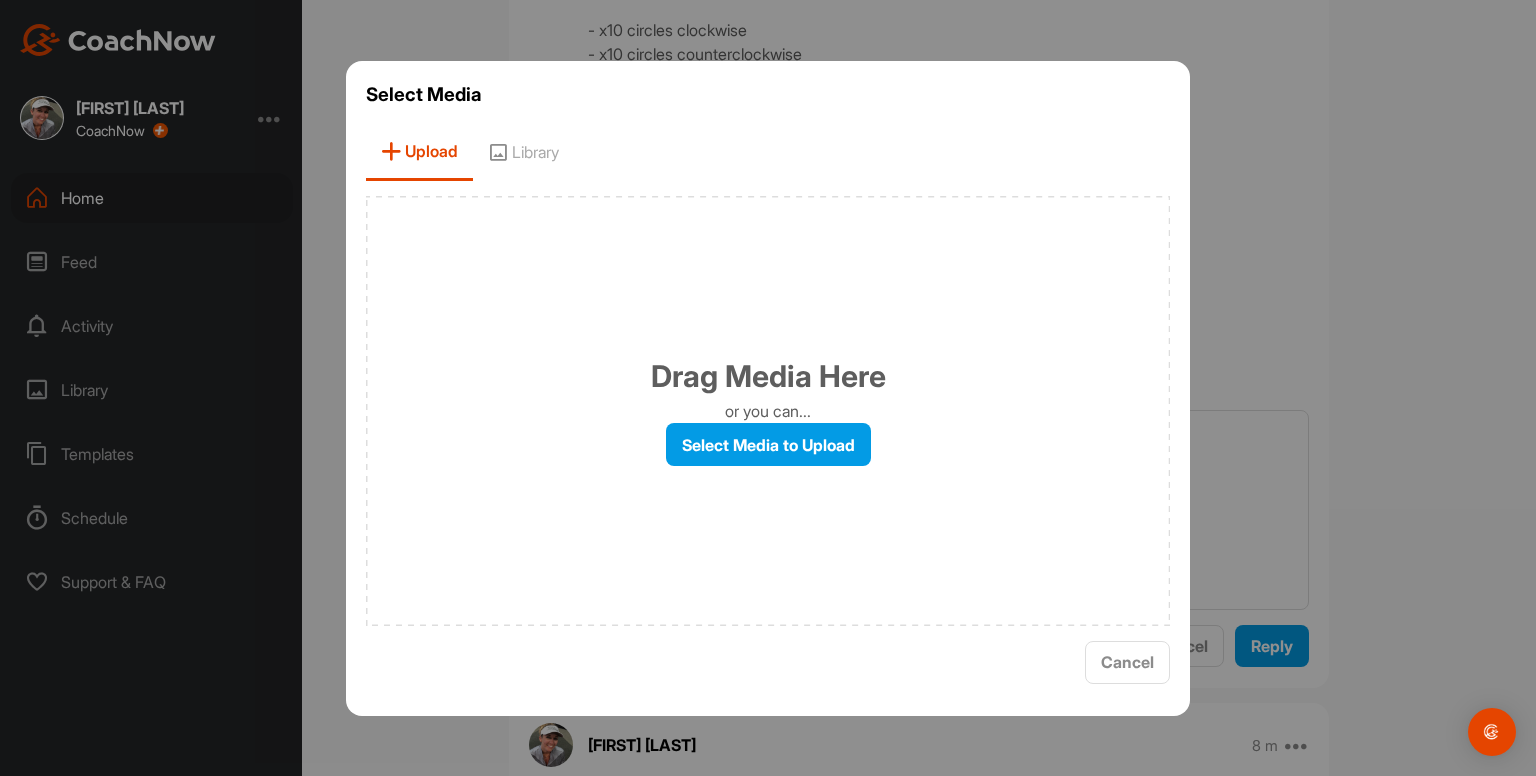 click on "Select Media Upload Library Drag Media Here or you can... Select Media to Upload   Cancel" at bounding box center (768, 388) 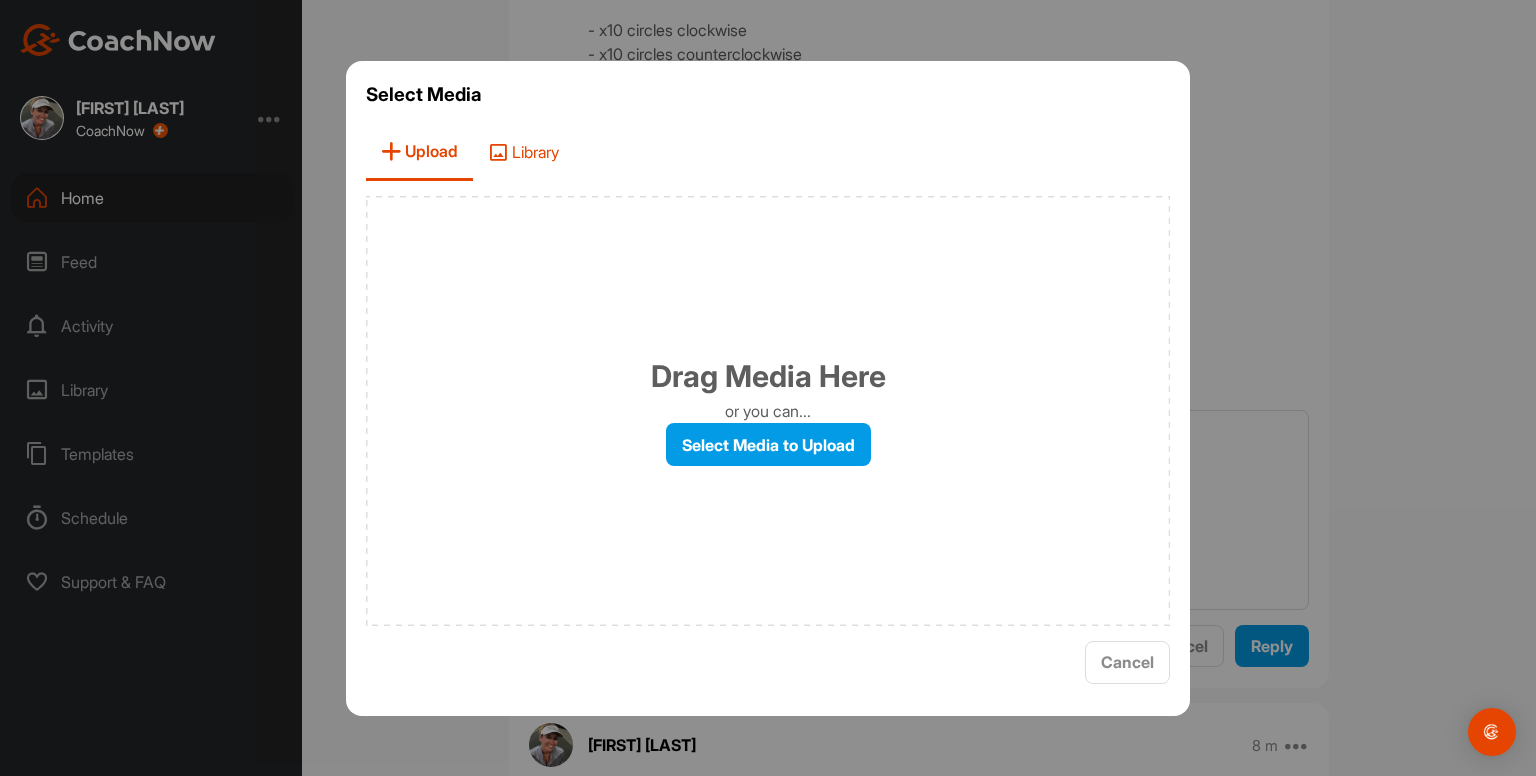 click on "Library" at bounding box center [523, 152] 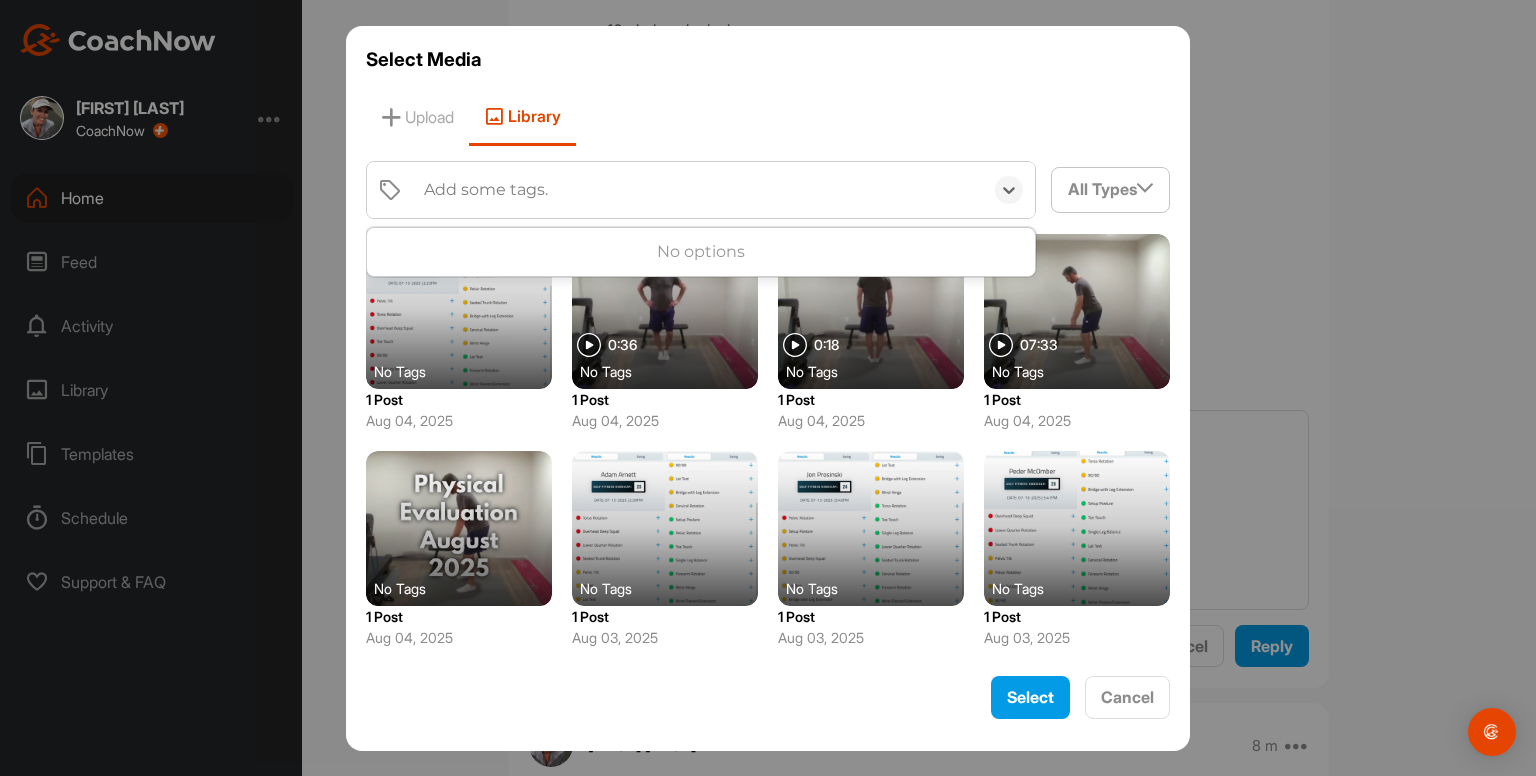 click on "Add some tags." at bounding box center [698, 190] 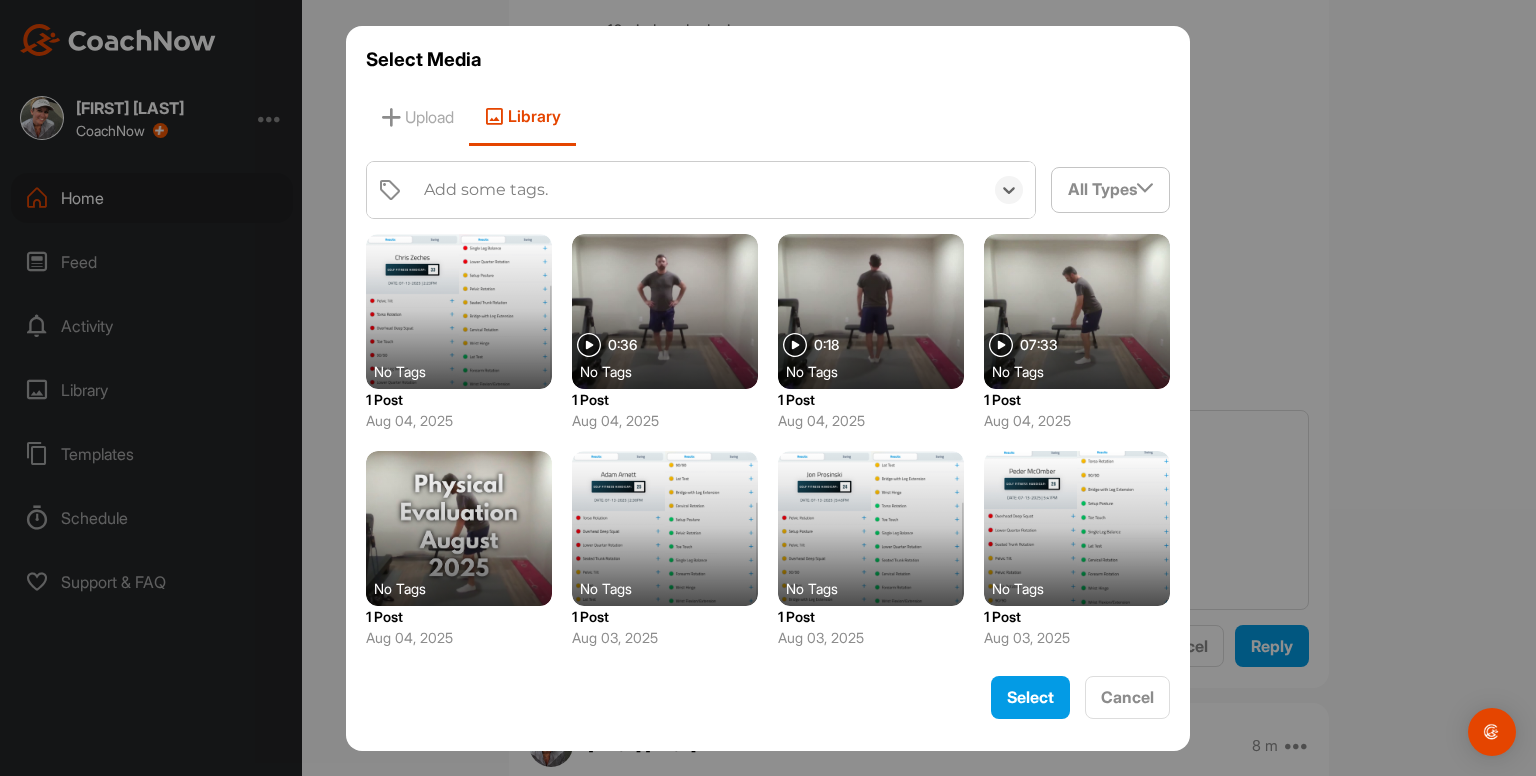 click on "Add some tags." at bounding box center (698, 190) 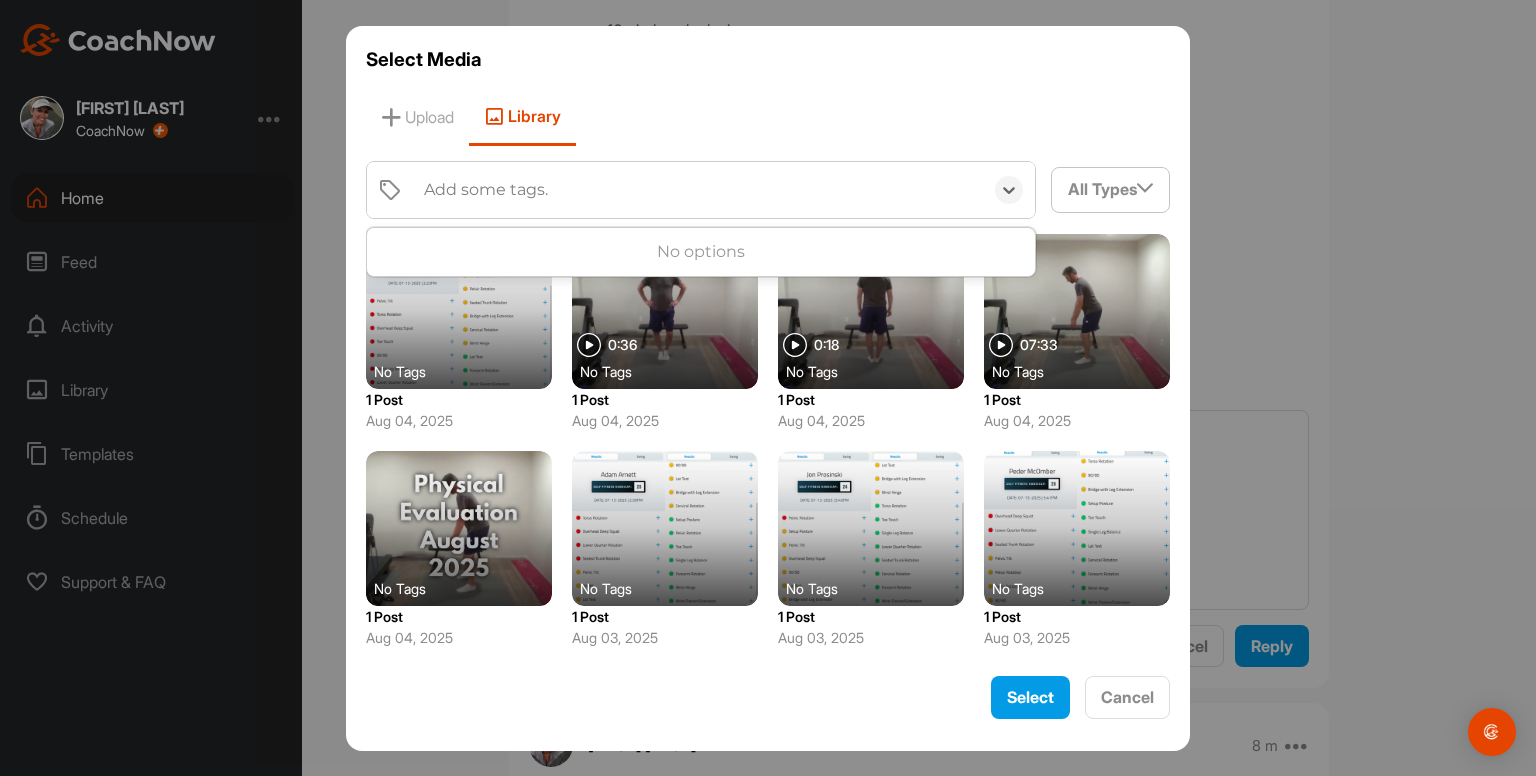 click on "Add some tags." at bounding box center [698, 190] 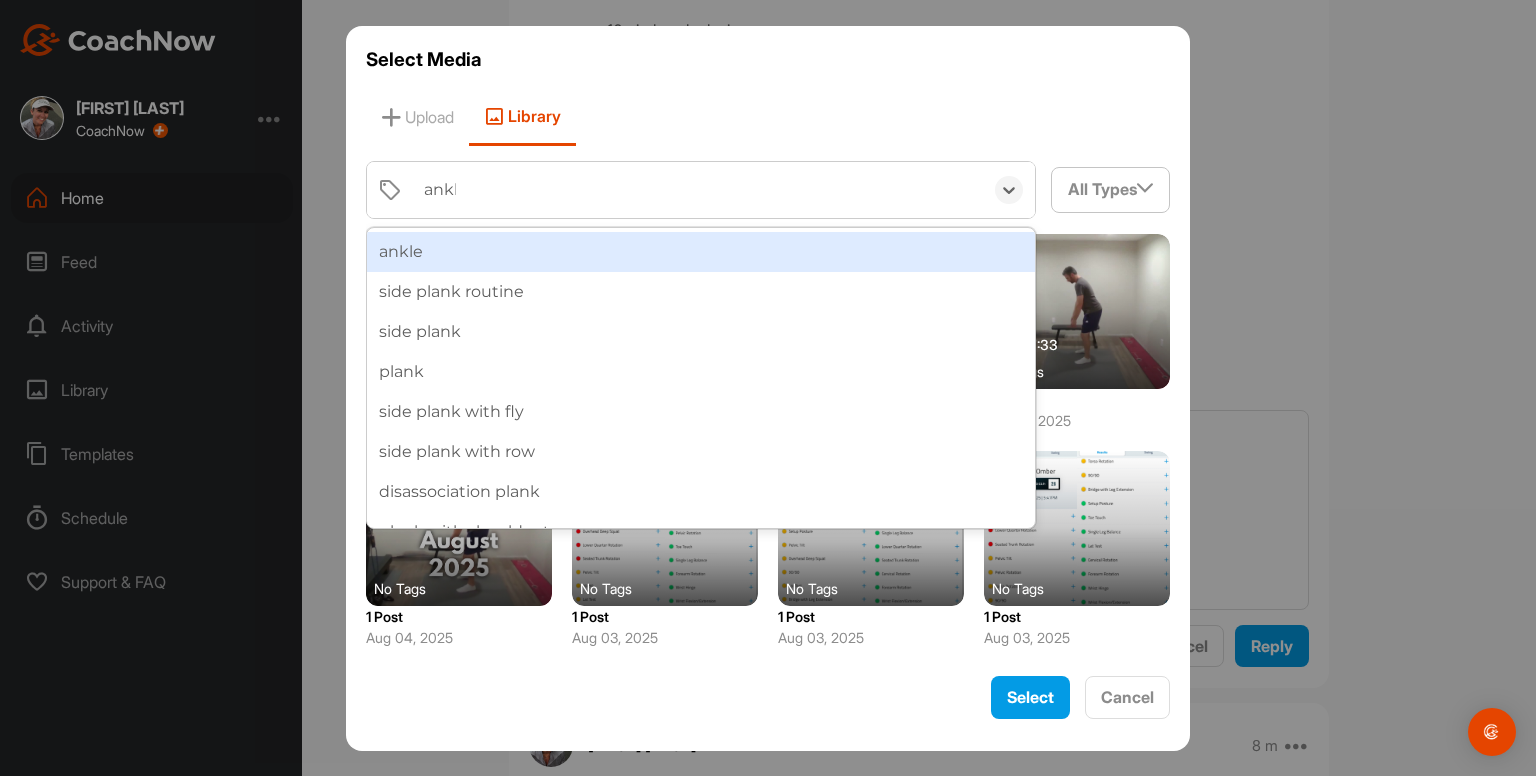 type on "ankle" 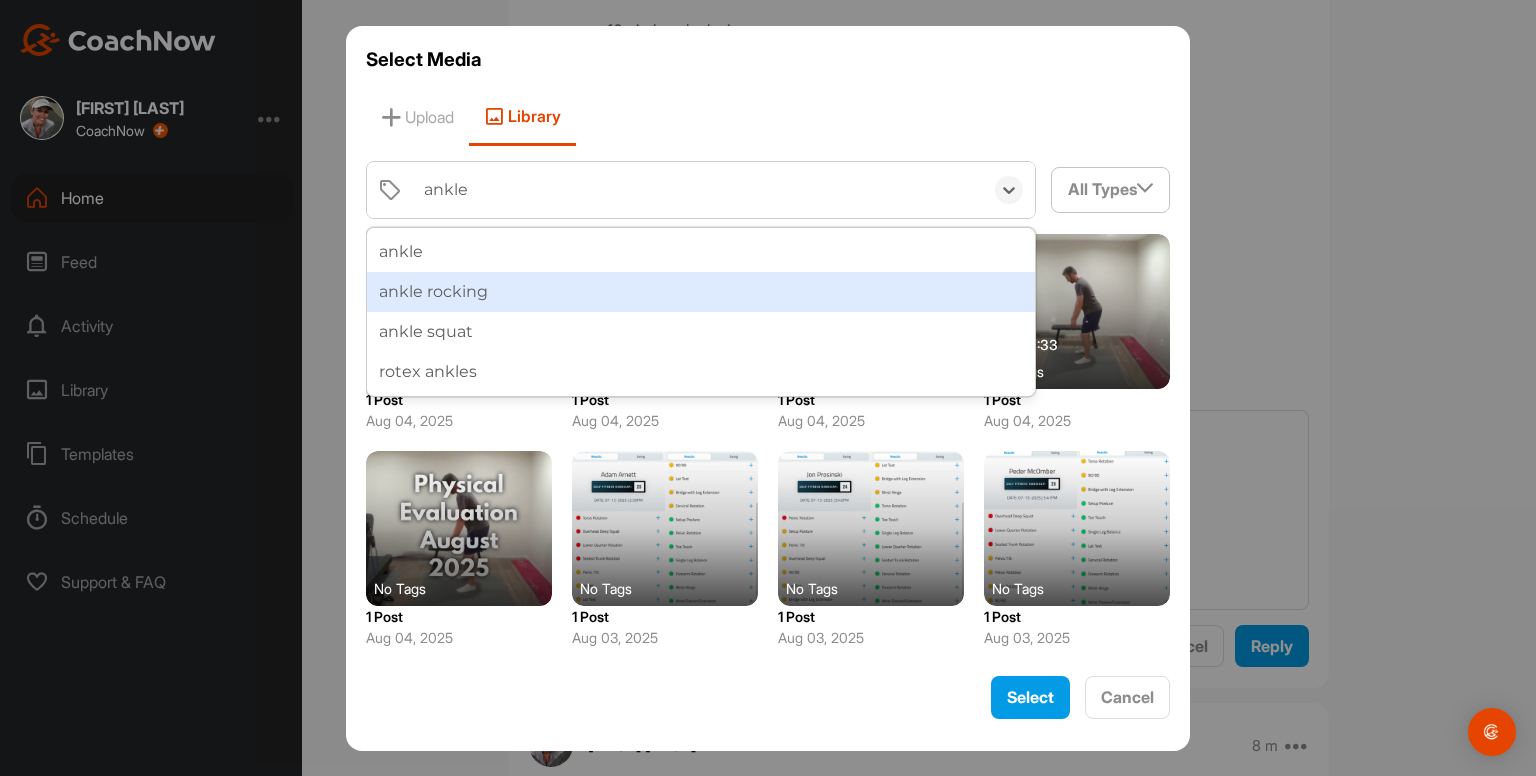click on "ankle rocking" at bounding box center (701, 292) 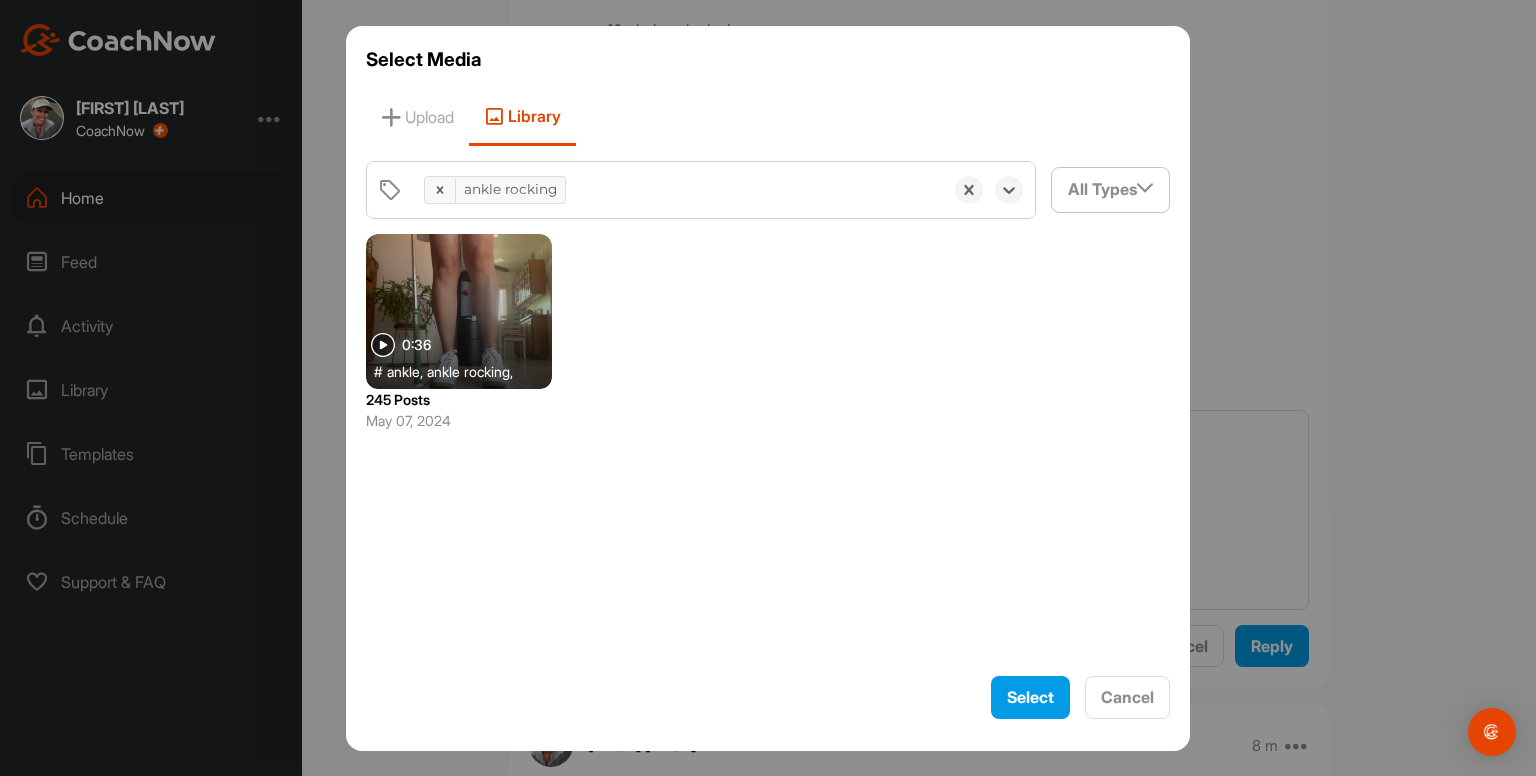 click at bounding box center (459, 311) 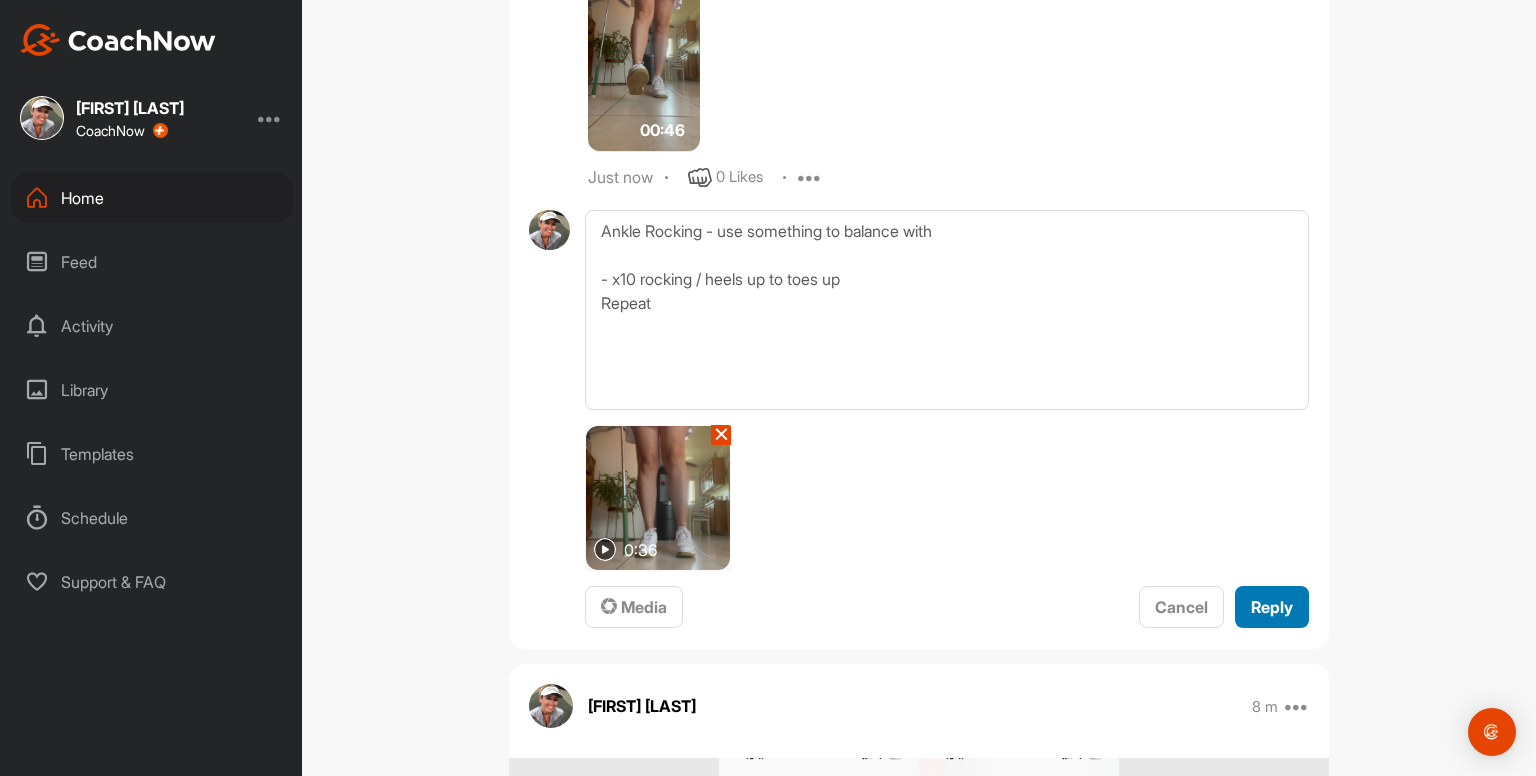 scroll, scrollTop: 1464, scrollLeft: 0, axis: vertical 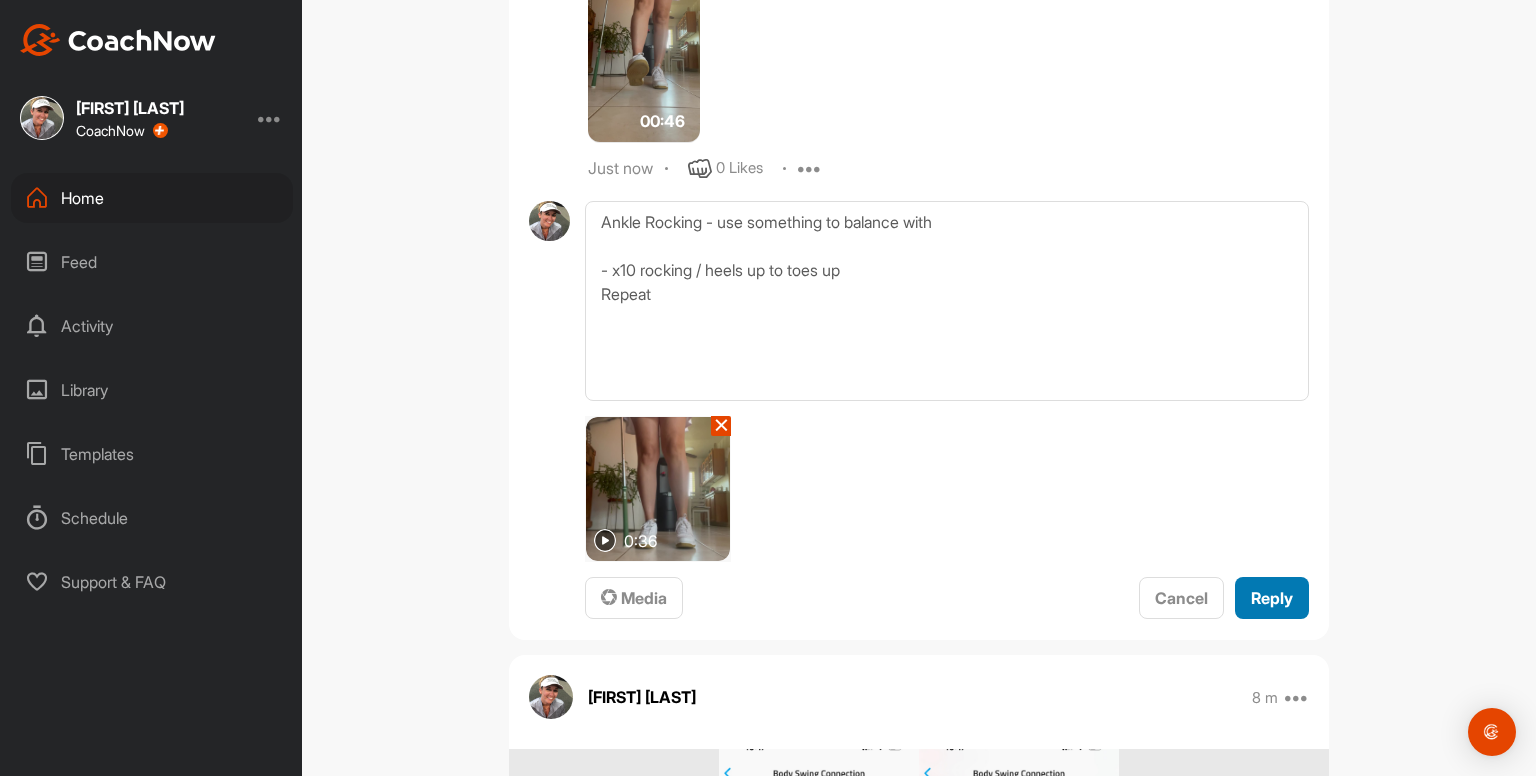 click on "Reply" at bounding box center (1272, 598) 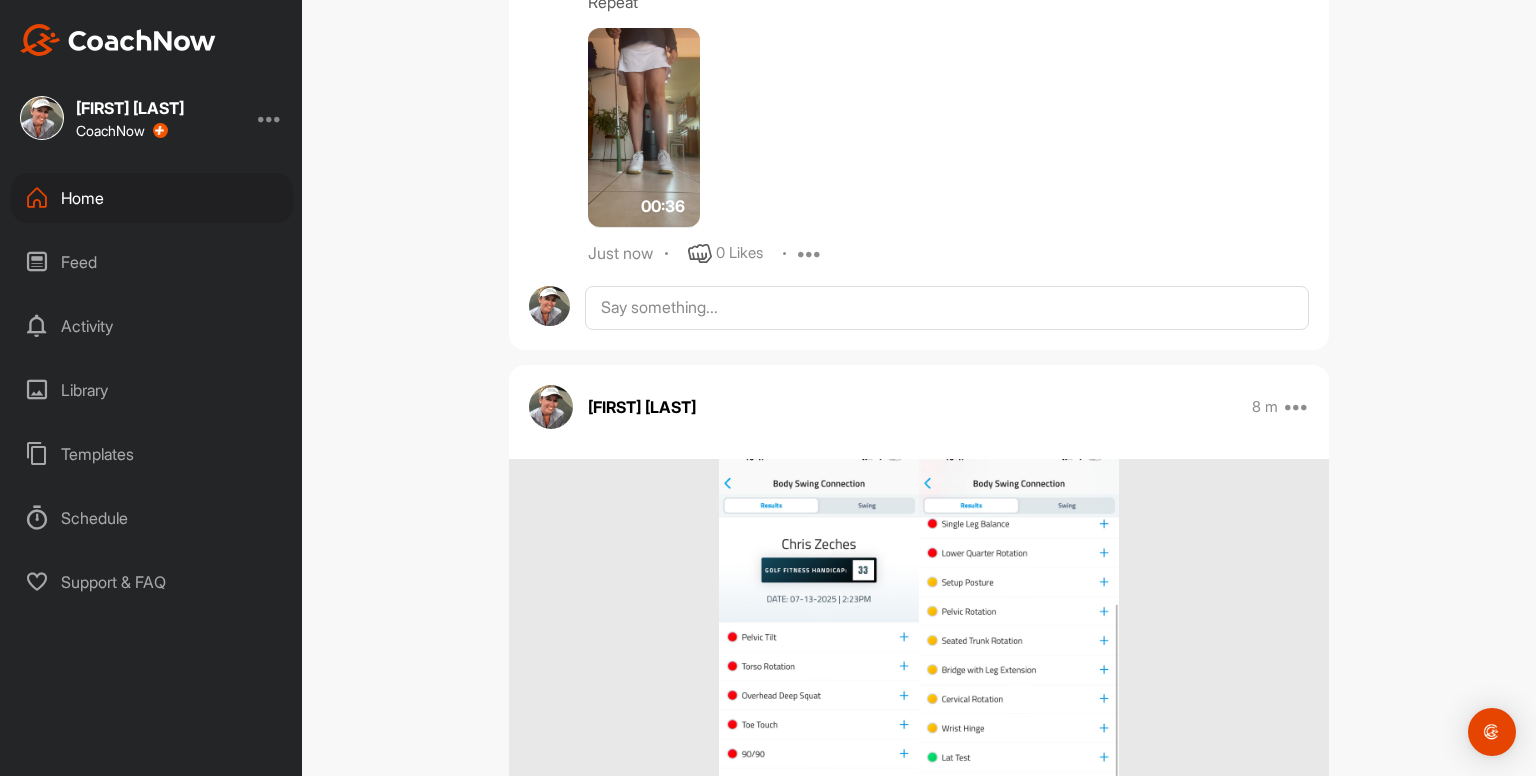 scroll, scrollTop: 1824, scrollLeft: 0, axis: vertical 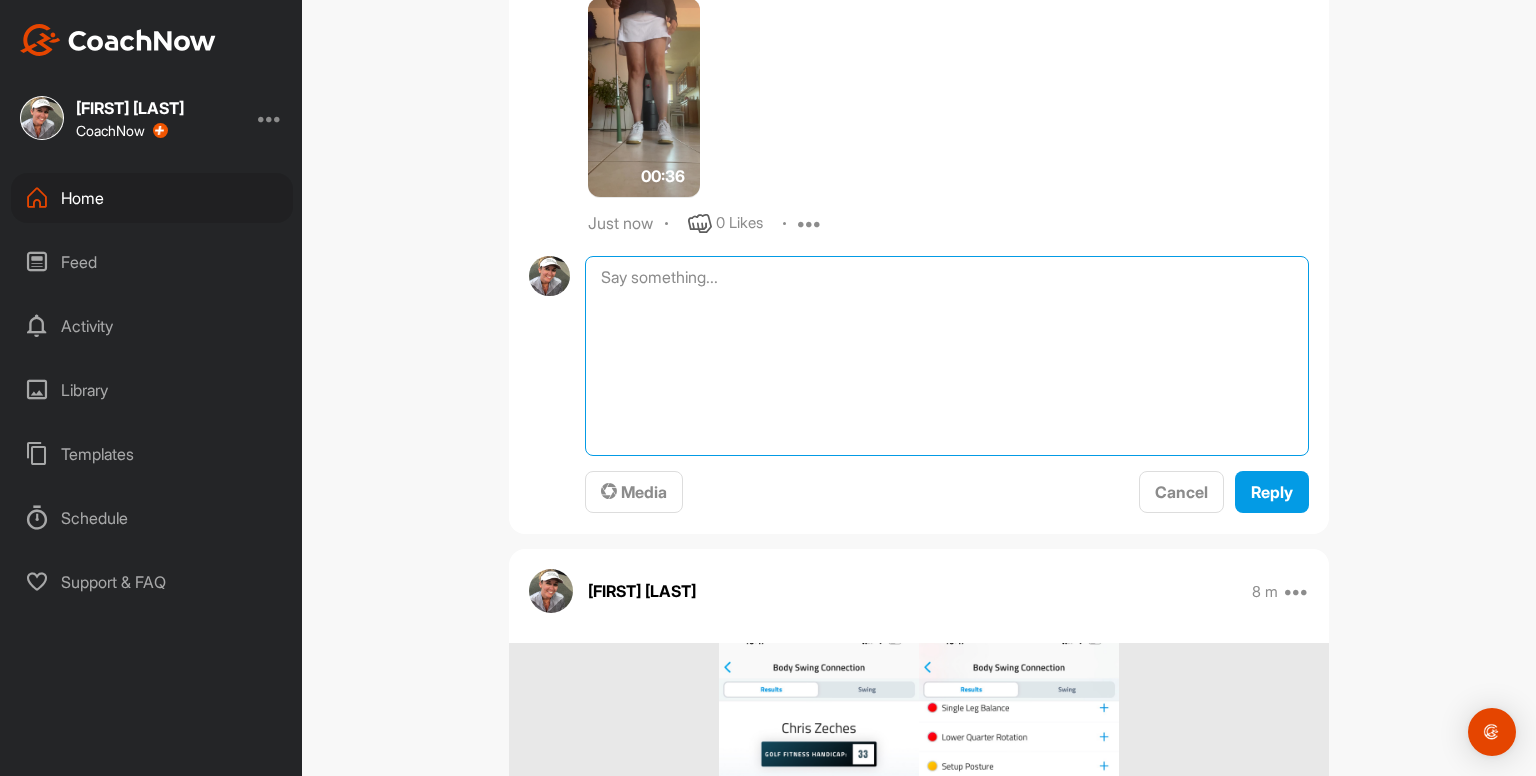 click at bounding box center (947, 356) 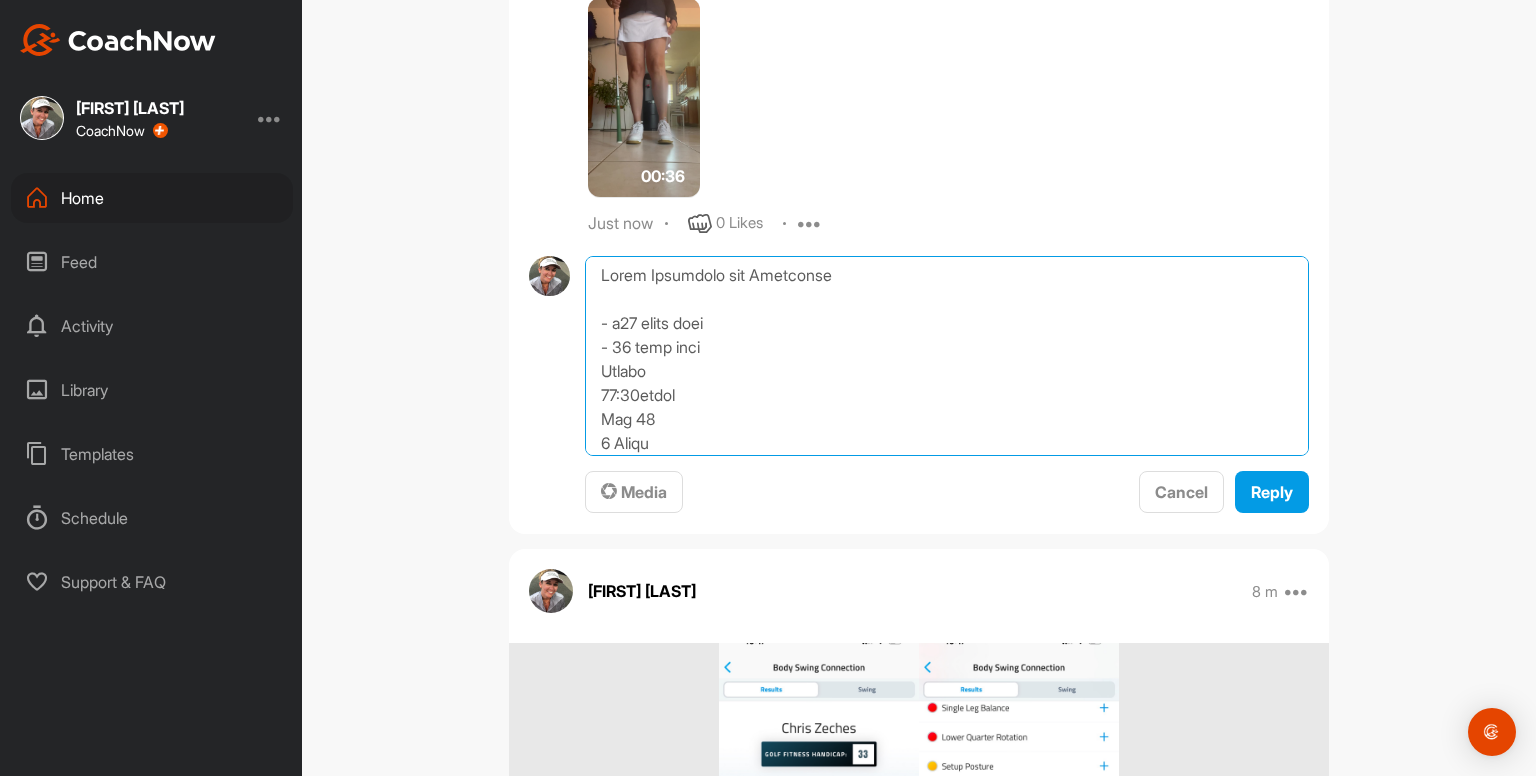 scroll, scrollTop: 0, scrollLeft: 0, axis: both 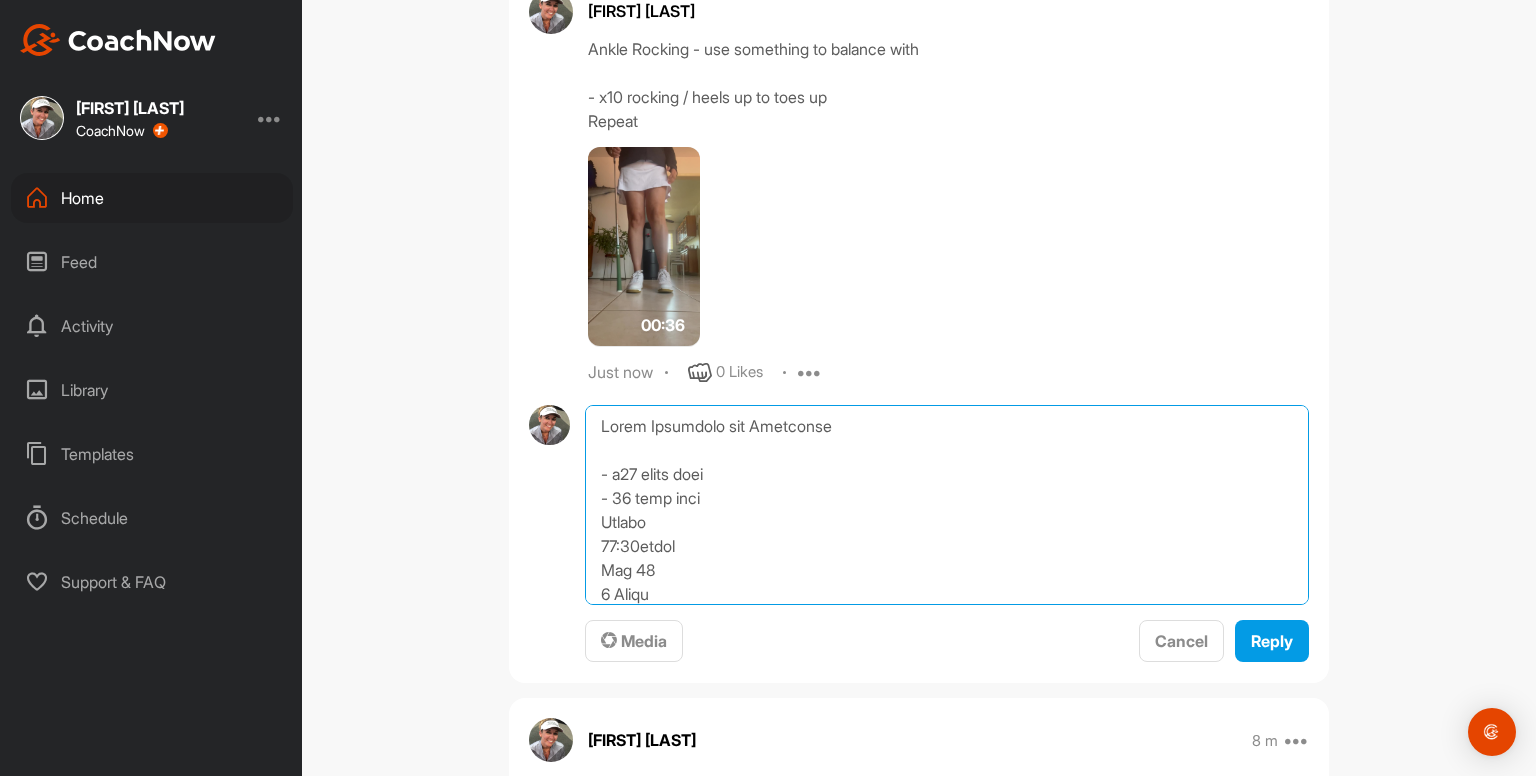 drag, startPoint x: 593, startPoint y: 502, endPoint x: 568, endPoint y: 219, distance: 284.10208 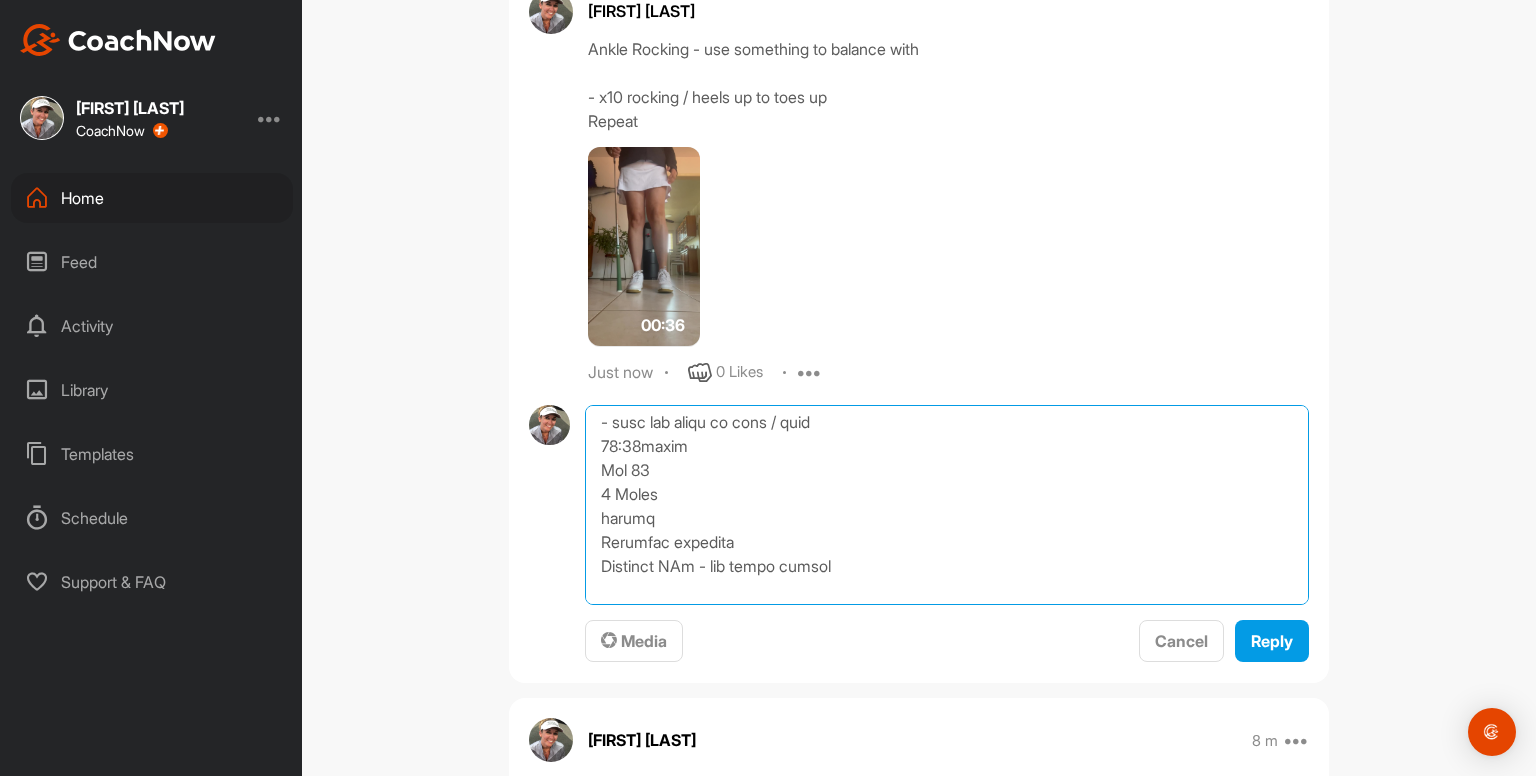 scroll, scrollTop: 1234, scrollLeft: 0, axis: vertical 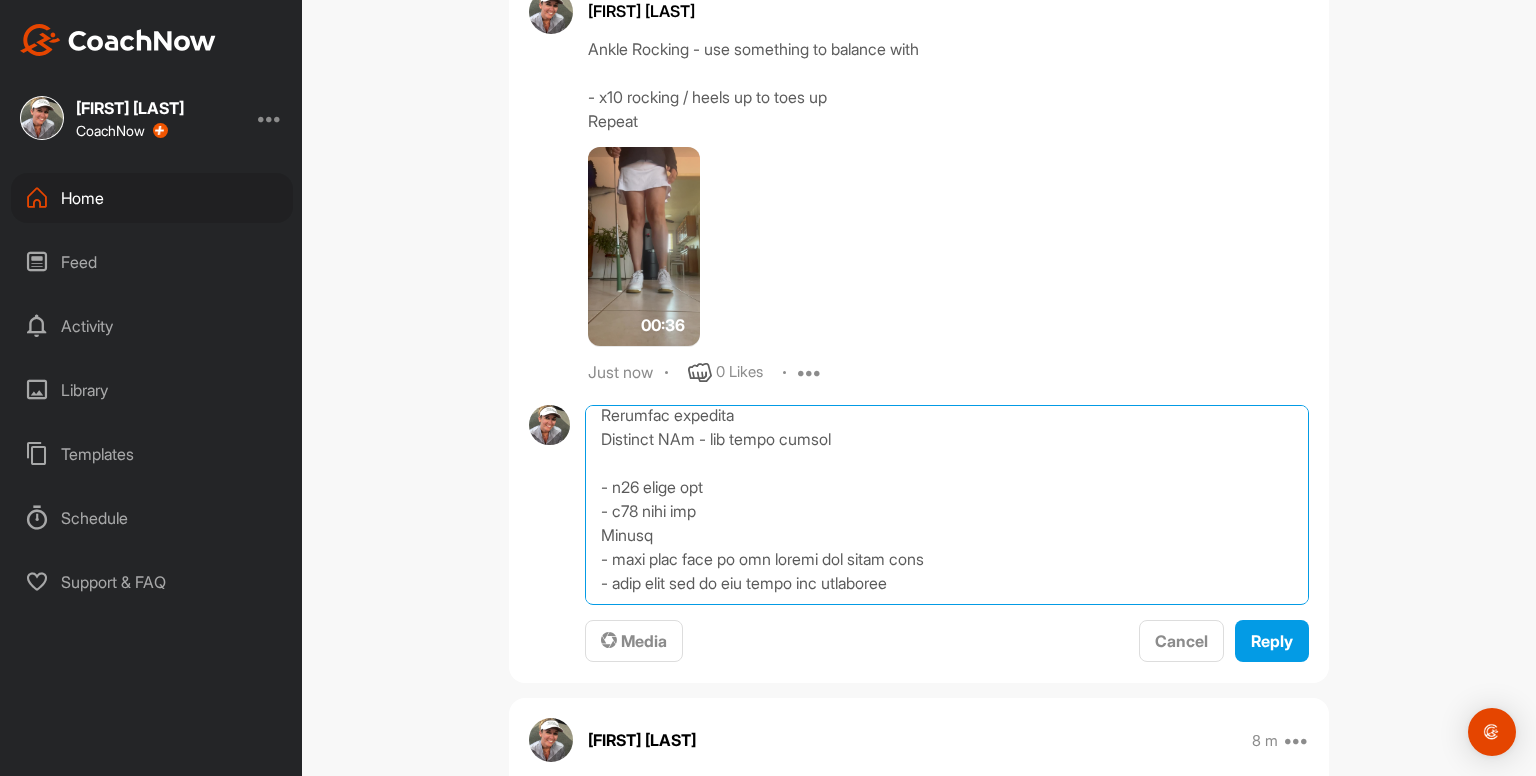 drag, startPoint x: 628, startPoint y: 540, endPoint x: 966, endPoint y: 628, distance: 349.2678 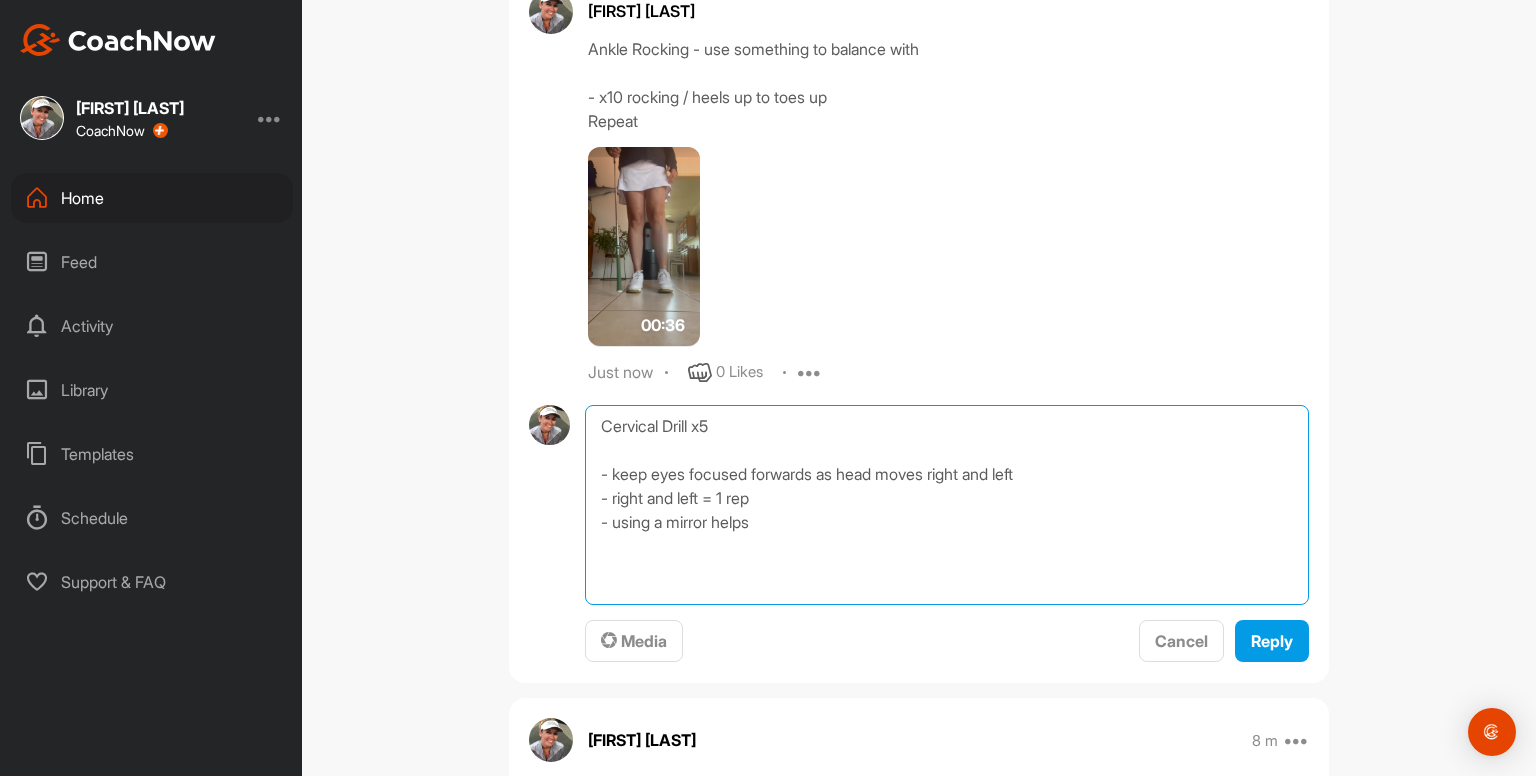 scroll, scrollTop: 0, scrollLeft: 0, axis: both 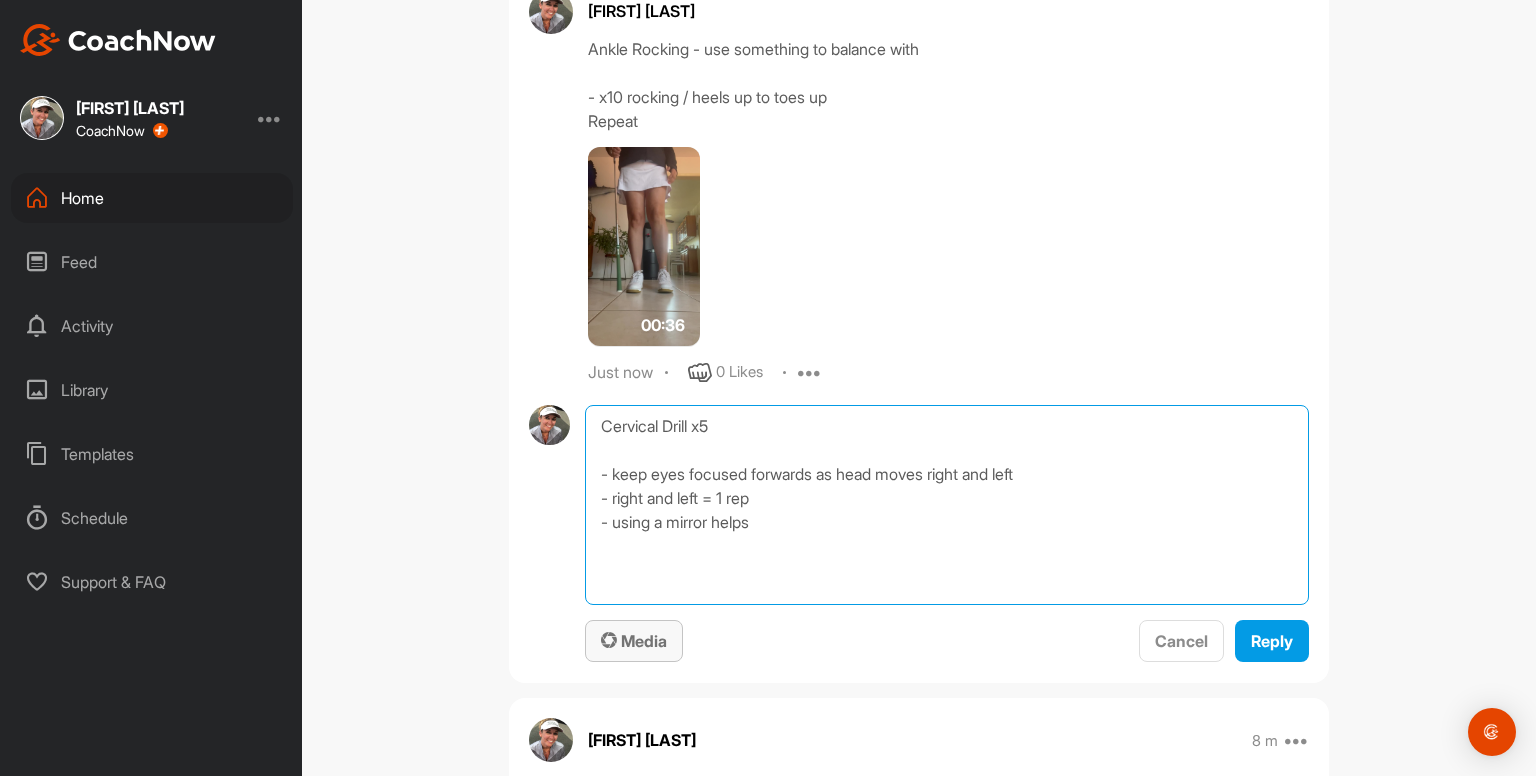 type on "Cervical Drill x5
- keep eyes focused forwards as head moves right and left
- right and left = 1 rep
- using a mirror helps" 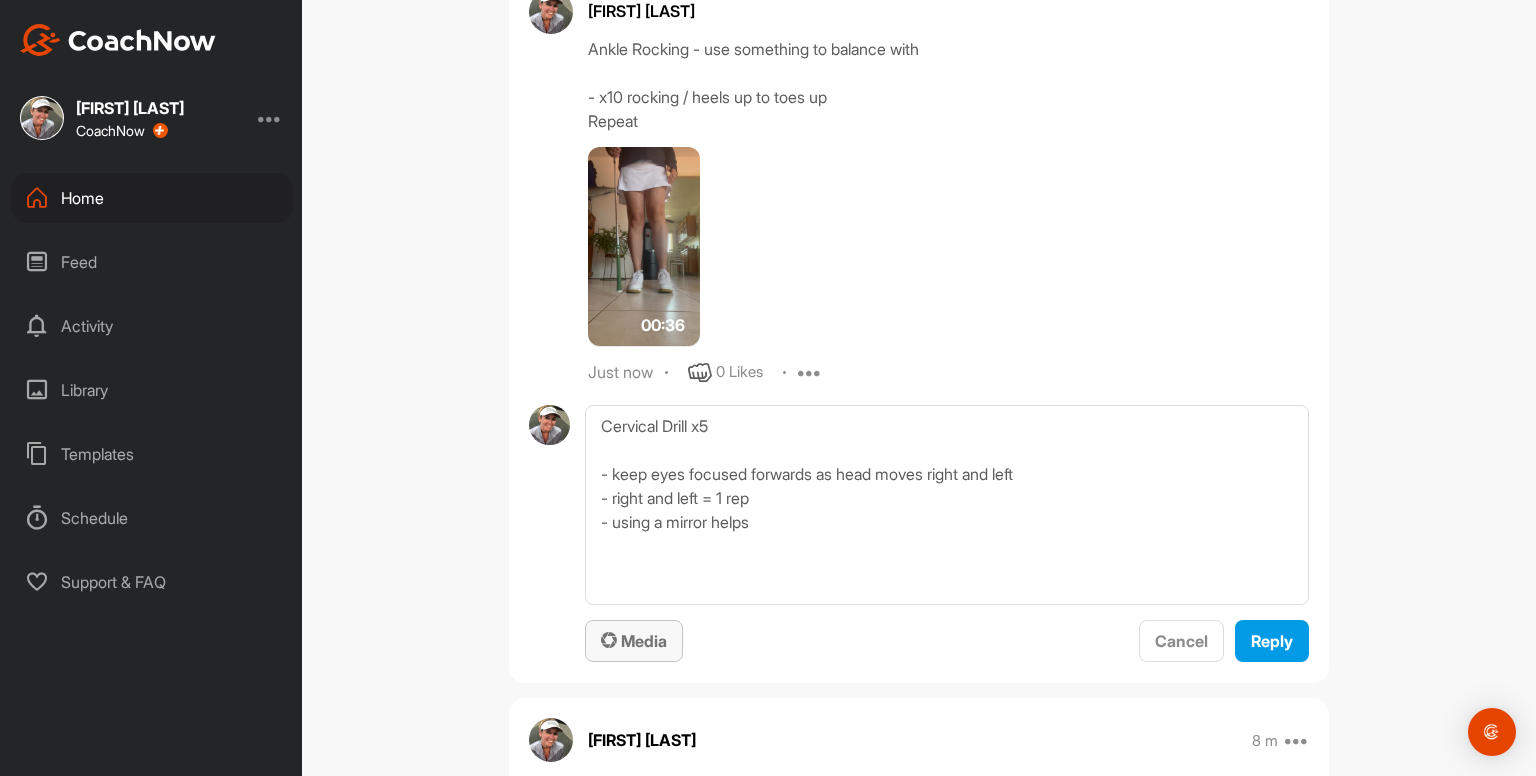 click on "Media" at bounding box center [634, 641] 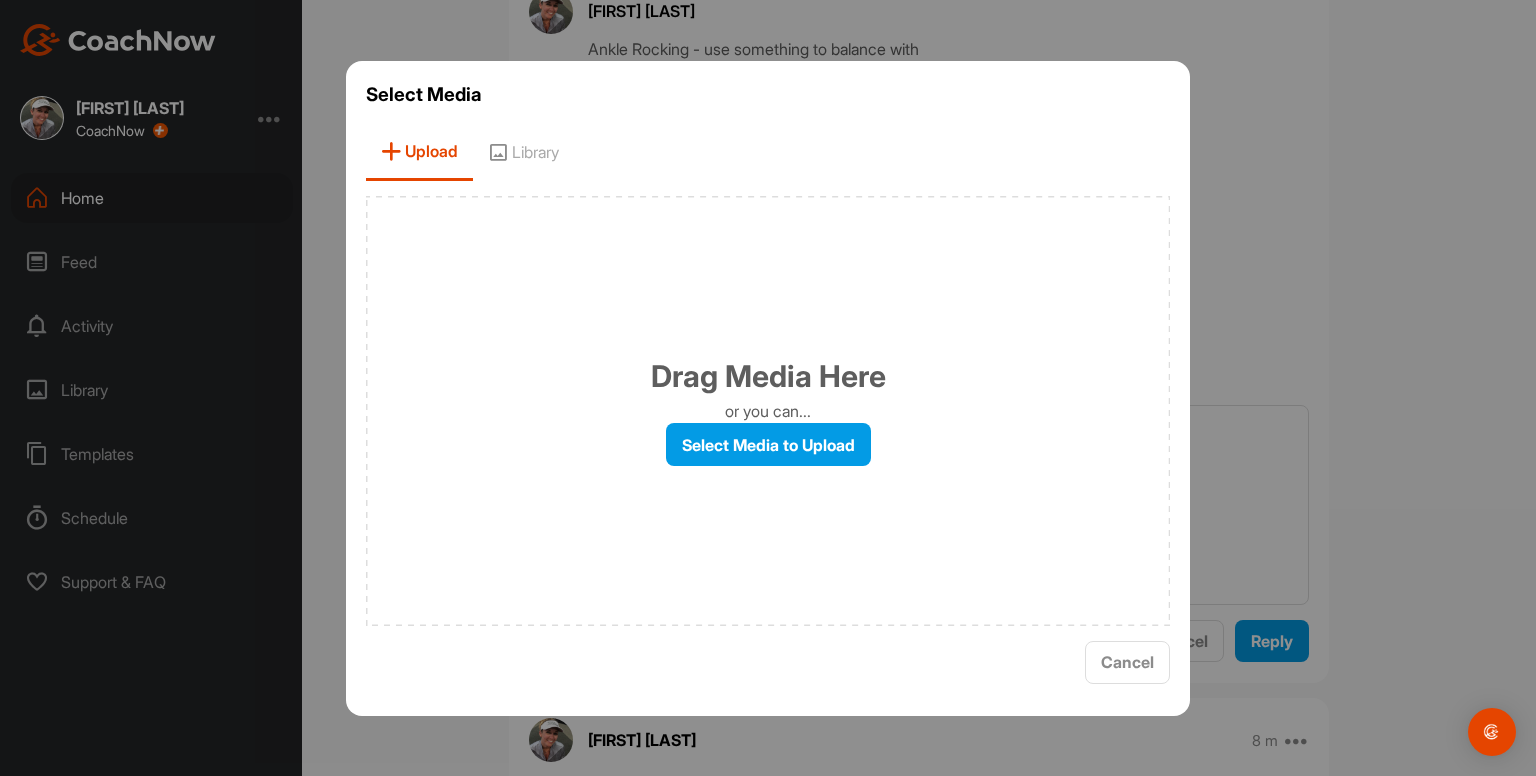 click on "Select Media Upload Library Drag Media Here or you can... Select Media to Upload   Cancel" at bounding box center (768, 388) 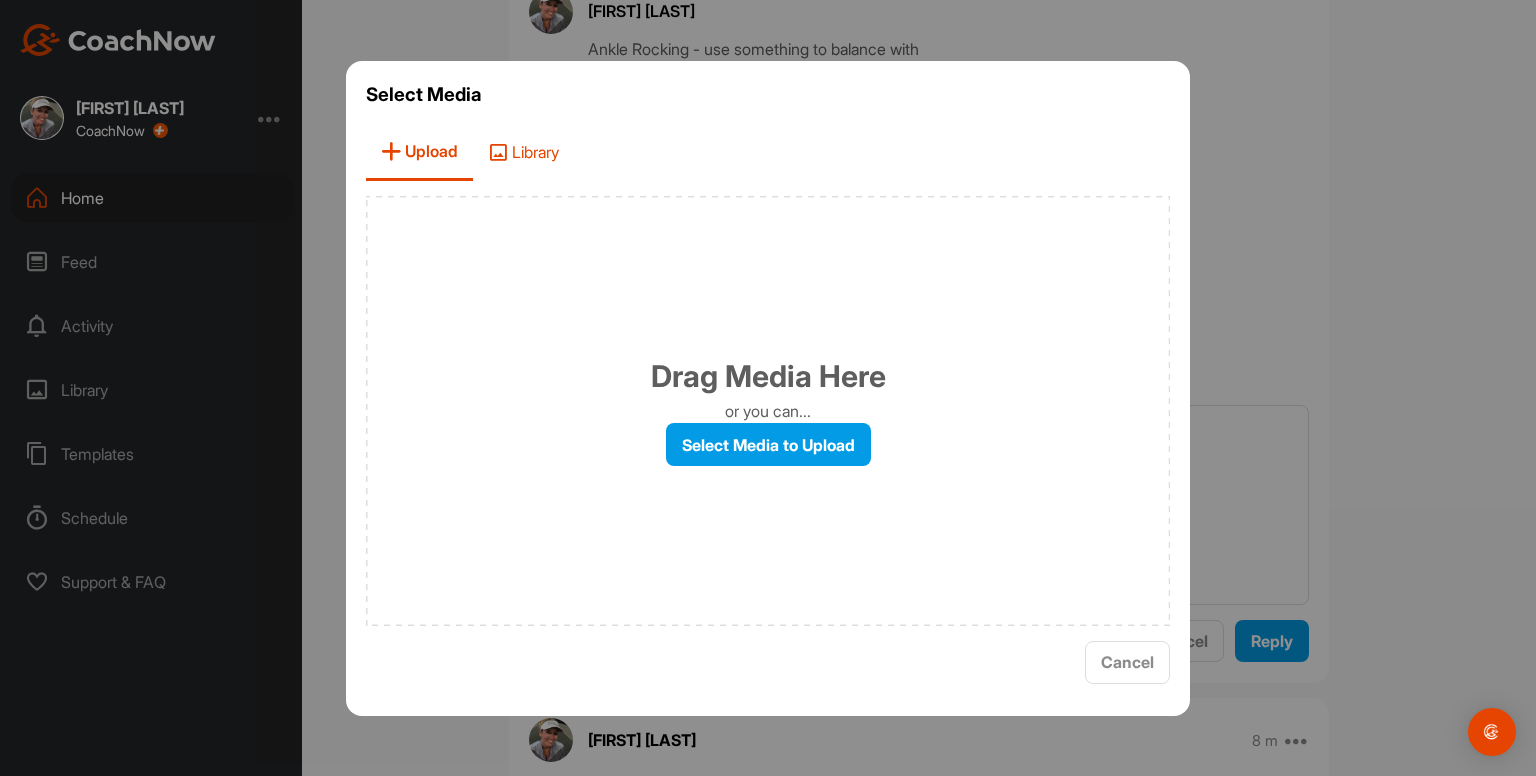 click on "Library" at bounding box center [523, 152] 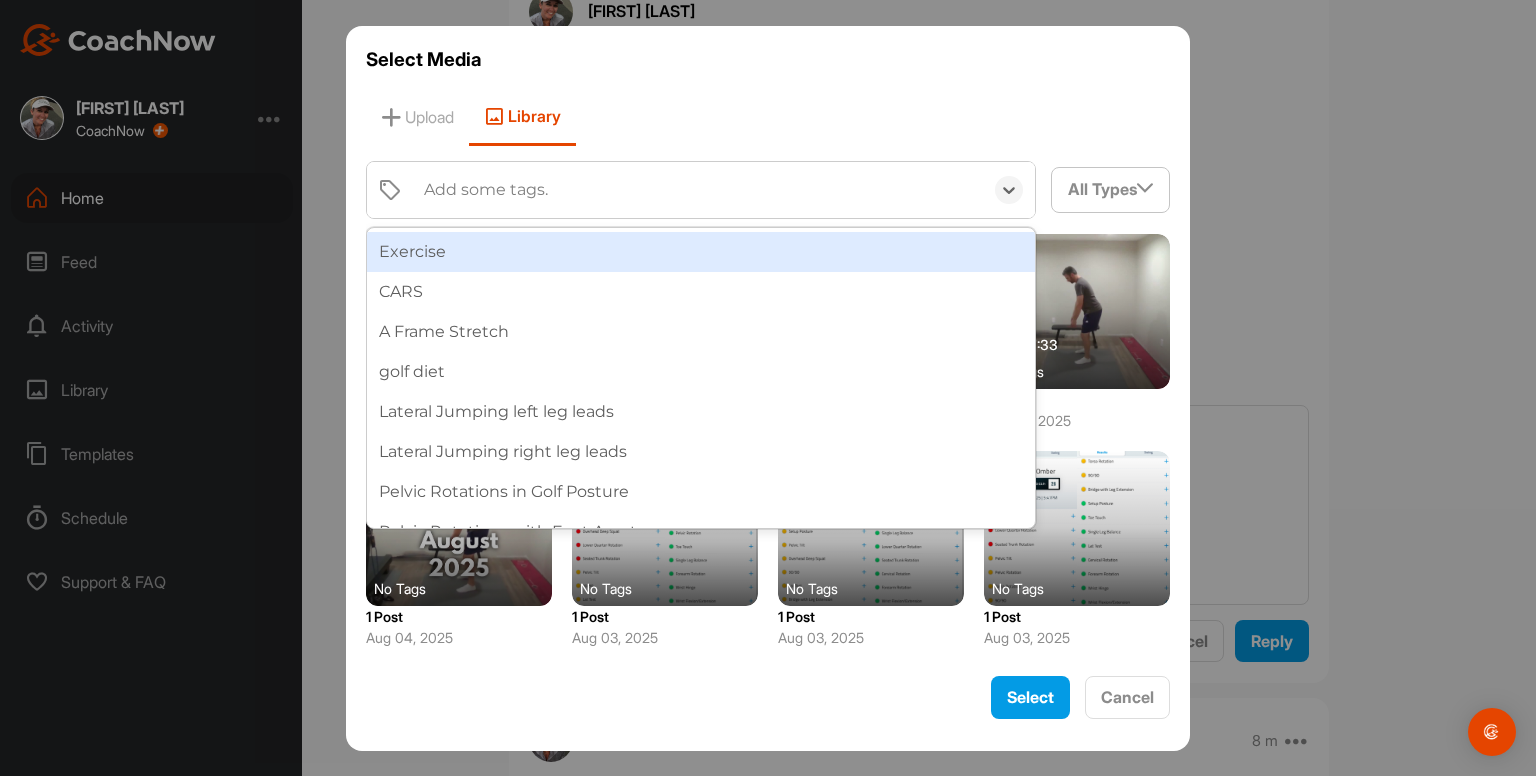 click on "Add some tags." at bounding box center [486, 190] 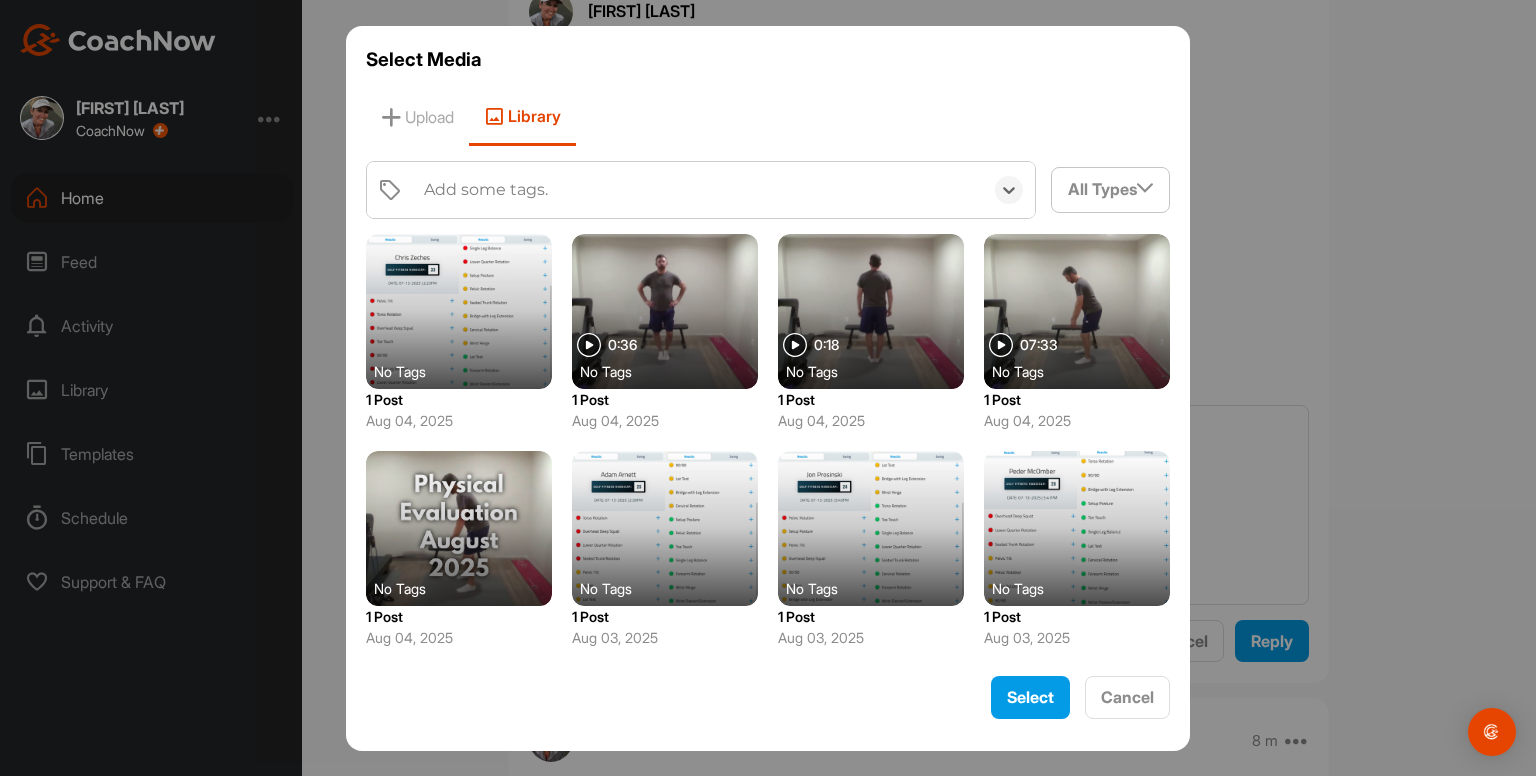 click on "Add some tags." at bounding box center (486, 190) 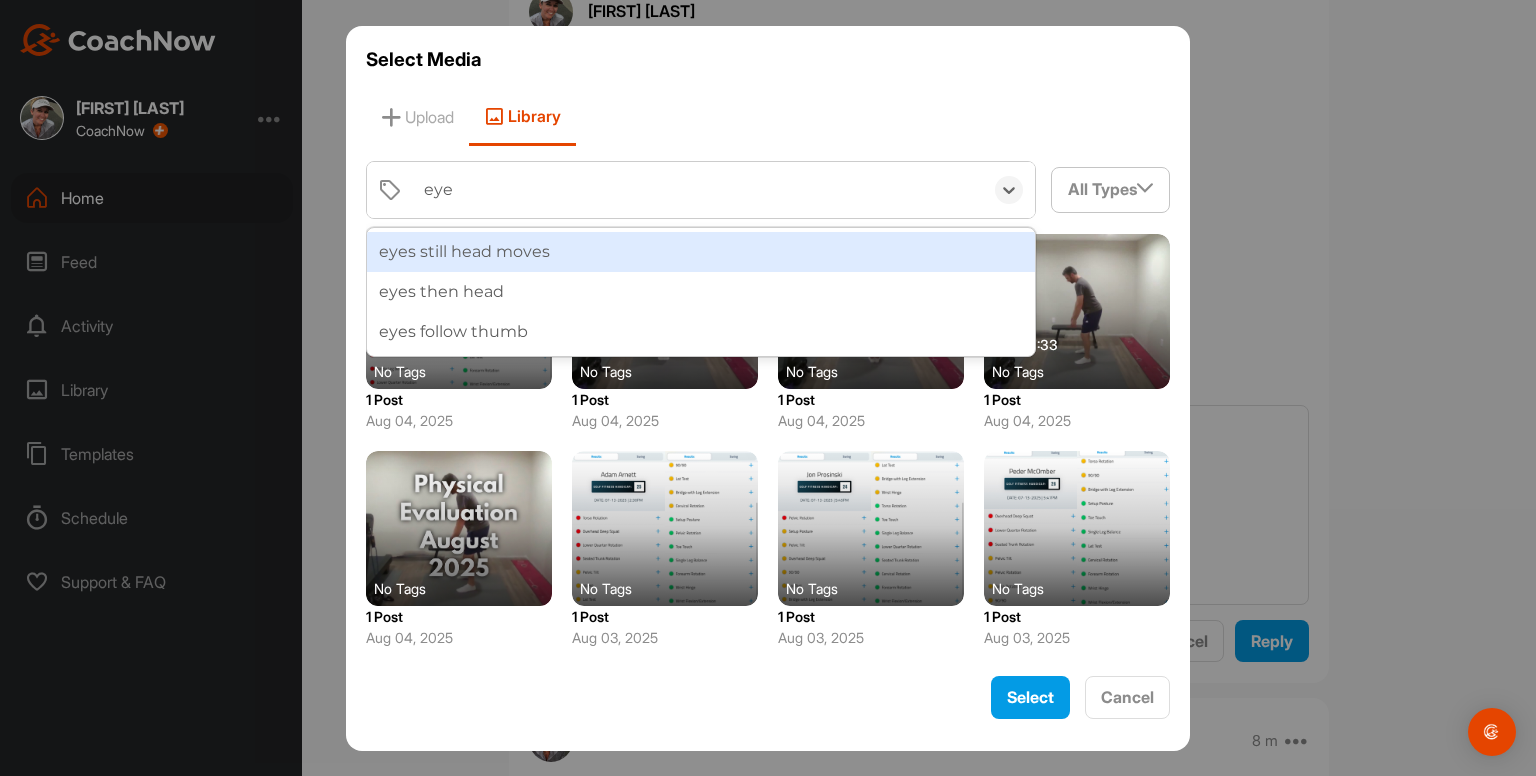 type on "eyes" 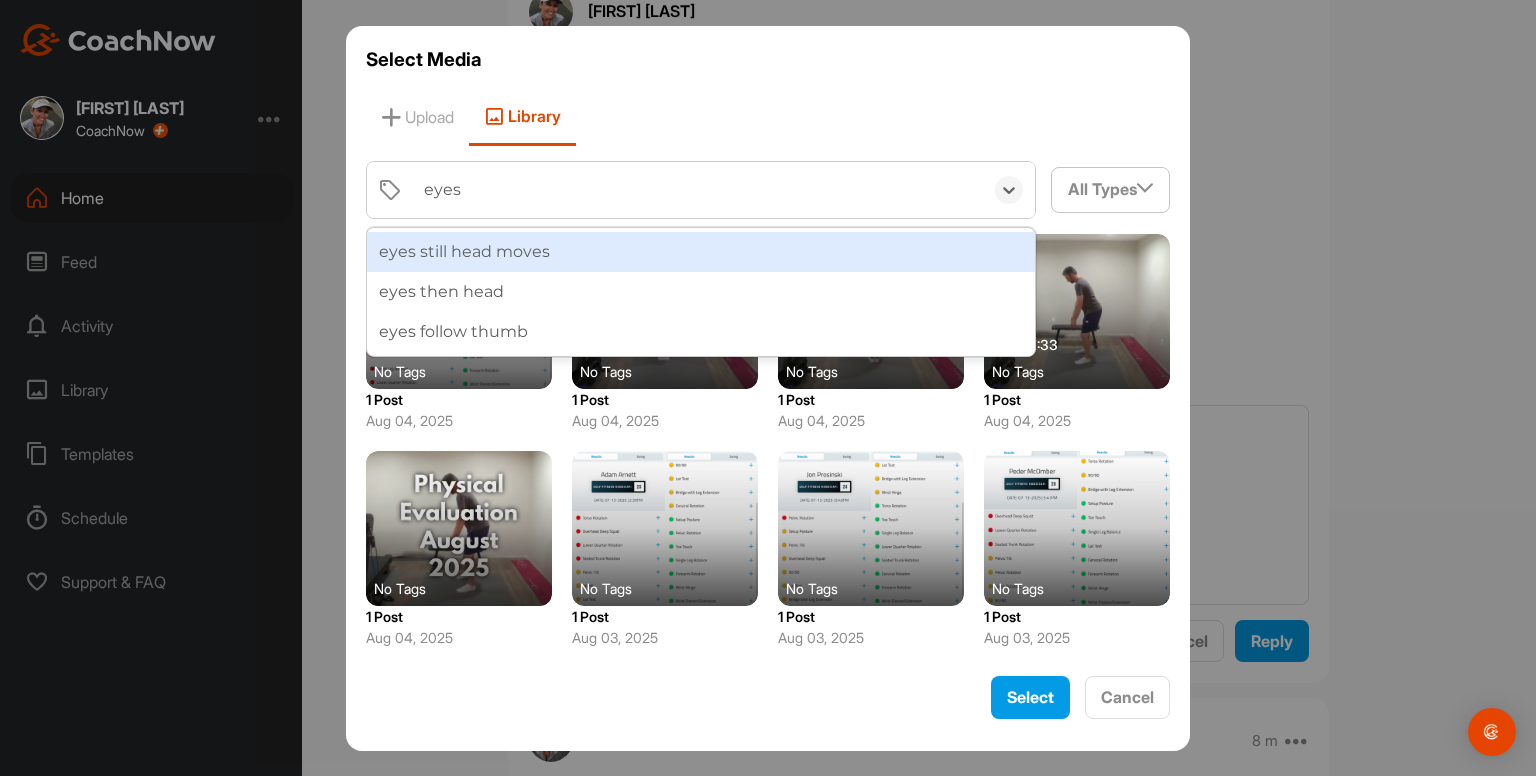 click on "eyes still head moves" at bounding box center (701, 252) 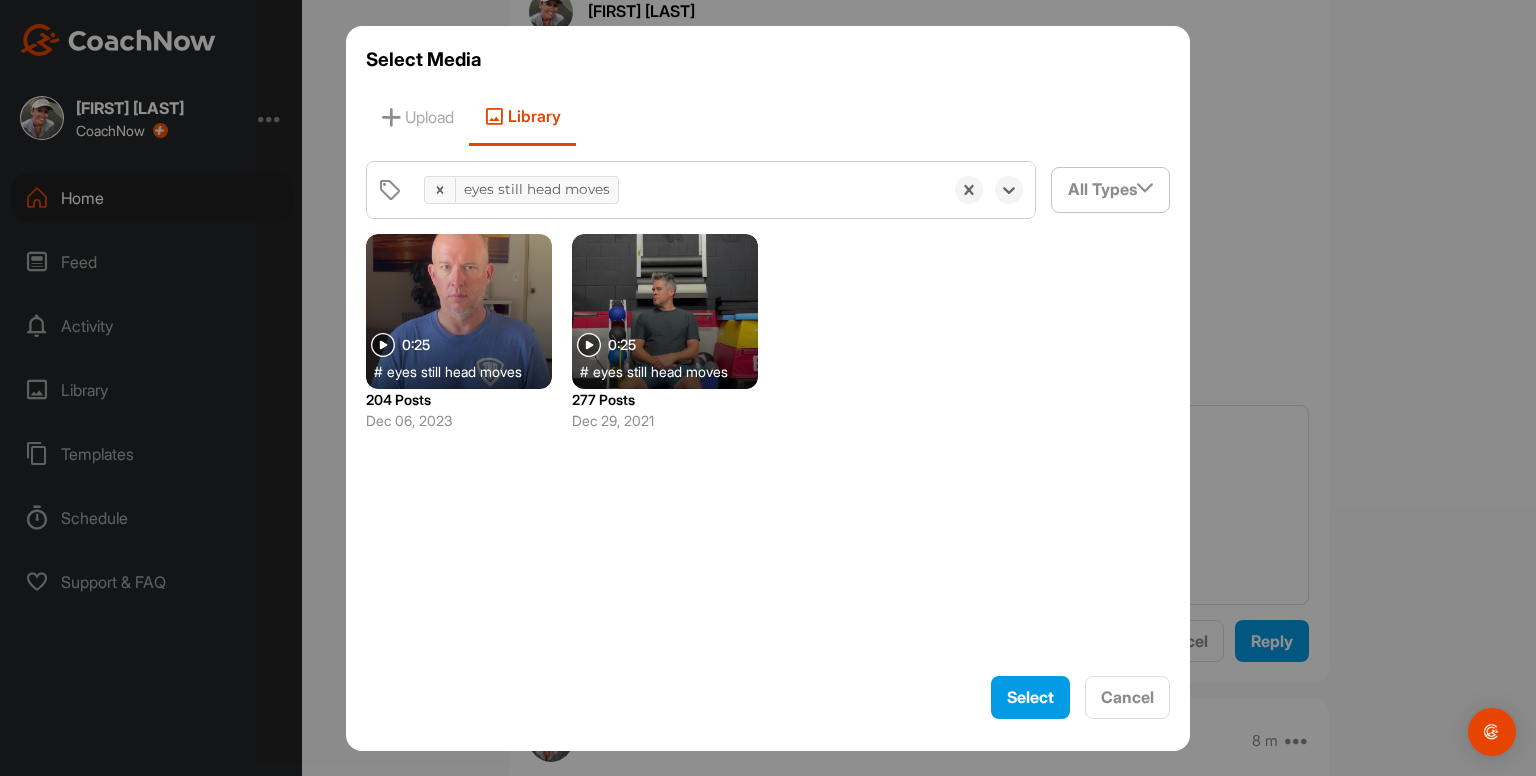 click at bounding box center (459, 311) 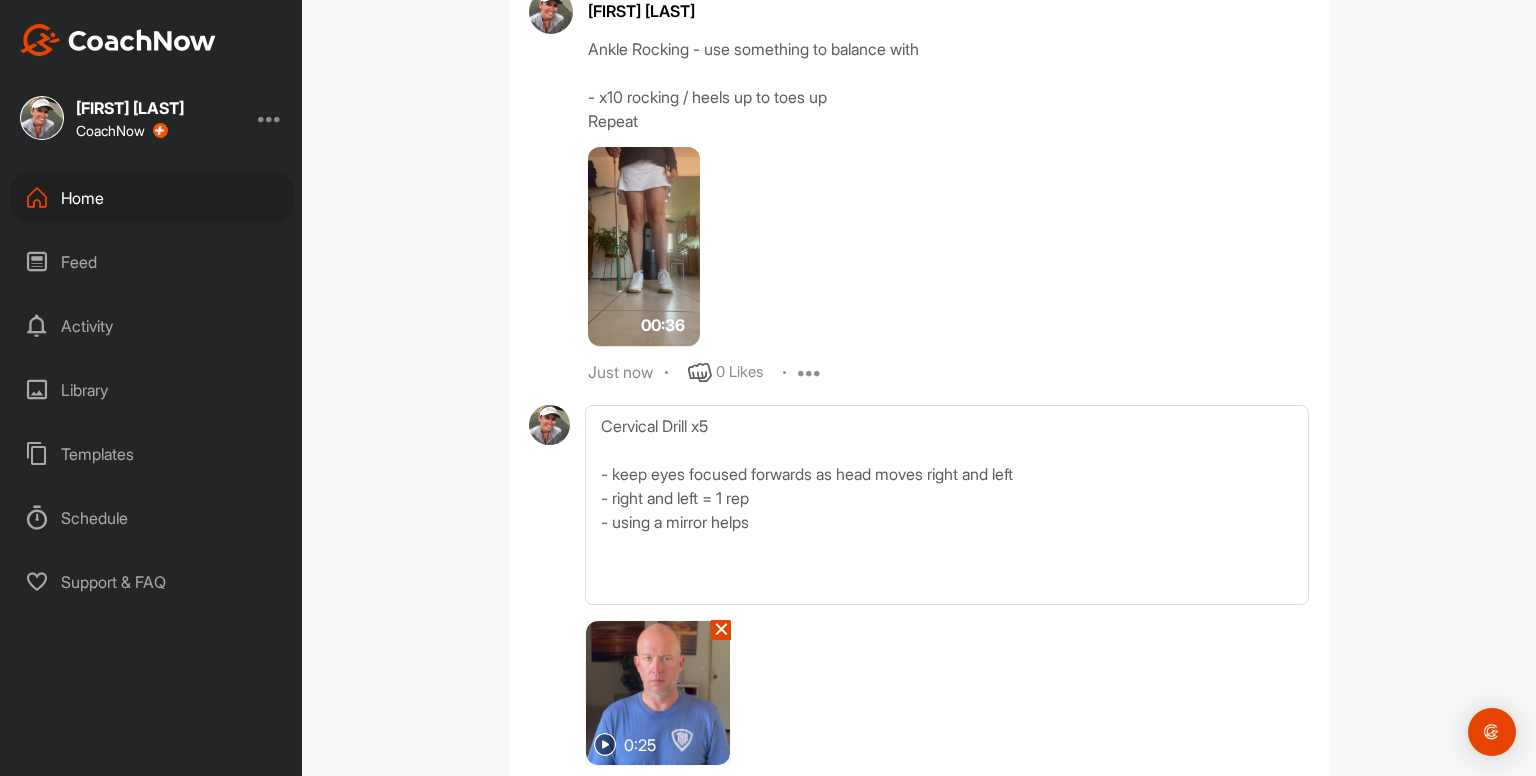 scroll, scrollTop: 1796, scrollLeft: 0, axis: vertical 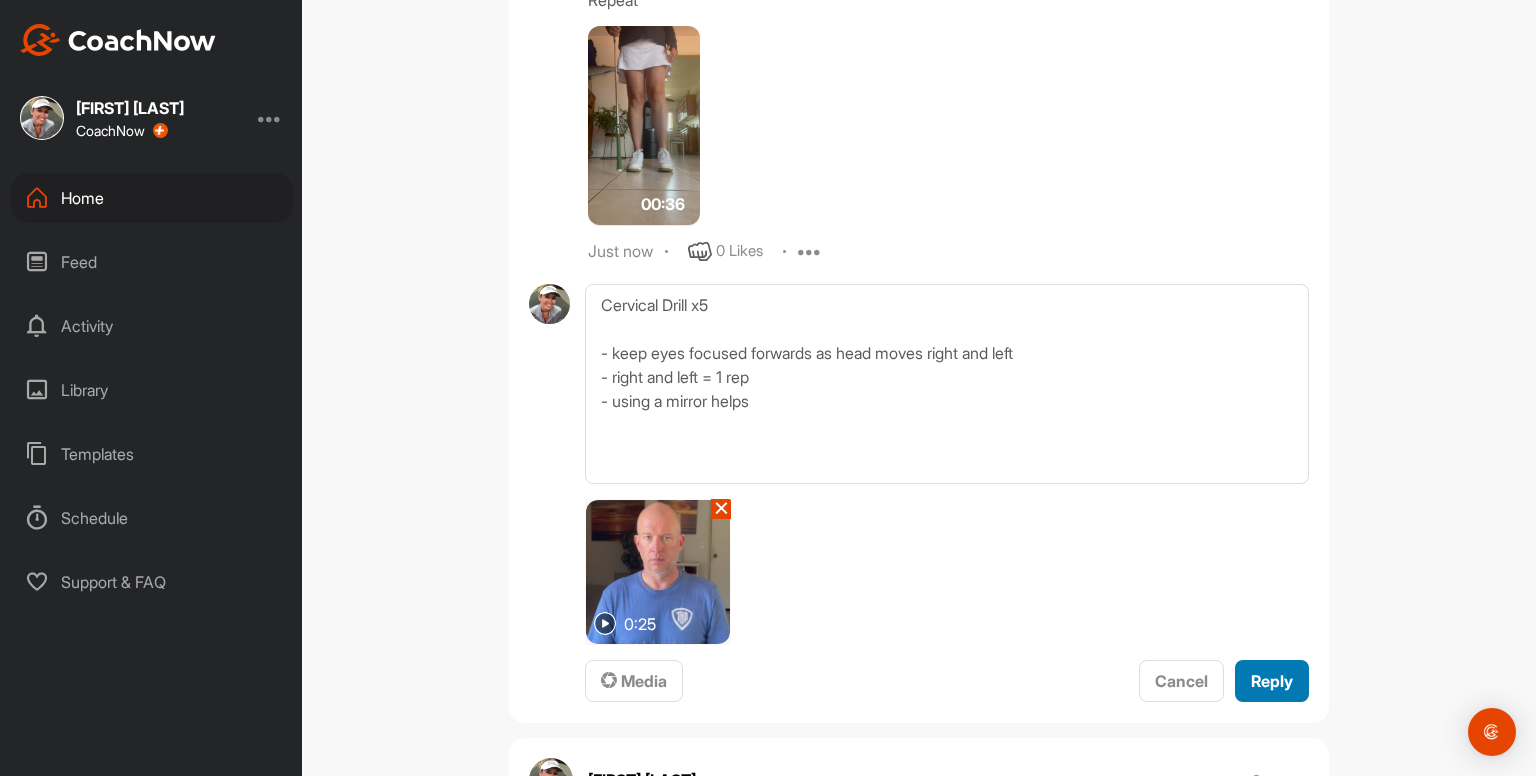 click on "Reply" at bounding box center (1272, 681) 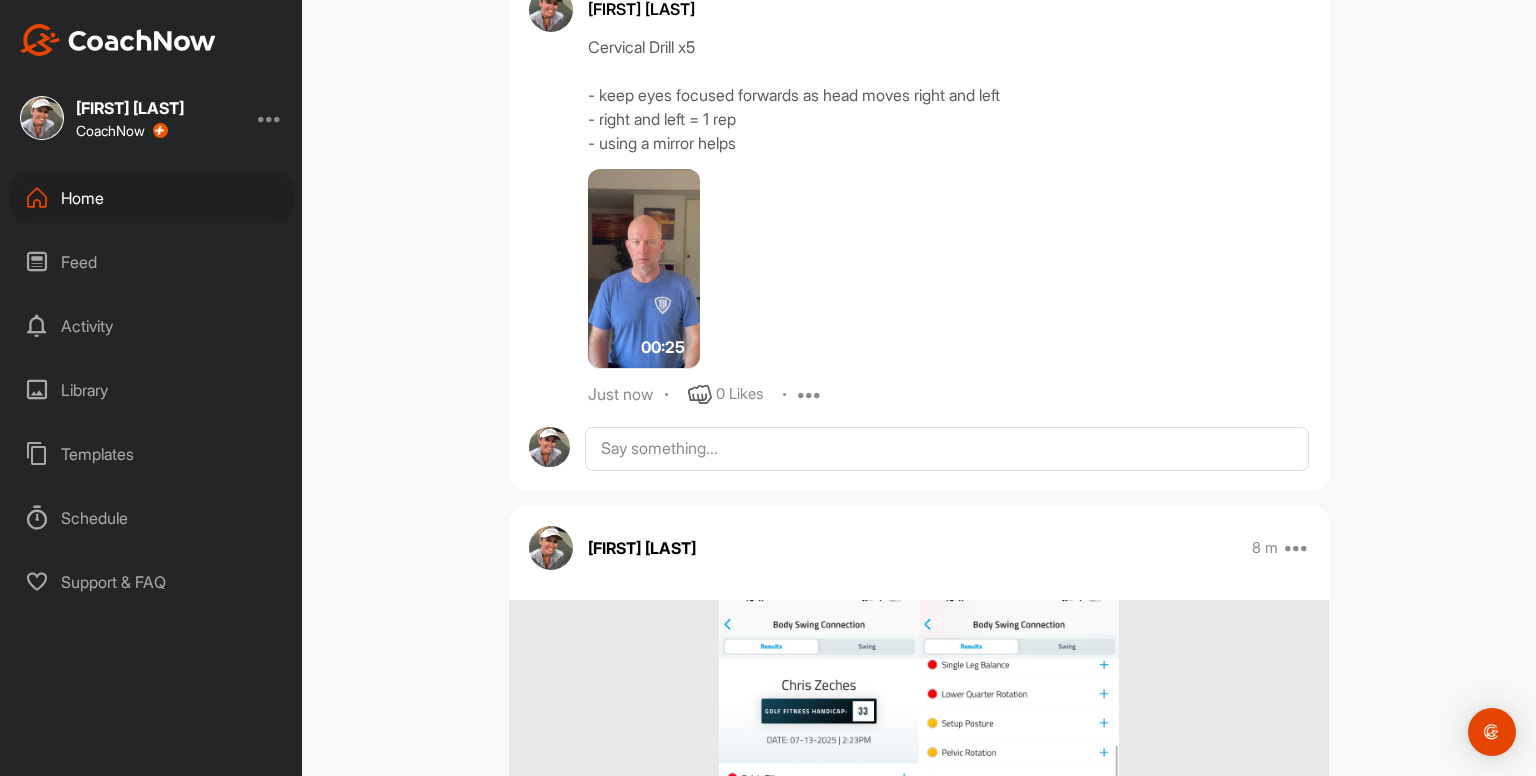 scroll, scrollTop: 2112, scrollLeft: 0, axis: vertical 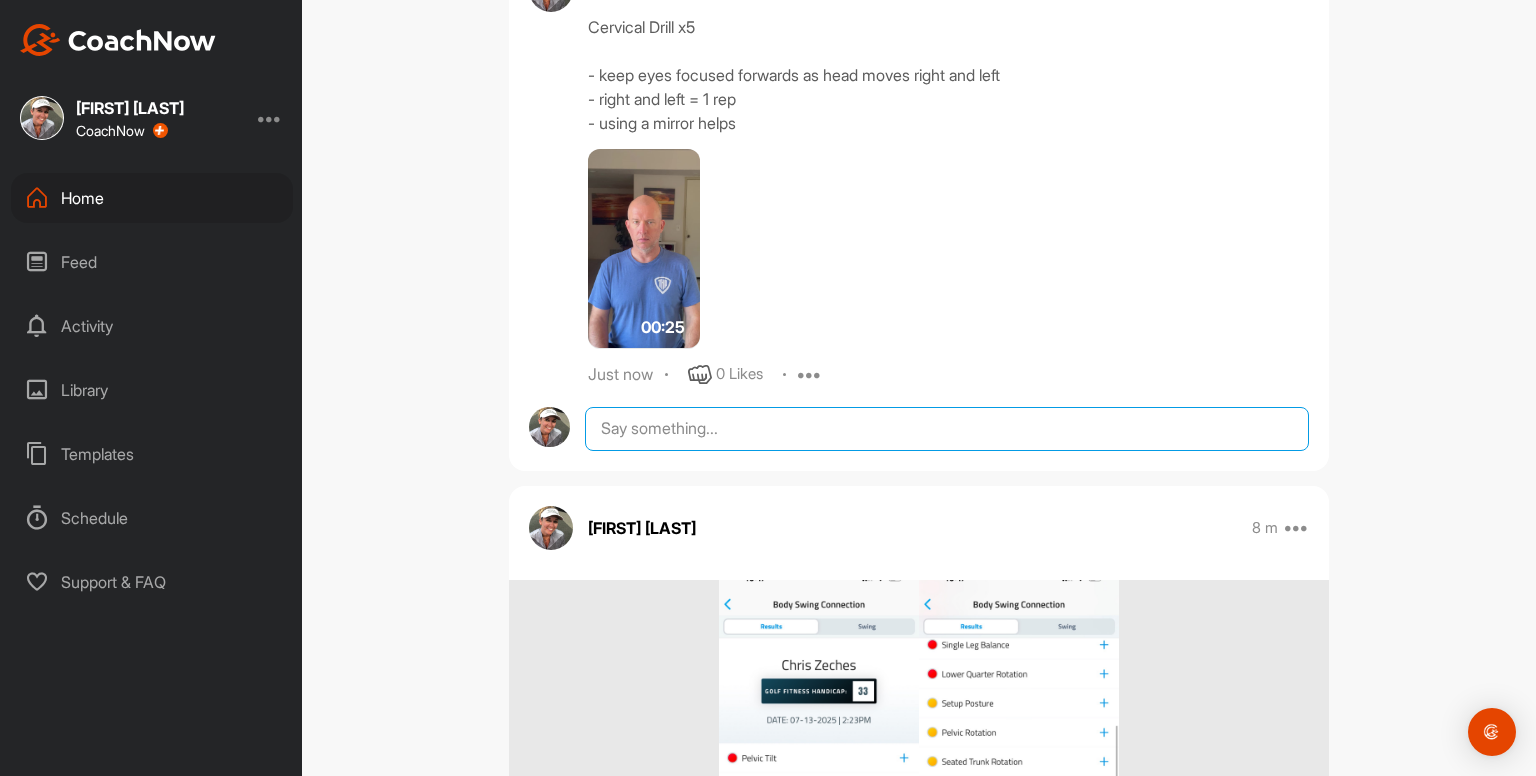 click at bounding box center (947, 429) 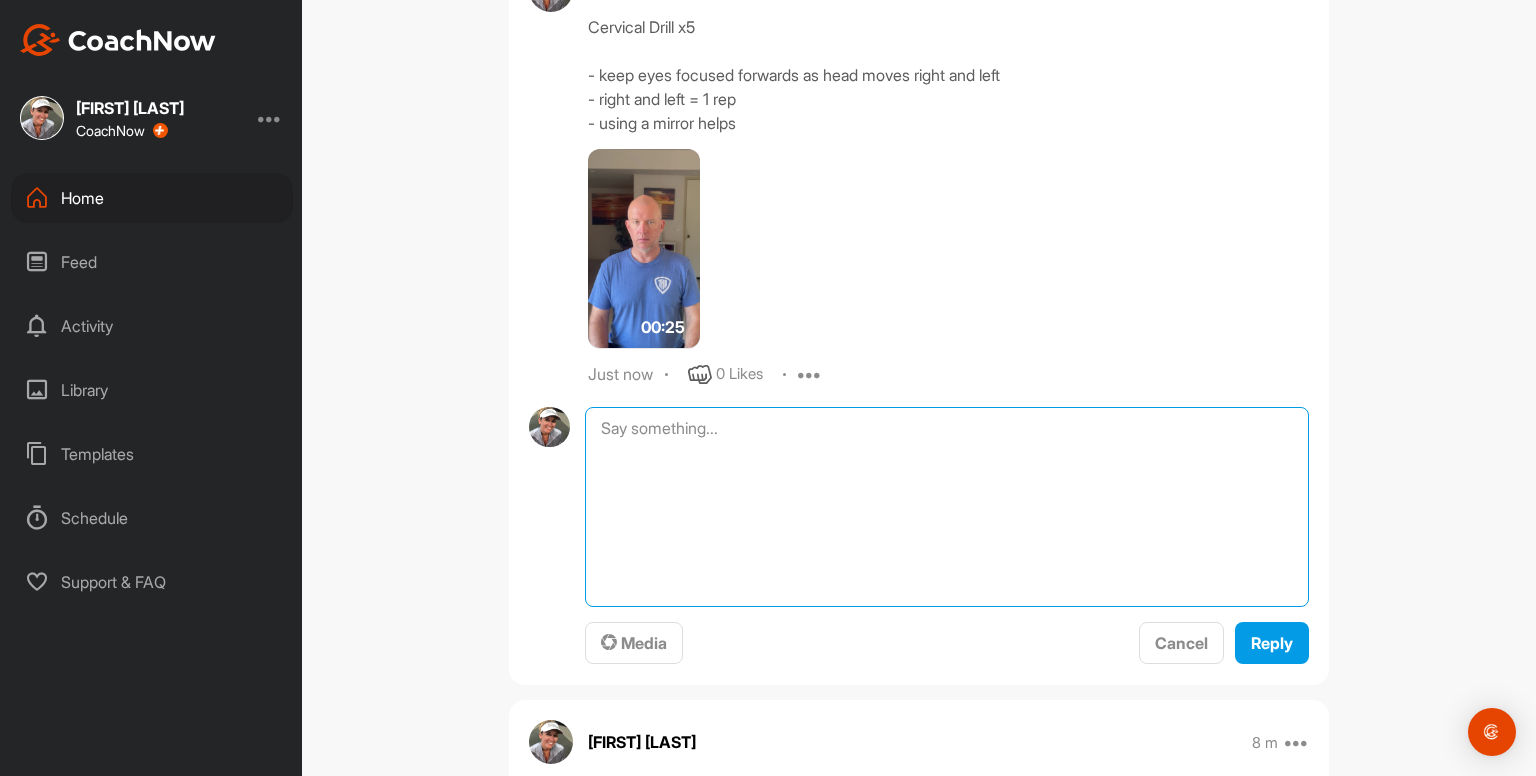 paste on "Ankle Inversion and Eversions
- x10 right foot
- 10 left foot
Repeat
00:18media
May 19
0 Likes
avatar
Kayleigh franklin
Ankle Movements - use something to balance with
- x10 circles clockwise
- x10 circles counterclockwise
- x10 pointing to ground / pulling up to shin
Repeat on other foot
Repeat both feet again
00:46media
May 19
0 Likes
avatar
Kayleigh franklin
Ankle Rocking - use something to balance with
- x10 rocking / heels up to toes up
Repeat
00:36media
May 19
0 Likes
avatar
Kayleigh franklin
Cervical Drill x5
- keep eyes focused forwards as head moves right and left
- right and left = 1 rep
- using a mirror helps
00:25media
May 19
0 Likes
avatar
Kayleigh franklin
Cervical Drill x5
- keep head still as eyes follow thumb
- right and left = 1 rep
00:38media
May 19
0 Likes
avatar
Kayleigh franklin
Cats & Camels x10
- up and down = 1 rep
- big movement from head to tailbone
- breathe in at the top and really expand the rib cage then breathe out when you arch down
00:13media
May 19
0 Likes
avatar
Ka..." 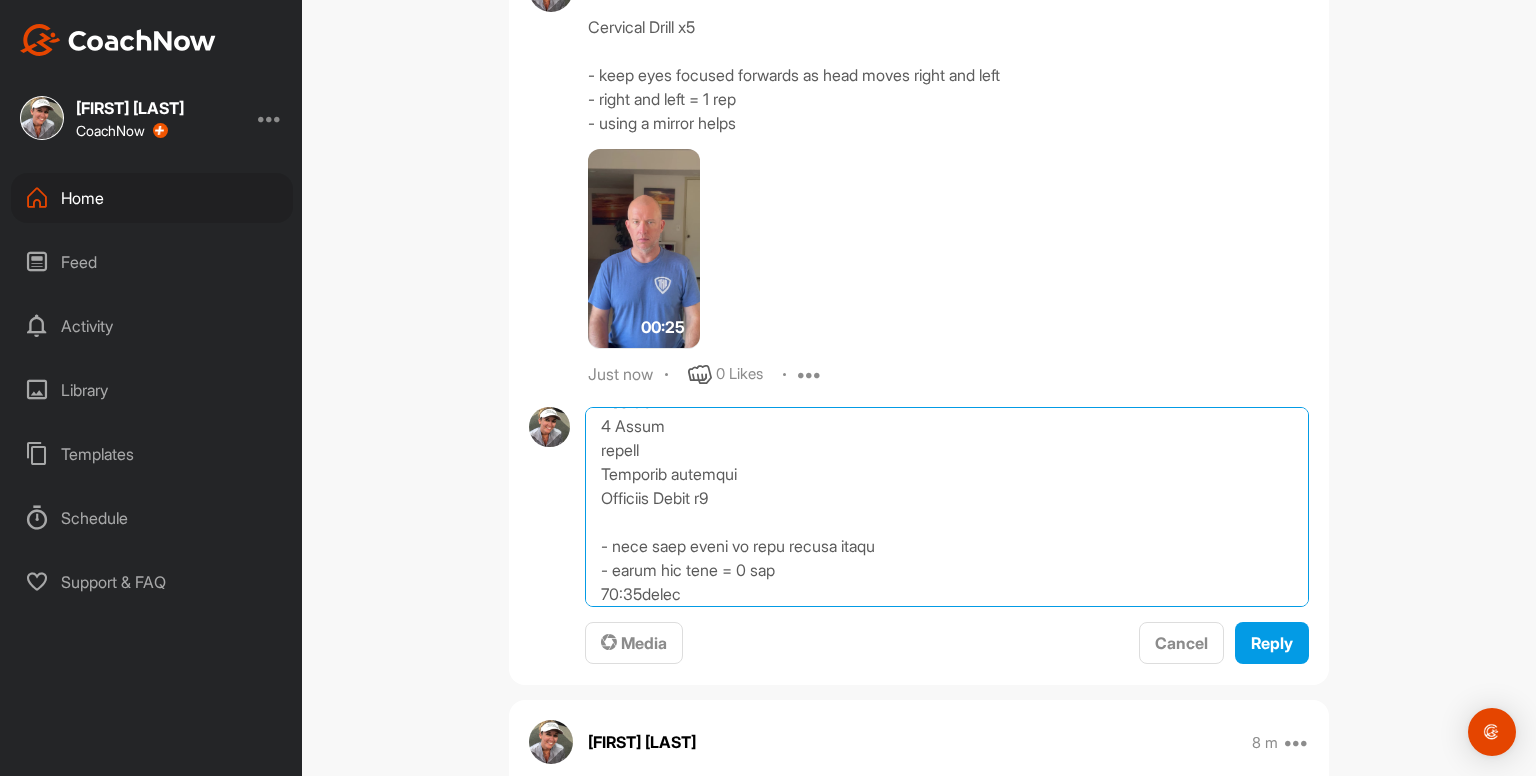 scroll, scrollTop: 918, scrollLeft: 0, axis: vertical 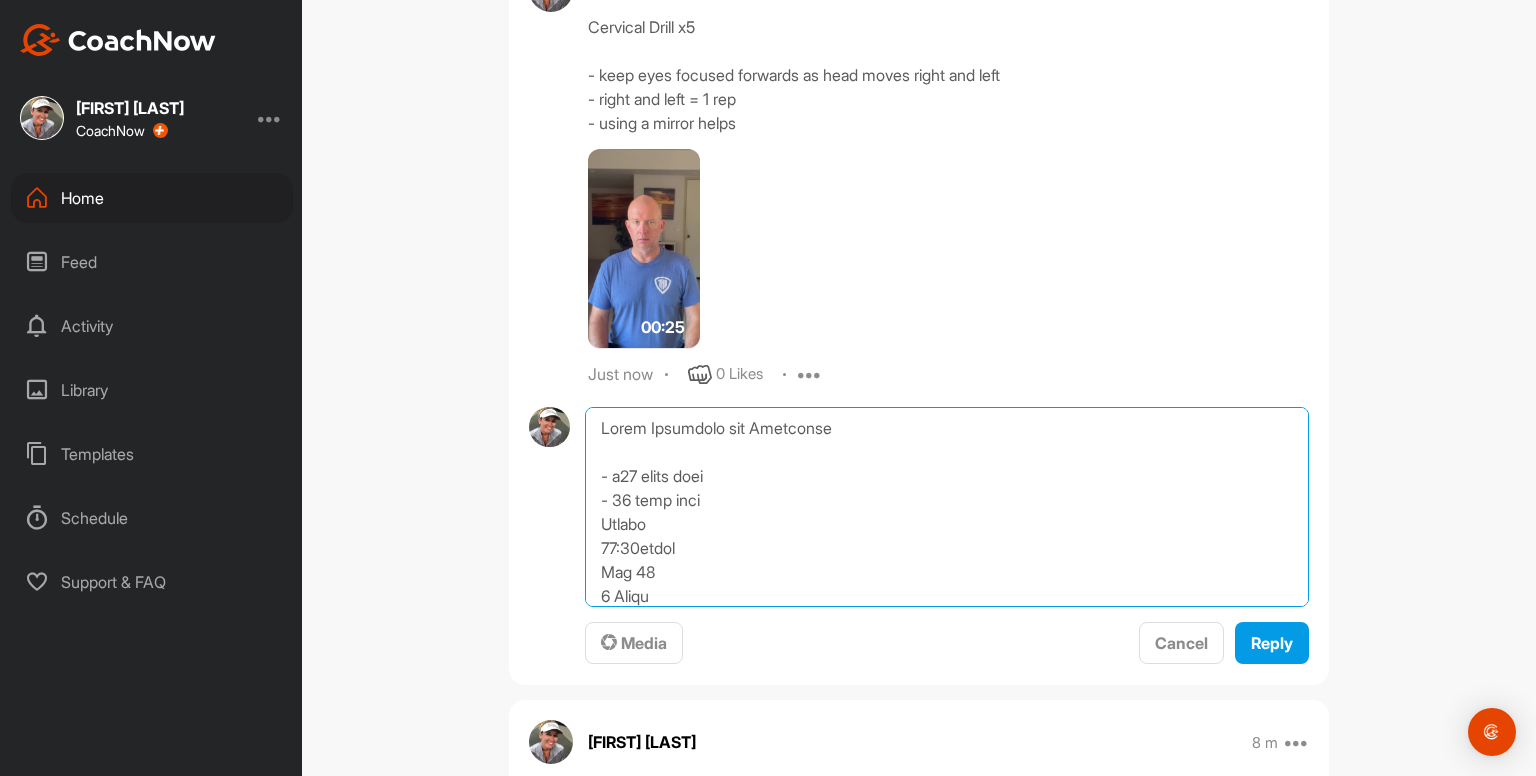 drag, startPoint x: 585, startPoint y: 500, endPoint x: 564, endPoint y: 220, distance: 280.7864 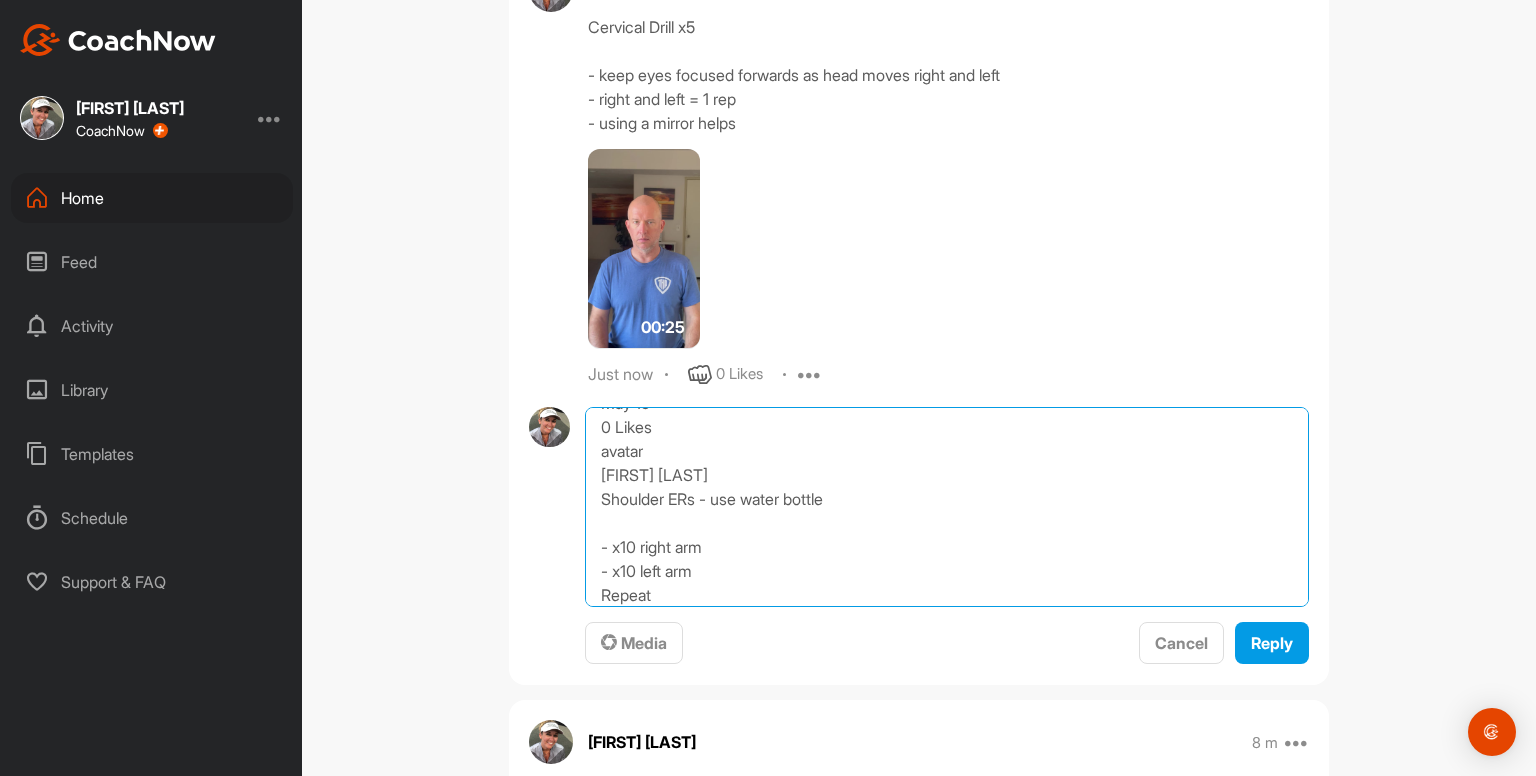 scroll, scrollTop: 994, scrollLeft: 0, axis: vertical 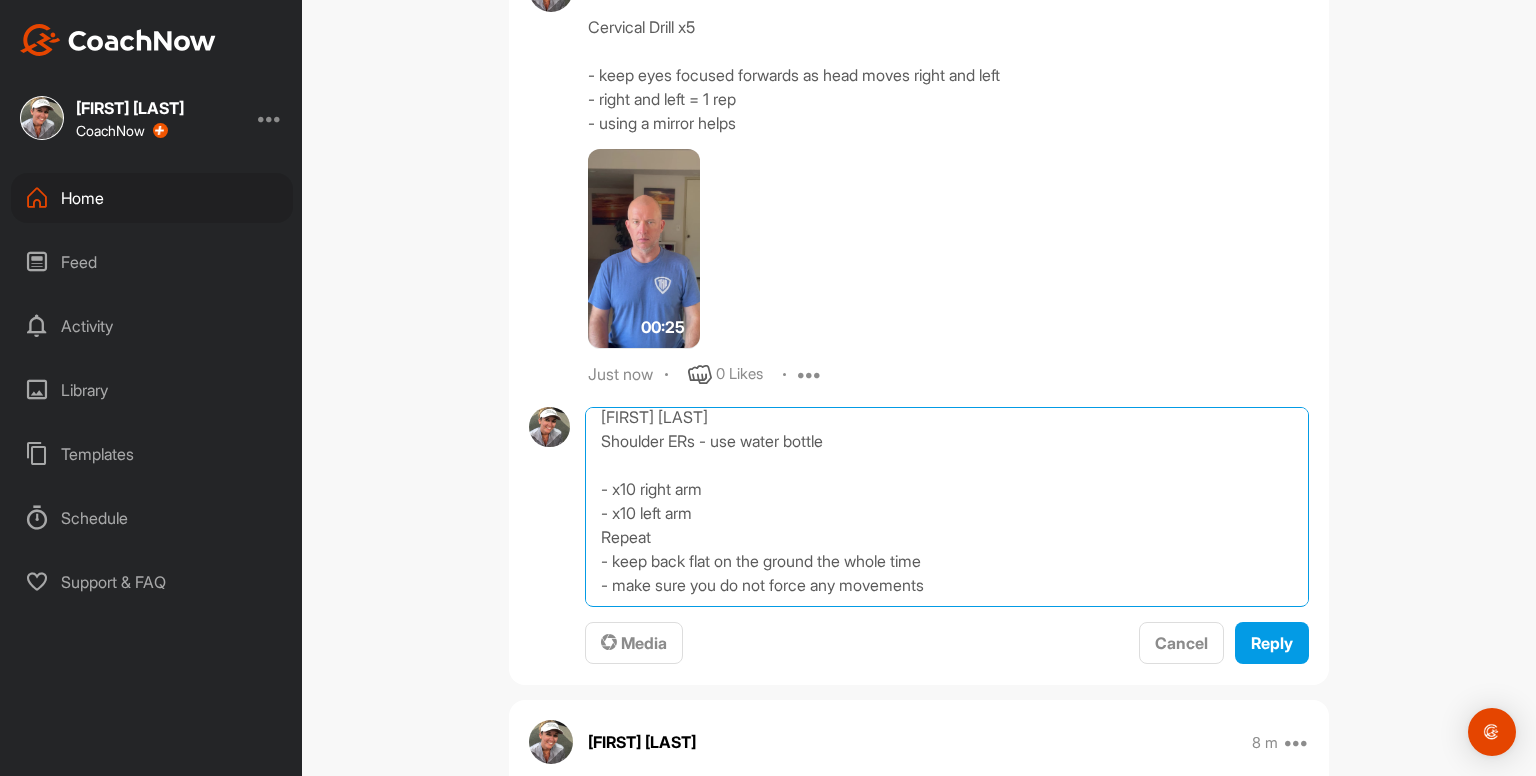 drag, startPoint x: 584, startPoint y: 530, endPoint x: 899, endPoint y: 649, distance: 336.72836 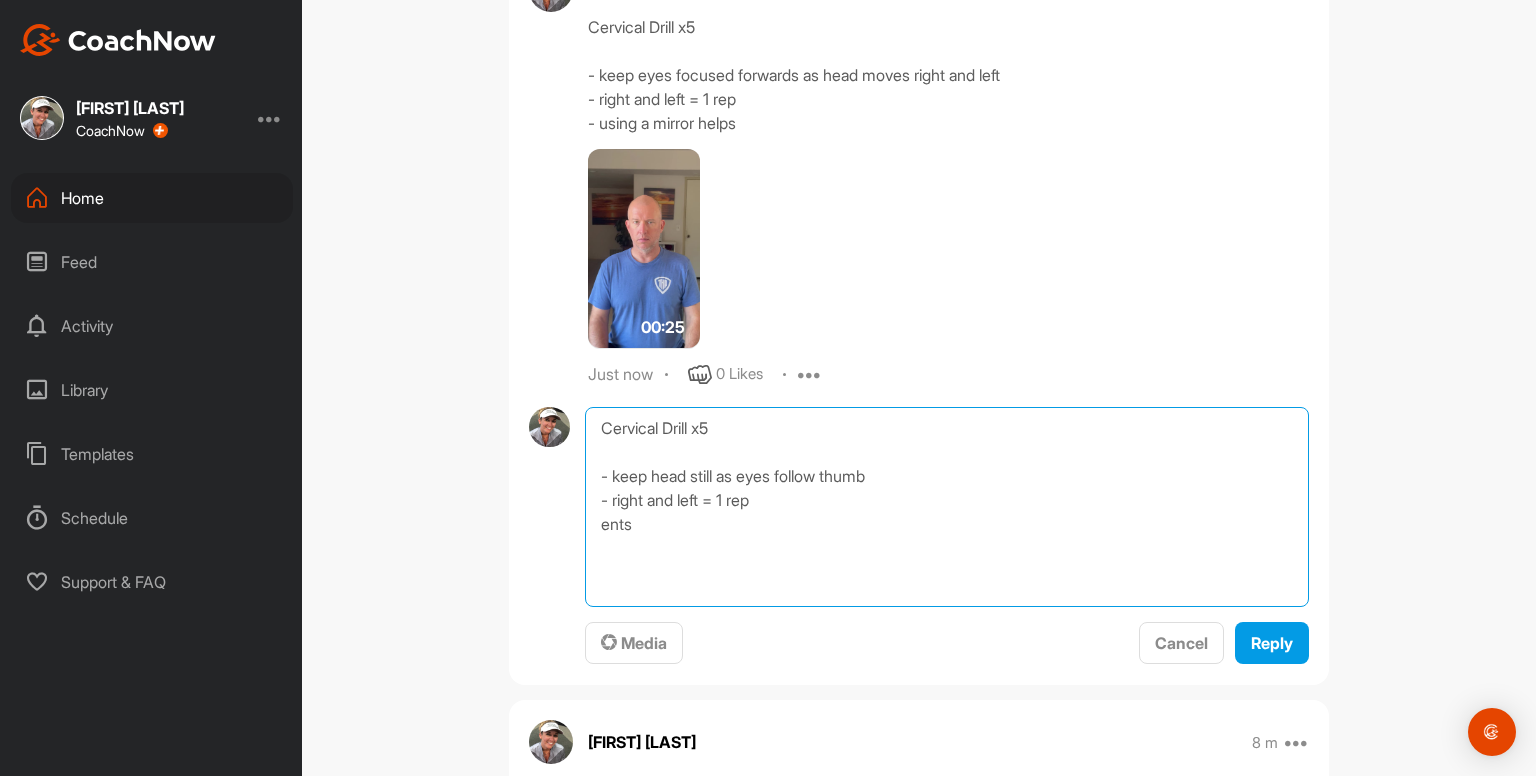 scroll, scrollTop: 0, scrollLeft: 0, axis: both 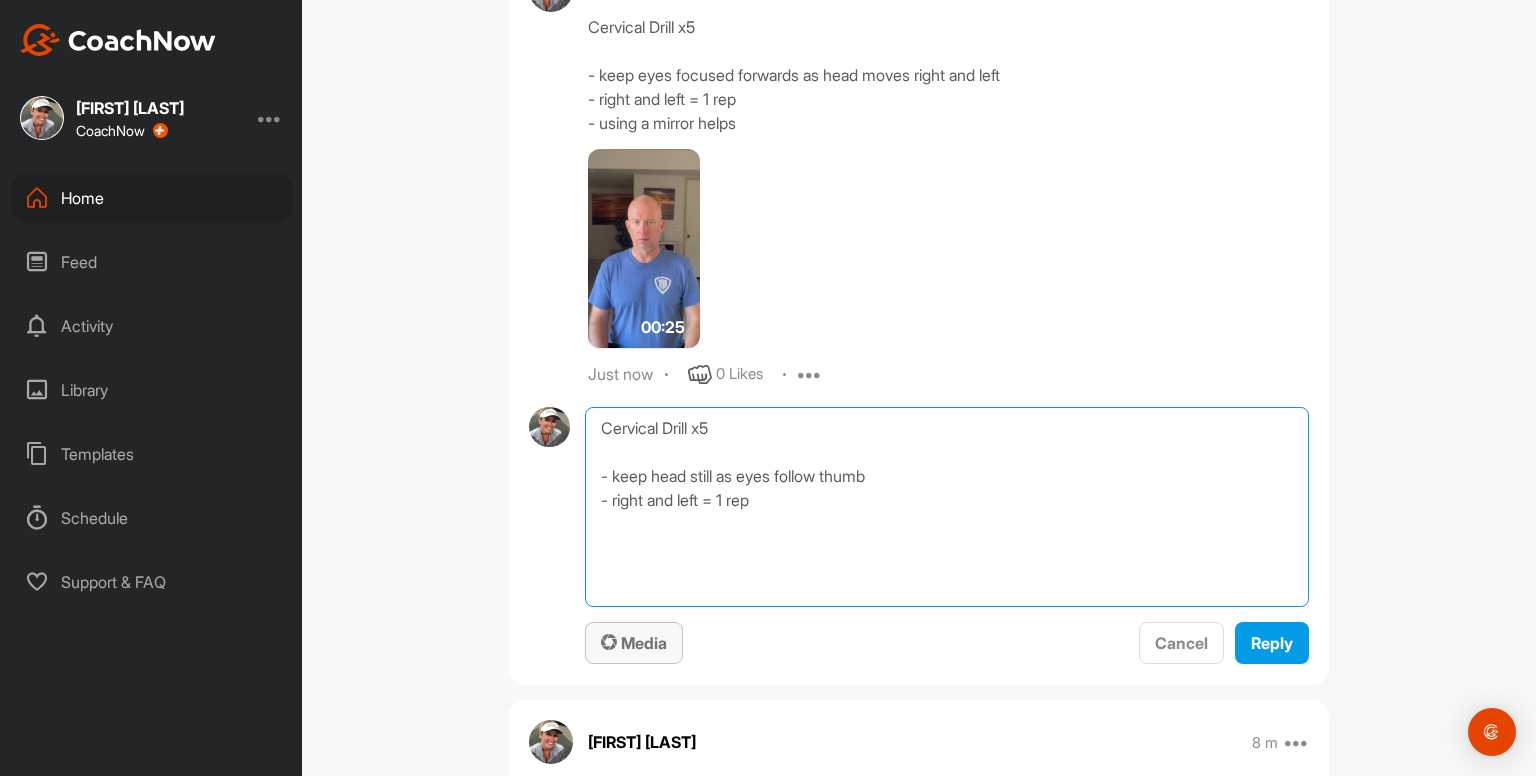type on "Cervical Drill x5
- keep head still as eyes follow thumb
- right and left = 1 rep" 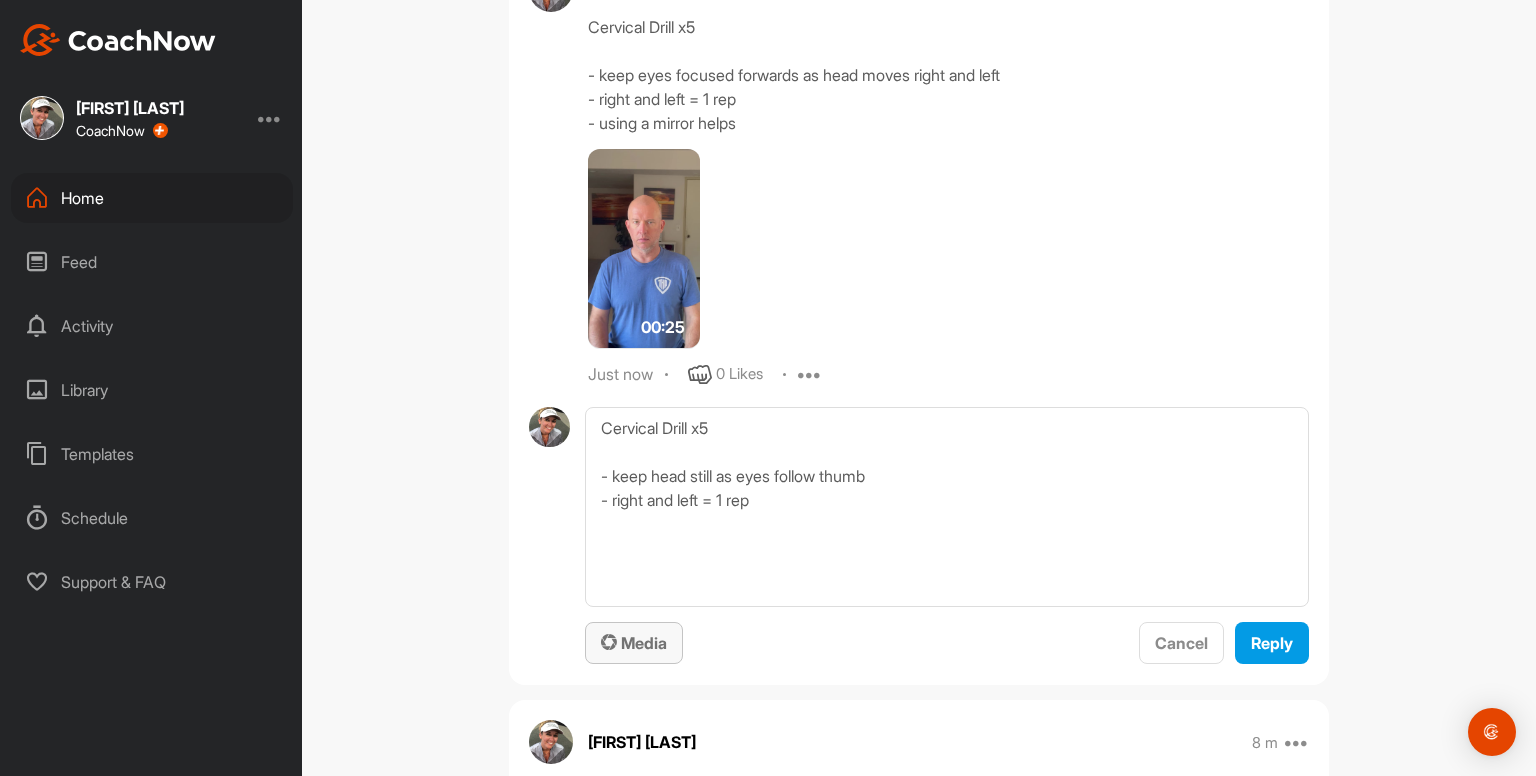click on "Media" at bounding box center [634, 643] 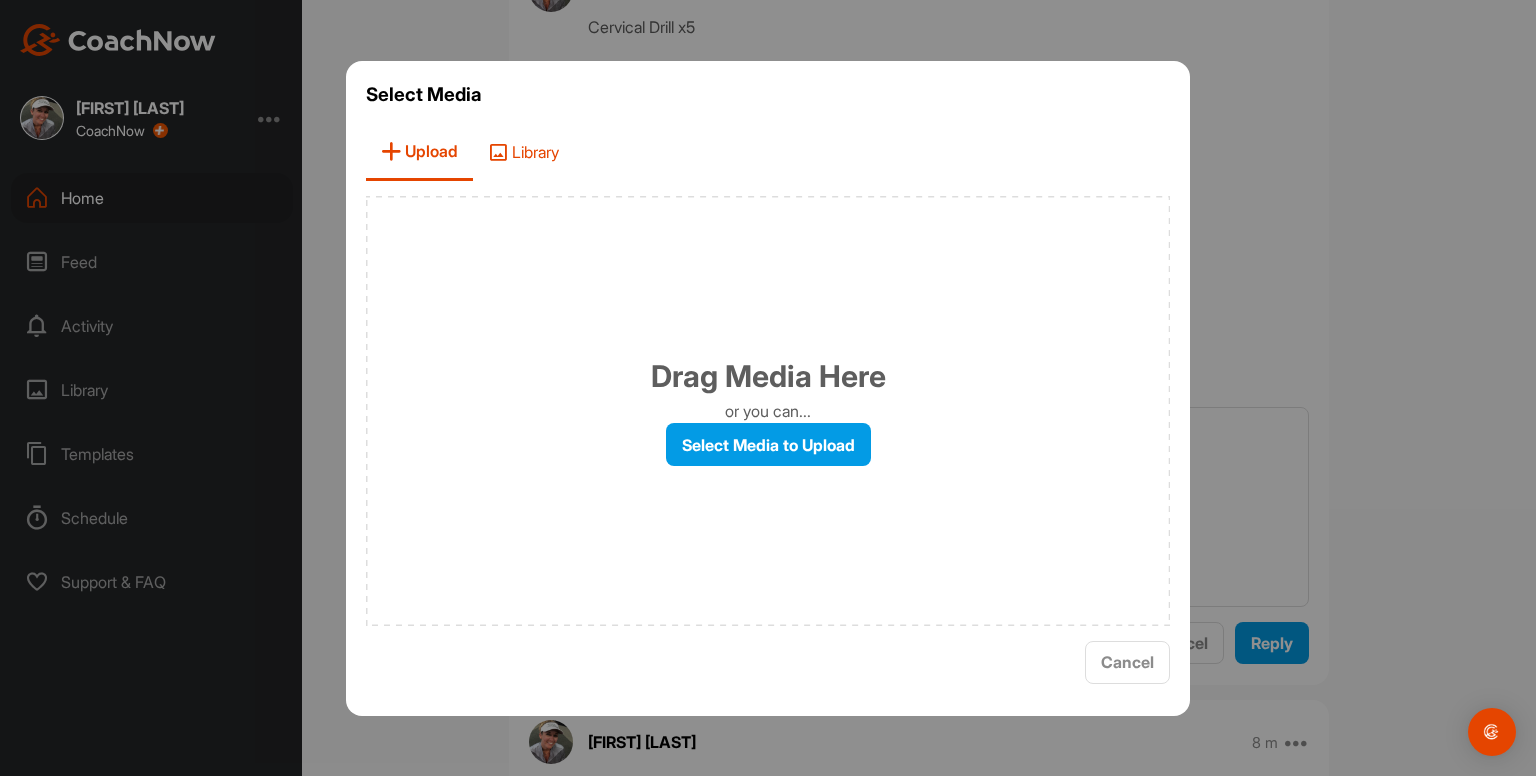 click on "Library" at bounding box center [523, 152] 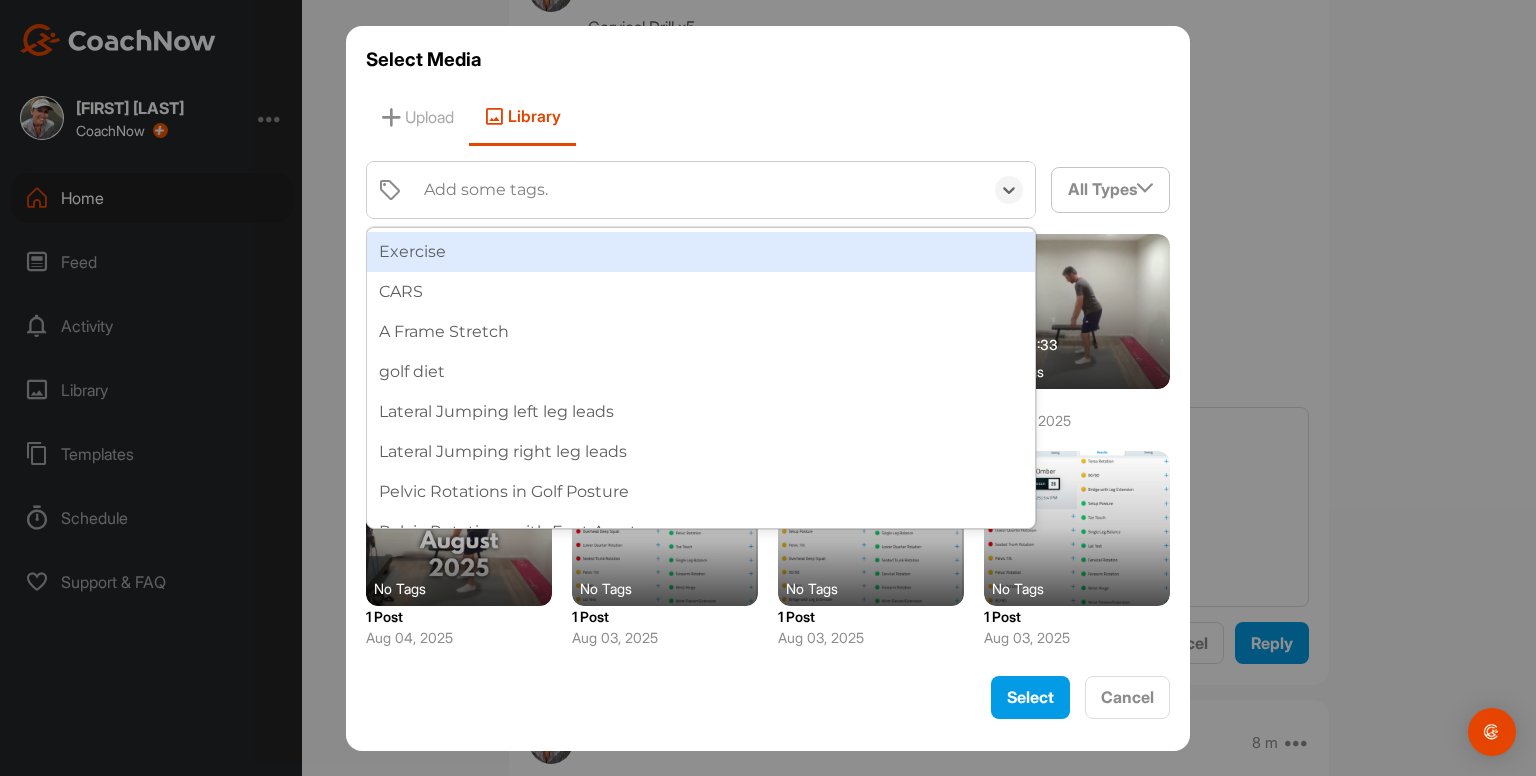 click on "Add some tags." at bounding box center (486, 190) 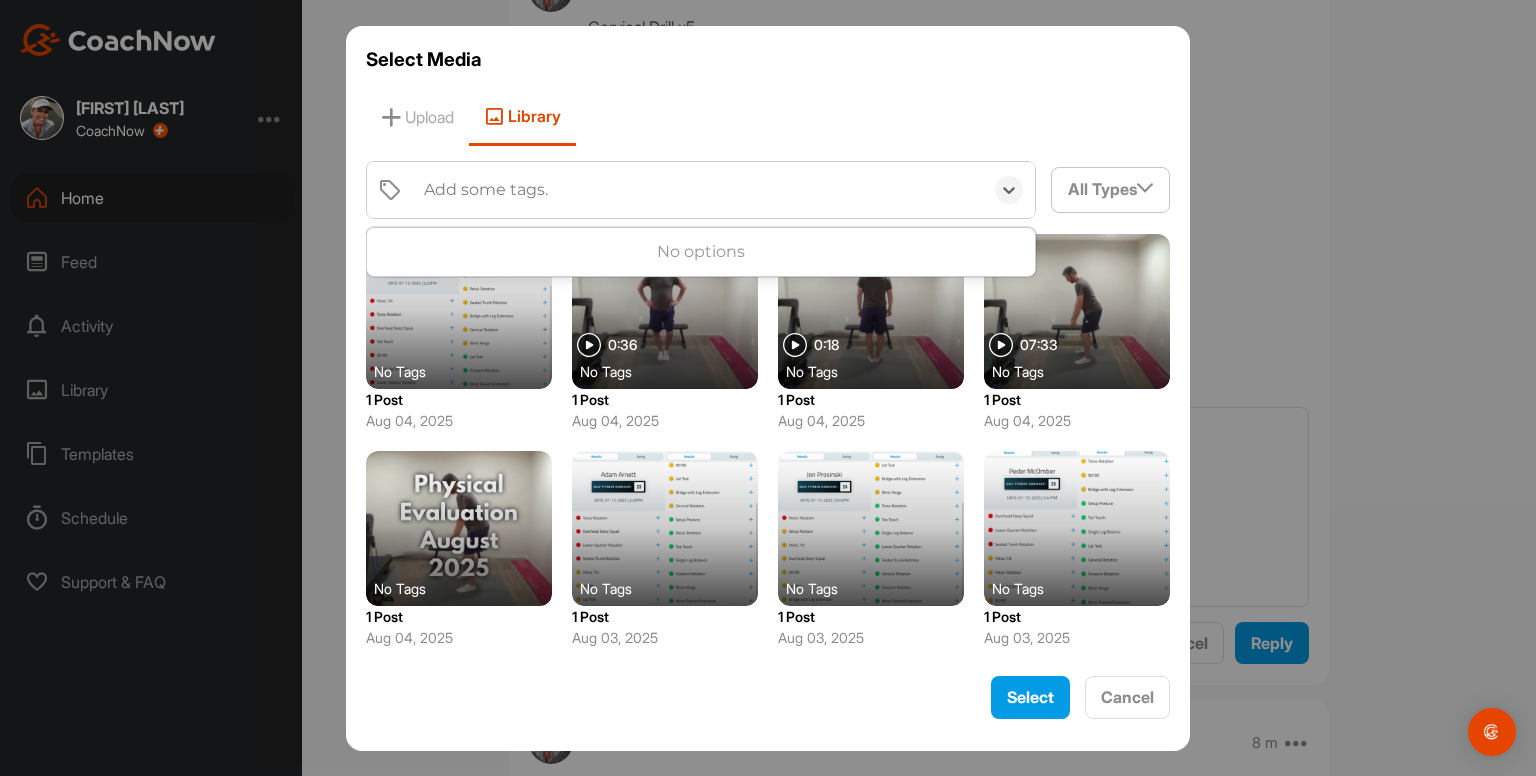 click on "Add some tags." at bounding box center (486, 190) 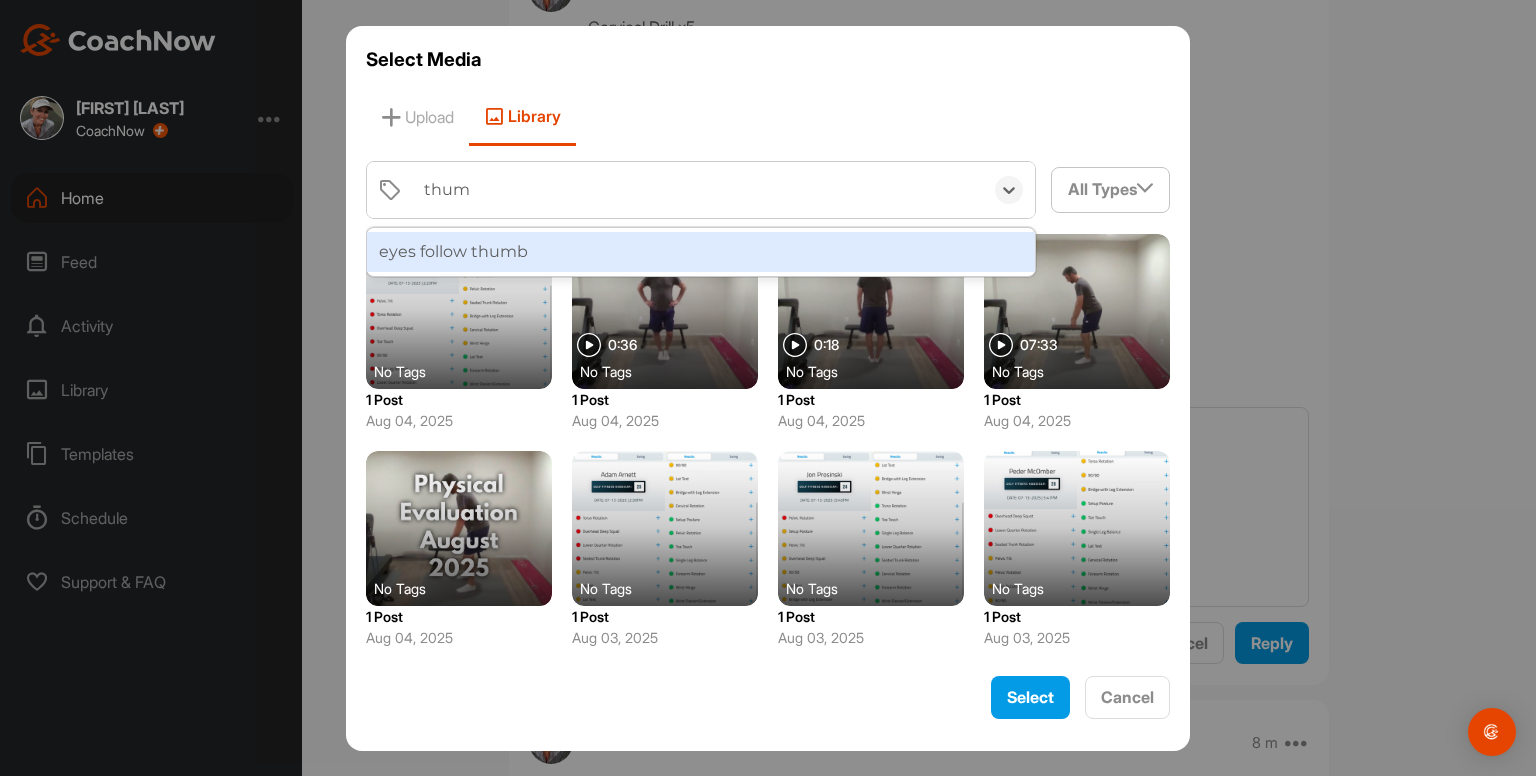 type on "thumb" 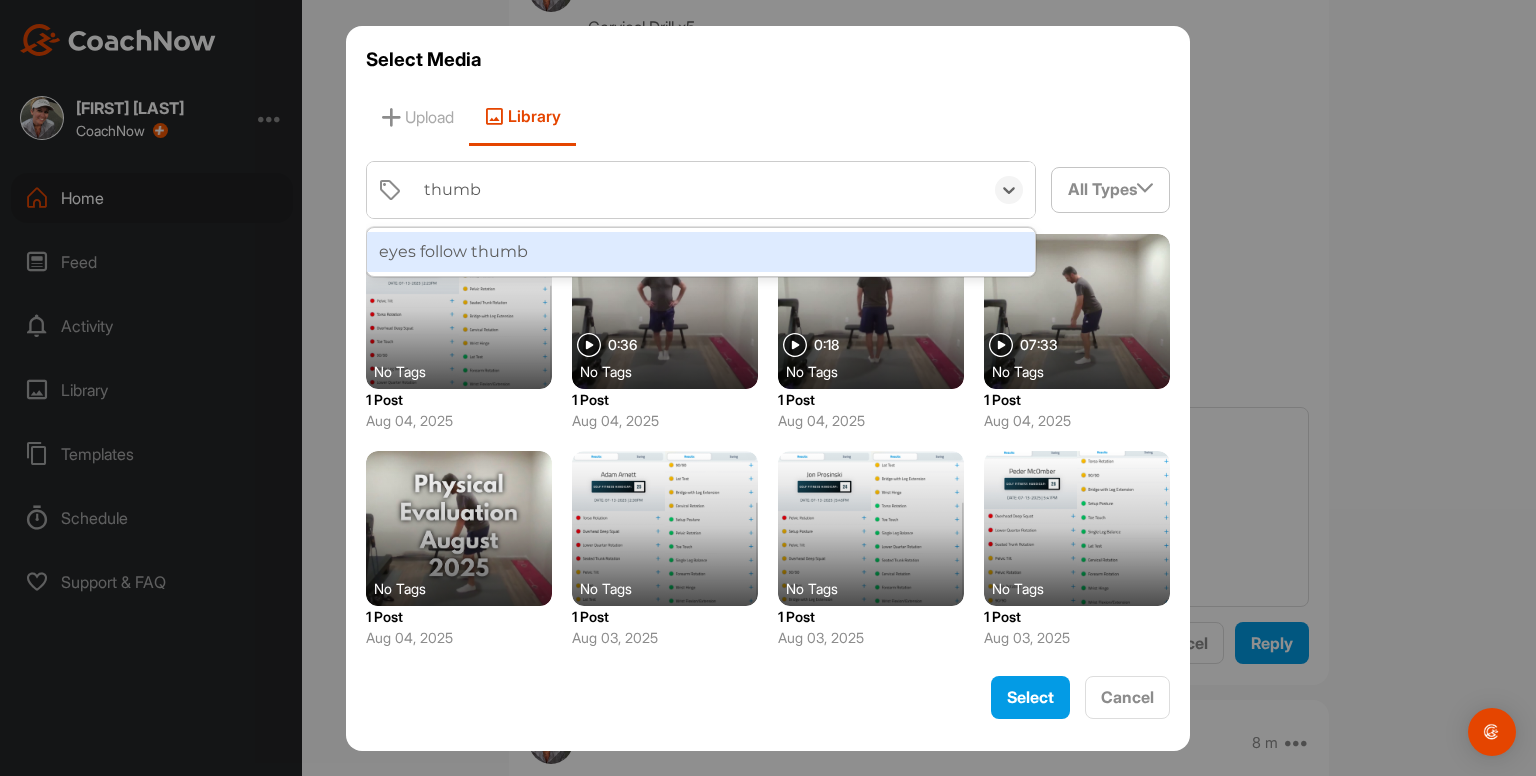 click on "eyes follow thumb" at bounding box center [701, 252] 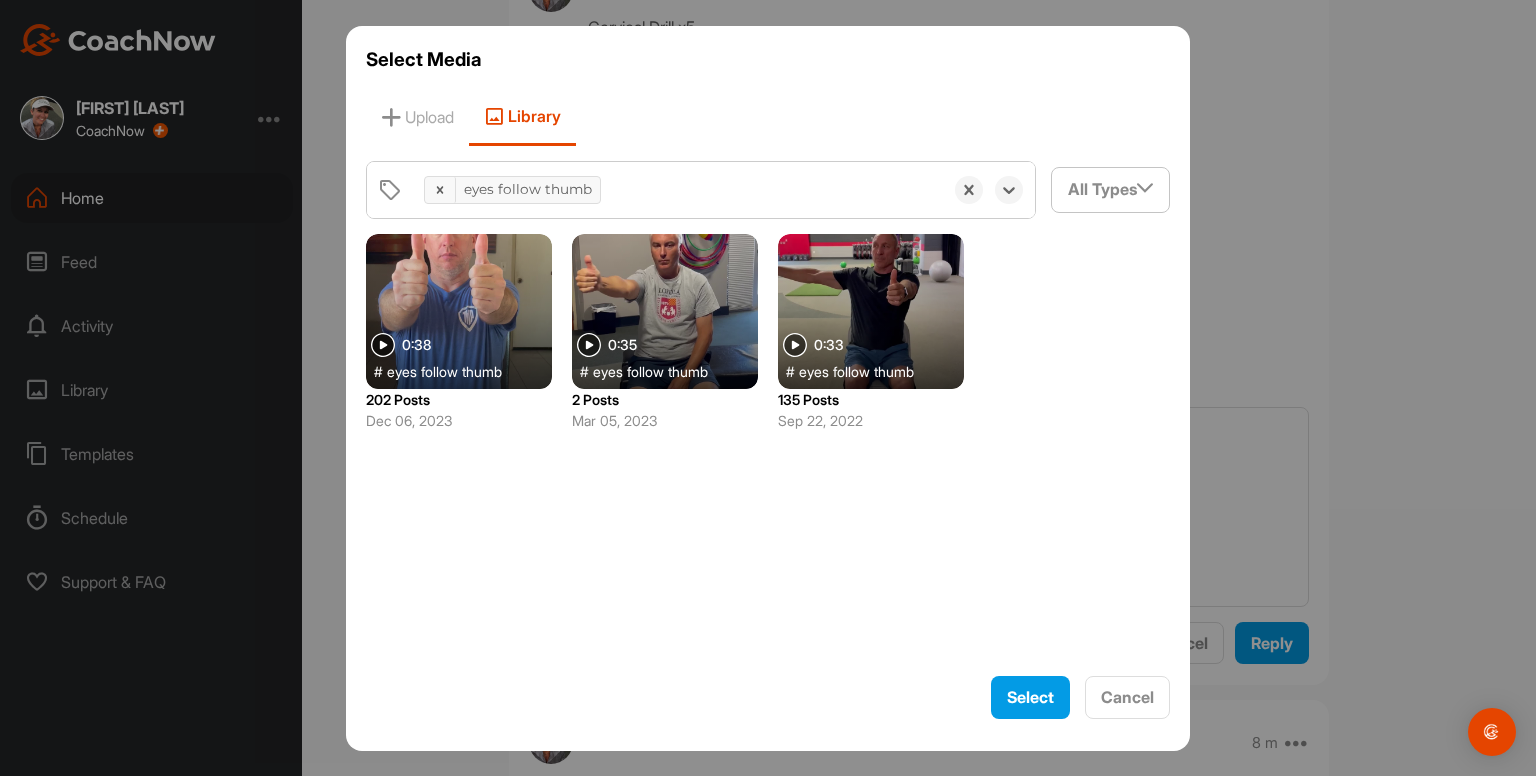 click at bounding box center [459, 311] 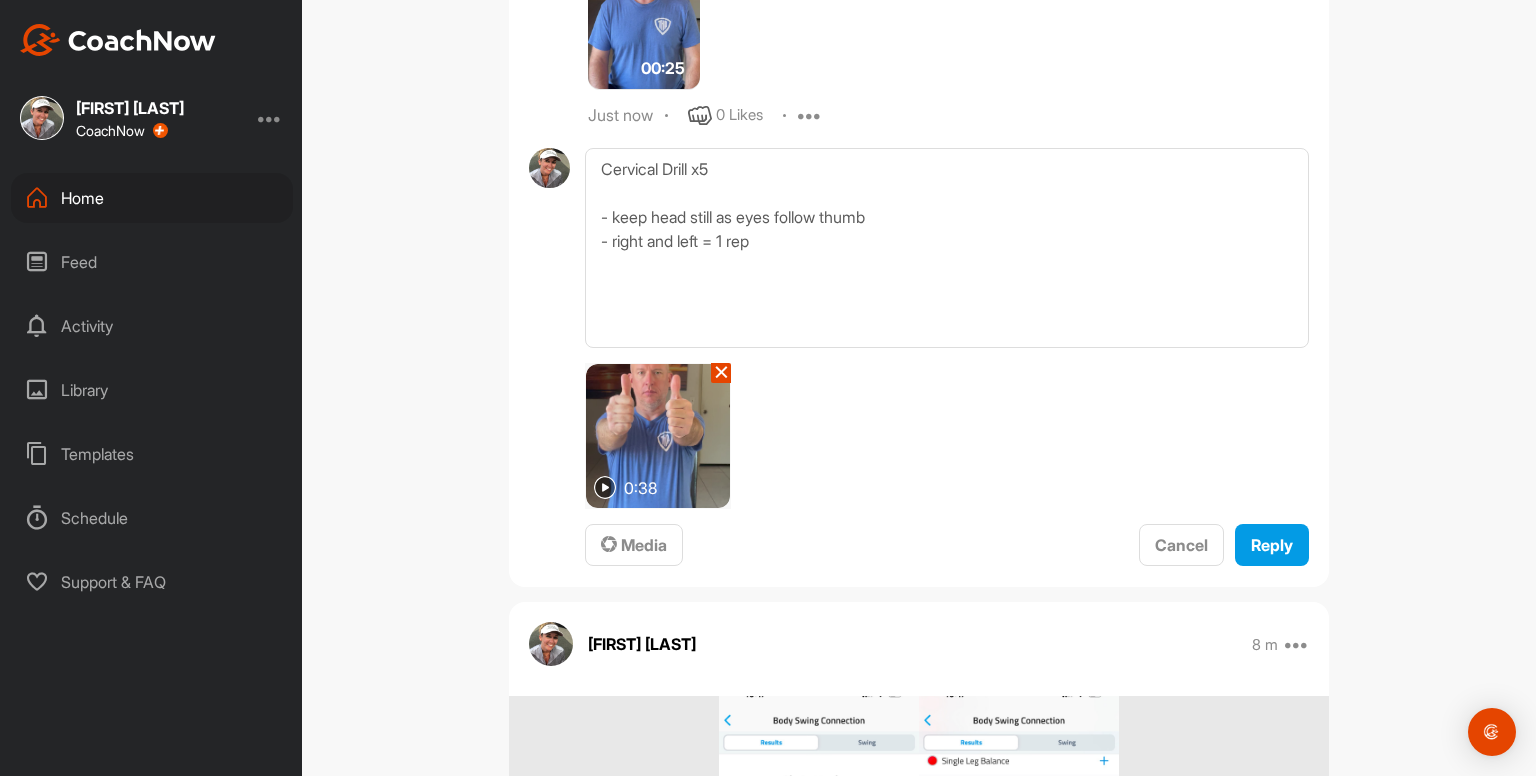 scroll, scrollTop: 2376, scrollLeft: 0, axis: vertical 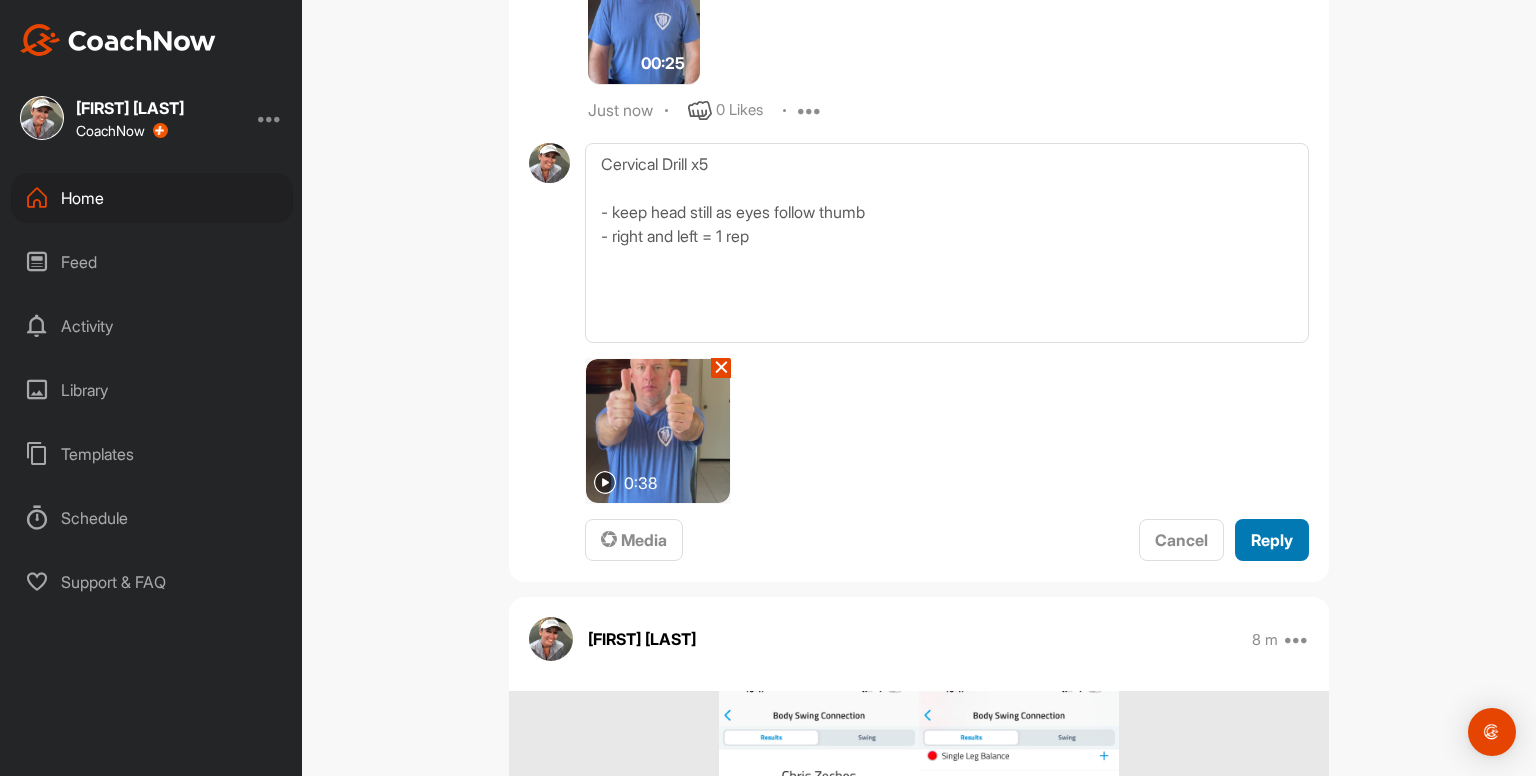 click on "Reply" at bounding box center (1272, 540) 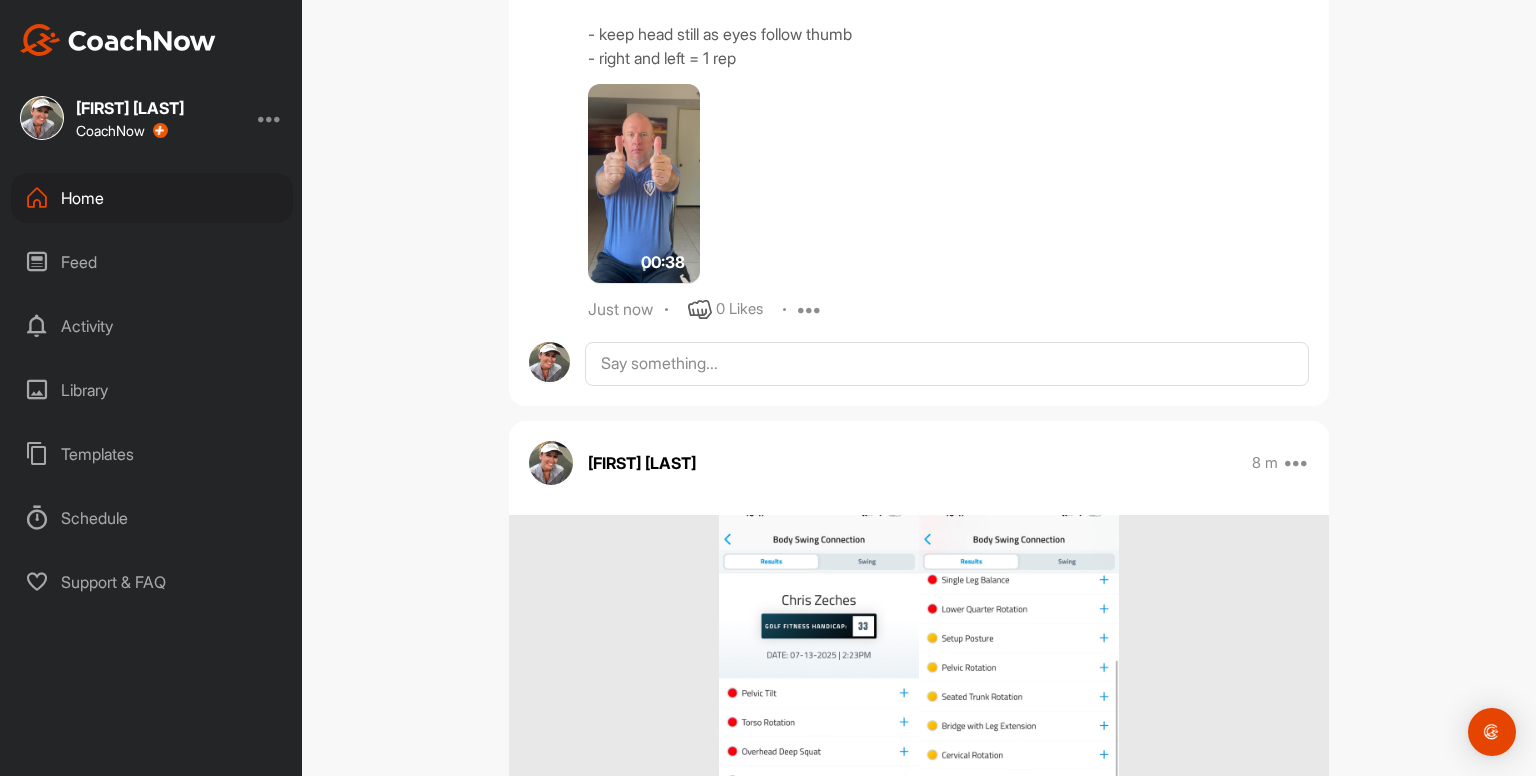 scroll, scrollTop: 2607, scrollLeft: 0, axis: vertical 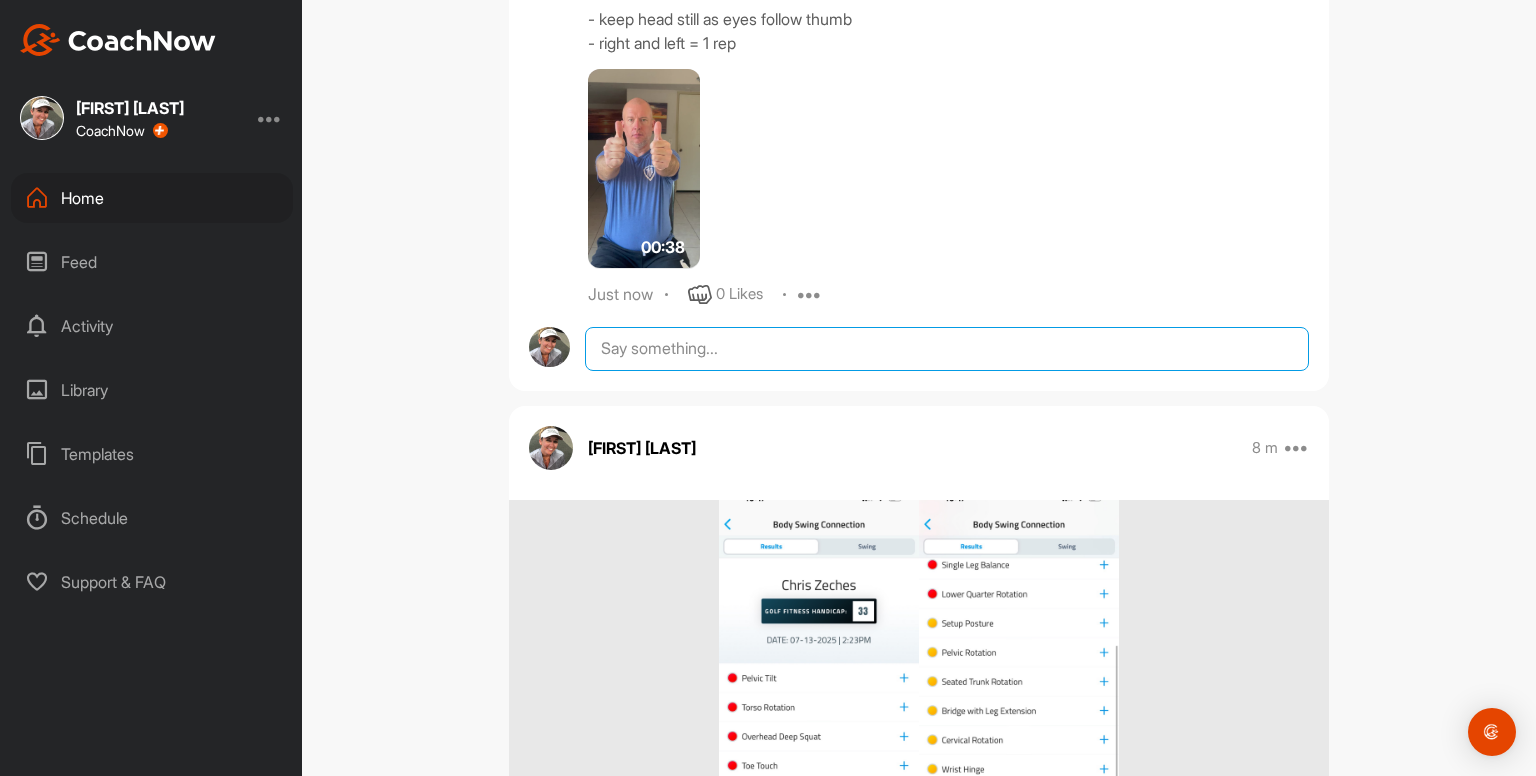 click at bounding box center (947, 349) 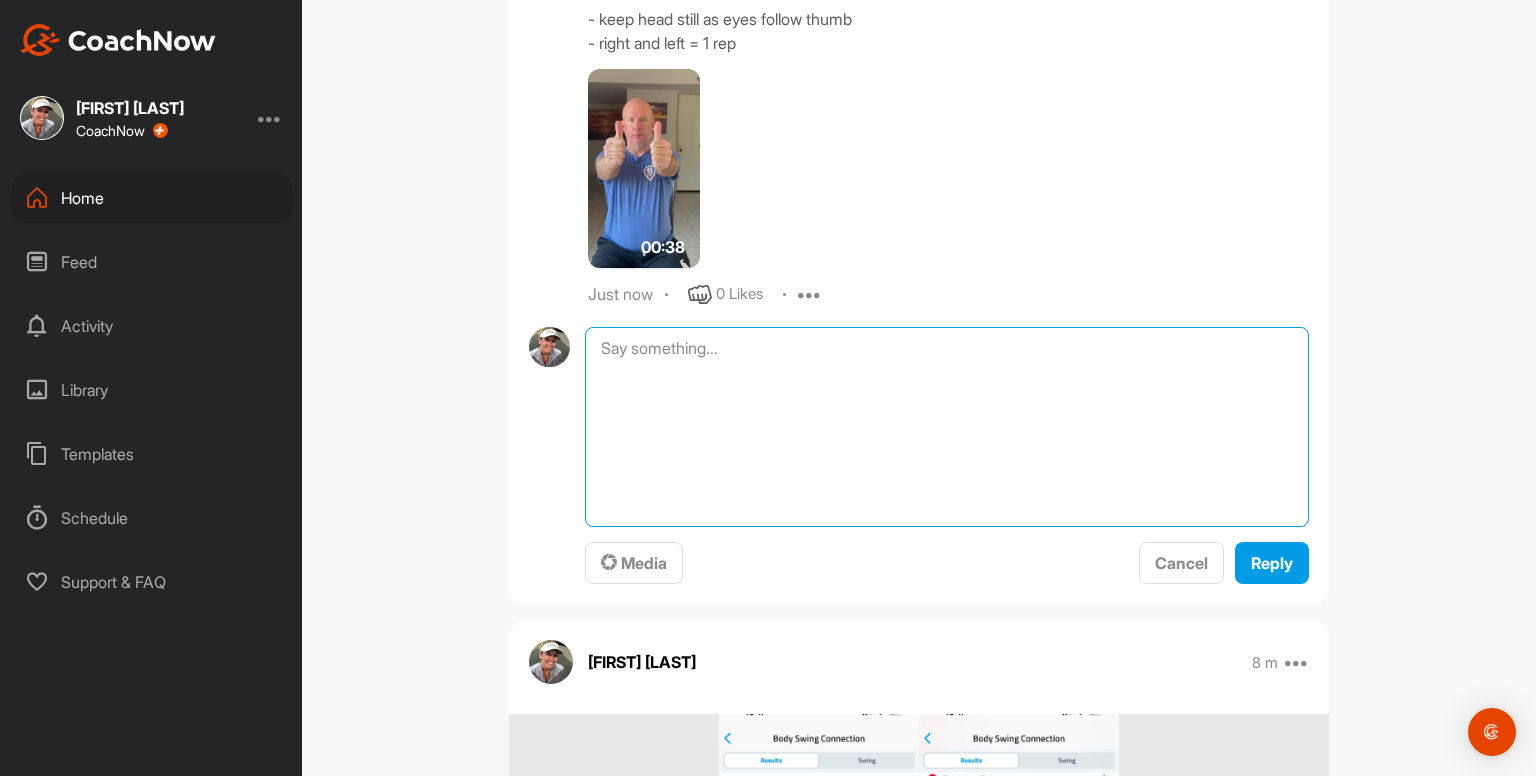 paste on "Ankle Inversion and Eversions
- x10 right foot
- 10 left foot
Repeat
00:18media
May 19
0 Likes
avatar
Kayleigh franklin
Ankle Movements - use something to balance with
- x10 circles clockwise
- x10 circles counterclockwise
- x10 pointing to ground / pulling up to shin
Repeat on other foot
Repeat both feet again
00:46media
May 19
0 Likes
avatar
Kayleigh franklin
Ankle Rocking - use something to balance with
- x10 rocking / heels up to toes up
Repeat
00:36media
May 19
0 Likes
avatar
Kayleigh franklin
Cervical Drill x5
- keep eyes focused forwards as head moves right and left
- right and left = 1 rep
- using a mirror helps
00:25media
May 19
0 Likes
avatar
Kayleigh franklin
Cervical Drill x5
- keep head still as eyes follow thumb
- right and left = 1 rep
00:38media
May 19
0 Likes
avatar
Kayleigh franklin
Cats & Camels x10
- up and down = 1 rep
- big movement from head to tailbone
- breathe in at the top and really expand the rib cage then breathe out when you arch down
00:13media
May 19
0 Likes
avatar
Ka..." 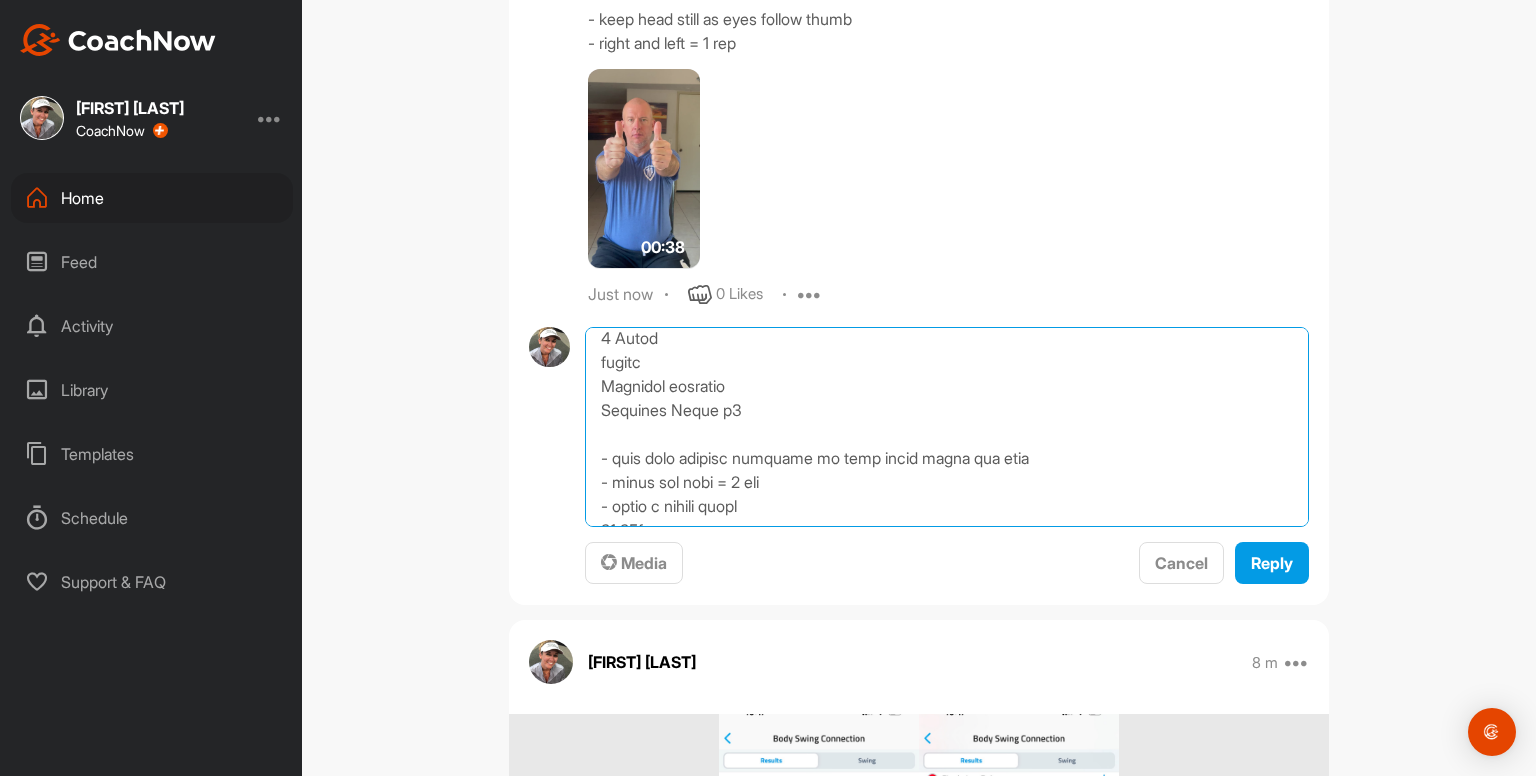 scroll, scrollTop: 0, scrollLeft: 0, axis: both 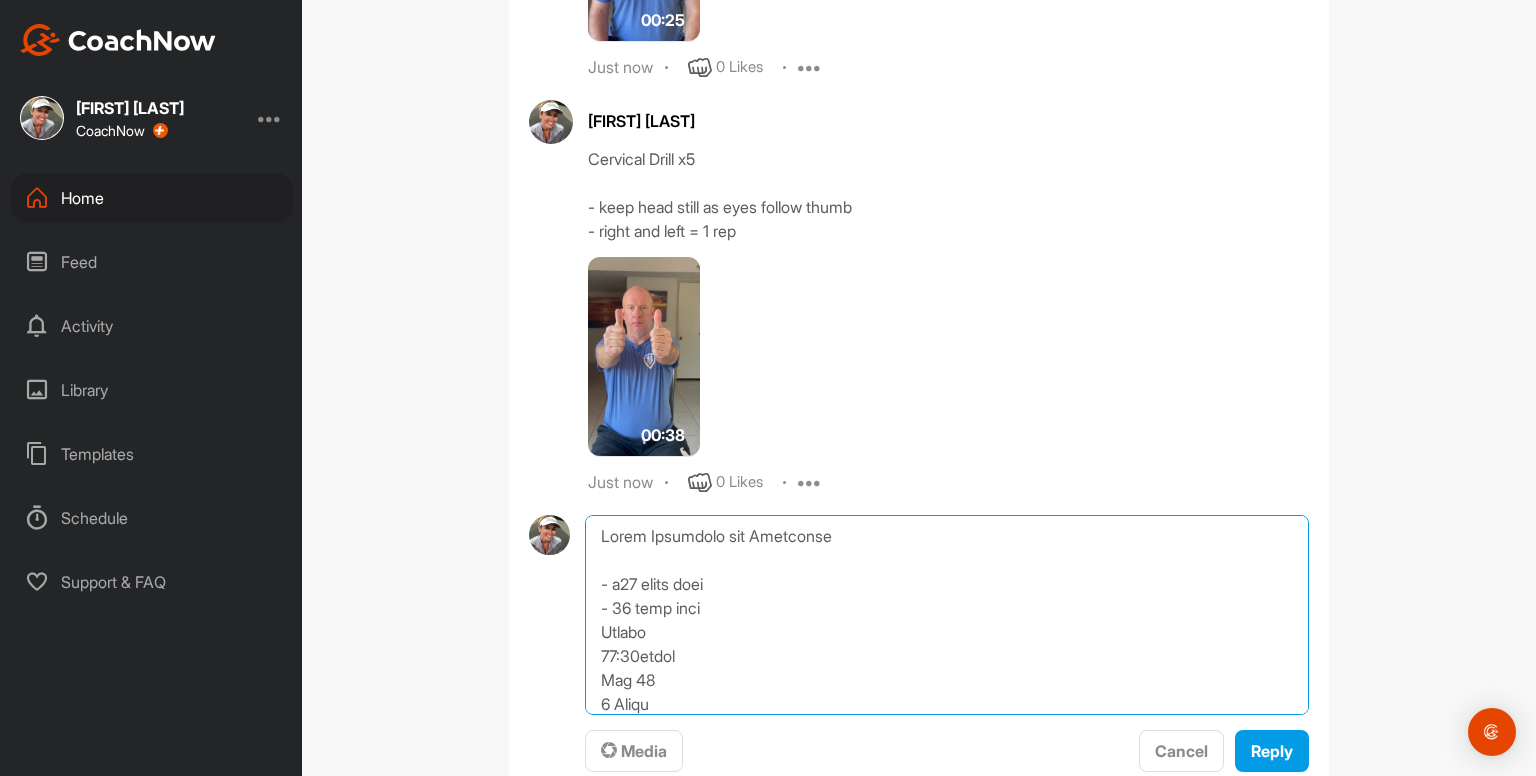drag, startPoint x: 589, startPoint y: 426, endPoint x: 570, endPoint y: -8, distance: 434.4157 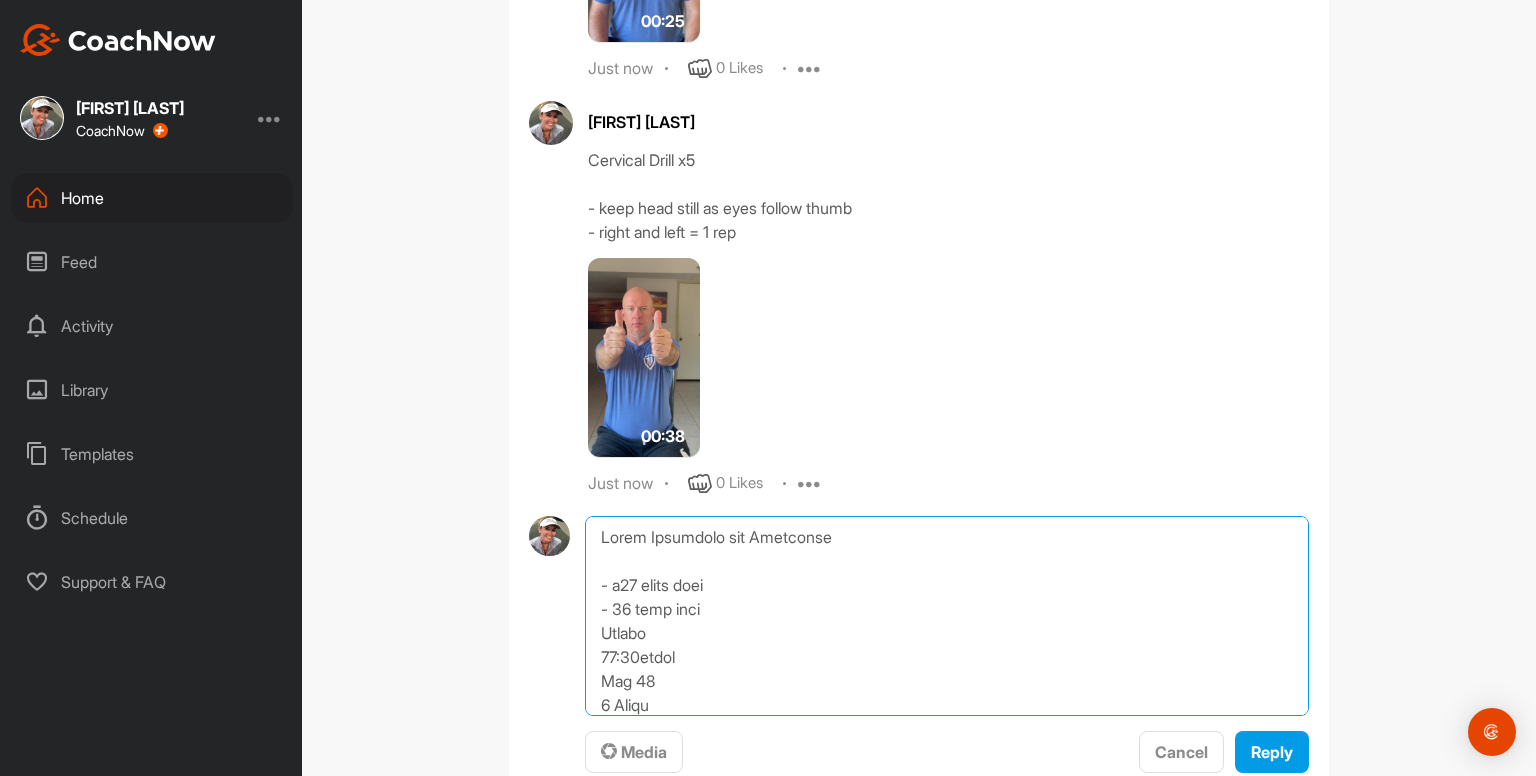 click on "Kayleigh franklin CoachNow  Home Feed Activity Library Templates Schedule Support & FAQ + Create New Space New Group New Tag New List New Template Notifications Invitations Today Peder M.   accepted your invitation . 12 h  • Peder M. / Fitness Training AA Adam A.   accepted your invitation . 22 h  • Adam A. / Fitness Training This Week WG William G.   liked your video . 2 d  • Bill Grebe / Golf Fitness Lance G.   posted a video : " Swing evaluation " 3 d  • Hector G. / Fitness Training KP Kajsa P.   replied to a post : "Hi! Update from my side: no..." 4 d  • Kajsa P. / Fitness Training This Month LF Leslie F.   accepted your invitation . 1 w  • Leslie F. / Fitness Training JC Joseph C.   replied to a post : "Looks neat will try it out!..." 1 w  • Joseph C. / Golf Ryan K.   created a post : "Here’s a cool new app that ..." 1 w  • Joseph C. / Golf Ryan K.   created a post : "Here’s a cool new app that ..." 1 w  • Jordan S. / Golf Ryan K.   created a post 1 w Ryan K.   1 w   1 w" at bounding box center (768, 388) 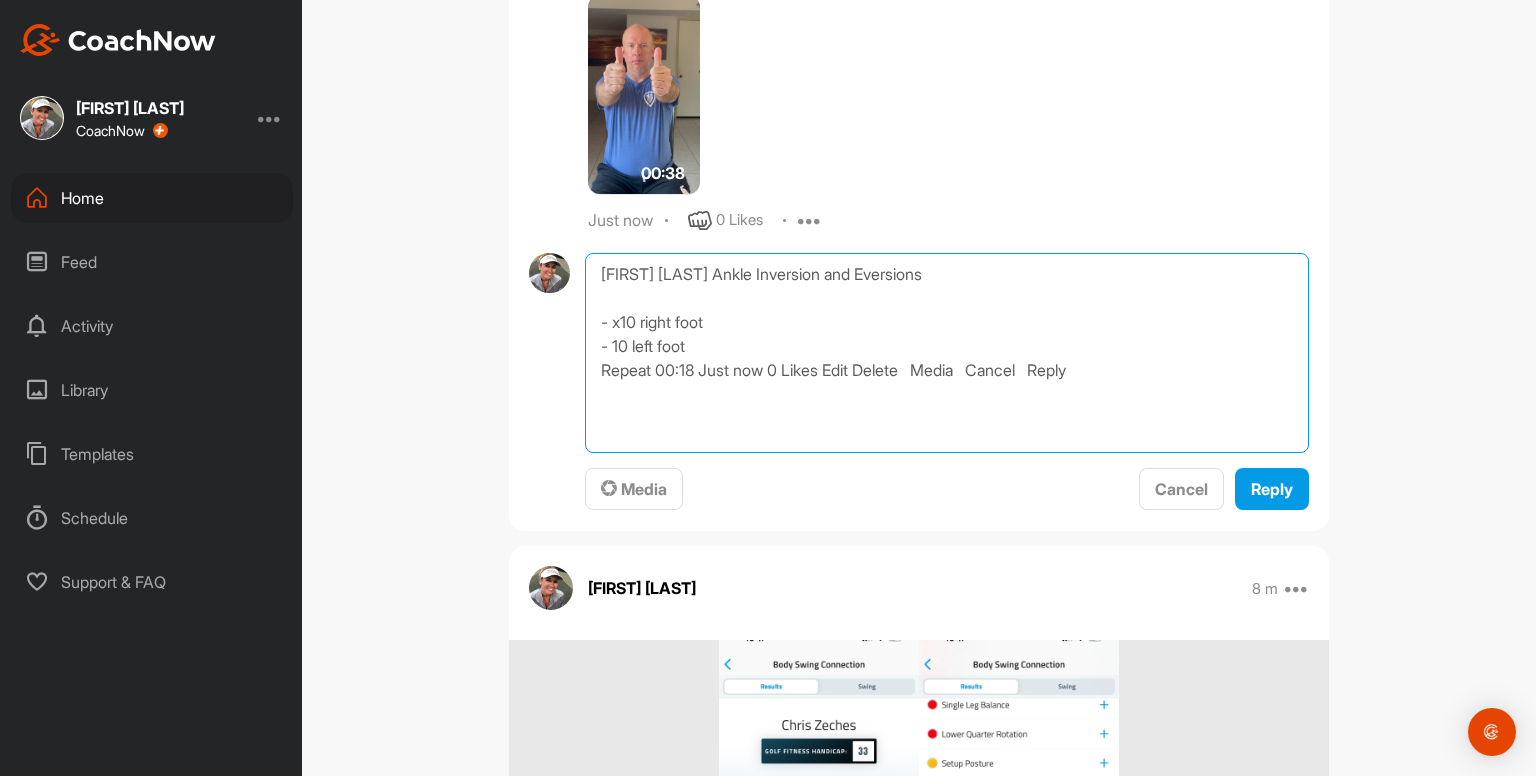 scroll, scrollTop: 2688, scrollLeft: 0, axis: vertical 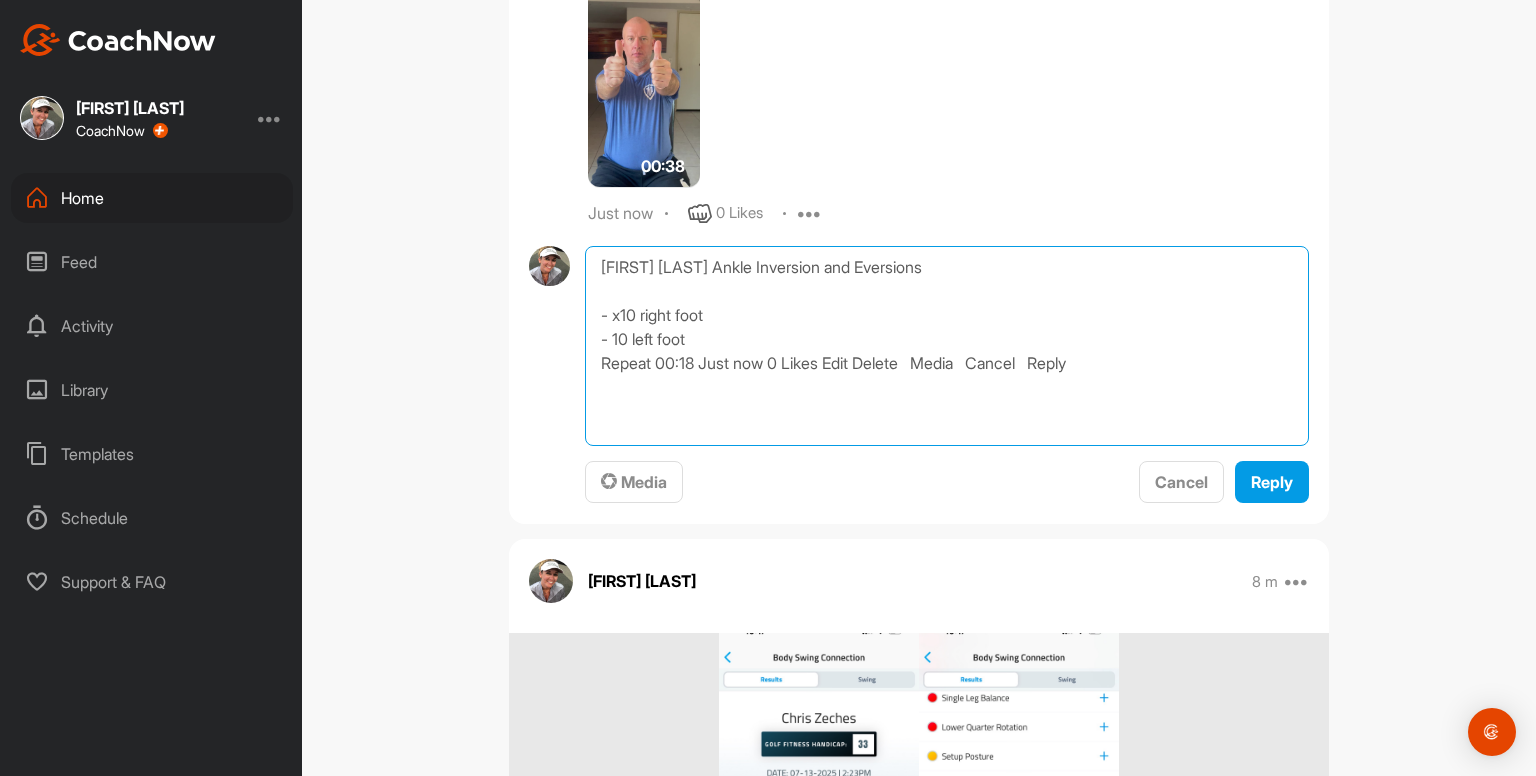 drag, startPoint x: 589, startPoint y: 414, endPoint x: 1000, endPoint y: 485, distance: 417.08752 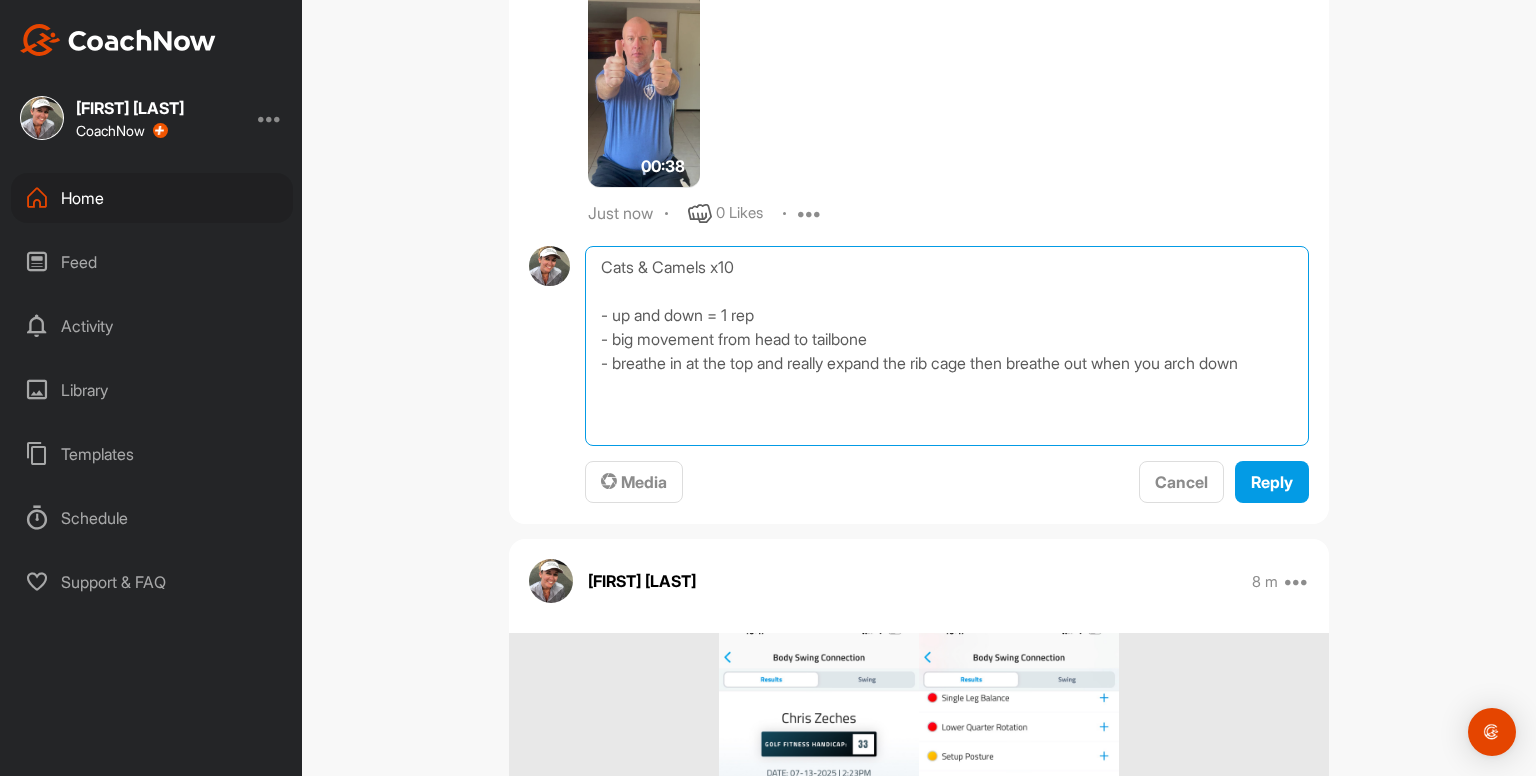 scroll, scrollTop: 0, scrollLeft: 0, axis: both 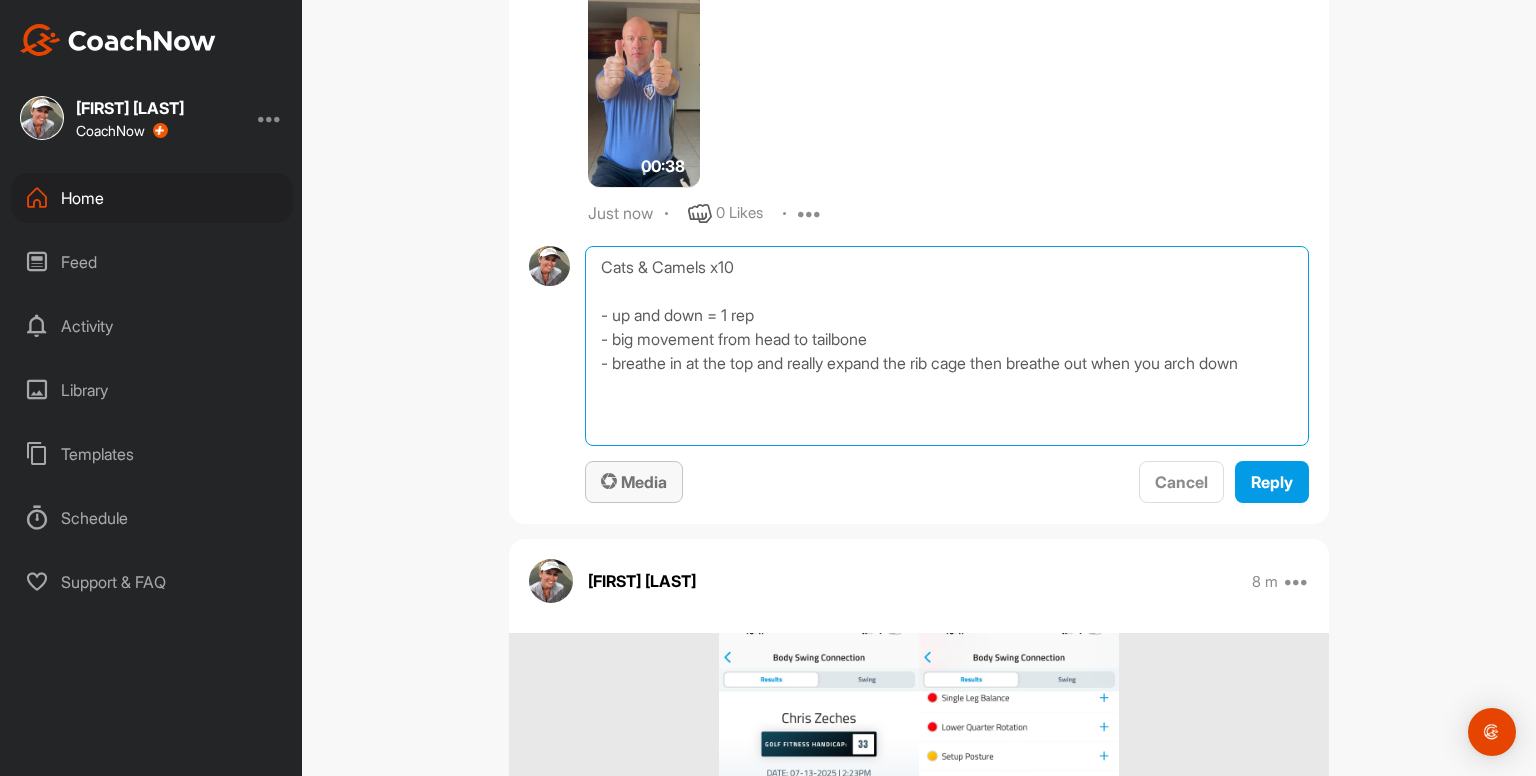 type on "Cats & Camels x10
- up and down = 1 rep
- big movement from head to tailbone
- breathe in at the top and really expand the rib cage then breathe out when you arch down" 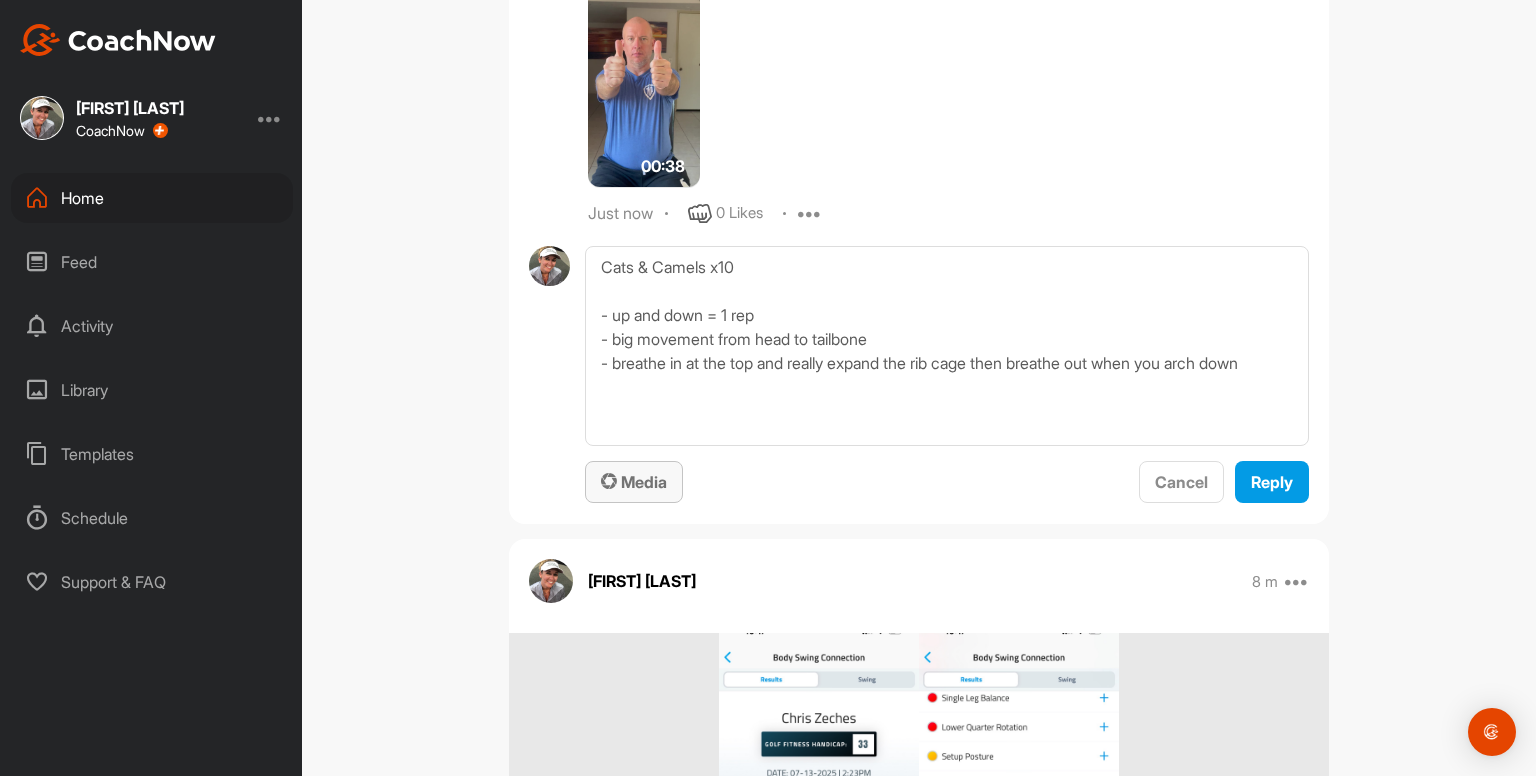 click on "Media" at bounding box center (634, 482) 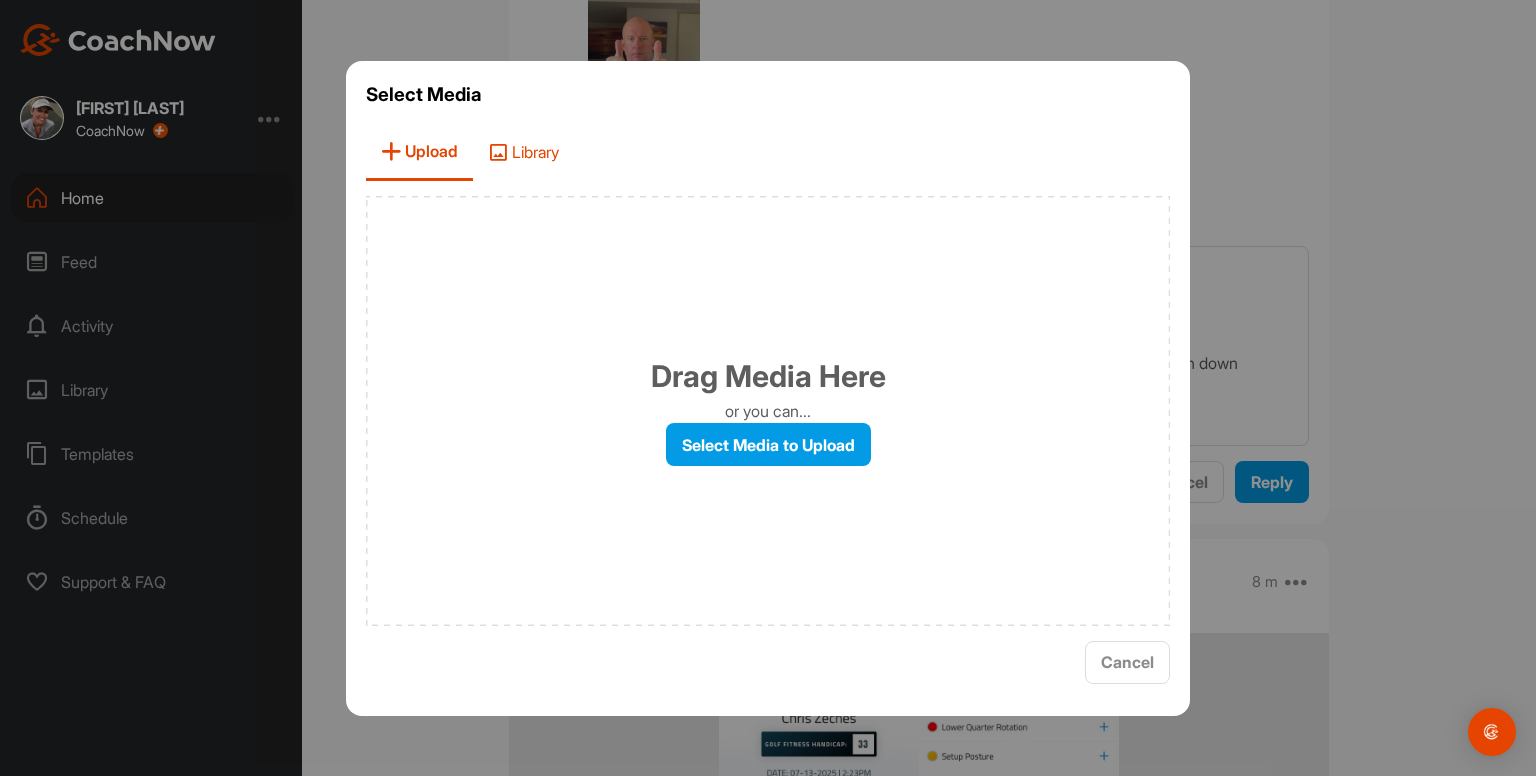 click on "Library" at bounding box center [523, 152] 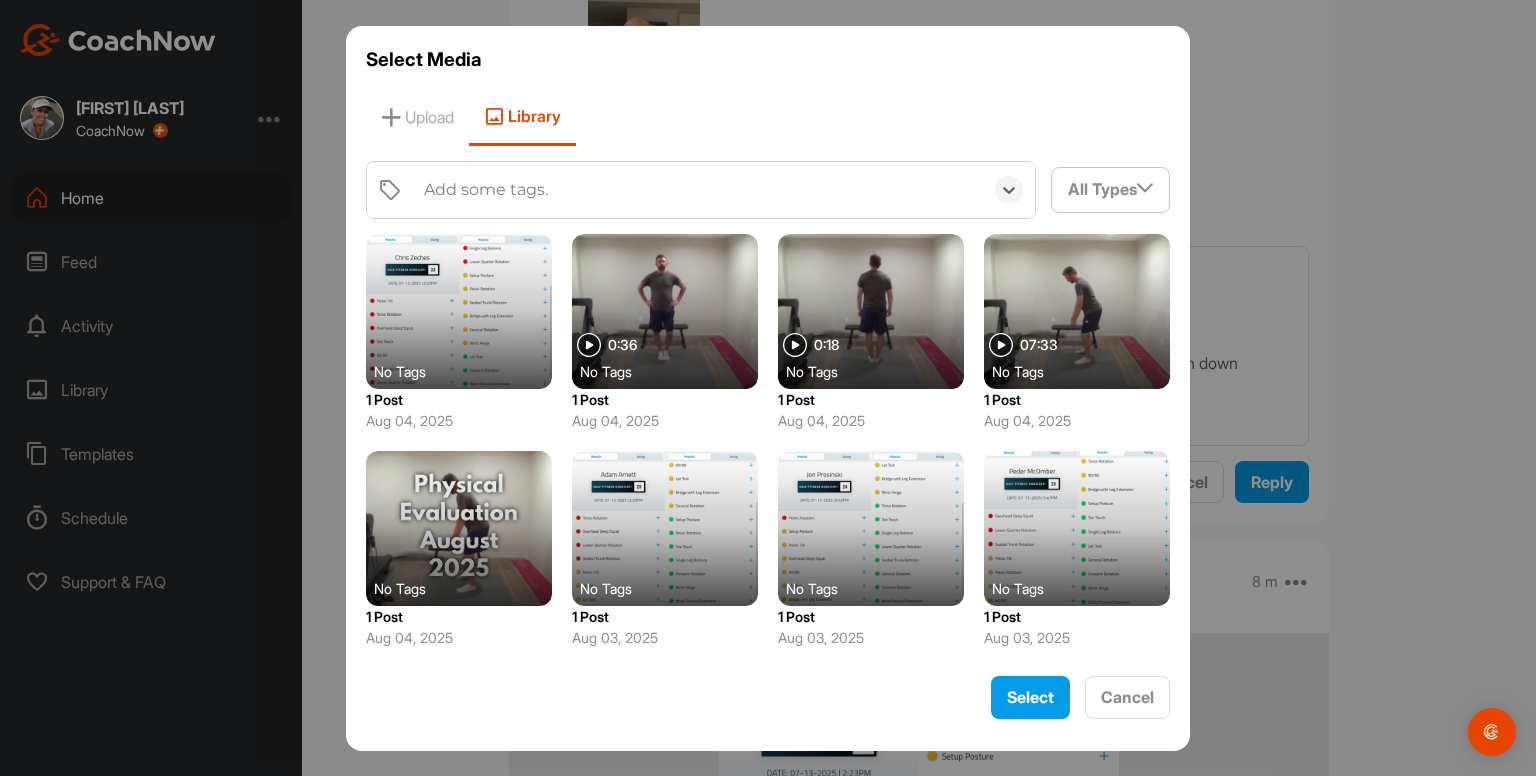 click on "Add some tags." at bounding box center [486, 190] 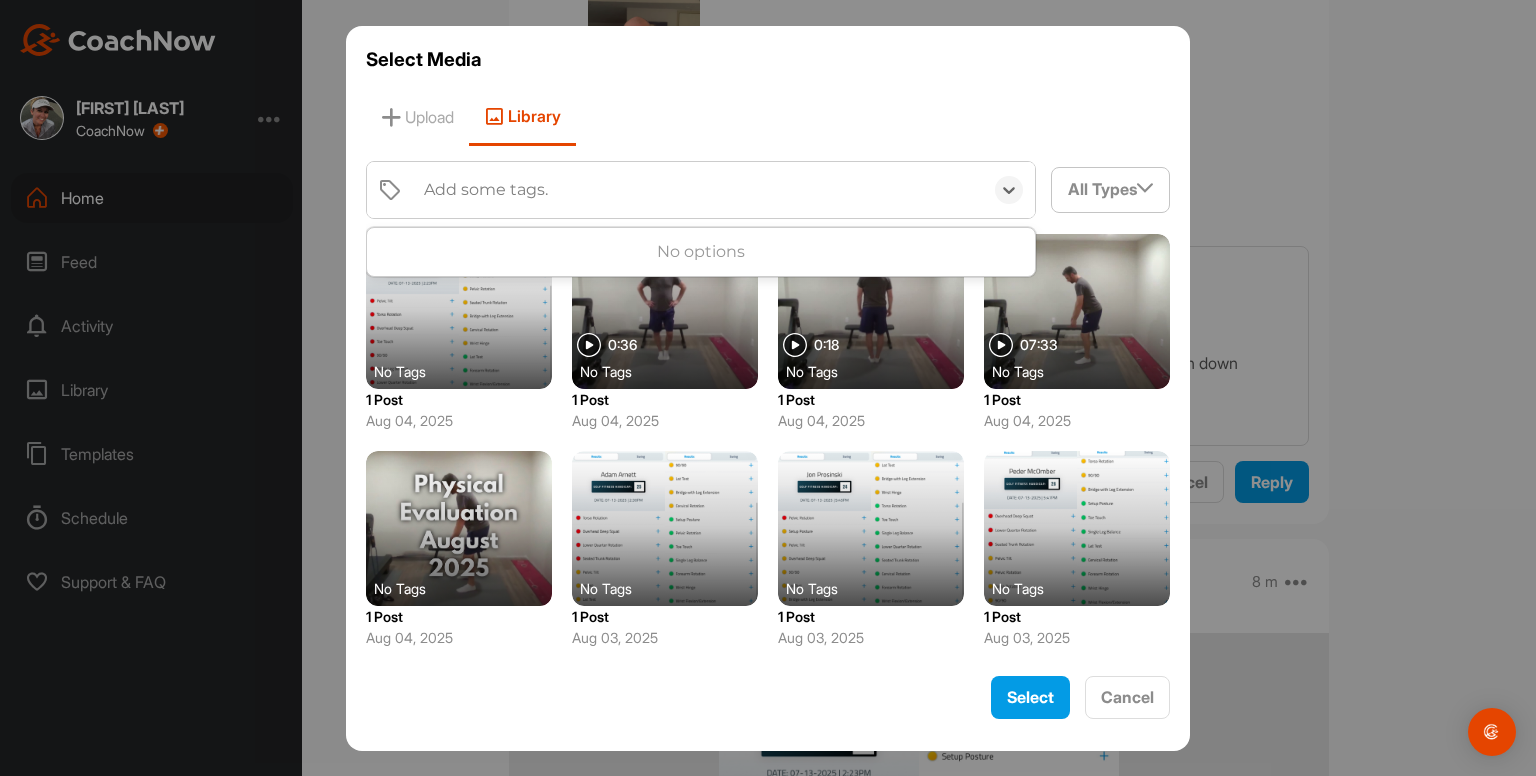 click on "Add some tags." at bounding box center [486, 190] 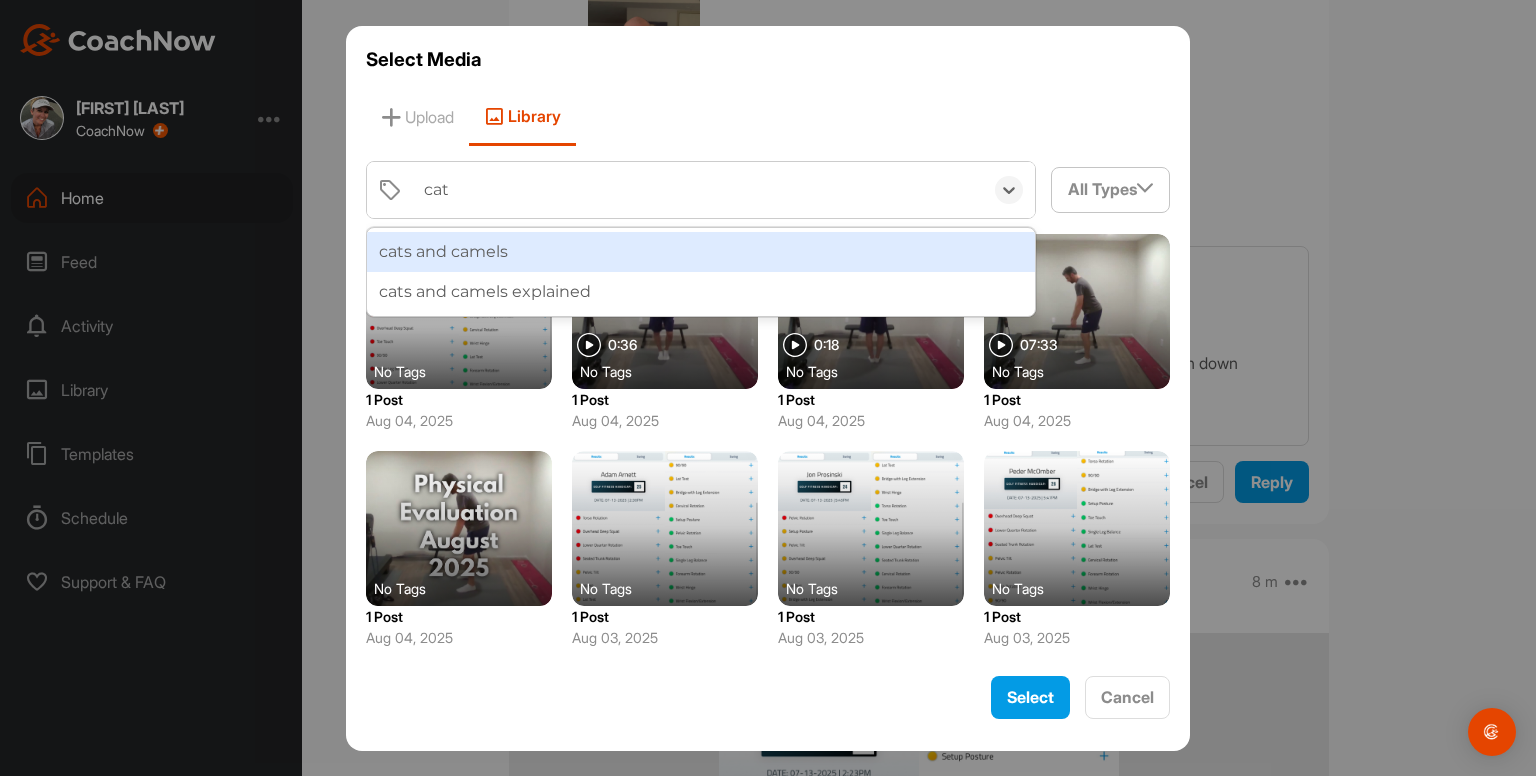 type on "cats" 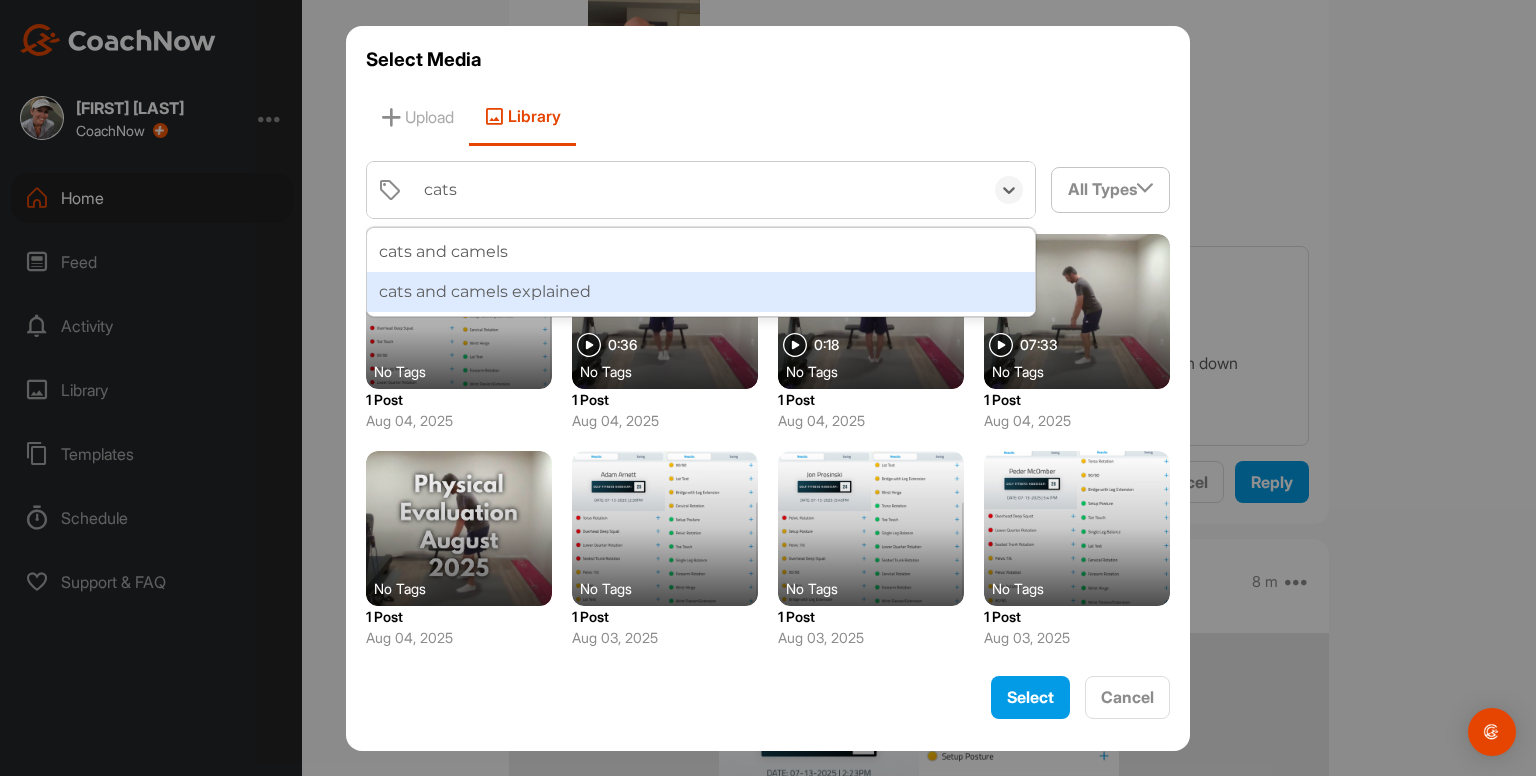 click on "cats and camels explained" at bounding box center (701, 292) 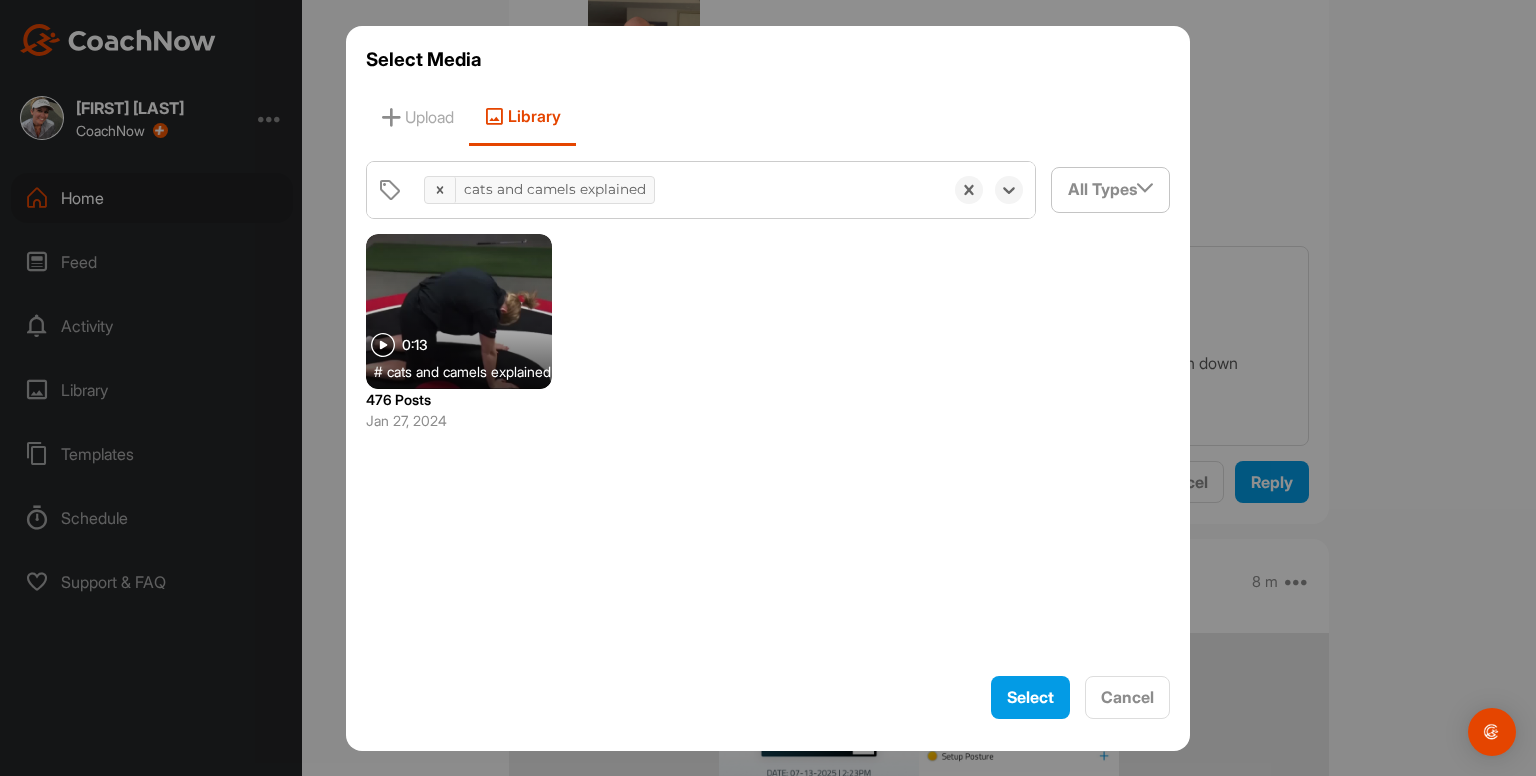 click at bounding box center [459, 311] 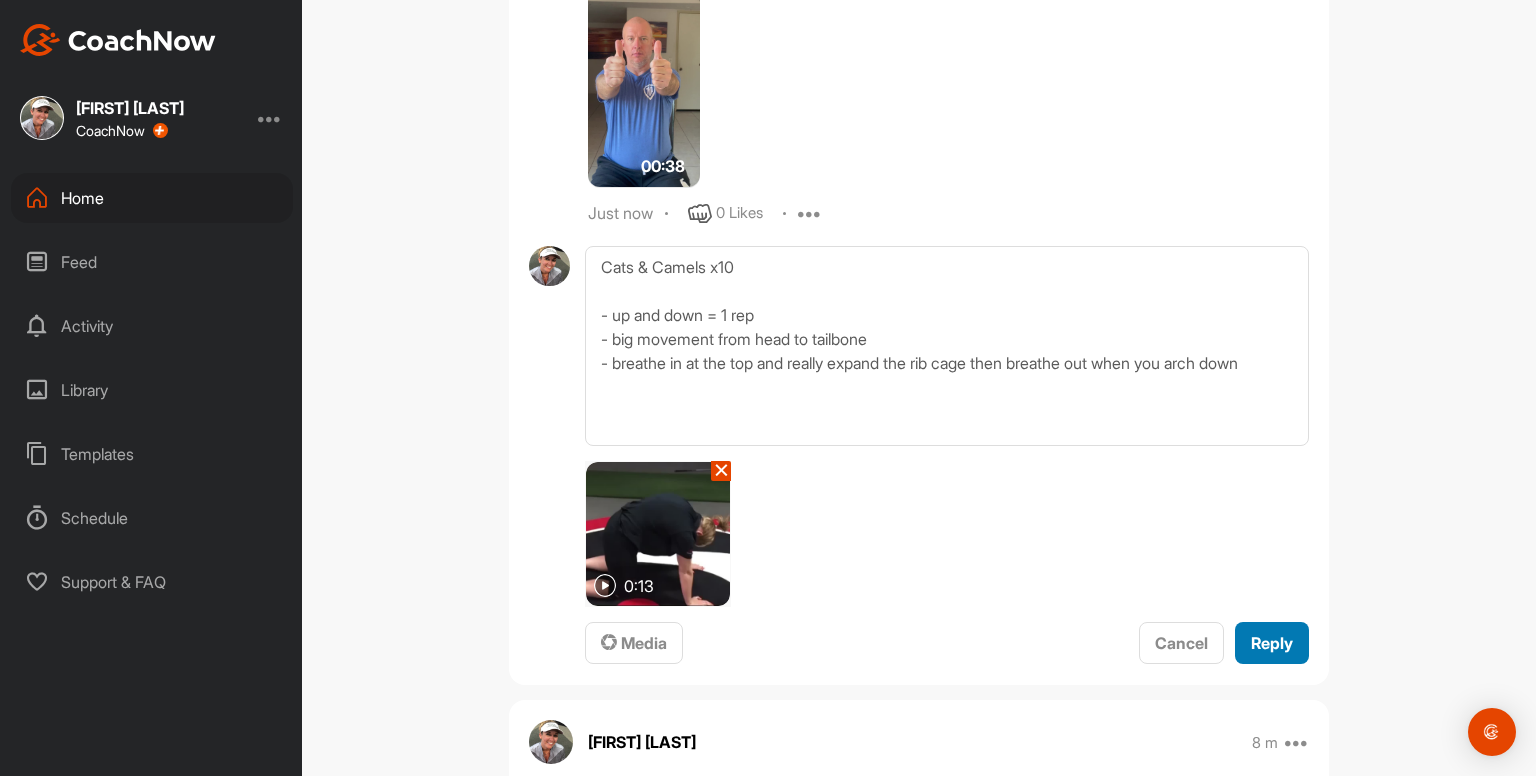 click on "Reply" at bounding box center (1272, 643) 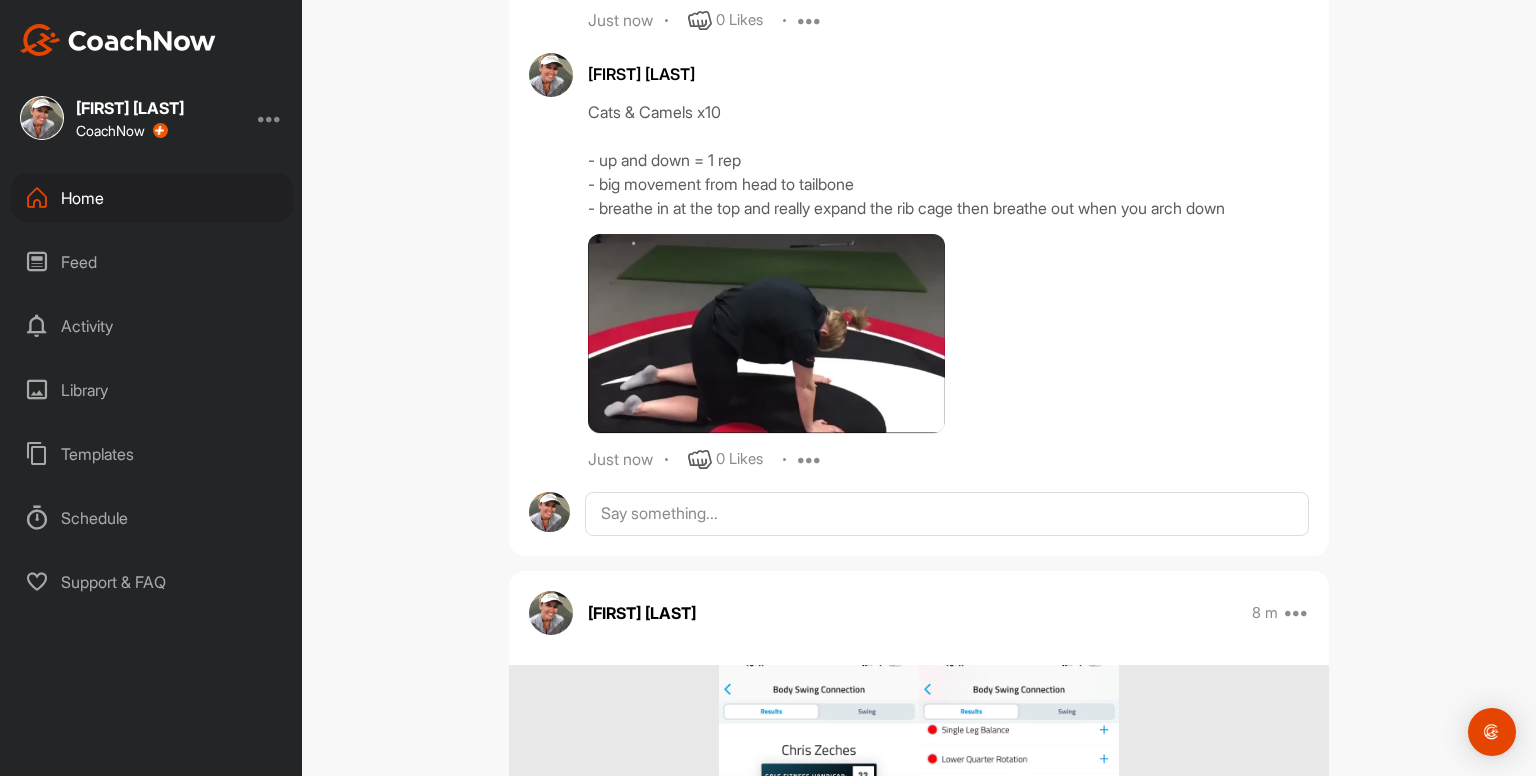 scroll, scrollTop: 2892, scrollLeft: 0, axis: vertical 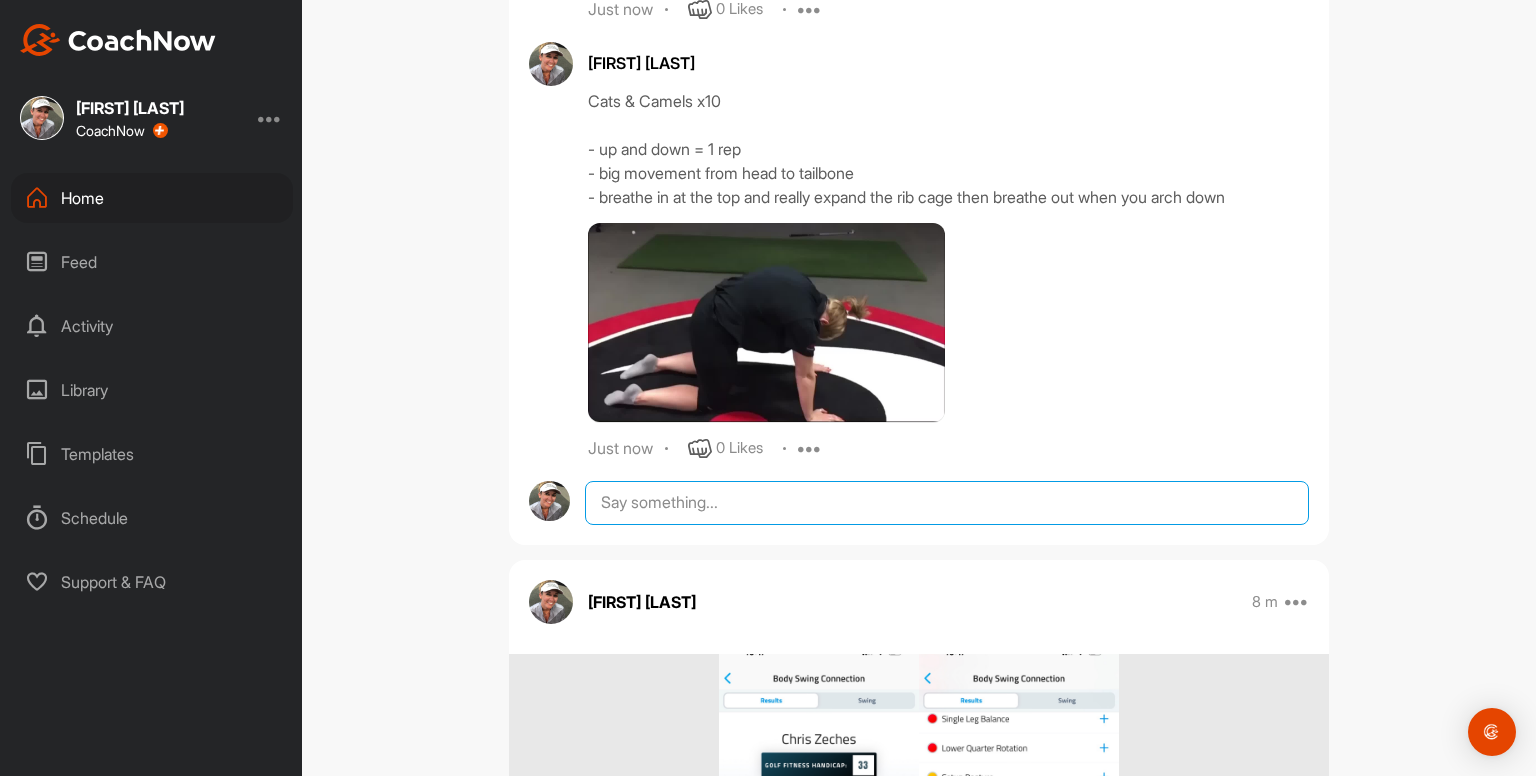 click at bounding box center (947, 503) 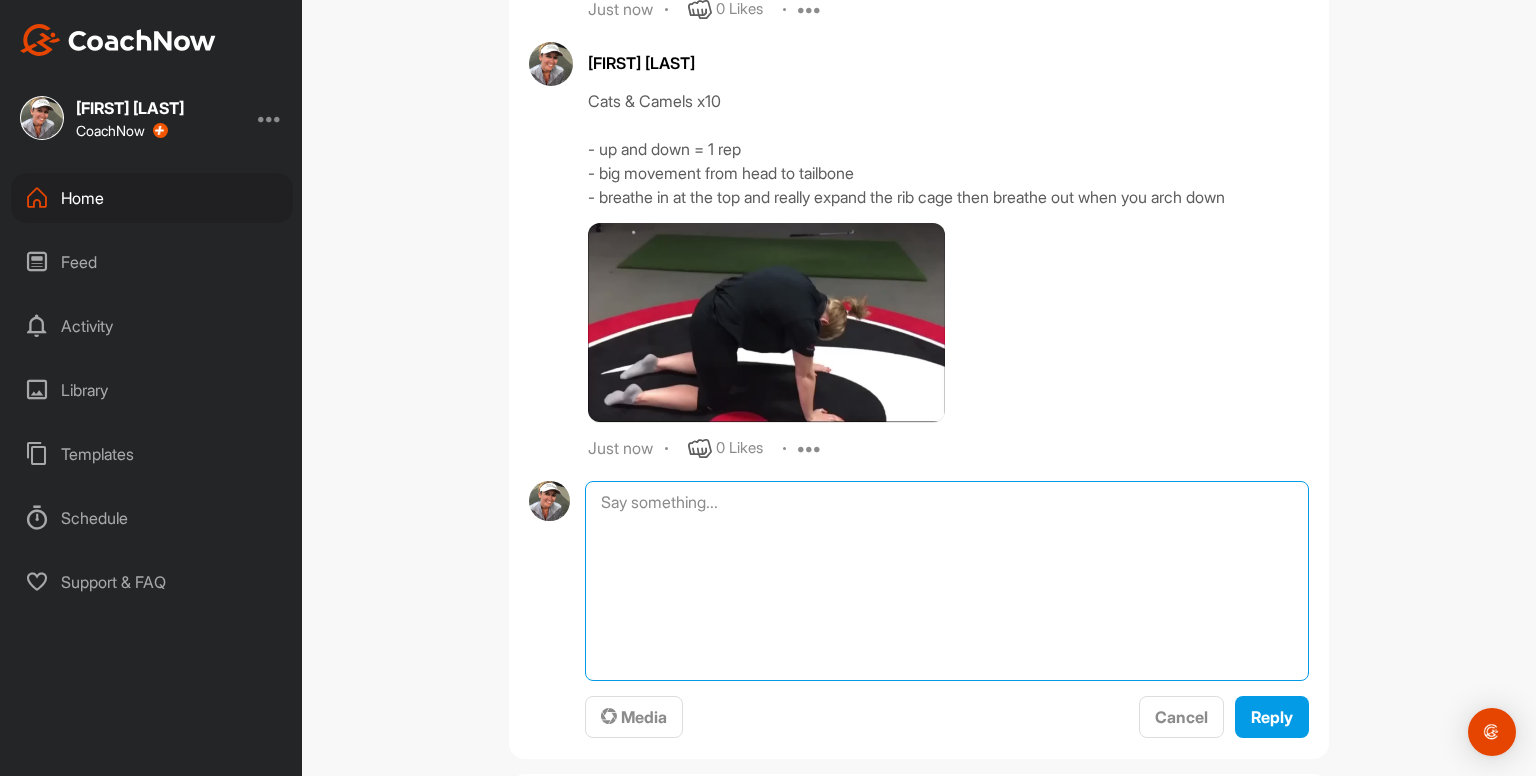 paste on "Ankle Inversion and Eversions
- x10 right foot
- 10 left foot
Repeat
00:18media
May 19
0 Likes
avatar
Kayleigh franklin
Ankle Movements - use something to balance with
- x10 circles clockwise
- x10 circles counterclockwise
- x10 pointing to ground / pulling up to shin
Repeat on other foot
Repeat both feet again
00:46media
May 19
0 Likes
avatar
Kayleigh franklin
Ankle Rocking - use something to balance with
- x10 rocking / heels up to toes up
Repeat
00:36media
May 19
0 Likes
avatar
Kayleigh franklin
Cervical Drill x5
- keep eyes focused forwards as head moves right and left
- right and left = 1 rep
- using a mirror helps
00:25media
May 19
0 Likes
avatar
Kayleigh franklin
Cervical Drill x5
- keep head still as eyes follow thumb
- right and left = 1 rep
00:38media
May 19
0 Likes
avatar
Kayleigh franklin
Cats & Camels x10
- up and down = 1 rep
- big movement from head to tailbone
- breathe in at the top and really expand the rib cage then breathe out when you arch down
00:13media
May 19
0 Likes
avatar
Ka..." 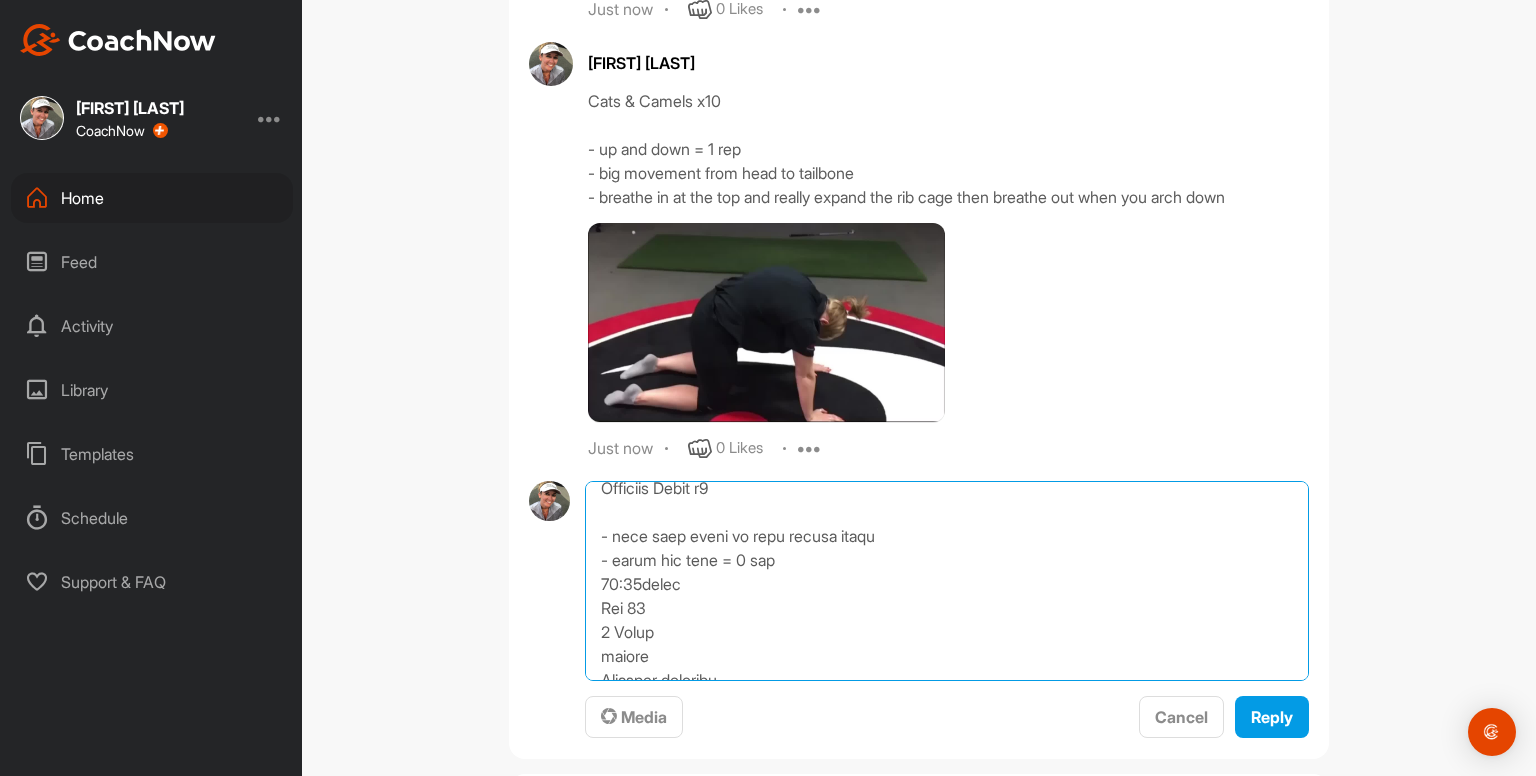 scroll, scrollTop: 0, scrollLeft: 0, axis: both 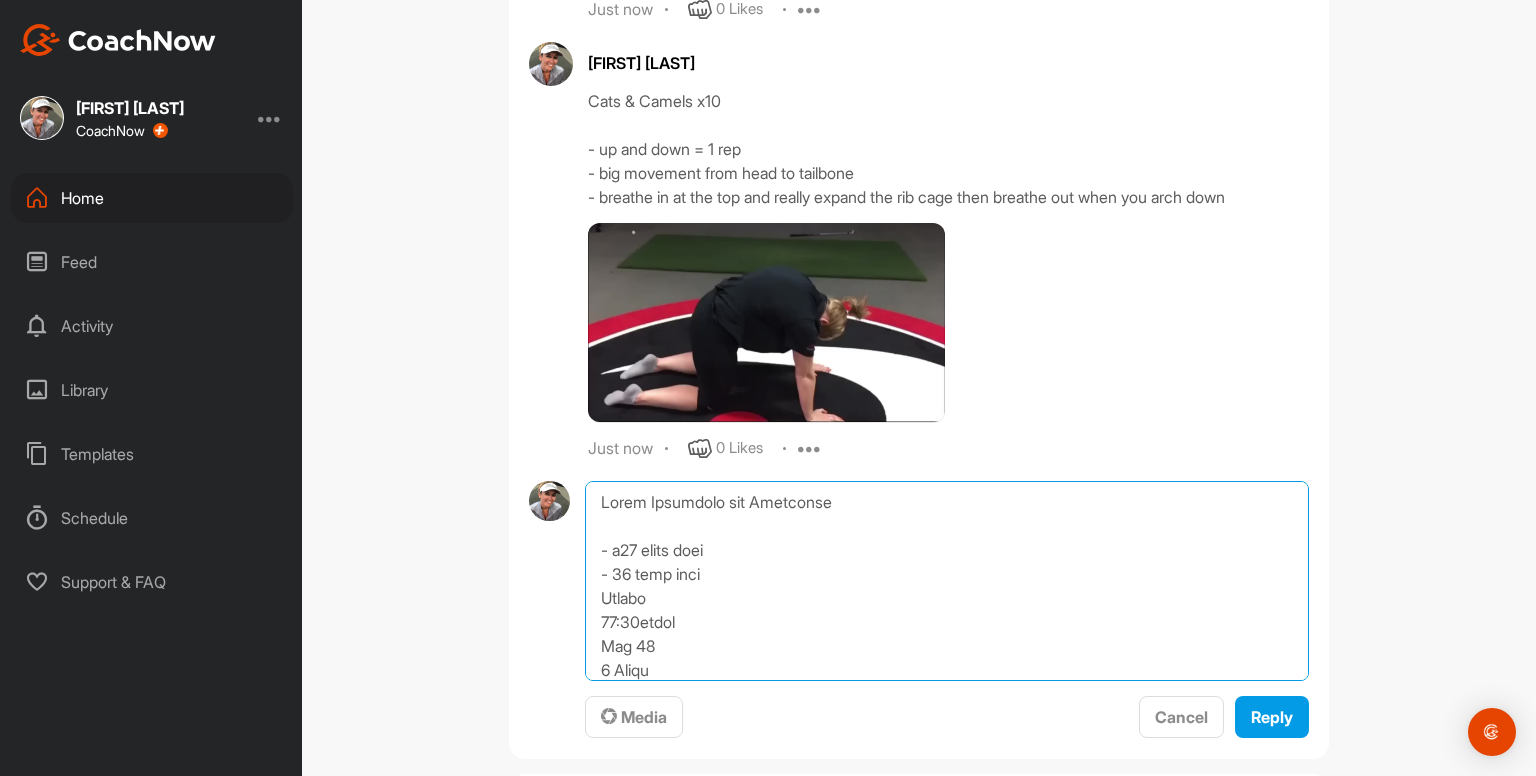 drag, startPoint x: 591, startPoint y: 577, endPoint x: 580, endPoint y: 176, distance: 401.15085 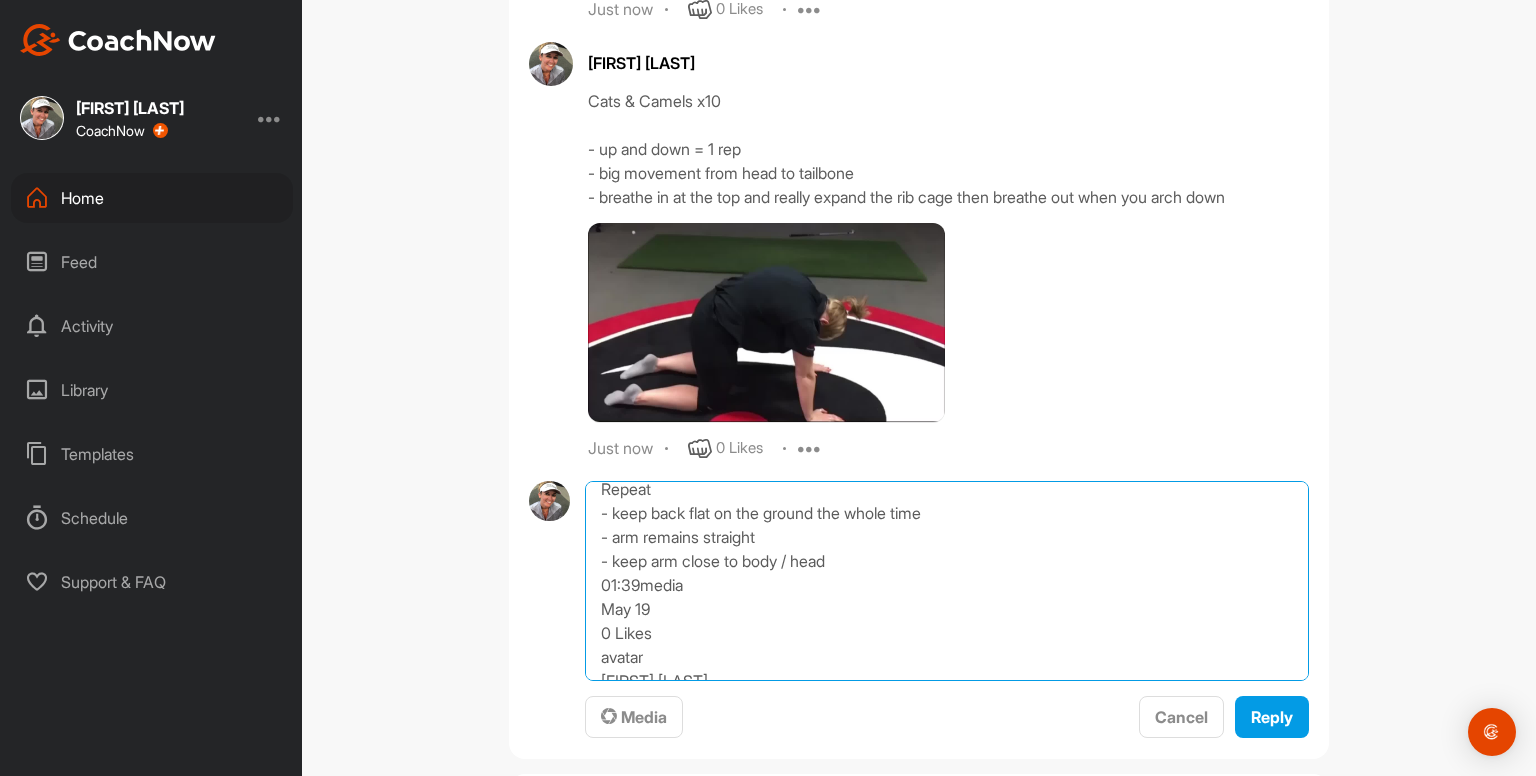 scroll, scrollTop: 514, scrollLeft: 0, axis: vertical 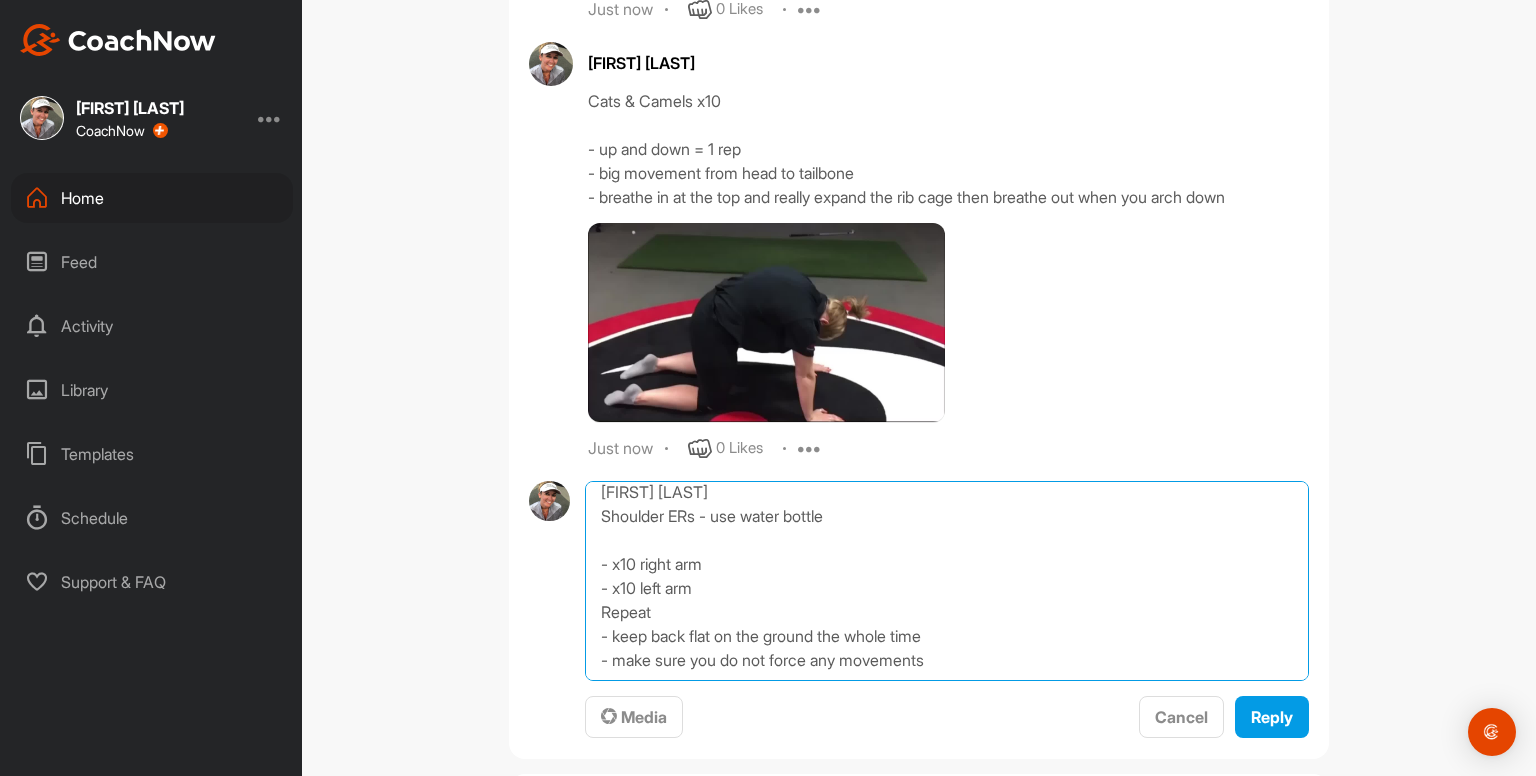 drag, startPoint x: 590, startPoint y: 595, endPoint x: 1012, endPoint y: 740, distance: 446.2163 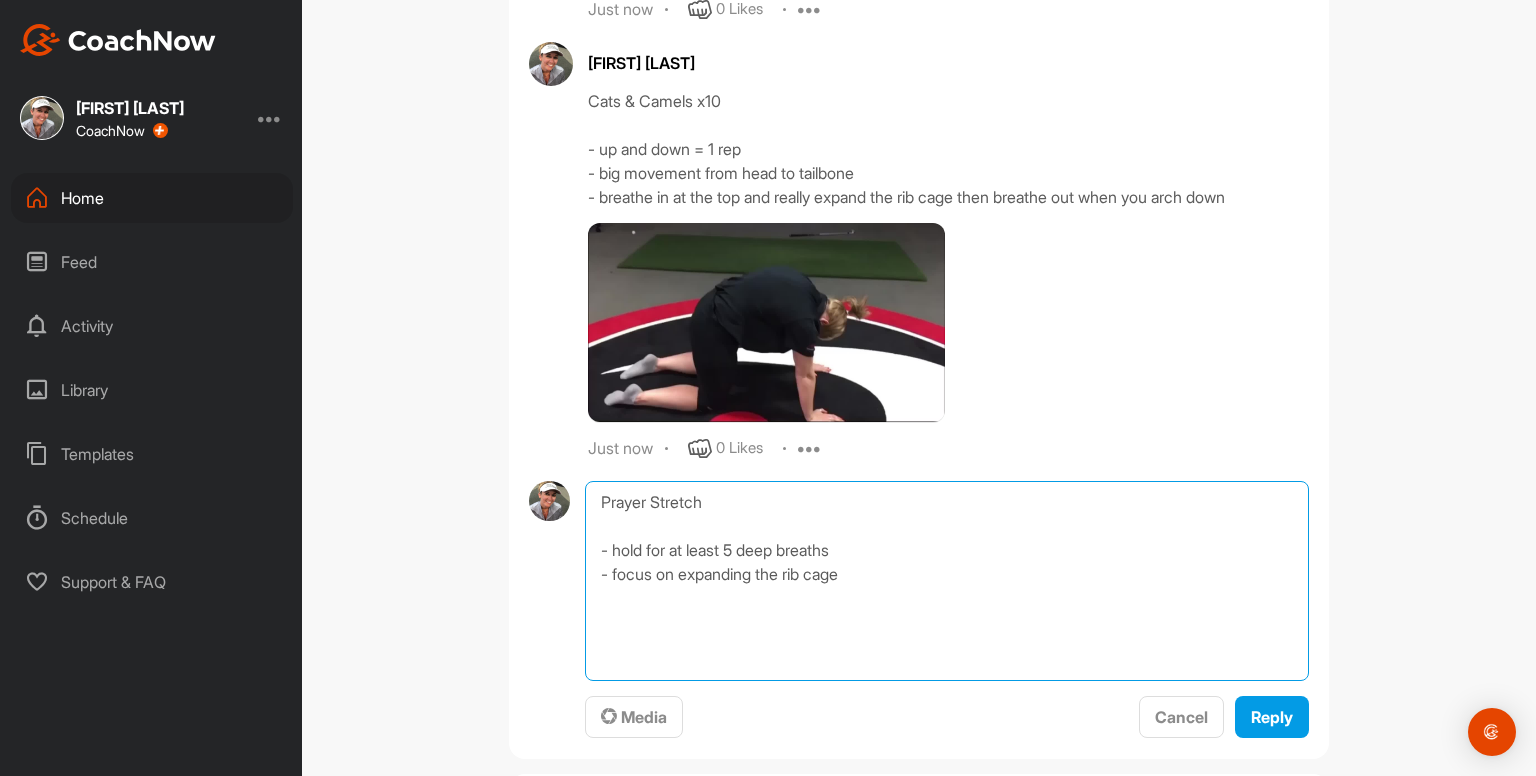 scroll, scrollTop: 0, scrollLeft: 0, axis: both 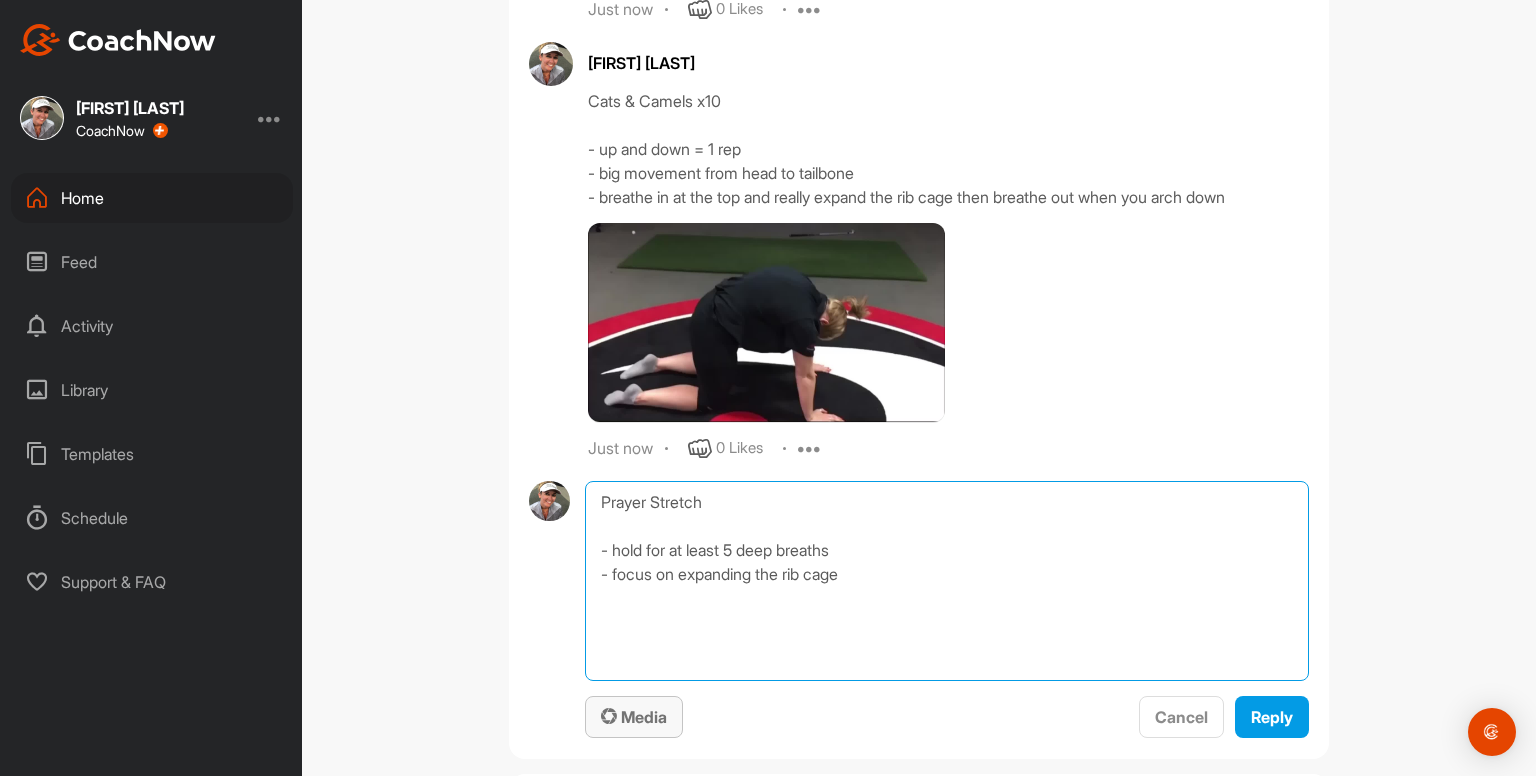 type on "Prayer Stretch
- hold for at least 5 deep breaths
- focus on expanding the rib cage" 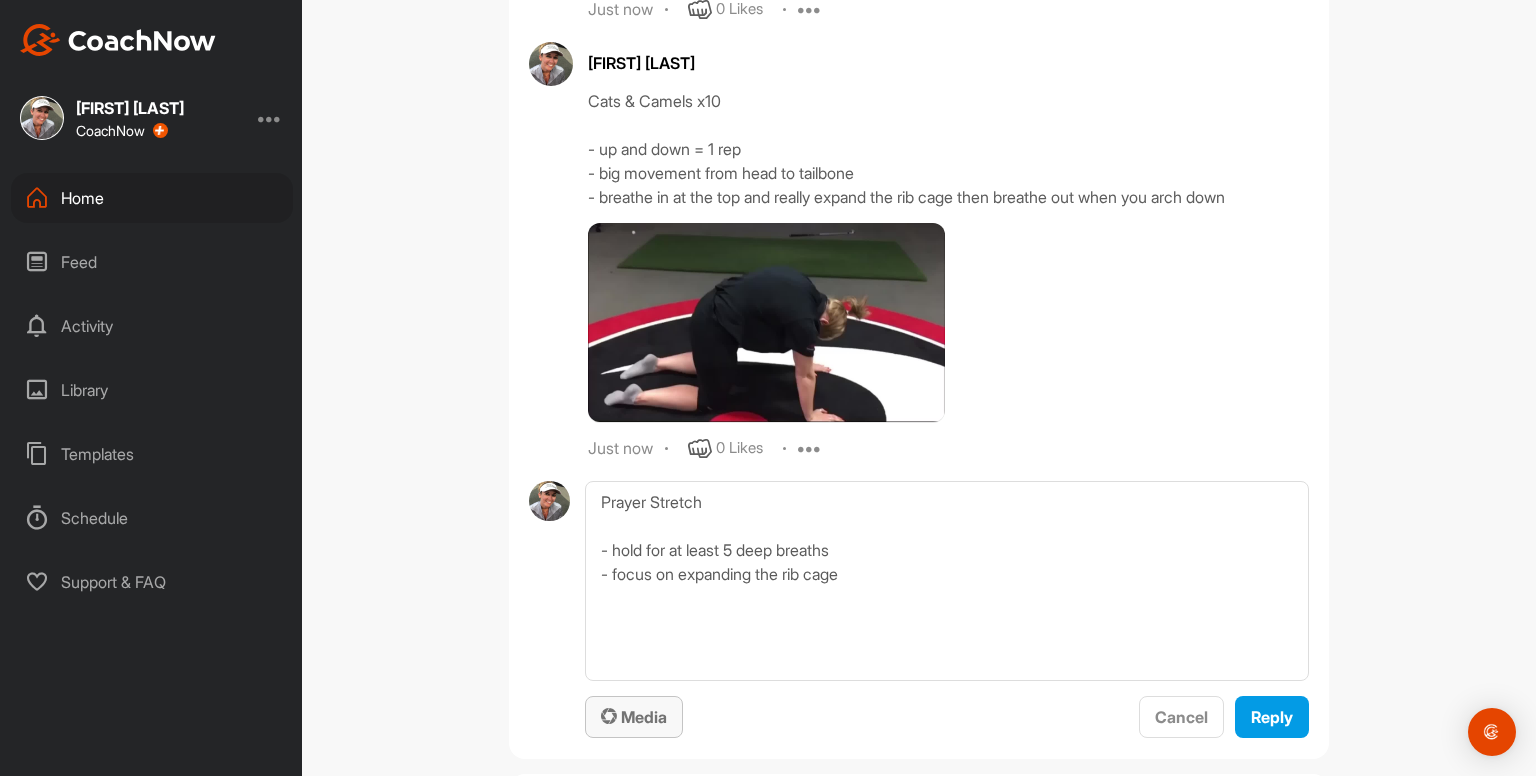 click on "Media" at bounding box center (634, 717) 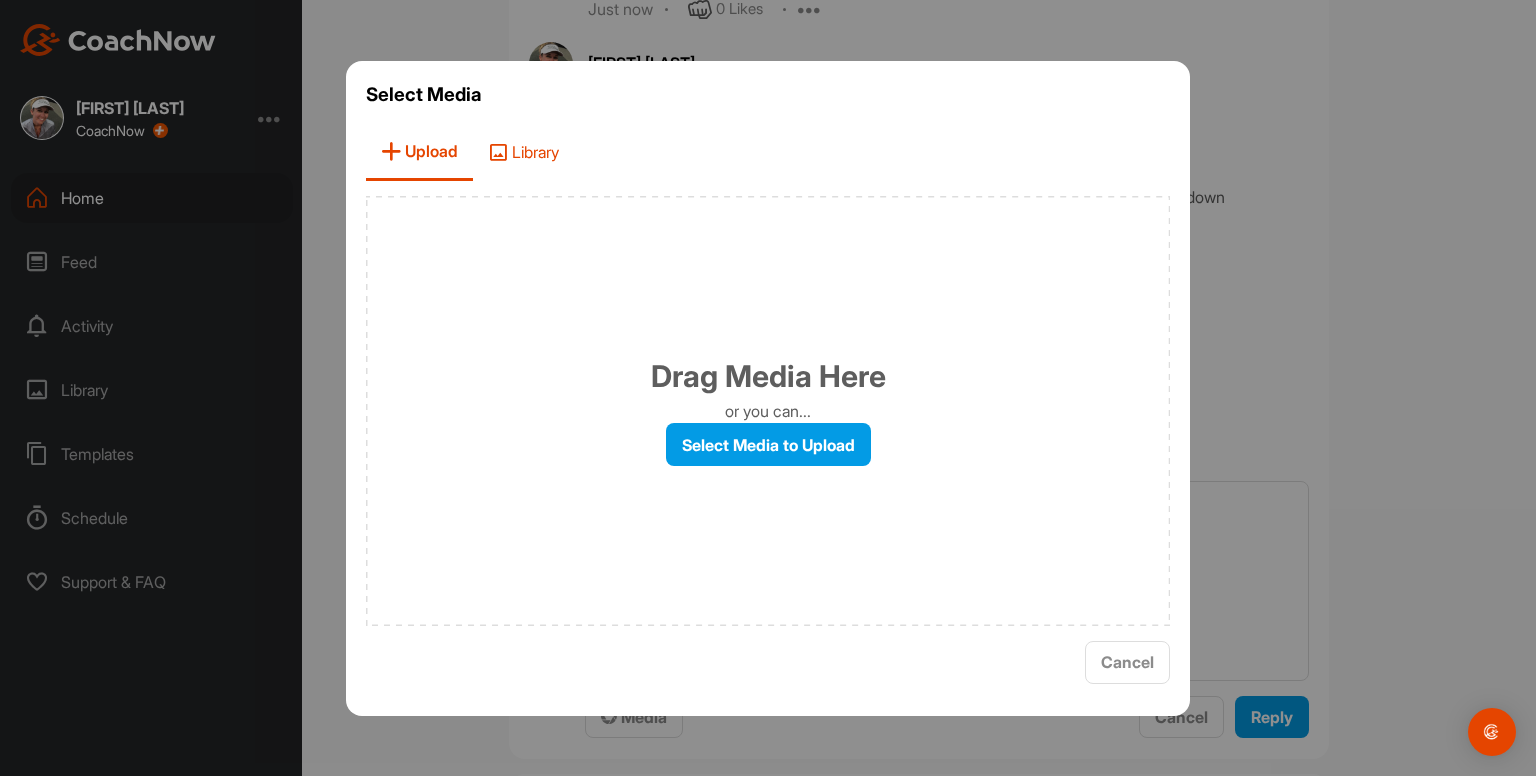 click on "Library" at bounding box center [523, 152] 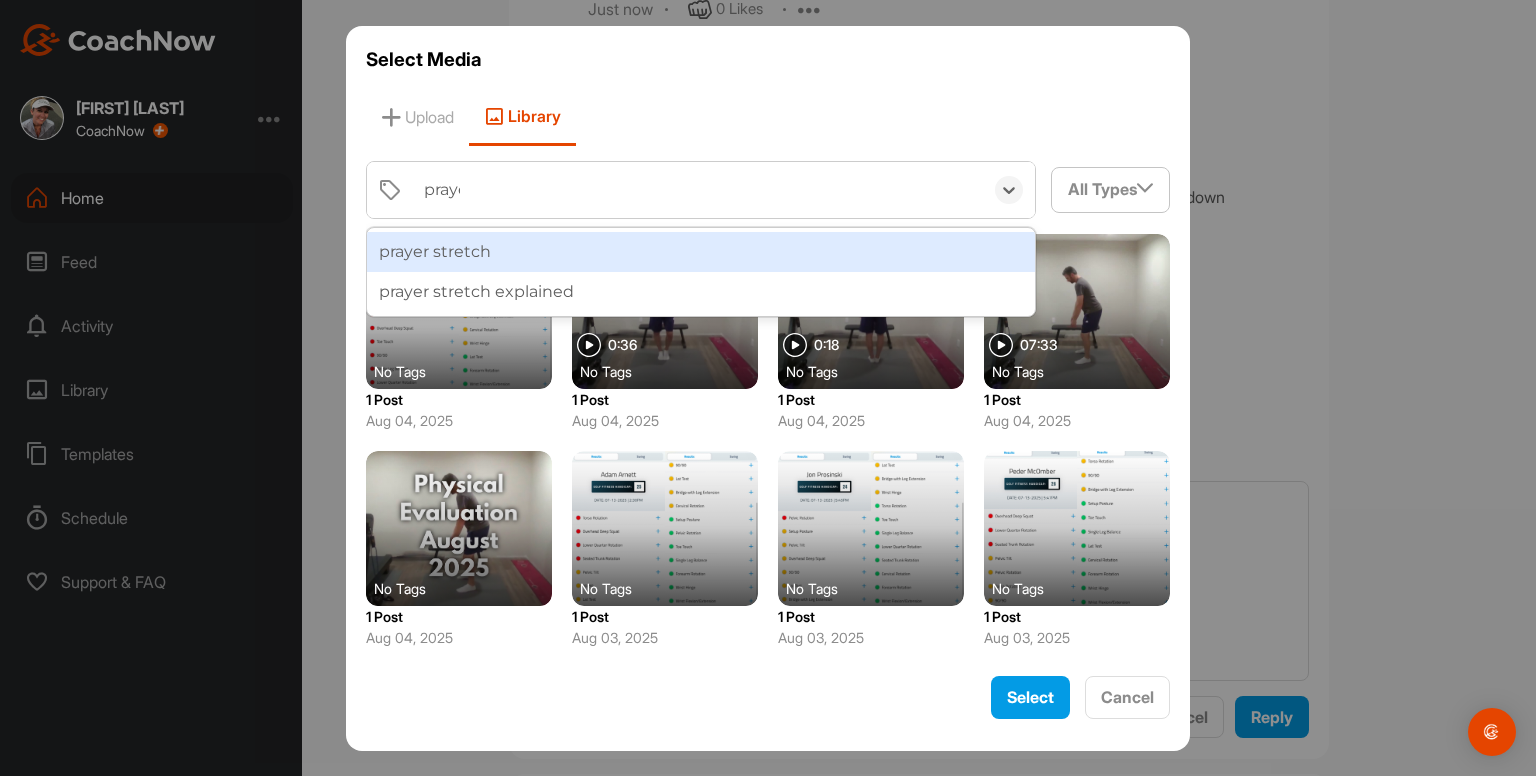 type on "prayer" 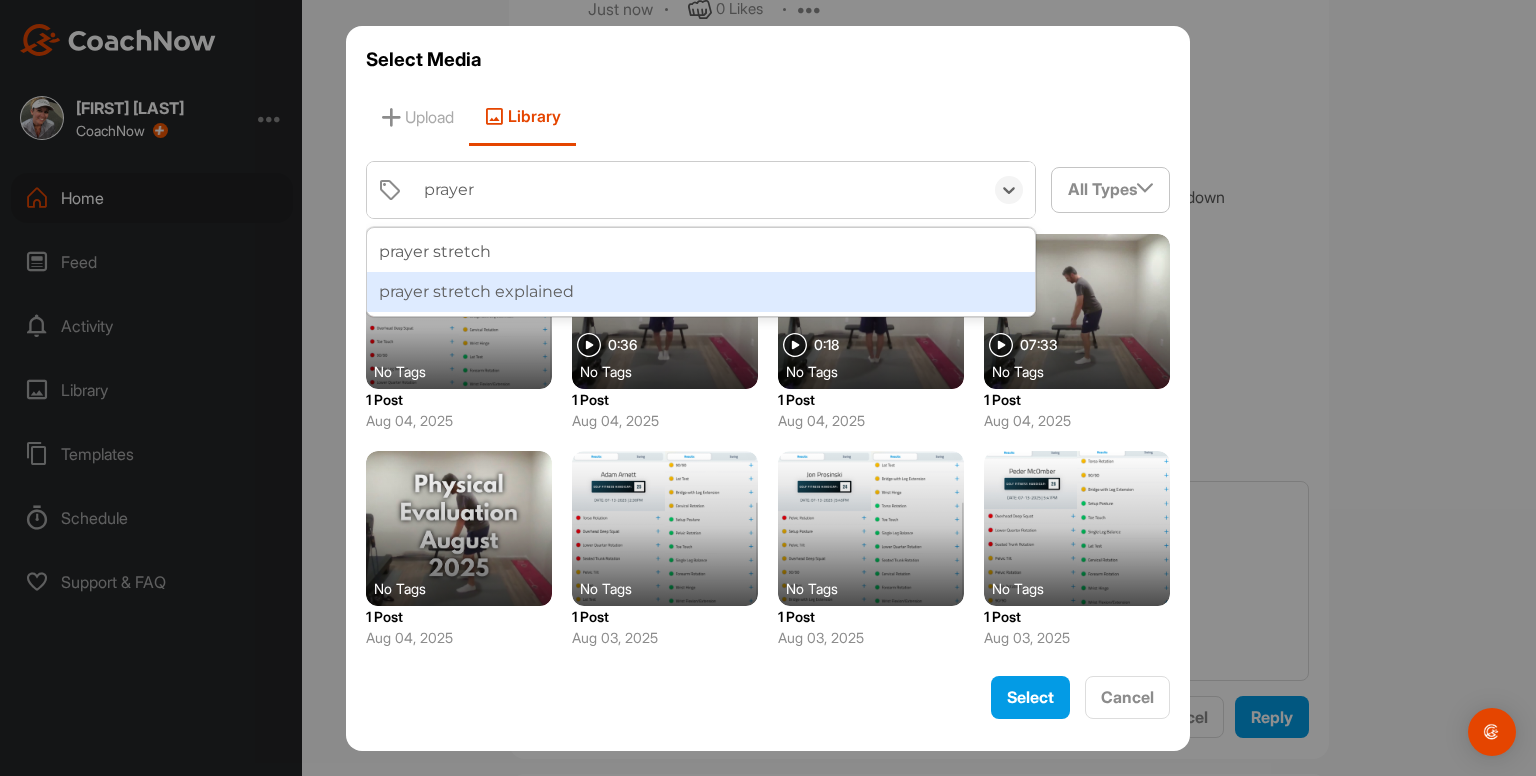 click on "prayer stretch explained" at bounding box center [701, 292] 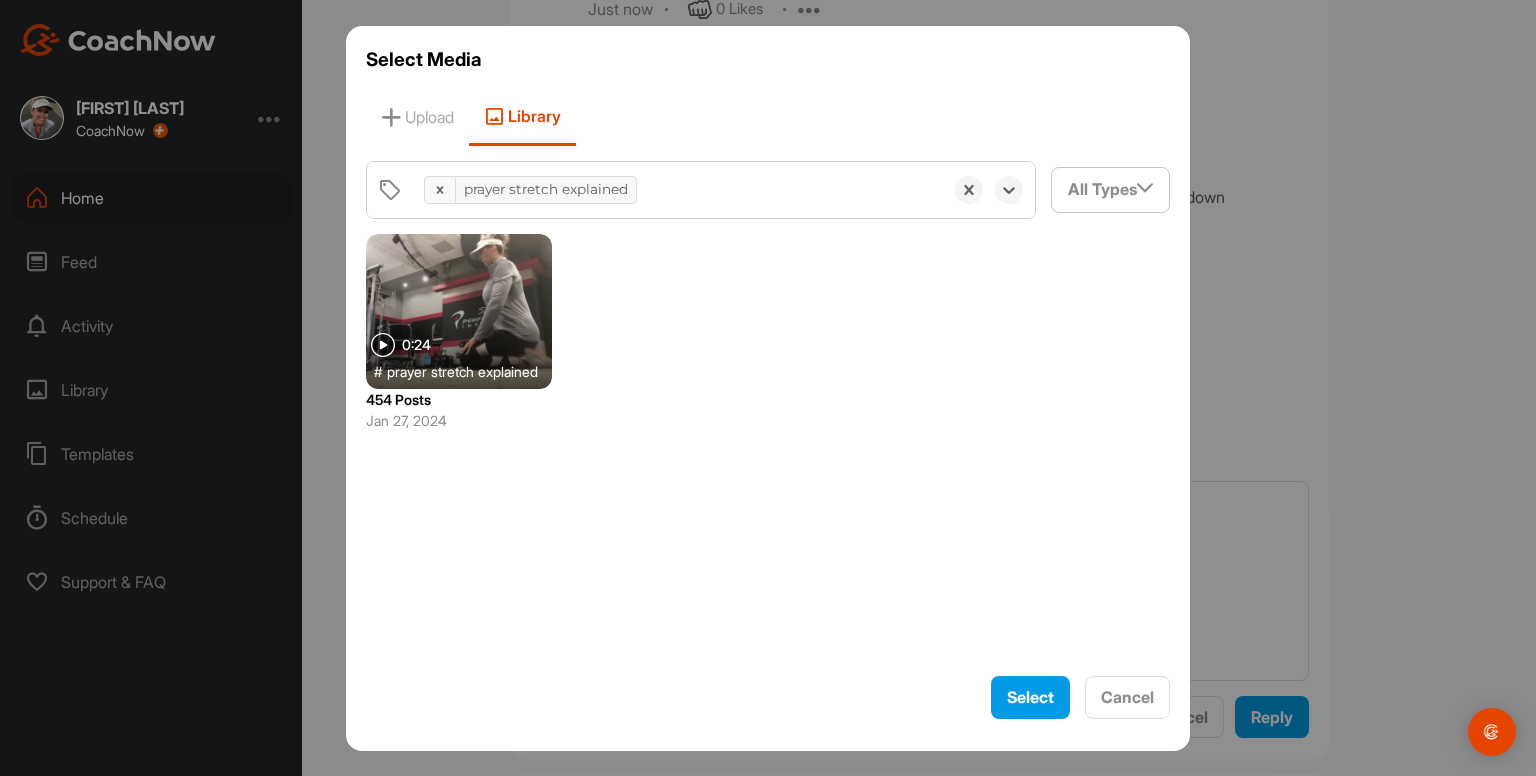 click at bounding box center [459, 311] 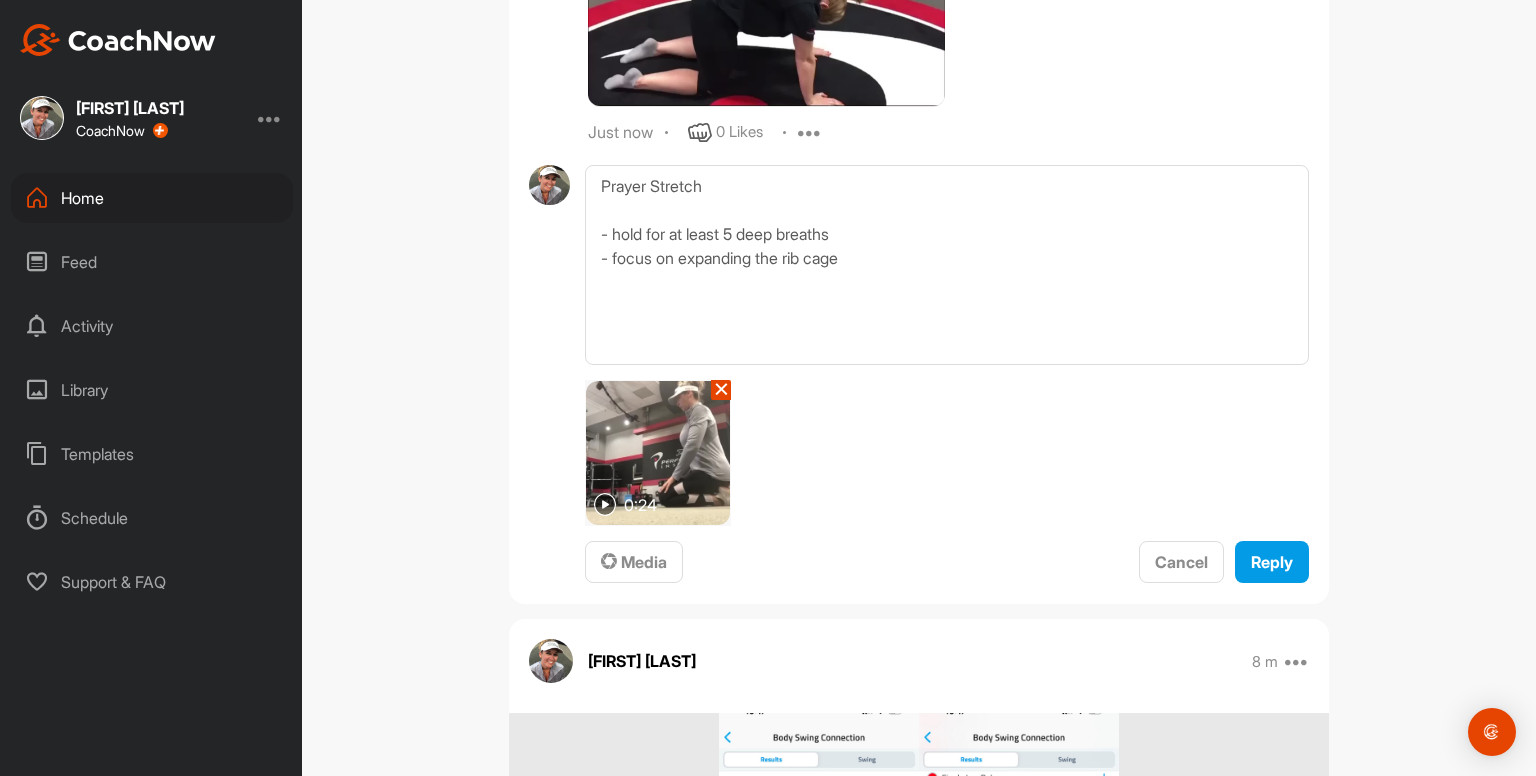 scroll, scrollTop: 3219, scrollLeft: 0, axis: vertical 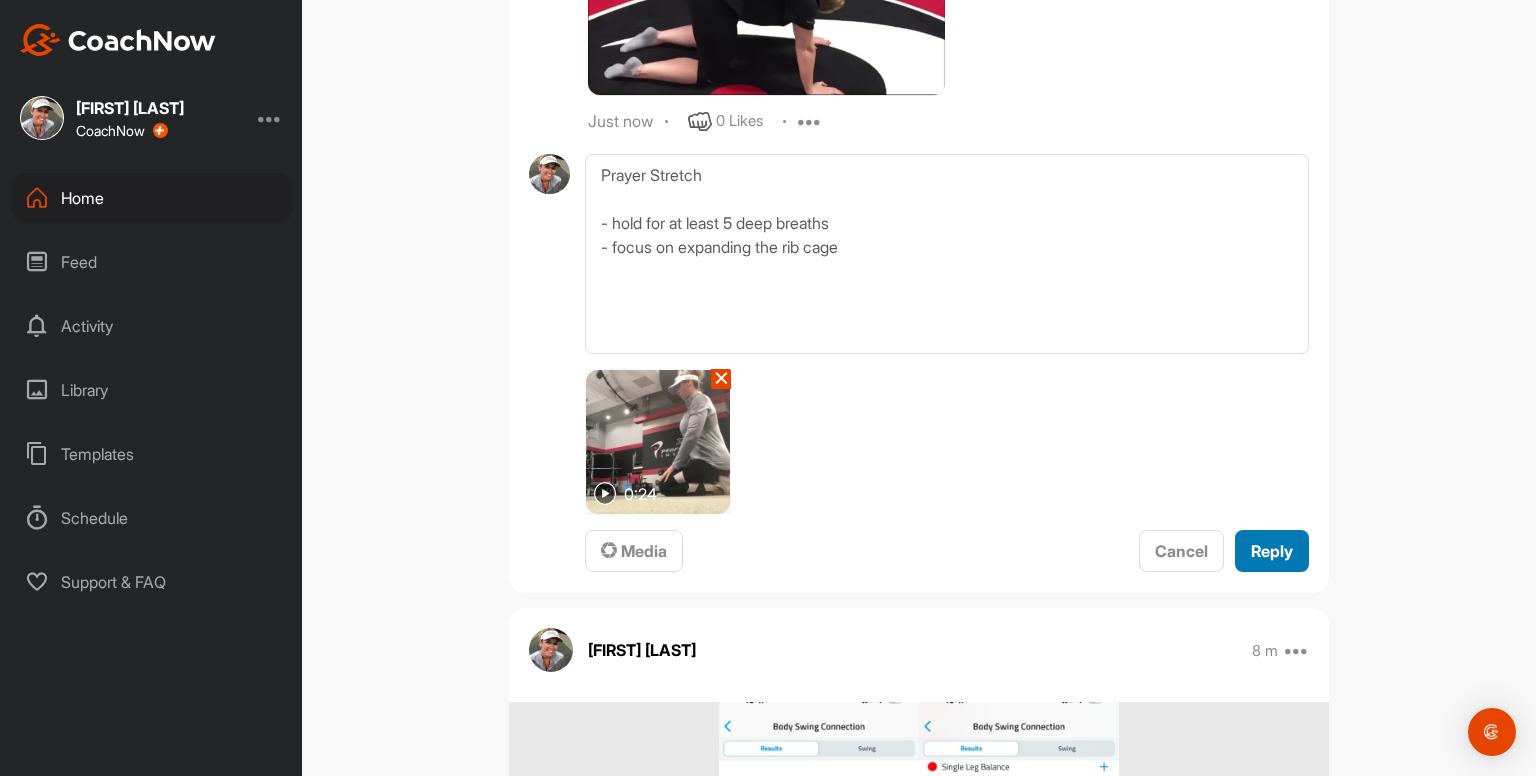 click on "Reply" at bounding box center (1272, 551) 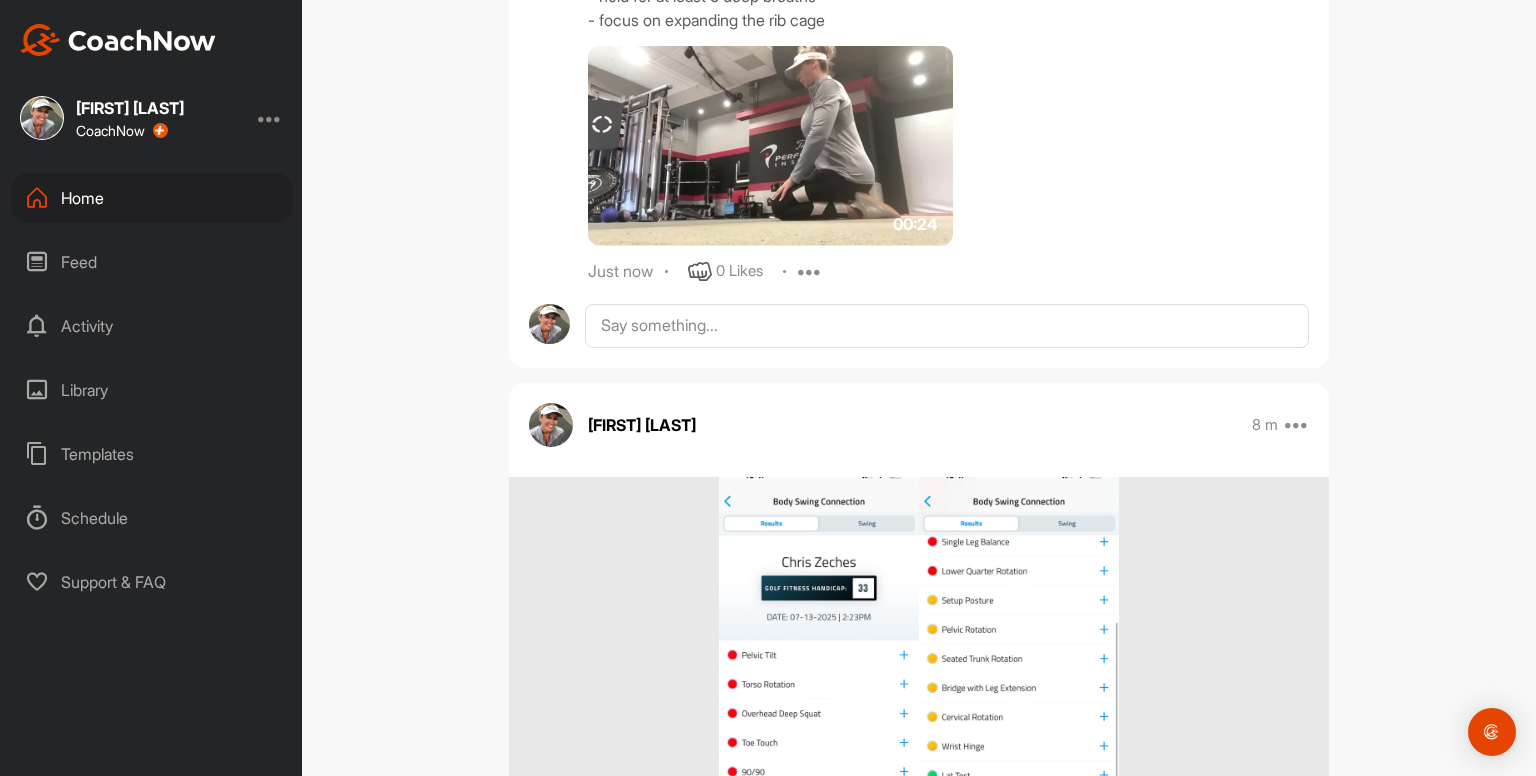 scroll, scrollTop: 3508, scrollLeft: 0, axis: vertical 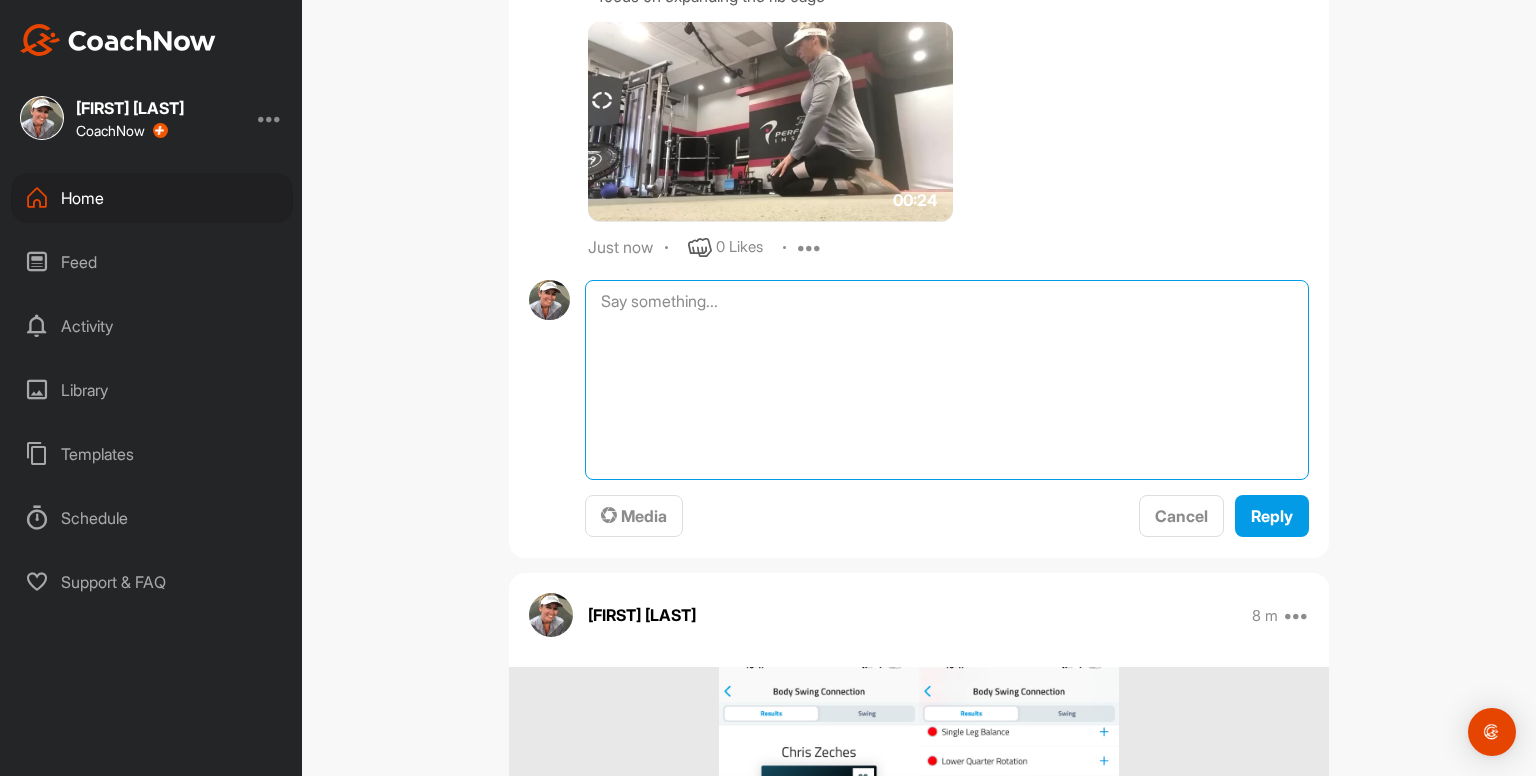 click at bounding box center (947, 380) 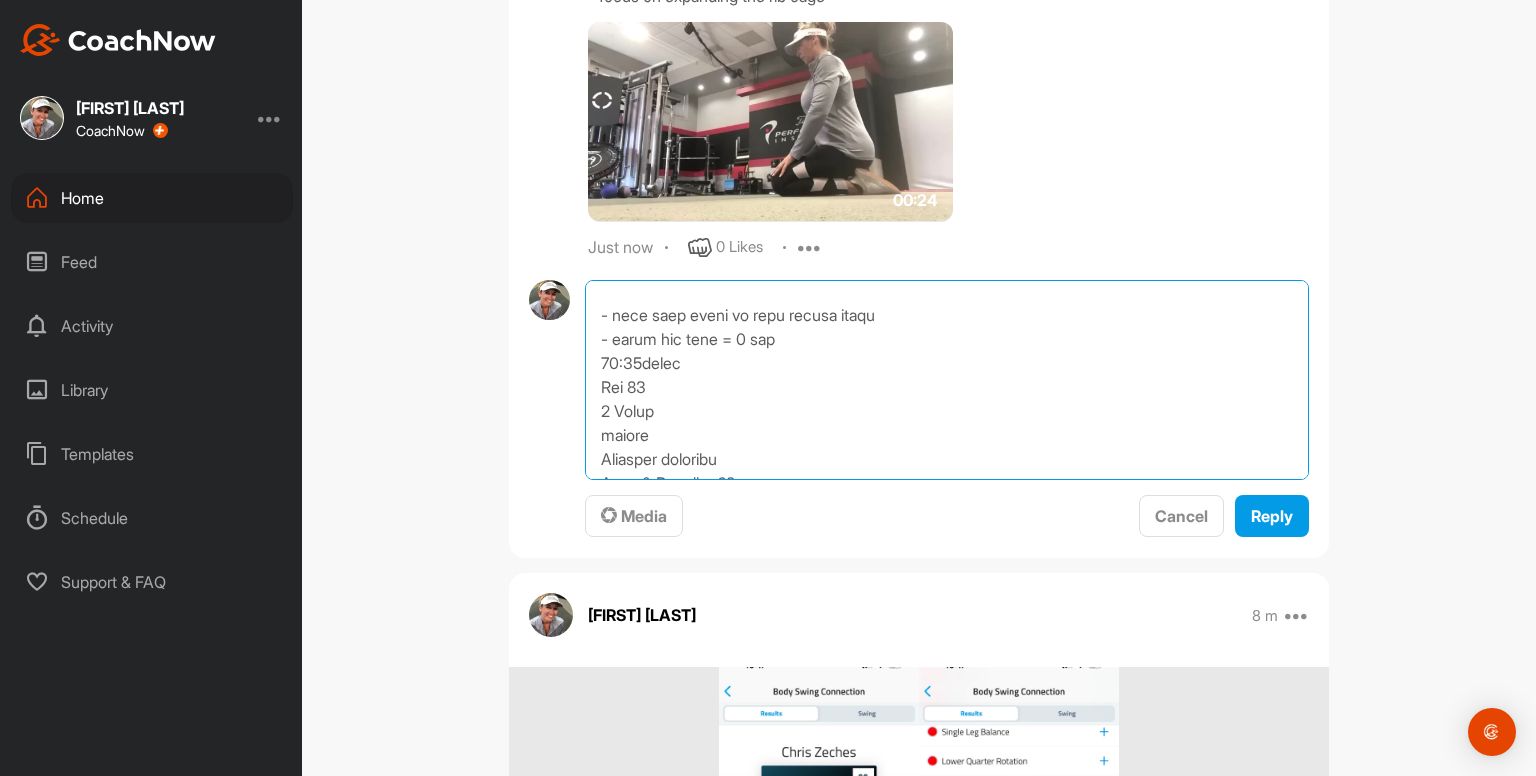 scroll, scrollTop: 0, scrollLeft: 0, axis: both 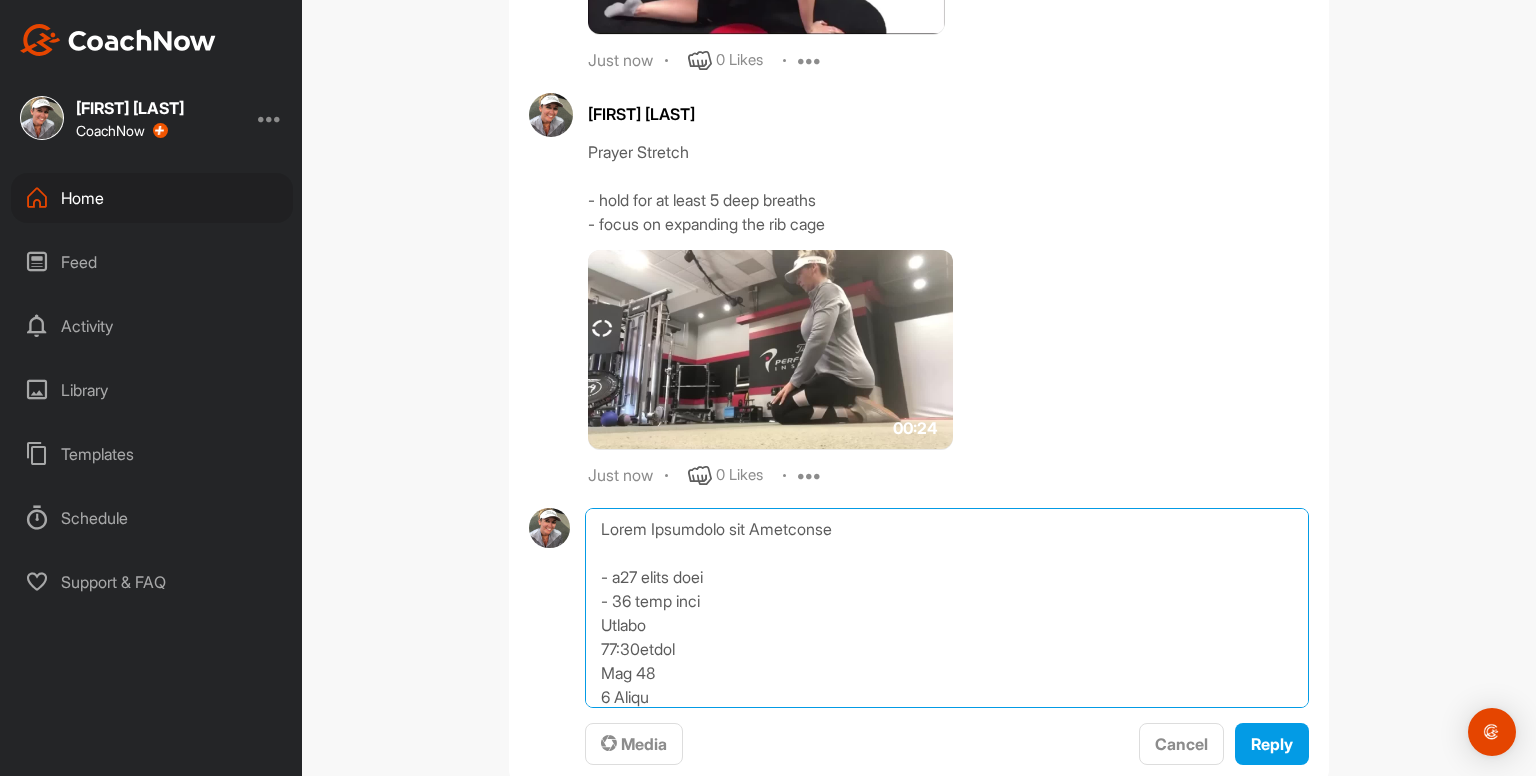 drag, startPoint x: 589, startPoint y: 346, endPoint x: 509, endPoint y: -32, distance: 386.37286 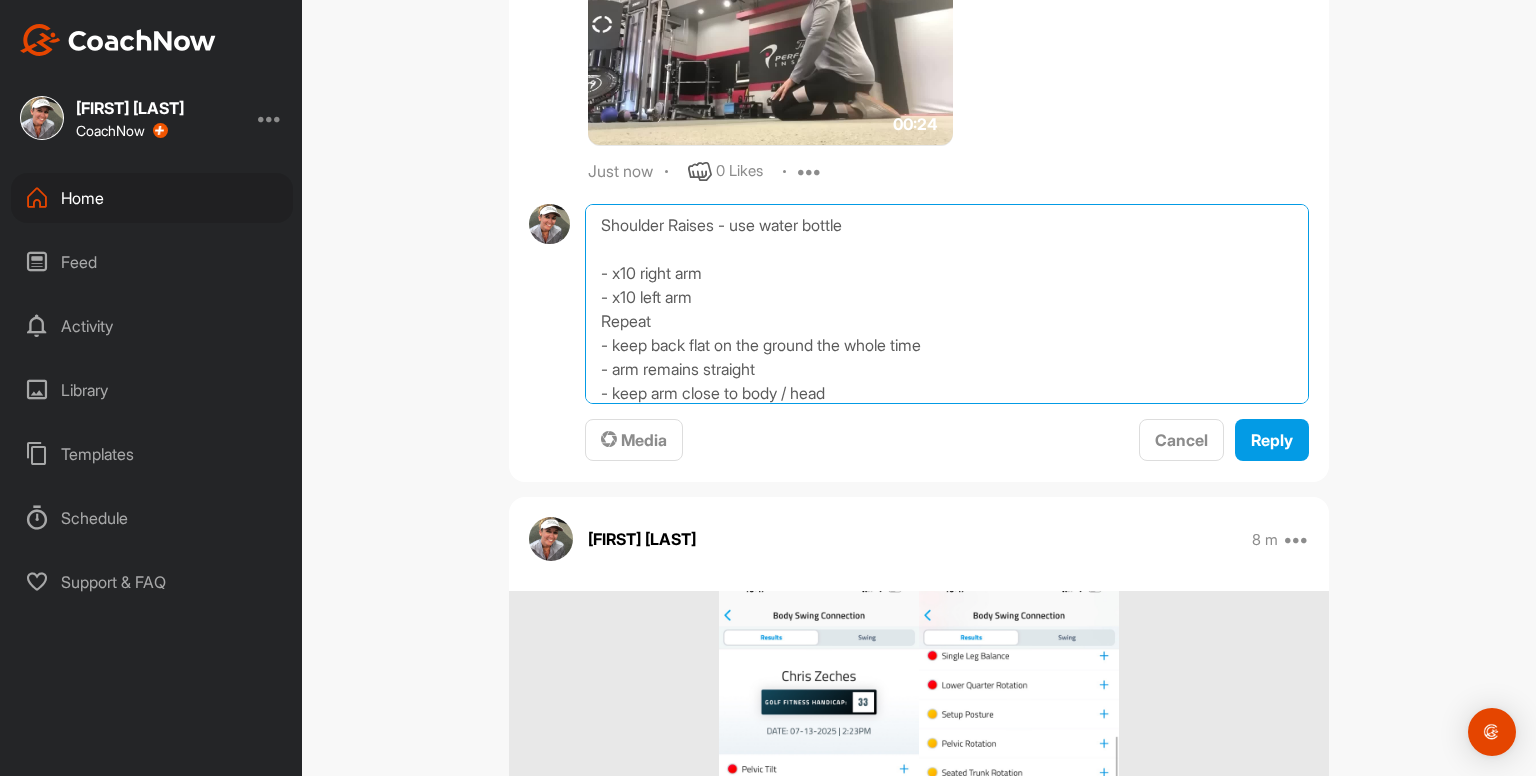 scroll, scrollTop: 3585, scrollLeft: 0, axis: vertical 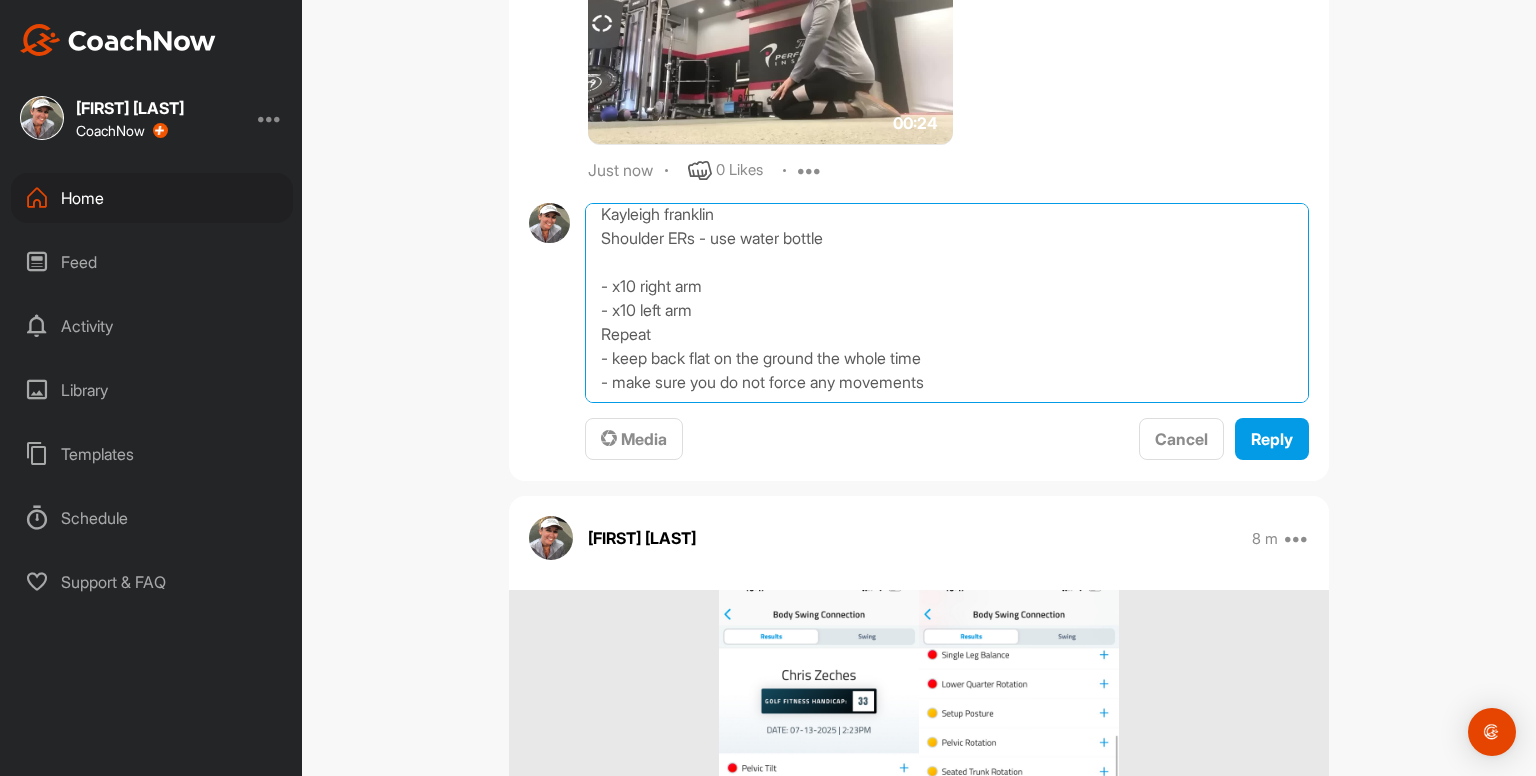 drag, startPoint x: 589, startPoint y: 359, endPoint x: 1041, endPoint y: 468, distance: 464.957 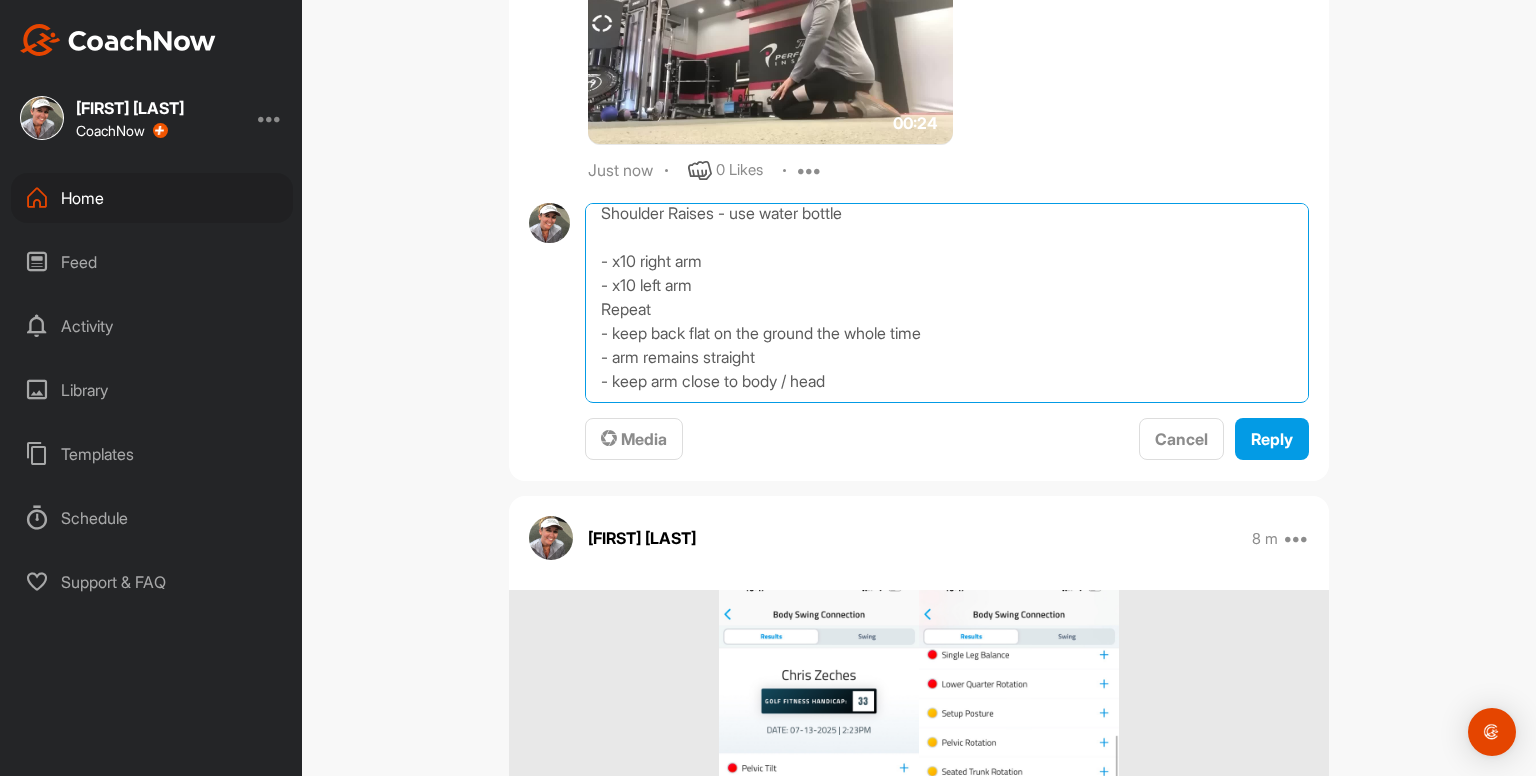 scroll, scrollTop: 34, scrollLeft: 0, axis: vertical 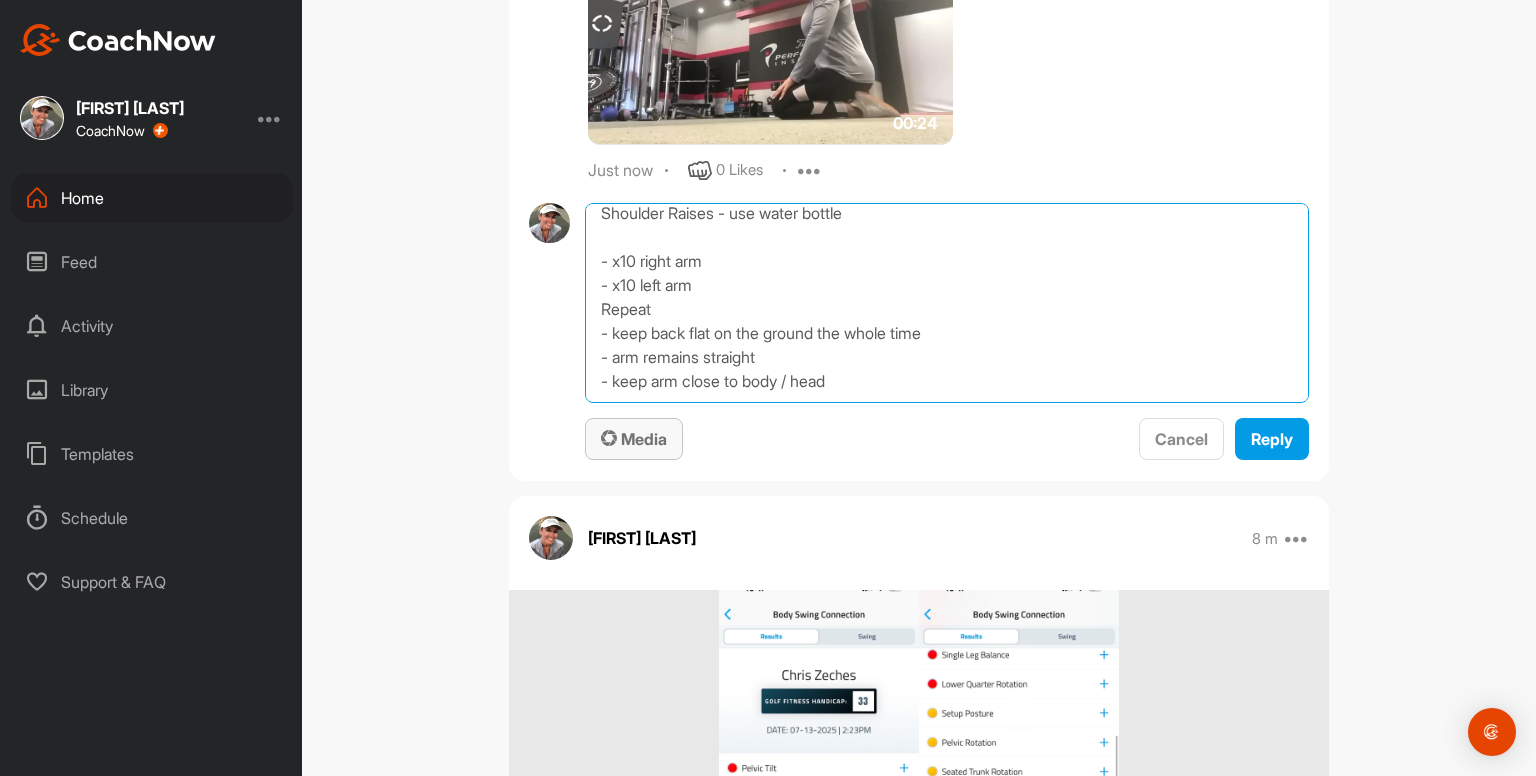 type on "Shoulder Raises - use water bottle
- x10 right arm
- x10 left arm
Repeat
- keep back flat on the ground the whole time
- arm remains straight
- keep arm close to body / head" 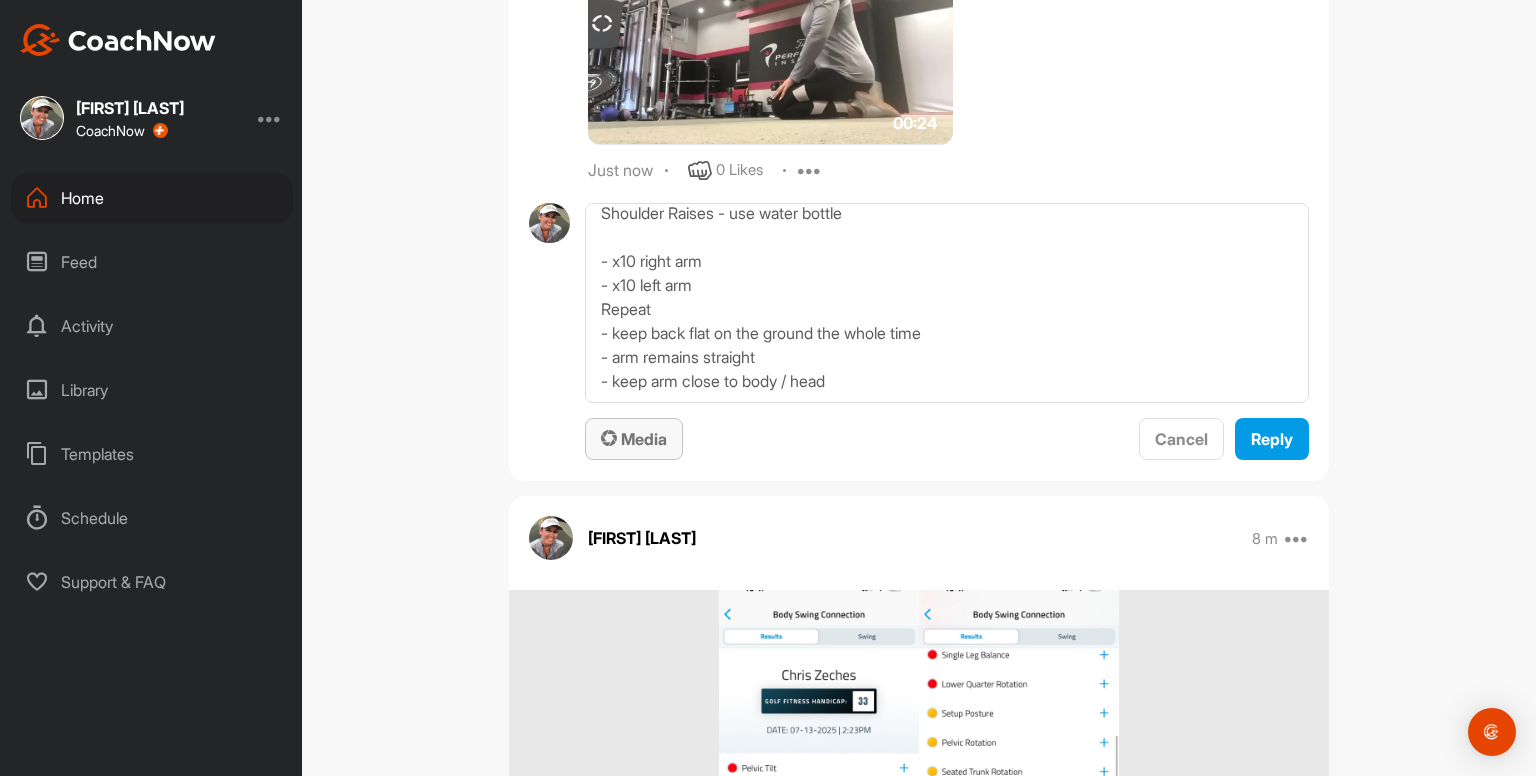 click on "Media" at bounding box center (634, 439) 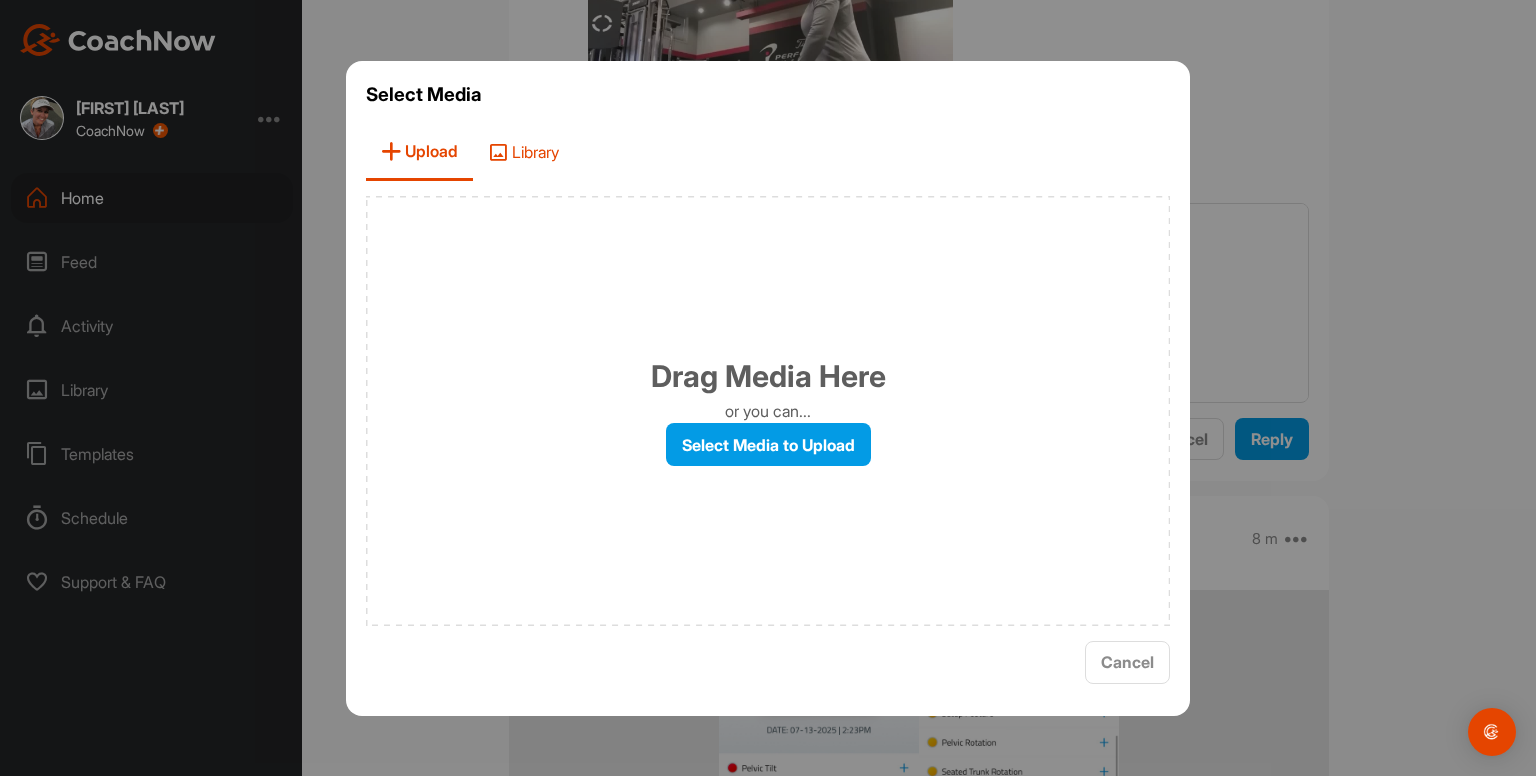 click on "Library" at bounding box center [523, 152] 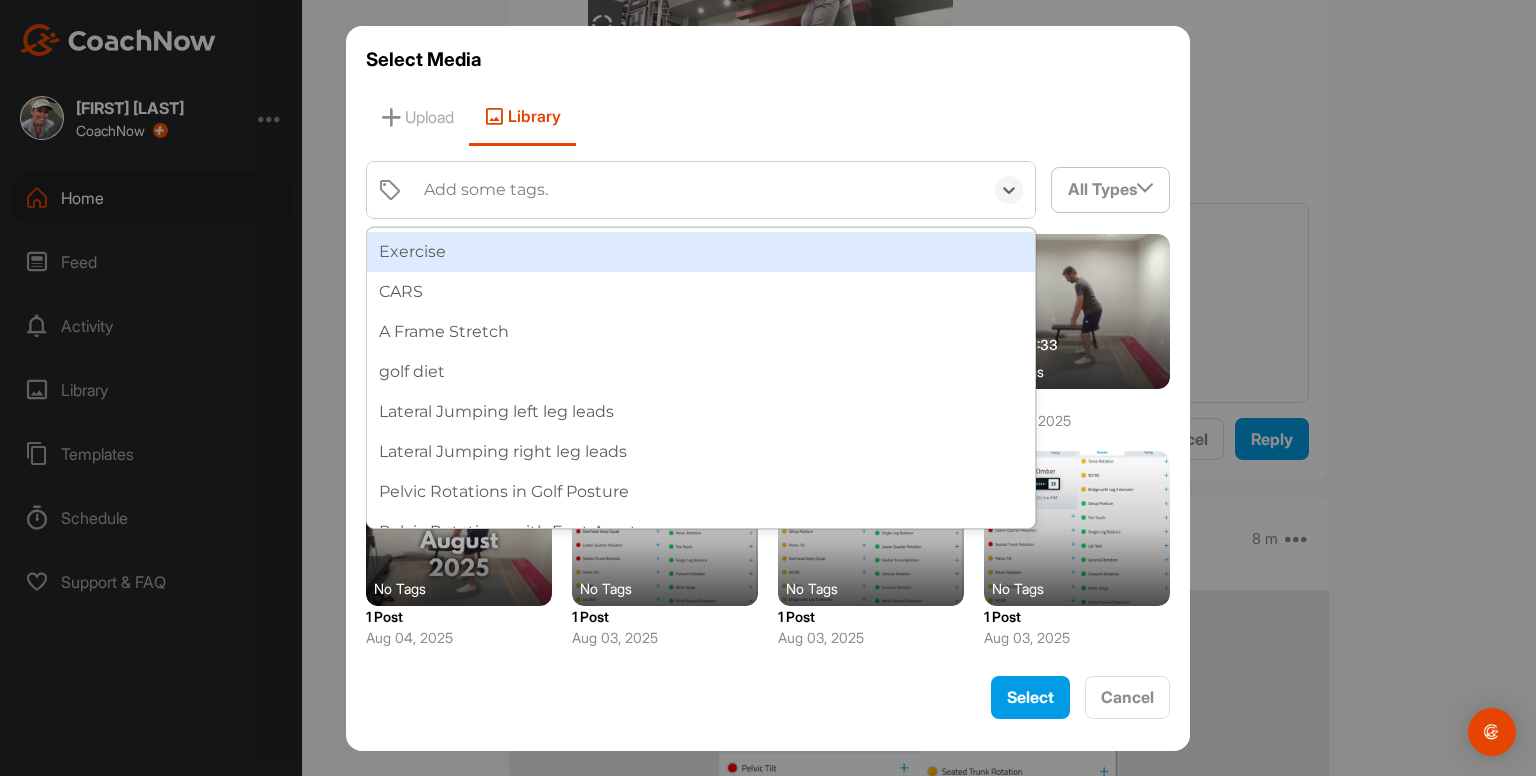 click on "Add some tags." at bounding box center [486, 190] 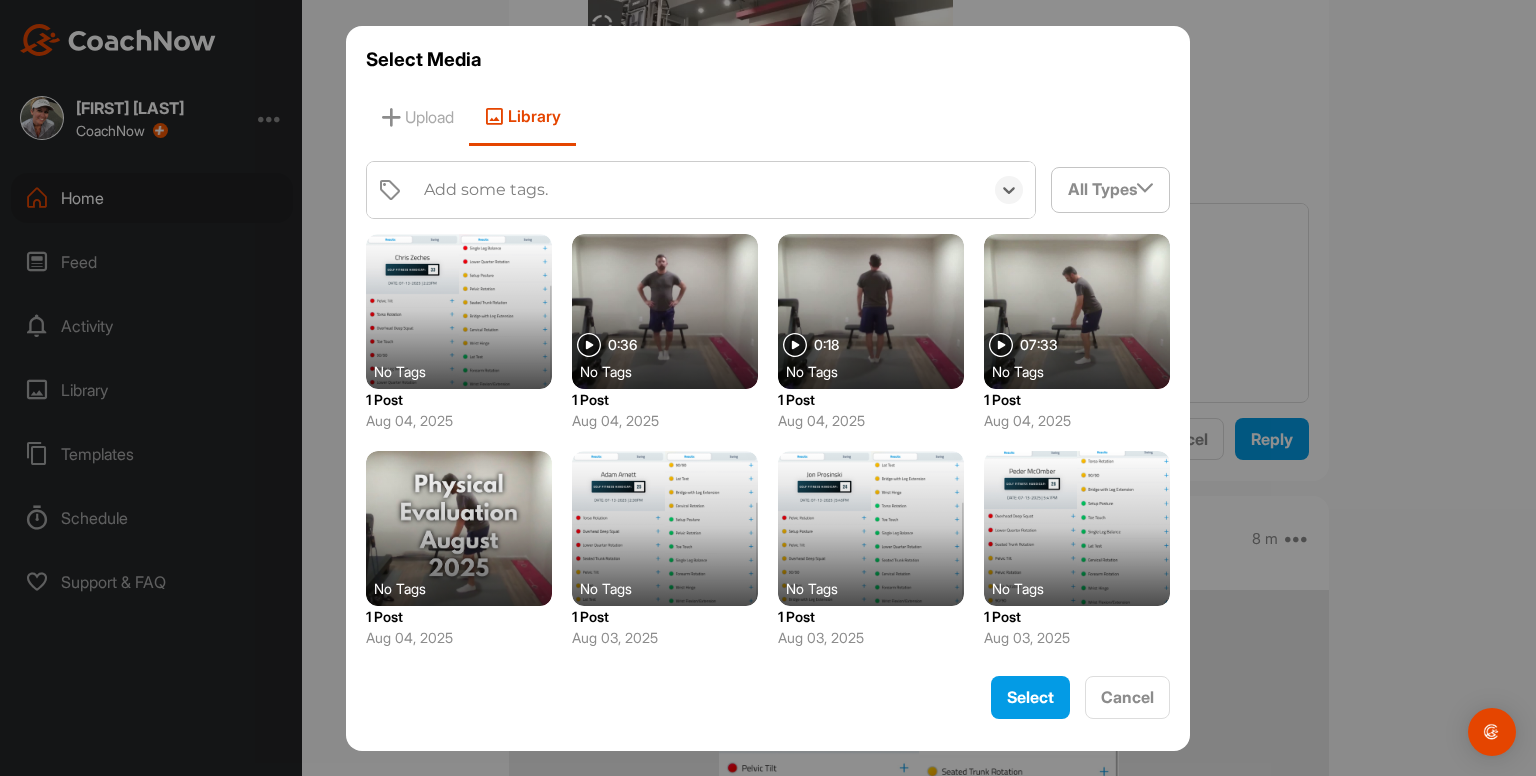 click on "Add some tags." at bounding box center (486, 190) 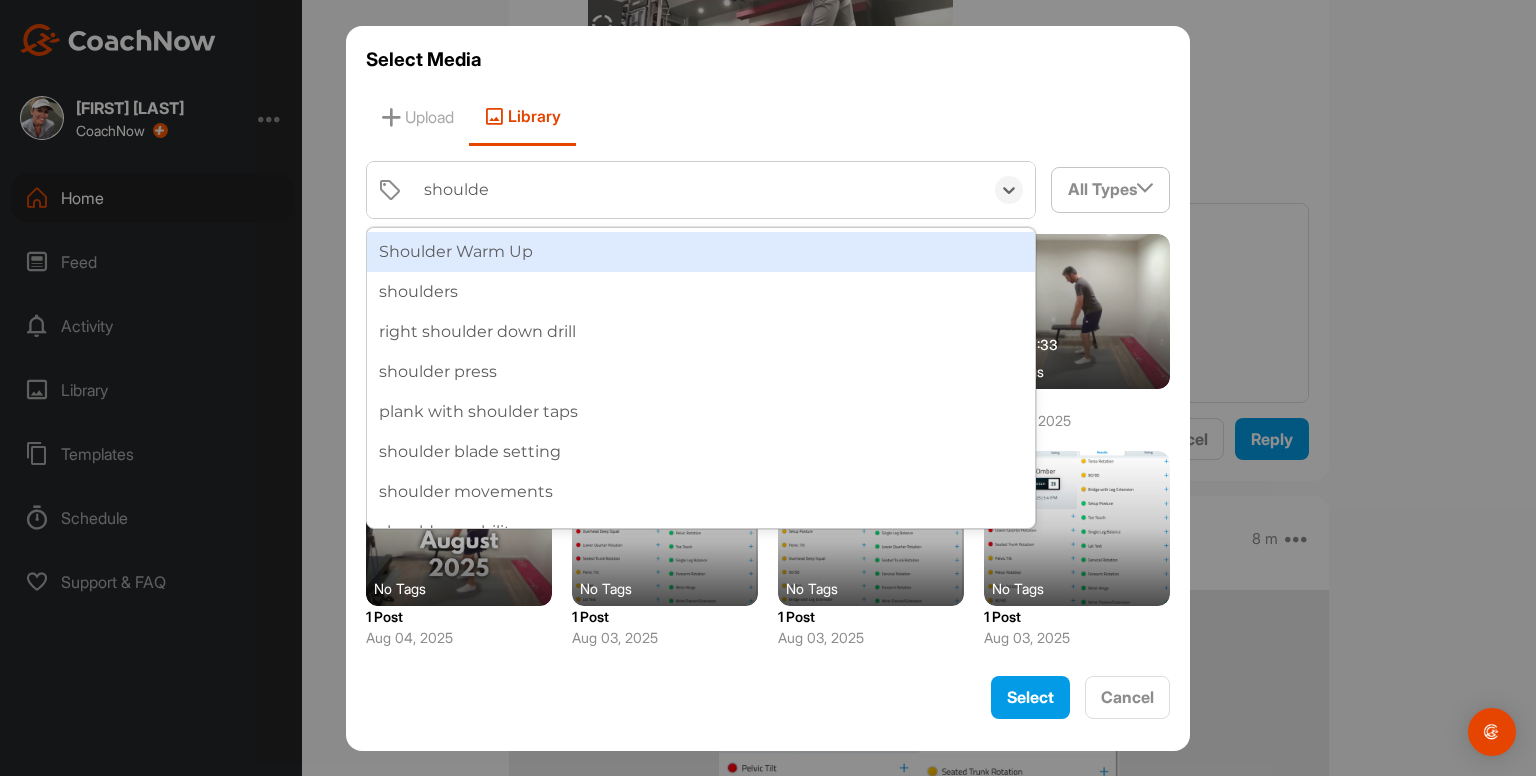type on "shoulder" 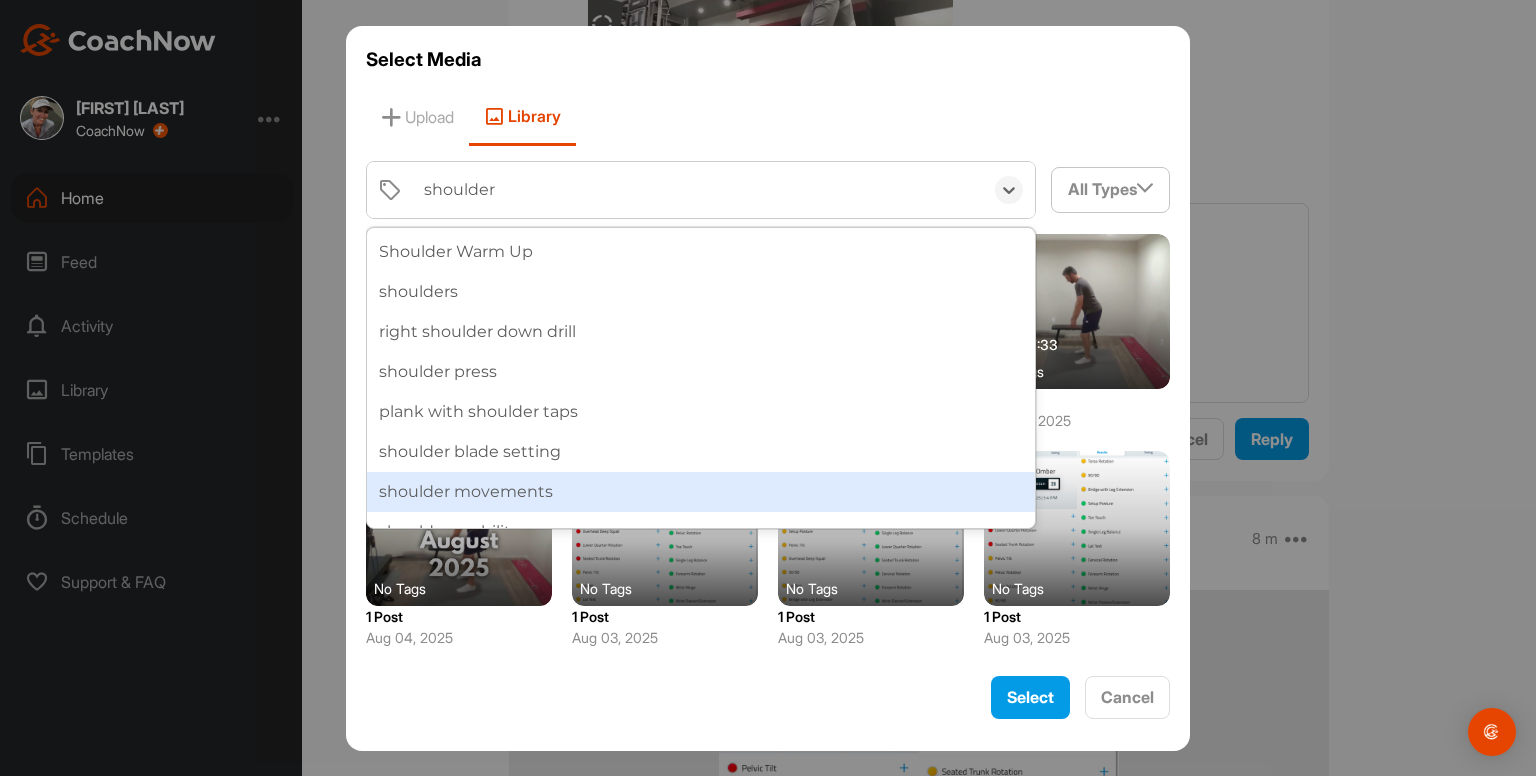 scroll, scrollTop: 388, scrollLeft: 0, axis: vertical 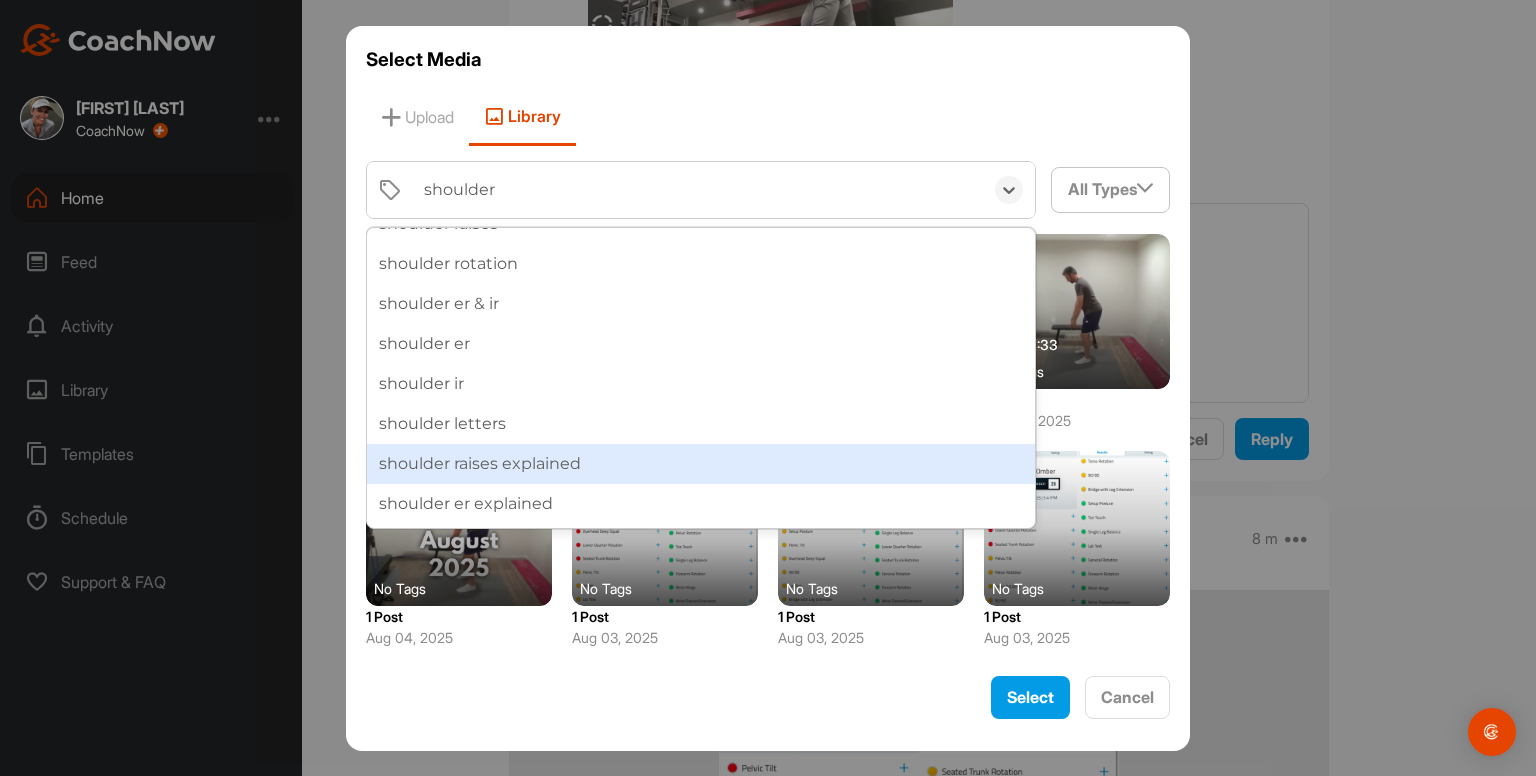 click on "shoulder raises explained" at bounding box center (701, 464) 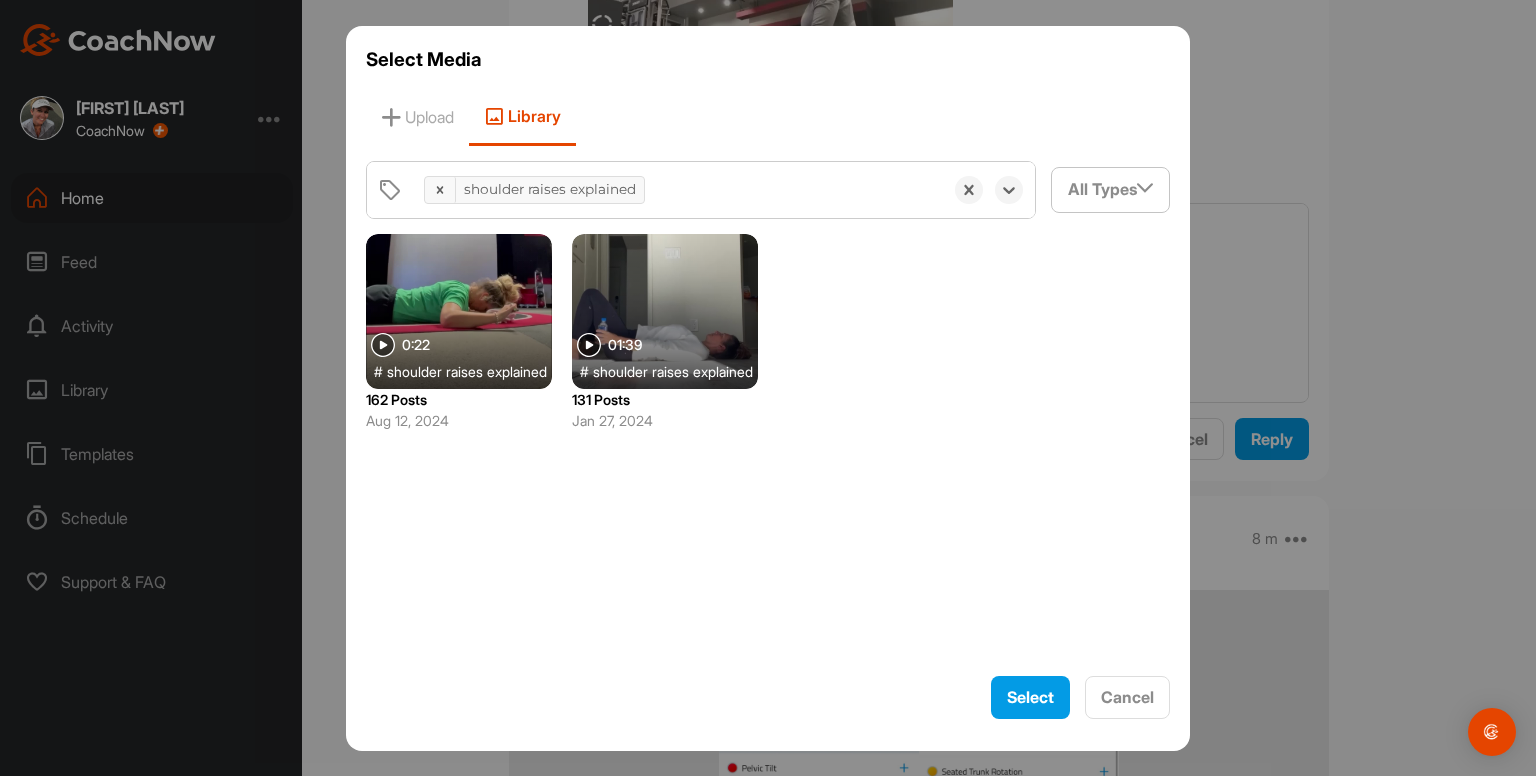 click at bounding box center (665, 311) 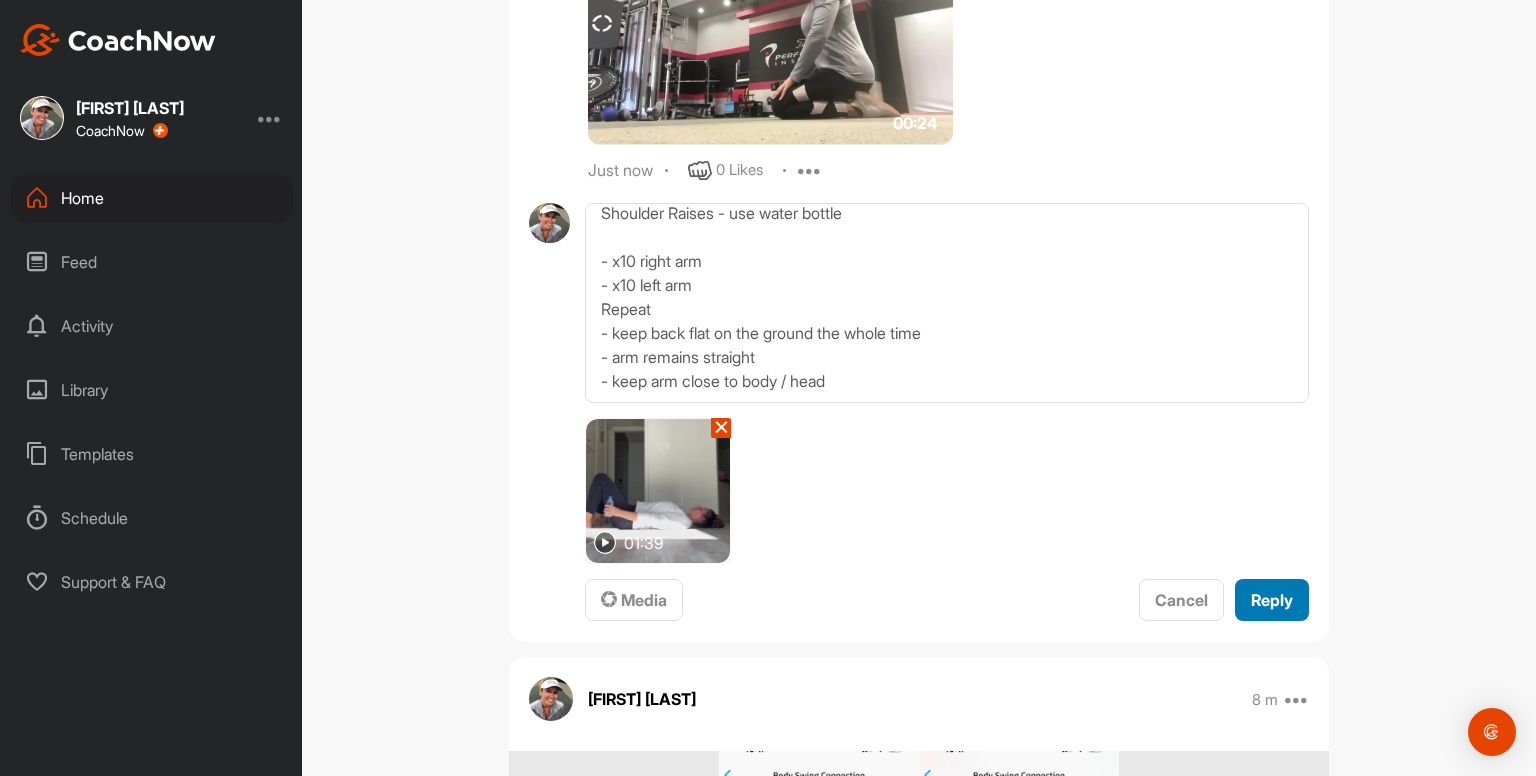 click on "Reply" at bounding box center (1272, 600) 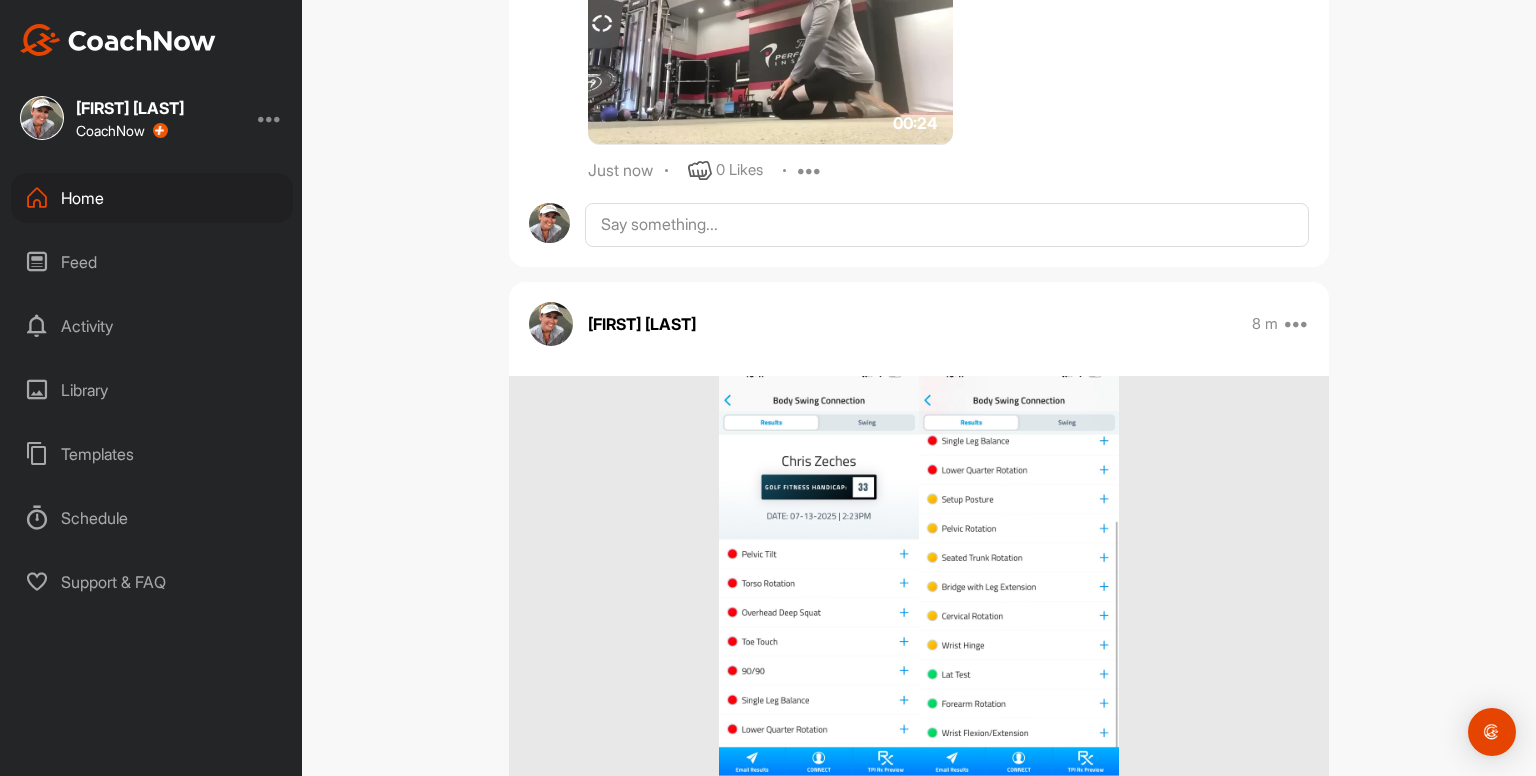 scroll, scrollTop: 0, scrollLeft: 0, axis: both 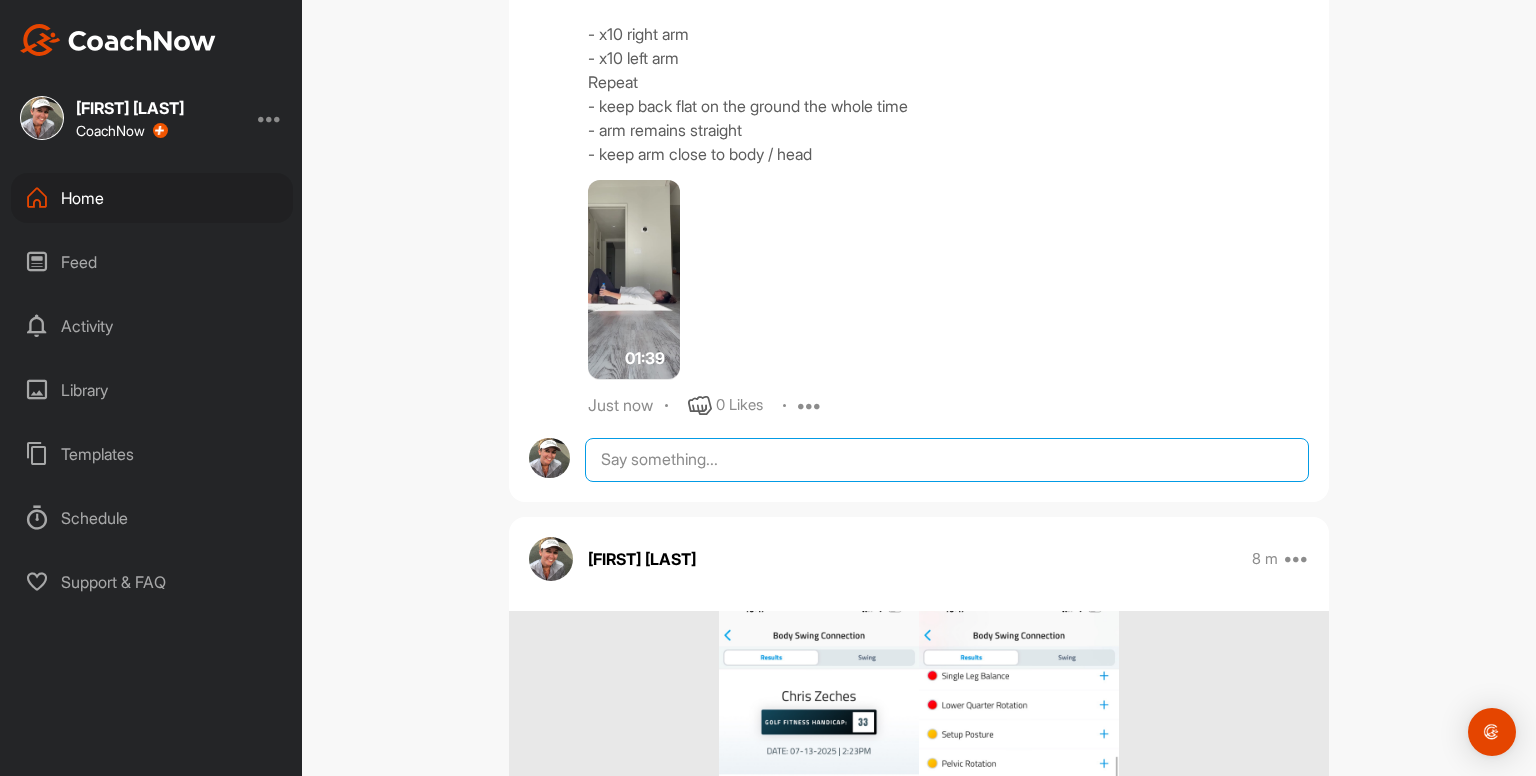 click at bounding box center (947, 460) 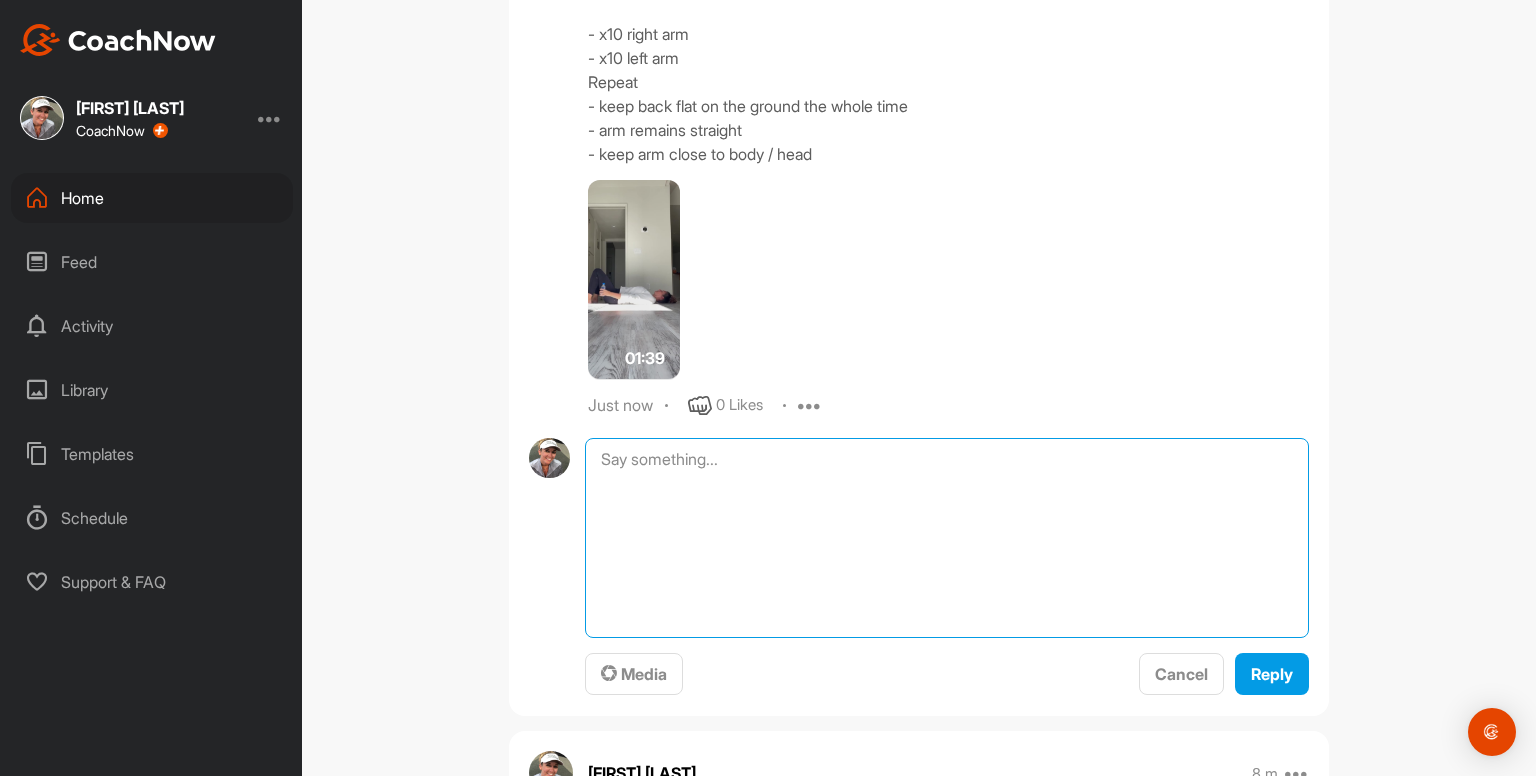paste on "Ankle Inversion and Eversions
- x10 right foot
- 10 left foot
Repeat
00:18media
May 19
0 Likes
avatar
Kayleigh franklin
Ankle Movements - use something to balance with
- x10 circles clockwise
- x10 circles counterclockwise
- x10 pointing to ground / pulling up to shin
Repeat on other foot
Repeat both feet again
00:46media
May 19
0 Likes
avatar
Kayleigh franklin
Ankle Rocking - use something to balance with
- x10 rocking / heels up to toes up
Repeat
00:36media
May 19
0 Likes
avatar
Kayleigh franklin
Cervical Drill x5
- keep eyes focused forwards as head moves right and left
- right and left = 1 rep
- using a mirror helps
00:25media
May 19
0 Likes
avatar
Kayleigh franklin
Cervical Drill x5
- keep head still as eyes follow thumb
- right and left = 1 rep
00:38media
May 19
0 Likes
avatar
Kayleigh franklin
Cats & Camels x10
- up and down = 1 rep
- big movement from head to tailbone
- breathe in at the top and really expand the rib cage then breathe out when you arch down
00:13media
May 19
0 Likes
avatar
Ka..." 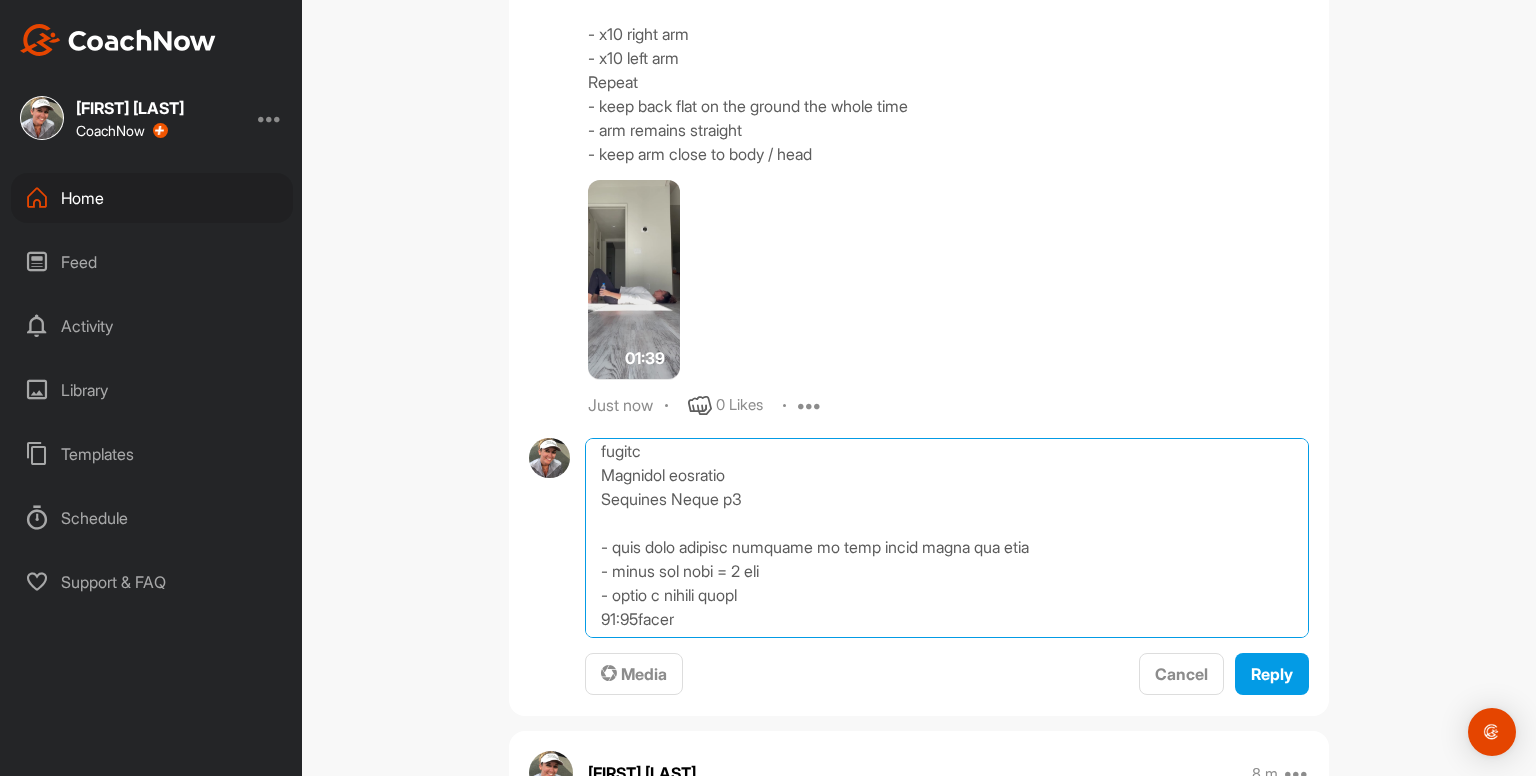 scroll, scrollTop: 0, scrollLeft: 0, axis: both 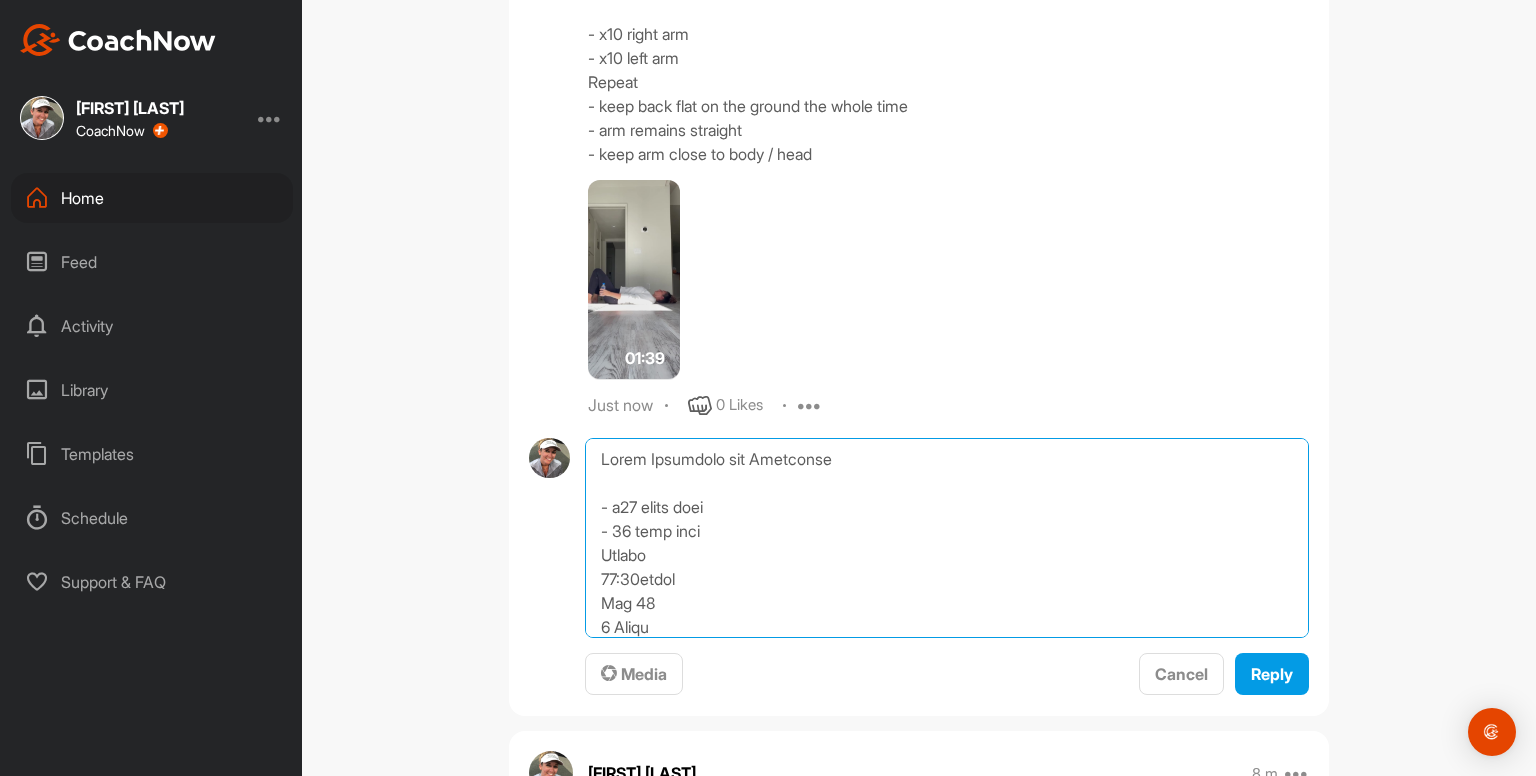 drag, startPoint x: 592, startPoint y: 483, endPoint x: 548, endPoint y: 310, distance: 178.5077 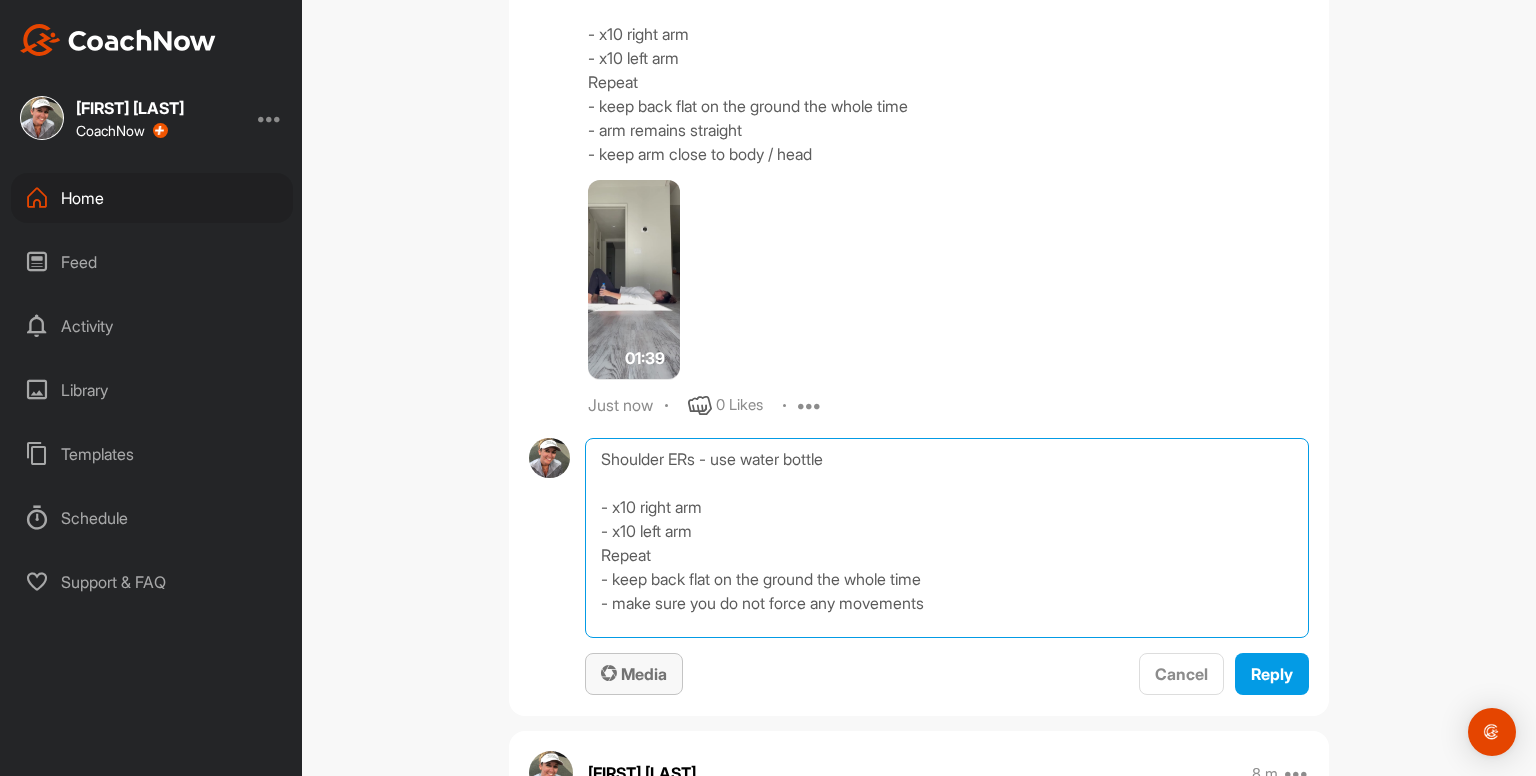 type on "Shoulder ERs - use water bottle
- x10 right arm
- x10 left arm
Repeat
- keep back flat on the ground the whole time
- make sure you do not force any movements" 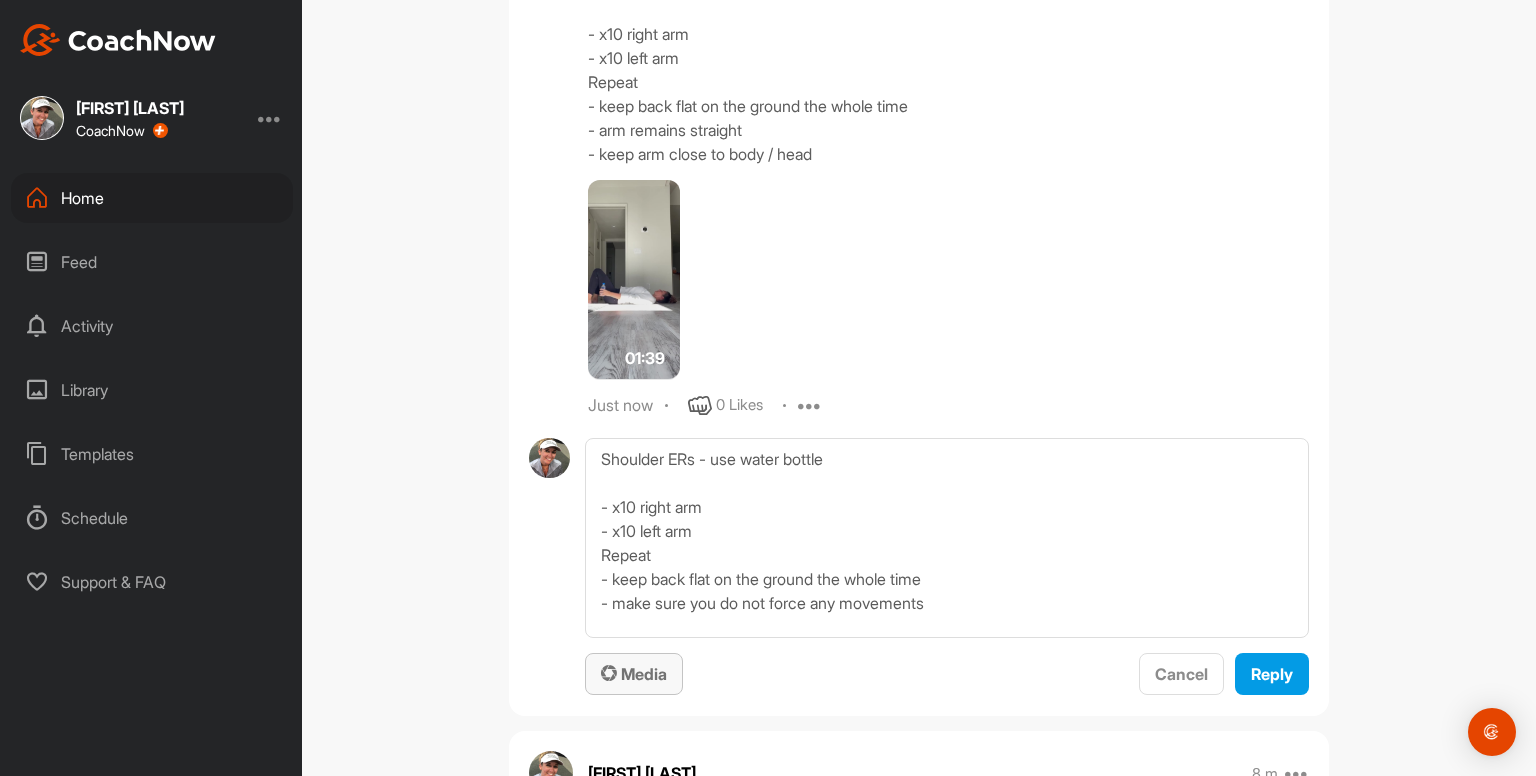 click on "Media" at bounding box center [634, 674] 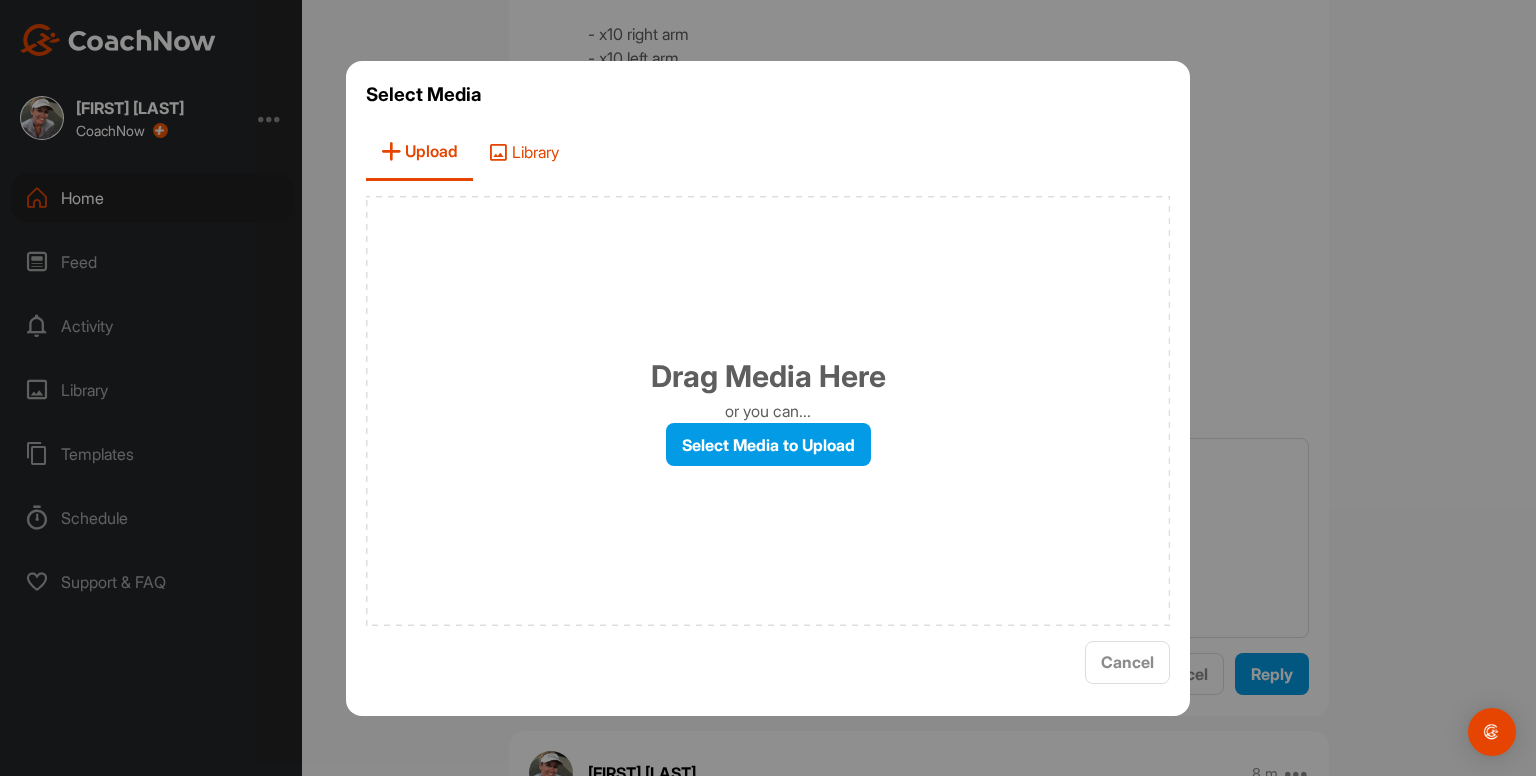 click on "Library" at bounding box center (523, 152) 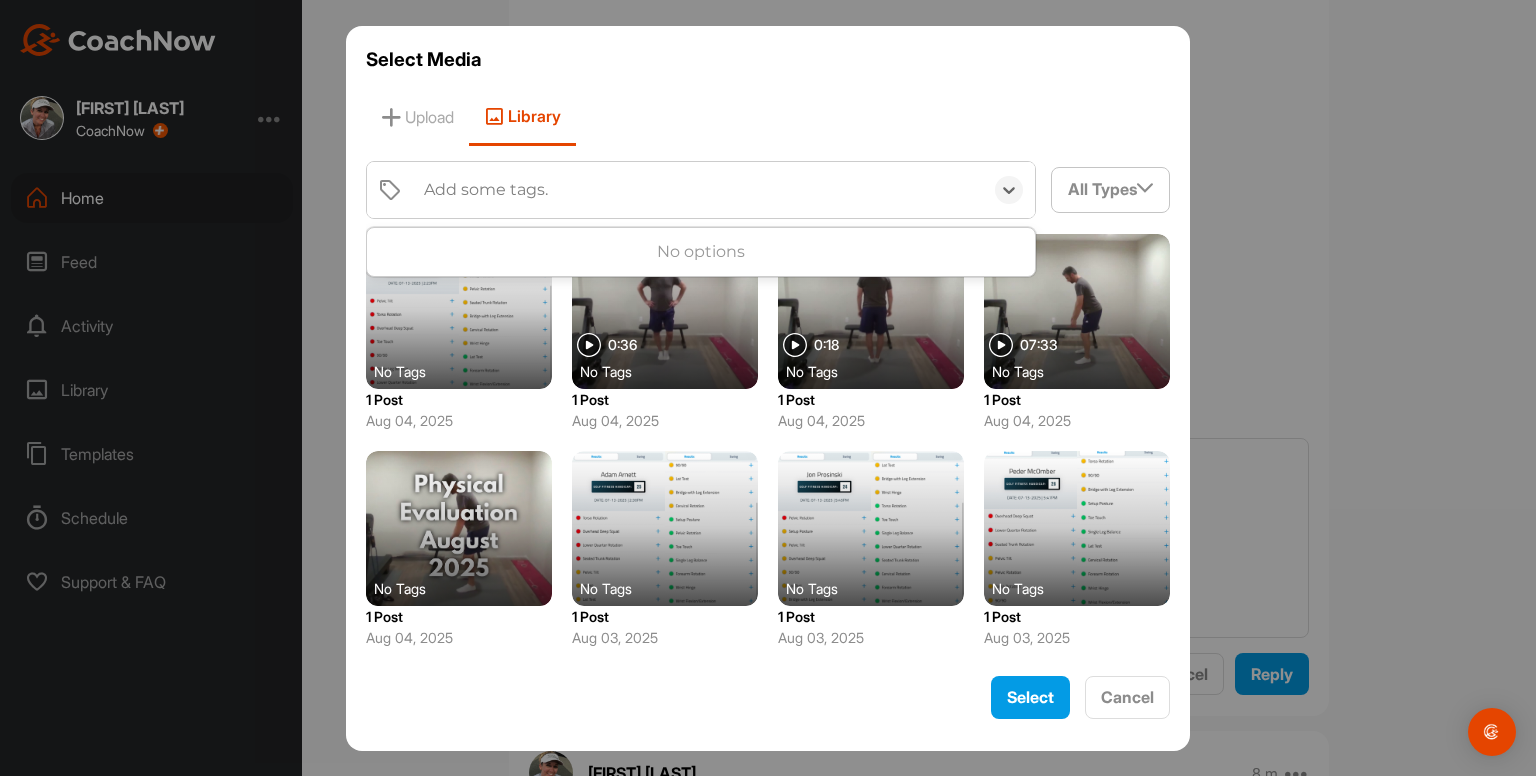 click on "Add some tags." at bounding box center [486, 190] 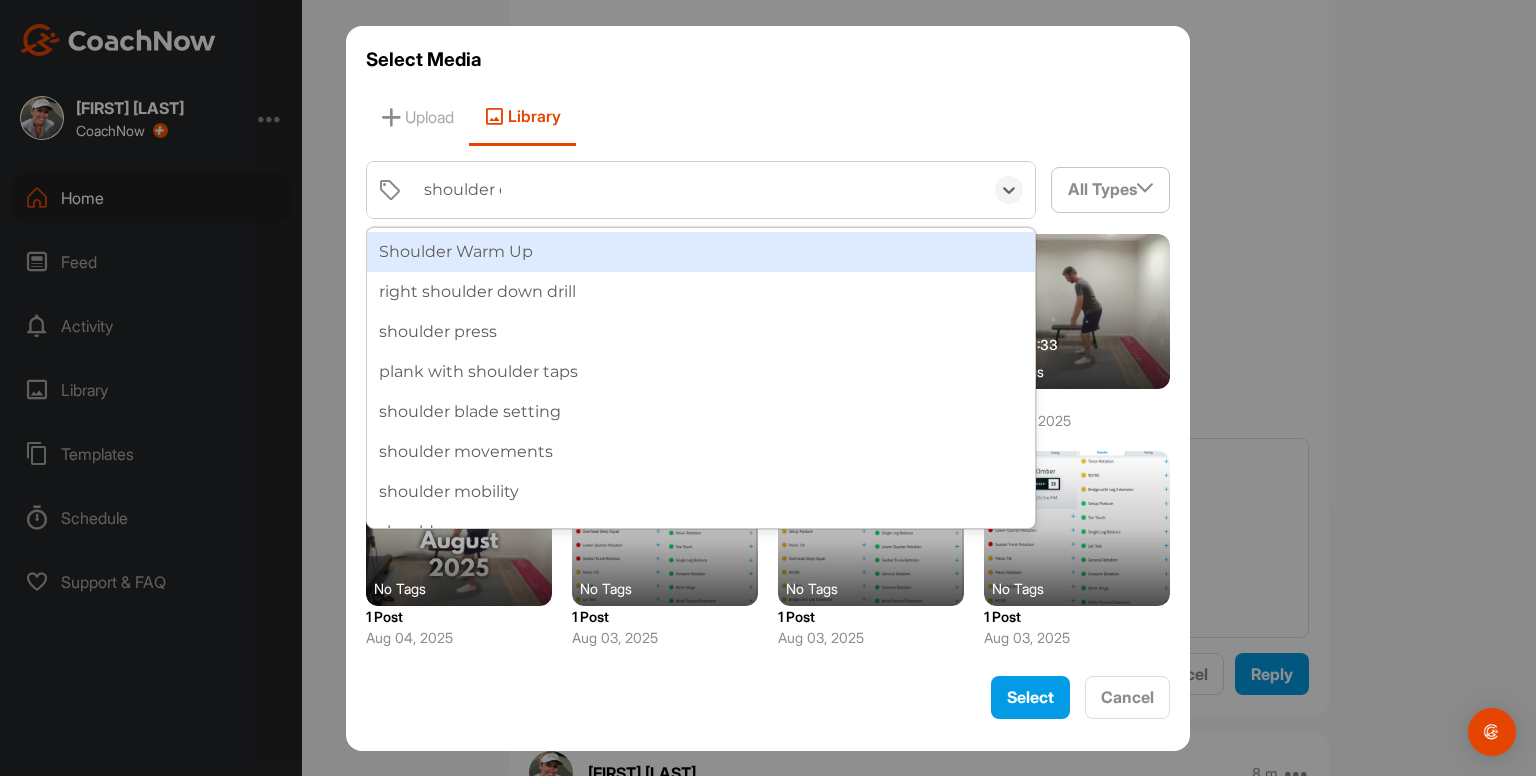 type on "shoulder er" 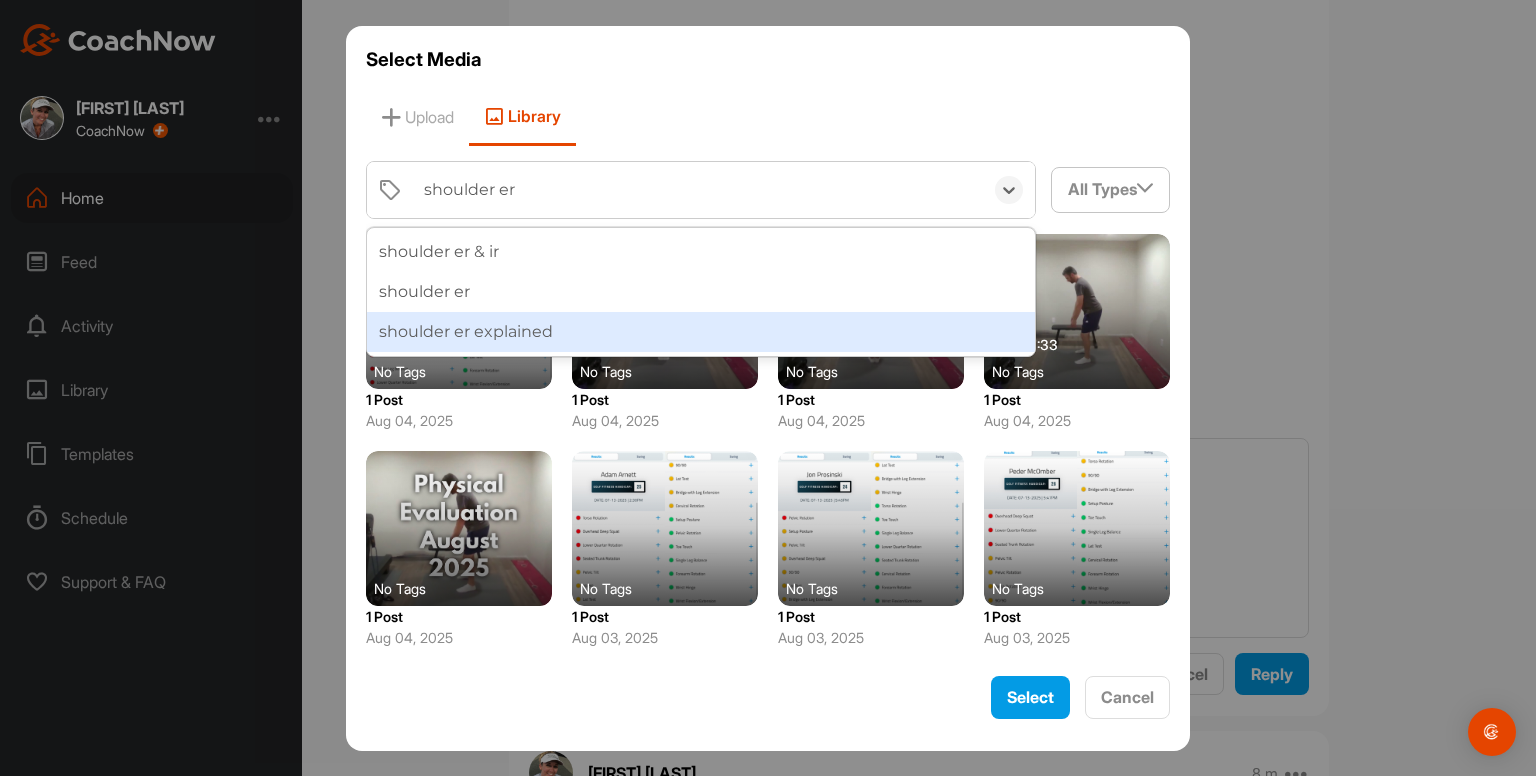 click on "shoulder er explained" at bounding box center (701, 332) 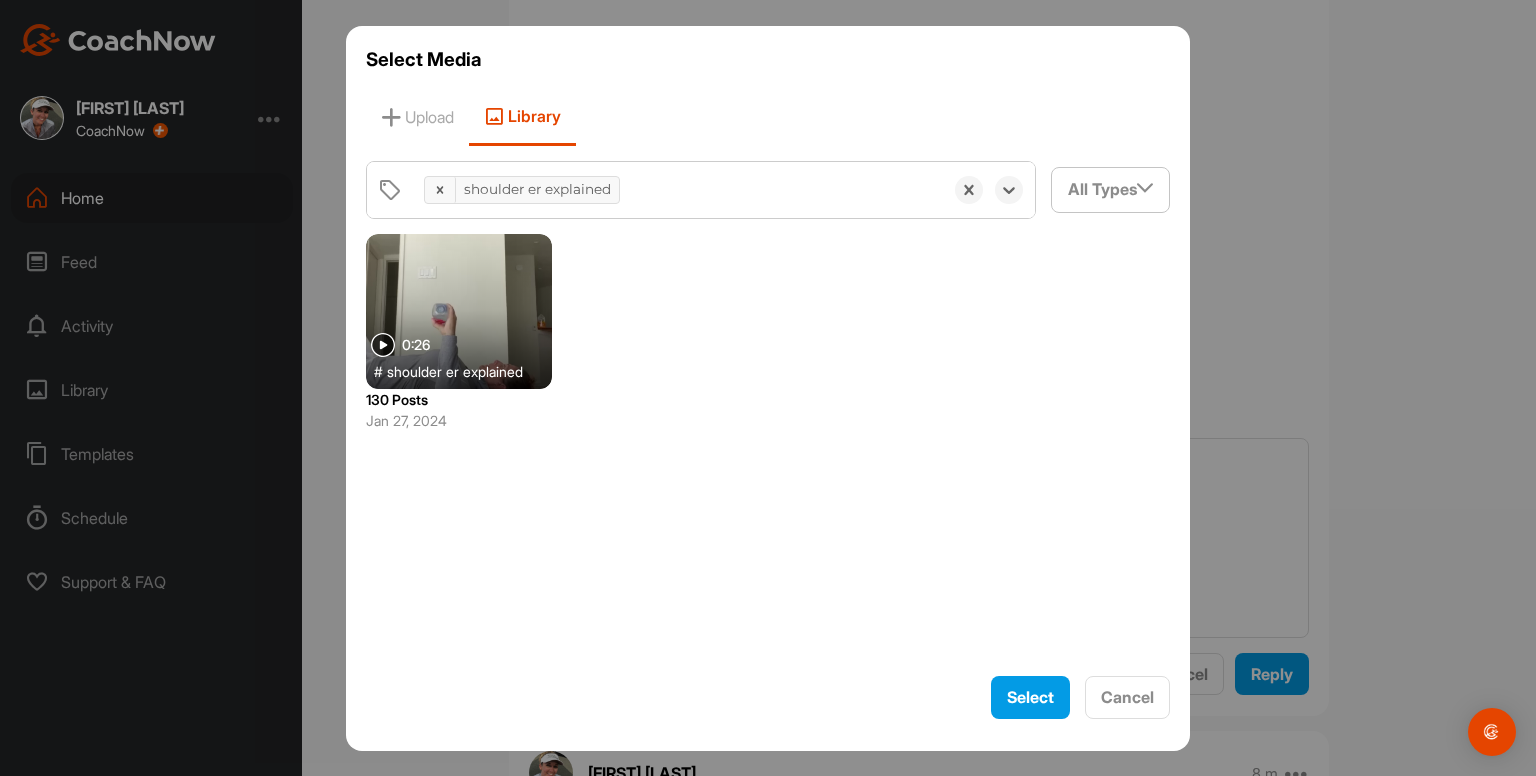click at bounding box center [459, 311] 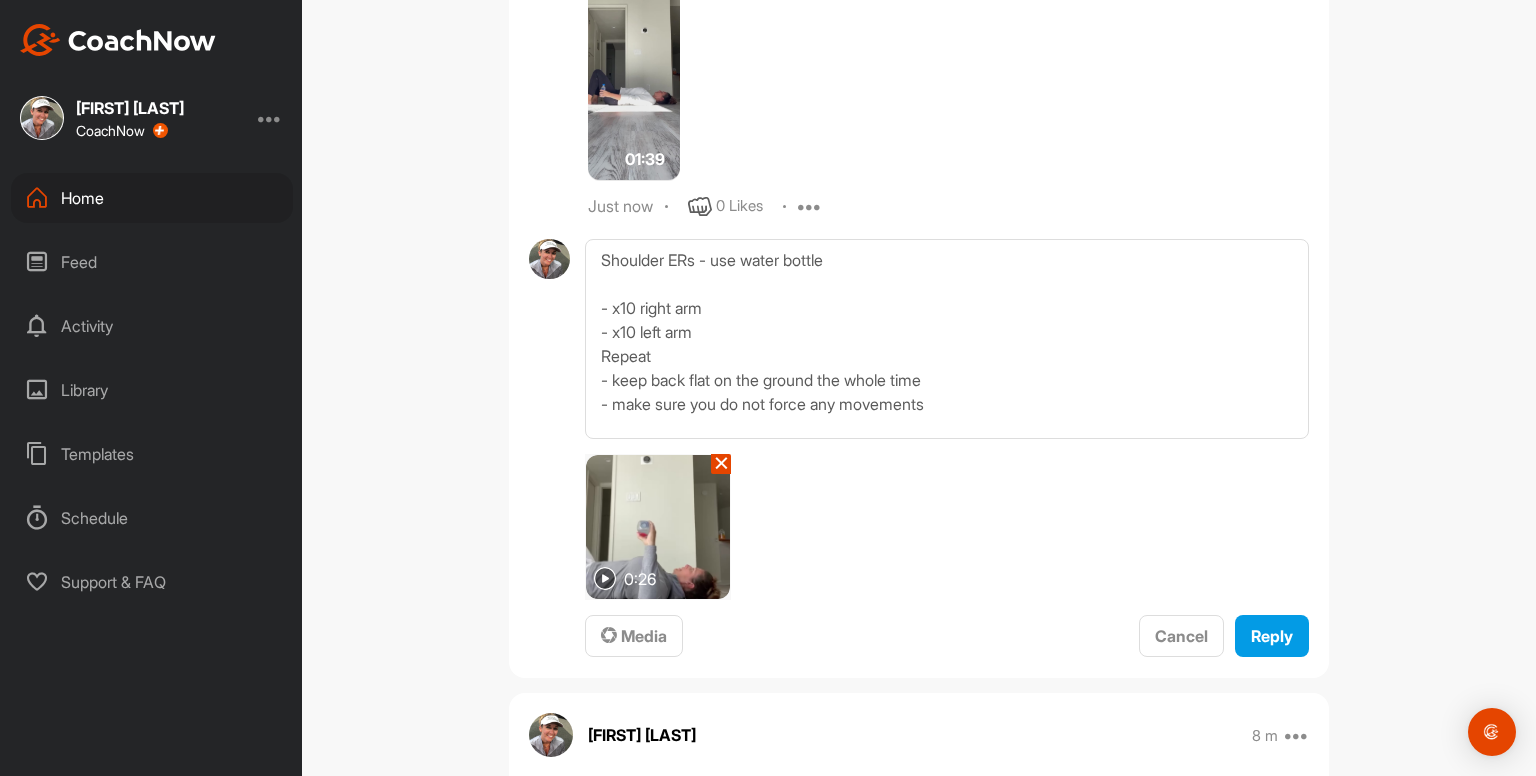 scroll, scrollTop: 4064, scrollLeft: 0, axis: vertical 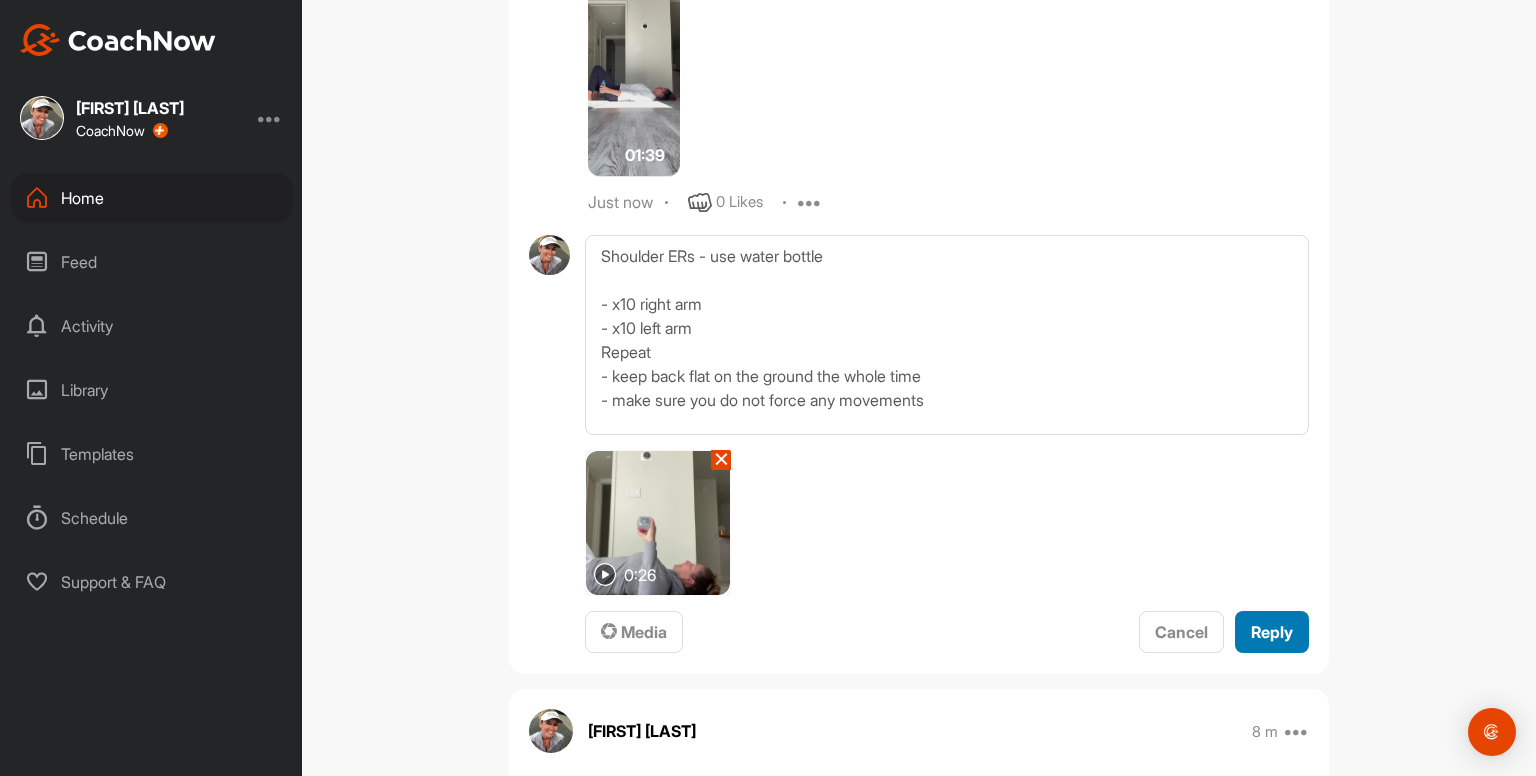 click on "Reply" at bounding box center (1272, 632) 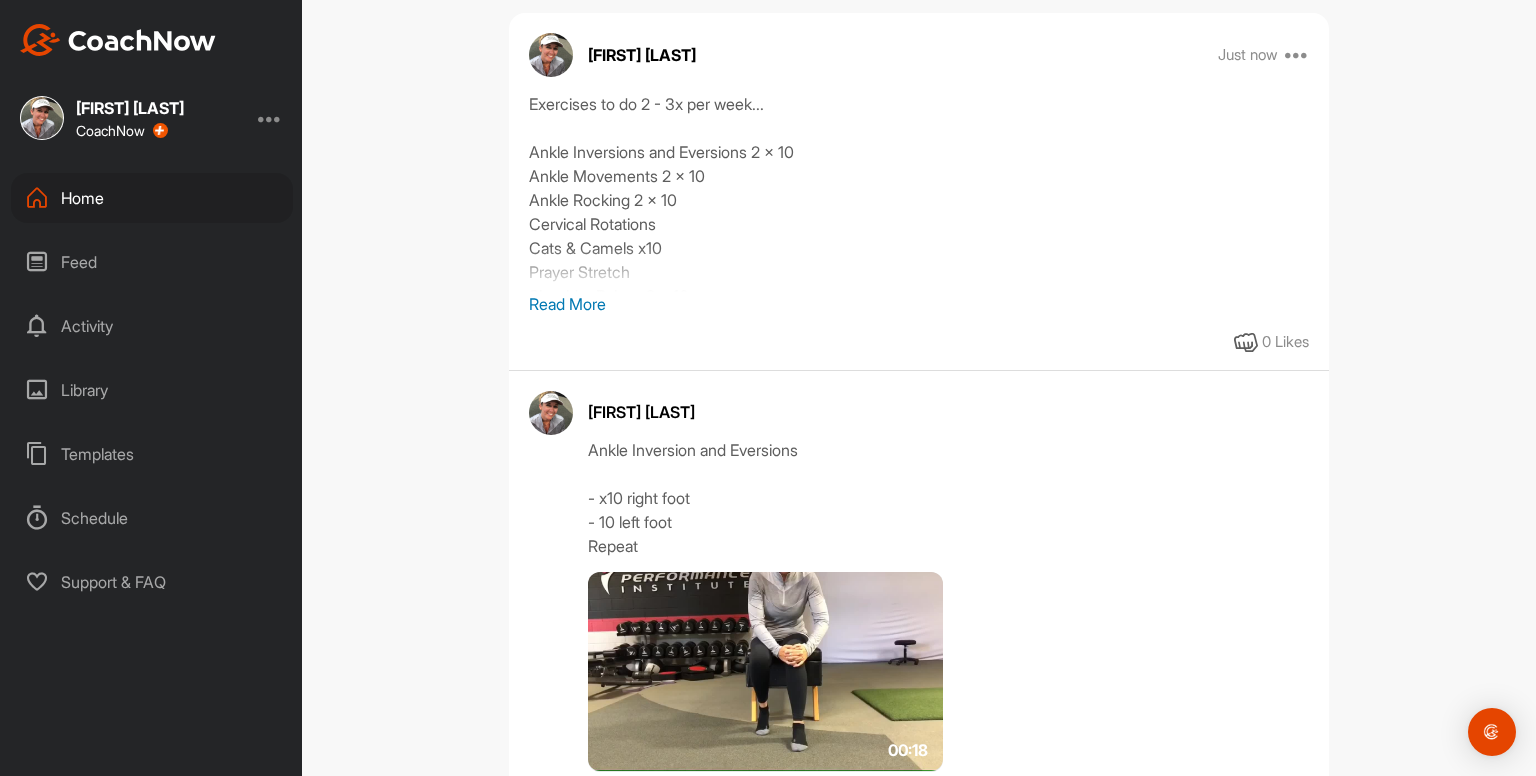 scroll, scrollTop: 370, scrollLeft: 0, axis: vertical 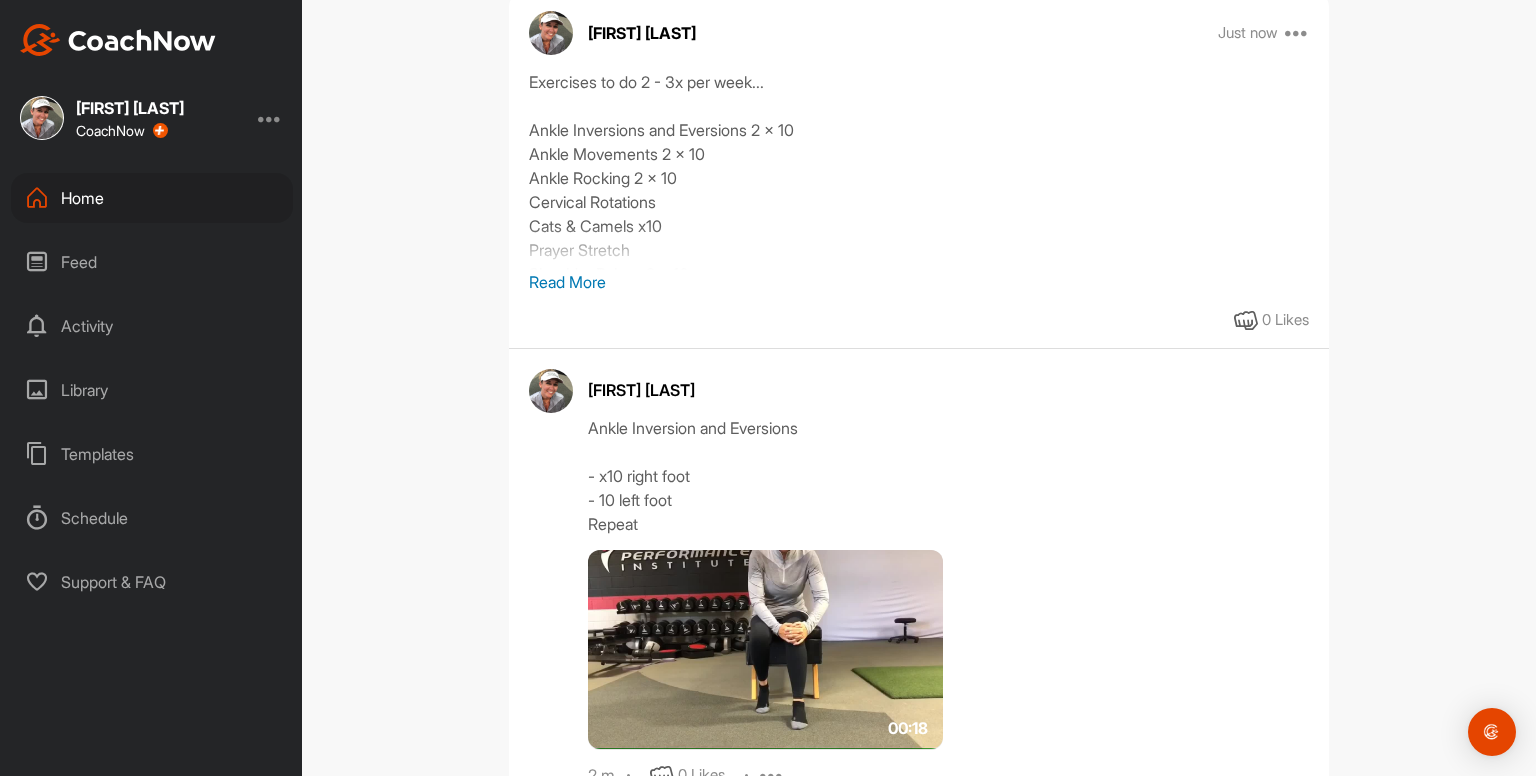 click on "Read More" at bounding box center [919, 282] 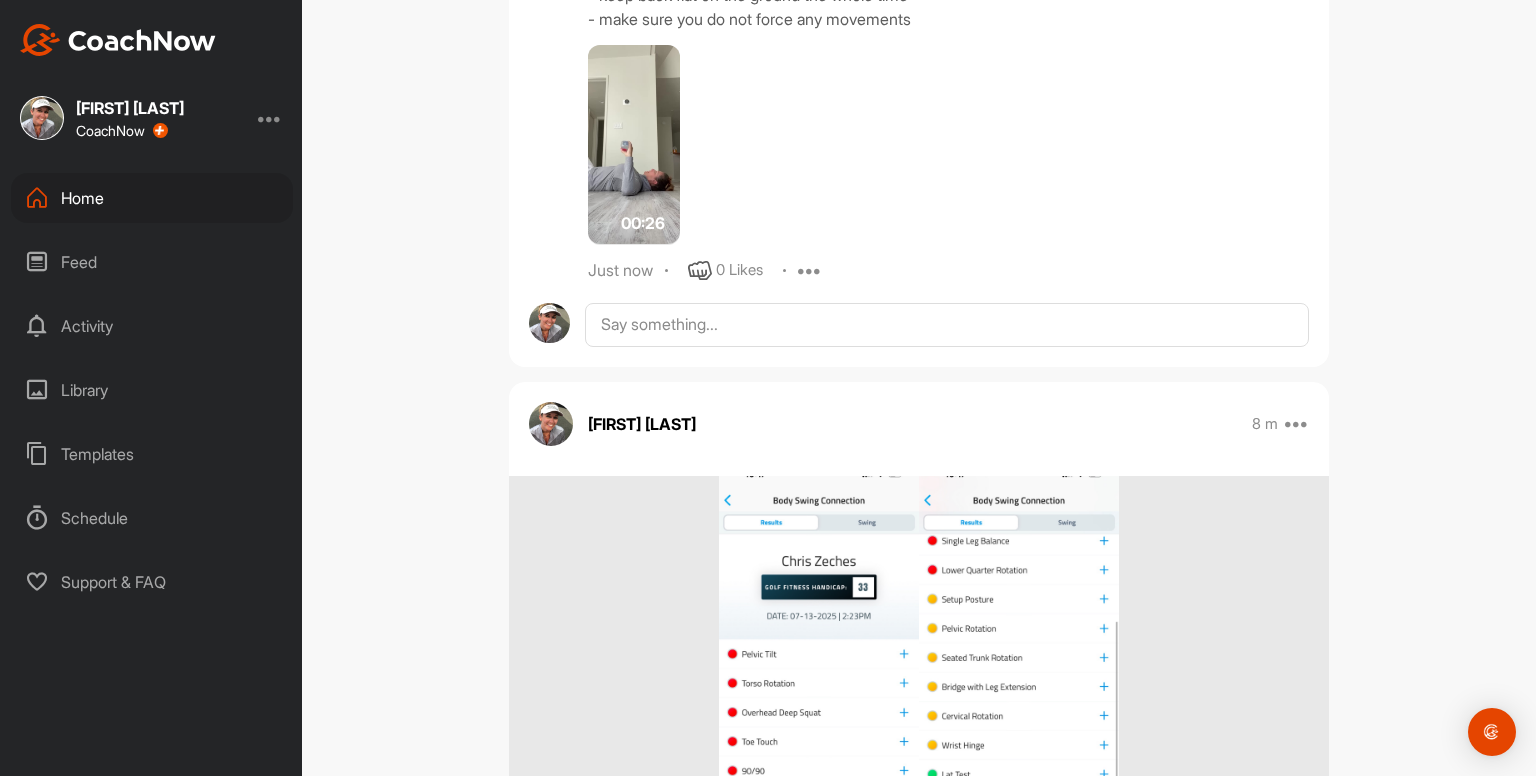 scroll, scrollTop: 4722, scrollLeft: 0, axis: vertical 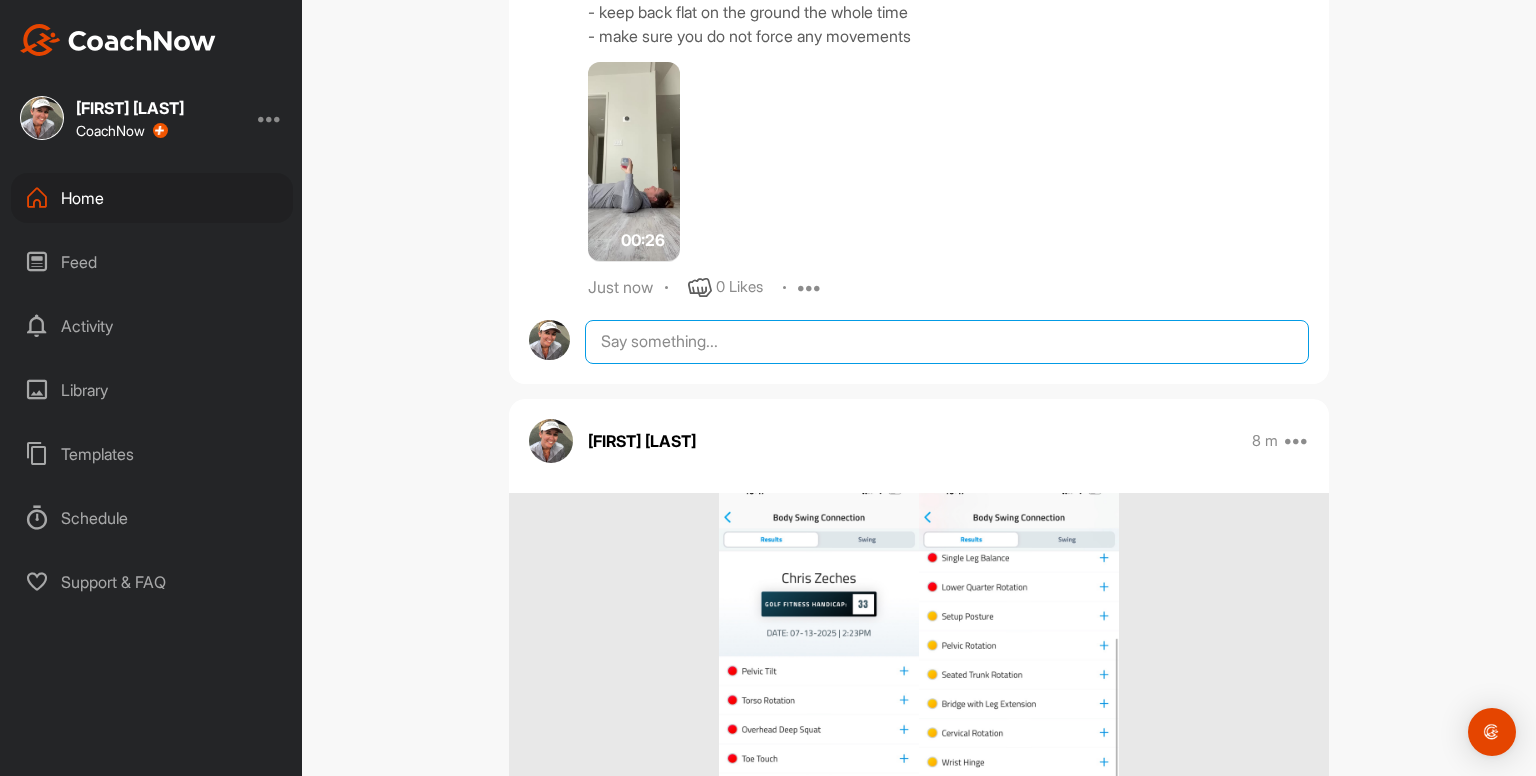click at bounding box center [947, 342] 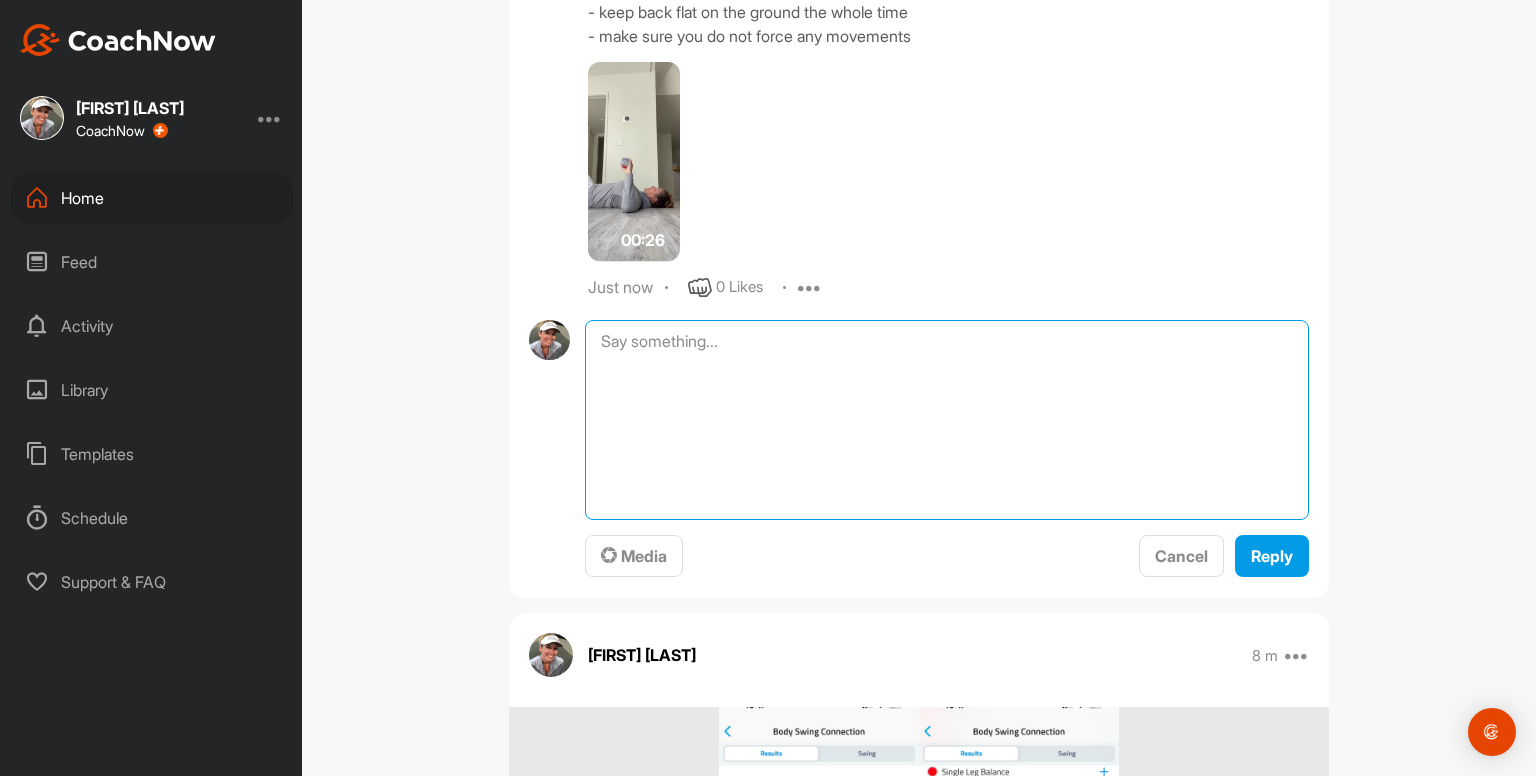 paste on "Open Books x4 each side
1 rep =
deep inhale then exhale and open up as far as comfortable
deep inhale then exhale and relax deeper
deep inhale then exhale and relax deeper
deep inhale then come back to the start as you exhale
(video demonstrates one rep)
00:30media
May 19
0 Likes
avatar
Kayleigh franklin
Glute Activations x2 rounds
1 round =
x20 together
x20 alternating
x20 left only
x20 right only
00:17media
May 19
0 Likes
avatar
Kayleigh franklin
Bridges x10
- really try to feel your glutes doing all the work
- slight pause at the top to feel the squeeze" 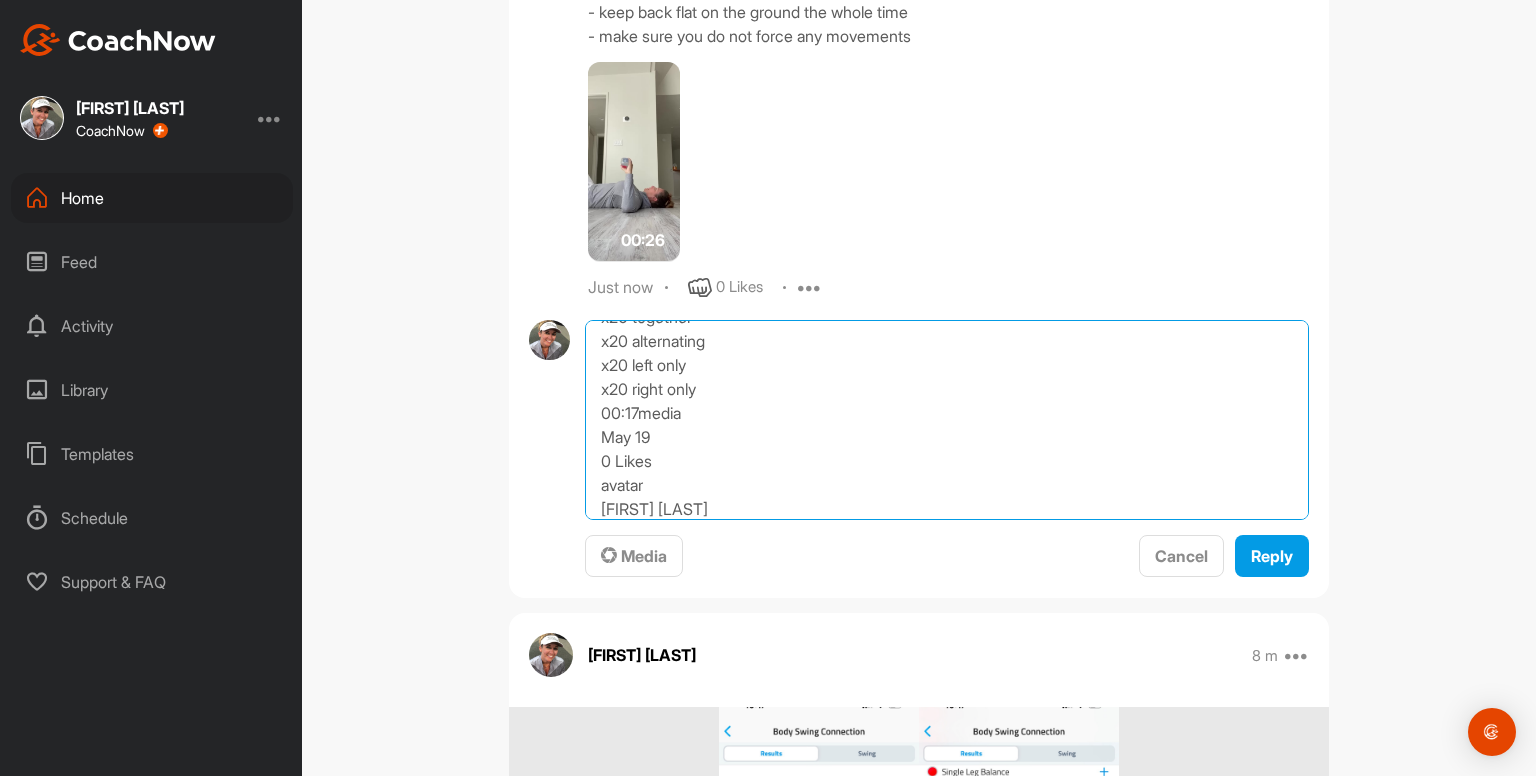 scroll, scrollTop: 0, scrollLeft: 0, axis: both 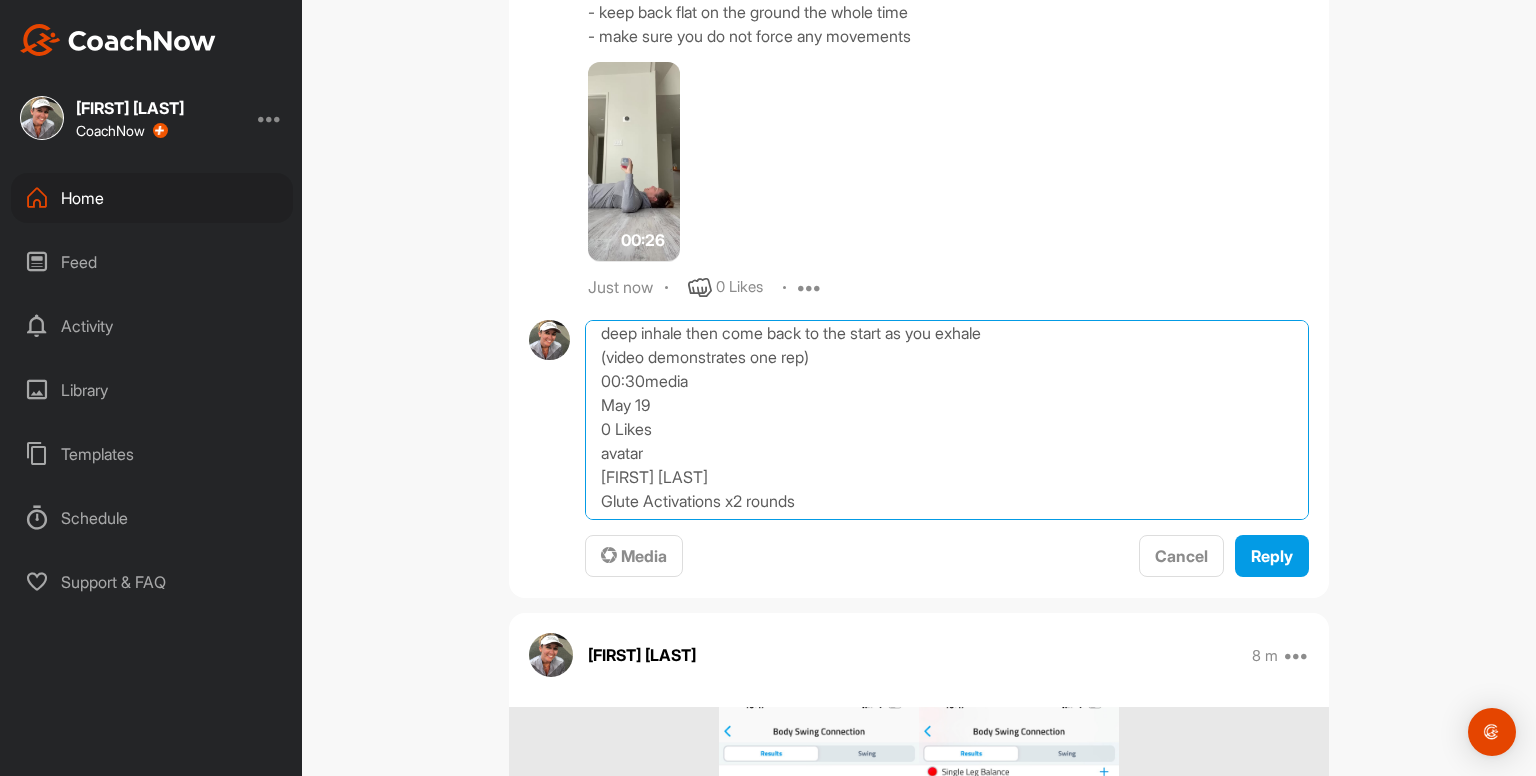drag, startPoint x: 926, startPoint y: 507, endPoint x: 596, endPoint y: 385, distance: 351.8295 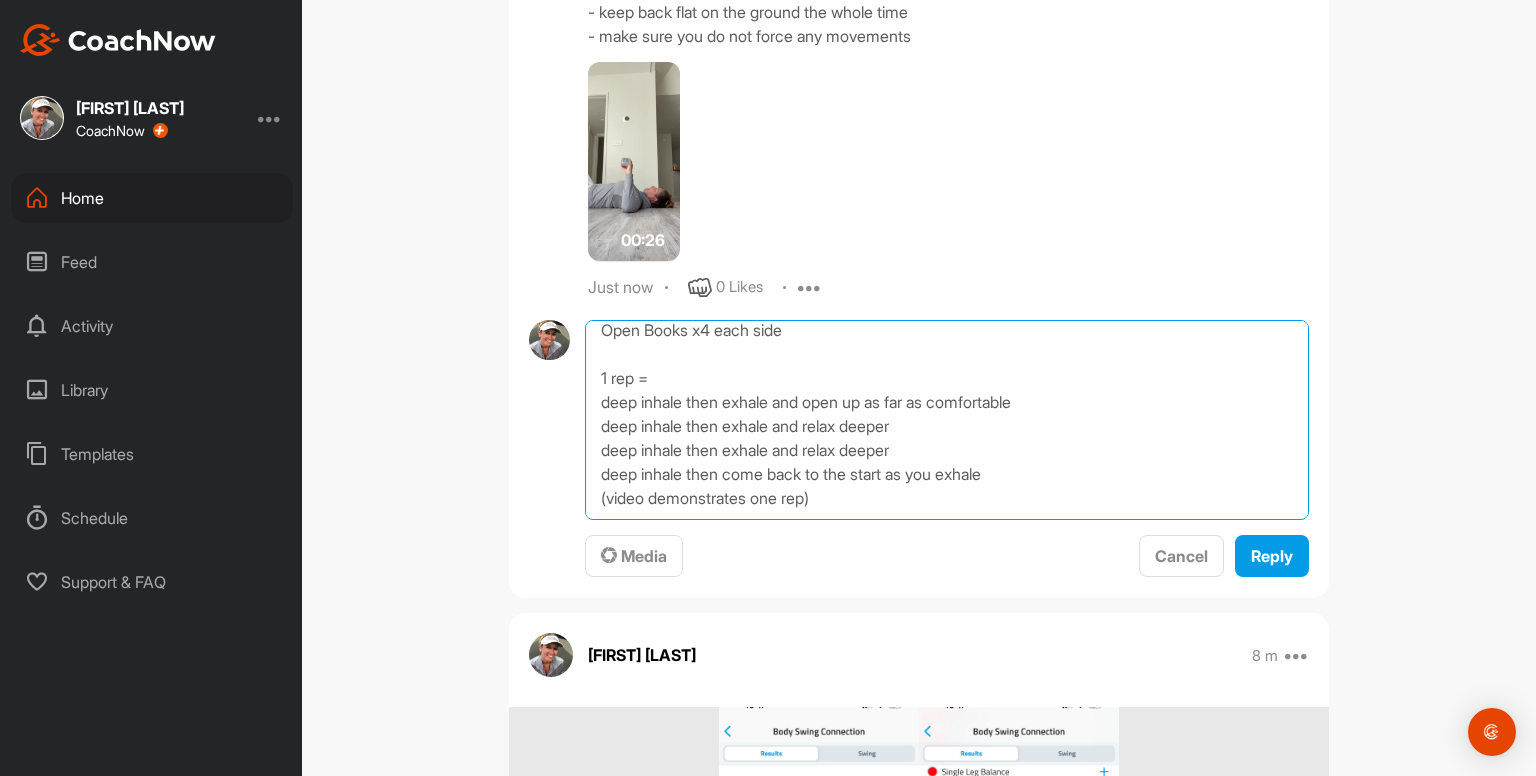 scroll, scrollTop: 10, scrollLeft: 0, axis: vertical 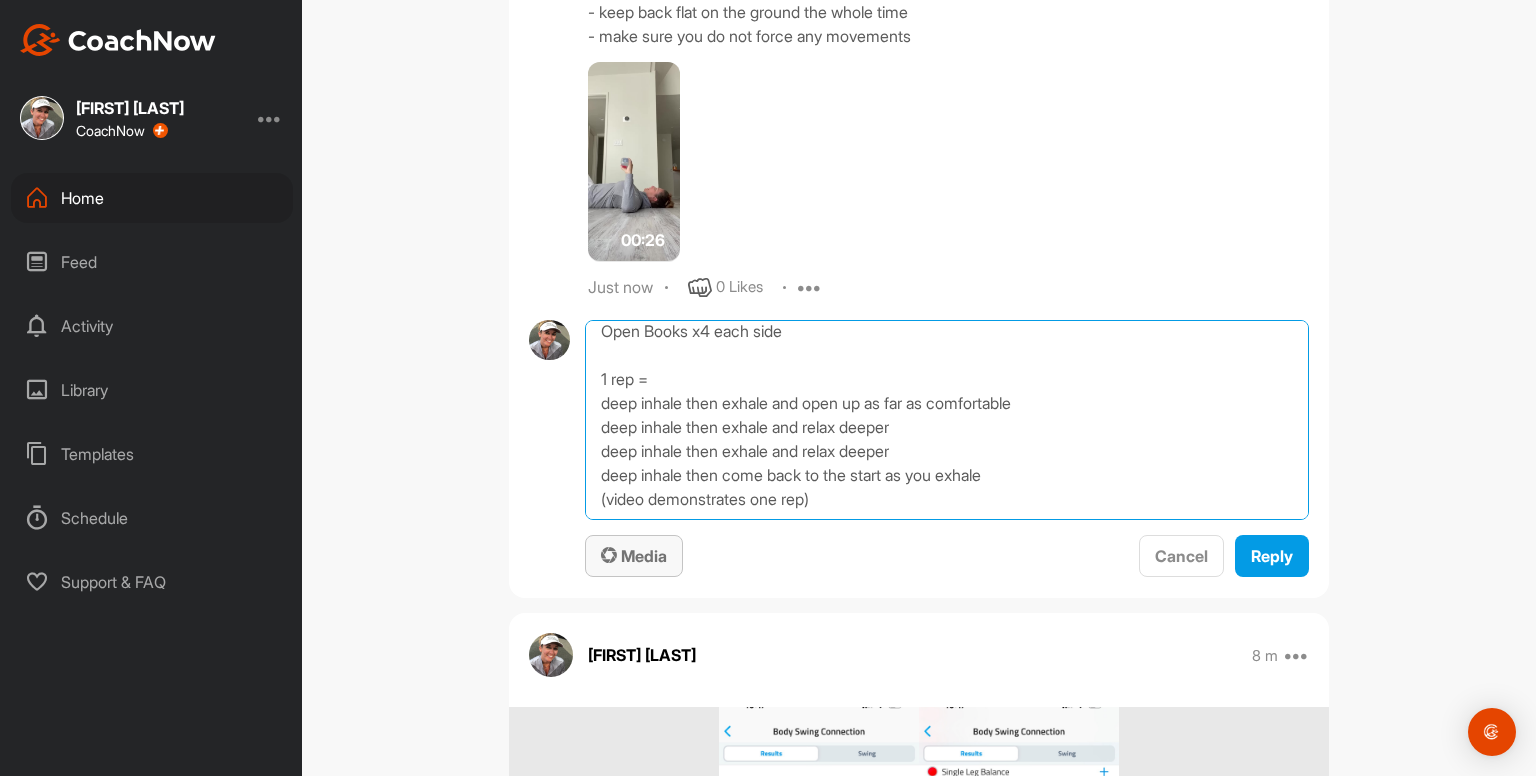 type on "Open Books x4 each side
1 rep =
deep inhale then exhale and open up as far as comfortable
deep inhale then exhale and relax deeper
deep inhale then exhale and relax deeper
deep inhale then come back to the start as you exhale
(video demonstrates one rep)" 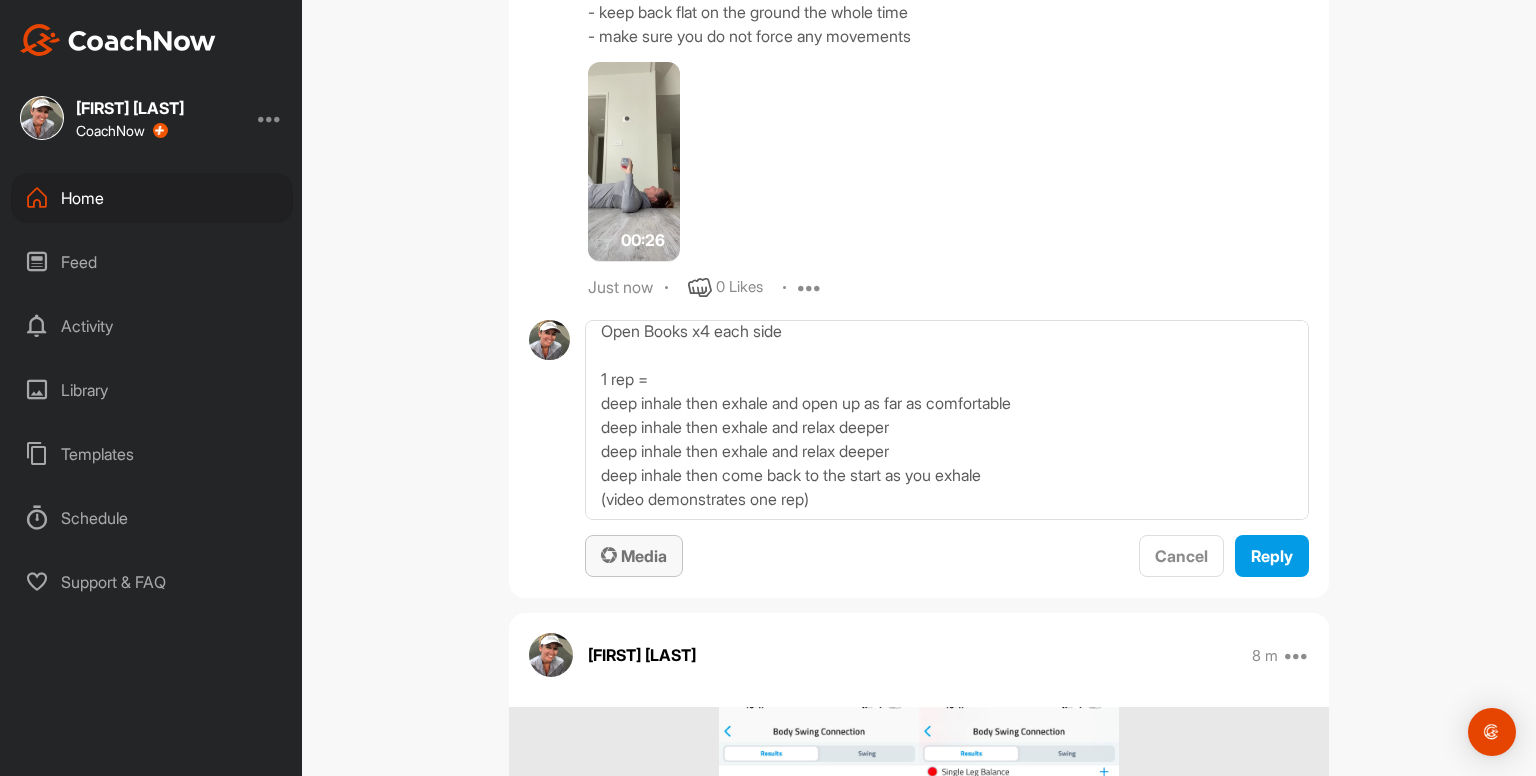 click on "Media" at bounding box center (634, 556) 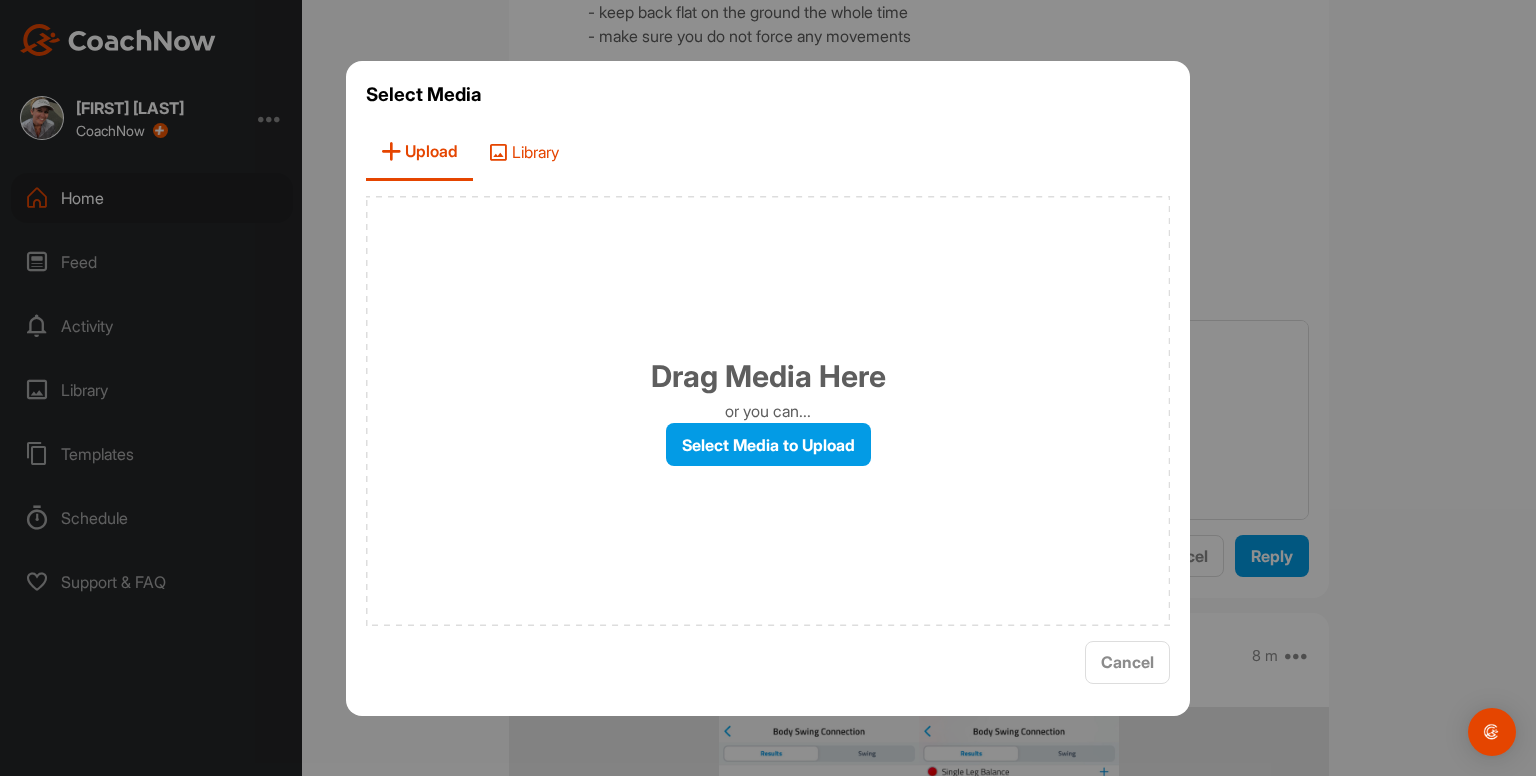 click on "Library" at bounding box center [523, 152] 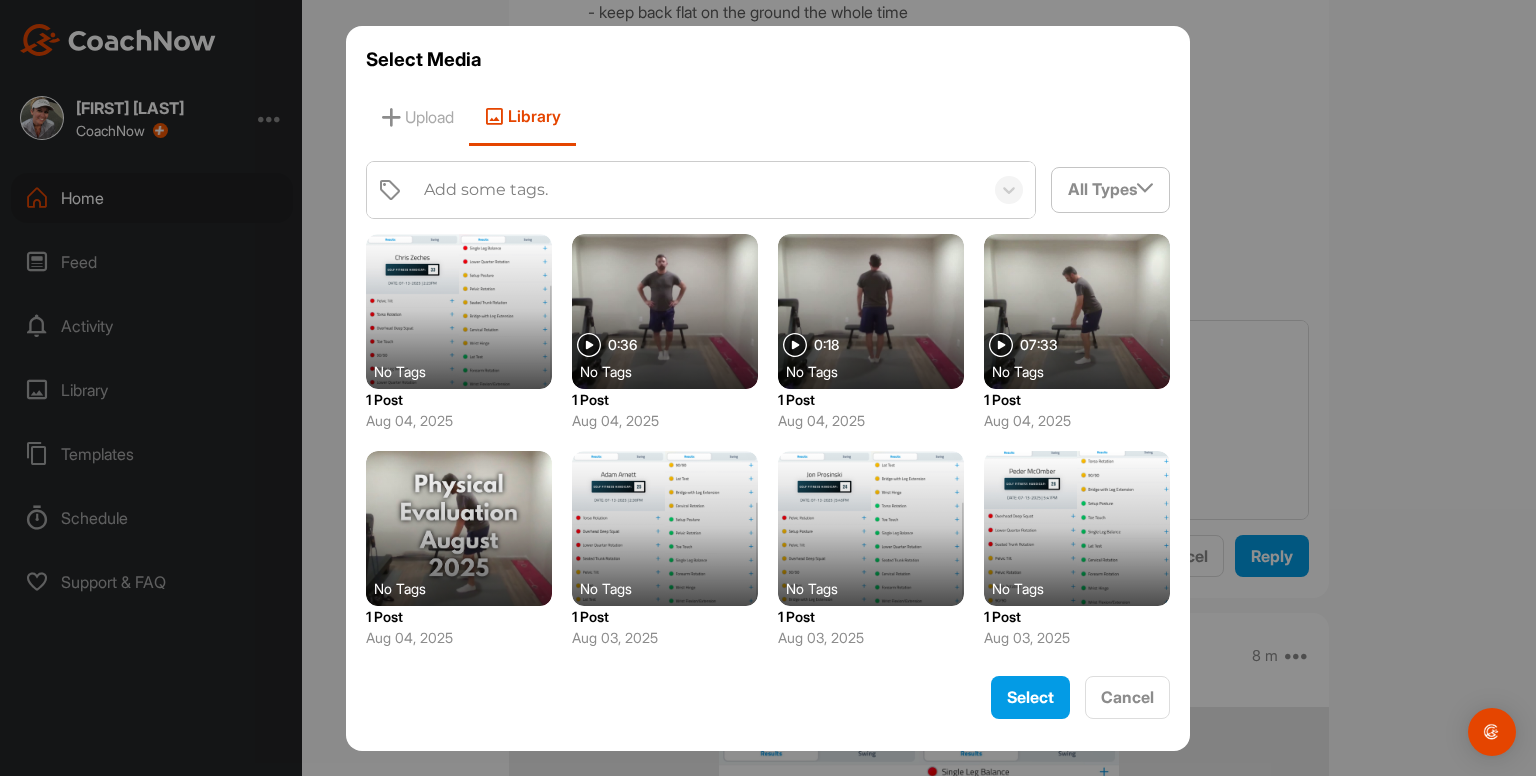 click on "Add some tags." at bounding box center (698, 190) 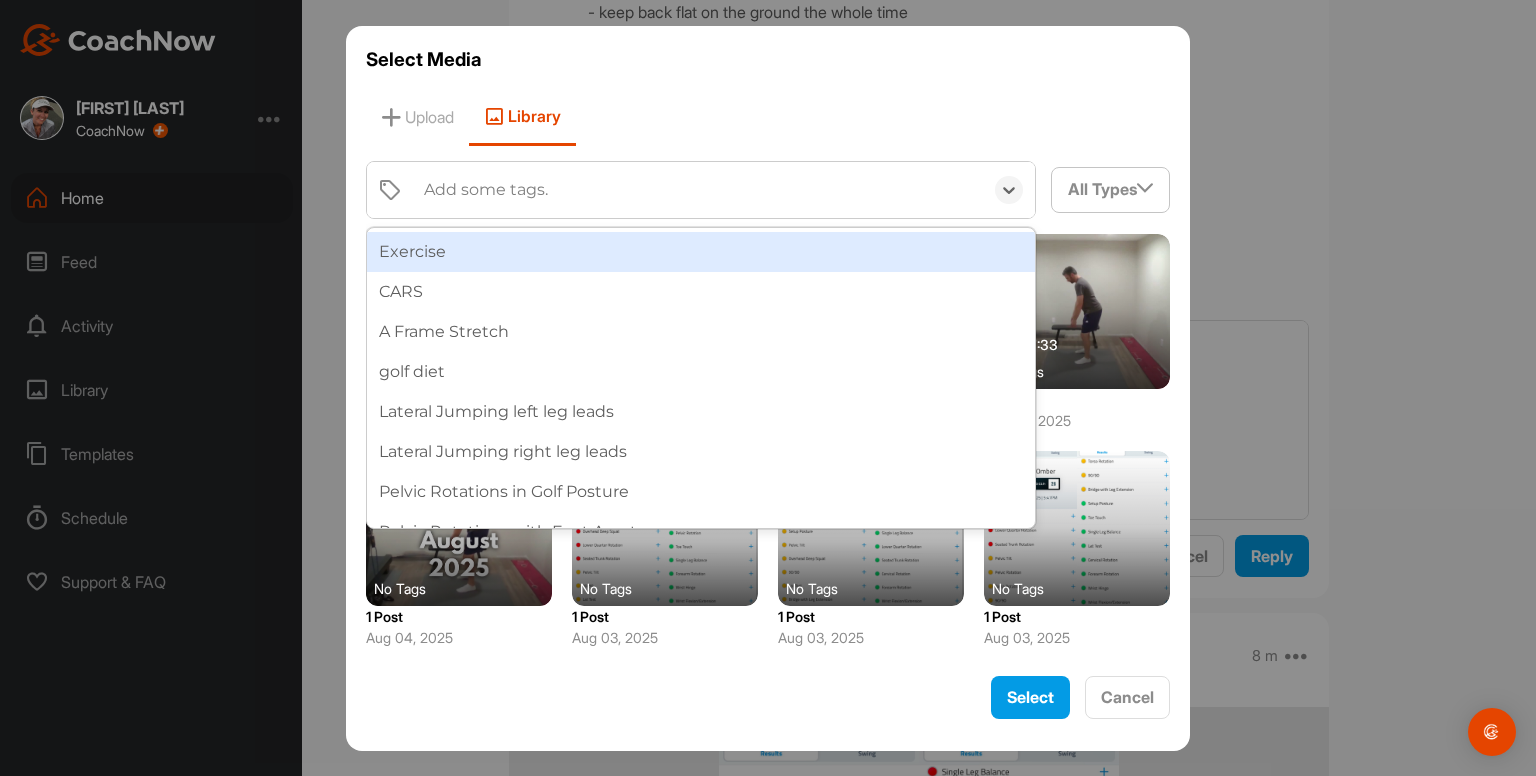 click on "Add some tags." at bounding box center [698, 190] 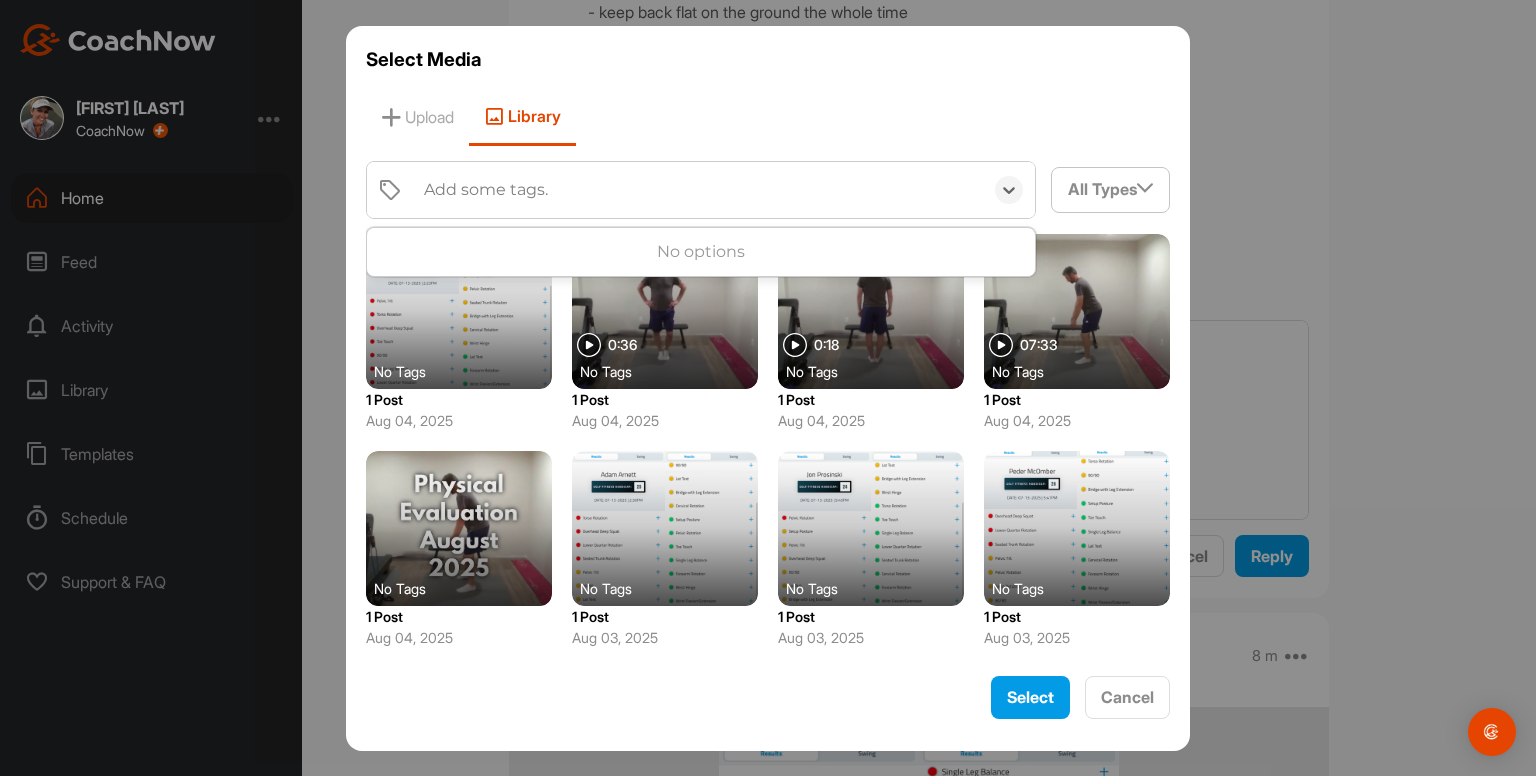 click on "Add some tags." at bounding box center (698, 190) 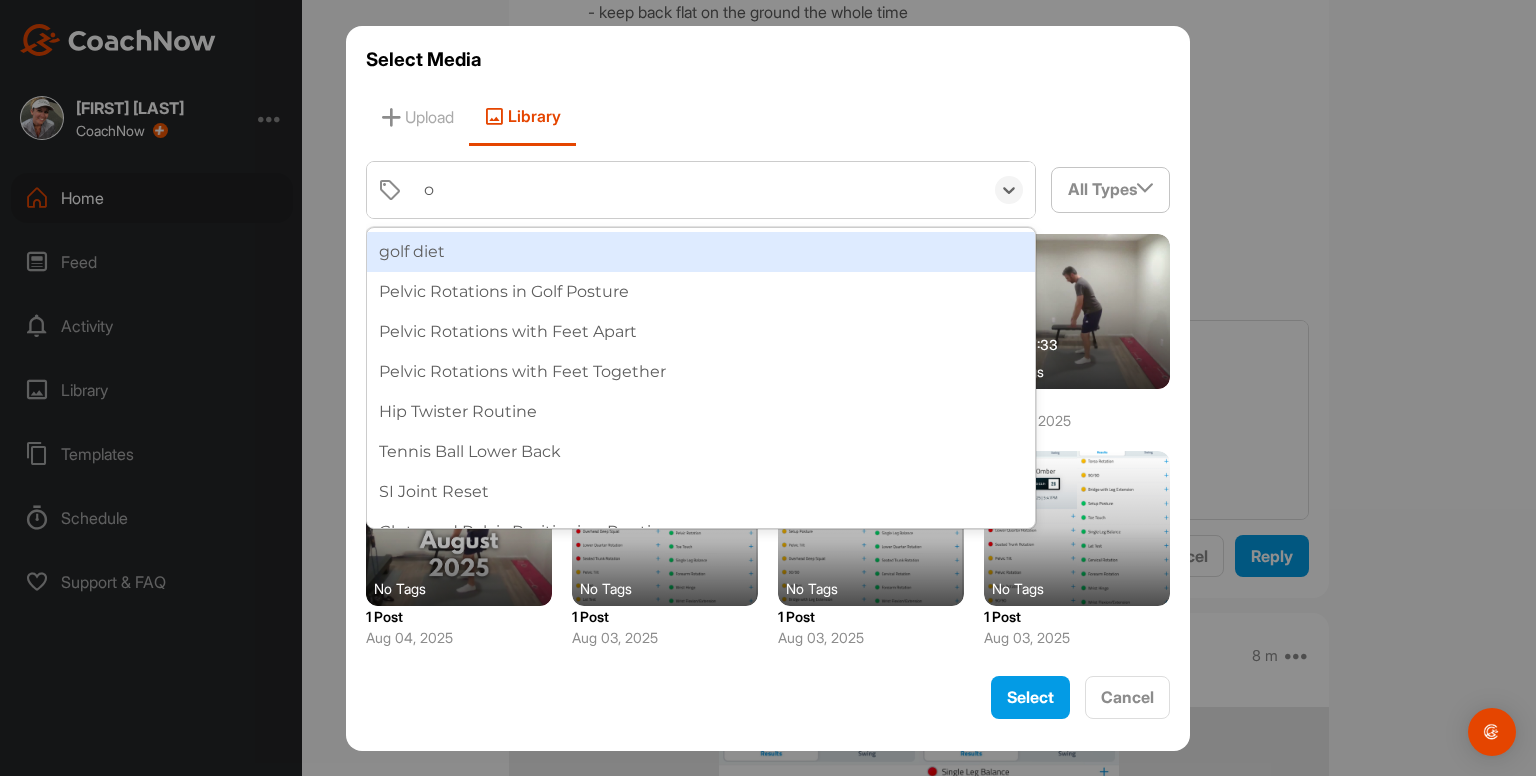 type on "op" 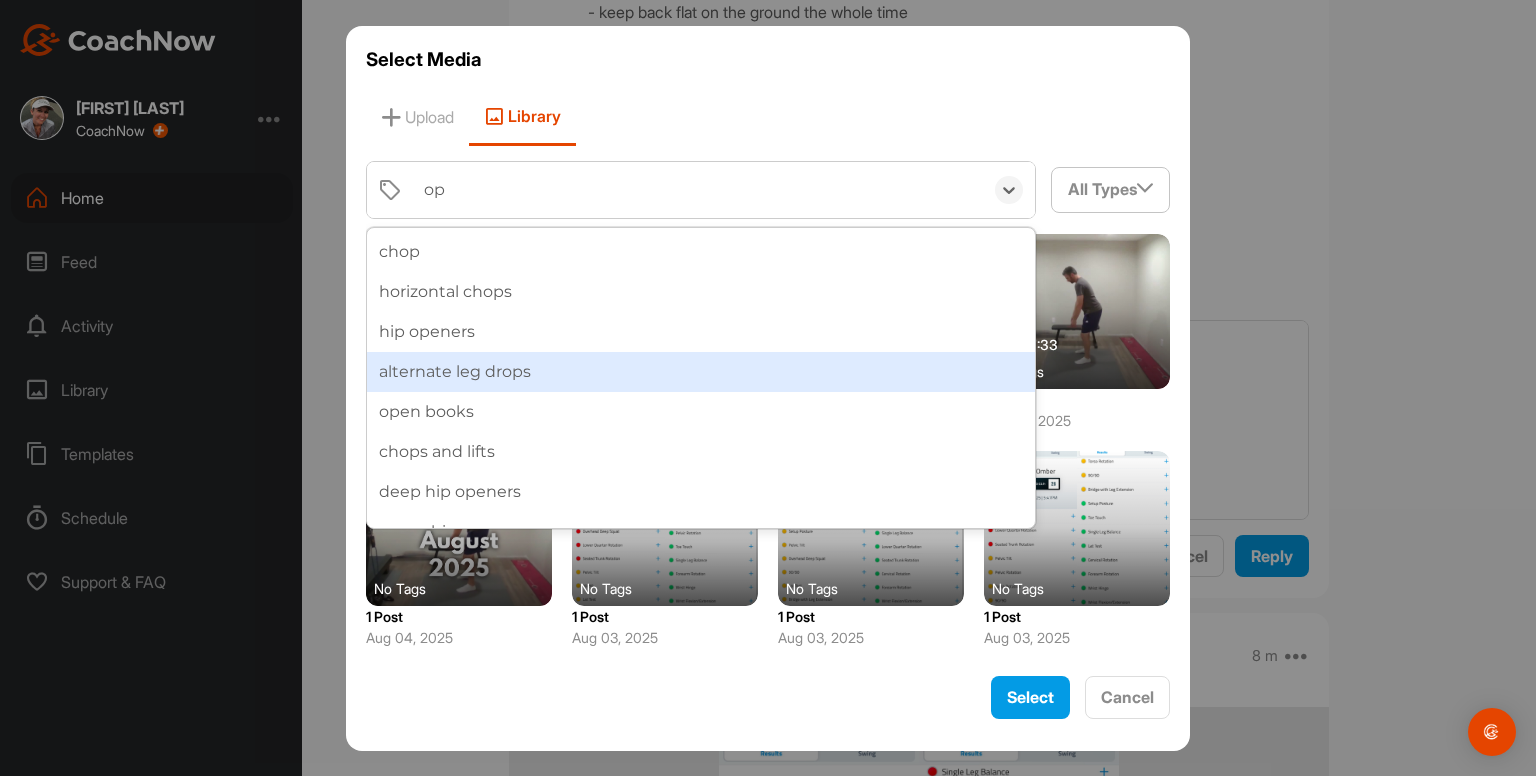 scroll, scrollTop: 308, scrollLeft: 0, axis: vertical 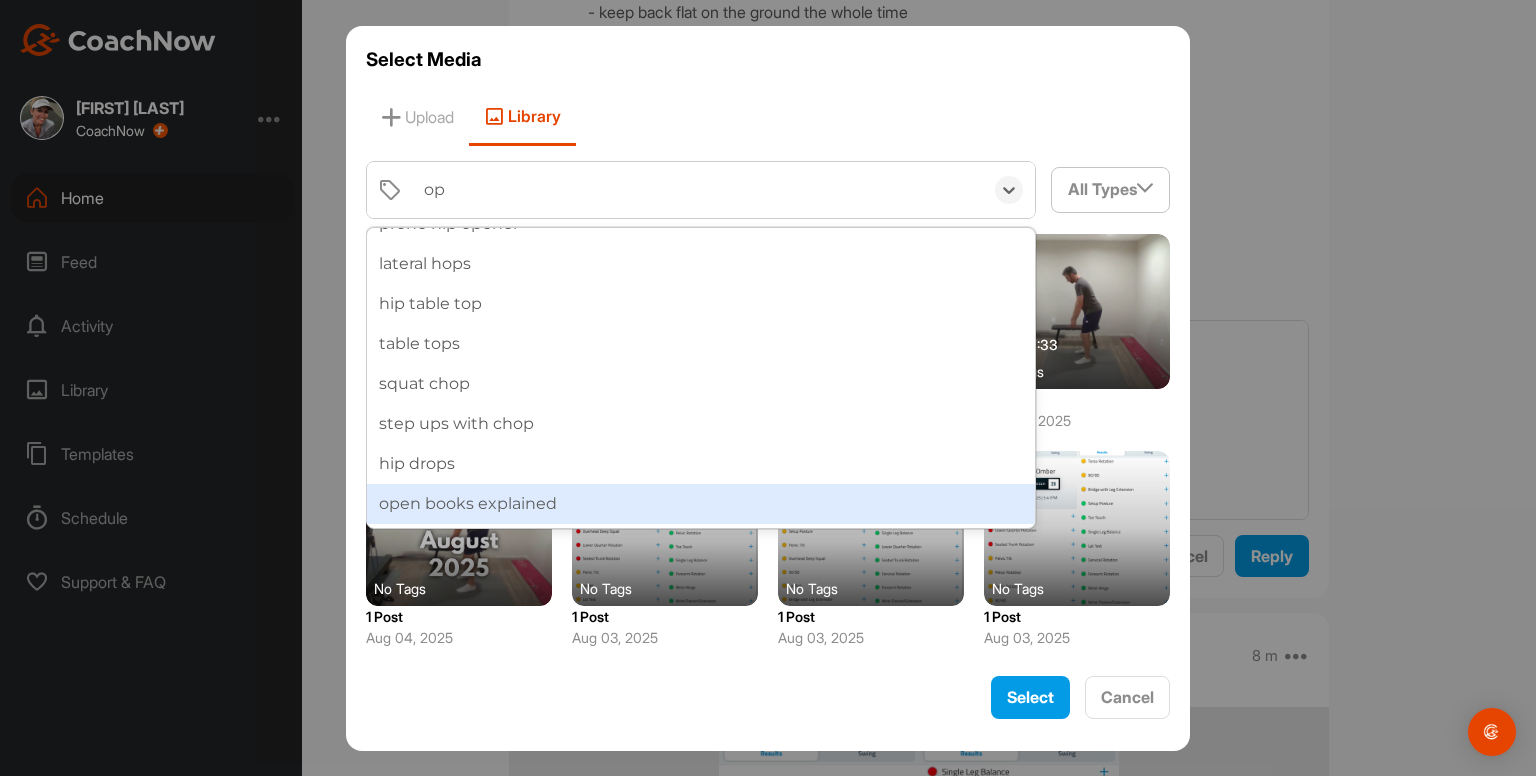 click on "open books explained" at bounding box center [701, 504] 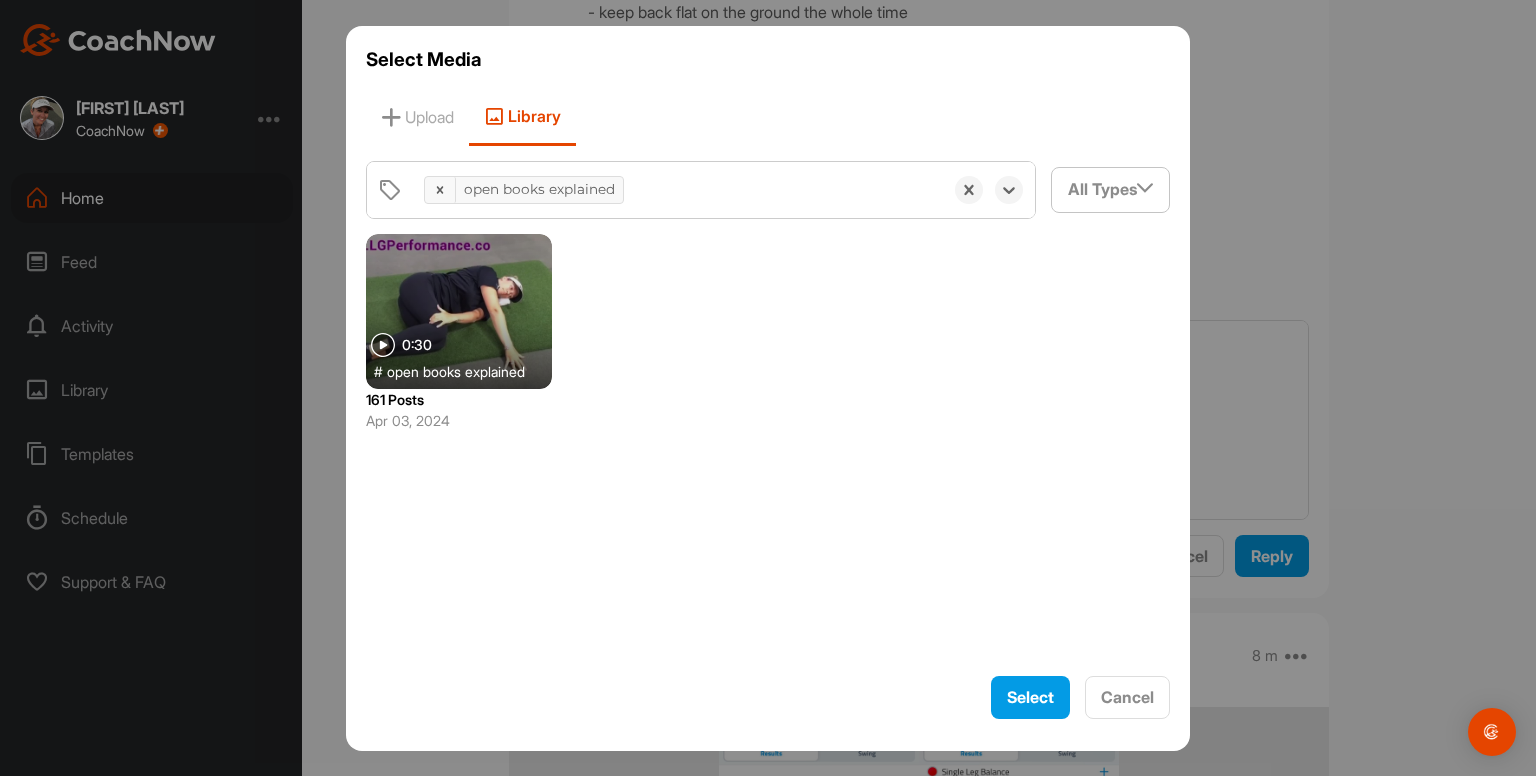 click on "open books explained" at bounding box center [456, 371] 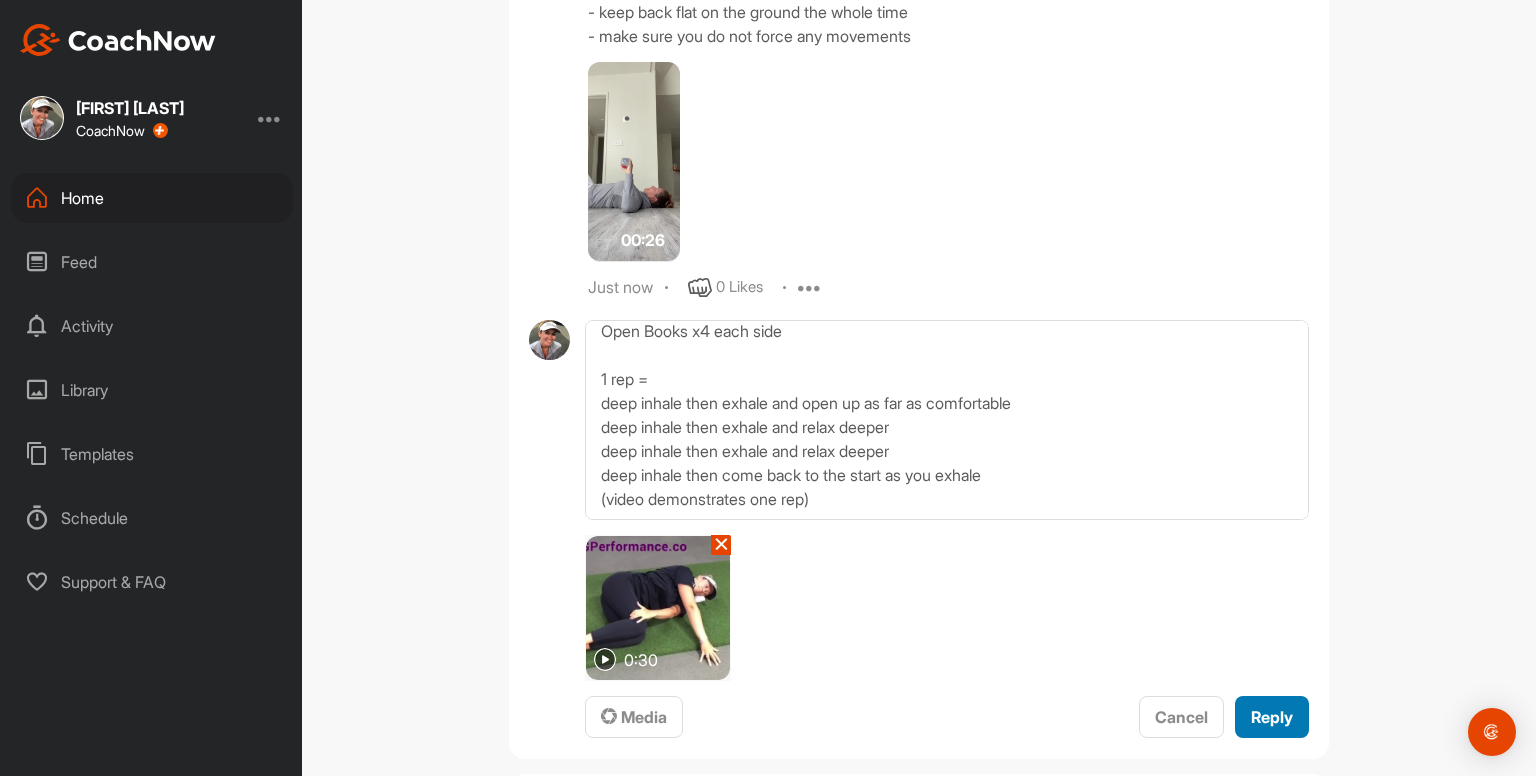 click on "Reply" at bounding box center [1272, 717] 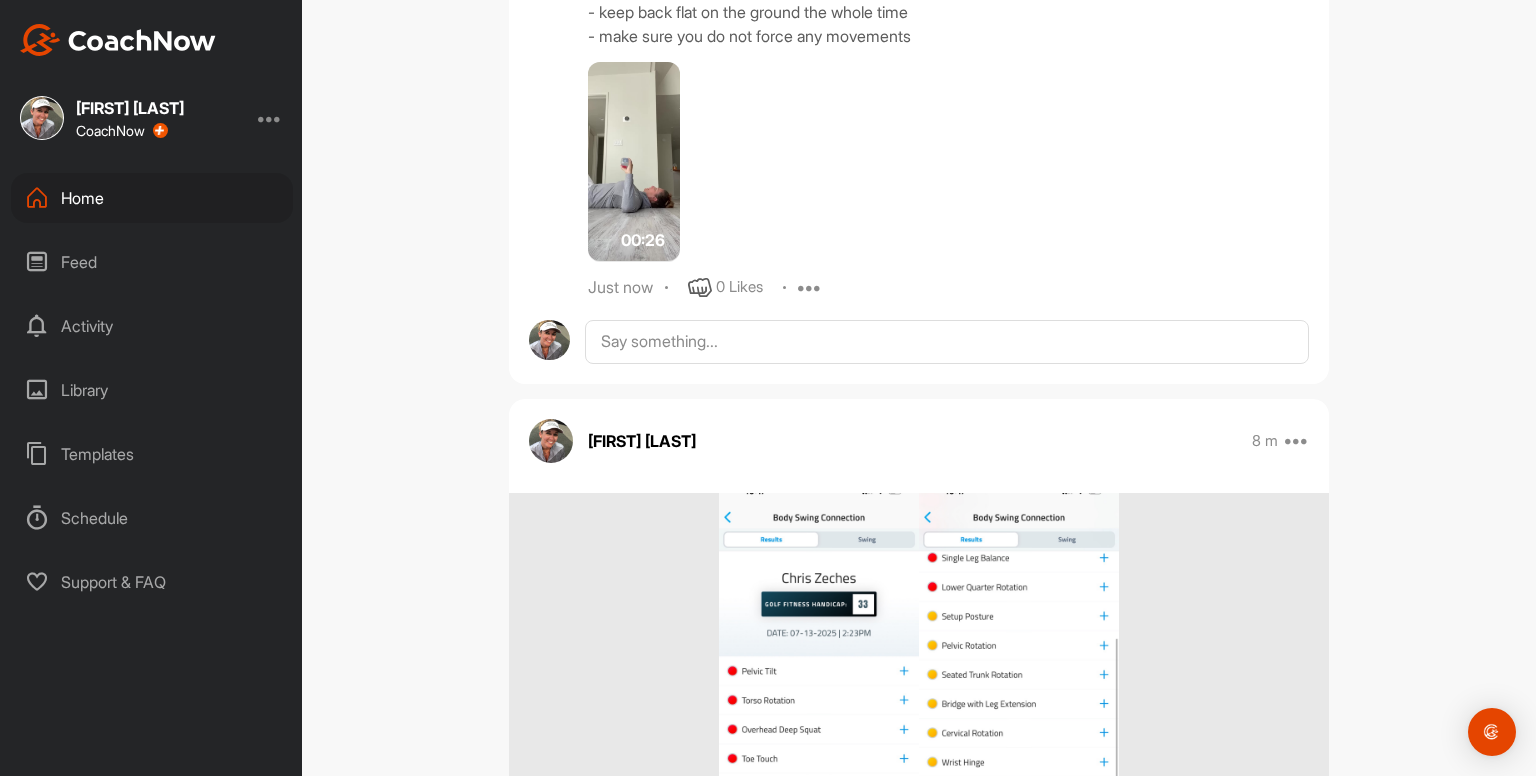 scroll, scrollTop: 0, scrollLeft: 0, axis: both 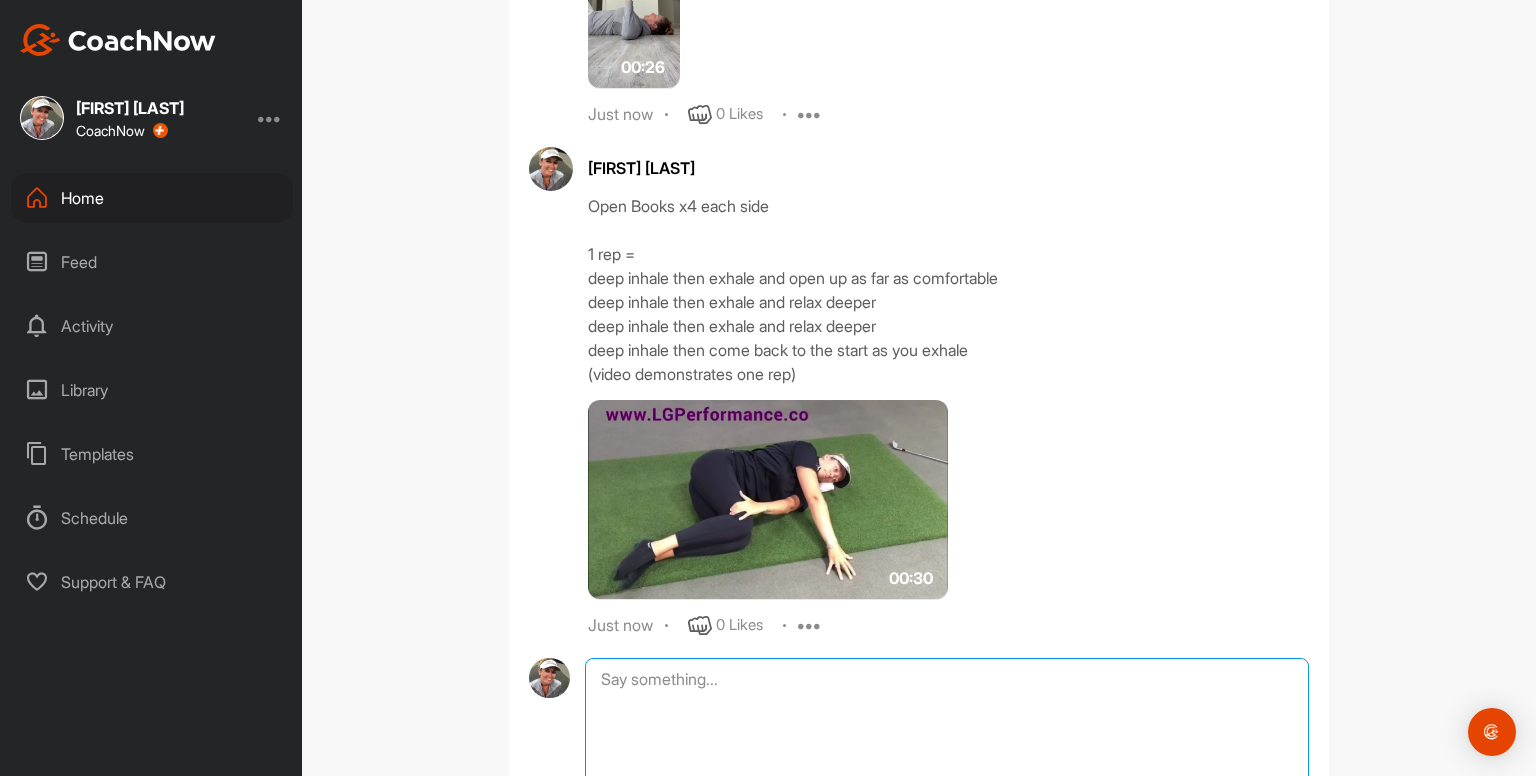 click at bounding box center [947, 758] 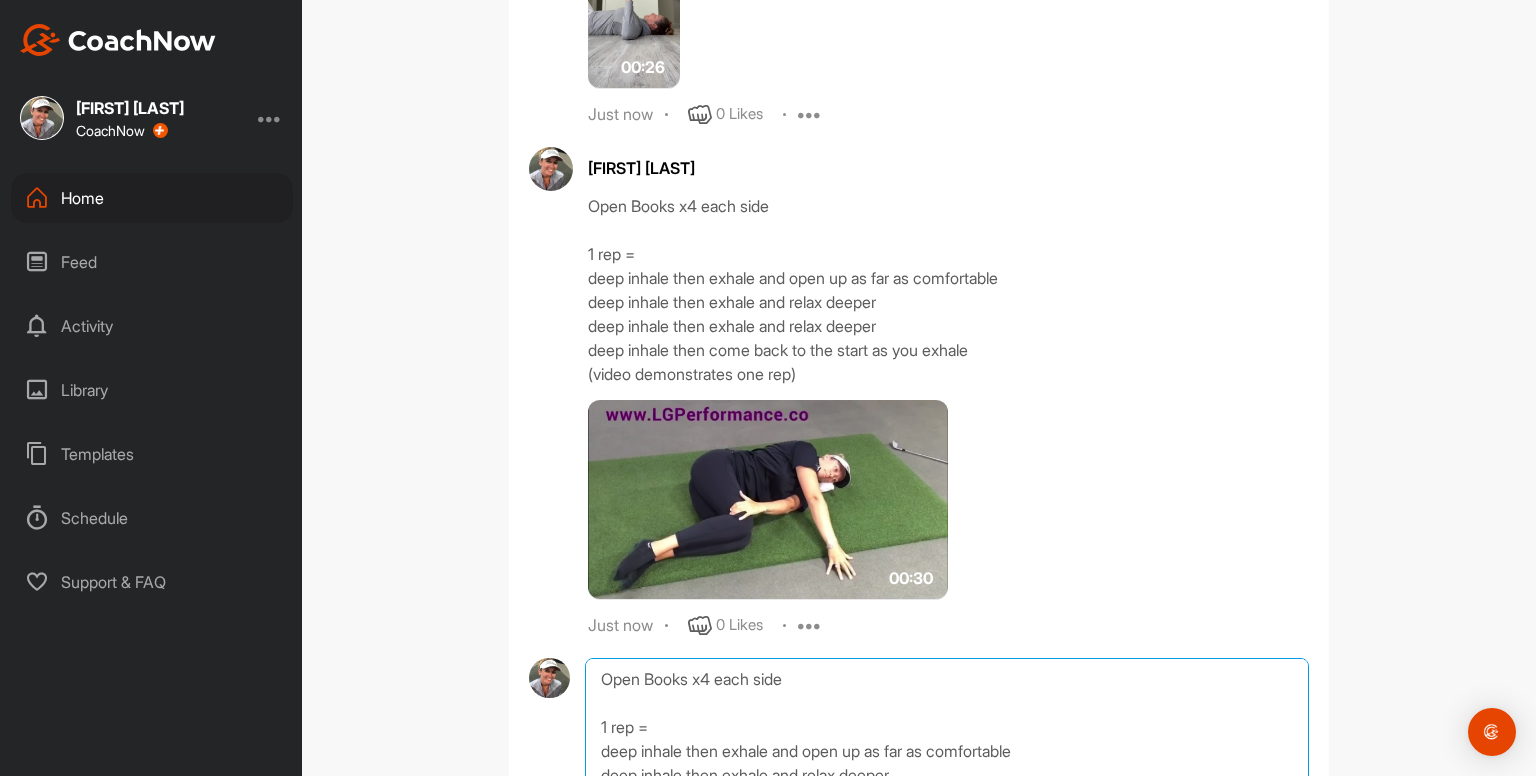scroll, scrollTop: 504, scrollLeft: 0, axis: vertical 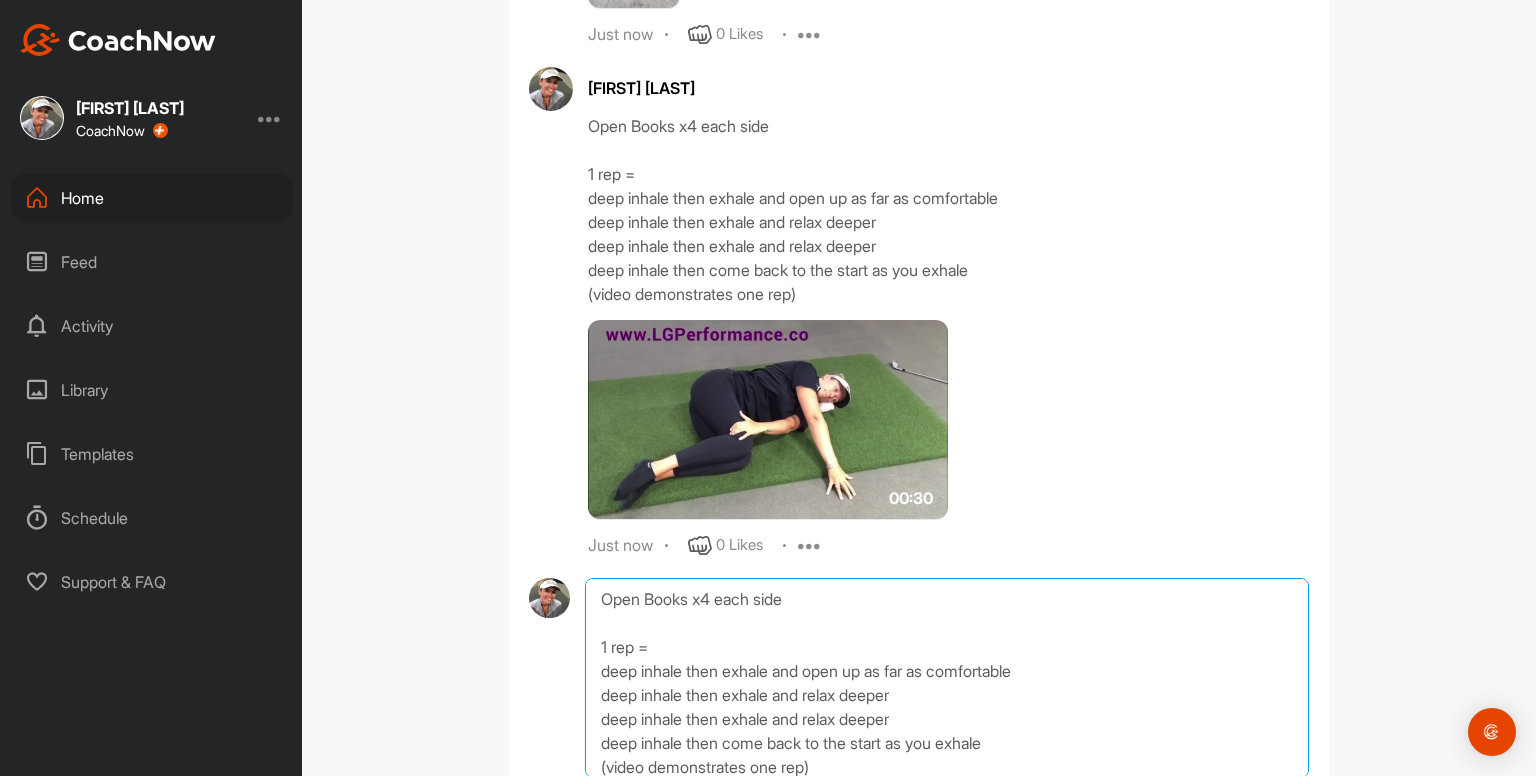 drag, startPoint x: 593, startPoint y: 622, endPoint x: 556, endPoint y: 423, distance: 202.41048 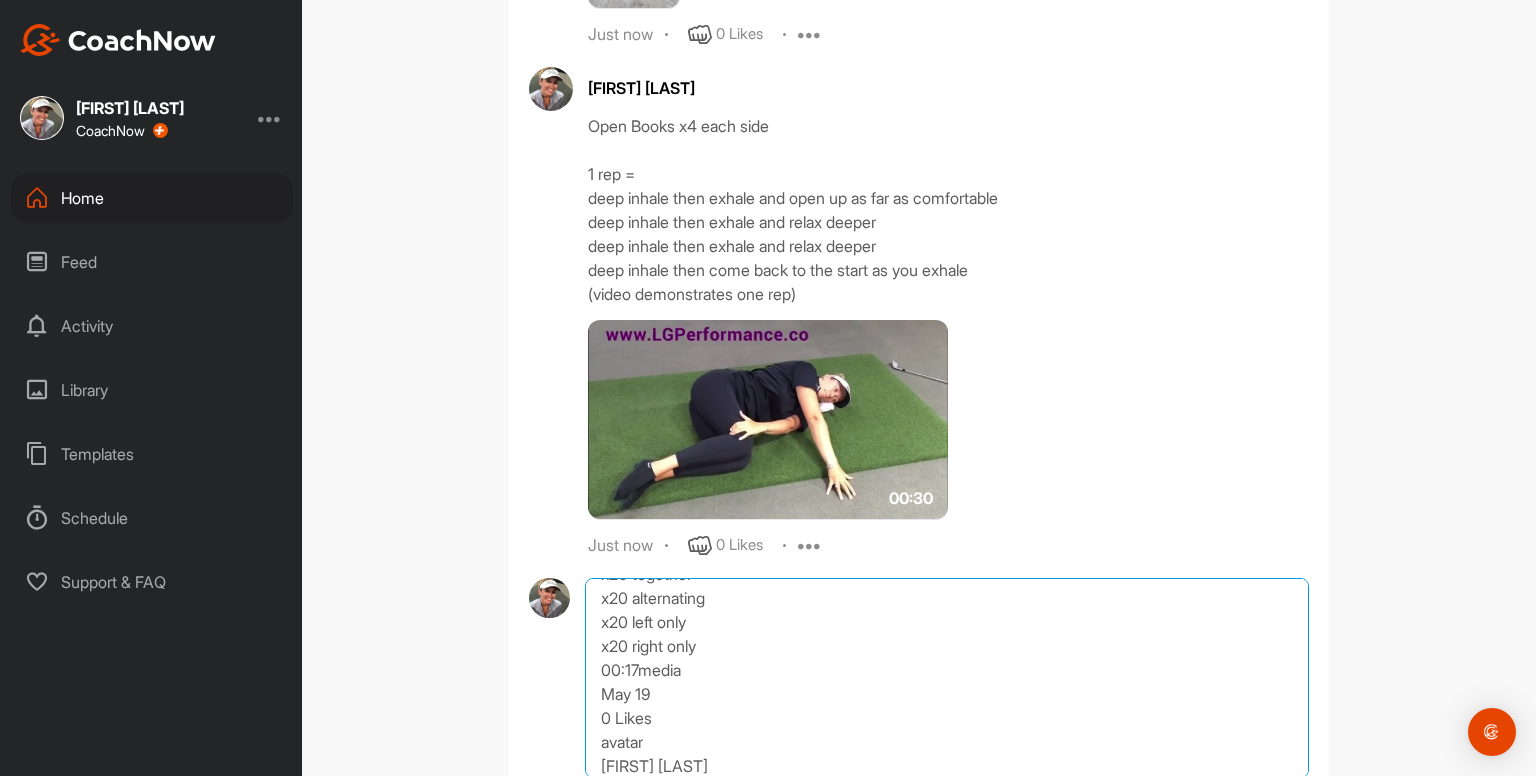 scroll, scrollTop: 202, scrollLeft: 0, axis: vertical 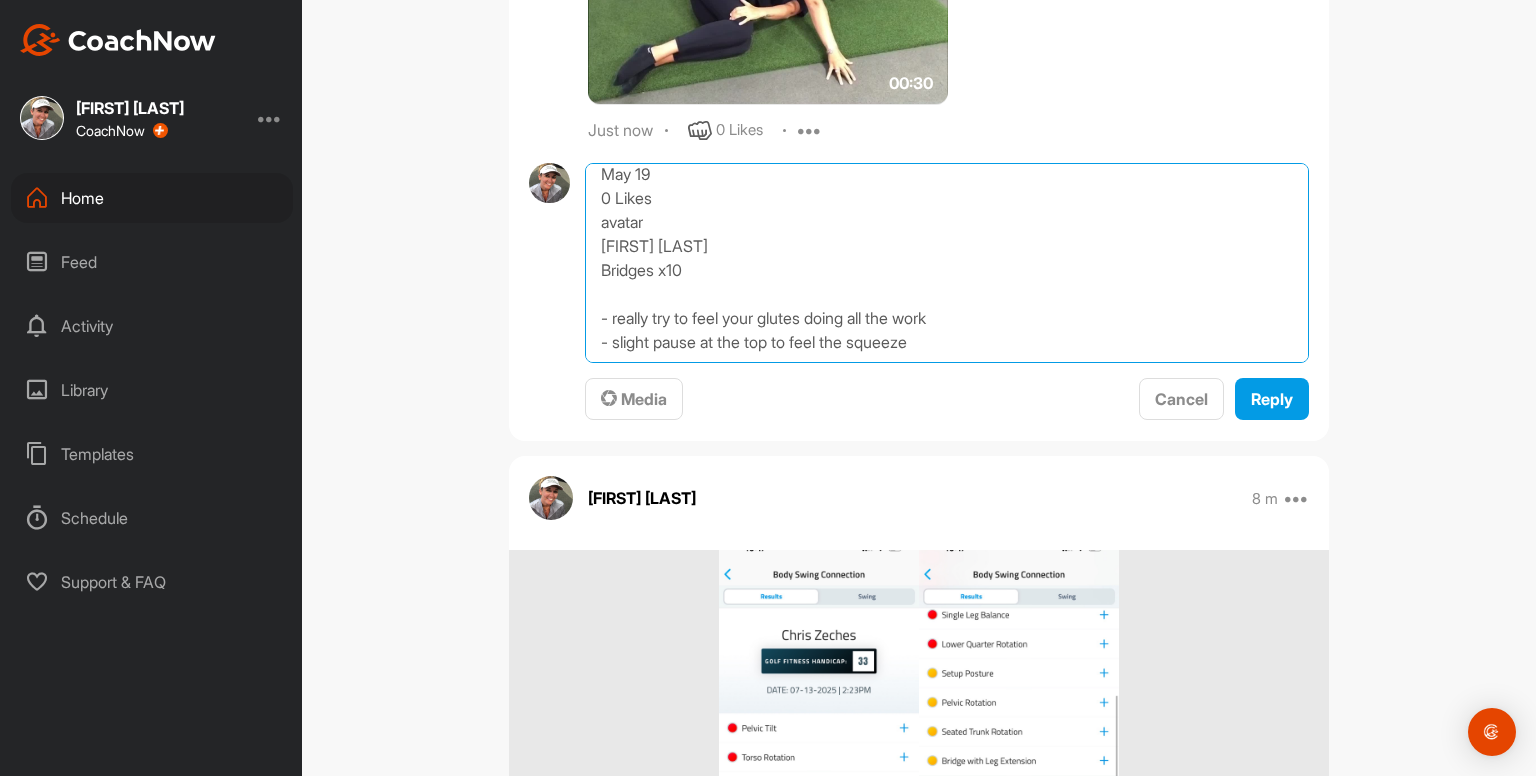drag, startPoint x: 582, startPoint y: 690, endPoint x: 945, endPoint y: 773, distance: 372.3681 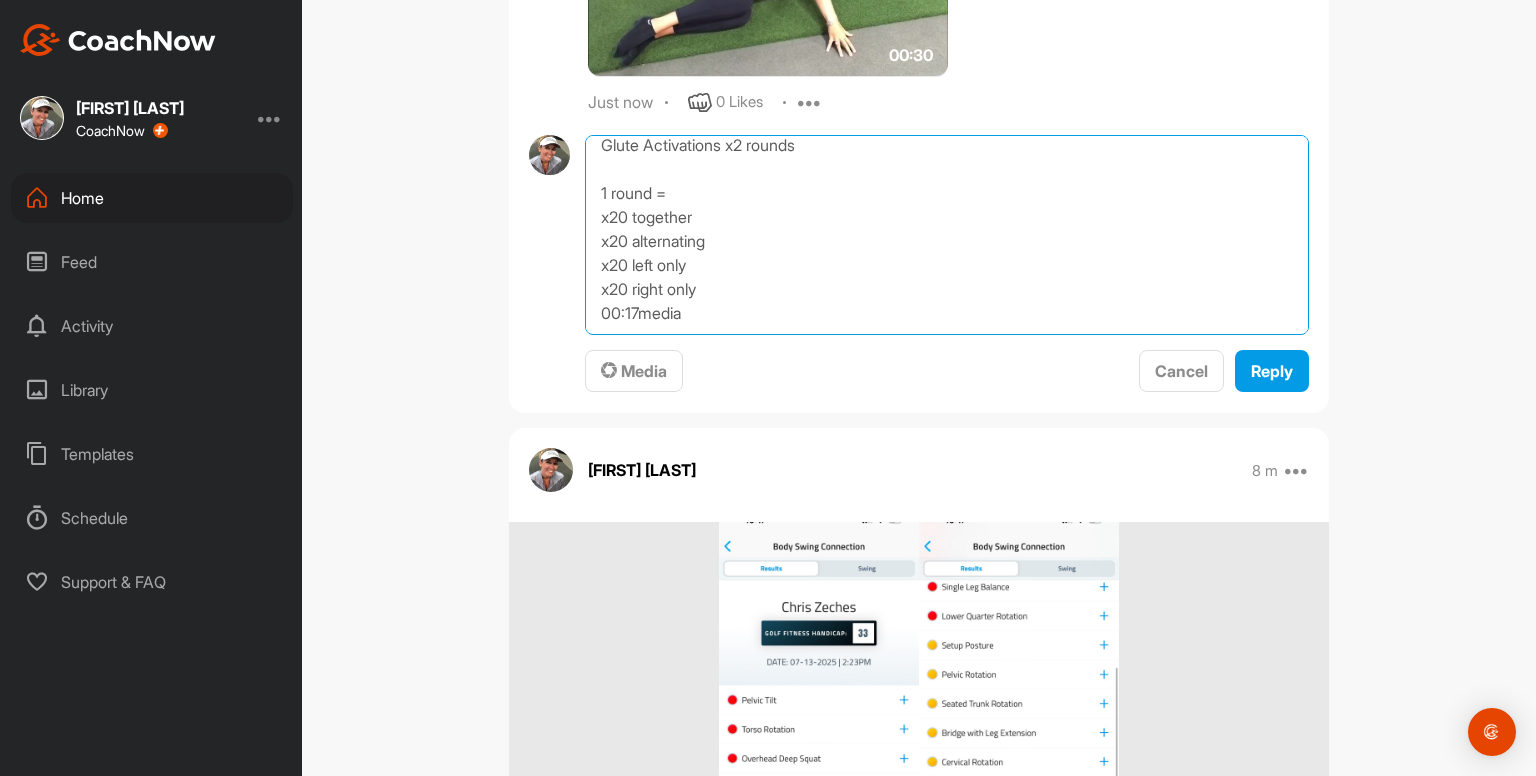 scroll, scrollTop: 34, scrollLeft: 0, axis: vertical 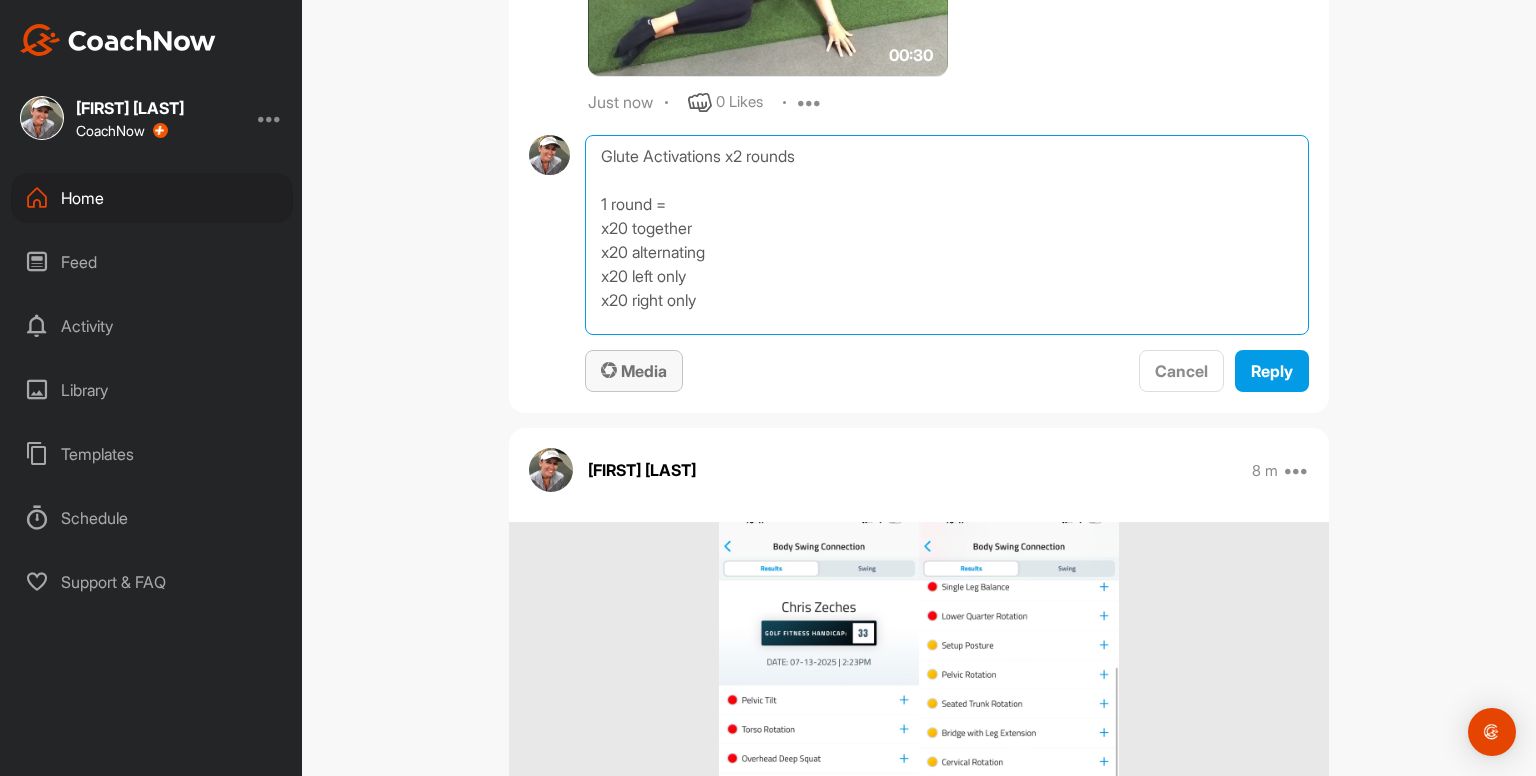 type on "Glute Activations x2 rounds
1 round =
x20 together
x20 alternating
x20 left only
x20 right only" 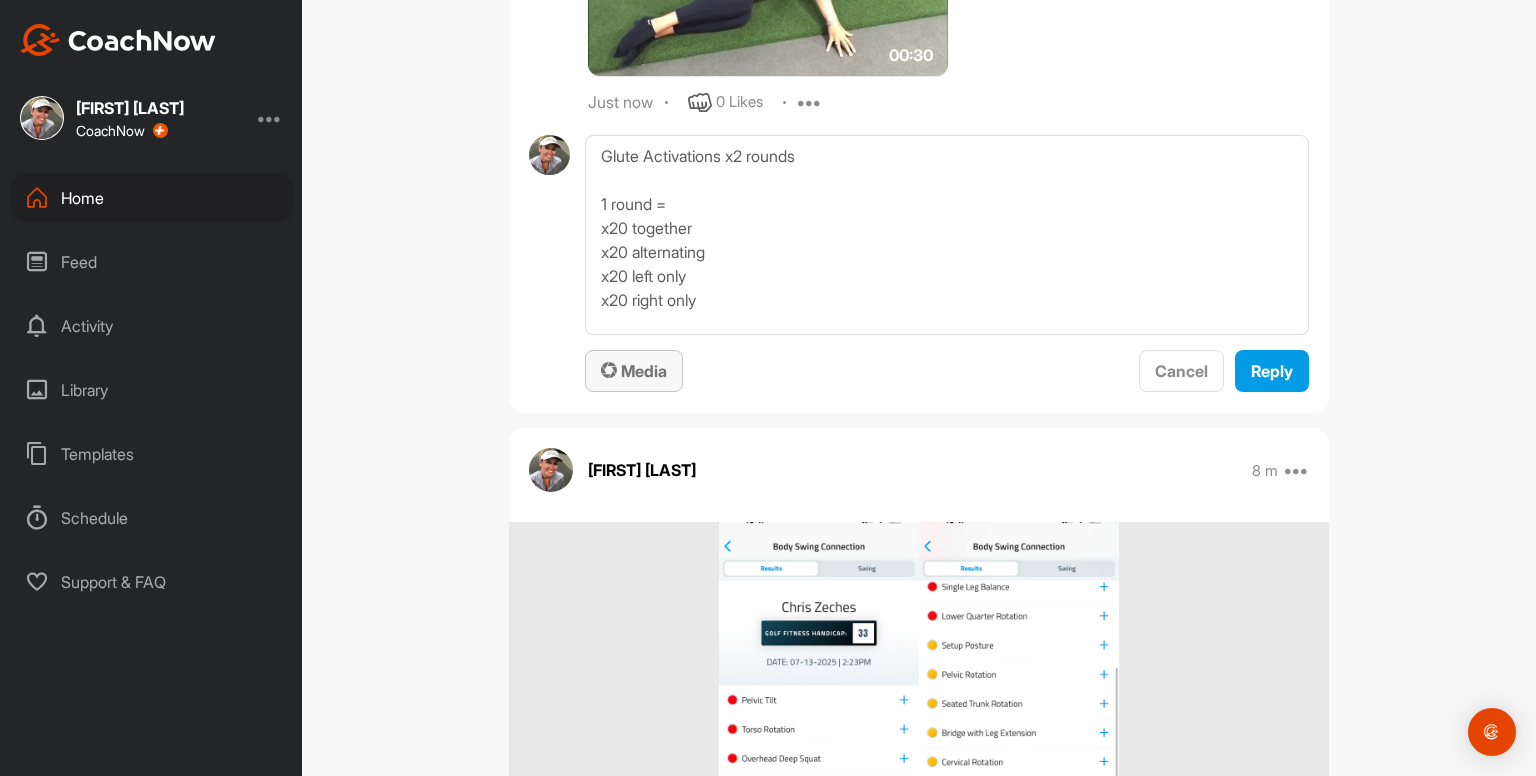 click on "Media" at bounding box center [634, 371] 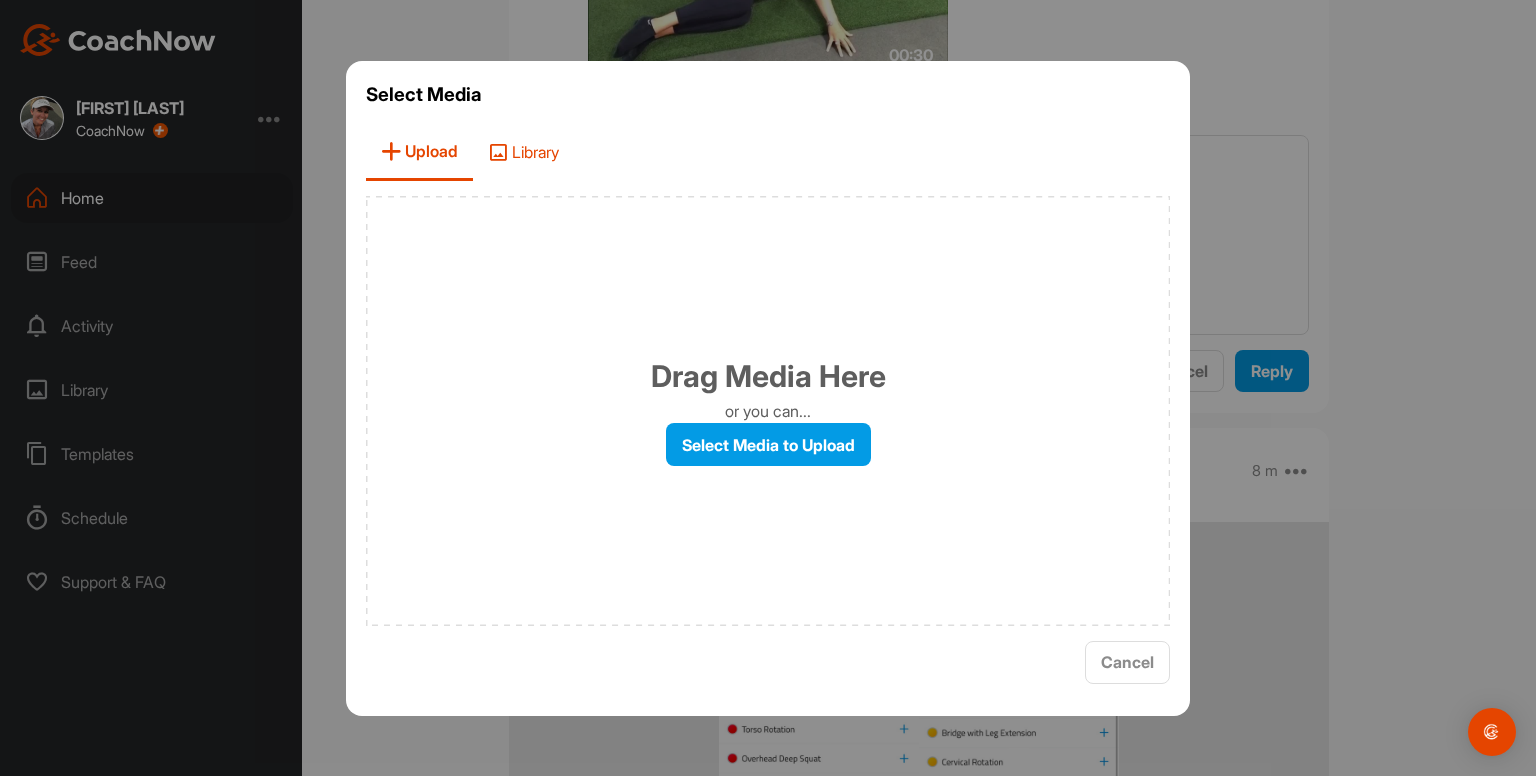 click on "Library" at bounding box center (523, 152) 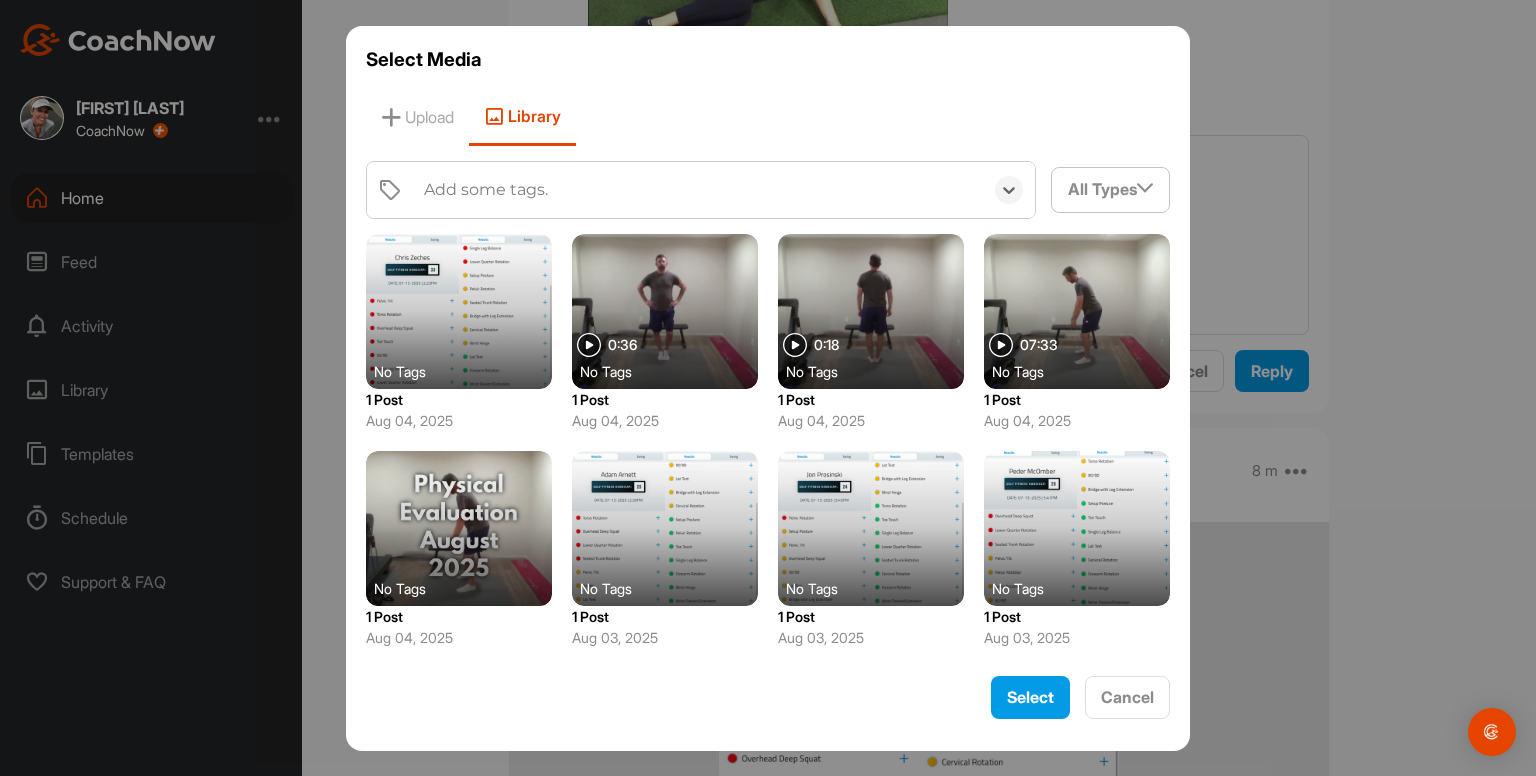 click on "Add some tags." at bounding box center (486, 190) 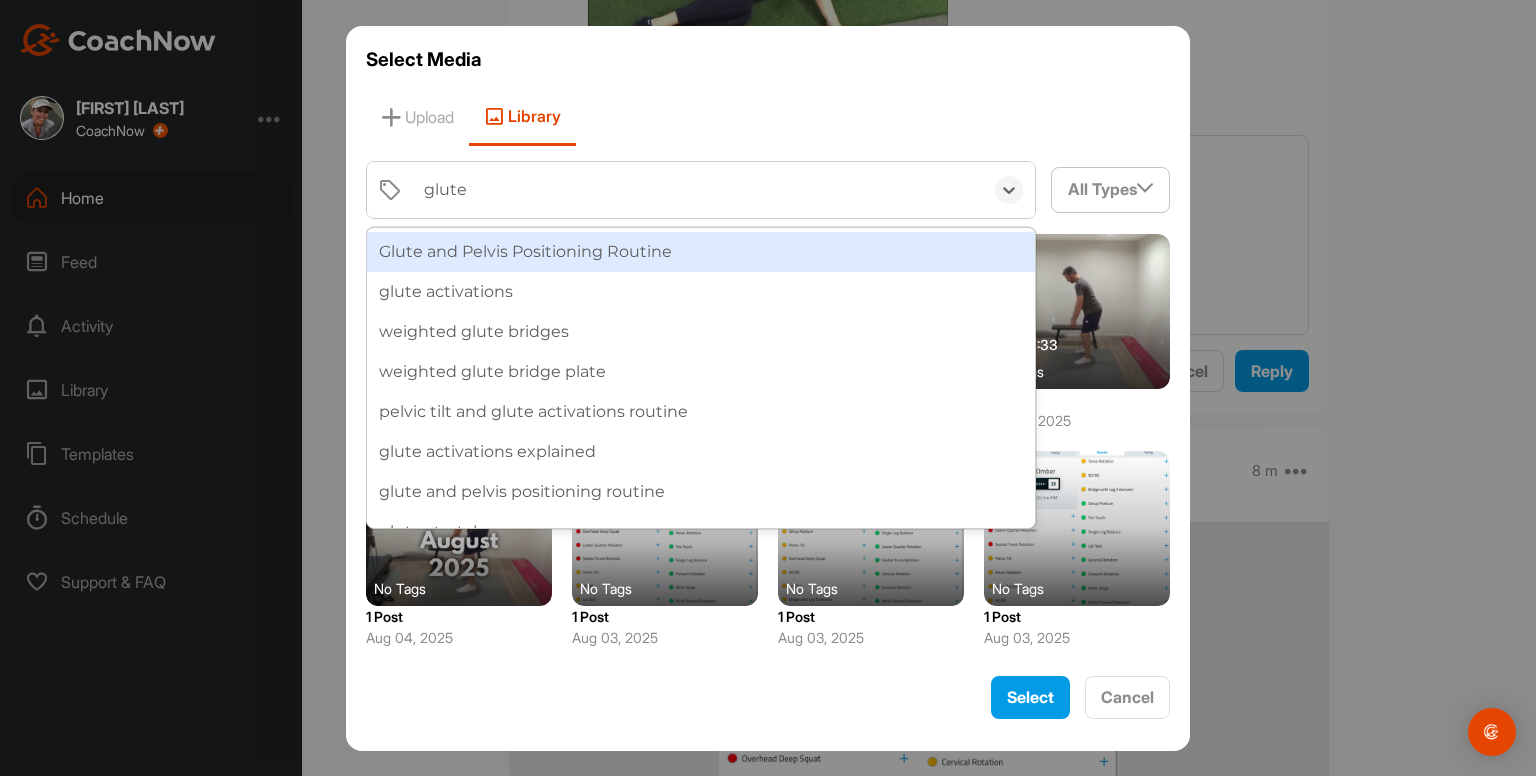 type on "glute a" 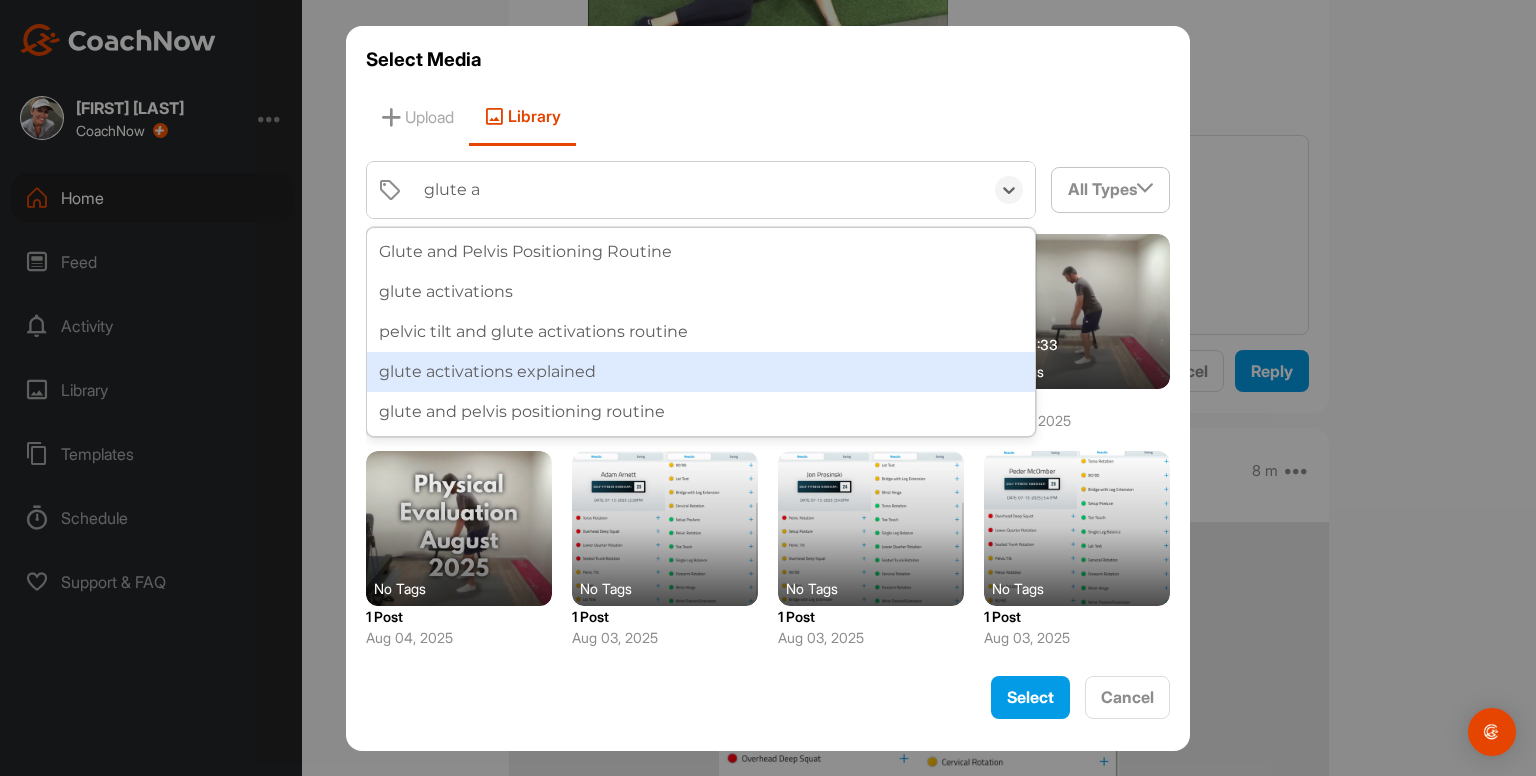 click on "glute activations explained" at bounding box center [701, 372] 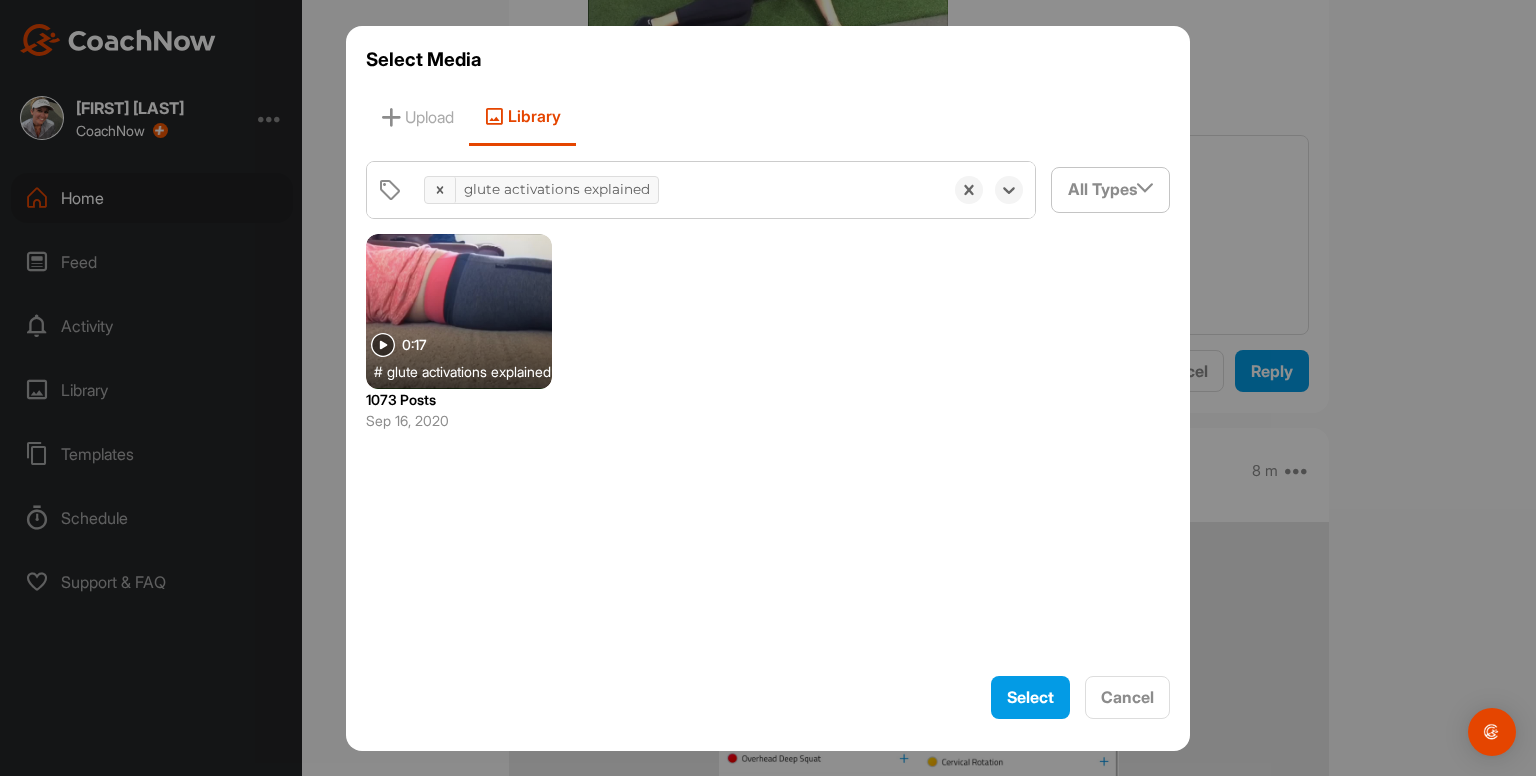 click on "0:17 # glute activations explained 1073 Posts Sep 16, 2020" at bounding box center (768, 332) 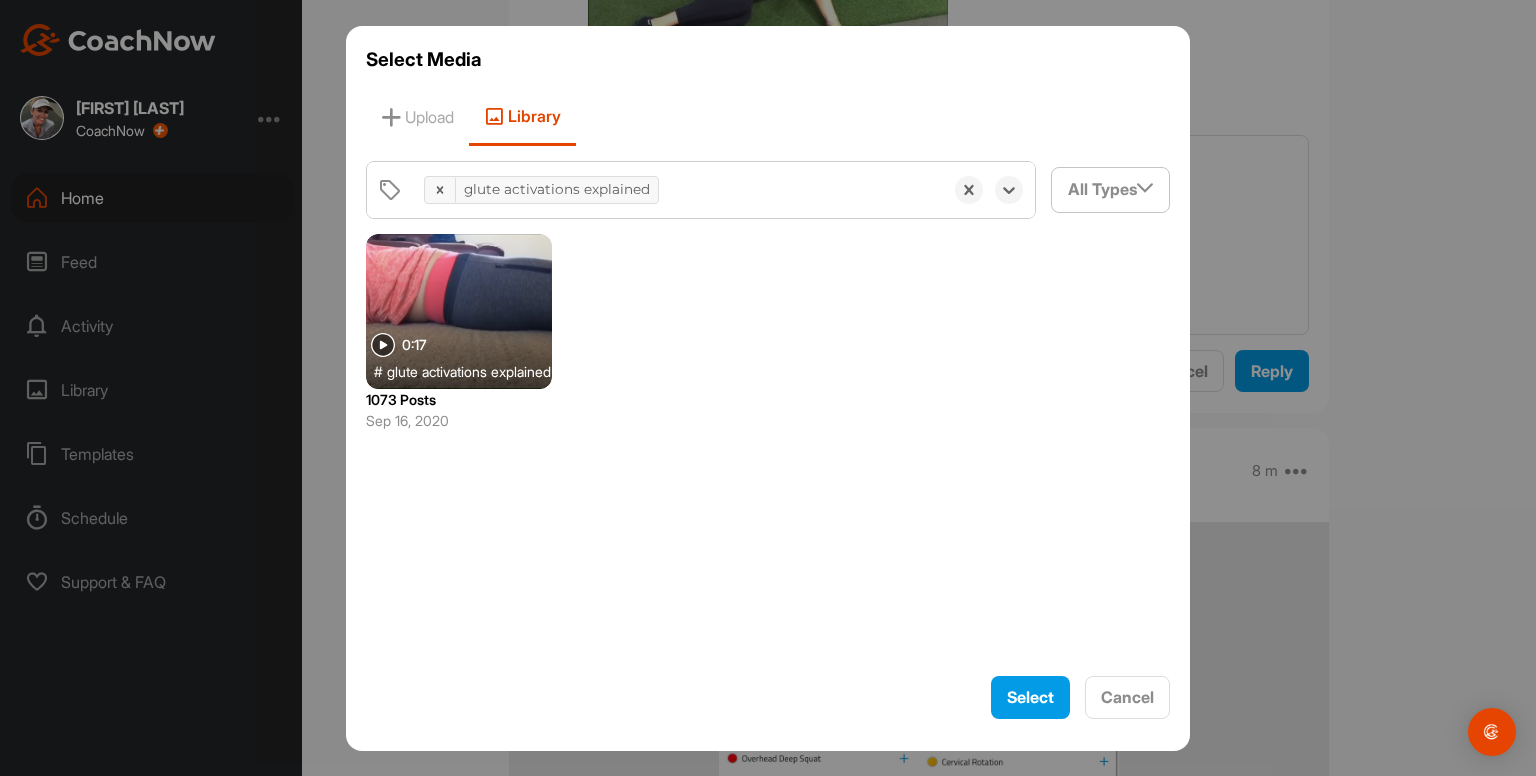 click at bounding box center (459, 311) 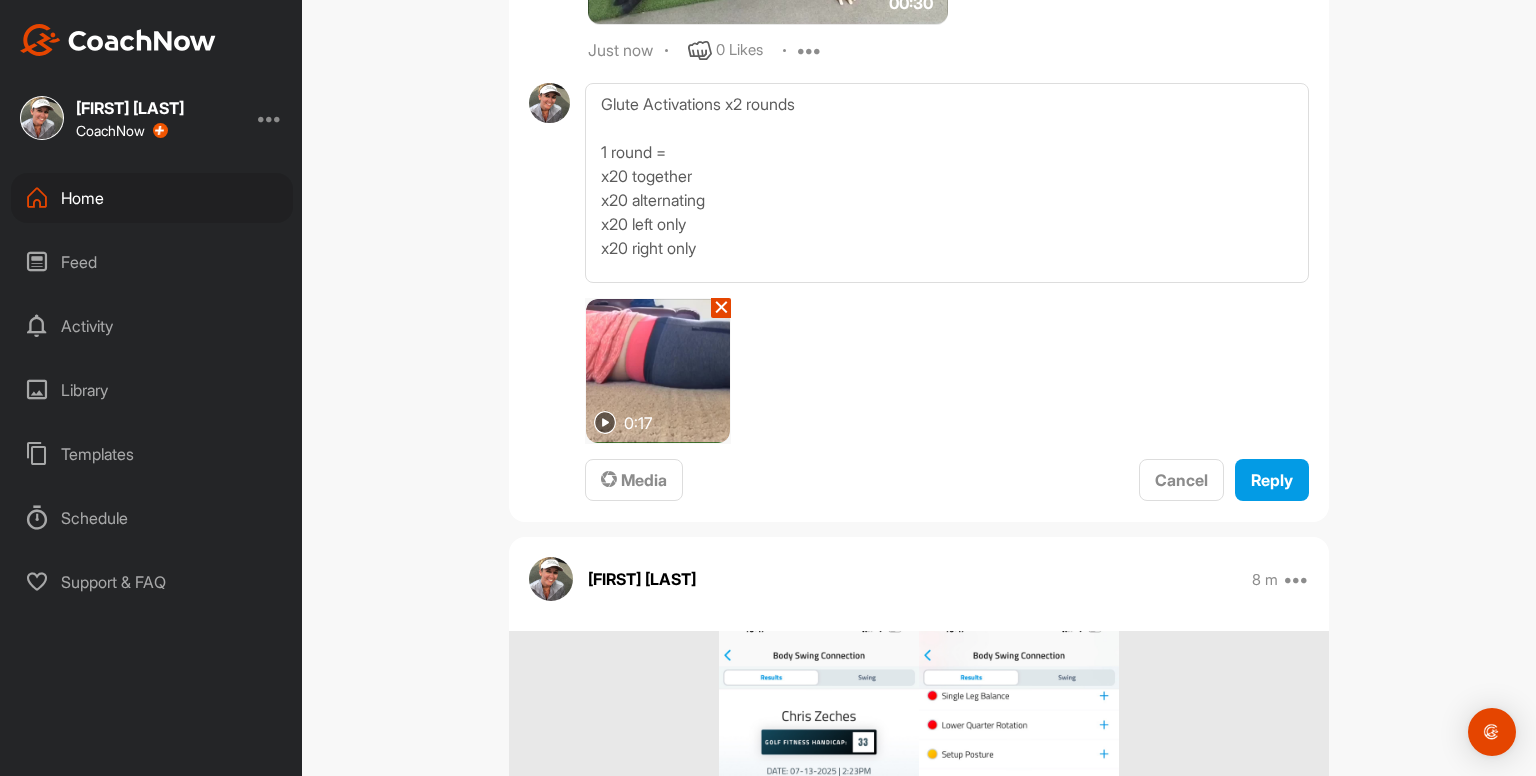 scroll, scrollTop: 5474, scrollLeft: 0, axis: vertical 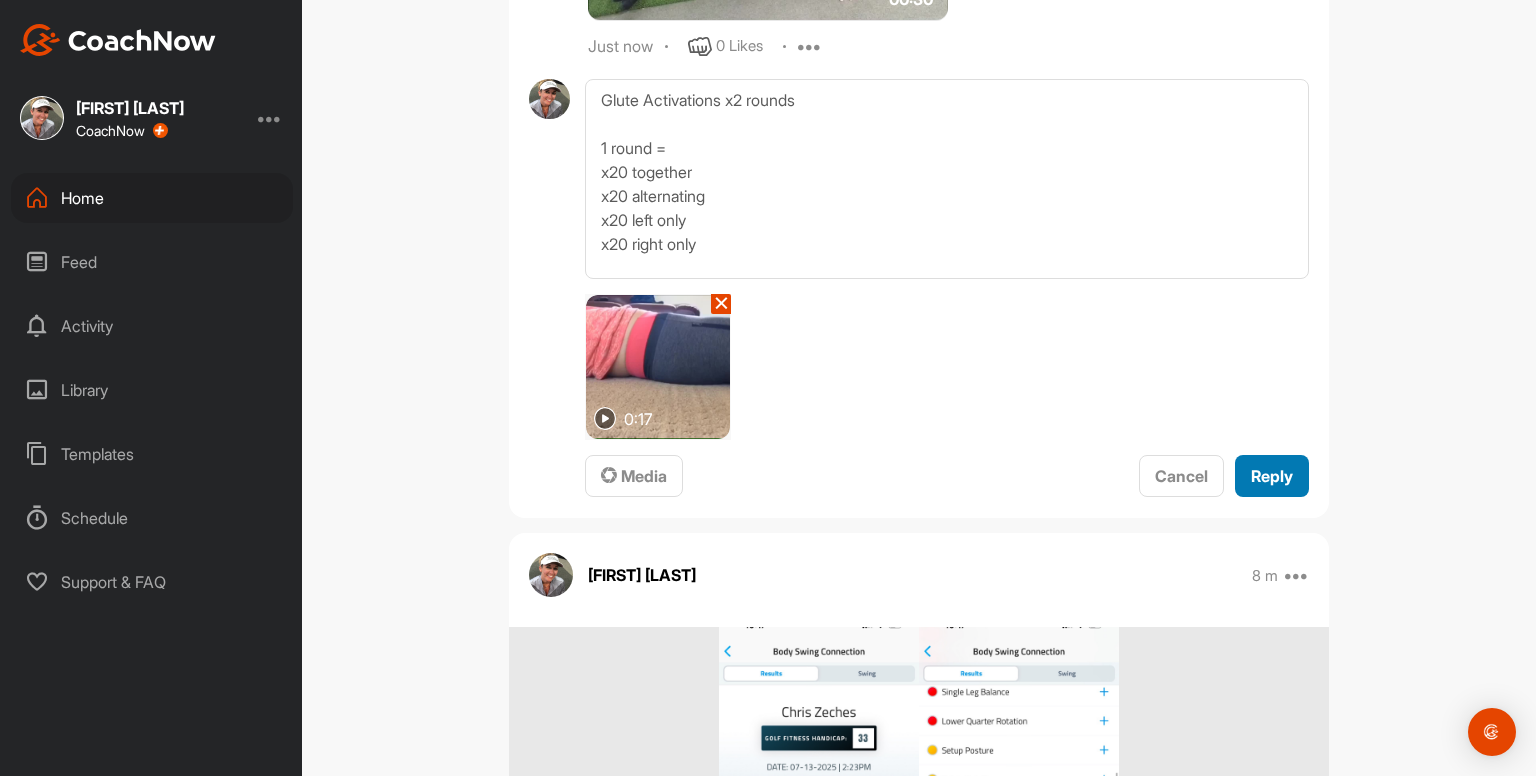 click on "Reply" at bounding box center [1272, 476] 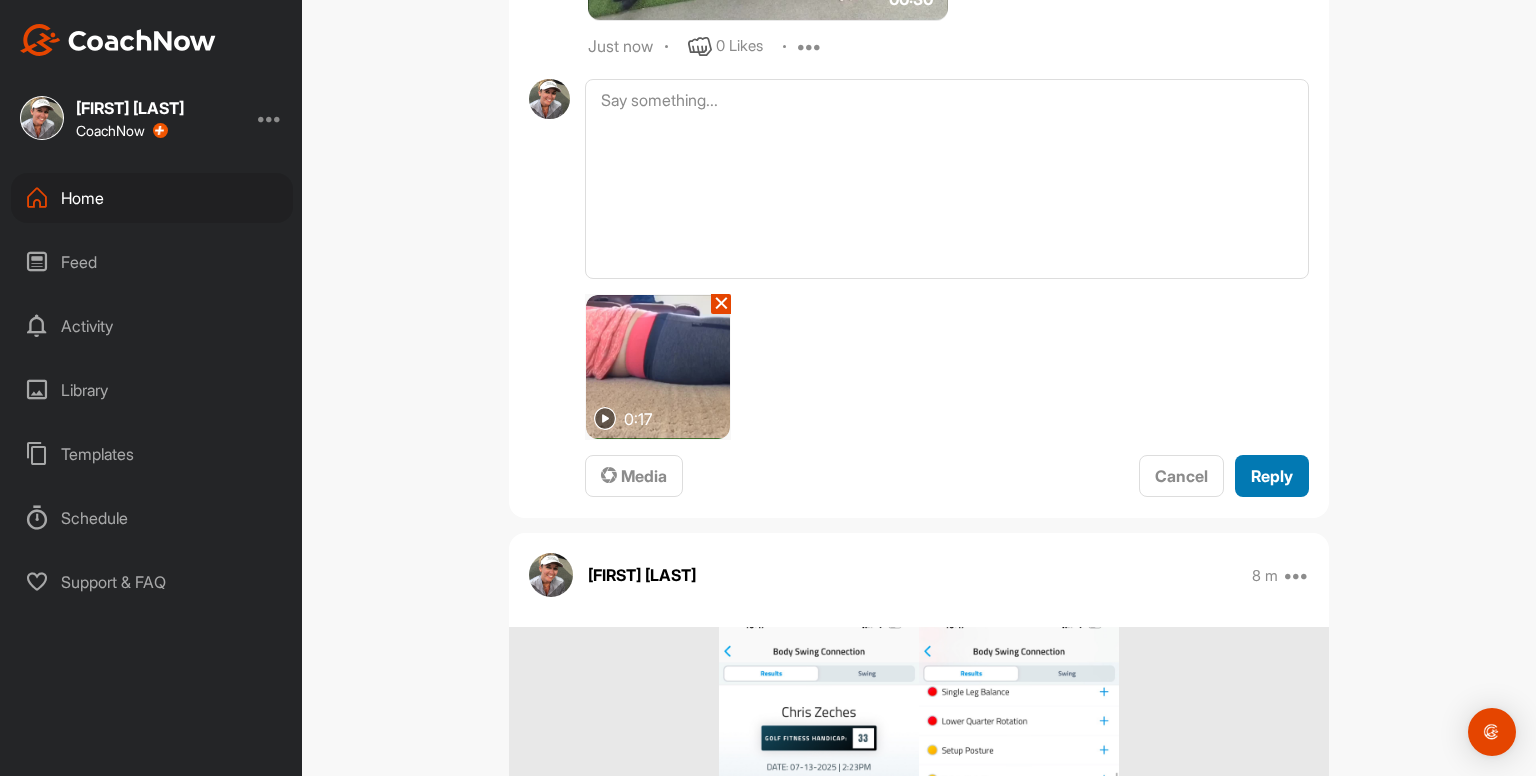 scroll, scrollTop: 0, scrollLeft: 0, axis: both 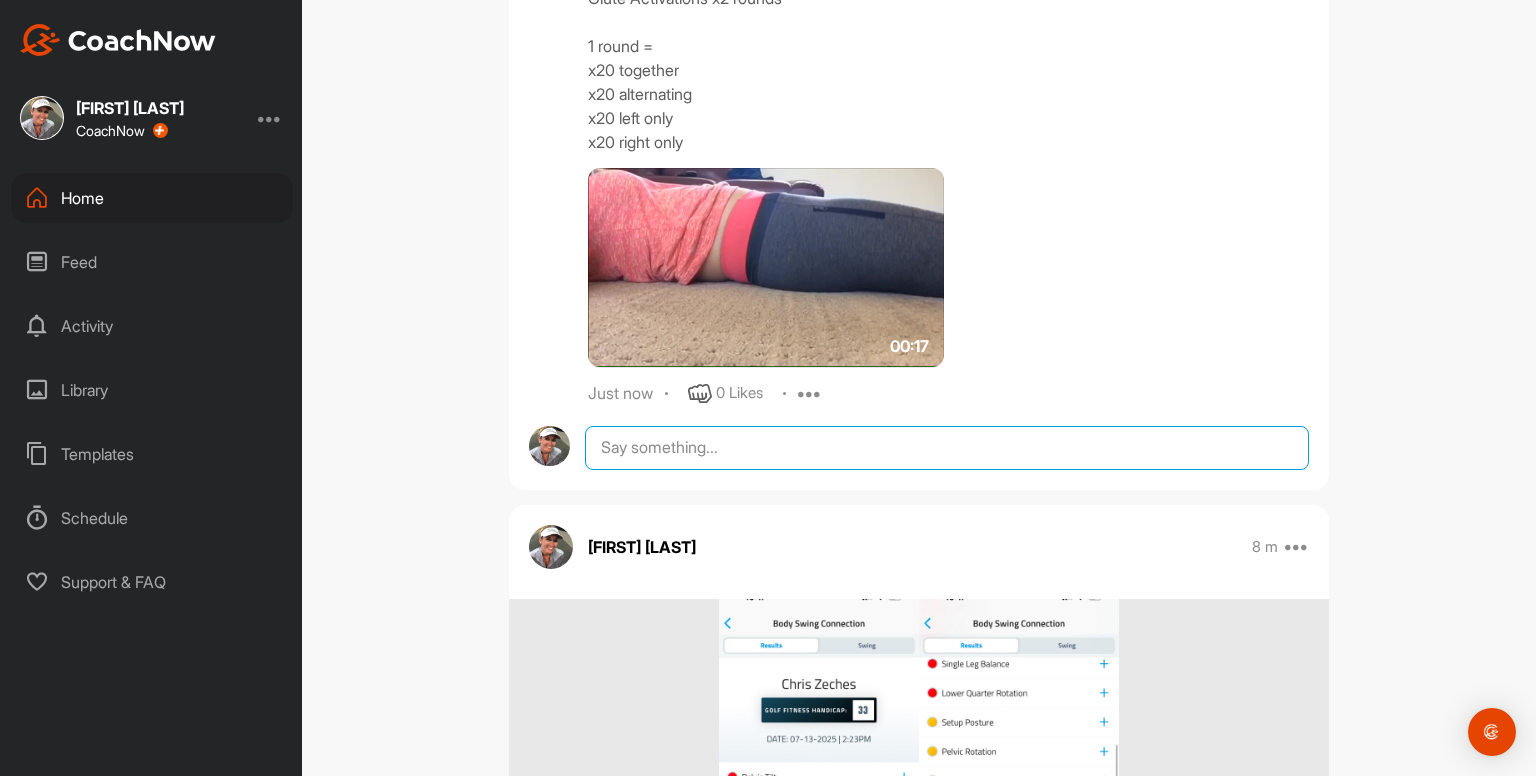click at bounding box center [947, 448] 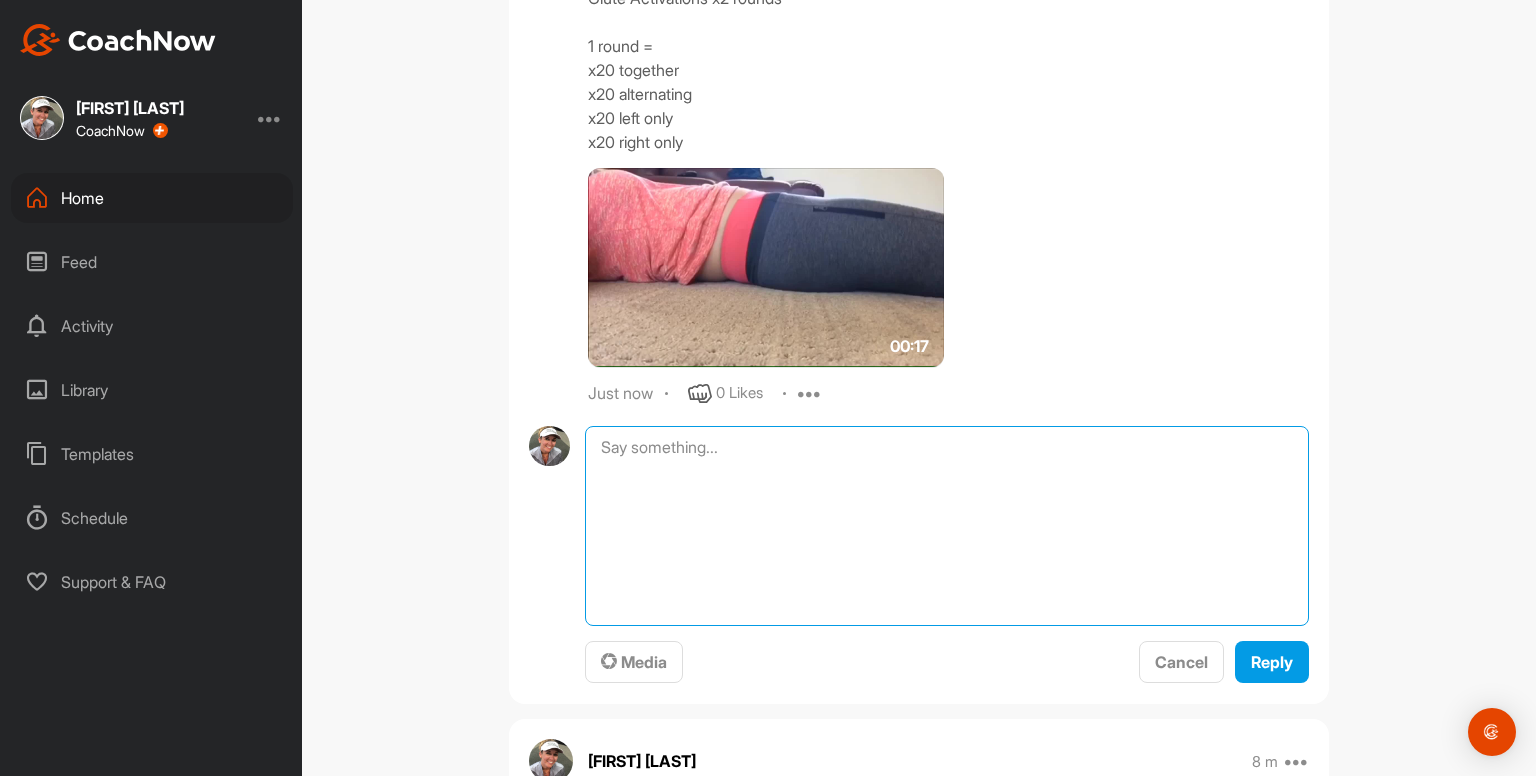 paste on "Open Books x4 each side
1 rep =
deep inhale then exhale and open up as far as comfortable
deep inhale then exhale and relax deeper
deep inhale then exhale and relax deeper
deep inhale then come back to the start as you exhale
(video demonstrates one rep)
00:30media
May 19
0 Likes
avatar
Kayleigh franklin
Glute Activations x2 rounds
1 round =
x20 together
x20 alternating
x20 left only
x20 right only
00:17media
May 19
0 Likes
avatar
Kayleigh franklin
Bridges x10
- really try to feel your glutes doing all the work
- slight pause at the top to feel the squeeze" 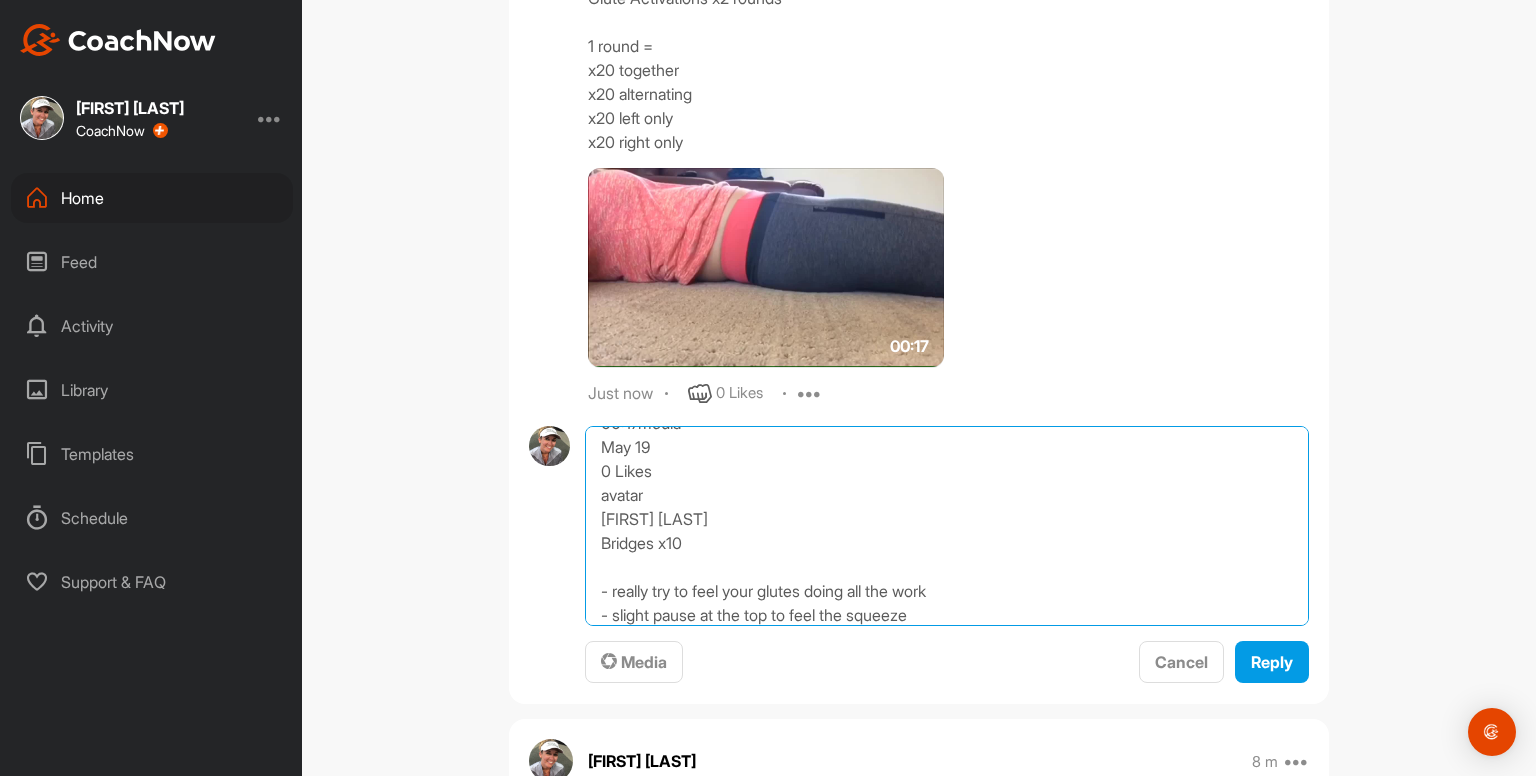 scroll, scrollTop: 0, scrollLeft: 0, axis: both 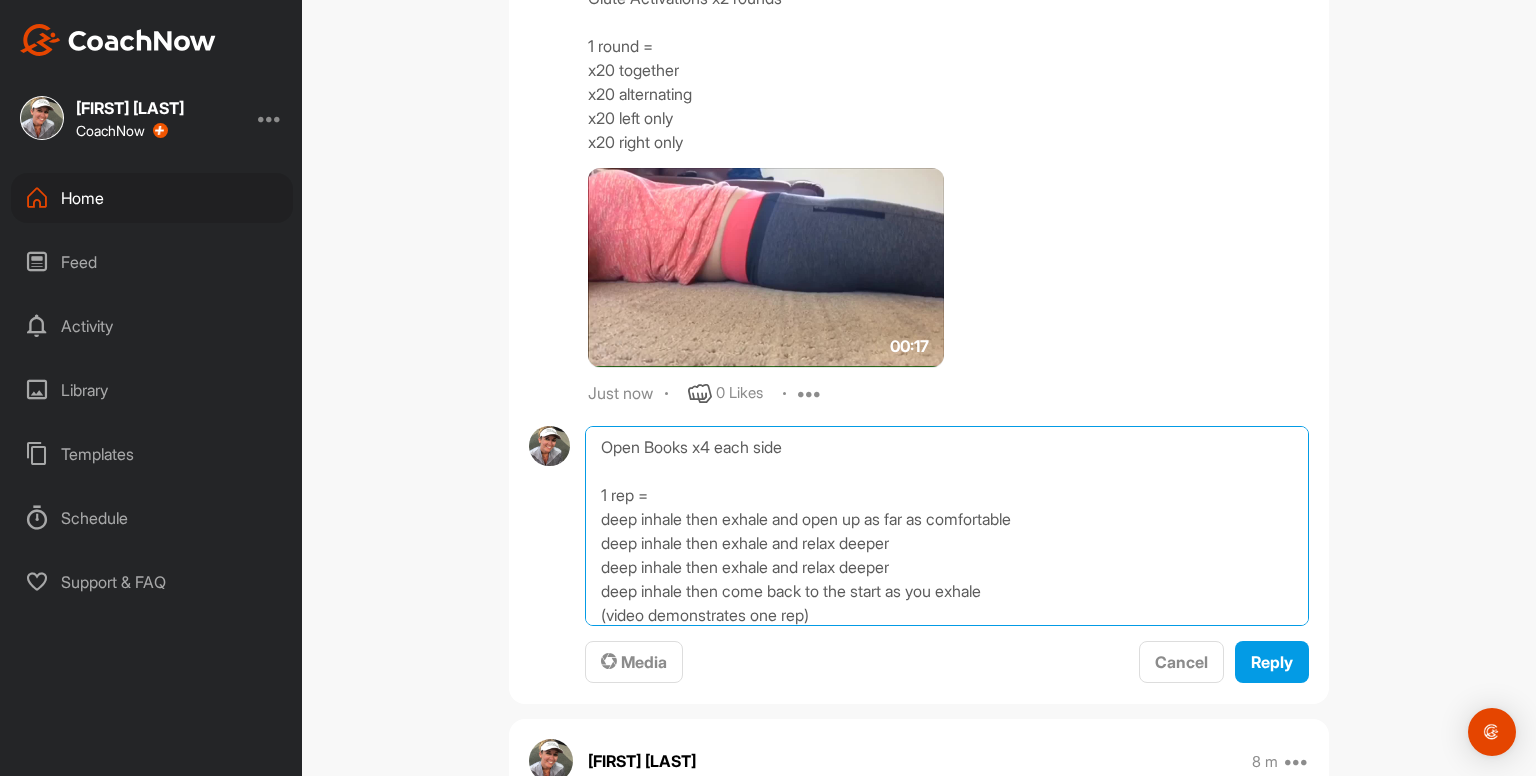 drag, startPoint x: 592, startPoint y: 564, endPoint x: 588, endPoint y: 210, distance: 354.02258 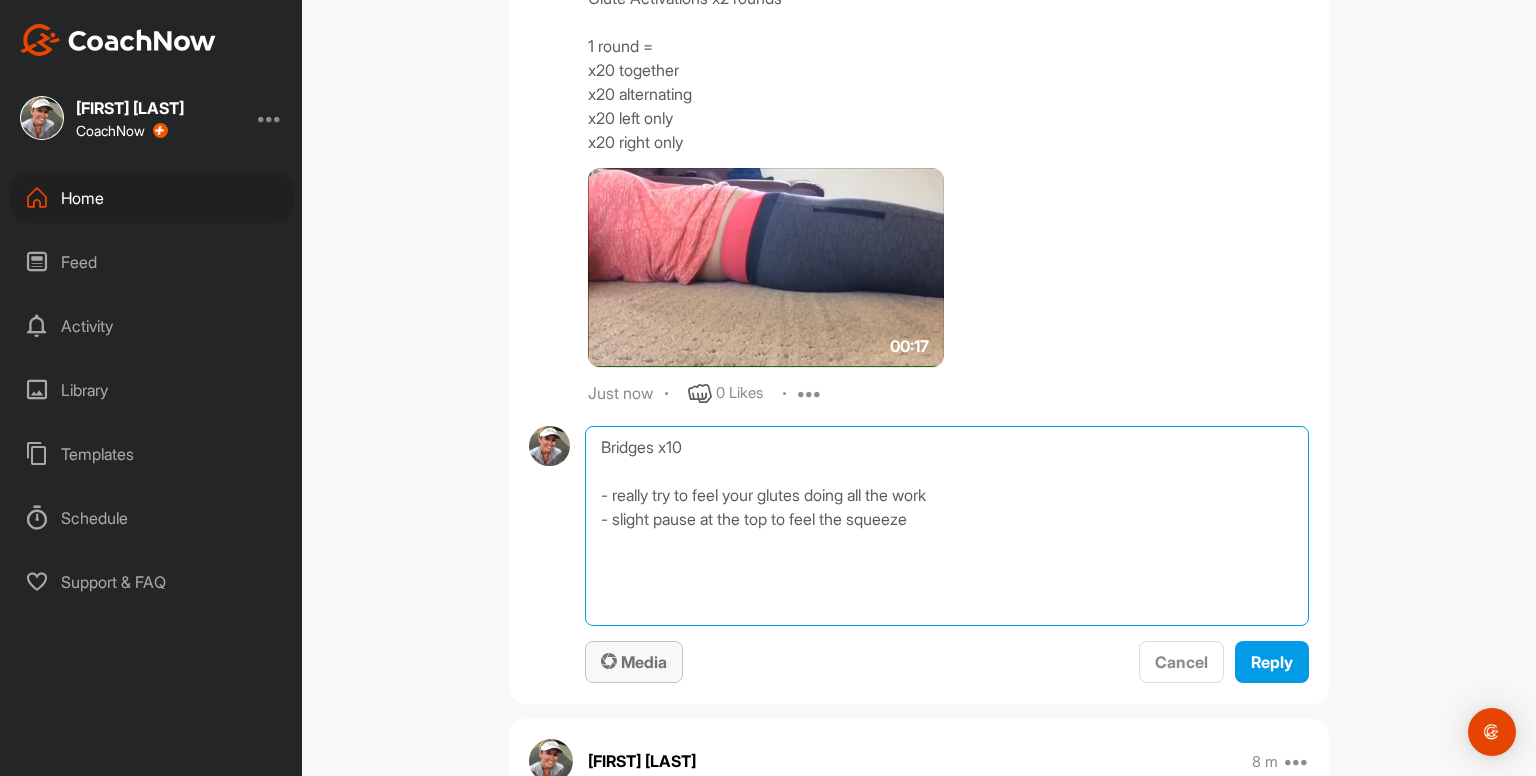 type on "Bridges x10
- really try to feel your glutes doing all the work
- slight pause at the top to feel the squeeze" 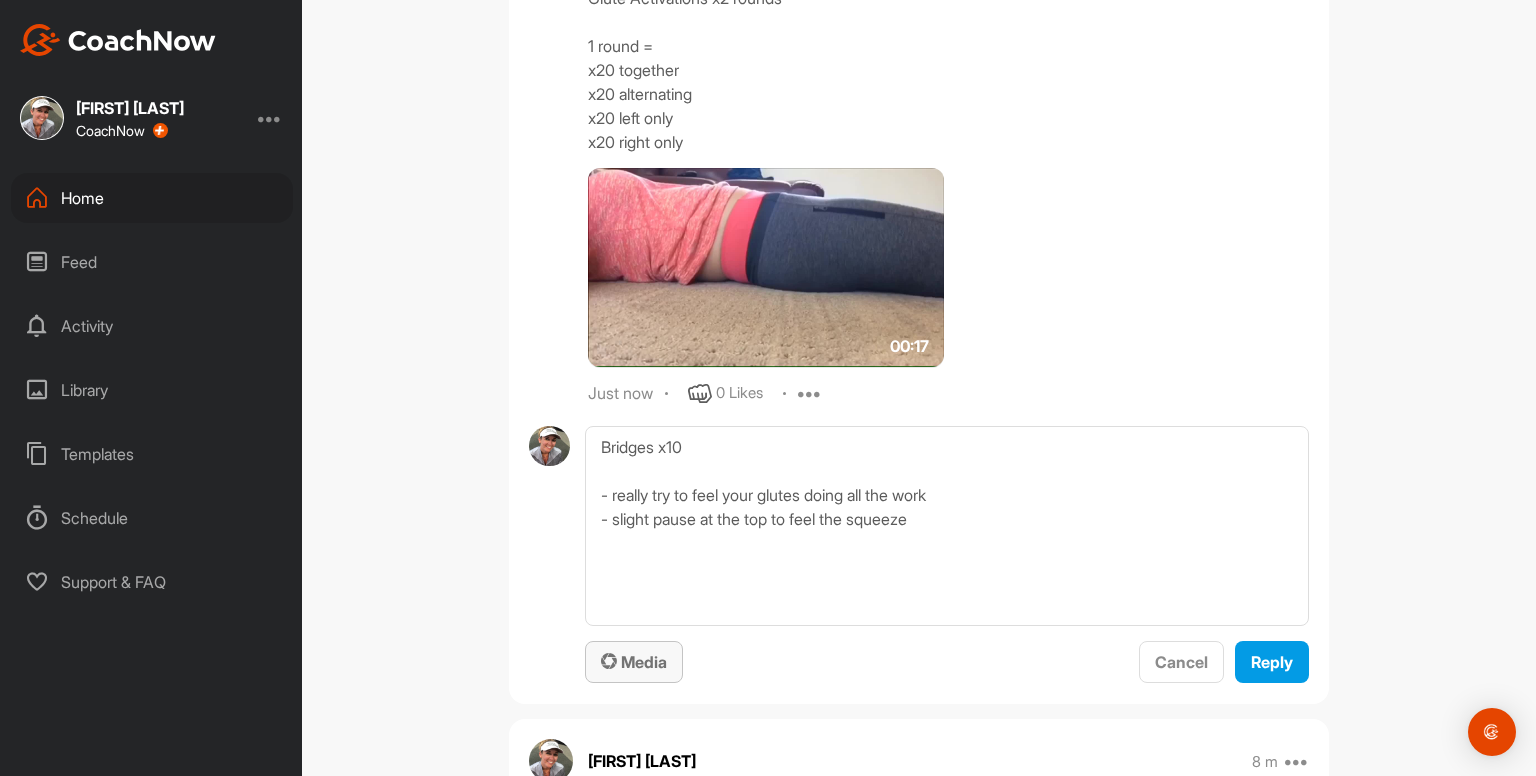 click on "Media" at bounding box center (634, 662) 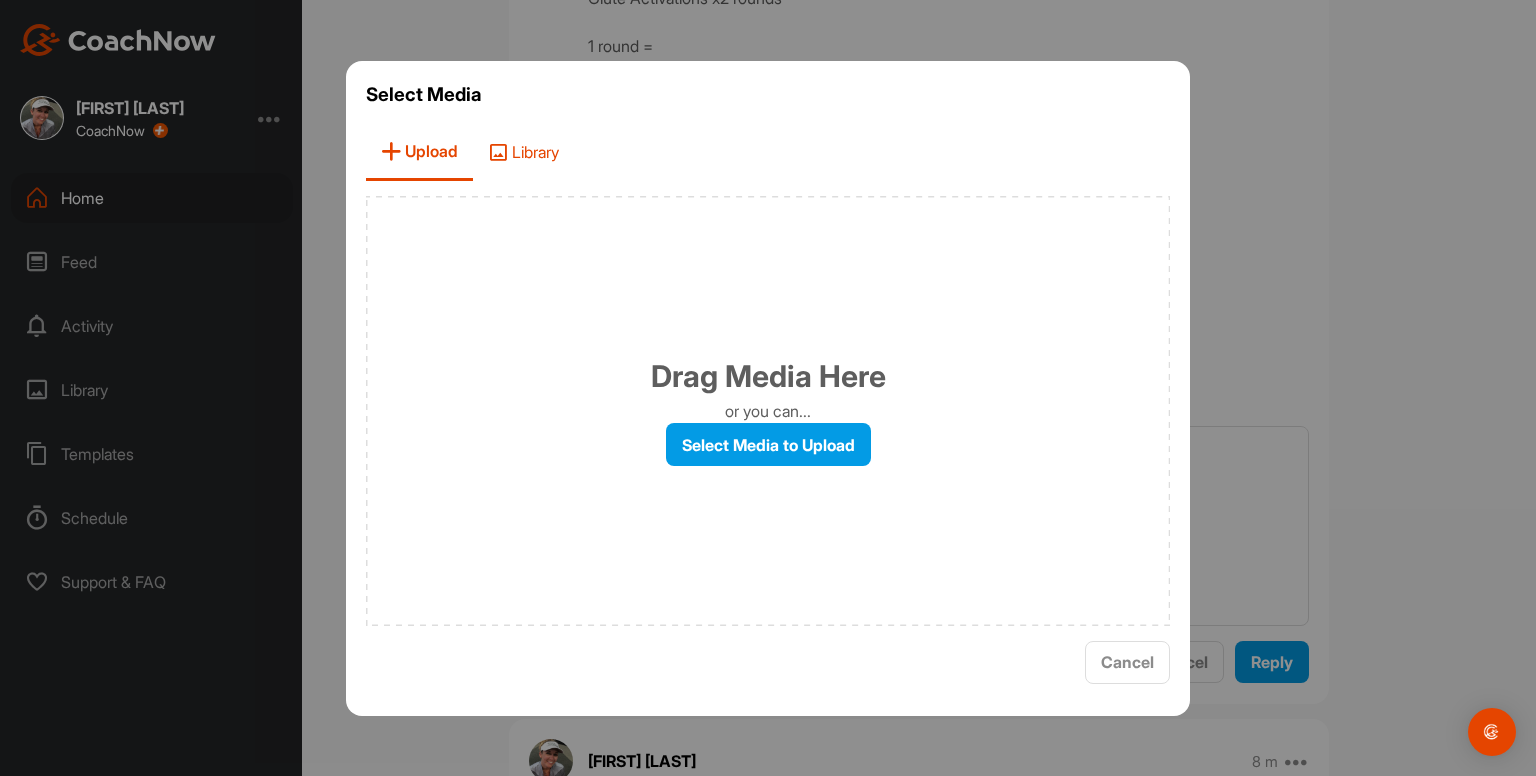 click on "Library" at bounding box center [523, 152] 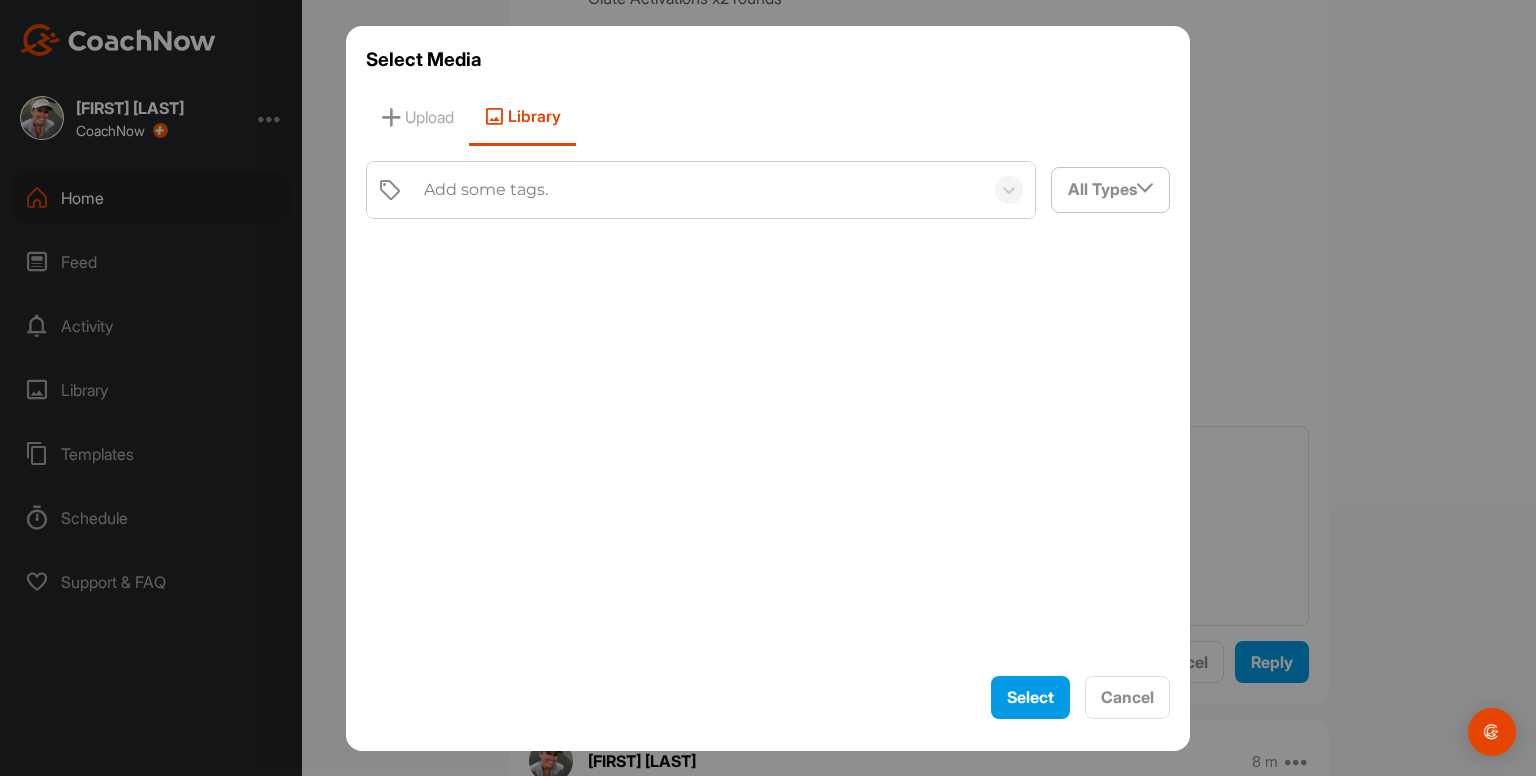 click on "Add some tags. All Types Filter By Images Videos Audio Documents" at bounding box center (768, 411) 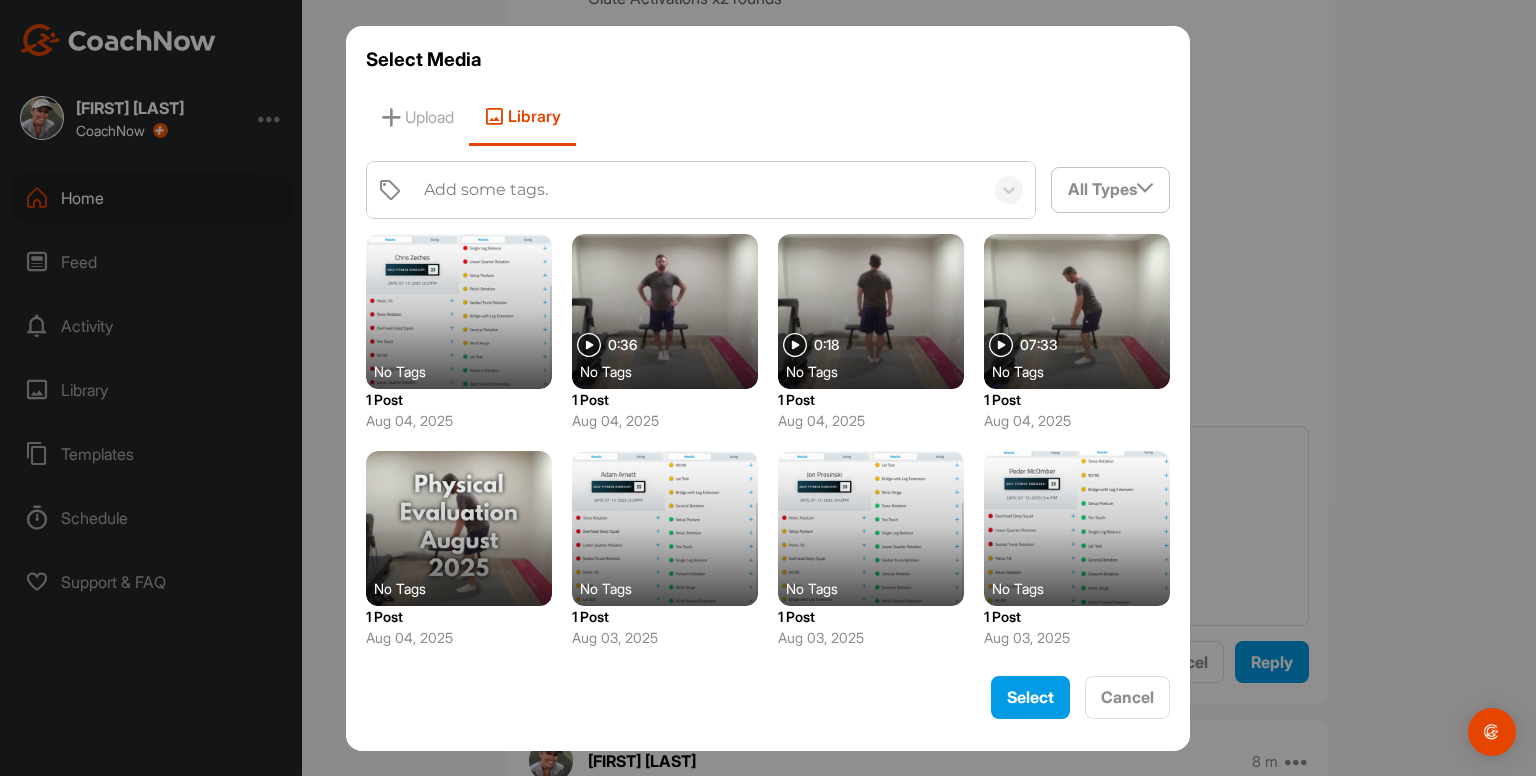 click on "Add some tags. All Types Filter By Images Videos Audio Documents No Tags 1 Post Aug 04, 2025 0:36 No Tags 1 Post Aug 04, 2025 0:18 No Tags 1 Post Aug 04, 2025 07:33 No Tags 1 Post Aug 04, 2025 No Tags 1 Post Aug 04, 2025 No Tags 1 Post Aug 03, 2025 No Tags 1 Post Aug 03, 2025 No Tags 1 Post Aug 03, 2025 No Tags 1 Post Aug 03, 2025 No Tags 1 Post Aug 03, 2025 01:33 No Tags 1 Post Jul 31, 2025 13:27 No Tags 1 Post Jul 31, 2025 No Tags 1 Post Jul 31, 2025 No Tags 0 Posts Jul 31, 2025 07:40 No Tags 1 Post Jul 31, 2025 No Tags 1 Post Jul 31, 2025 10:07 No Tags 1 Post Jul 31, 2025 No Tags 1 Post Jul 31, 2025 07:38 No Tags 1 Post Jul 31, 2025 No Tags 1 Post Jul 31, 2025" at bounding box center (768, 411) 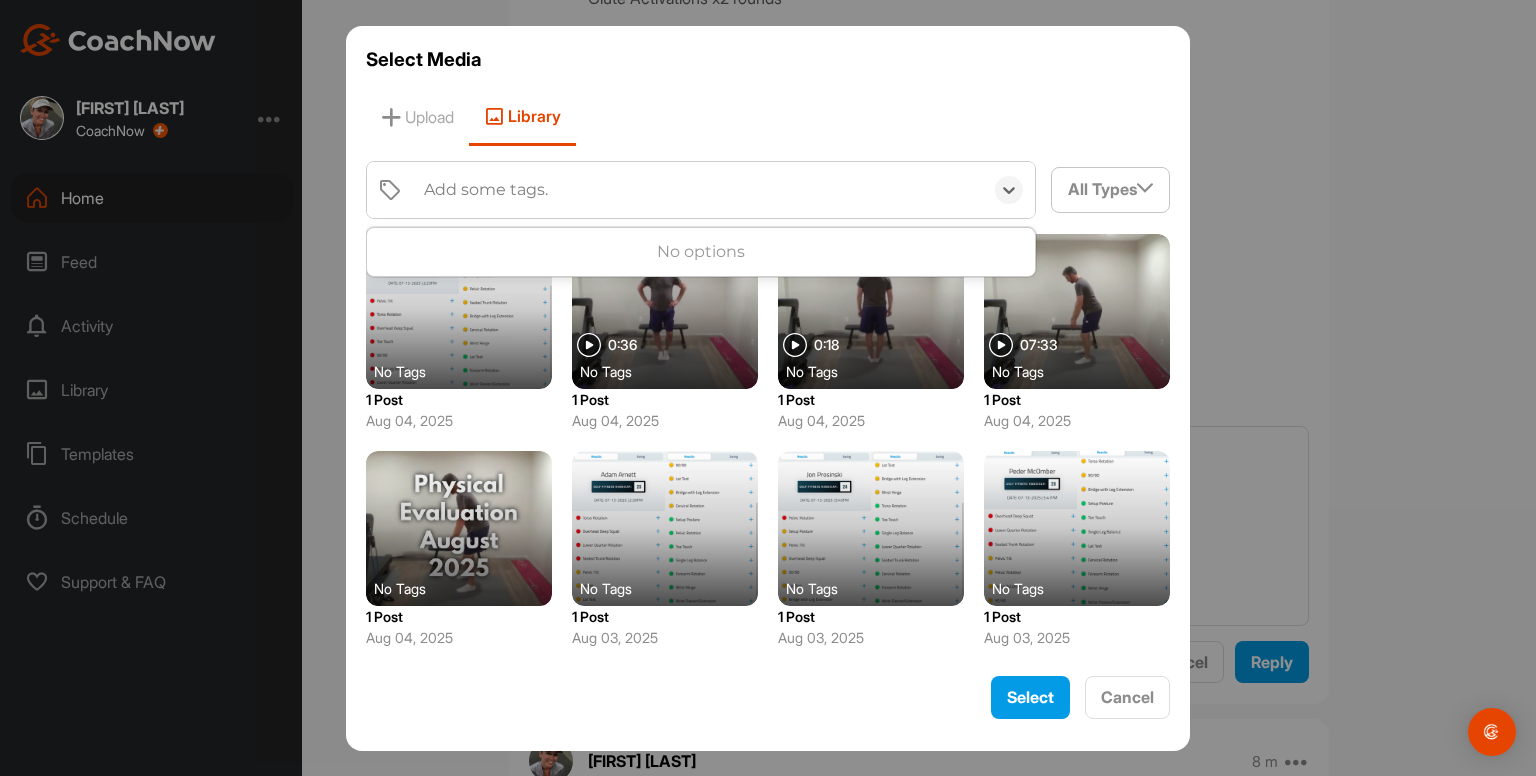 click on "Add some tags." at bounding box center (698, 190) 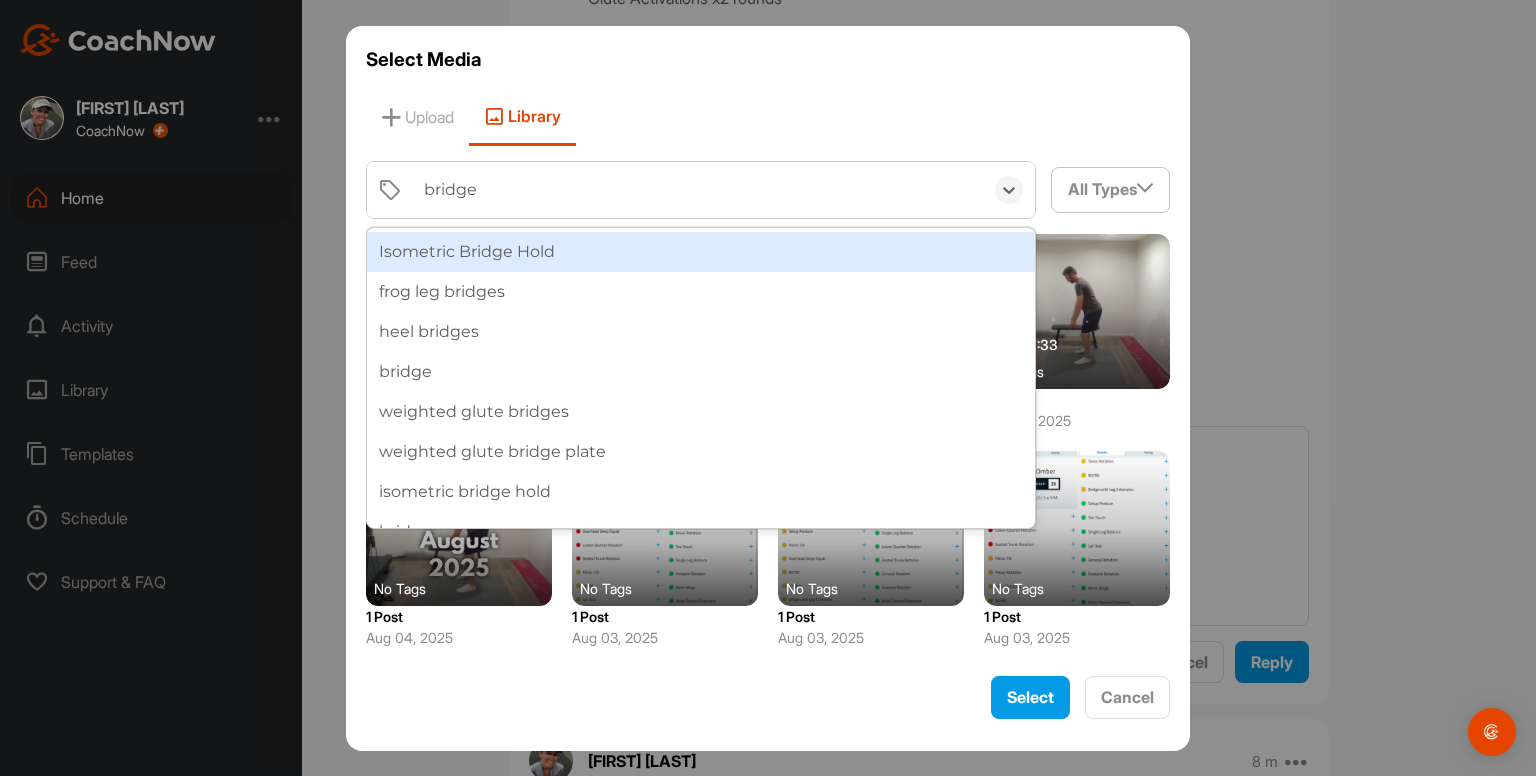 type on "bridges" 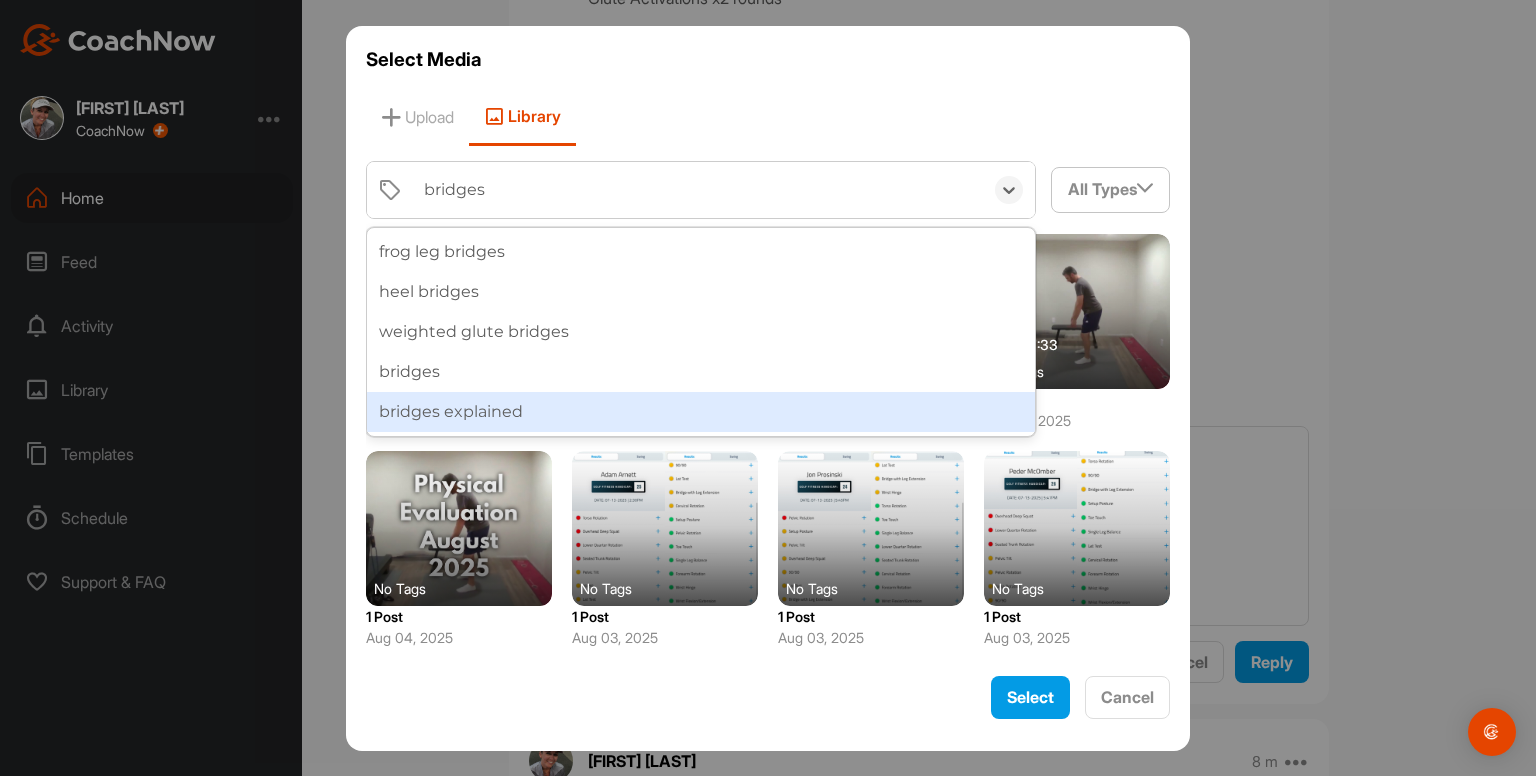 click on "bridges explained" at bounding box center [701, 412] 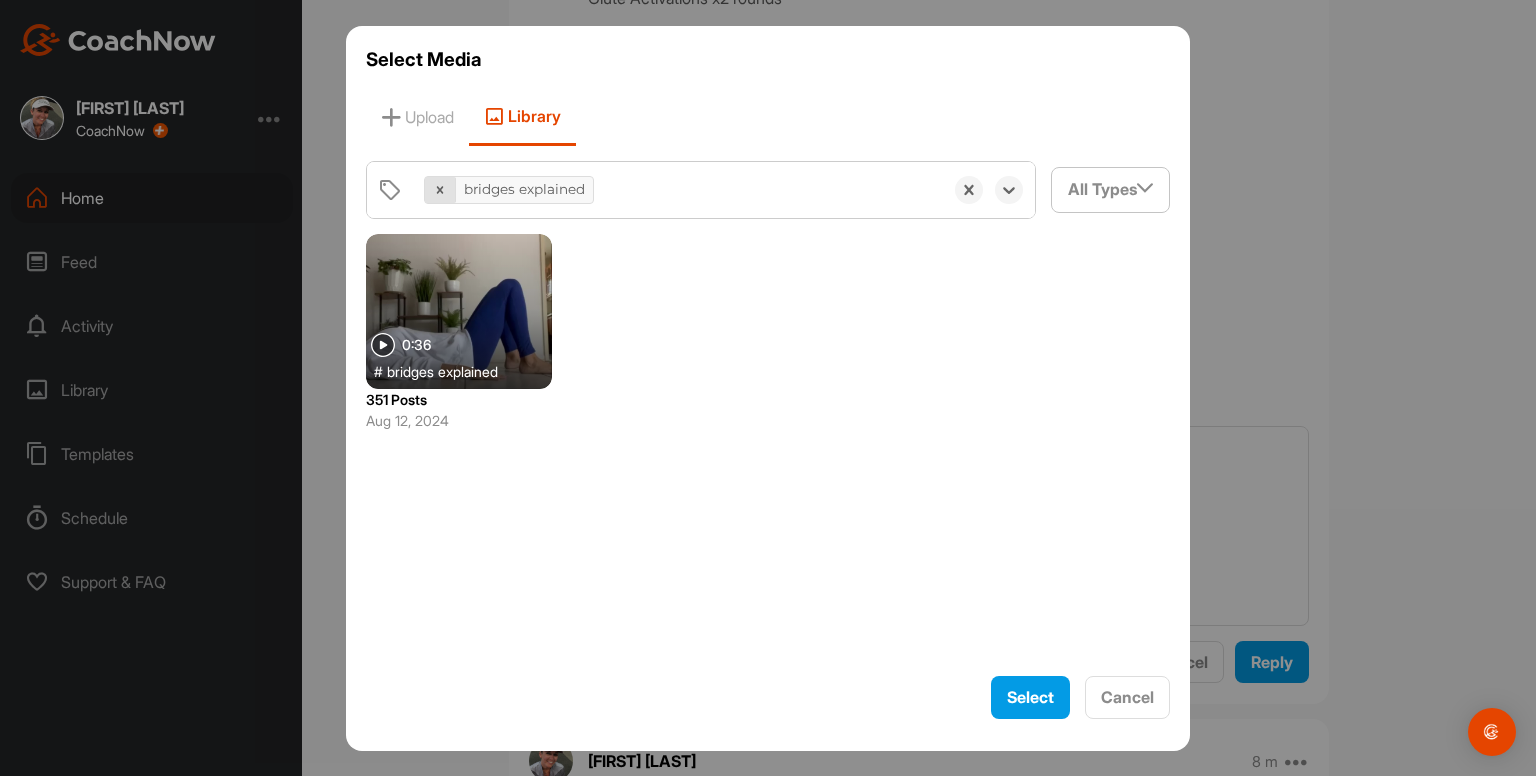 click 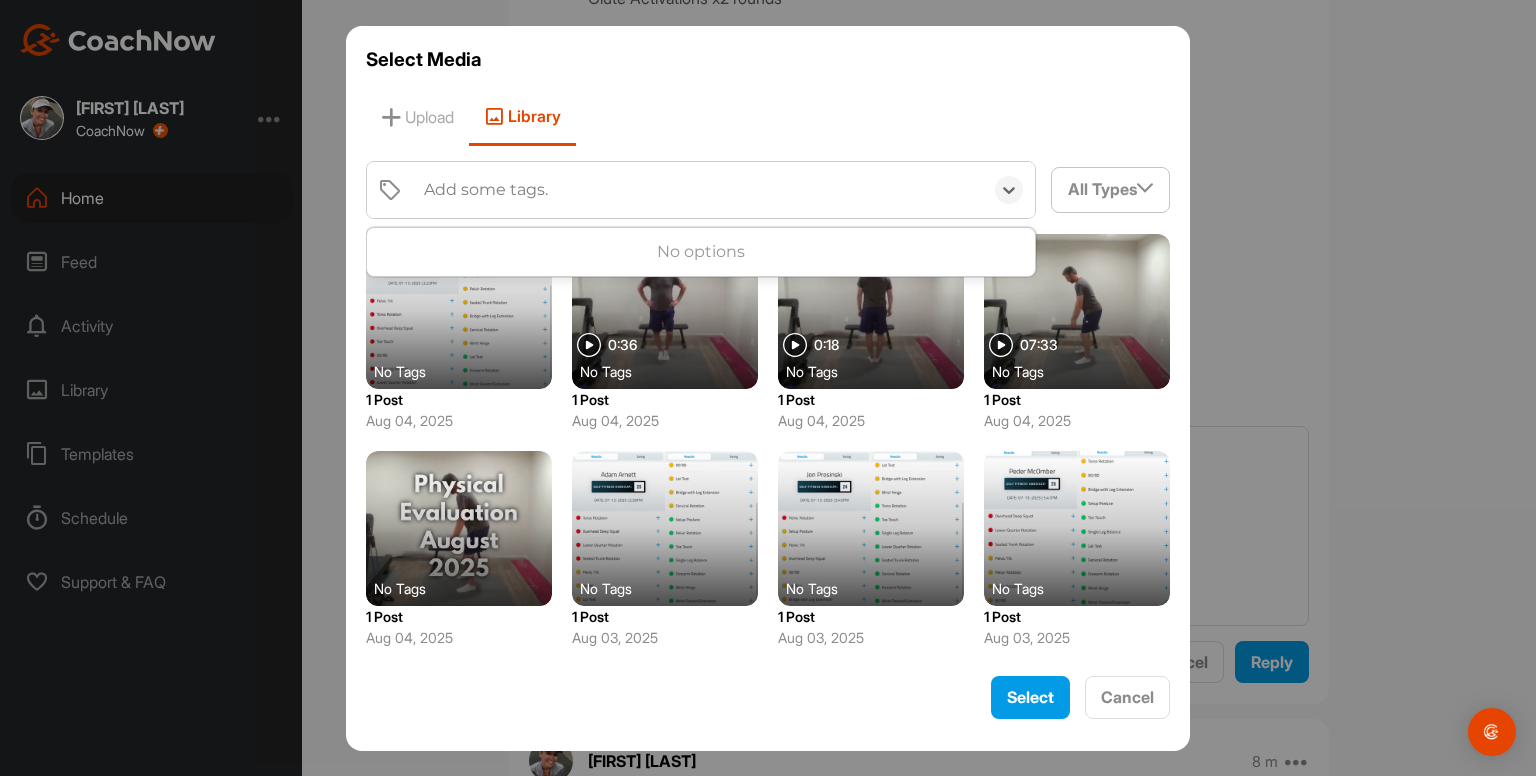 click on "Add some tags." at bounding box center (486, 190) 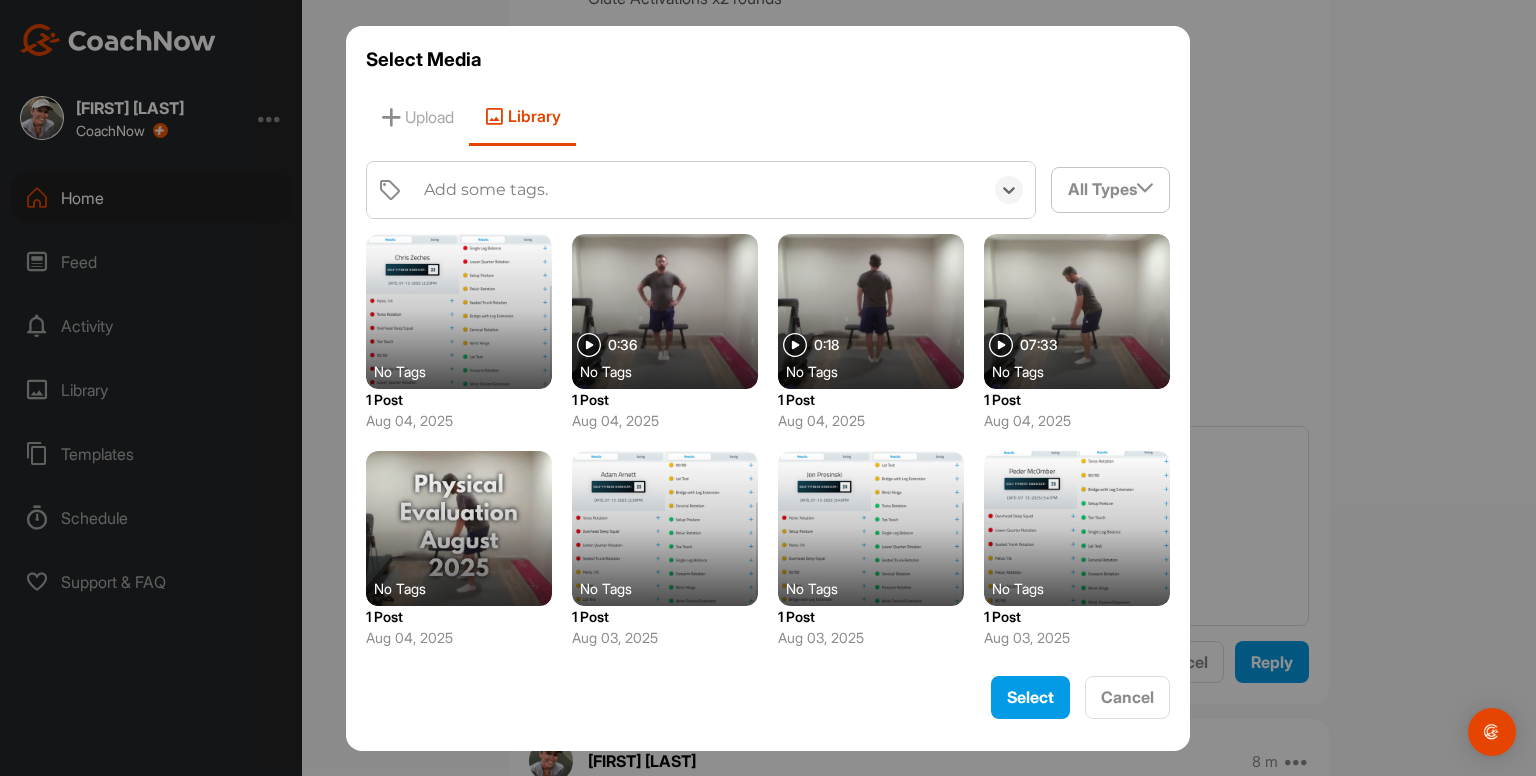 click on "Add some tags." at bounding box center (486, 190) 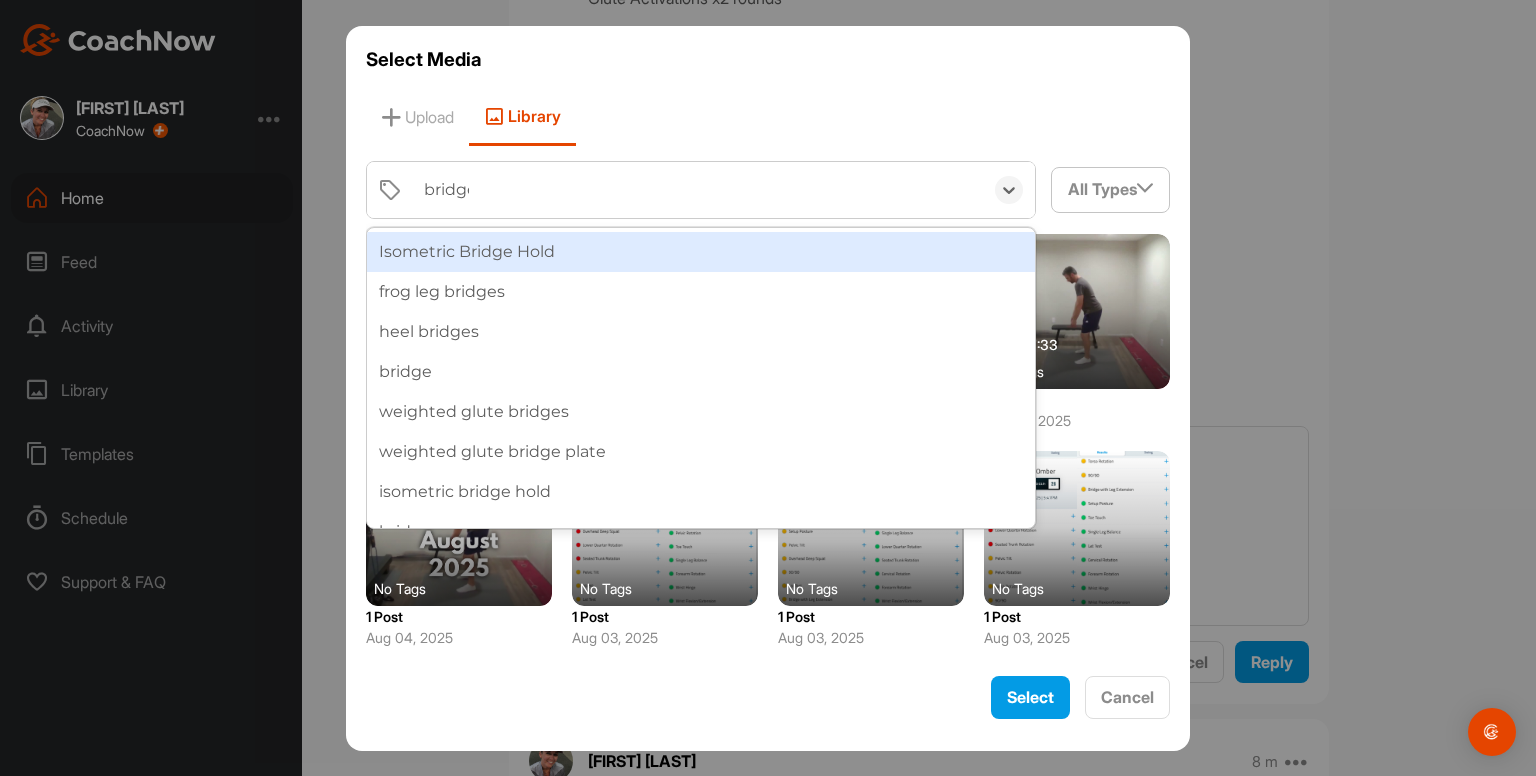 type on "bridges" 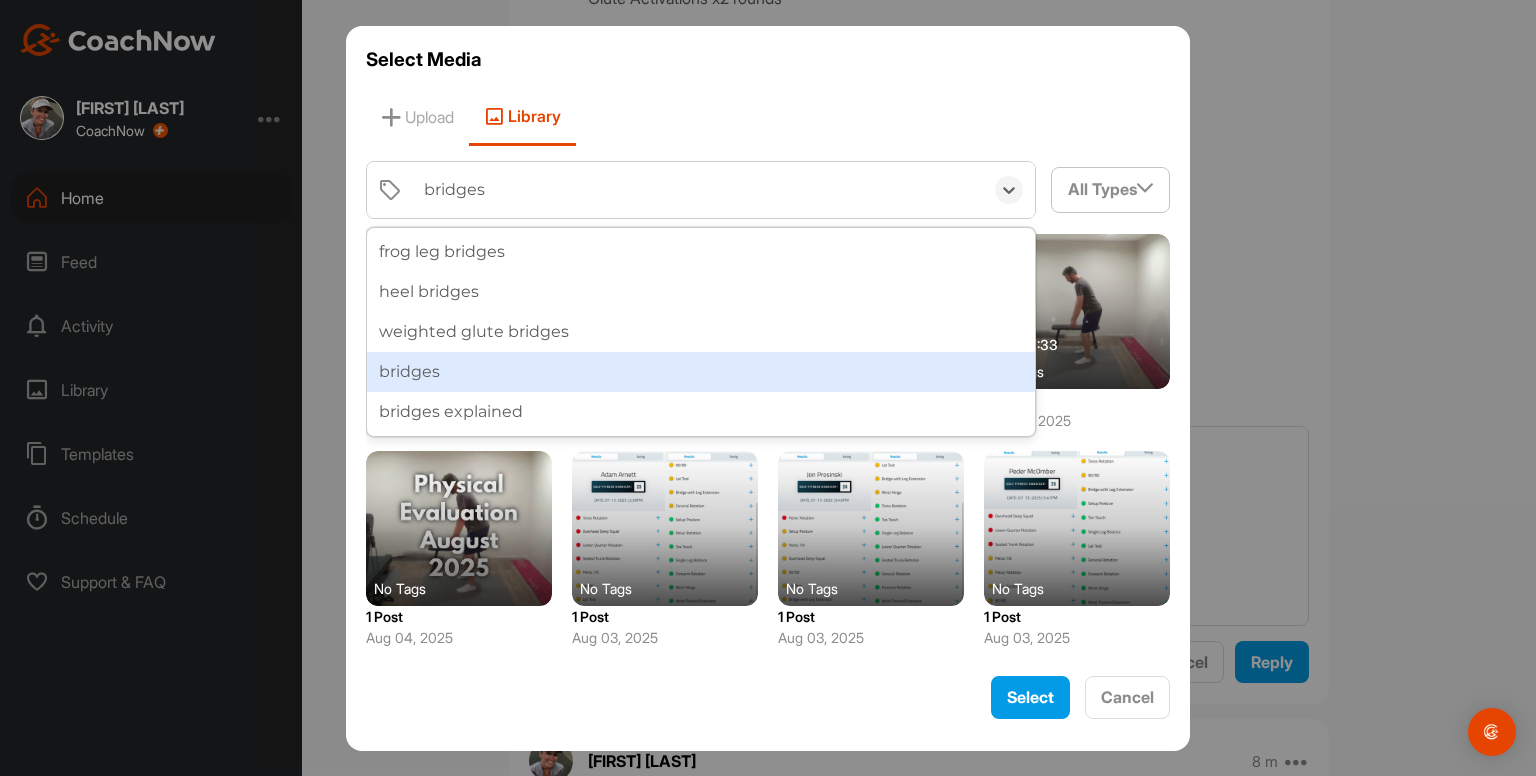 click on "bridges" at bounding box center [701, 372] 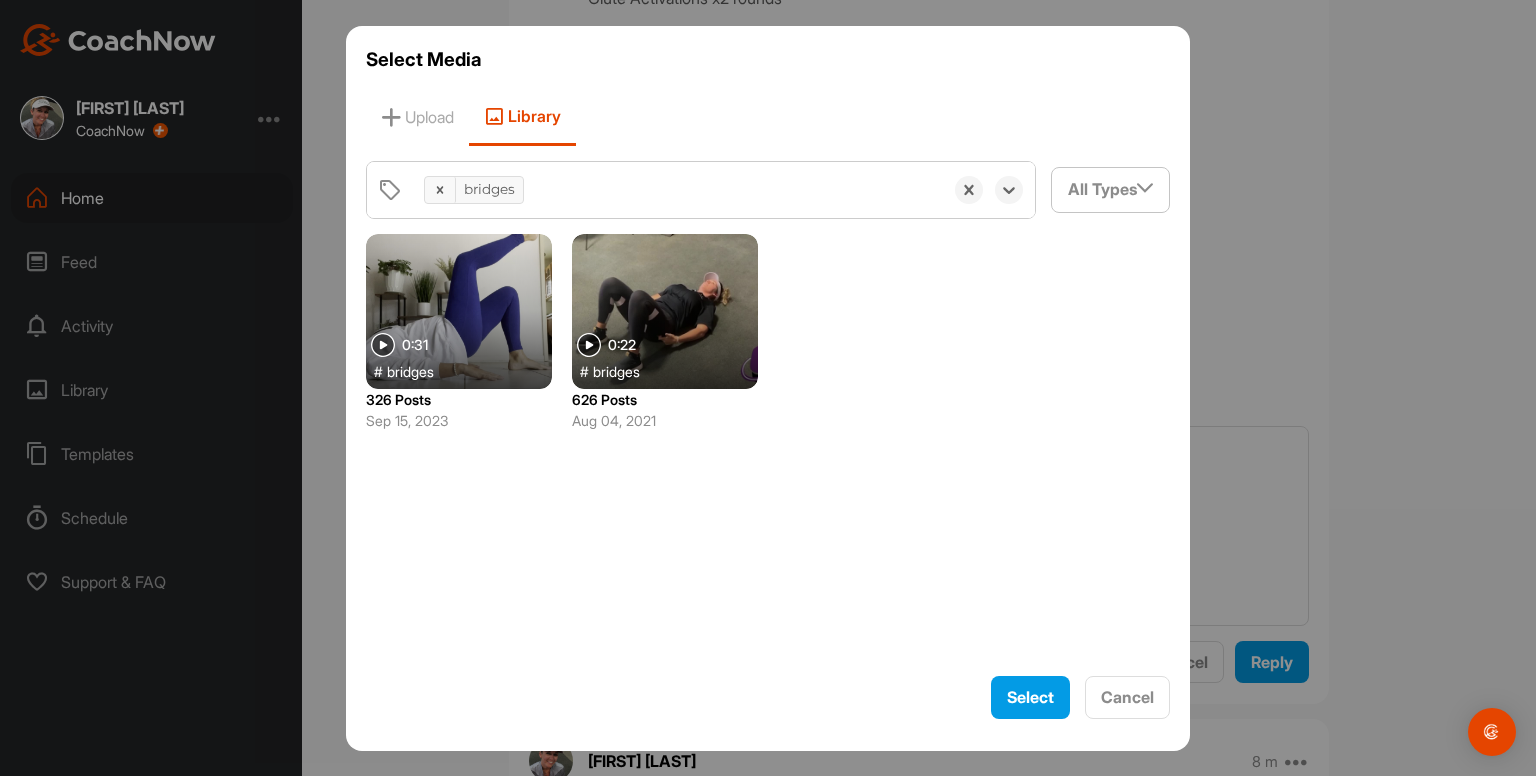 click at bounding box center [665, 311] 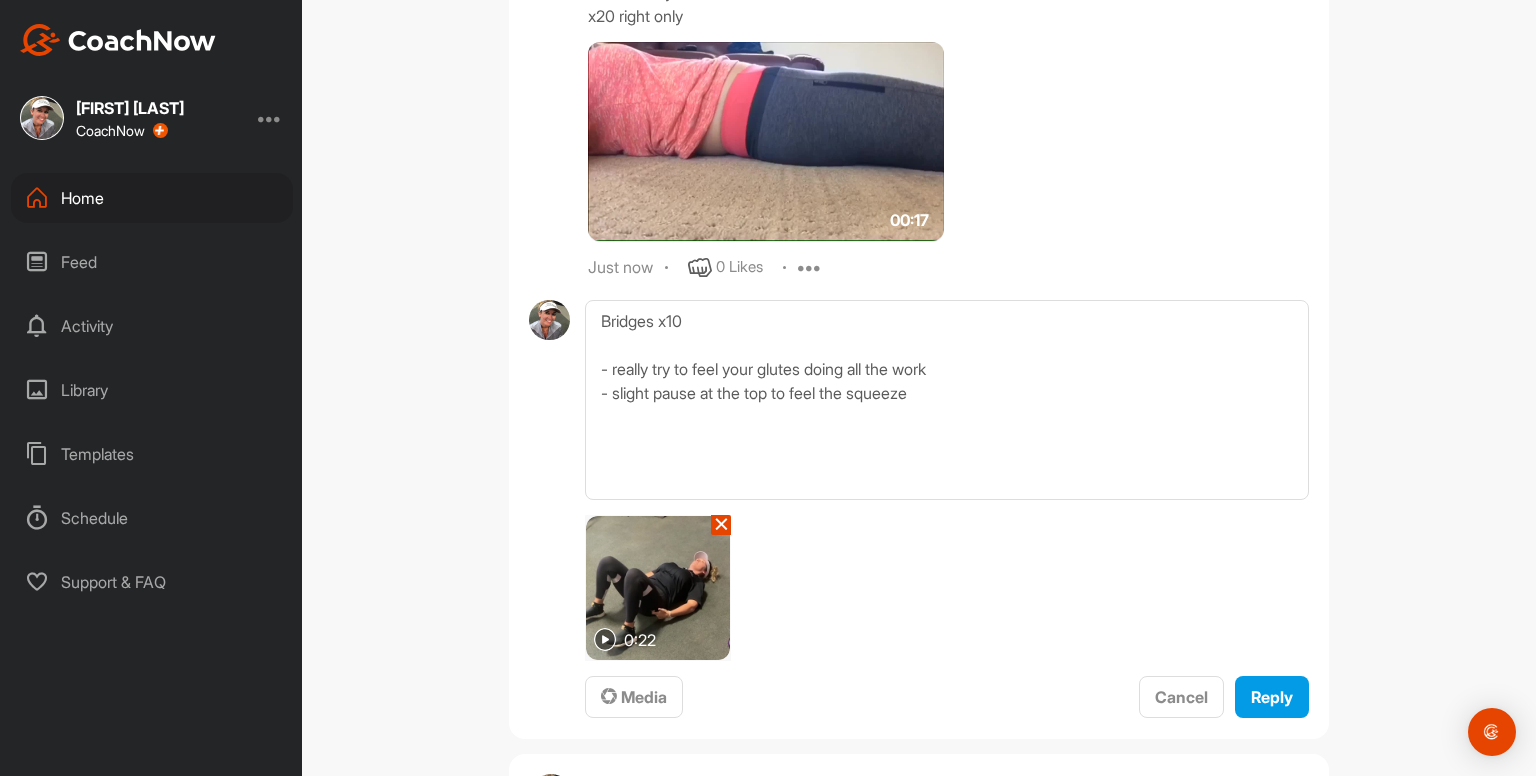 scroll, scrollTop: 5741, scrollLeft: 0, axis: vertical 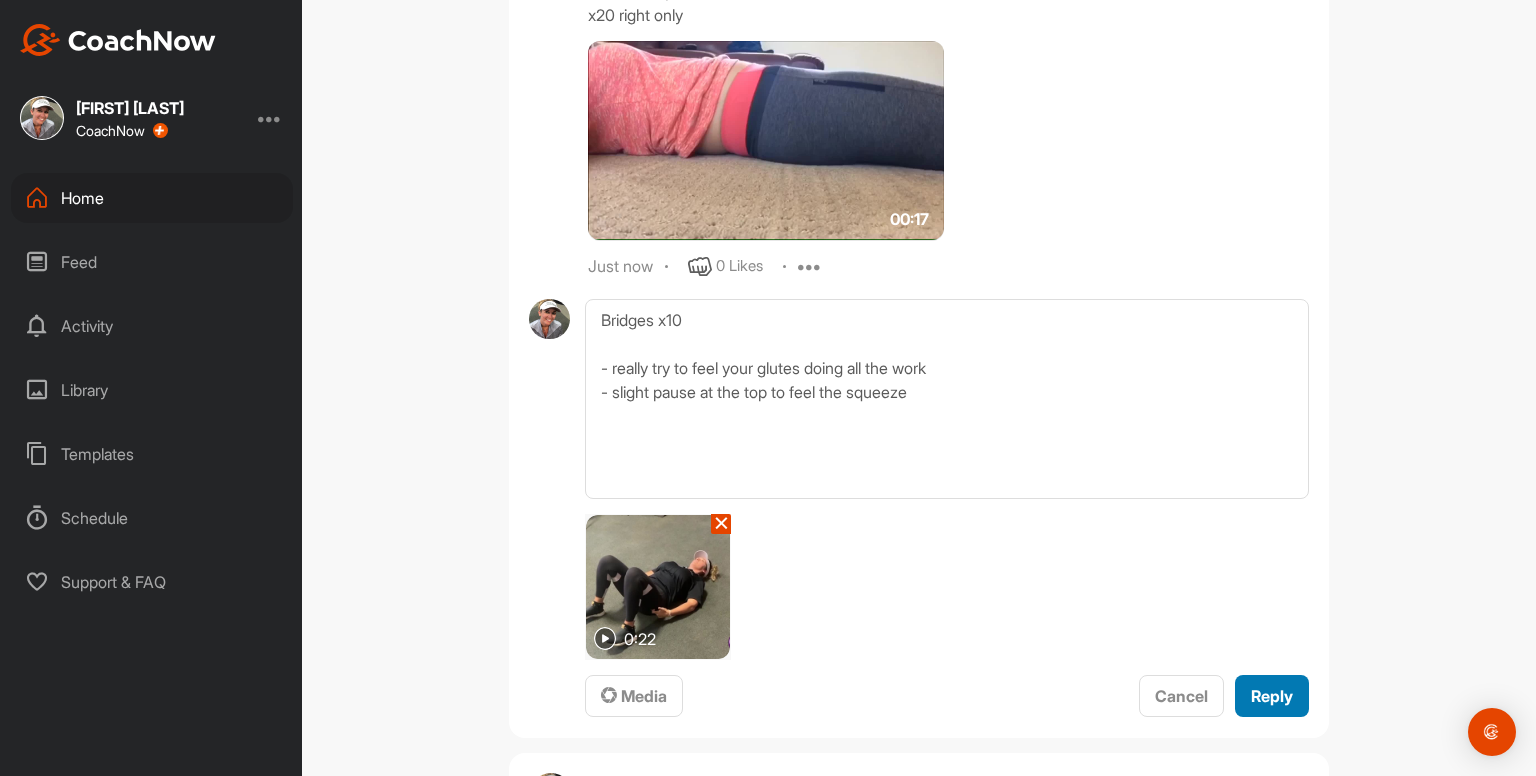 click on "Reply" at bounding box center (1272, 696) 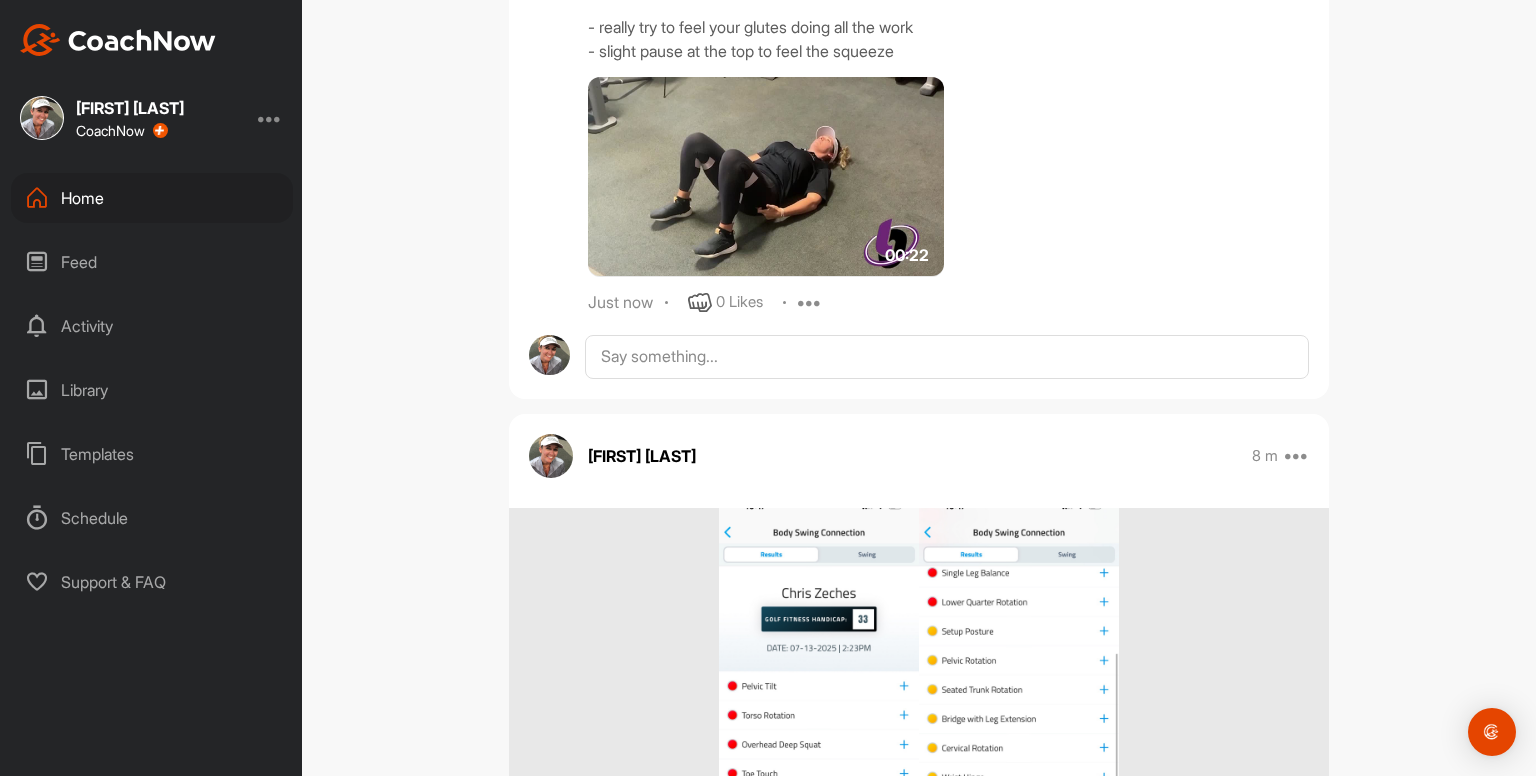 scroll, scrollTop: 6146, scrollLeft: 0, axis: vertical 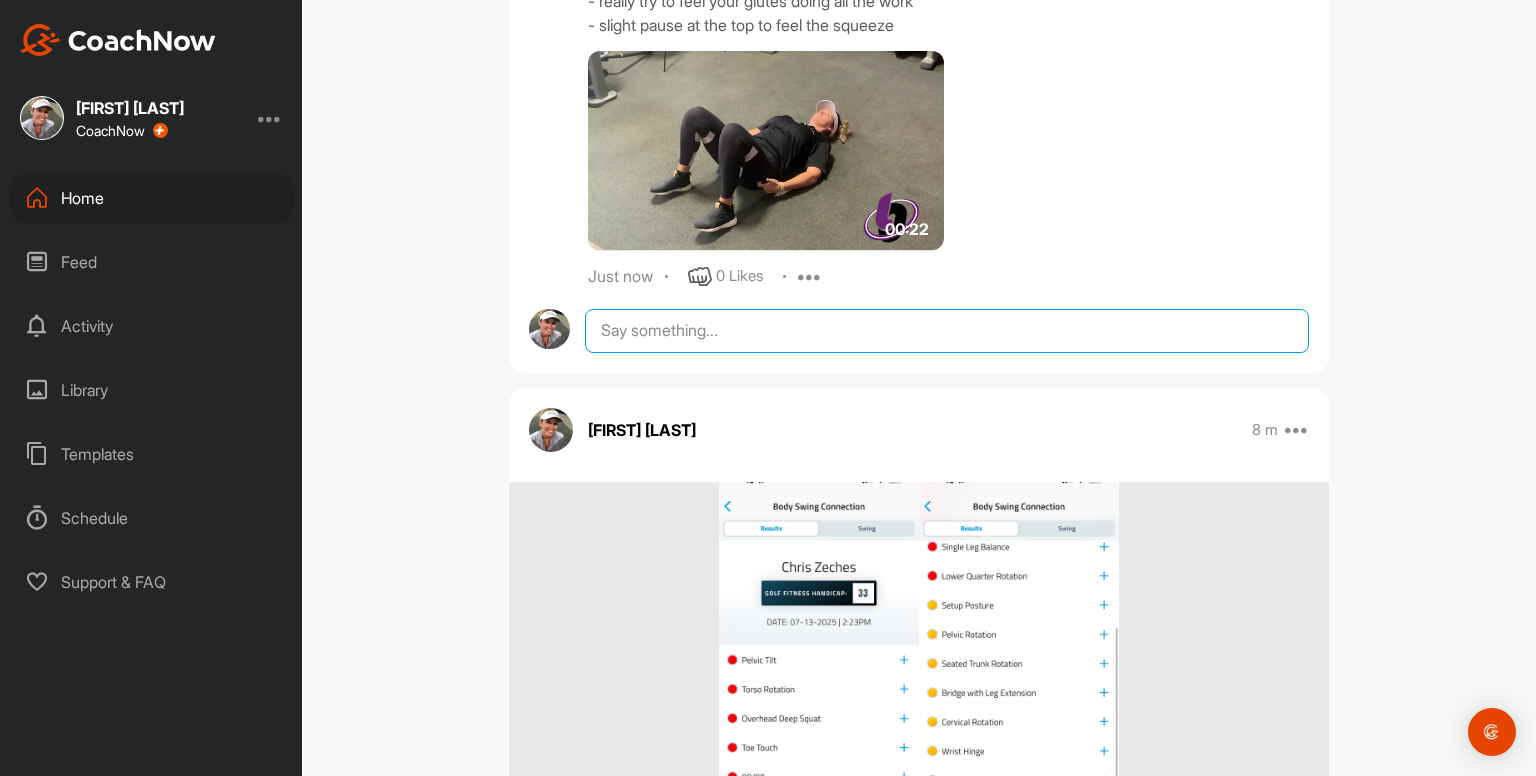 click at bounding box center [947, 331] 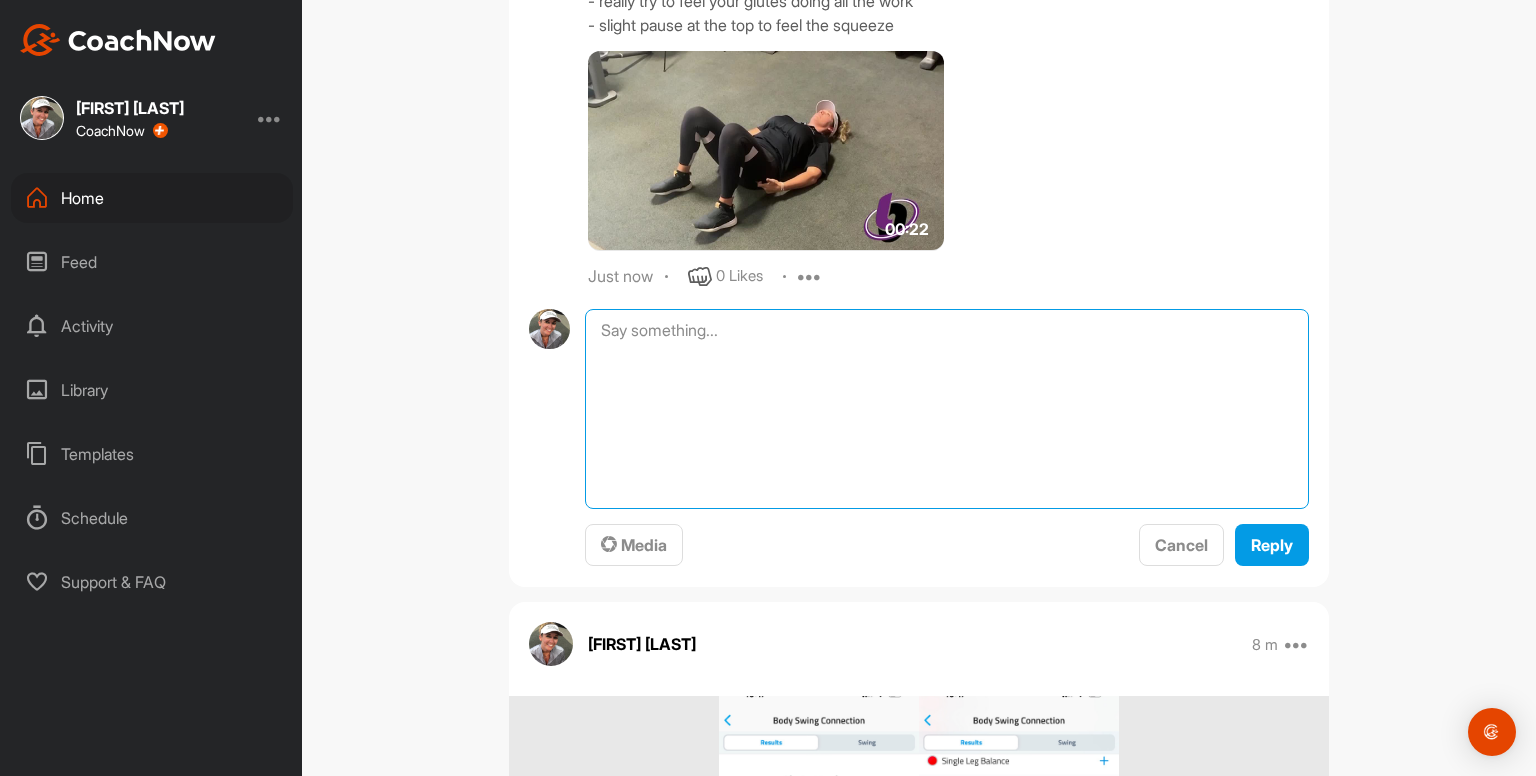 paste on "Bird Dogs 2 x 10
- right arm / left leg x10
- left arm / right leg x10
Repeat
- keep back completely straight the whole time
- should feel glute and core controlling movement
00:19media
58 m
0 Likes
avatar
Kayleigh franklin
Dead Bugs 2 x 10
- right arm / left leg
- left arm / right leg
Repeat
- keep whole of back on the floor the whole time
- keep opposite limbs pressing into roller" 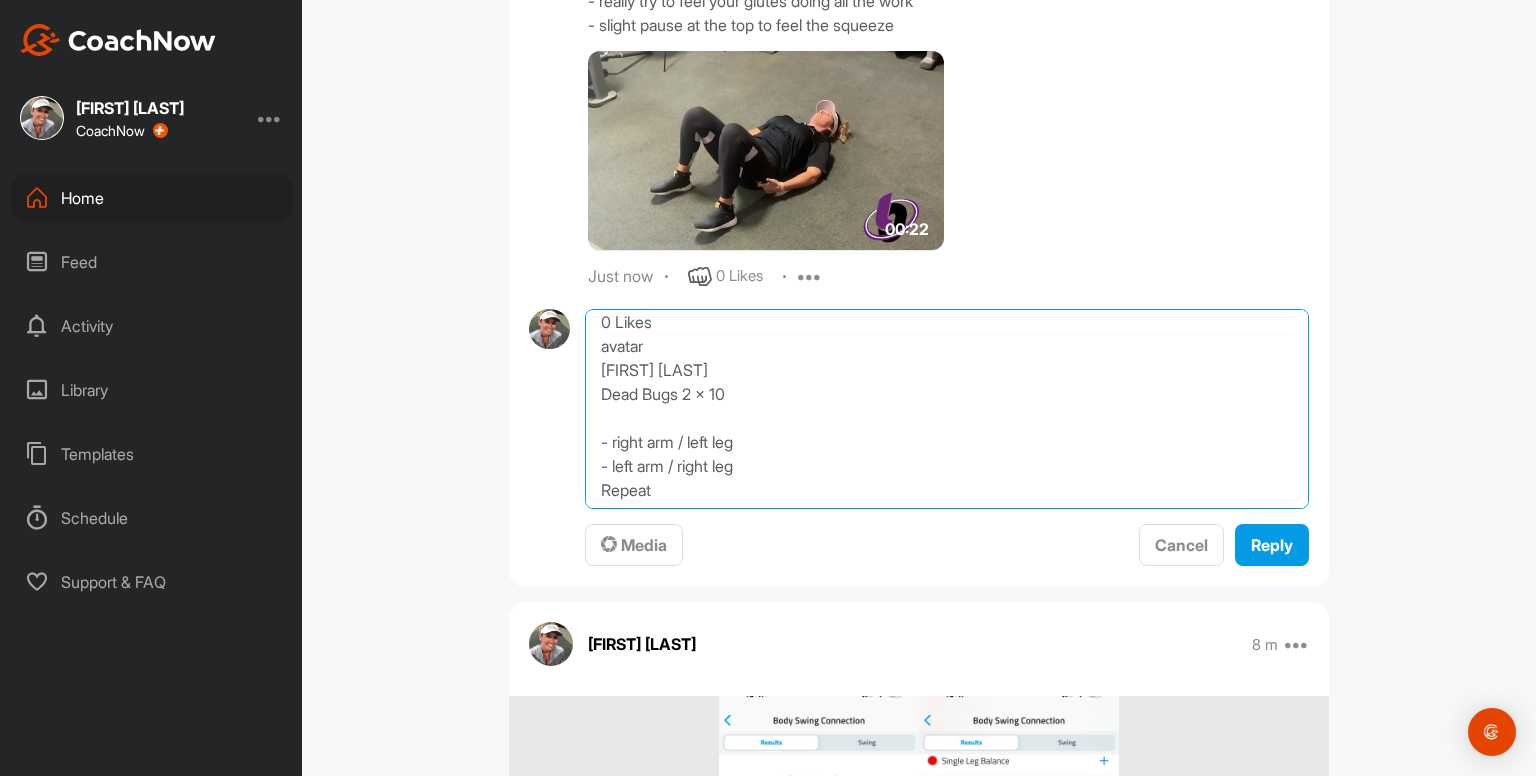 scroll, scrollTop: 149, scrollLeft: 0, axis: vertical 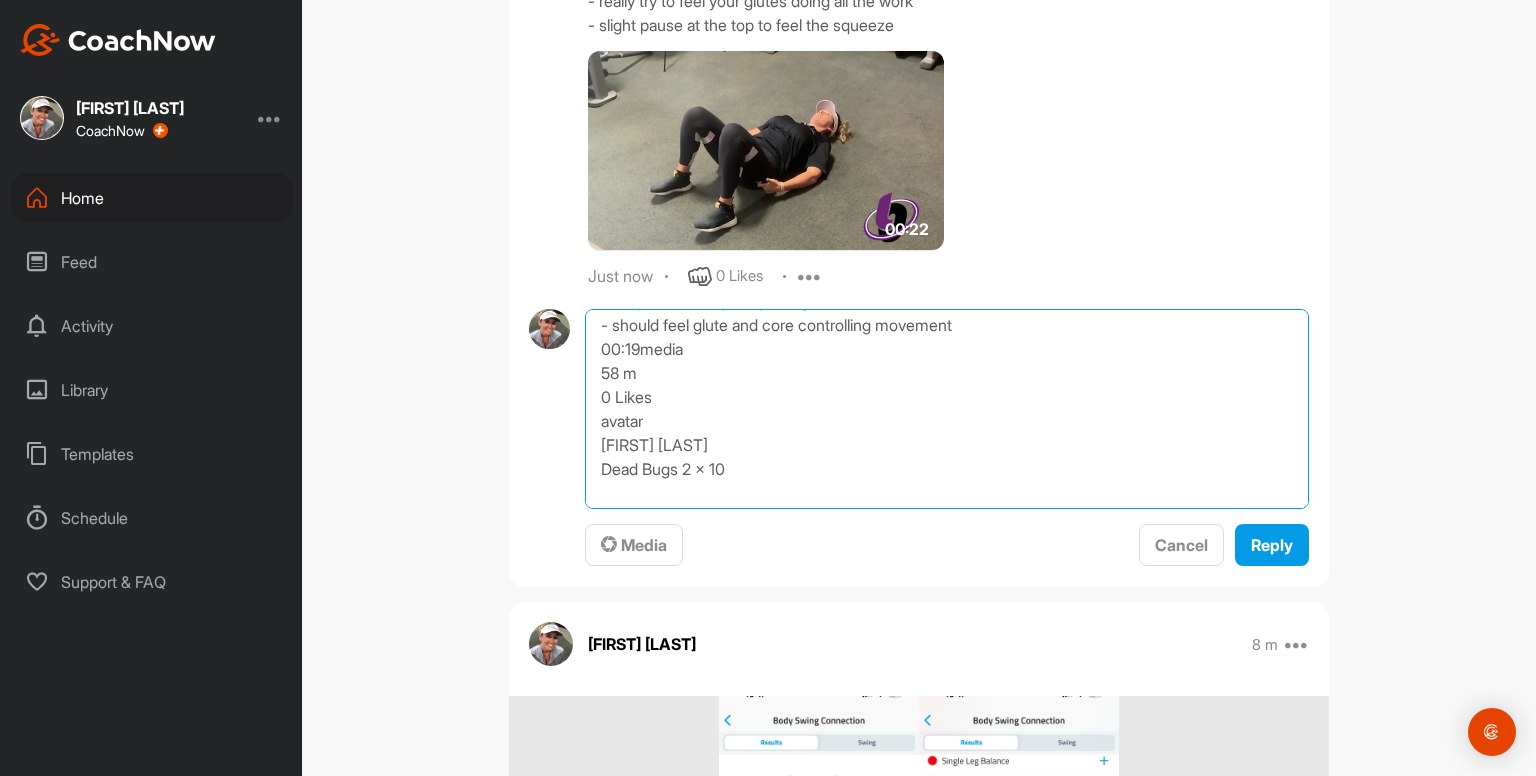 drag, startPoint x: 942, startPoint y: 524, endPoint x: 578, endPoint y: 381, distance: 391.08182 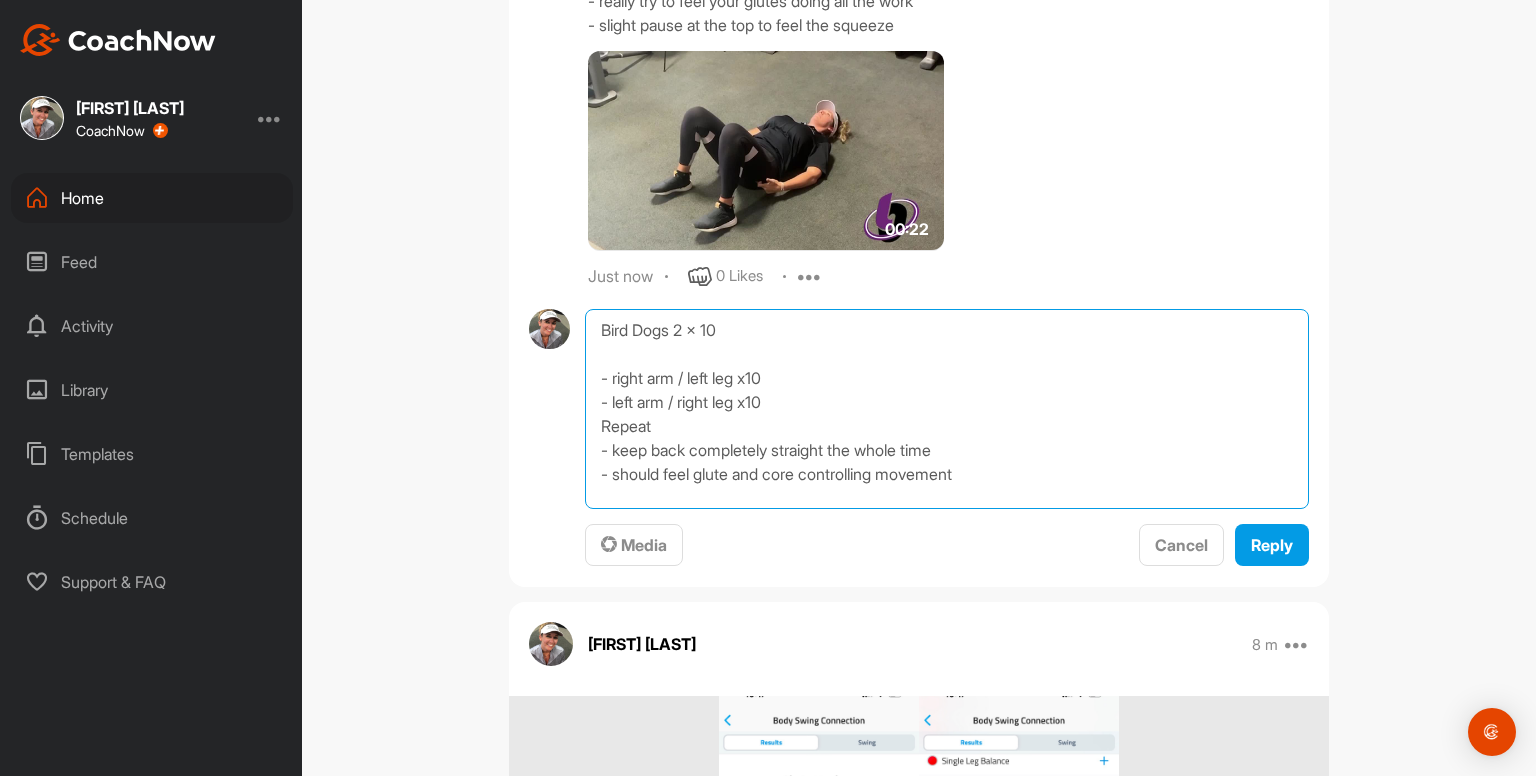 scroll, scrollTop: 0, scrollLeft: 0, axis: both 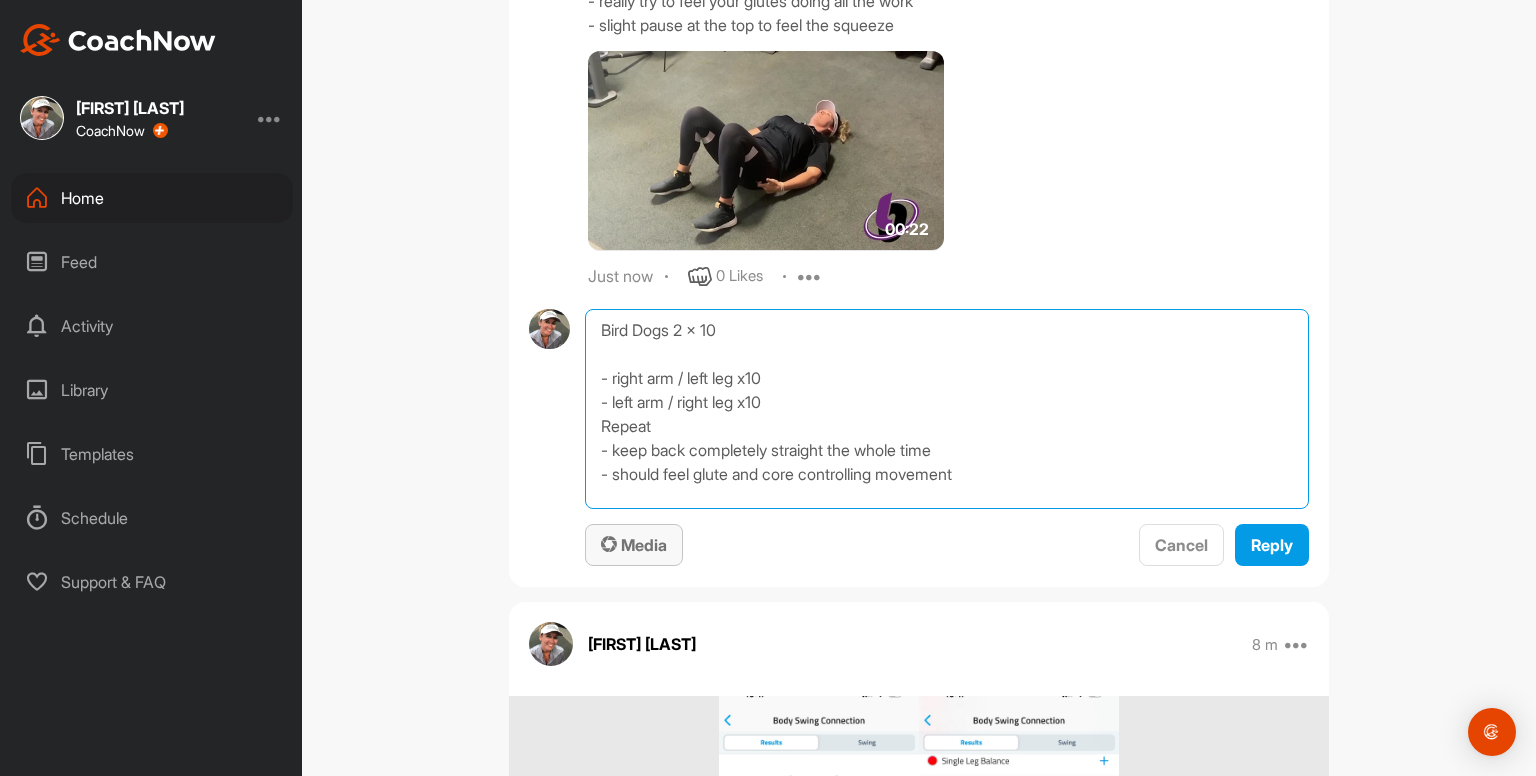 type on "Bird Dogs 2 x 10
- right arm / left leg x10
- left arm / right leg x10
Repeat
- keep back completely straight the whole time
- should feel glute and core controlling movement" 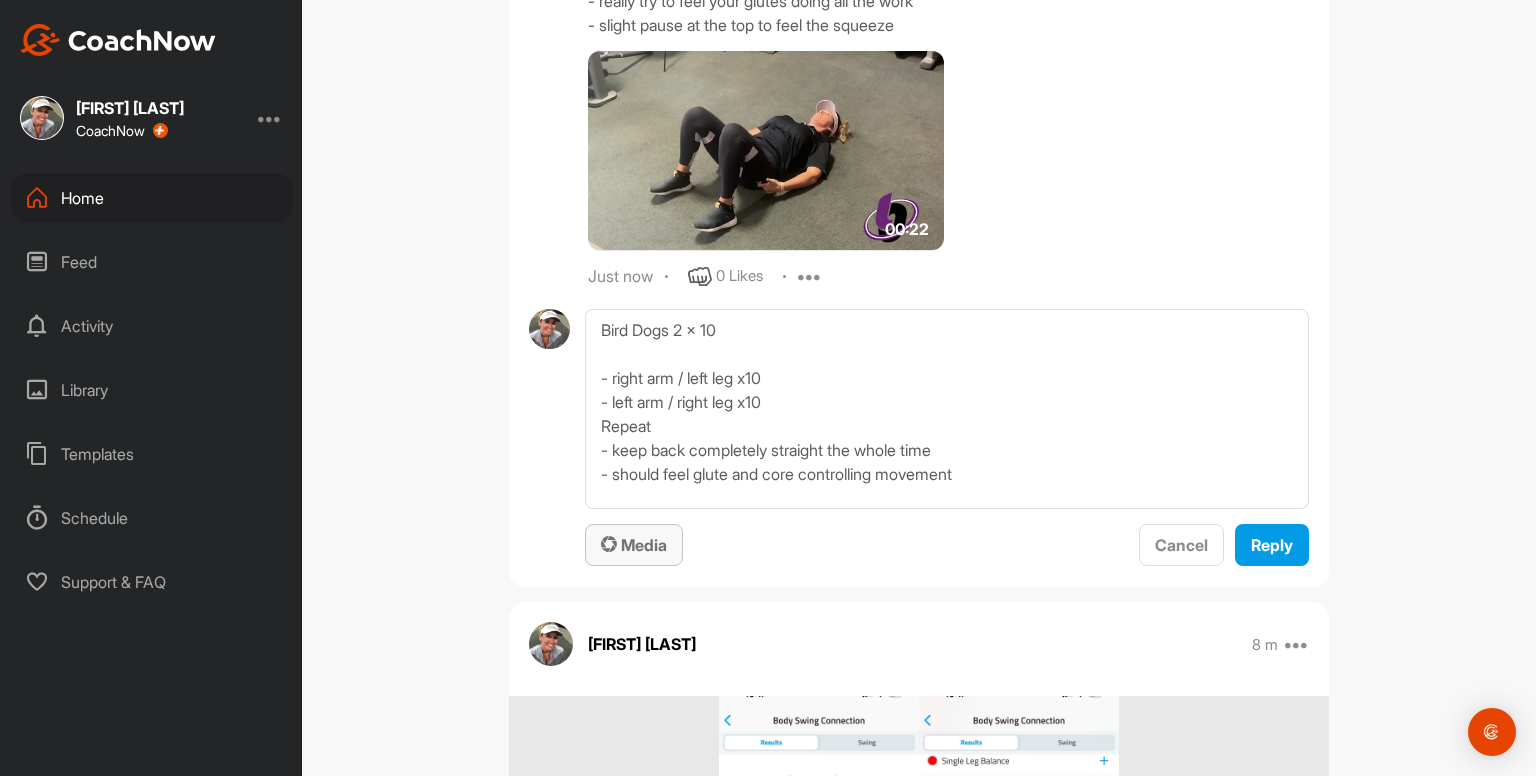 click on "Media" at bounding box center [634, 545] 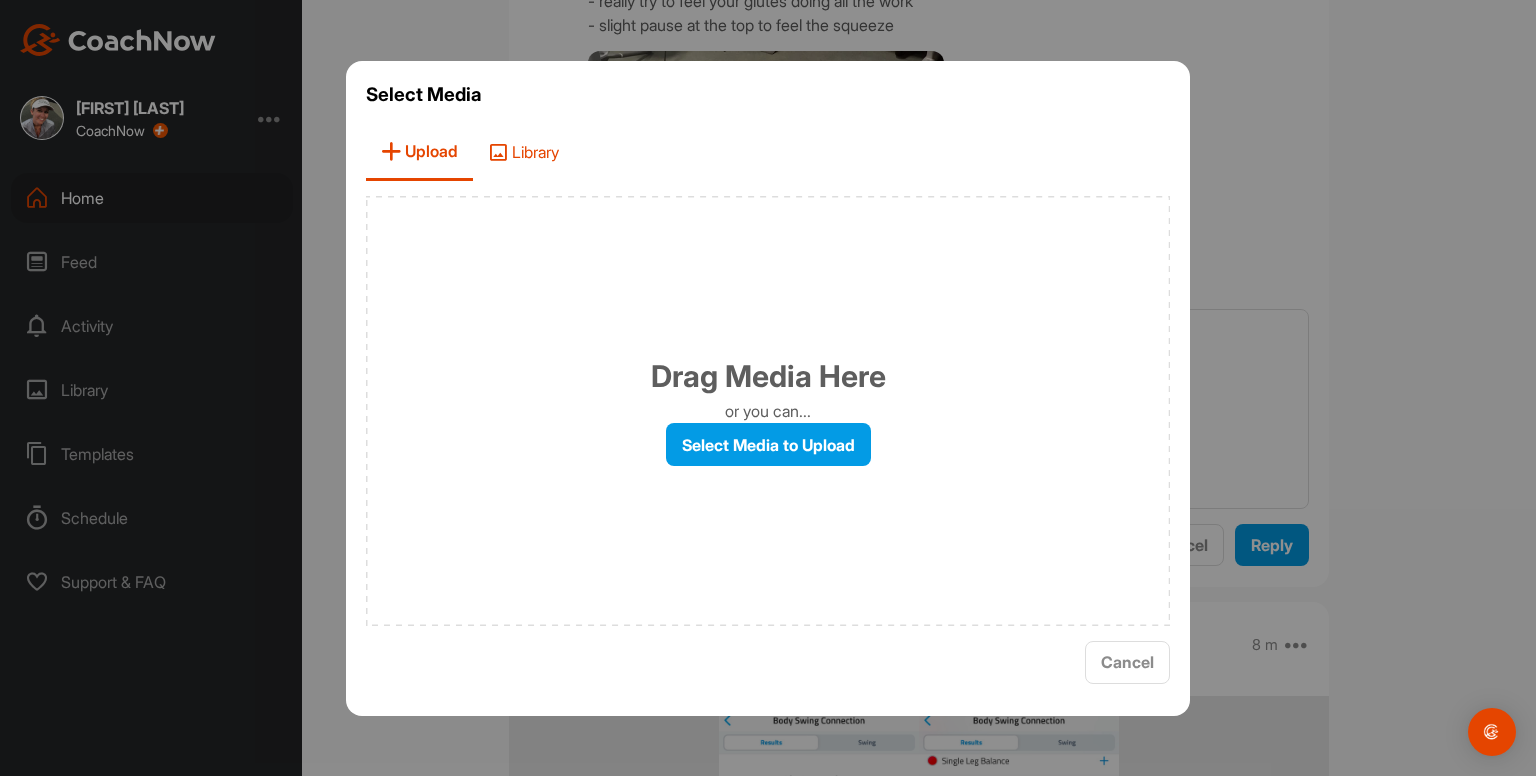 click on "Library" at bounding box center [523, 152] 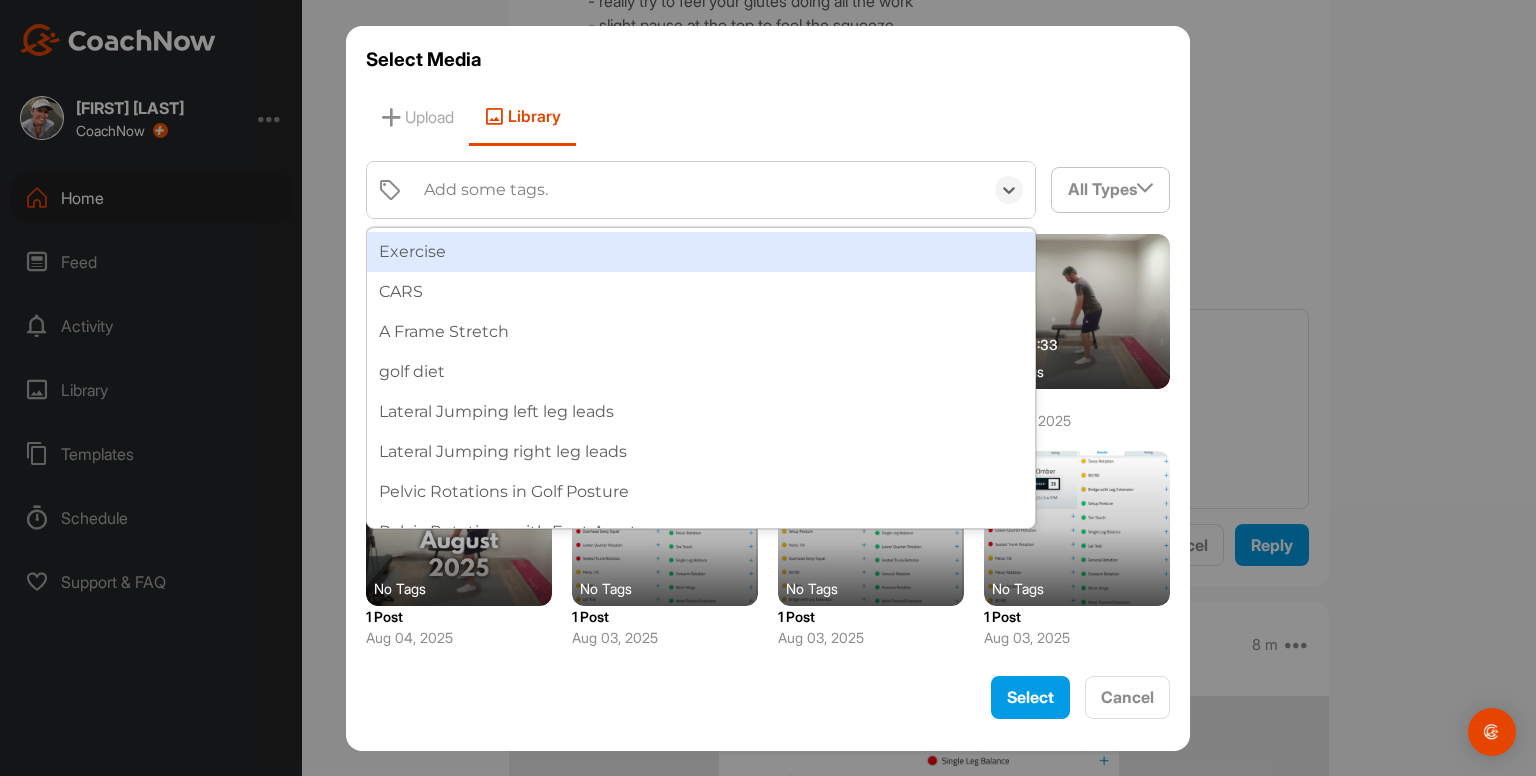 click on "Add some tags." at bounding box center (486, 190) 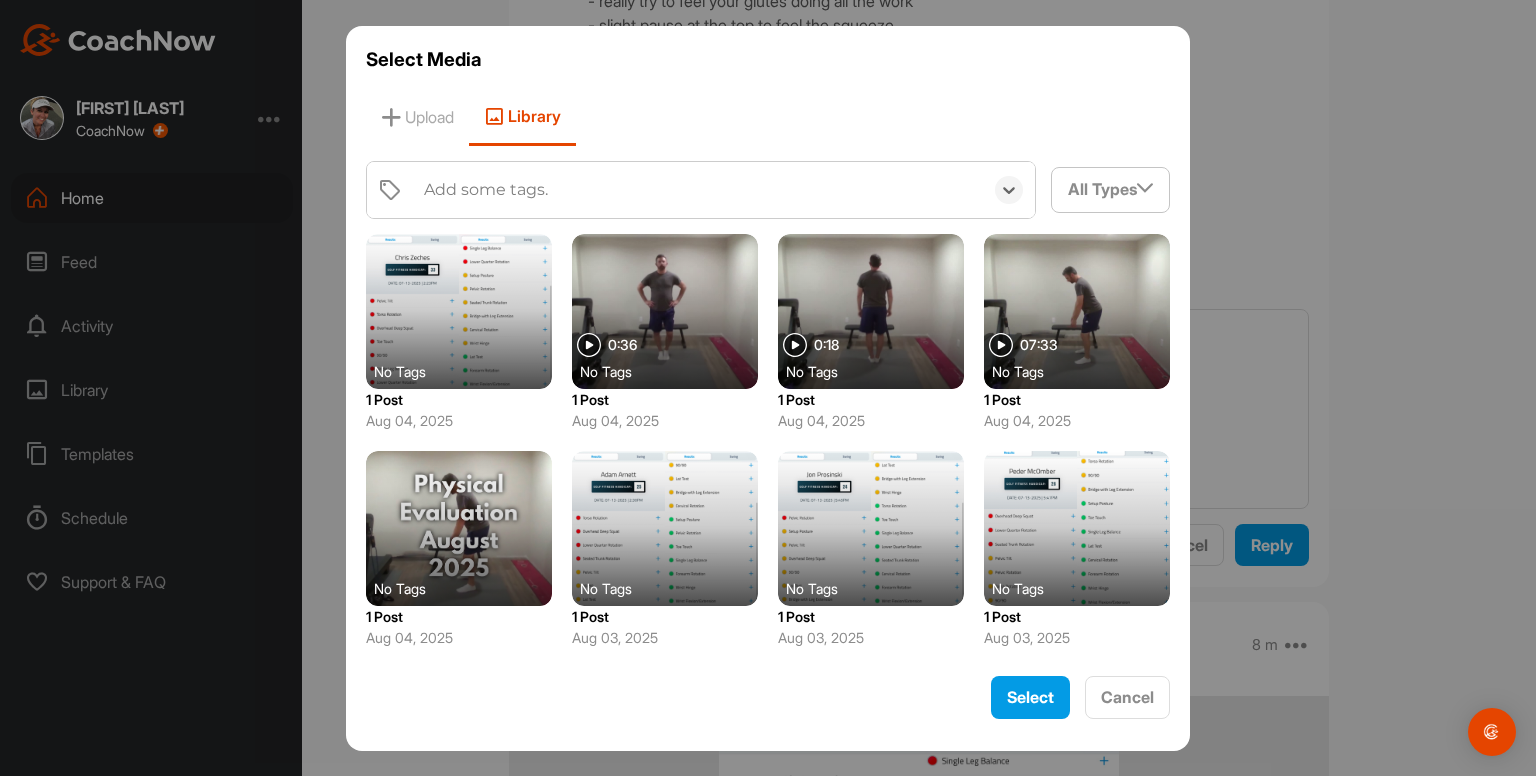 click on "Add some tags." at bounding box center (486, 190) 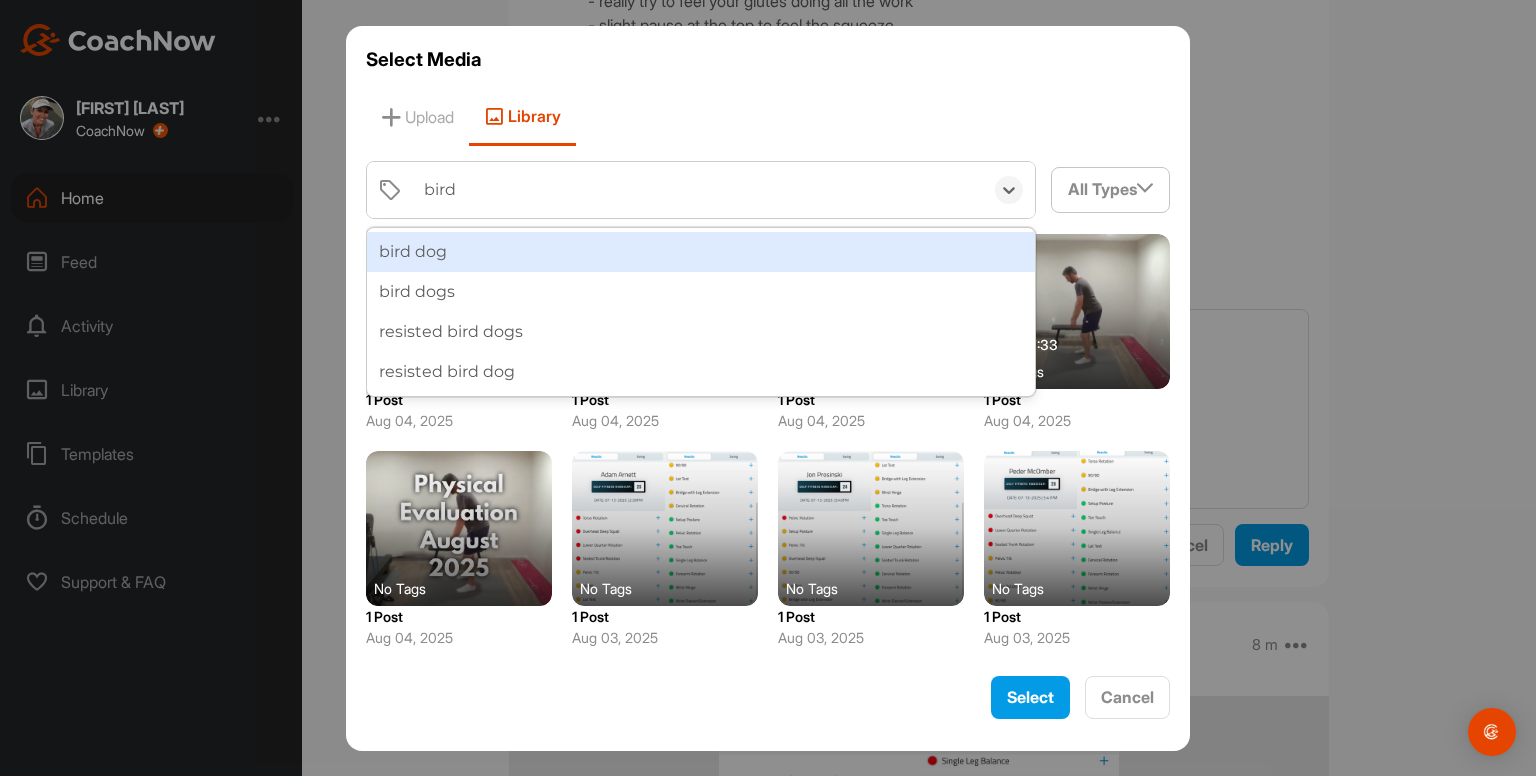 type on "bird d" 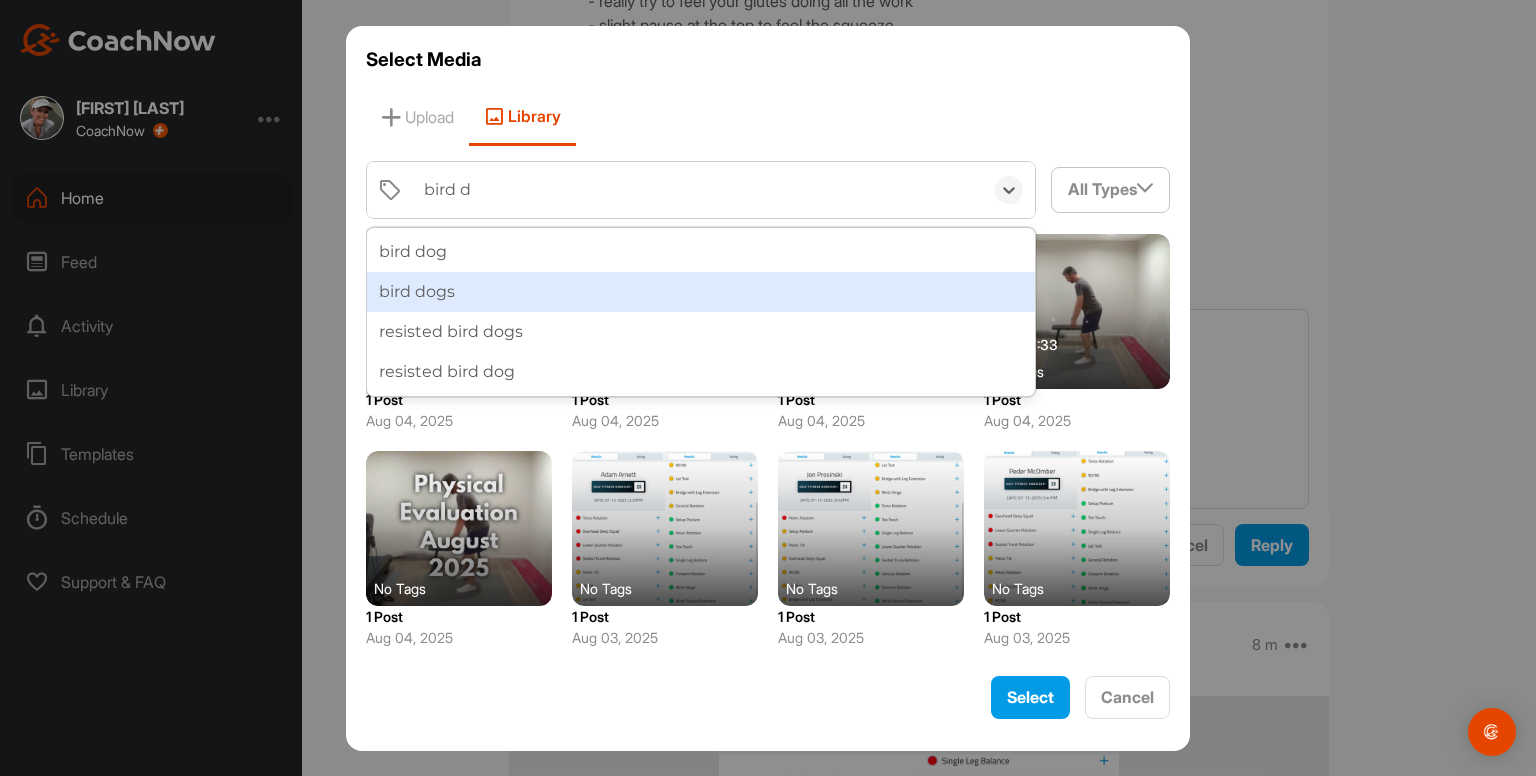 click on "bird dogs" at bounding box center [701, 292] 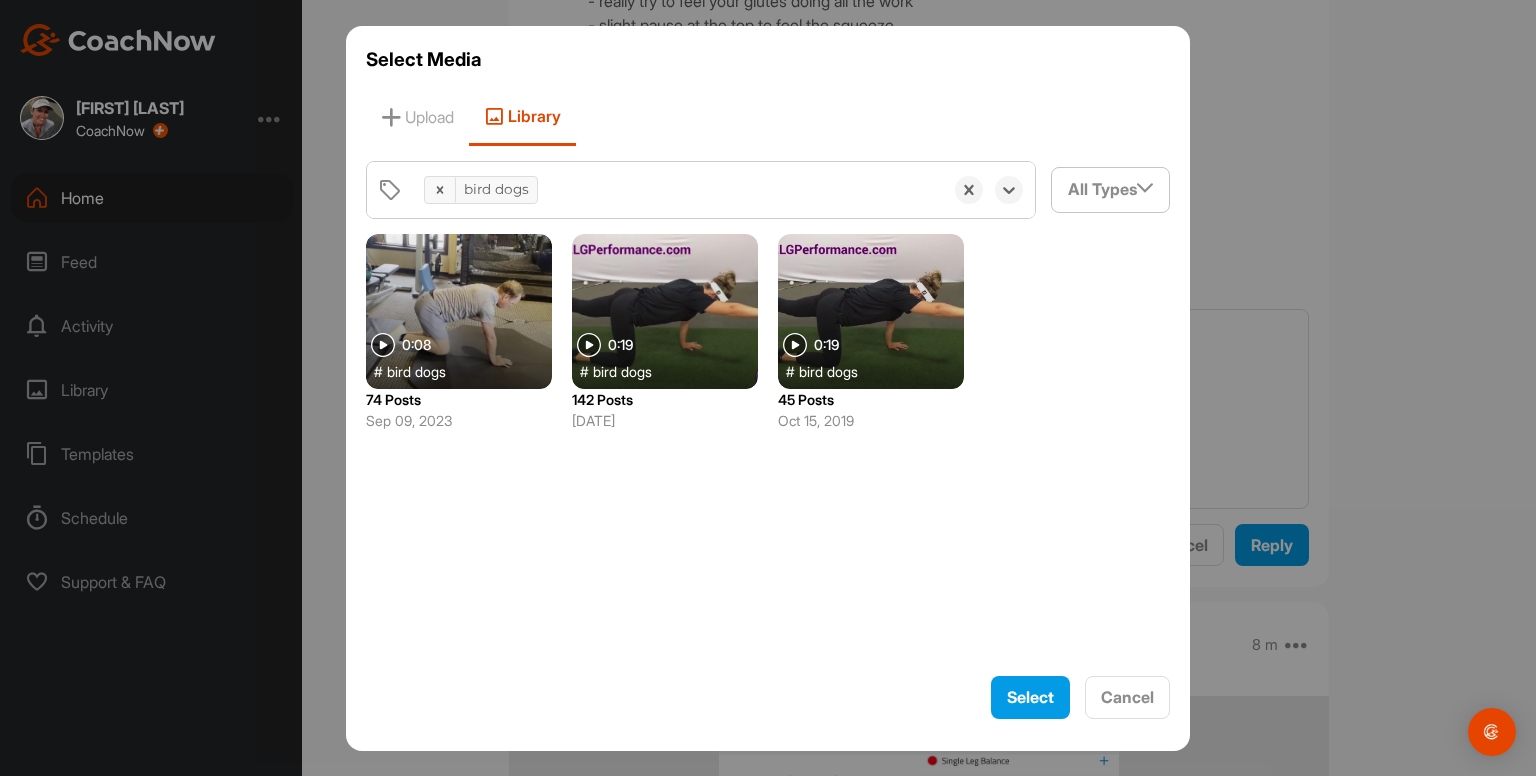 click at bounding box center [665, 311] 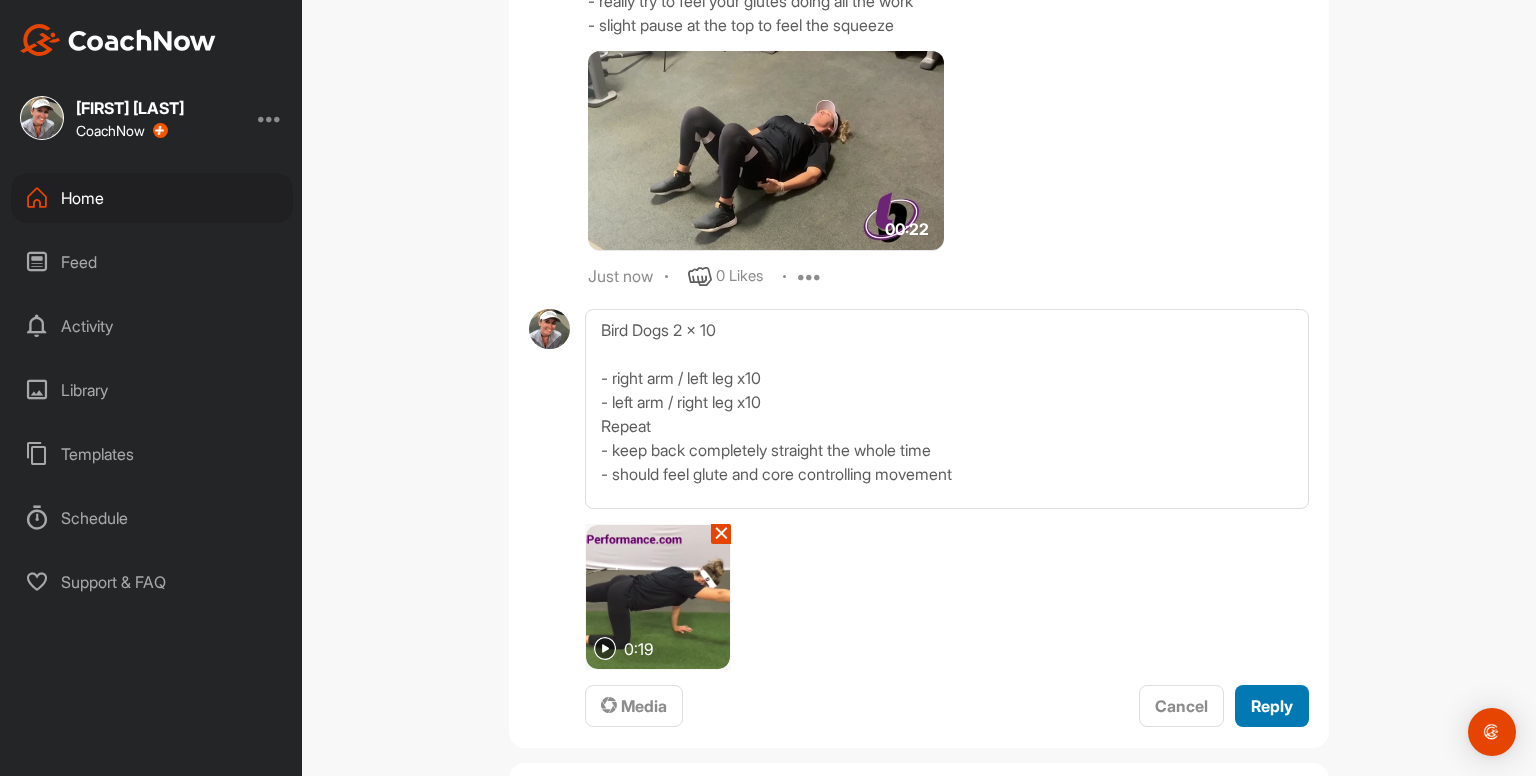 click on "Reply" at bounding box center [1272, 706] 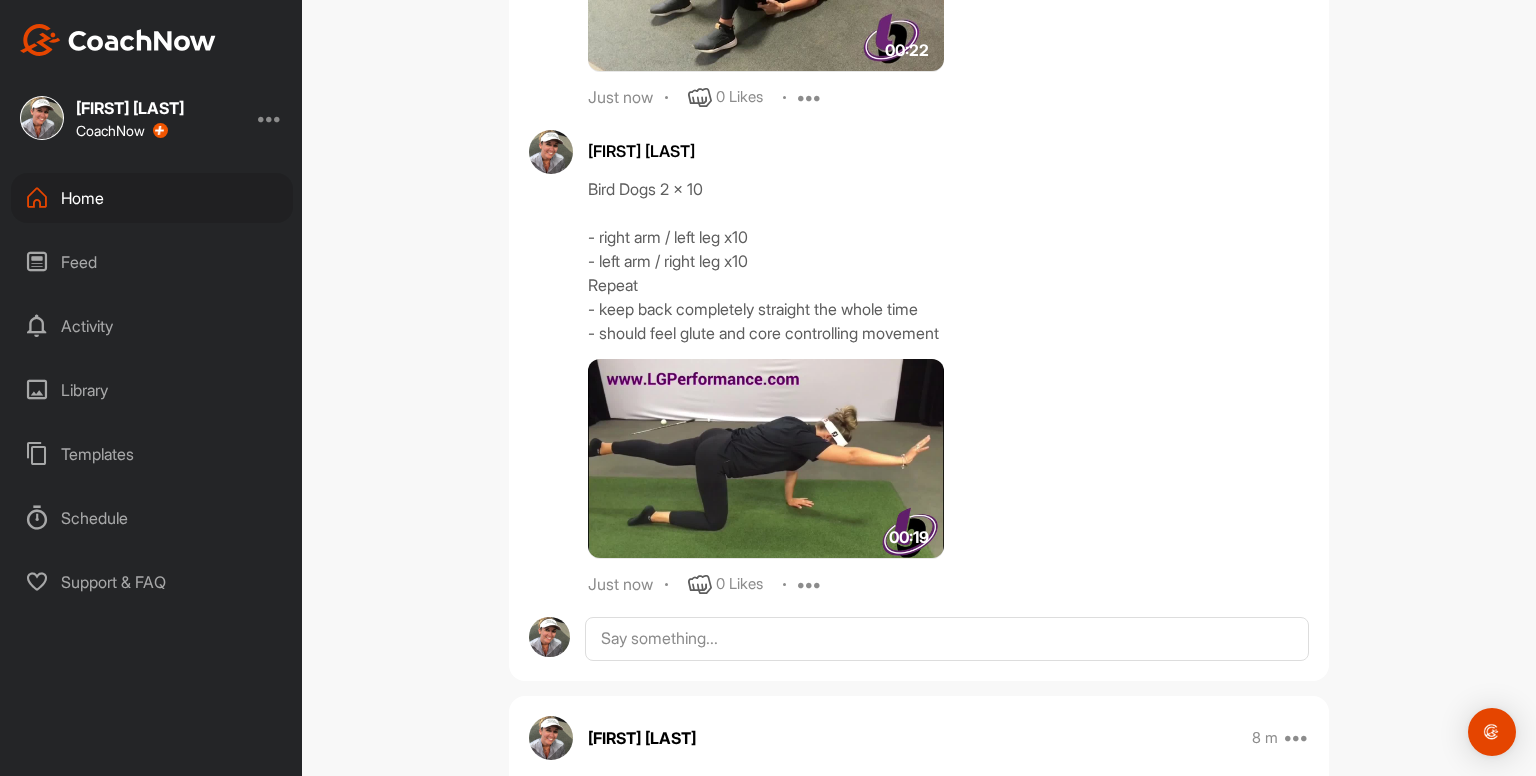 scroll, scrollTop: 6326, scrollLeft: 0, axis: vertical 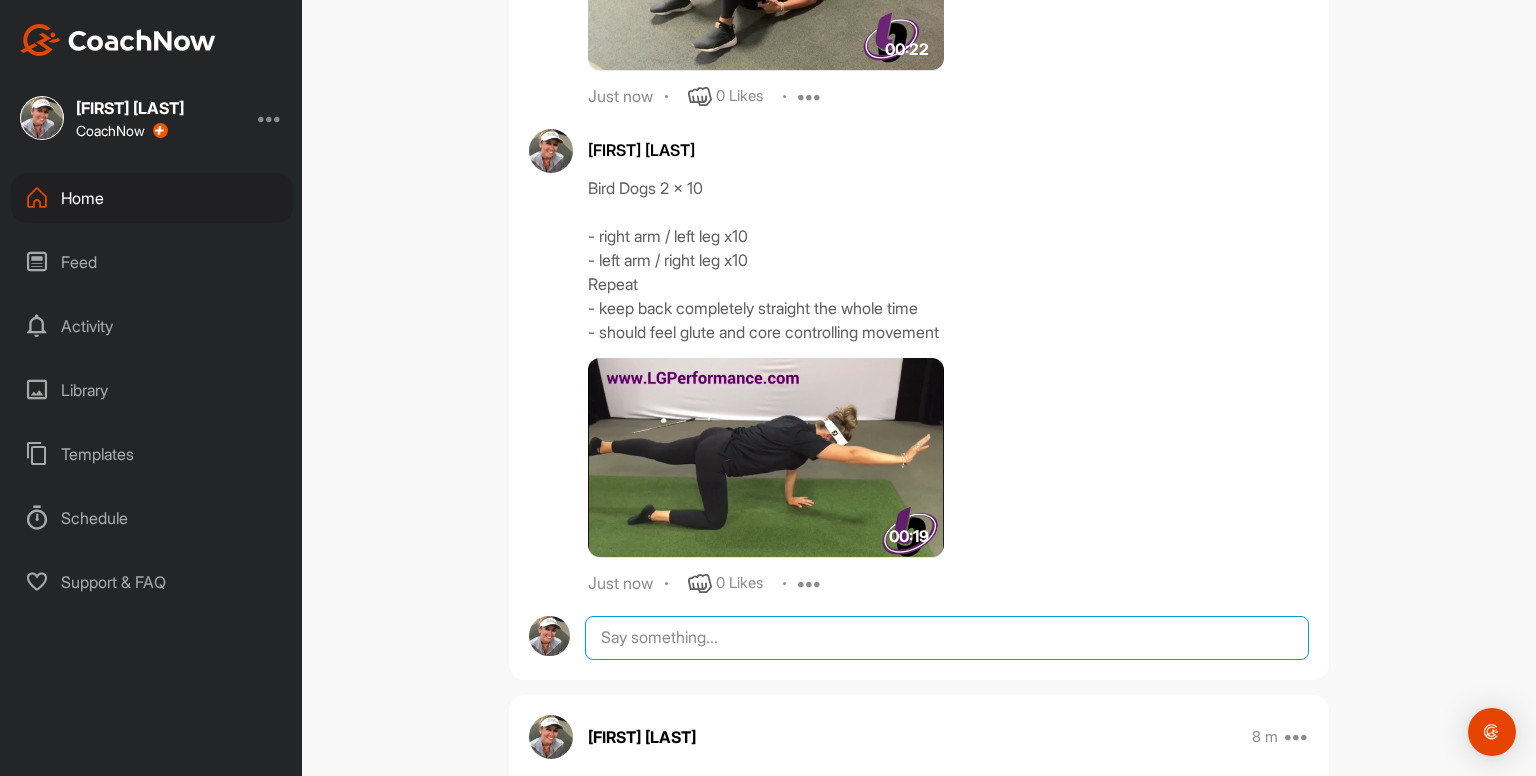 click at bounding box center (947, 638) 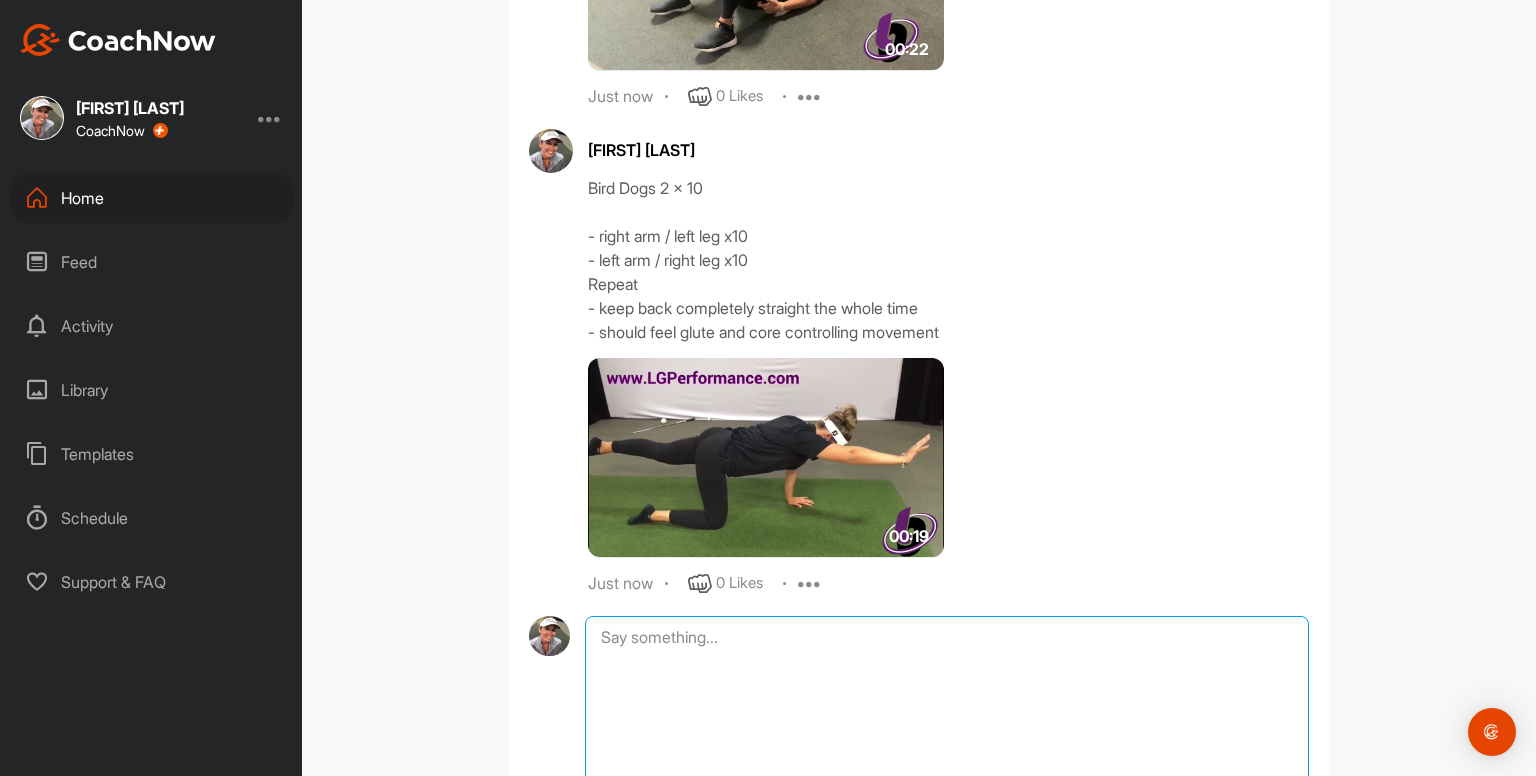 paste on "Bird Dogs 2 x 10
- right arm / left leg x10
- left arm / right leg x10
Repeat
- keep back completely straight the whole time
- should feel glute and core controlling movement
00:19media
58 m
0 Likes
avatar
Kayleigh franklin
Dead Bugs 2 x 10
- right arm / left leg
- left arm / right leg
Repeat
- keep whole of back on the floor the whole time
- keep opposite limbs pressing into roller" 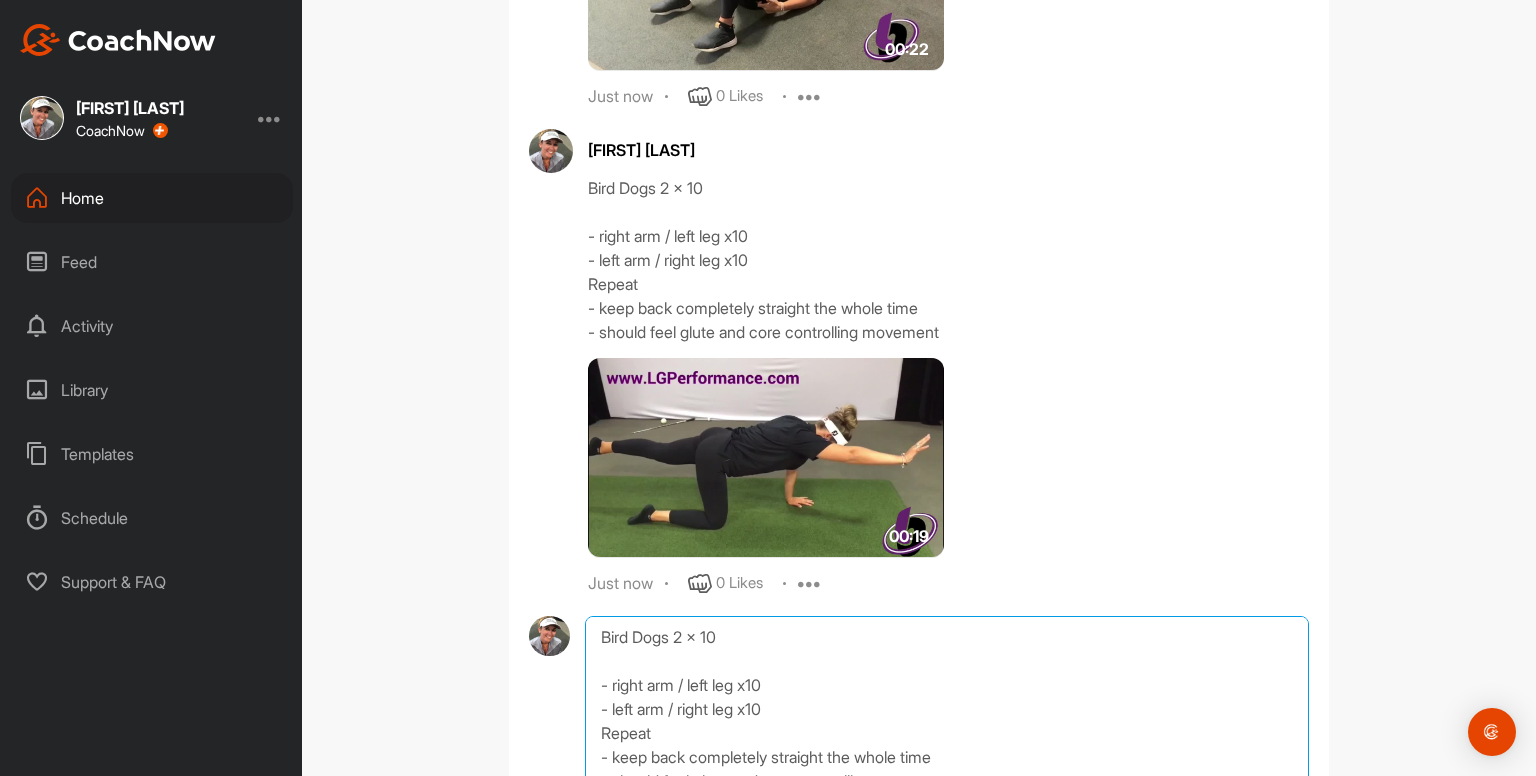 scroll, scrollTop: 264, scrollLeft: 0, axis: vertical 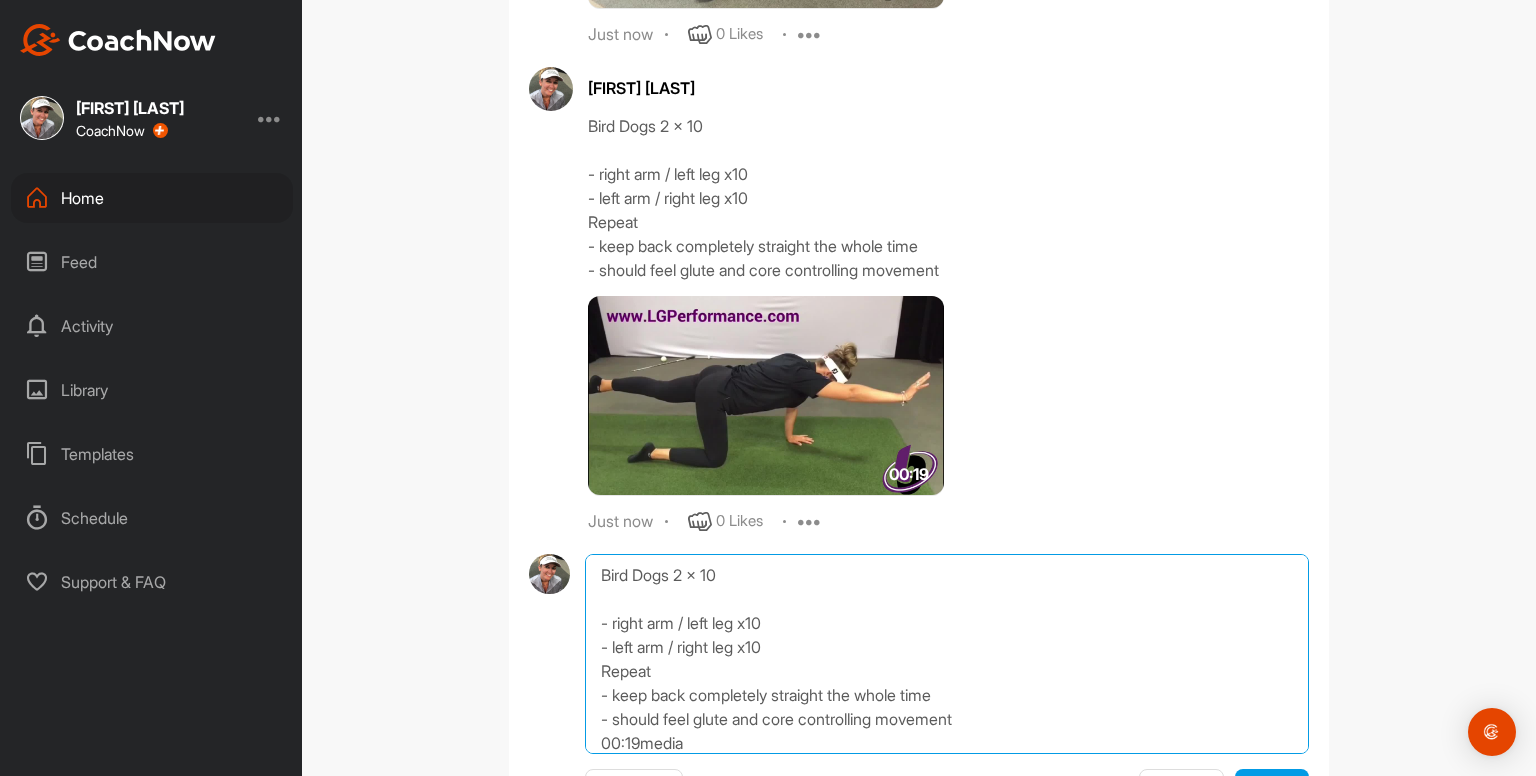 drag, startPoint x: 593, startPoint y: 620, endPoint x: 549, endPoint y: 369, distance: 254.8274 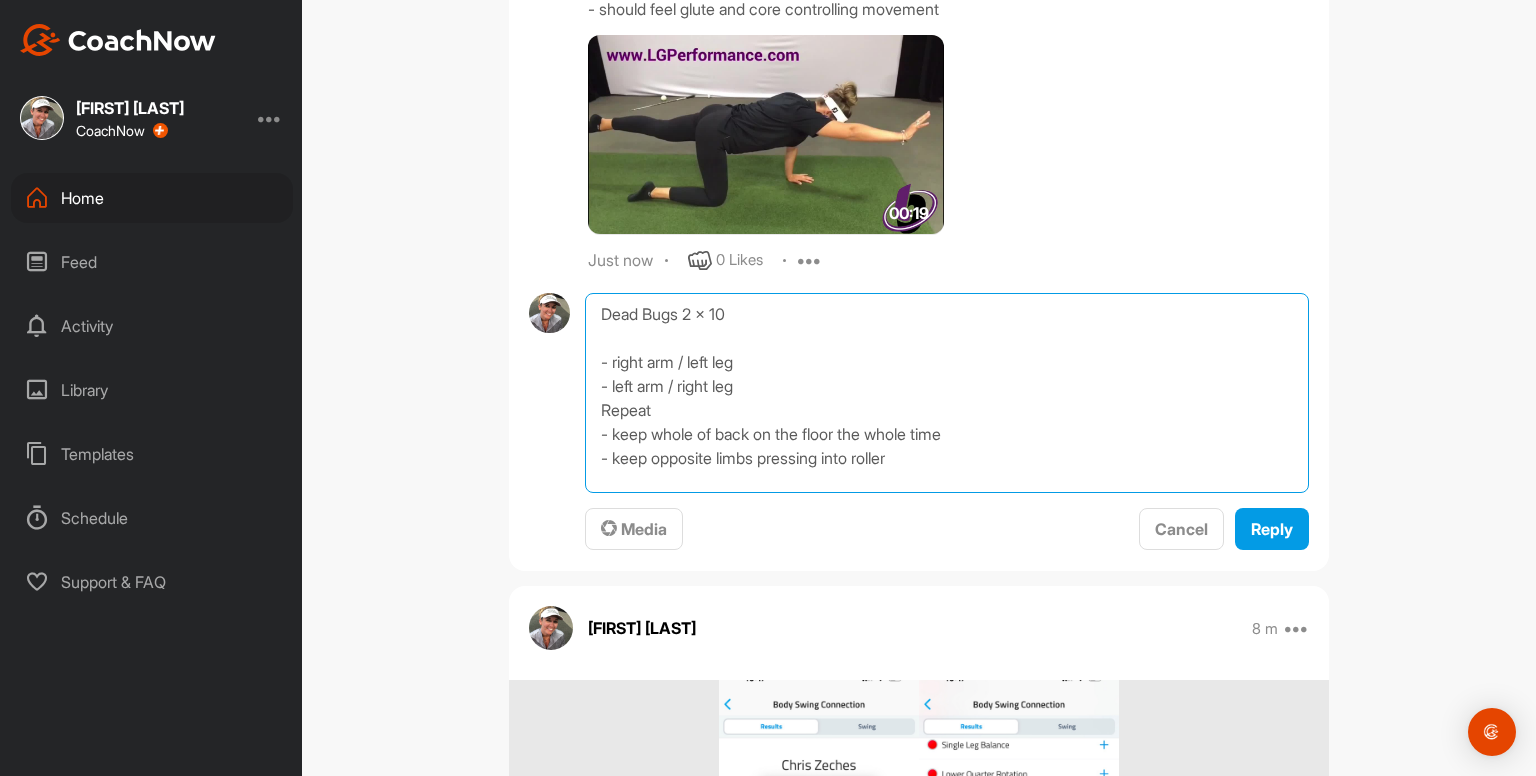 scroll, scrollTop: 6656, scrollLeft: 0, axis: vertical 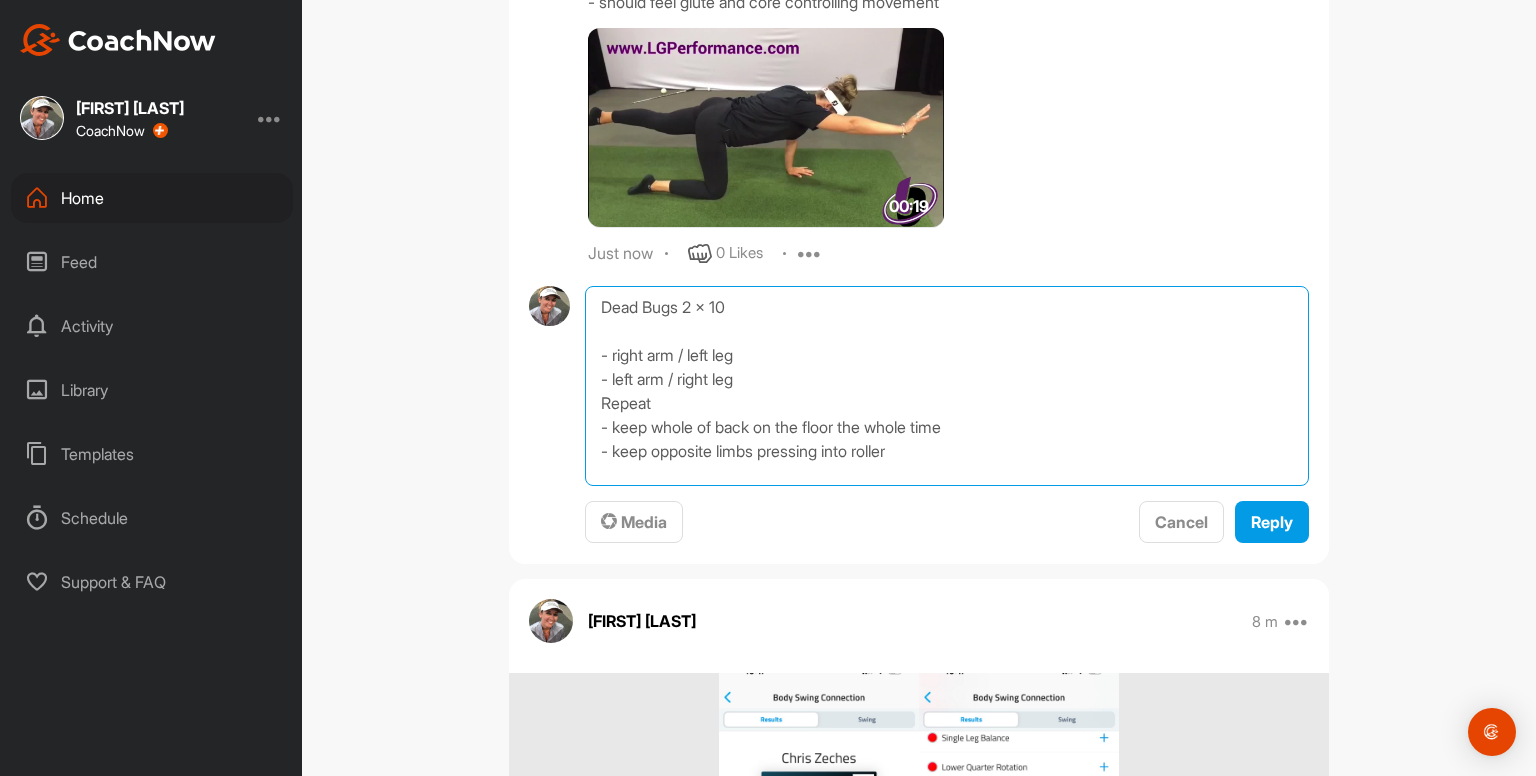 drag, startPoint x: 904, startPoint y: 476, endPoint x: 763, endPoint y: 473, distance: 141.0319 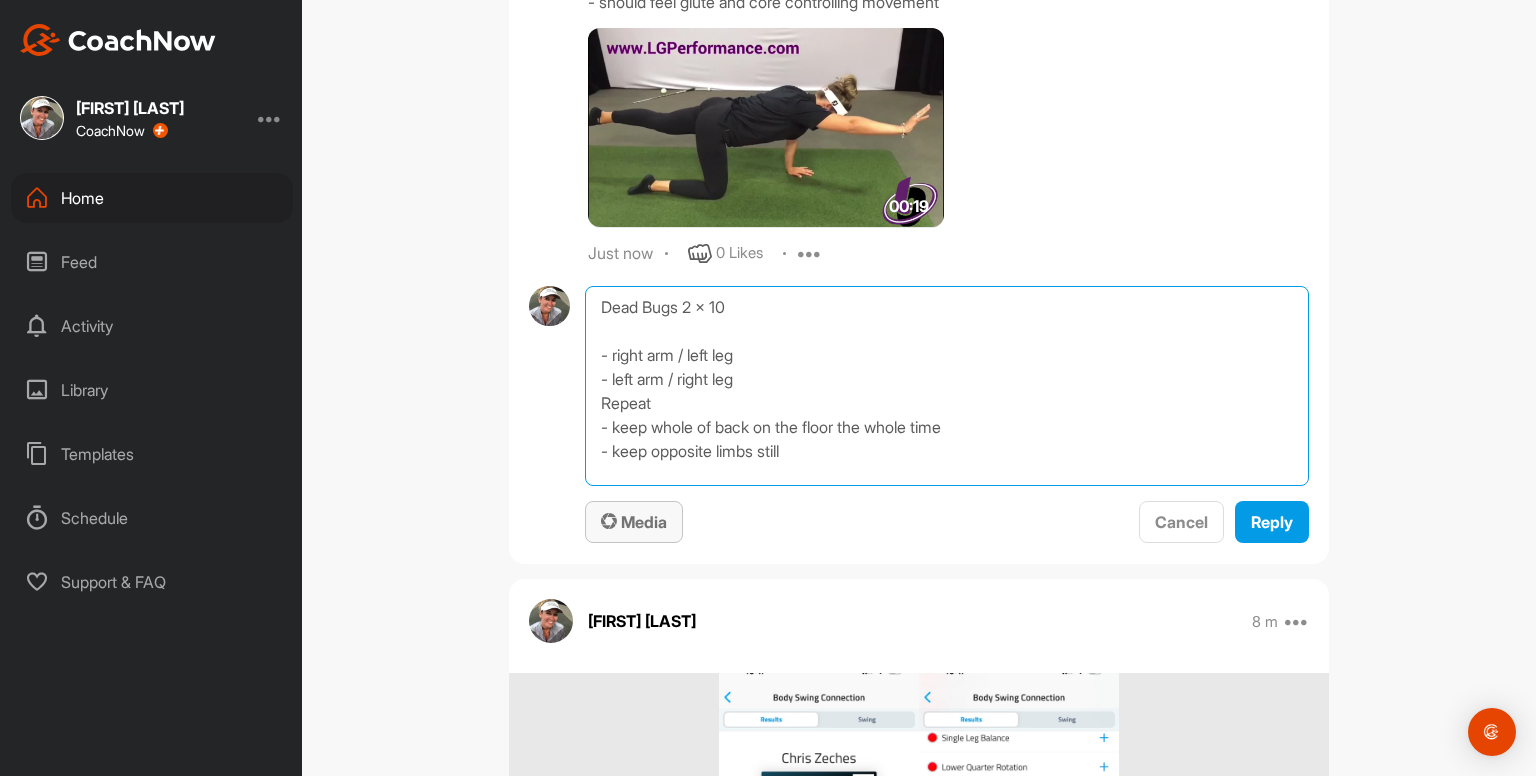 type on "Dead Bugs 2 x 10
- right arm / left leg
- left arm / right leg
Repeat
- keep whole of back on the floor the whole time
- keep opposite limbs still" 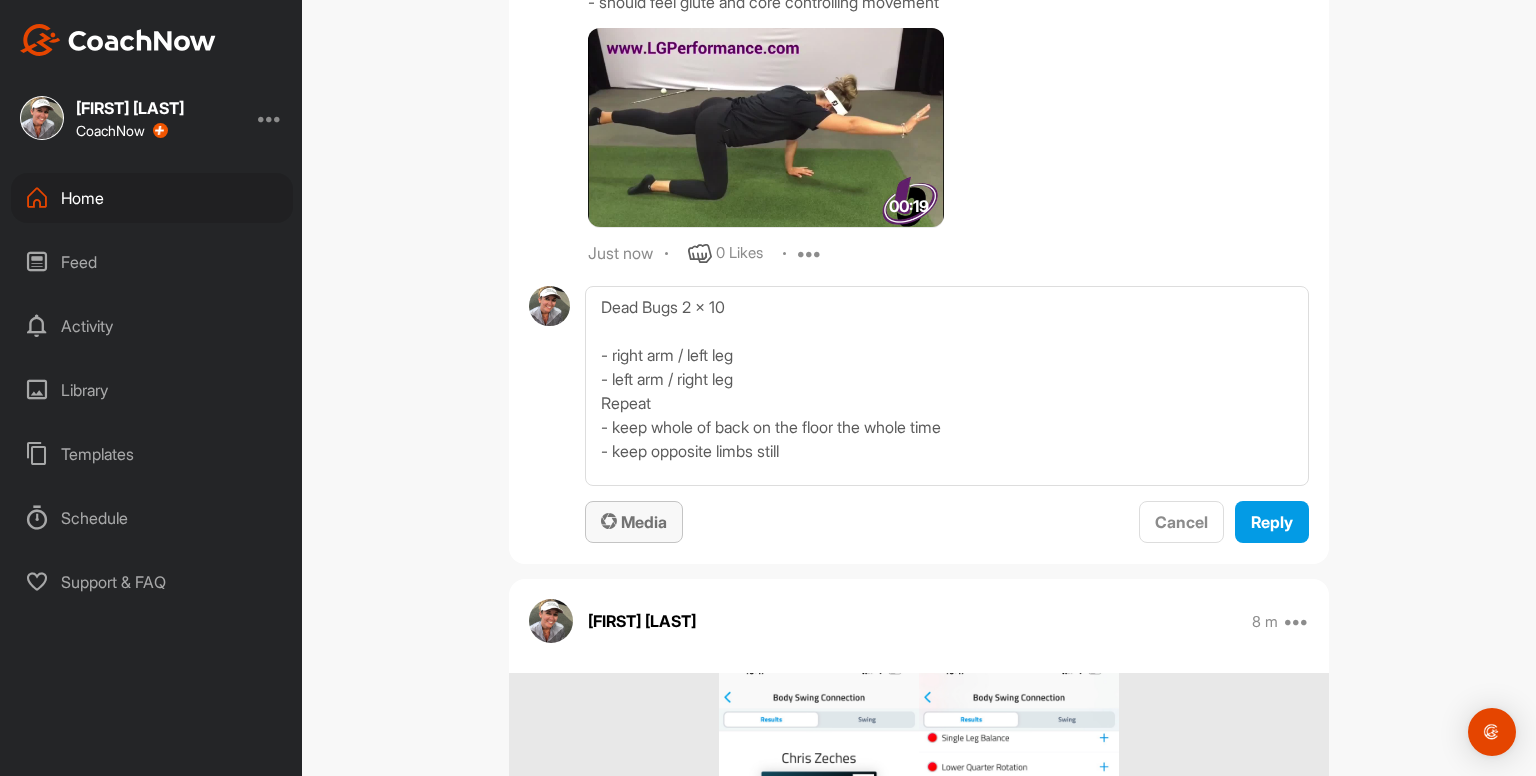 click on "Media" at bounding box center [634, 522] 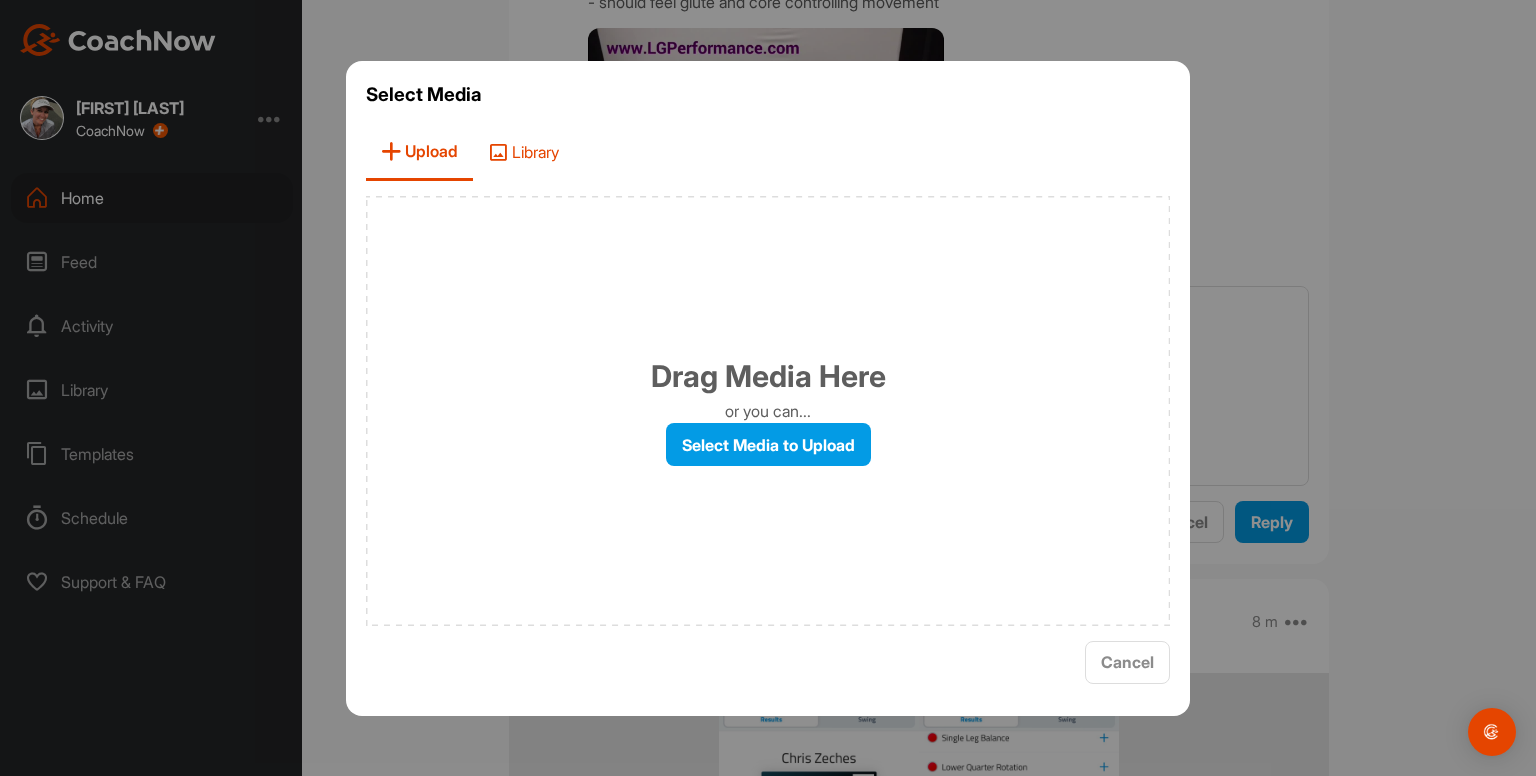 click on "Library" at bounding box center (523, 152) 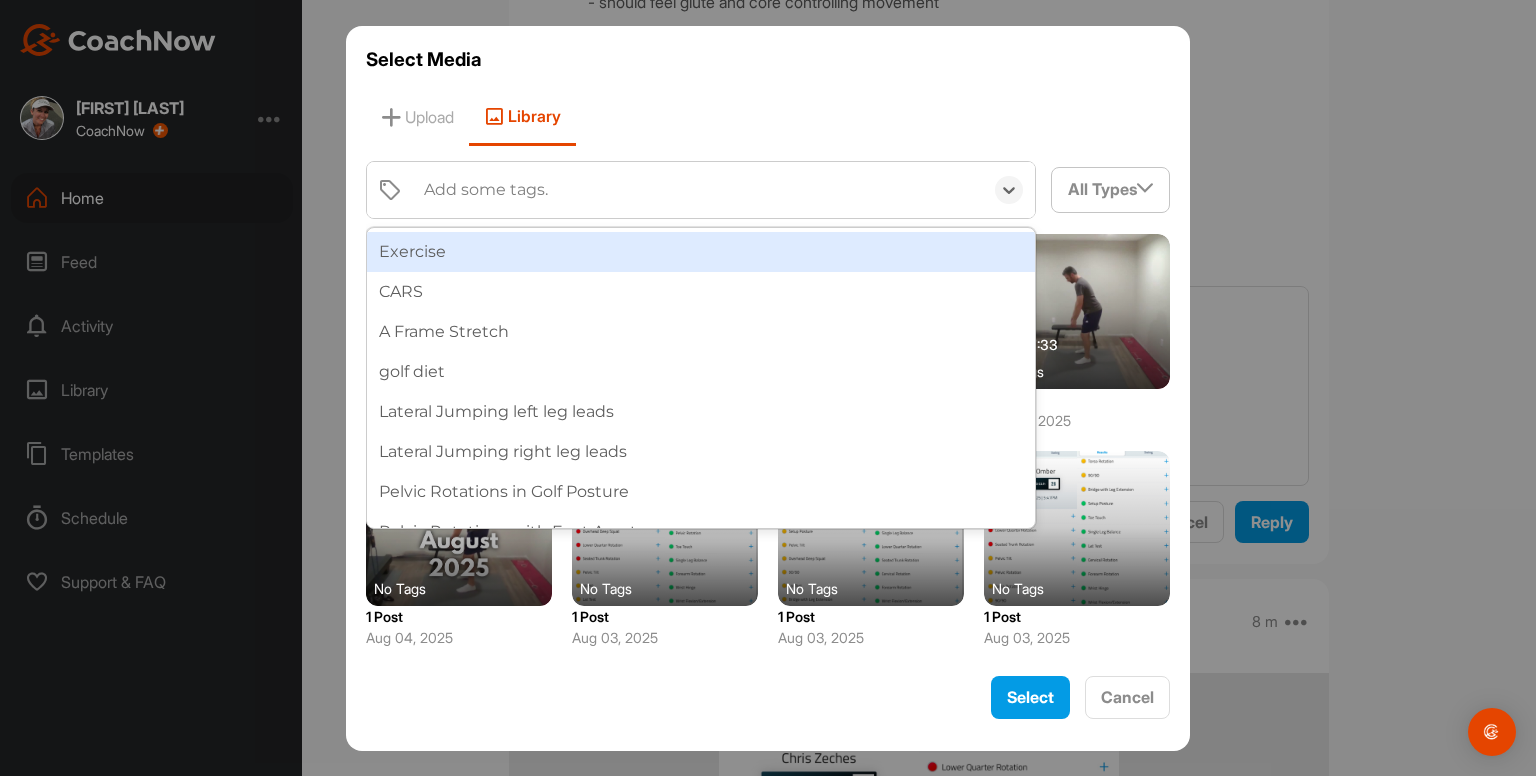 click on "Add some tags." at bounding box center (486, 190) 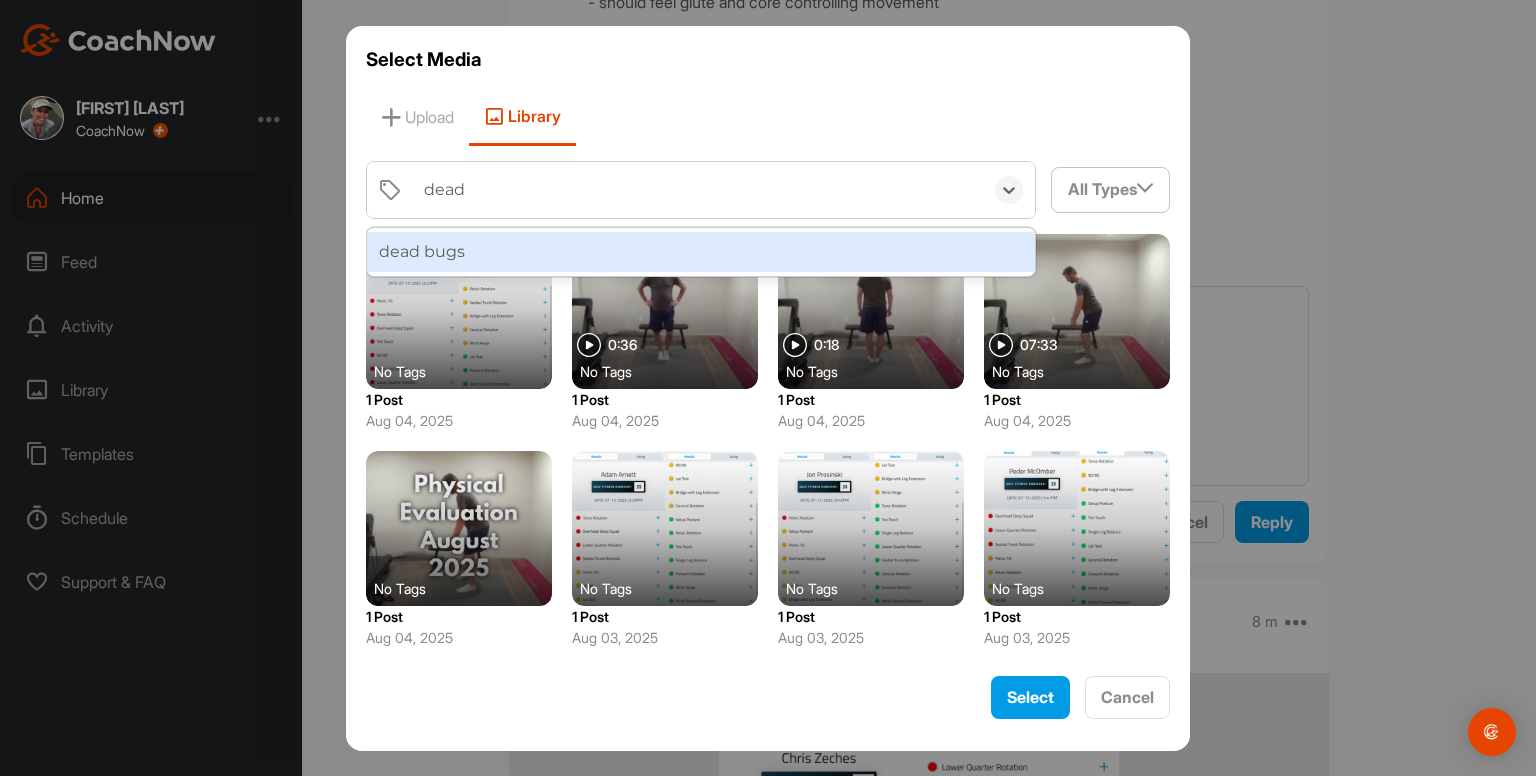 type on "dead b" 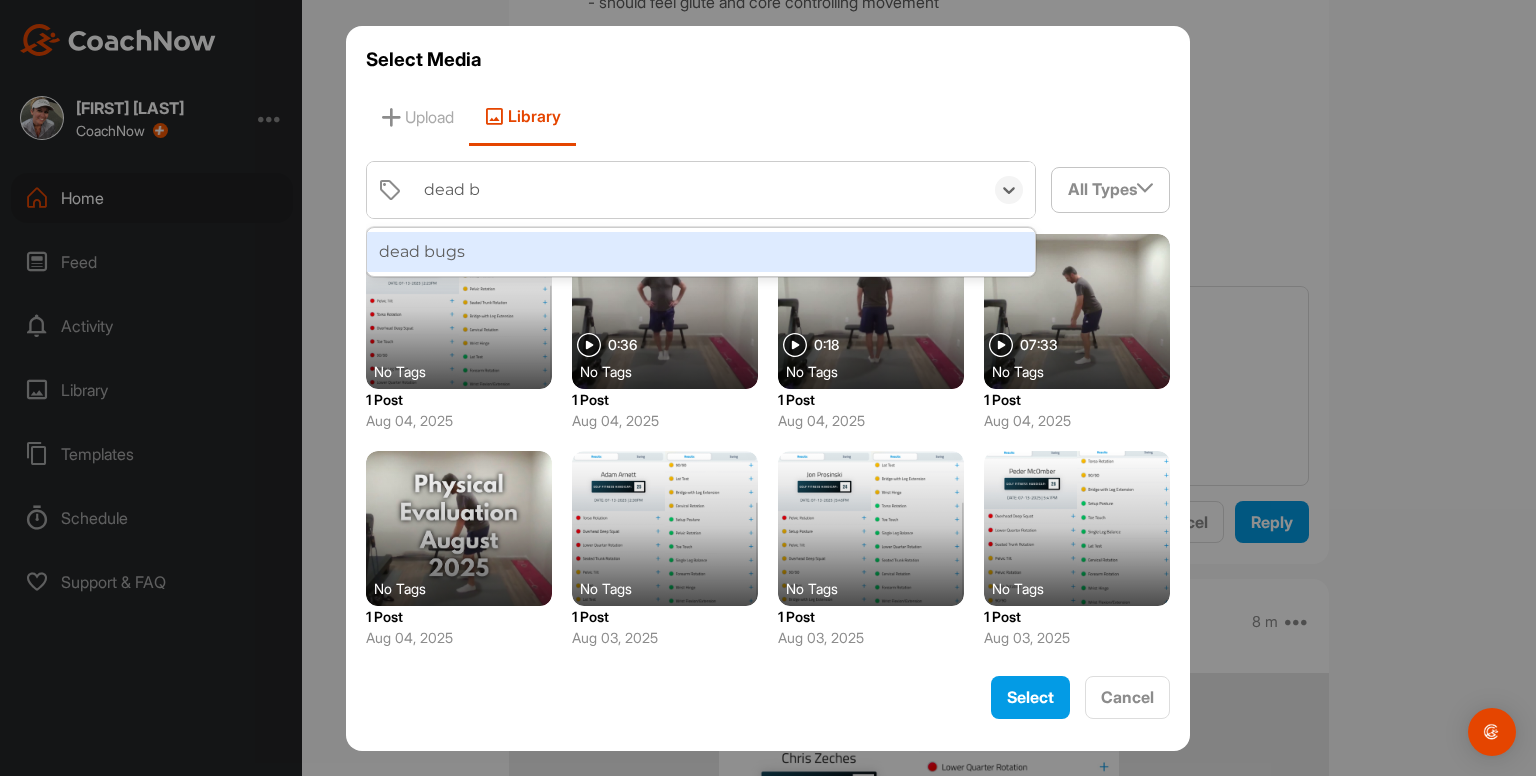 click on "dead bugs" at bounding box center [701, 252] 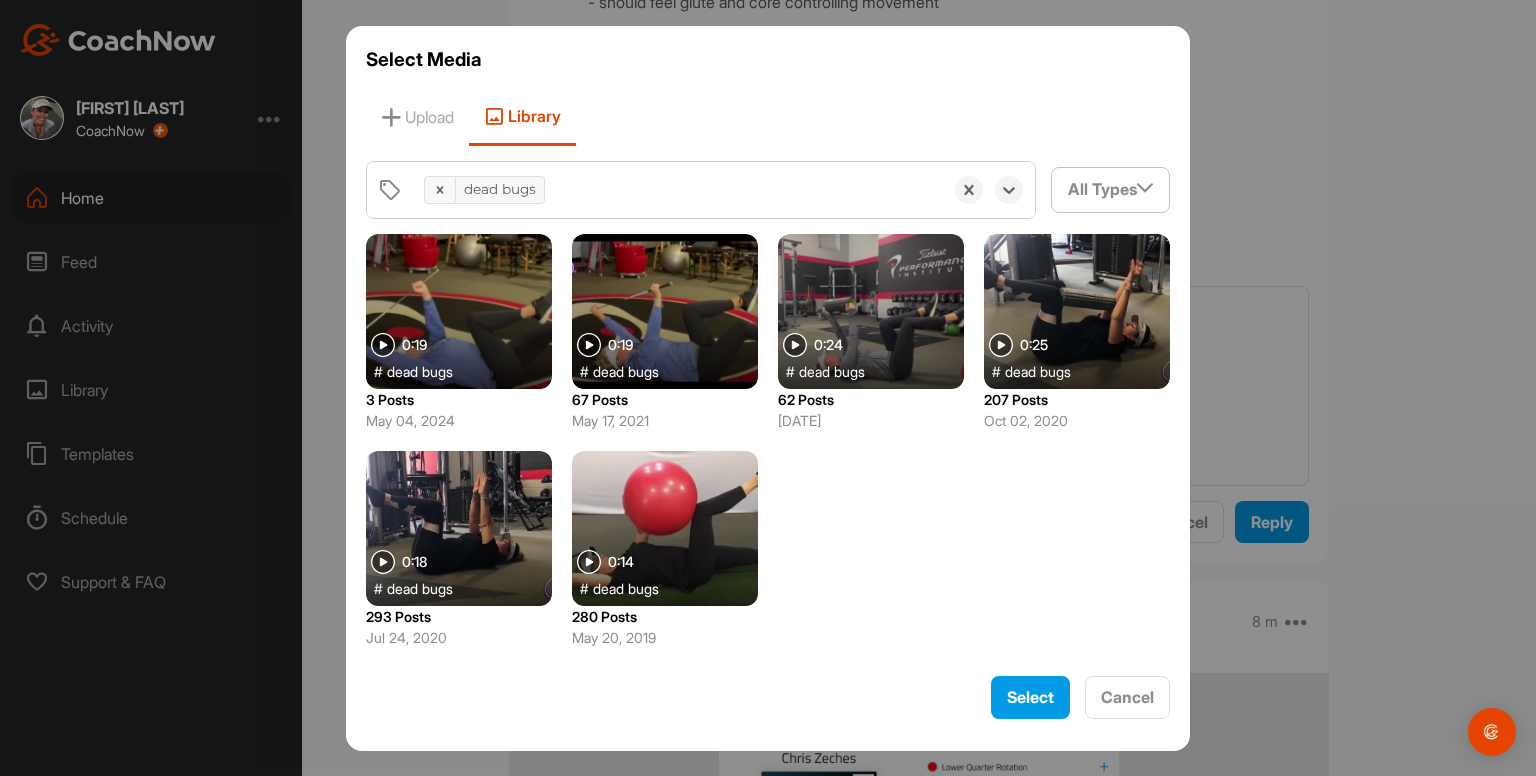 click at bounding box center (459, 311) 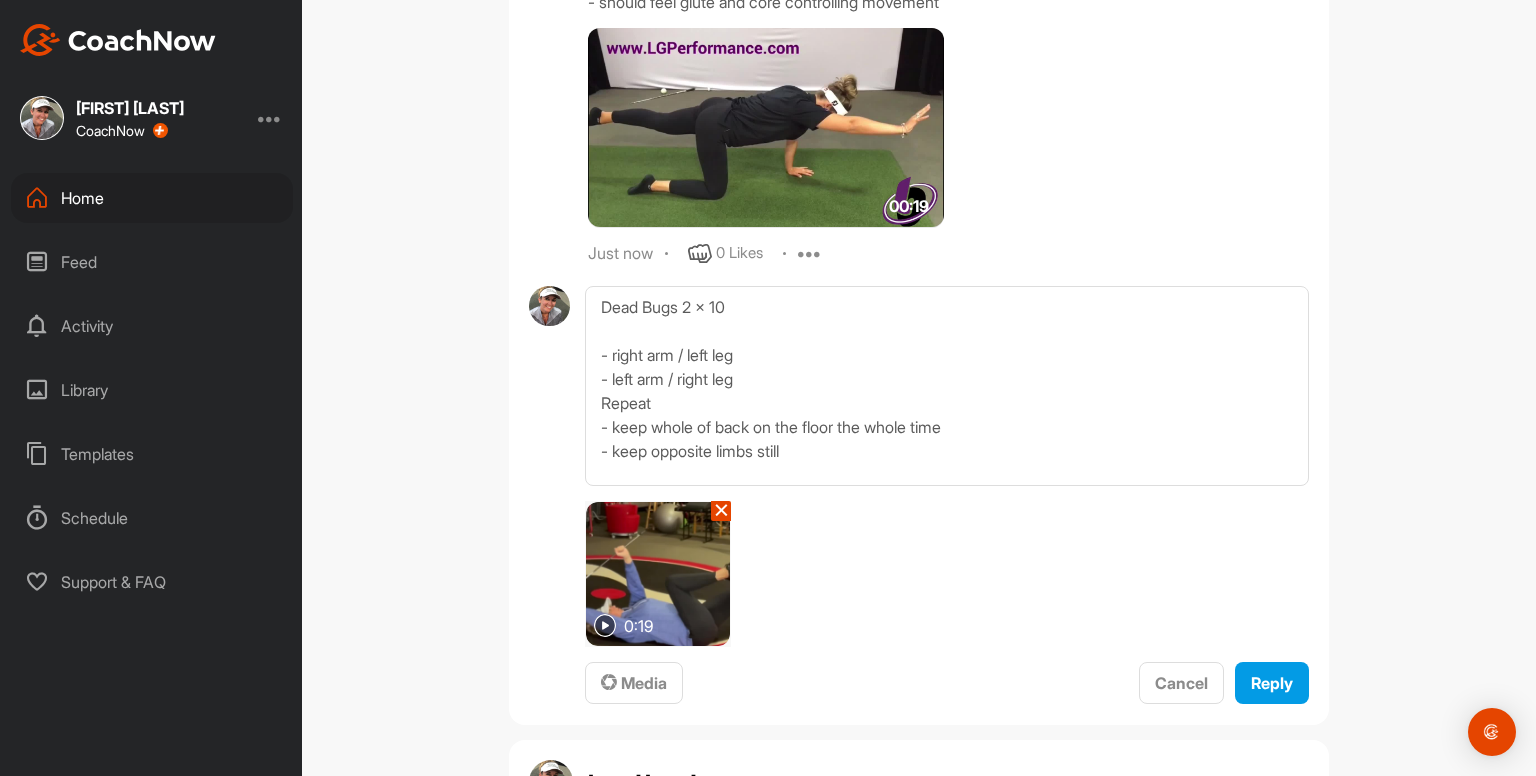 click on "✕" at bounding box center (721, 511) 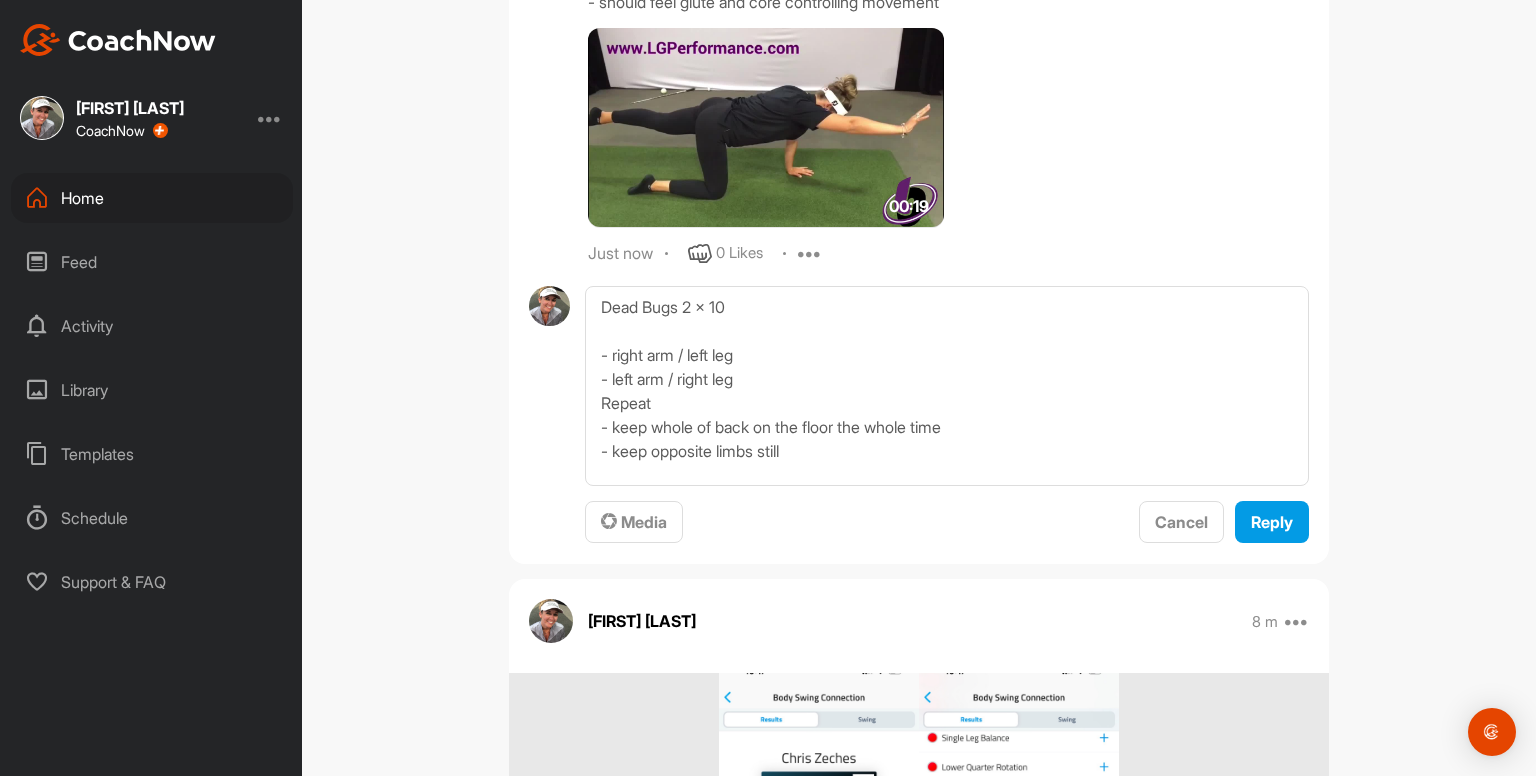 click on "Kayleigh franklin   Just now Edit Edit Tags Pin to top Delete Exercises to do 2 - 3x per week...
Ankle Inversions and Eversions 2 x 10
Ankle Movements 2 x 10
Ankle Rocking 2 x 10
Cervical Rotations
Cats & Camels x10
Prayer Stretch
Shoulder Raises 2 x 10
Shoulder ER 2 x 10
Open Books x4
Glute Activations x2 rounds
Bridges x10
Dead Bugs 2 x 10
Bird Dogs 2 x 10
Hip Circles 2 x 10
Straight Leg Raises 3 x 10
Hamstring Stretches
Hip Flexor / Quad Stretches
Side Stretch 0 Likes Kayleigh franklin Ankle Inversion and Eversions
- x10 right foot
- 10 left foot
Repeat 00:18 4 m 0 Likes Edit Delete Kayleigh franklin Ankle Movements - use something to balance with
- x10 circles clockwise
- x10 circles counterclockwise
- x10 pointing to ground / pulling up to shin
Repeat on other foot
Repeat both feet again 00:46 4 m 0 Likes Edit Delete Kayleigh franklin Ankle Rocking - use something to balance with
- x10 rocking / heels up to toes up
Repeat 00:36 4 m 0 Likes Edit Delete Kayleigh franklin 00:25 3 m 0 Likes Edit Delete" at bounding box center [919, -2865] 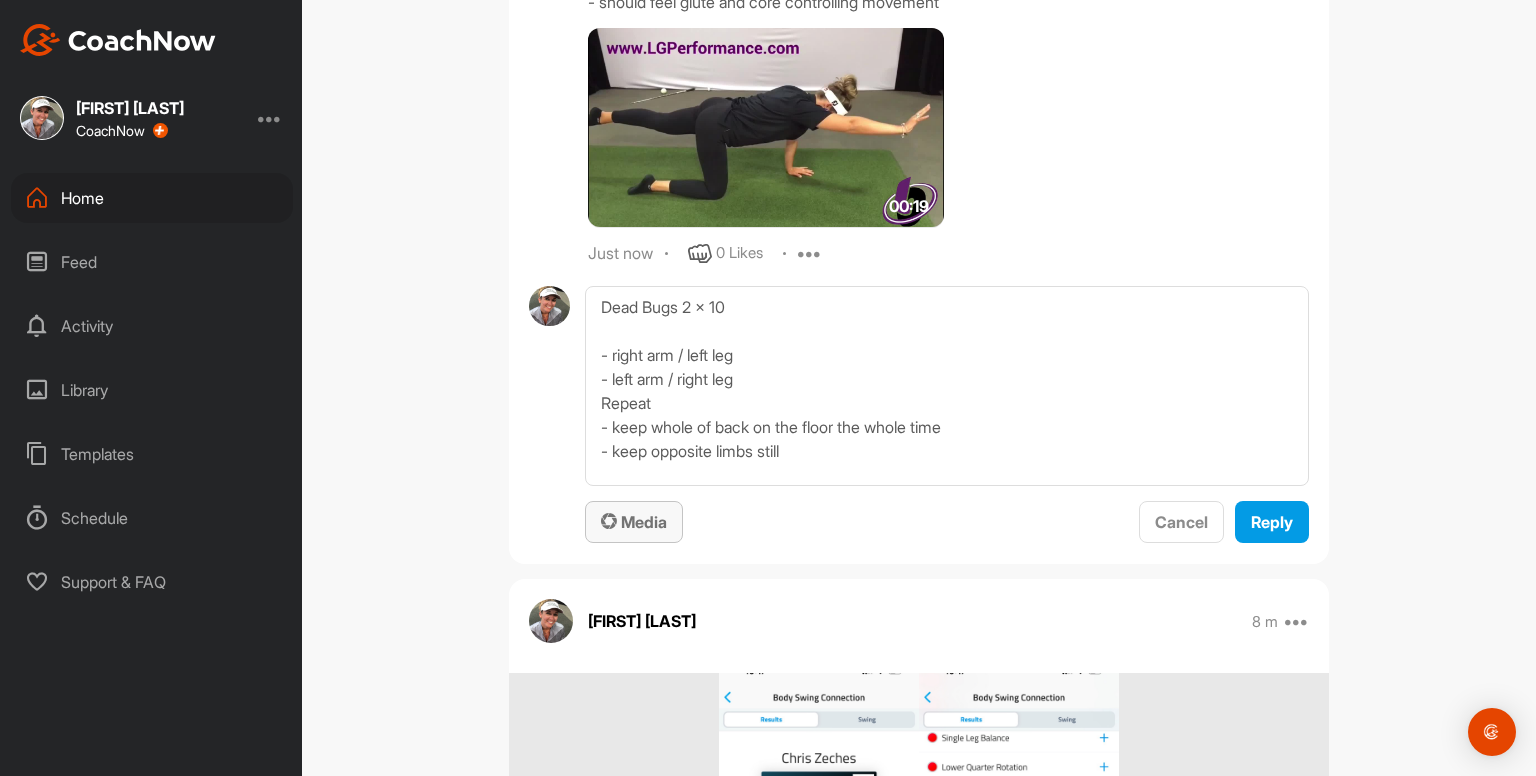 click on "Media" at bounding box center [634, 522] 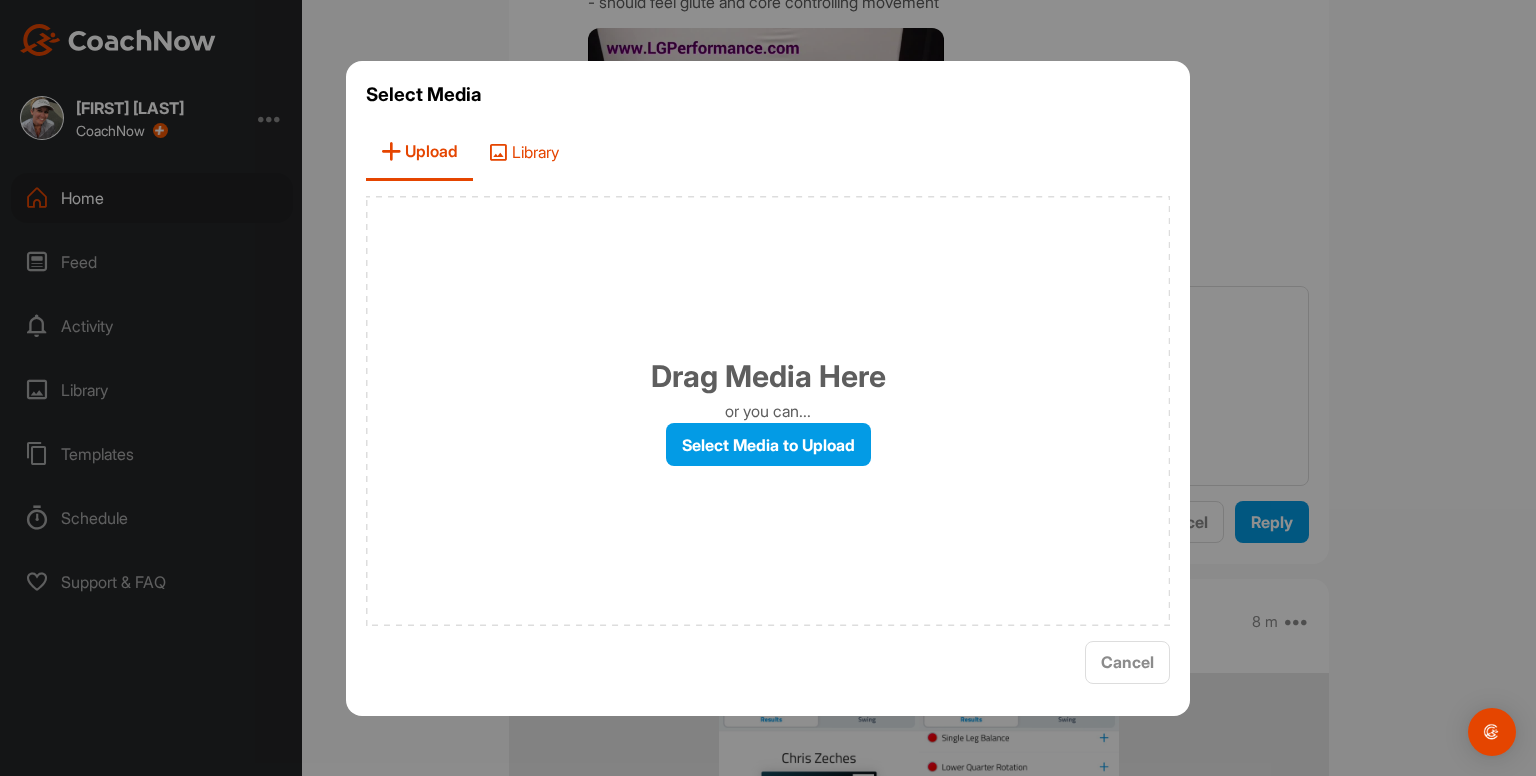 click on "Library" at bounding box center [523, 152] 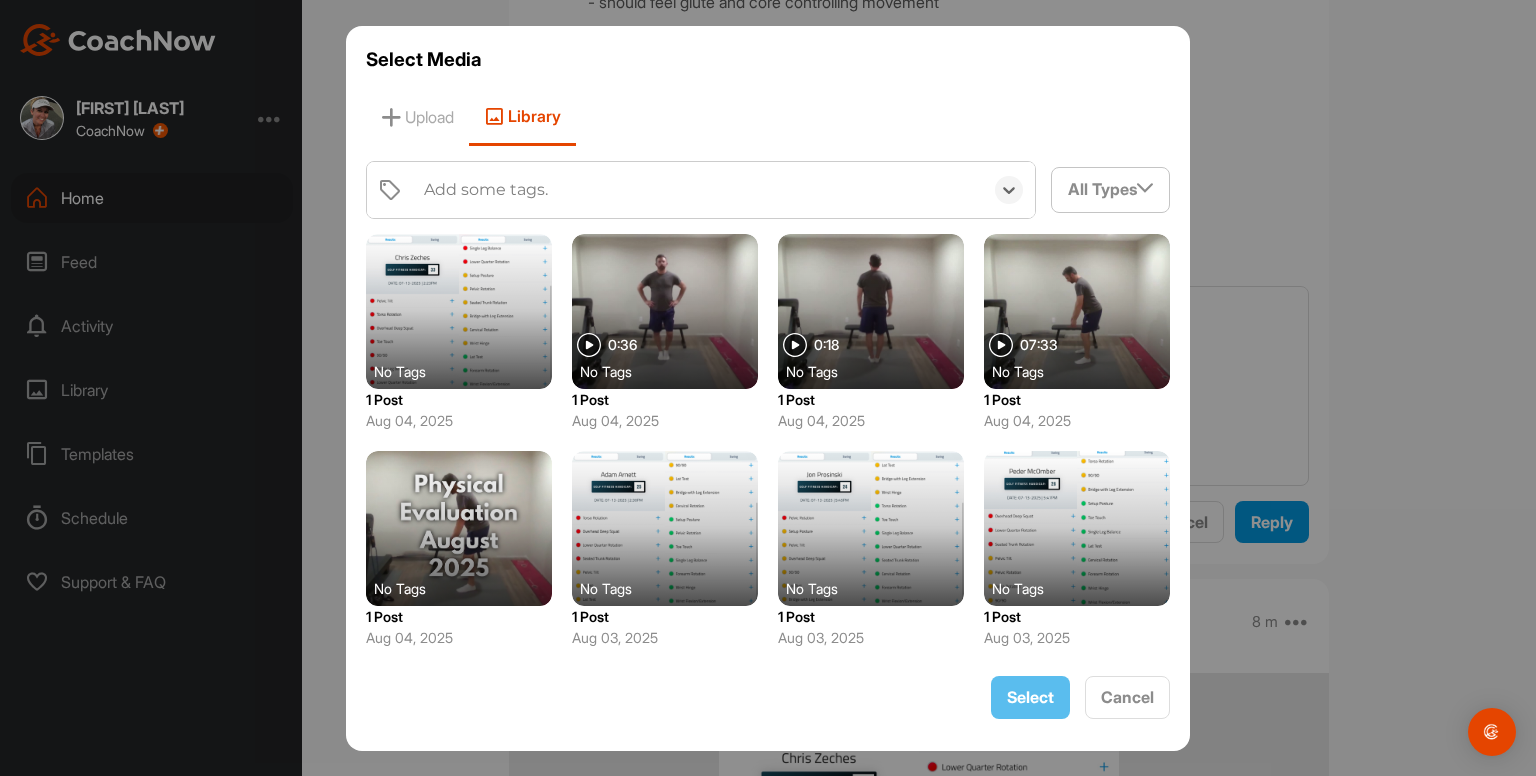 click on "Add some tags." at bounding box center [486, 190] 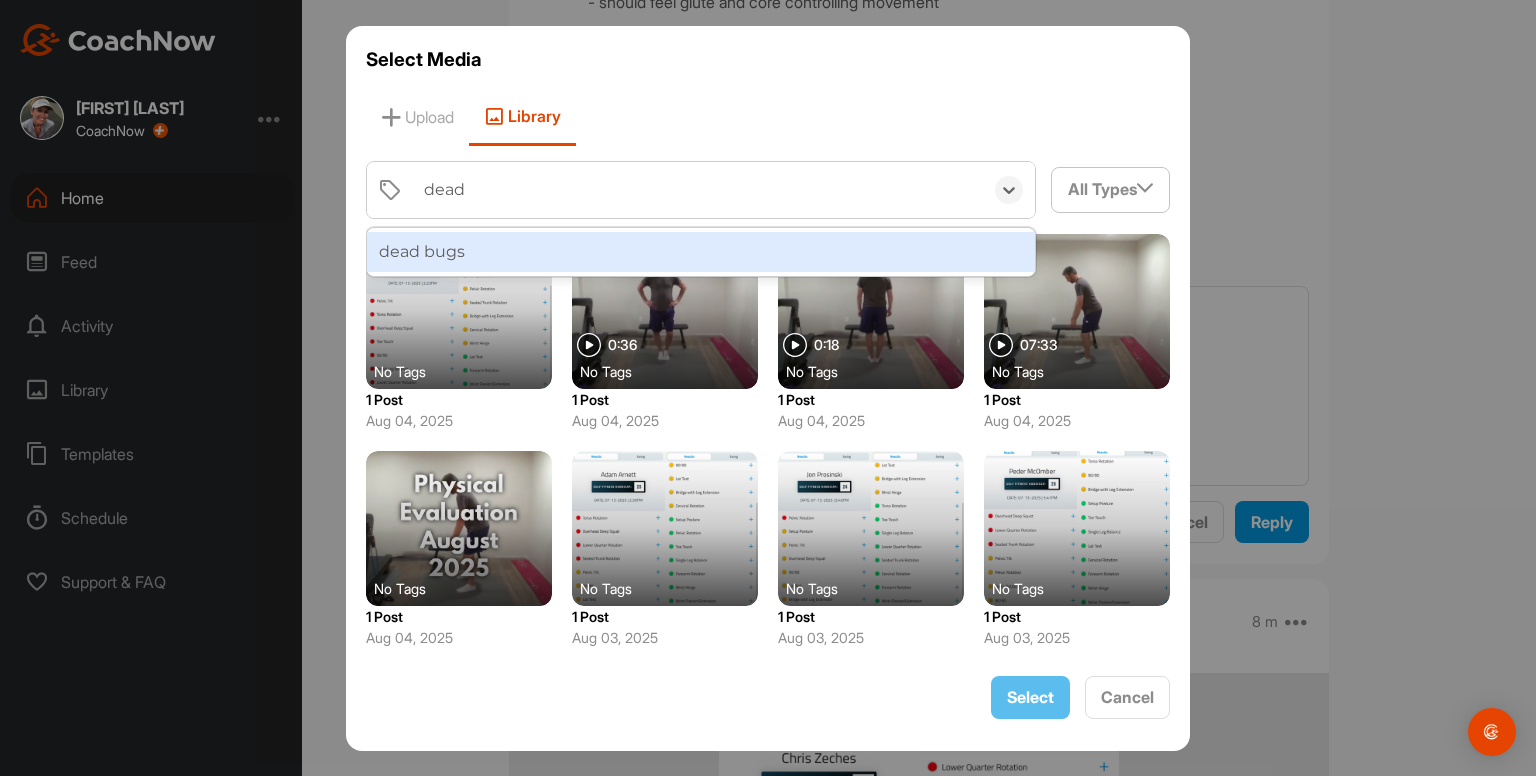 type on "dead b" 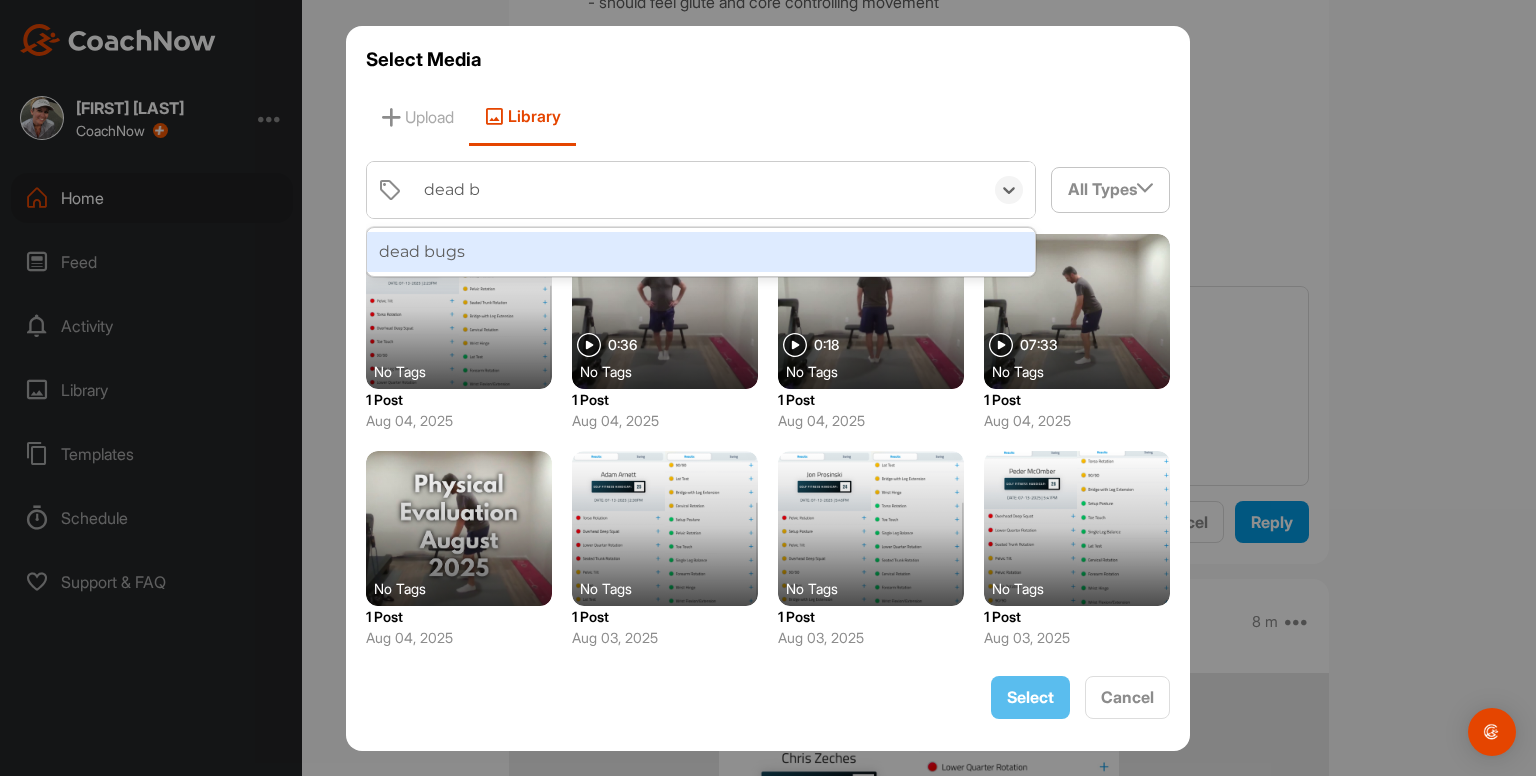 click on "dead bugs" at bounding box center (701, 252) 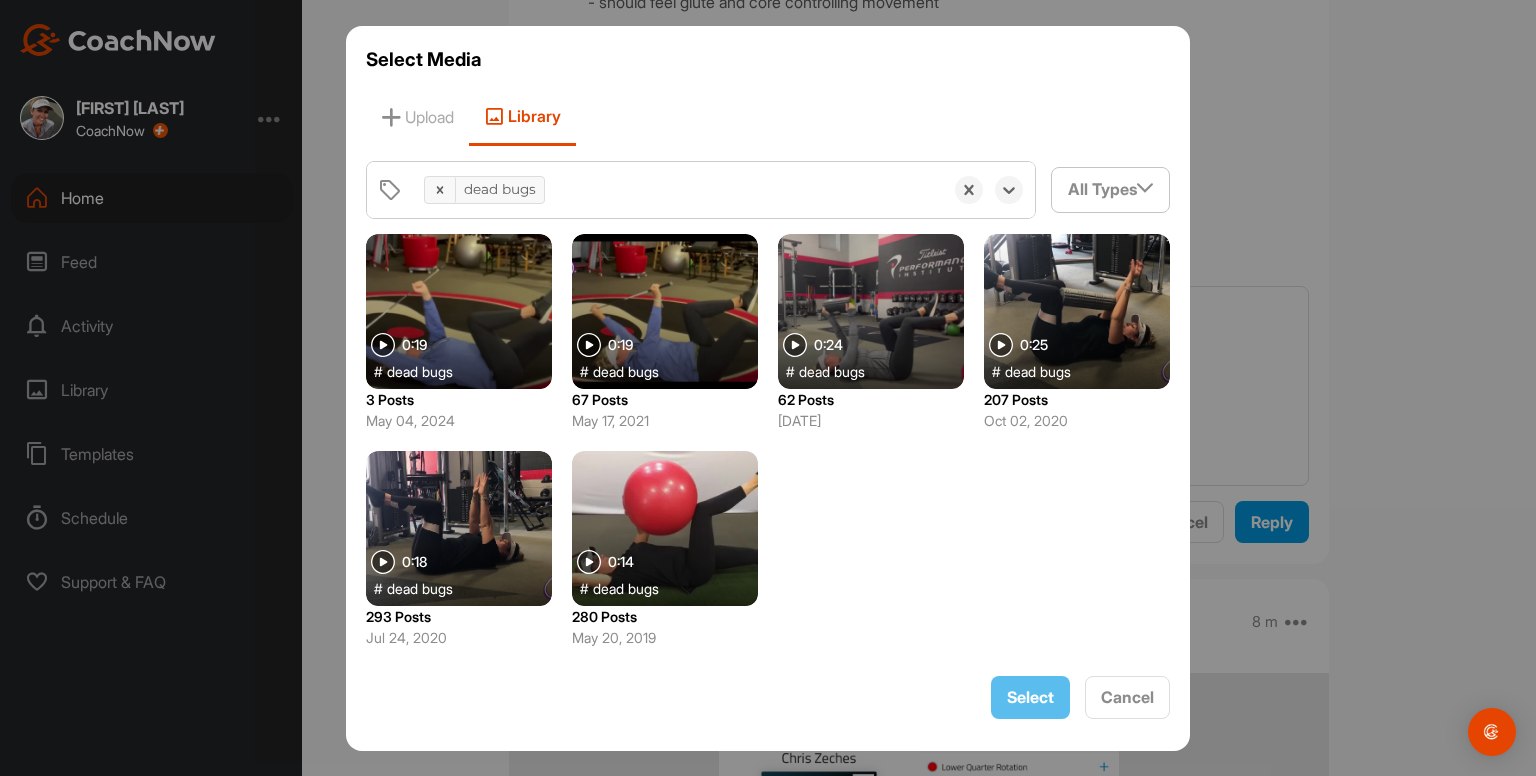 click at bounding box center [459, 528] 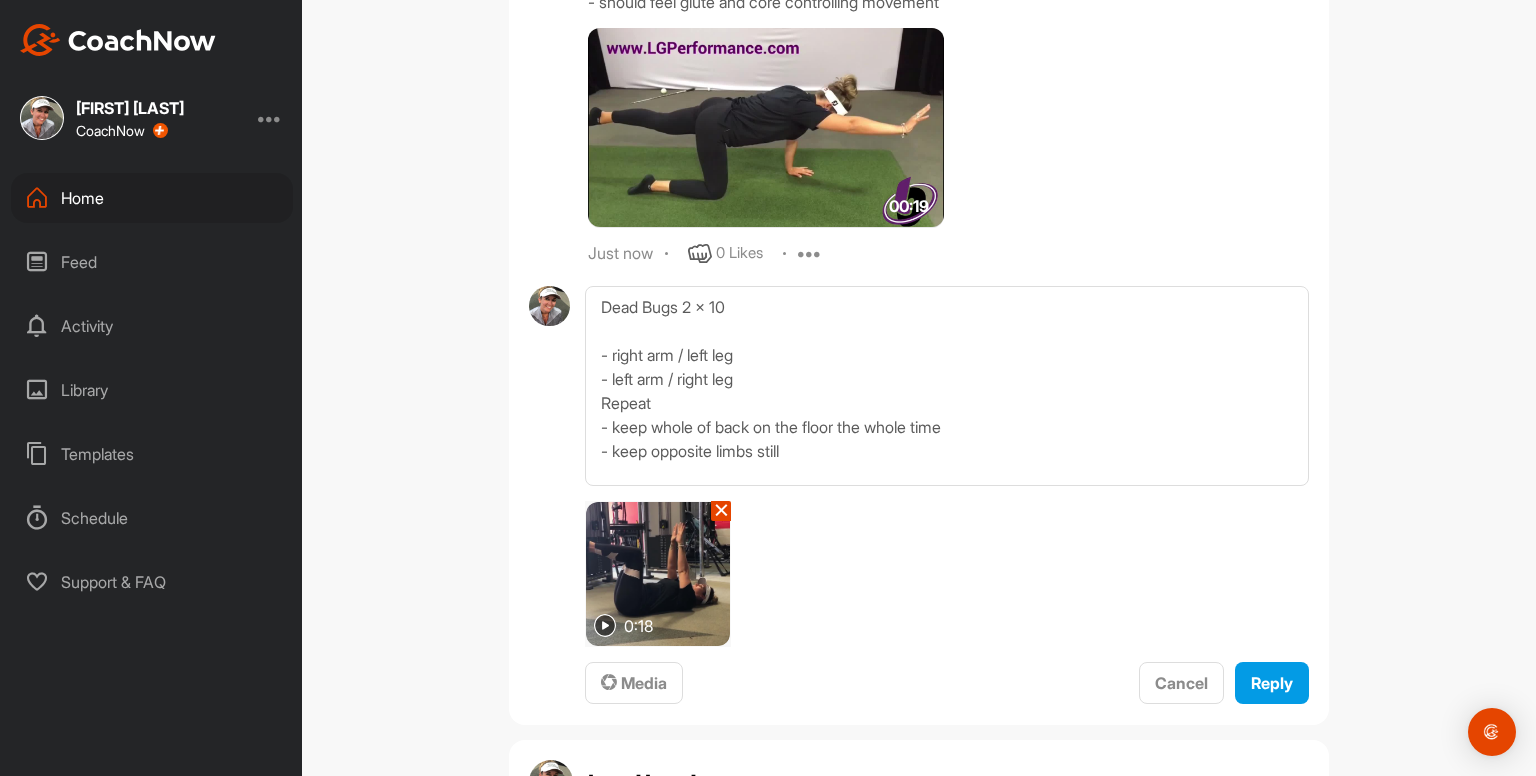 scroll, scrollTop: 6763, scrollLeft: 0, axis: vertical 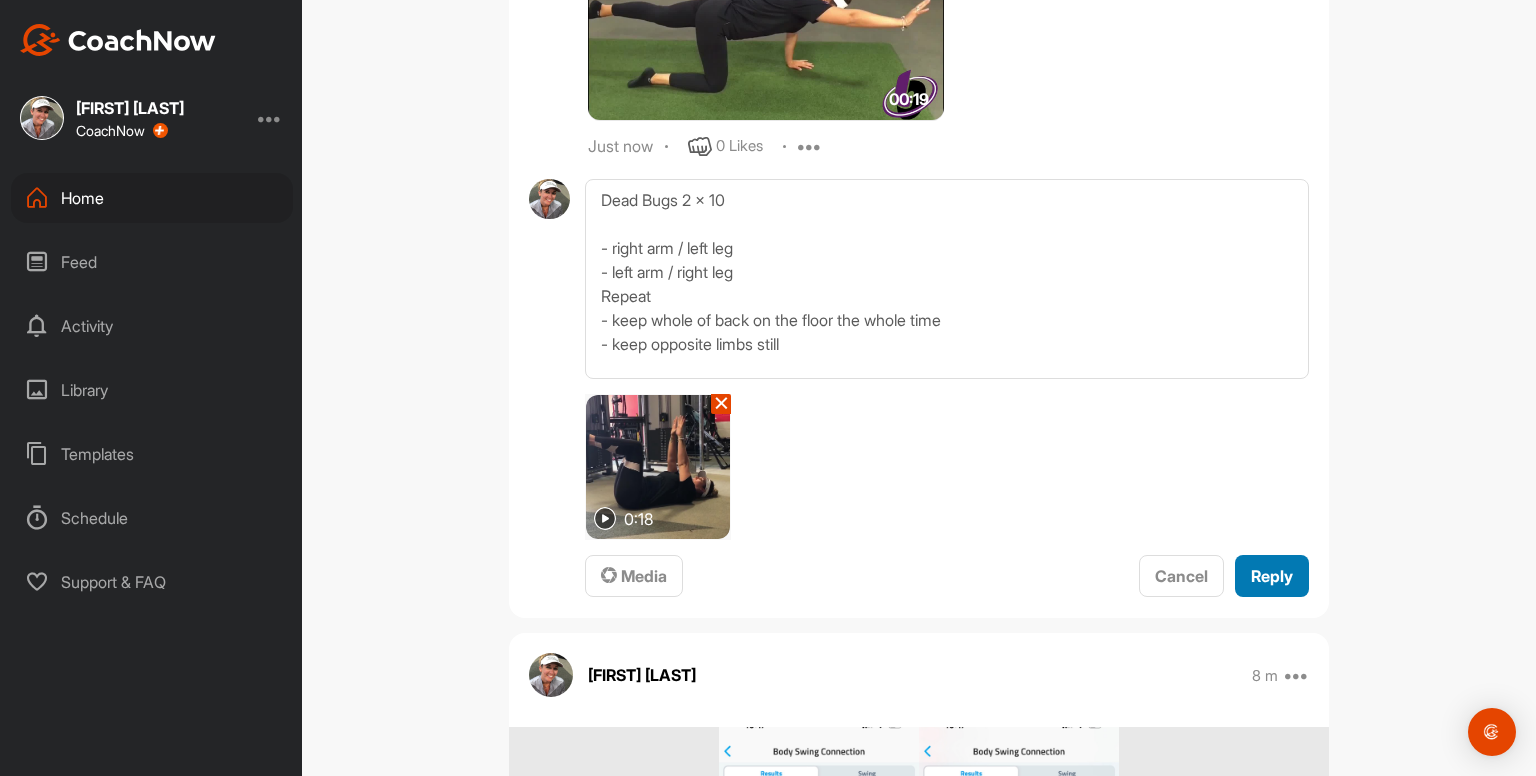click on "Reply" at bounding box center [1272, 576] 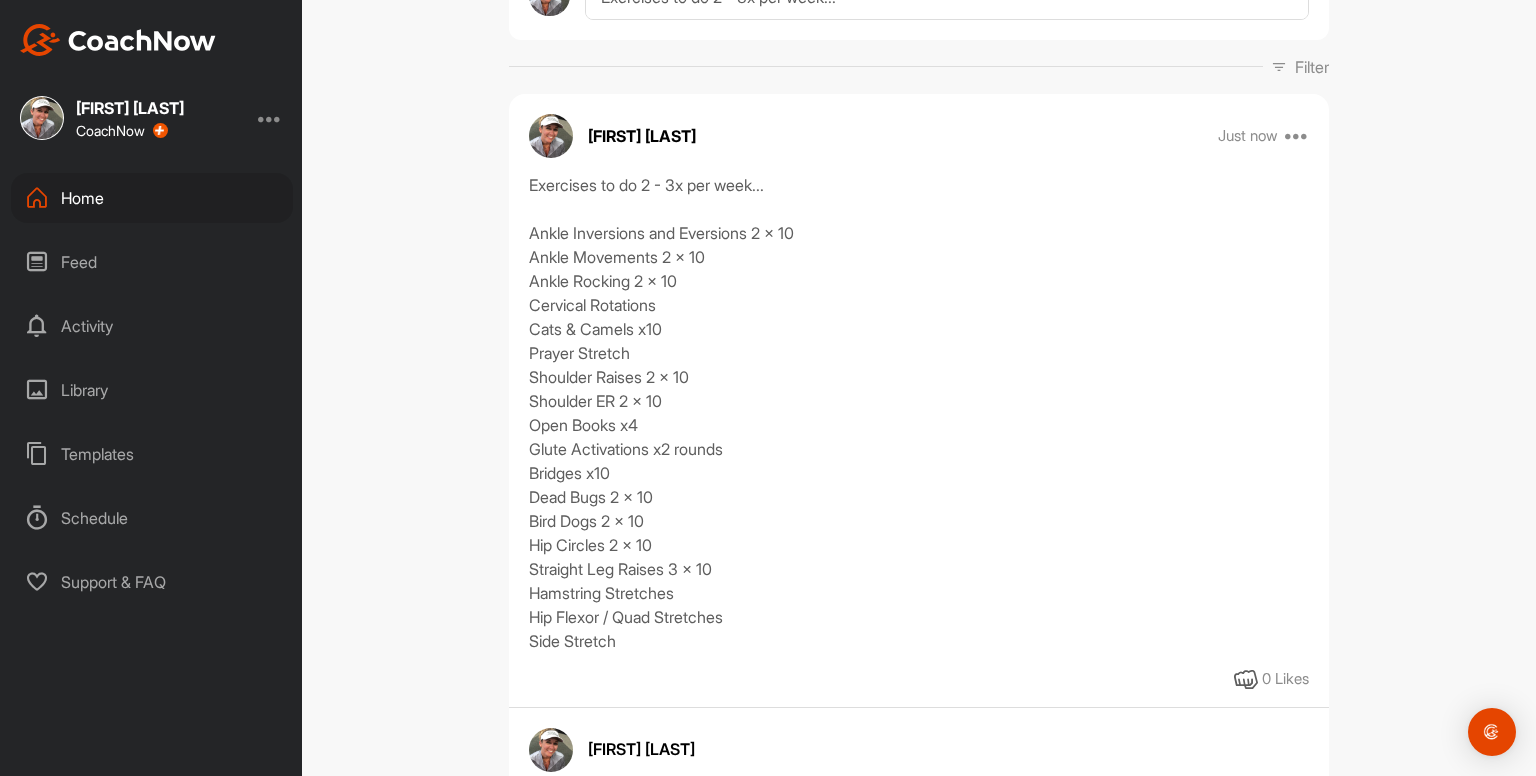 scroll, scrollTop: 266, scrollLeft: 0, axis: vertical 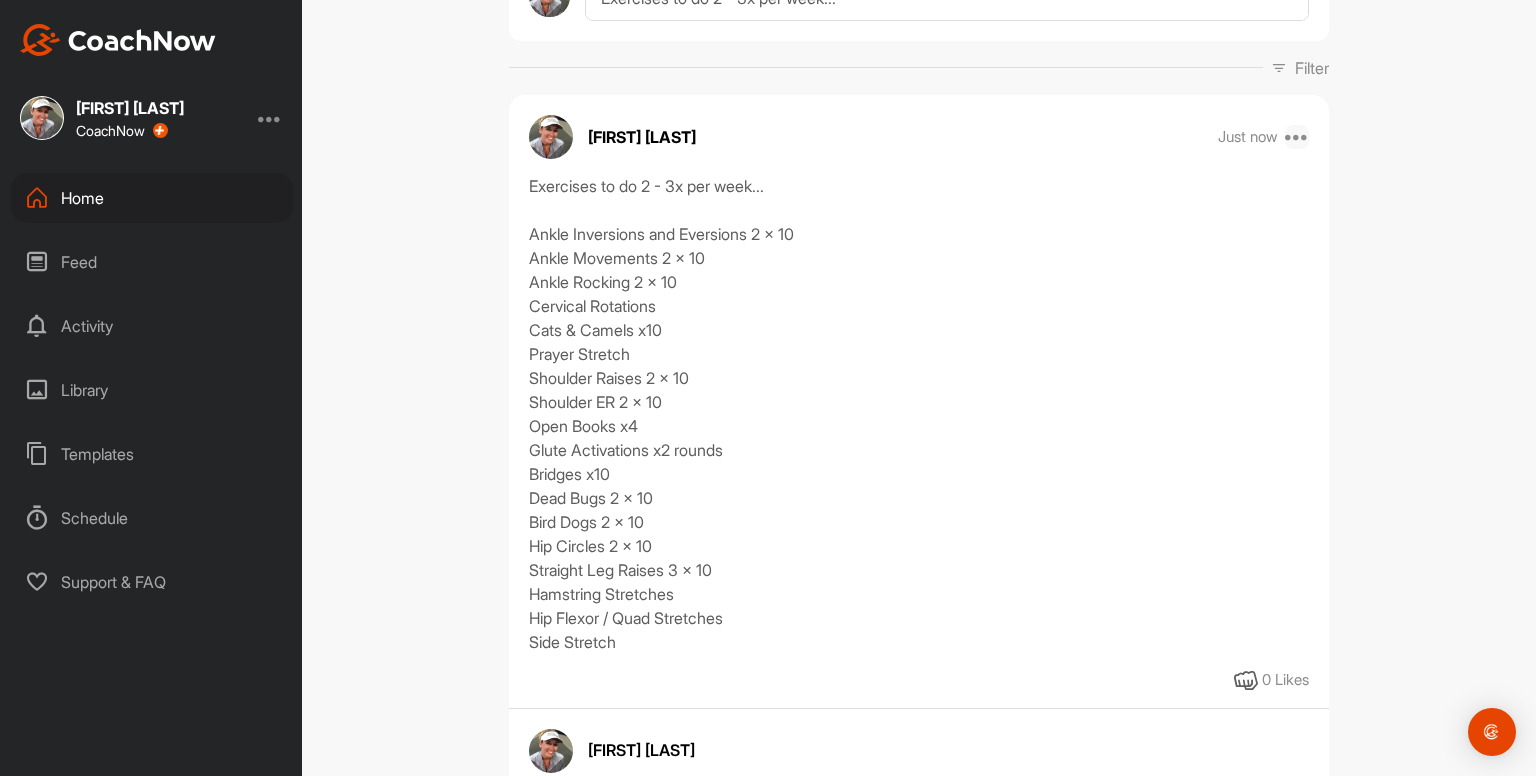 click at bounding box center [1297, 137] 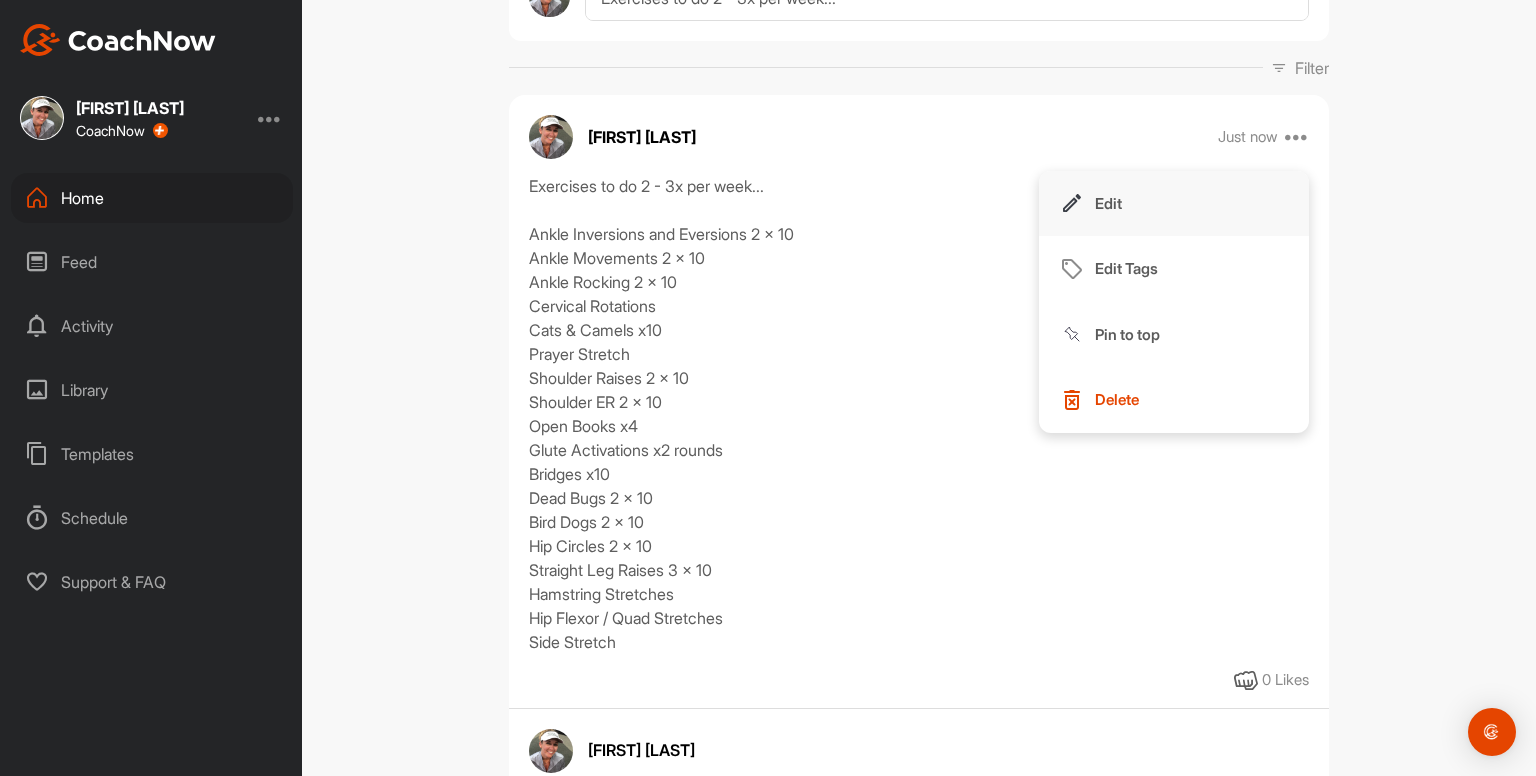 click on "Edit" at bounding box center [1174, 204] 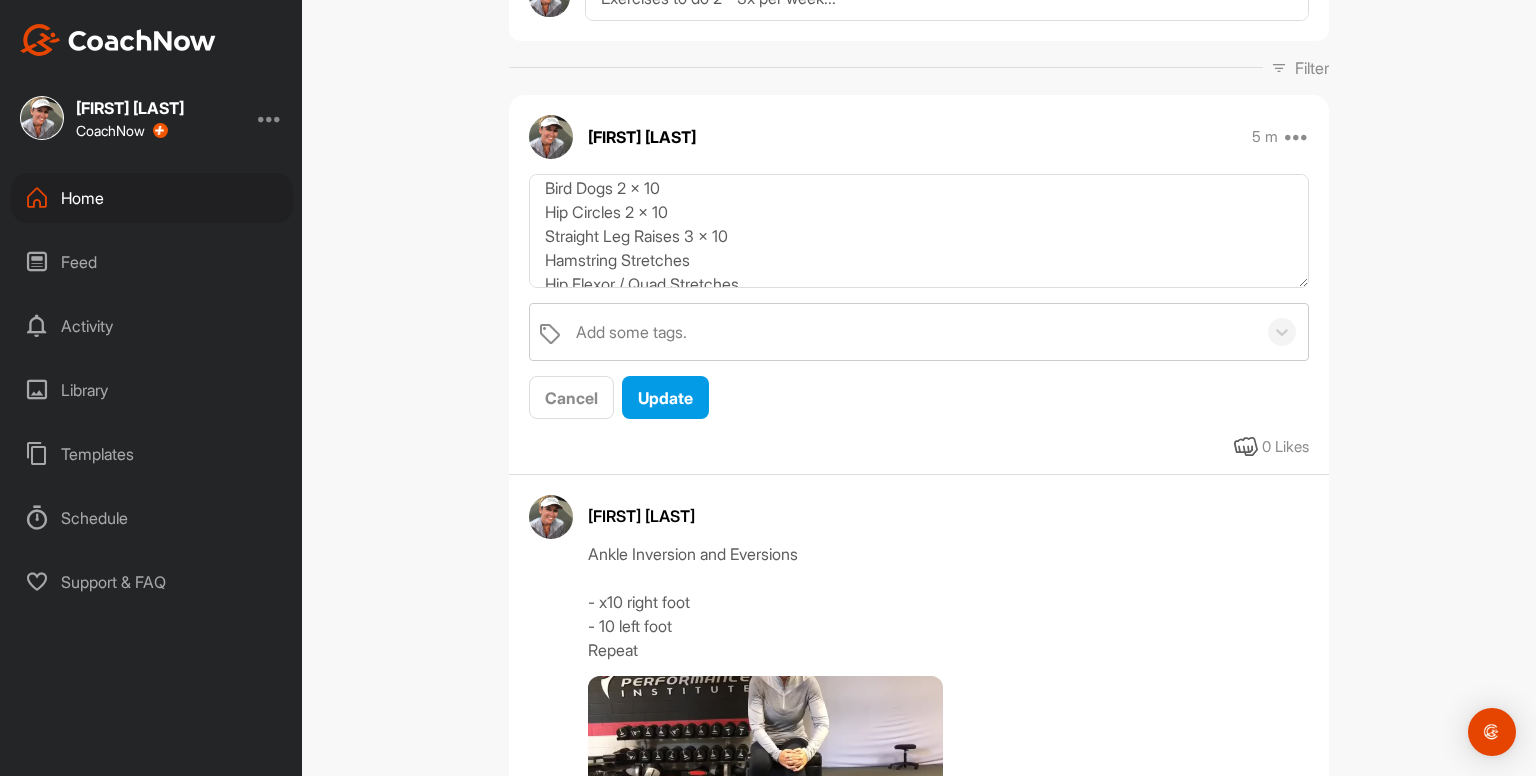 scroll, scrollTop: 384, scrollLeft: 0, axis: vertical 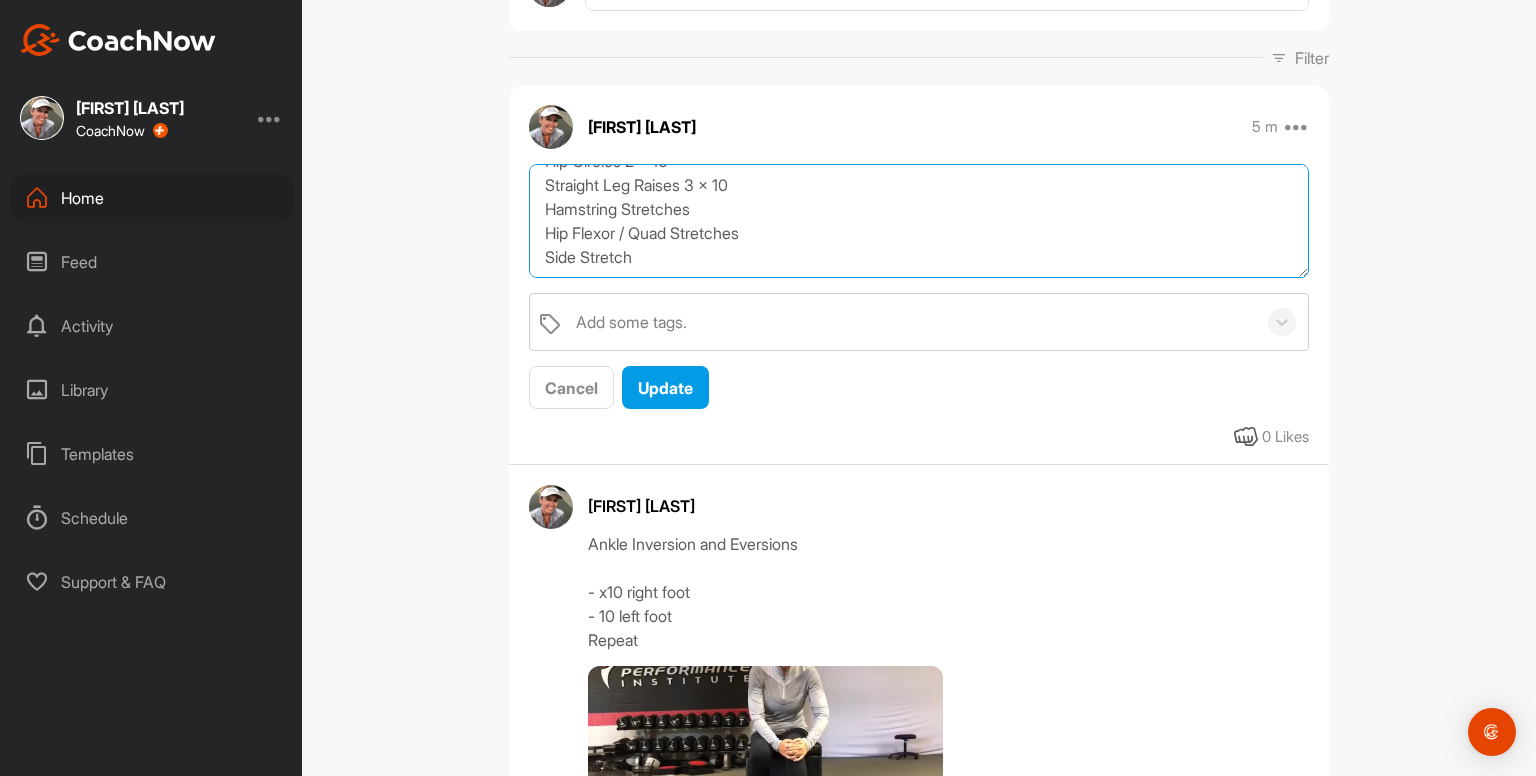 drag, startPoint x: 756, startPoint y: 229, endPoint x: 533, endPoint y: 231, distance: 223.00897 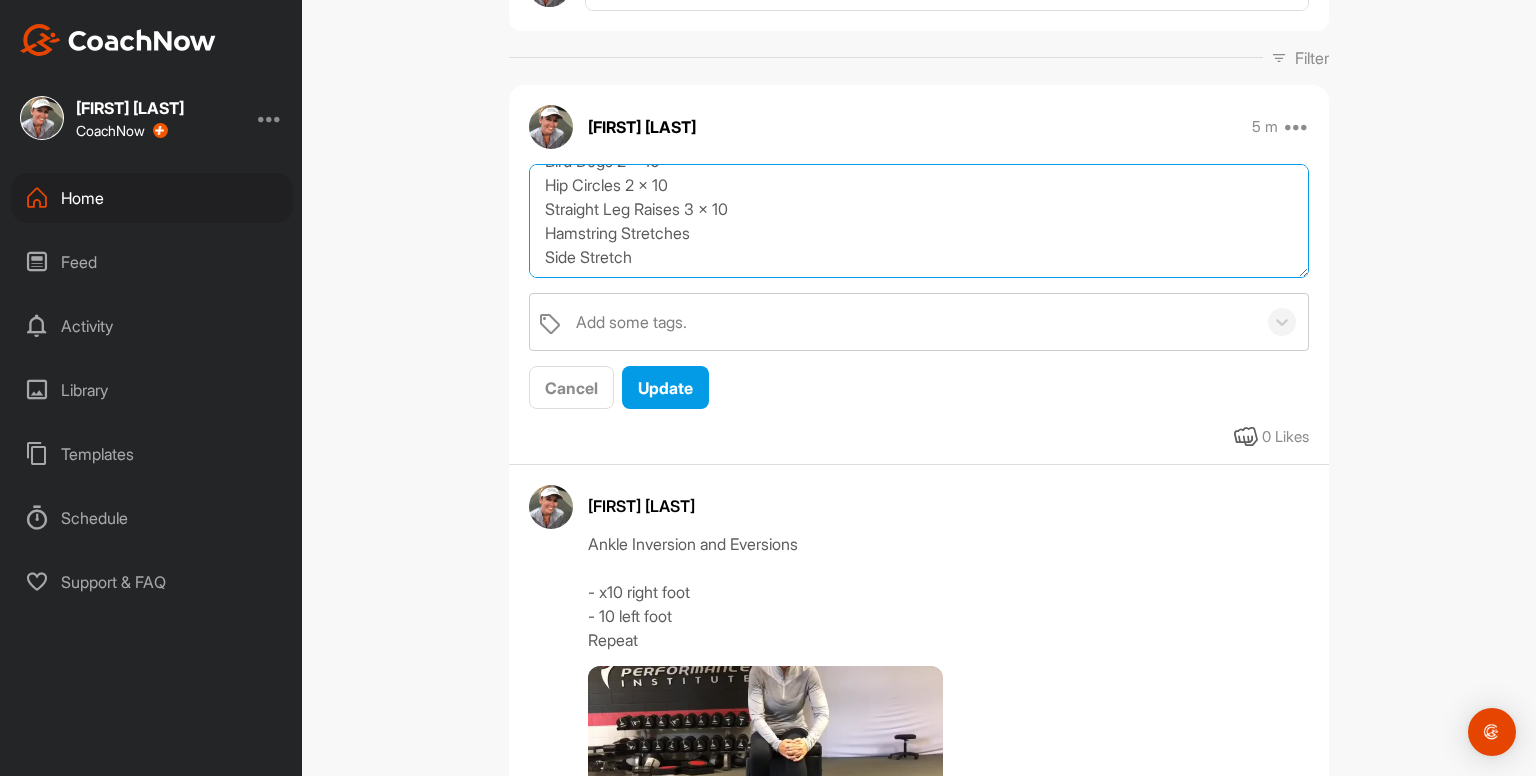 scroll, scrollTop: 360, scrollLeft: 0, axis: vertical 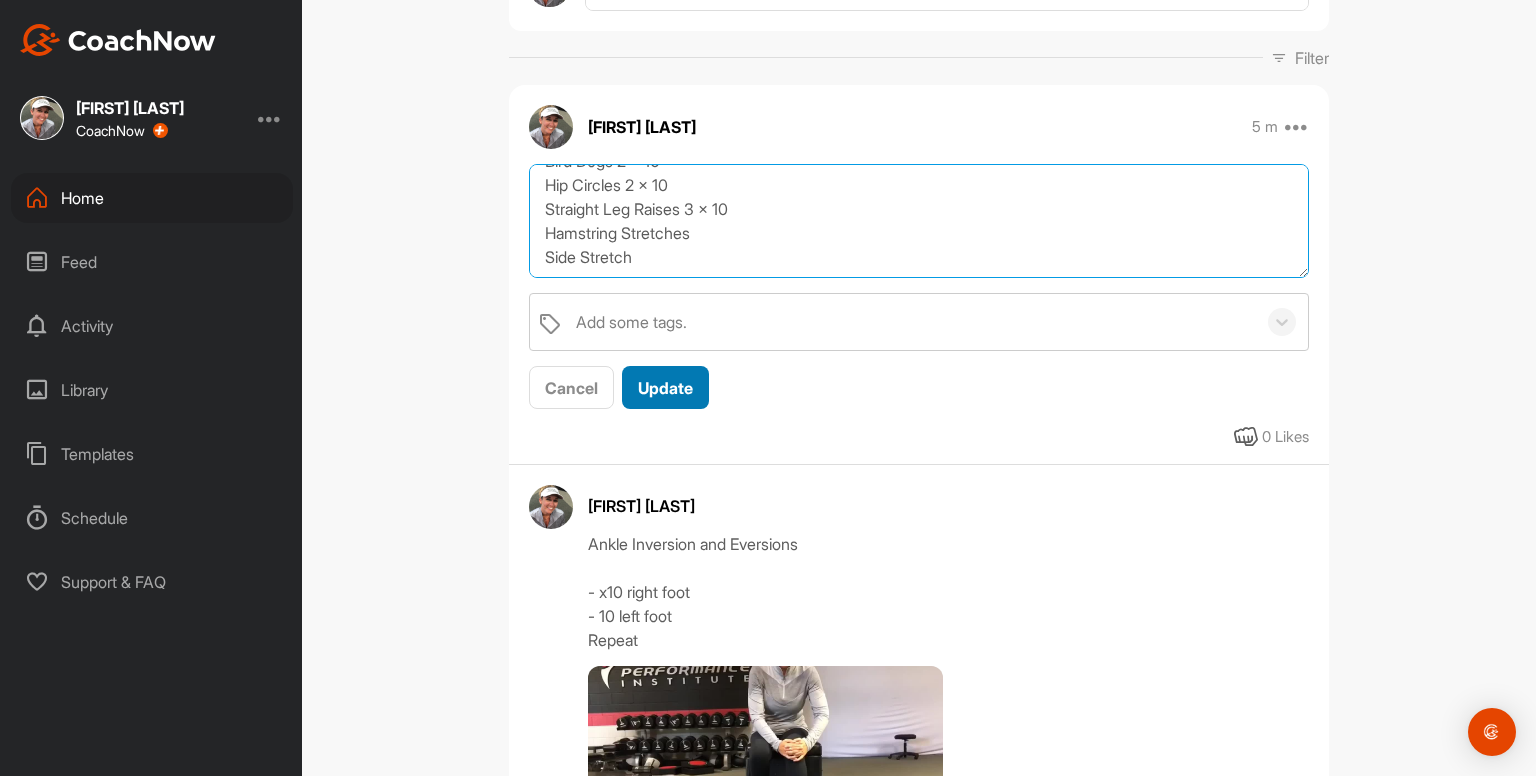 type on "Exercises to do 2 - 3x per week...
Ankle Inversions and Eversions 2 x 10
Ankle Movements 2 x 10
Ankle Rocking 2 x 10
Cervical Rotations
Cats & Camels x10
Prayer Stretch
Shoulder Raises 2 x 10
Shoulder ER 2 x 10
Open Books x4
Glute Activations x2 rounds
Bridges x10
Dead Bugs 2 x 10
Bird Dogs 2 x 10
Hip Circles 2 x 10
Straight Leg Raises 3 x 10
Hamstring Stretches
Side Stretch" 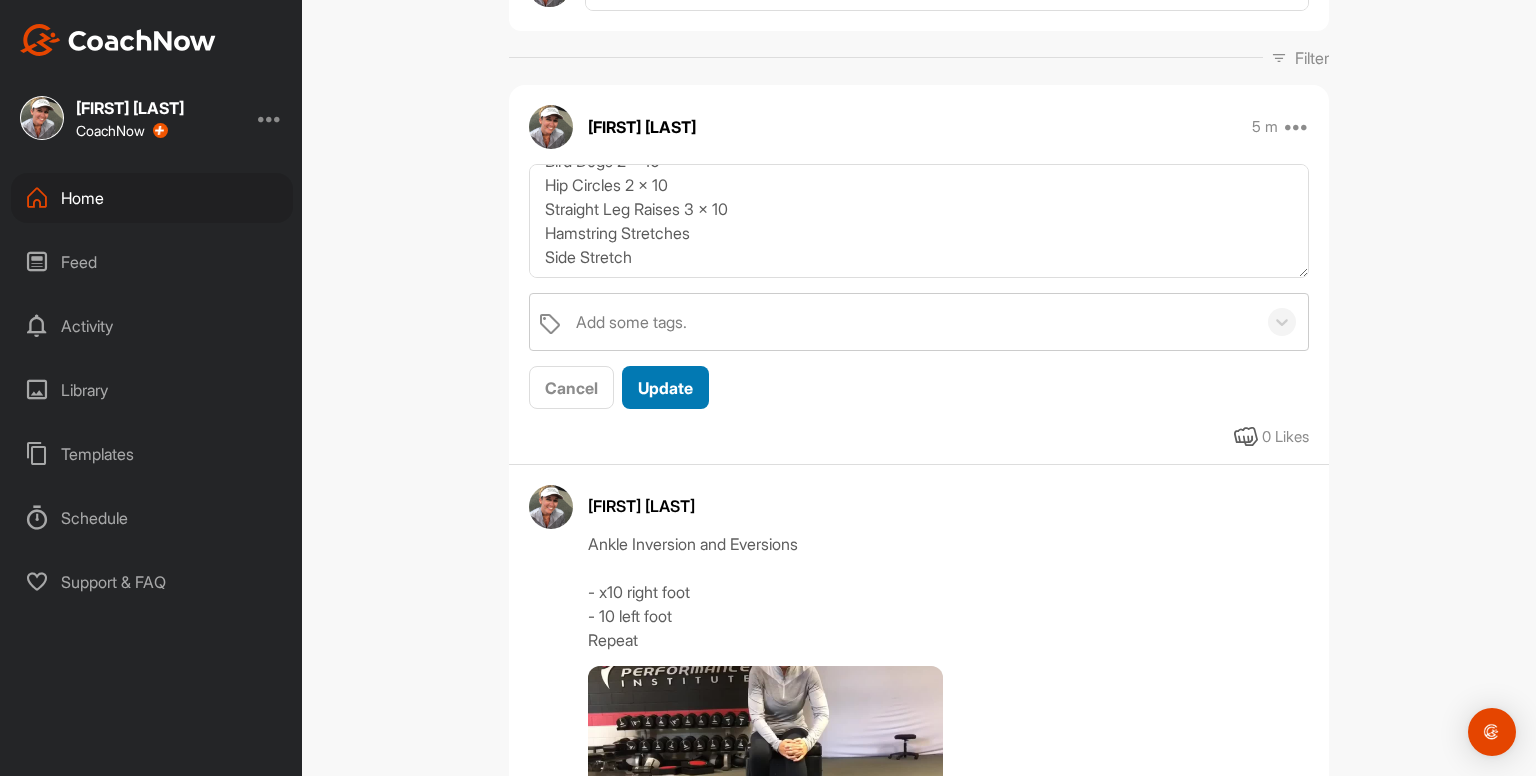 click on "Update" at bounding box center [665, 387] 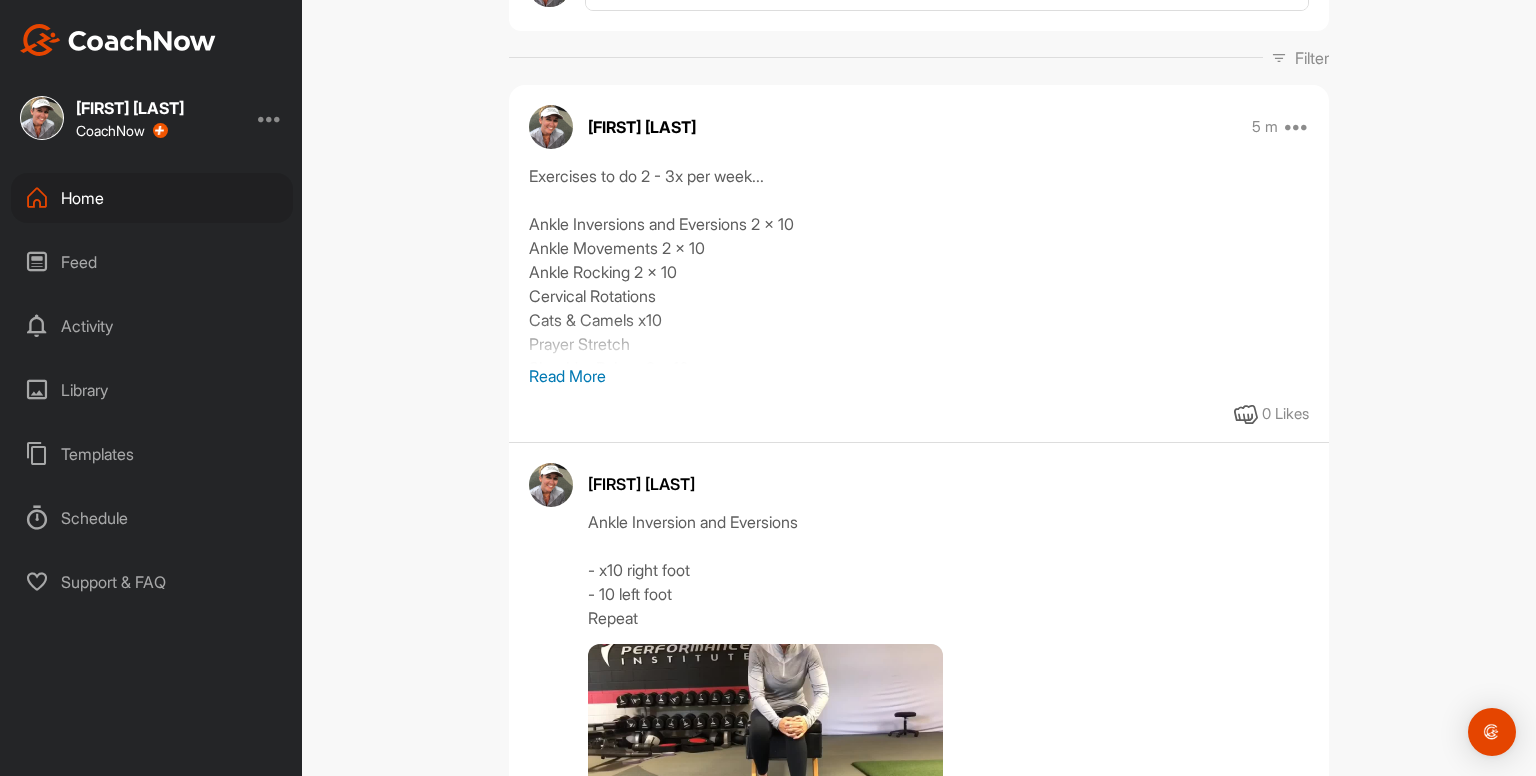 click on "Read More" at bounding box center (919, 376) 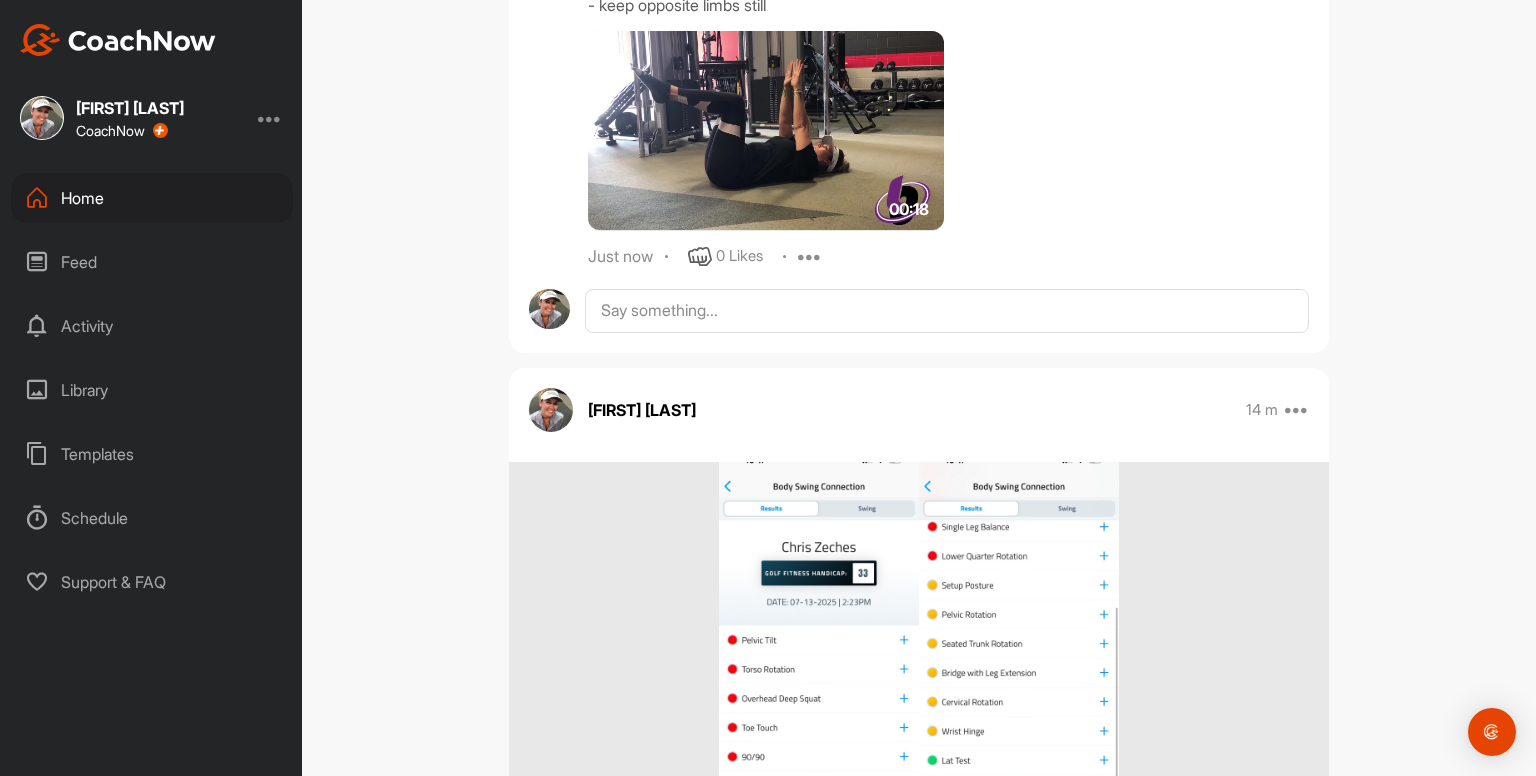 scroll, scrollTop: 7115, scrollLeft: 0, axis: vertical 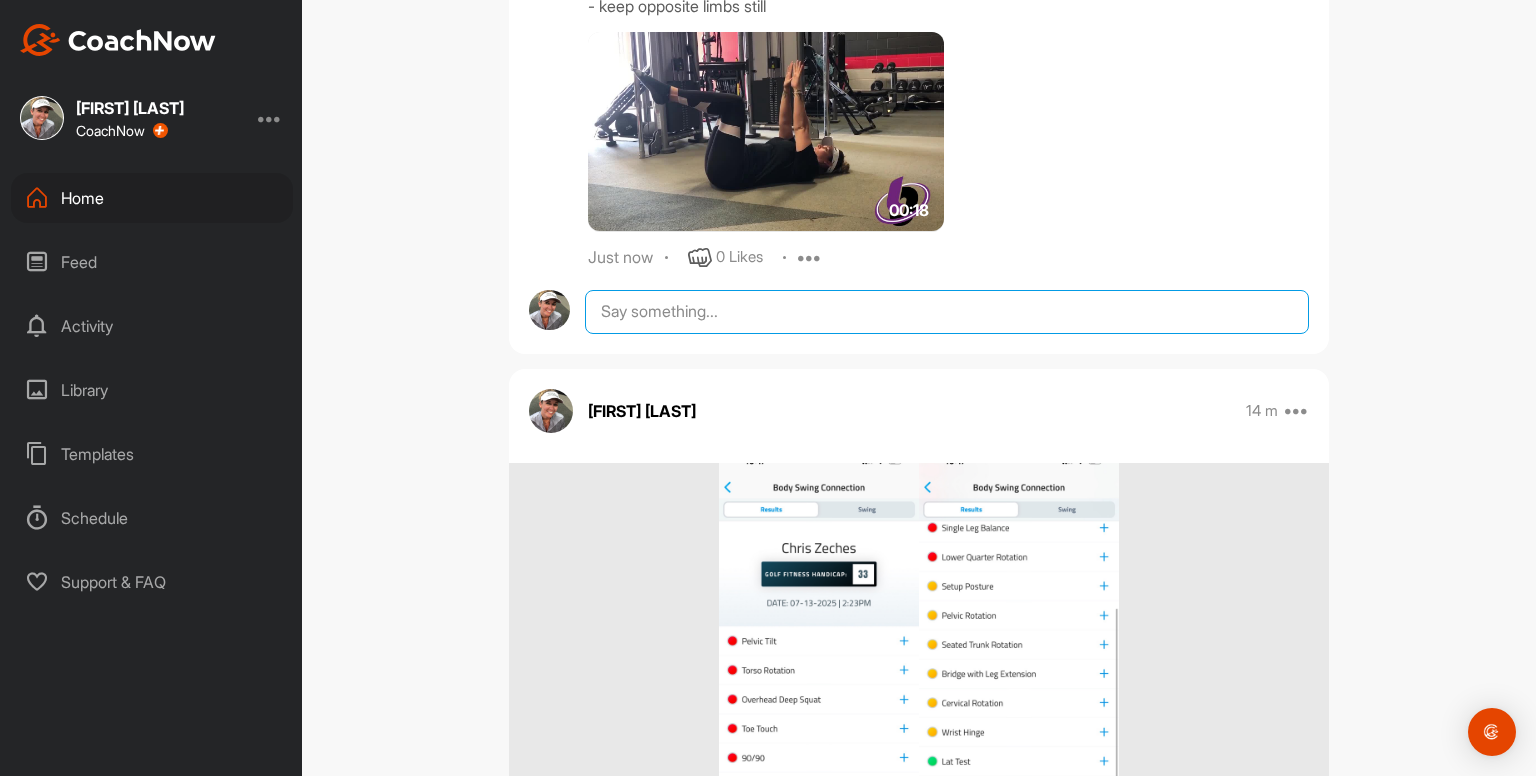 click at bounding box center (947, 312) 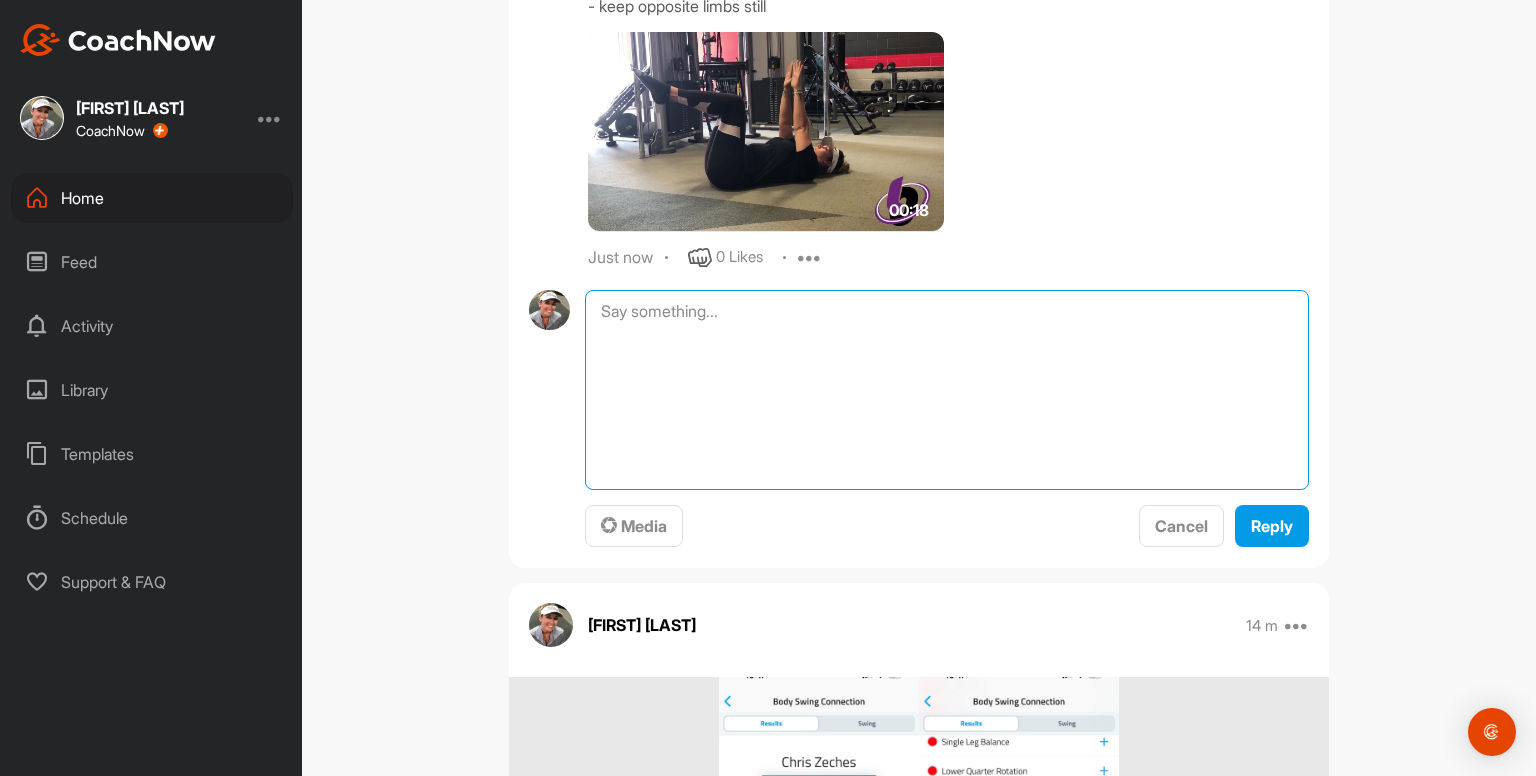 paste on "Hip Circles
Right Leg
- x10 Clockwise
- x10 Counter Clockwise
Left Leg
- x10 Clockwise
- x10 Counter Clockwise
Repeat both legs again" 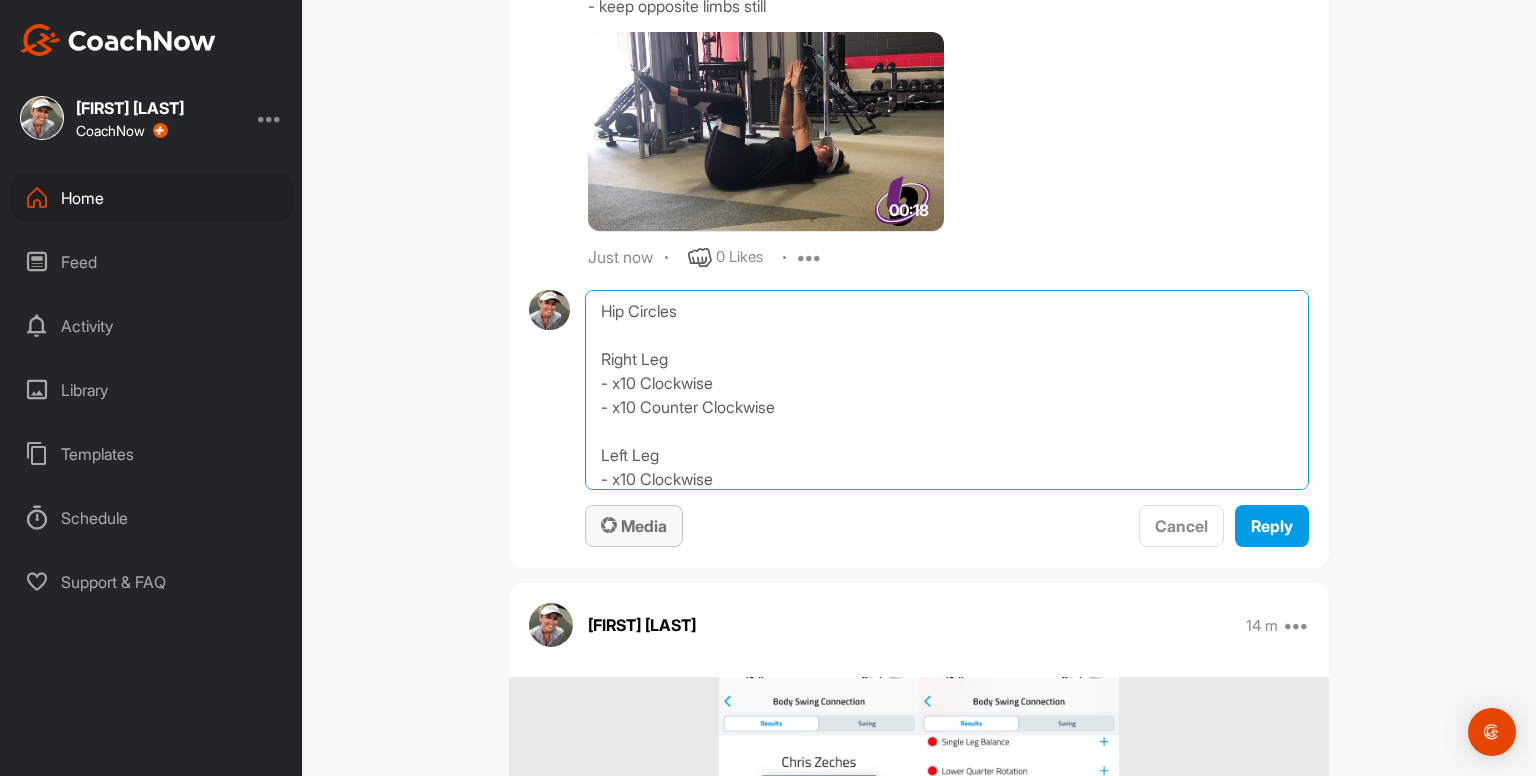 scroll, scrollTop: 72, scrollLeft: 0, axis: vertical 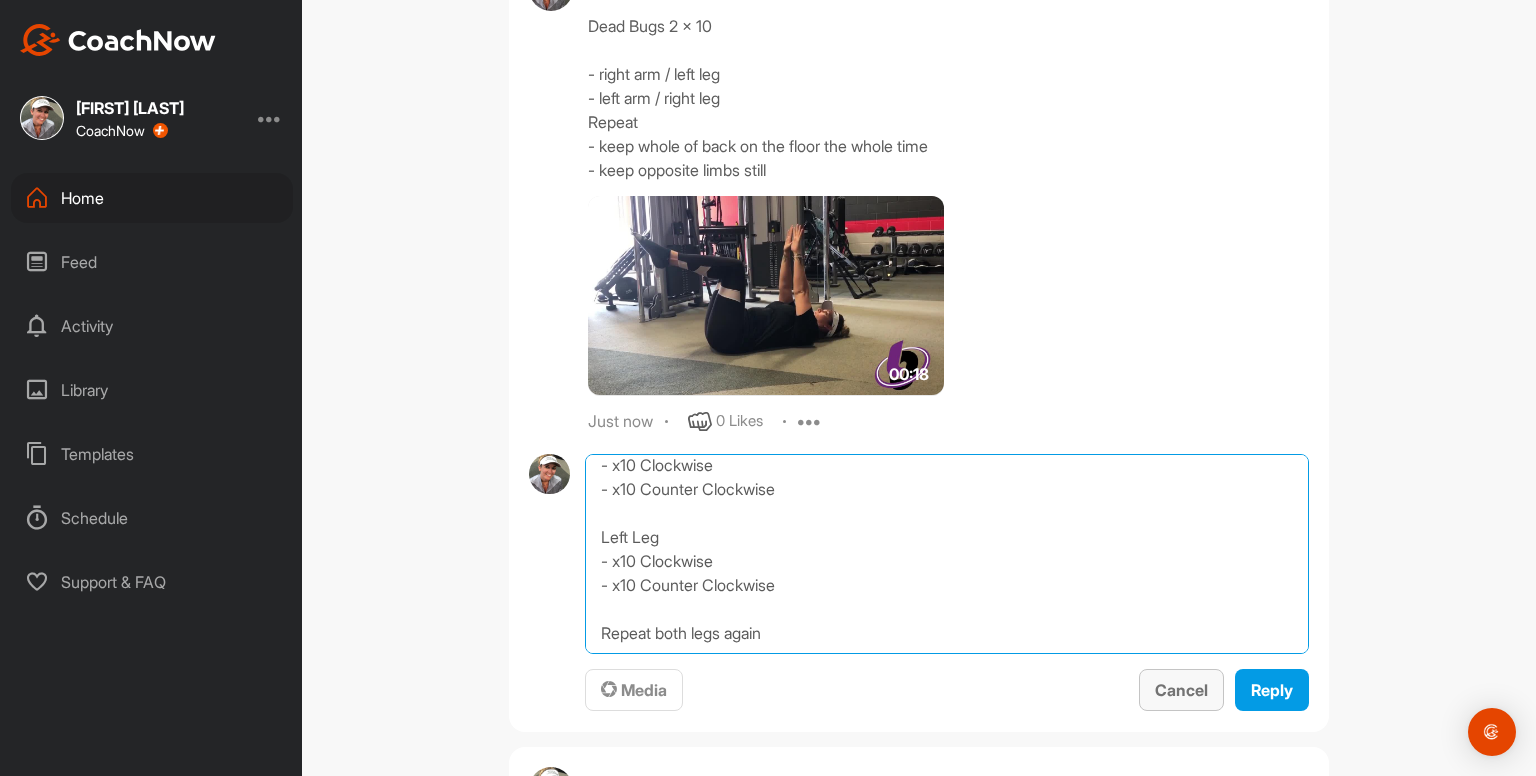 type on "Hip Circles
Right Leg
- x10 Clockwise
- x10 Counter Clockwise
Left Leg
- x10 Clockwise
- x10 Counter Clockwise
Repeat both legs again" 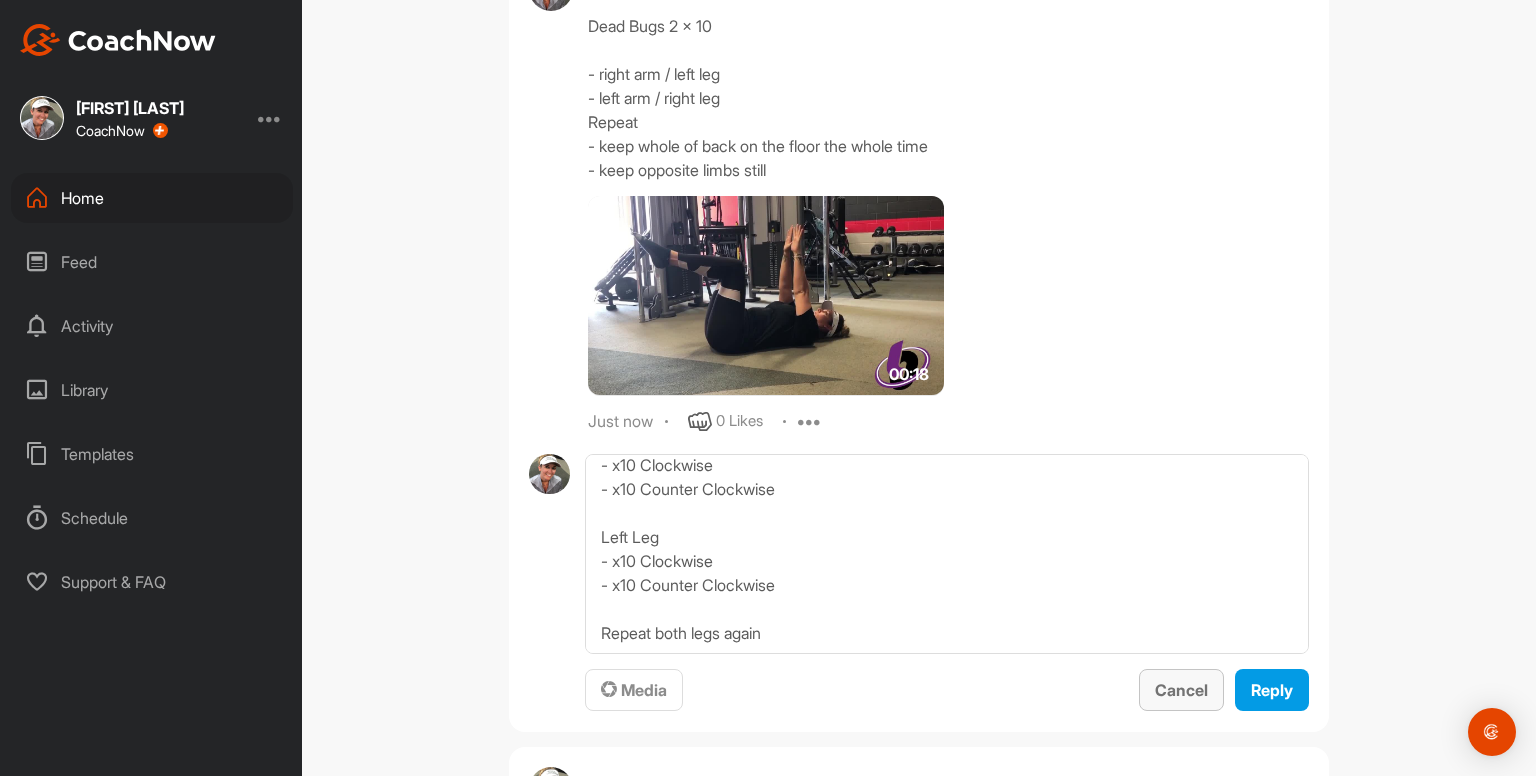 click on "Cancel" at bounding box center (1181, 690) 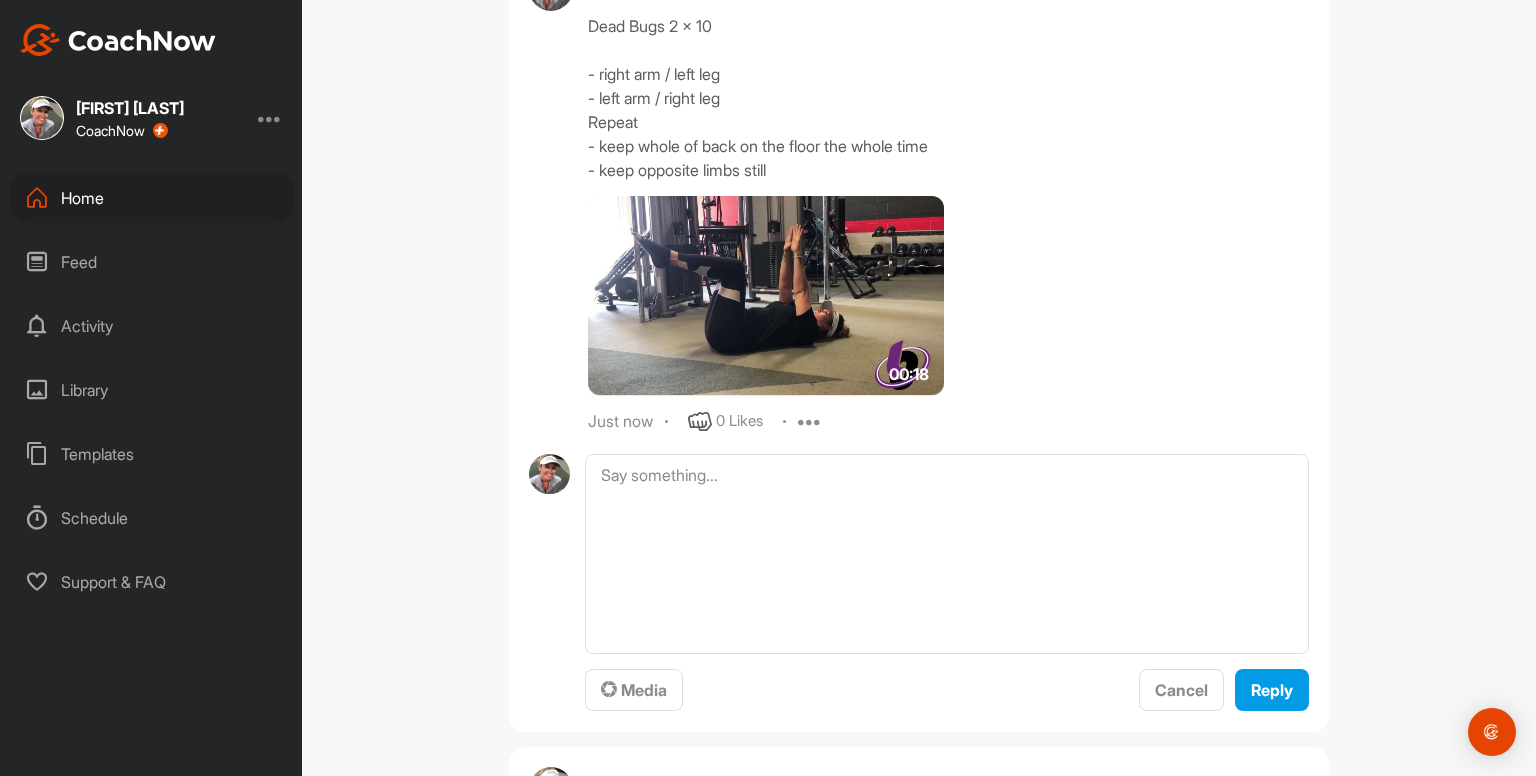 scroll, scrollTop: 0, scrollLeft: 0, axis: both 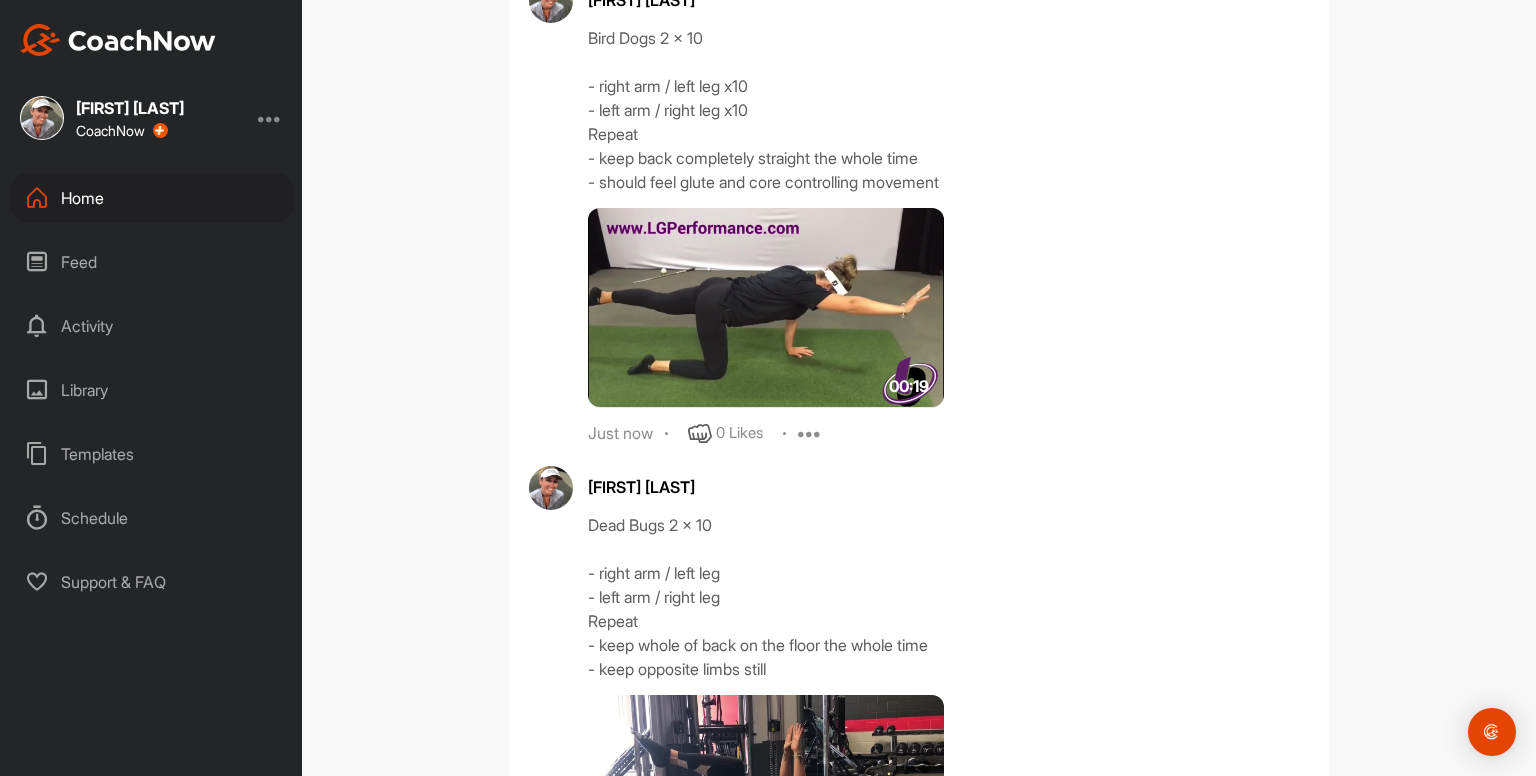 click at bounding box center (810, 434) 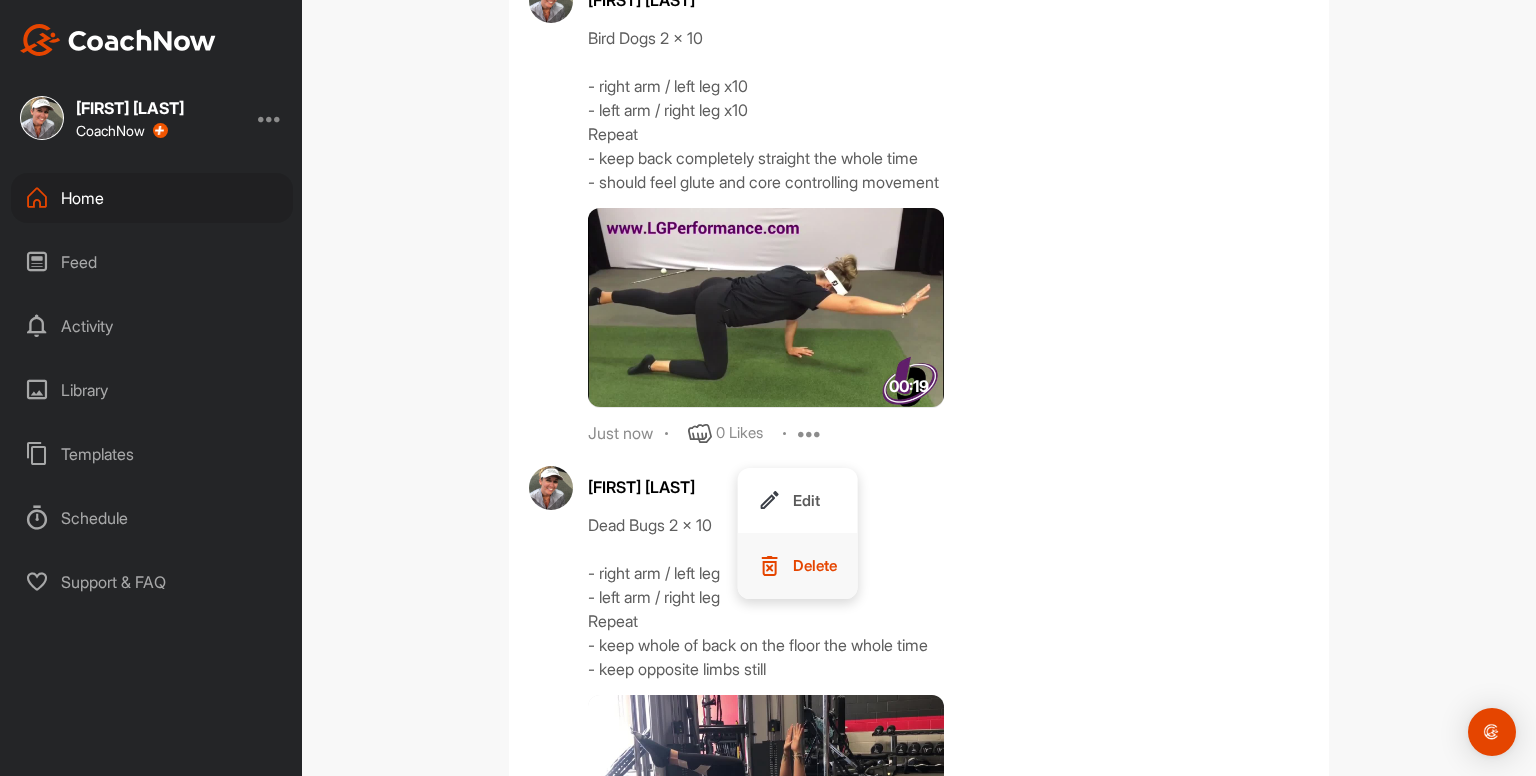 click on "Delete" at bounding box center [815, 565] 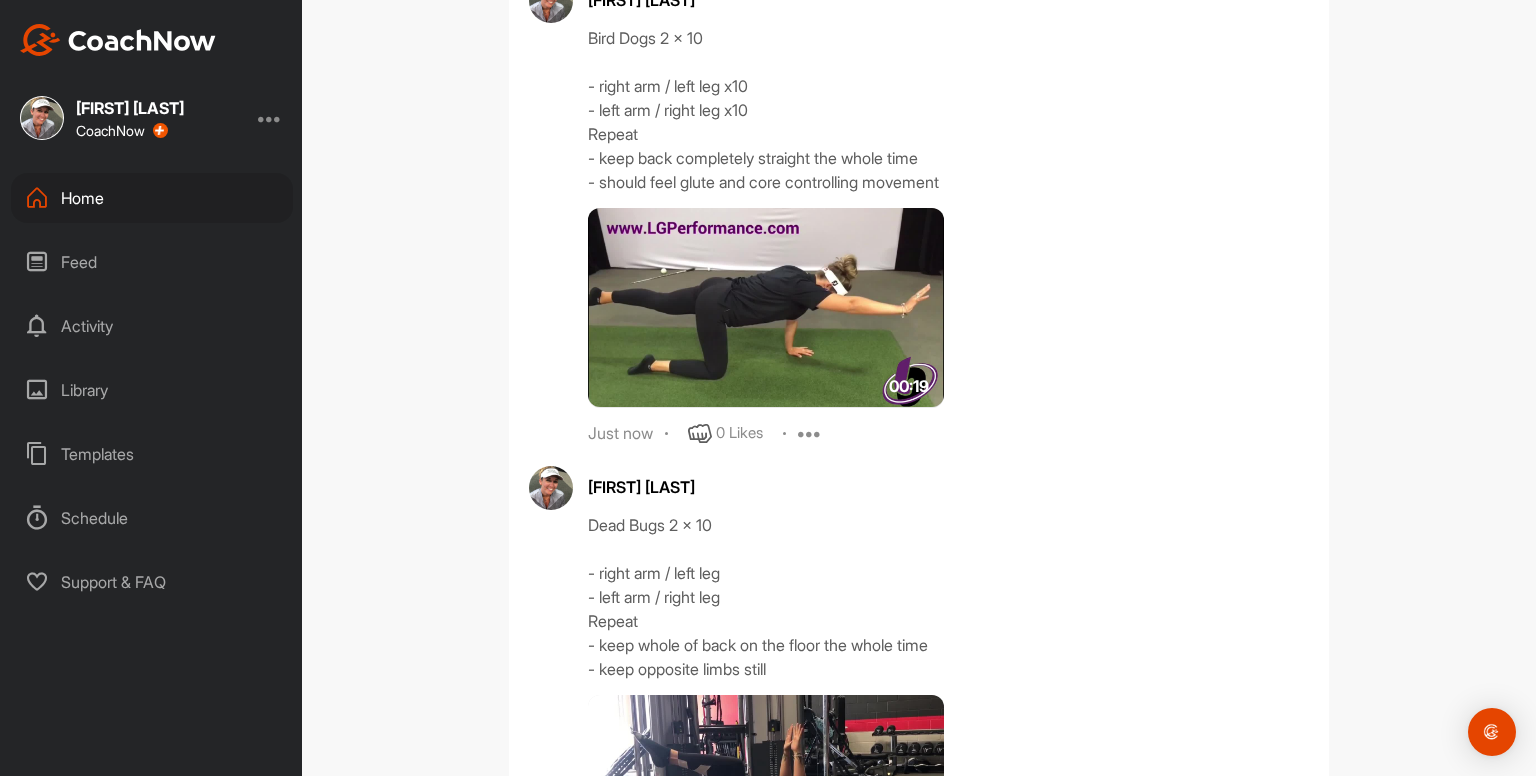 scroll, scrollTop: 6347, scrollLeft: 0, axis: vertical 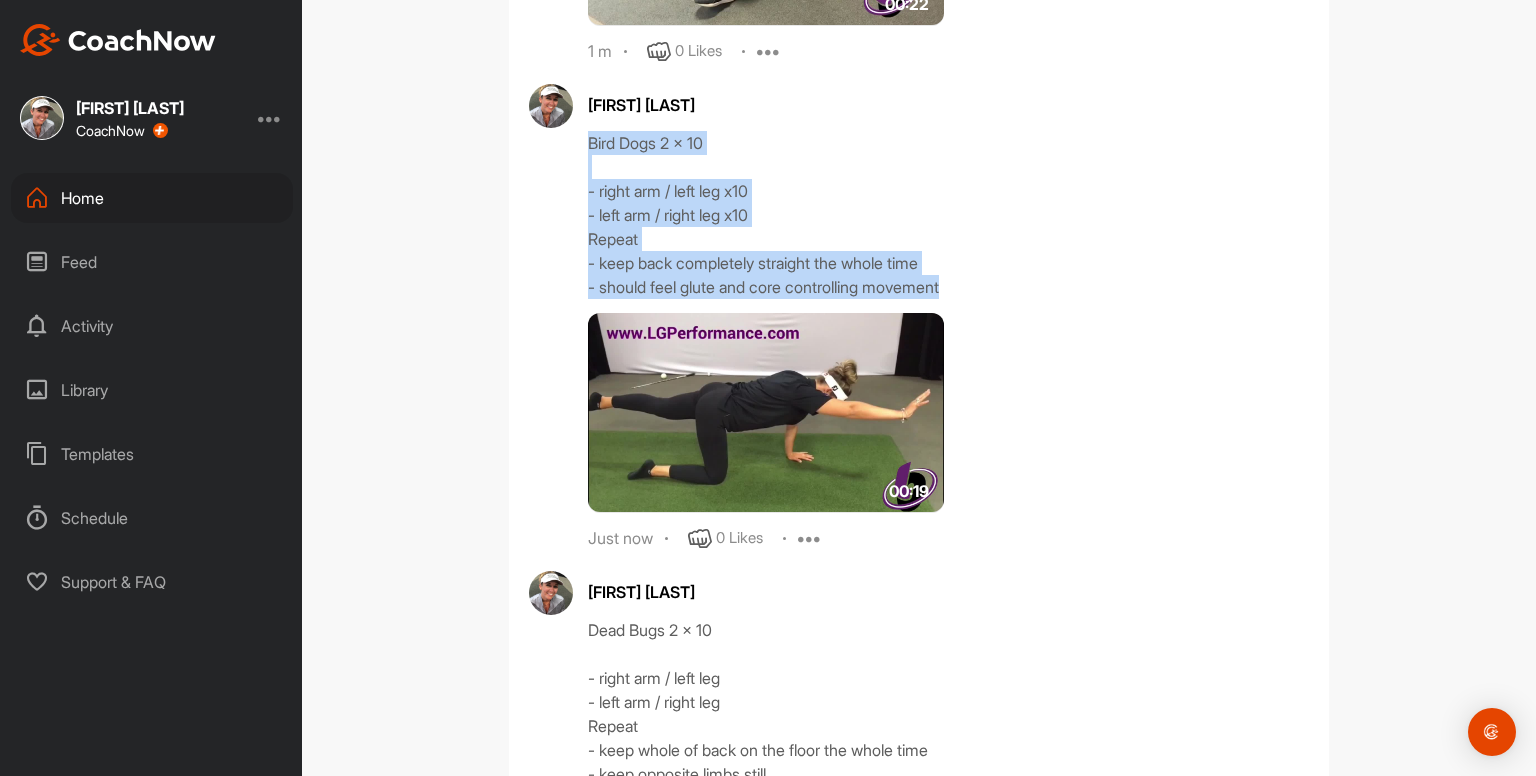drag, startPoint x: 973, startPoint y: 316, endPoint x: 578, endPoint y: 150, distance: 428.46353 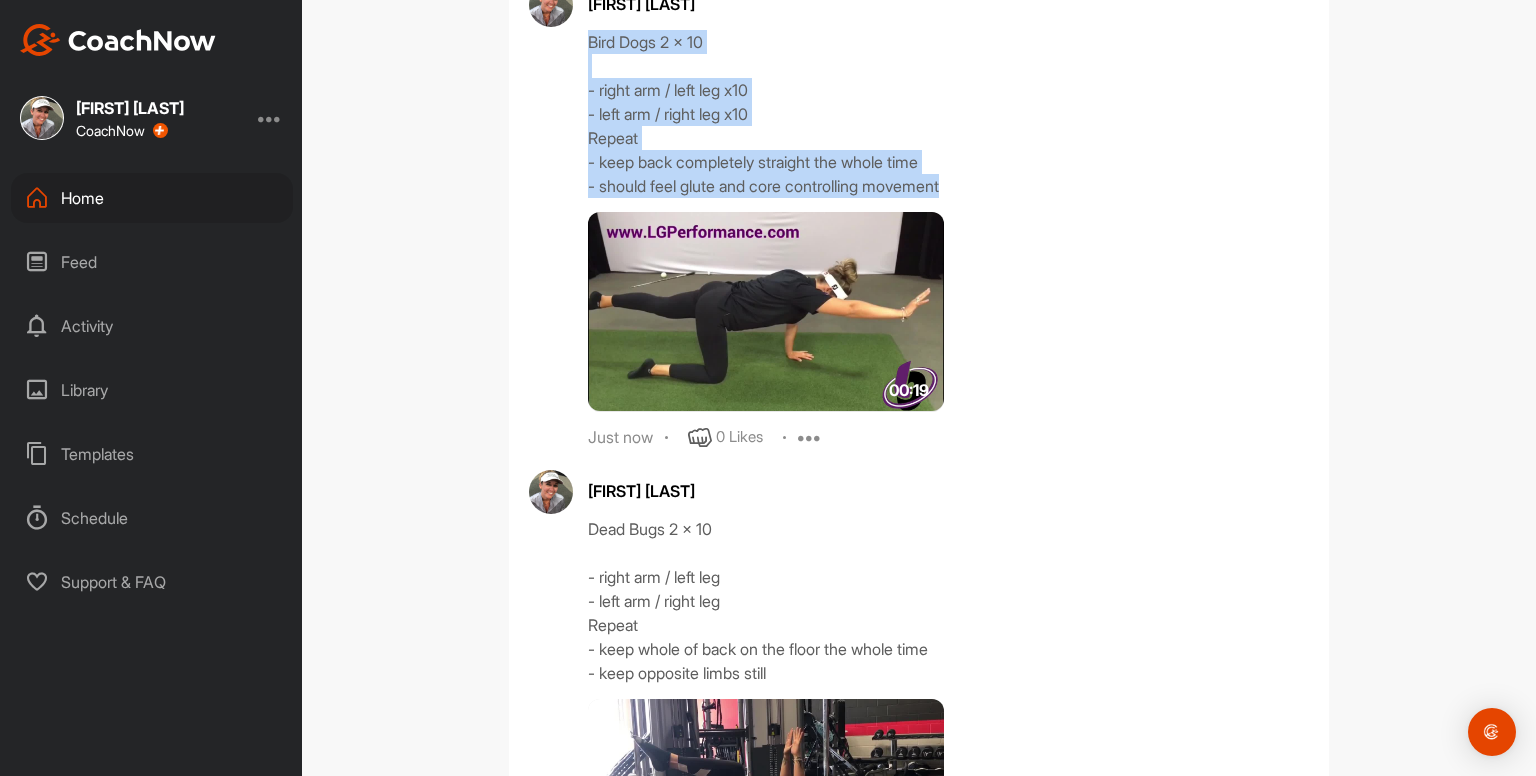 scroll, scrollTop: 6451, scrollLeft: 0, axis: vertical 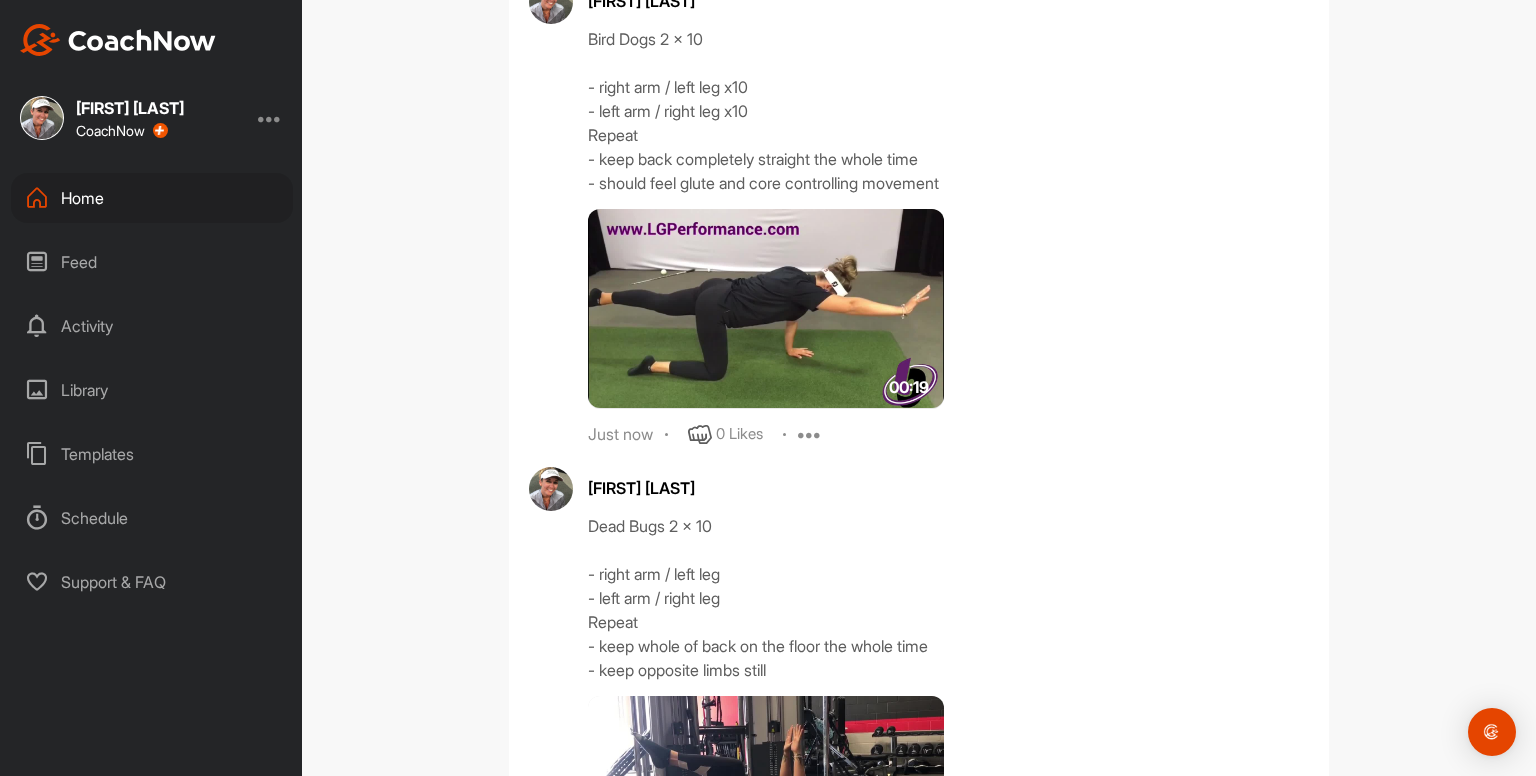 click at bounding box center (810, 435) 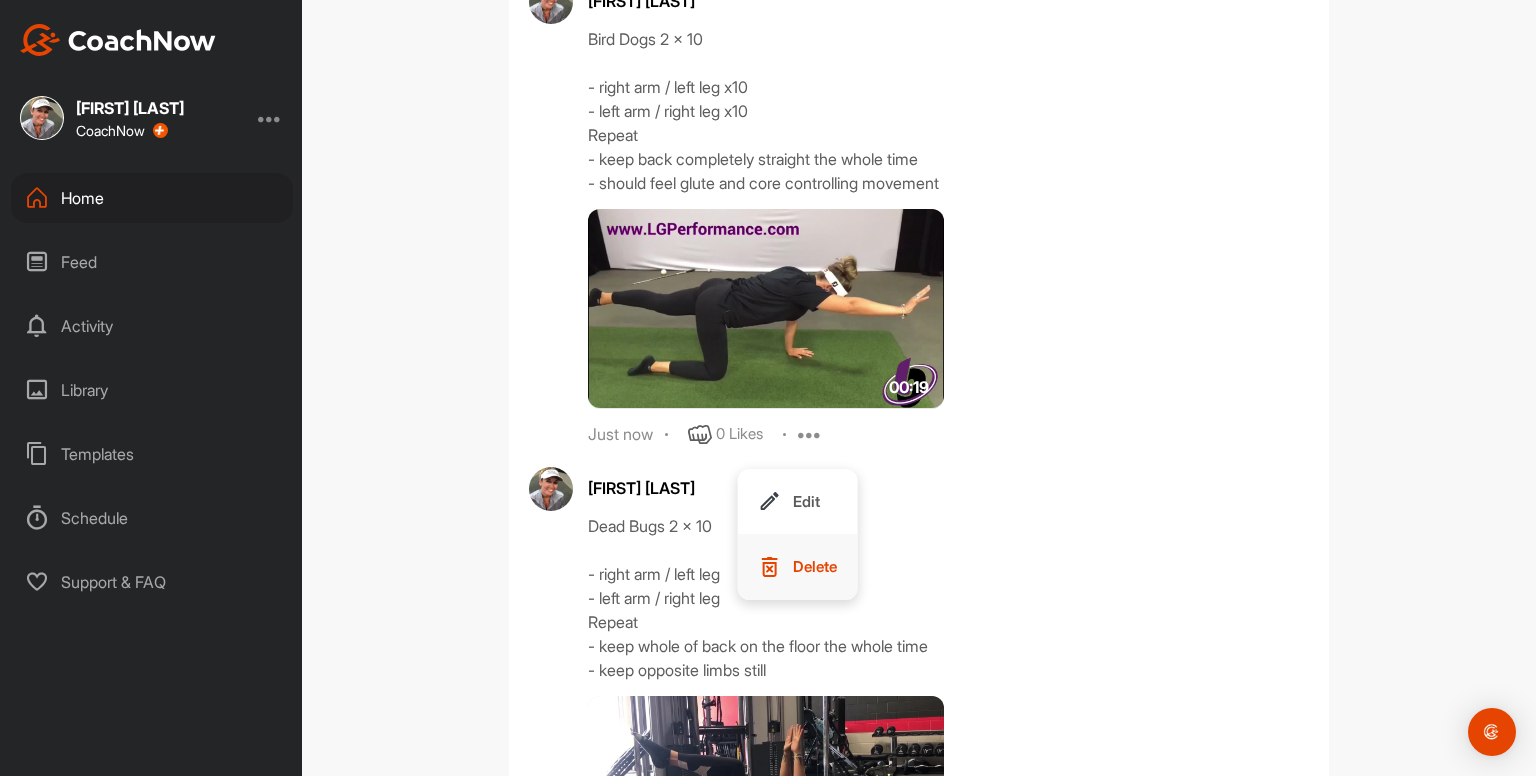 click on "Delete" at bounding box center [815, 566] 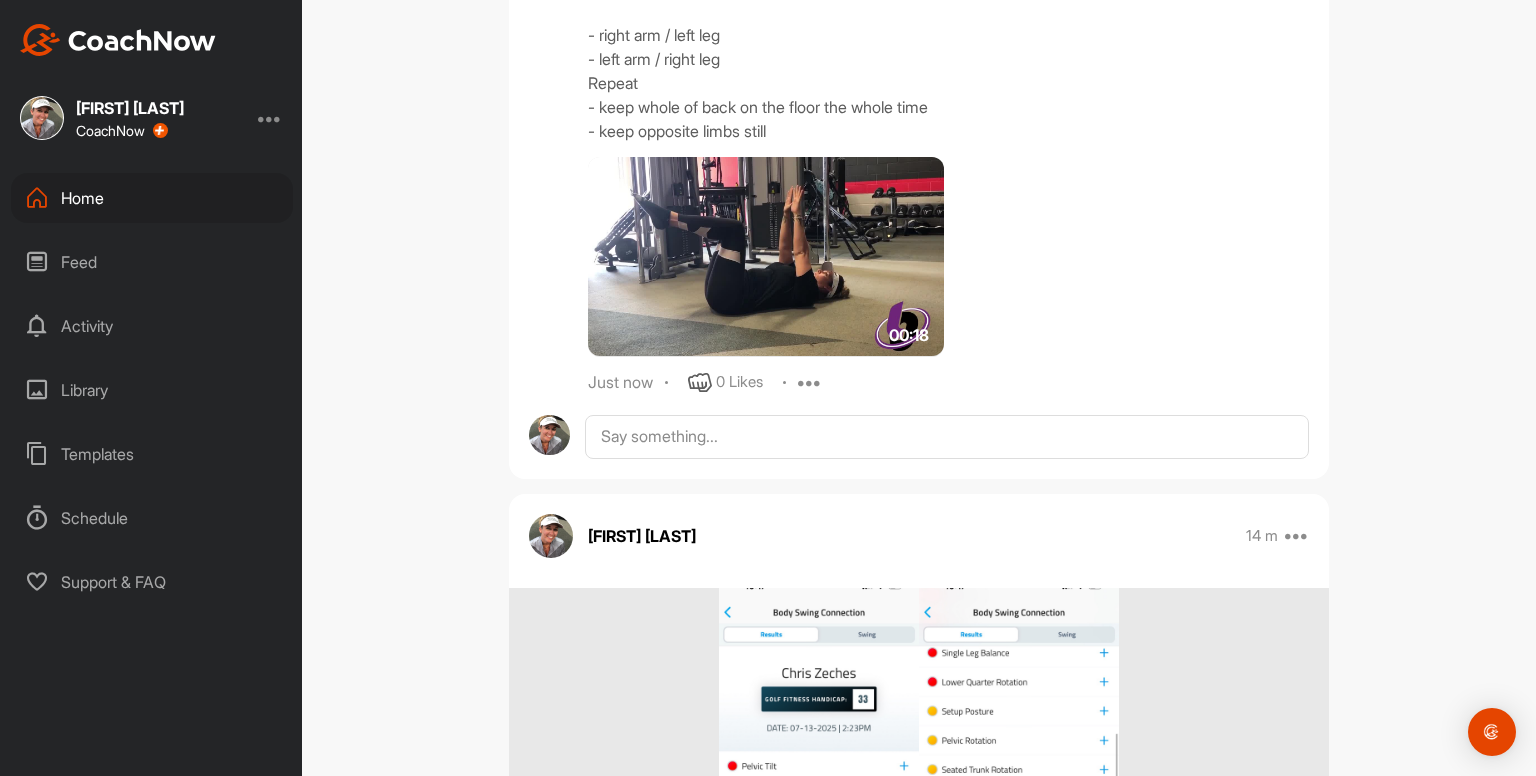scroll, scrollTop: 6508, scrollLeft: 0, axis: vertical 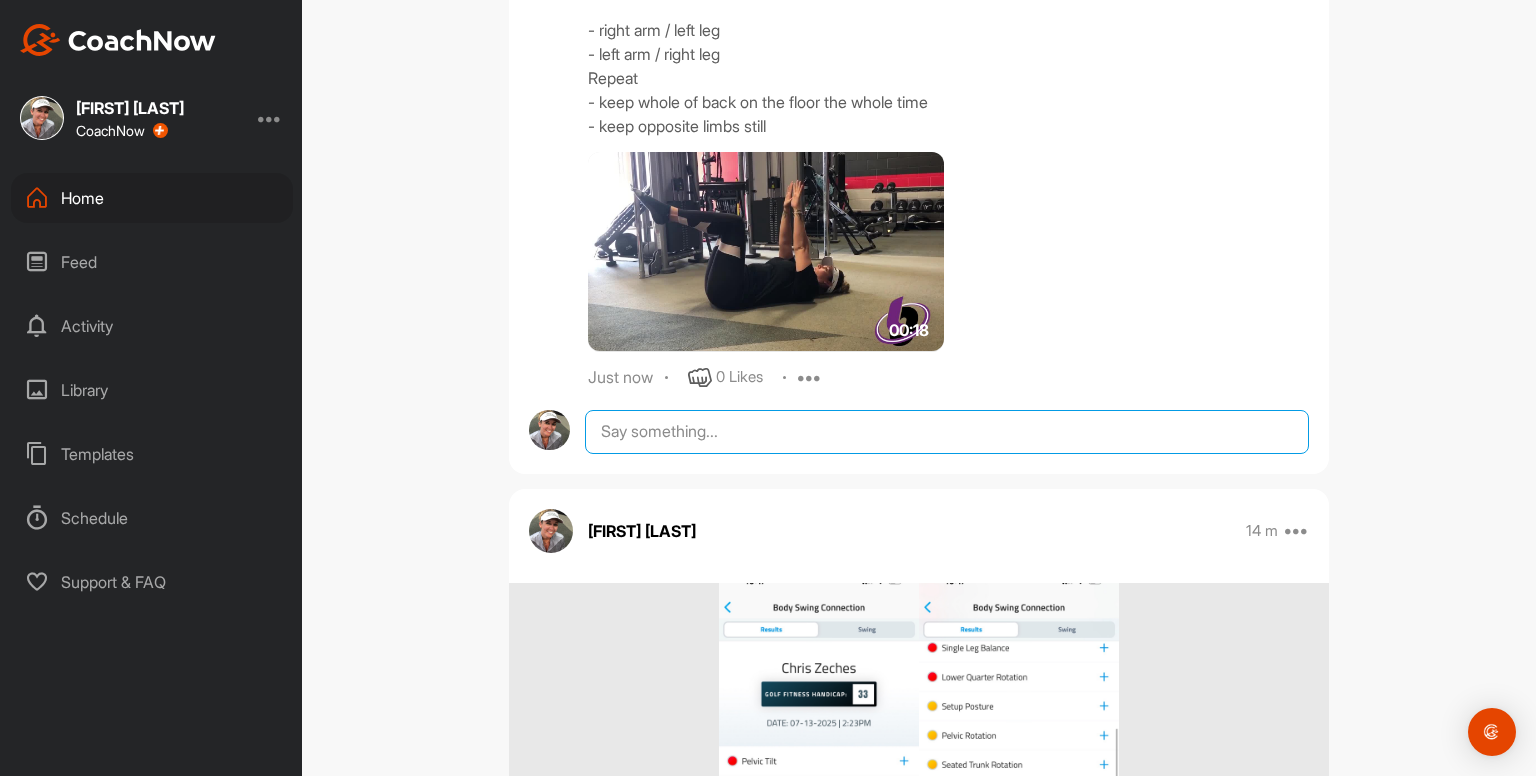 click at bounding box center (947, 432) 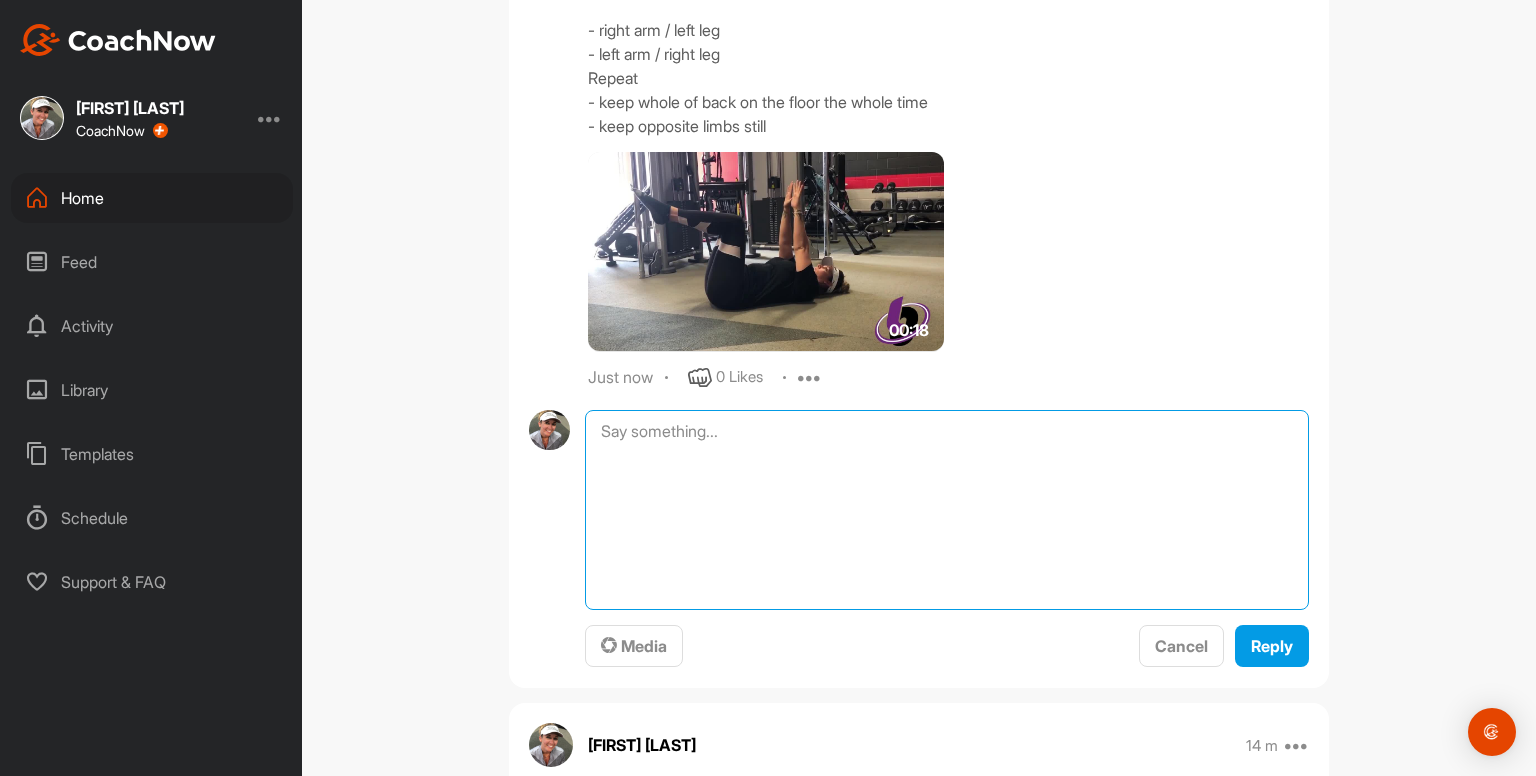 paste on "Bird Dogs 2 x 10
- right arm / left leg x10
- left arm / right leg x10
Repeat
- keep back completely straight the whole time
- should feel glute and core controlling movement" 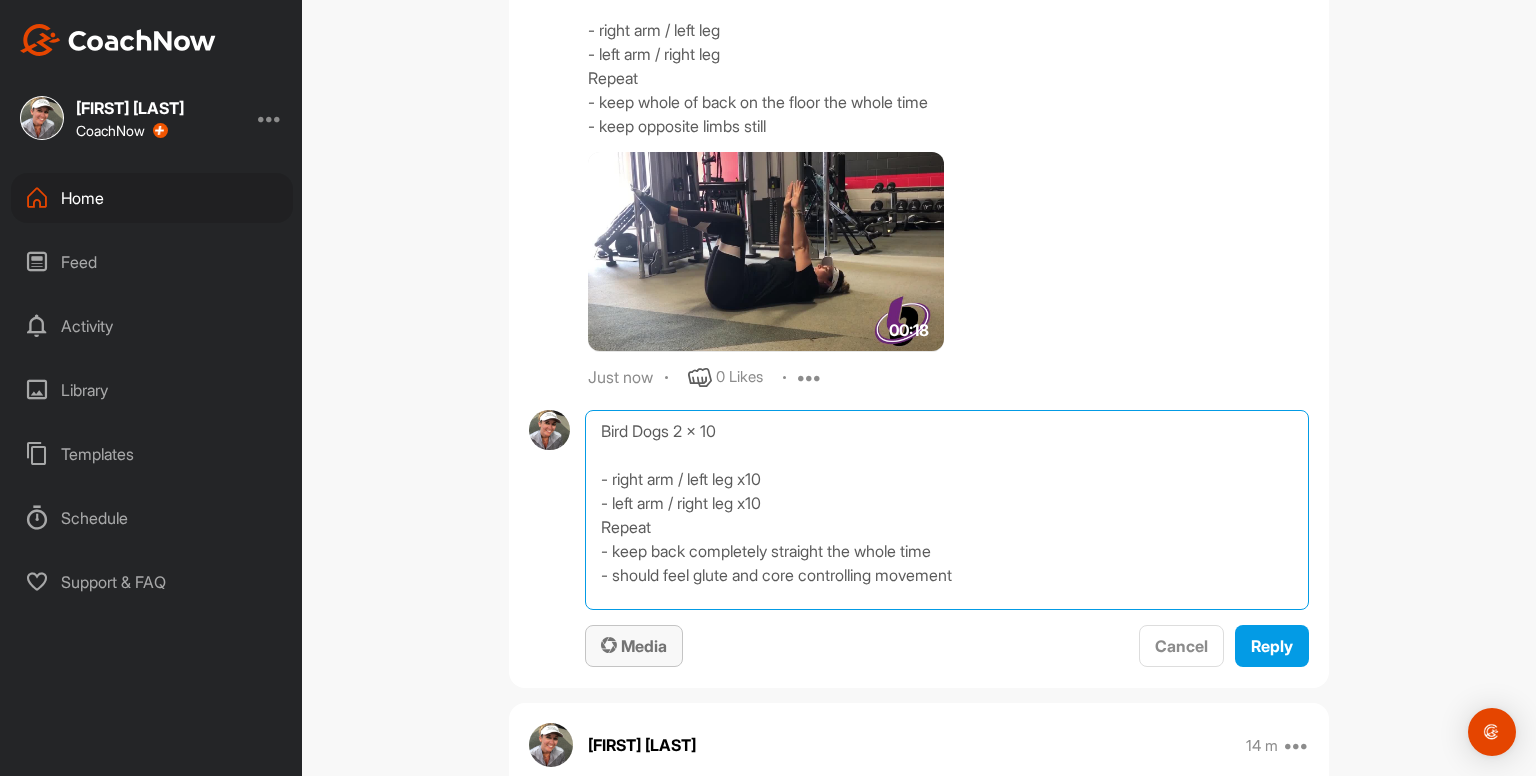 type on "Bird Dogs 2 x 10
- right arm / left leg x10
- left arm / right leg x10
Repeat
- keep back completely straight the whole time
- should feel glute and core controlling movement" 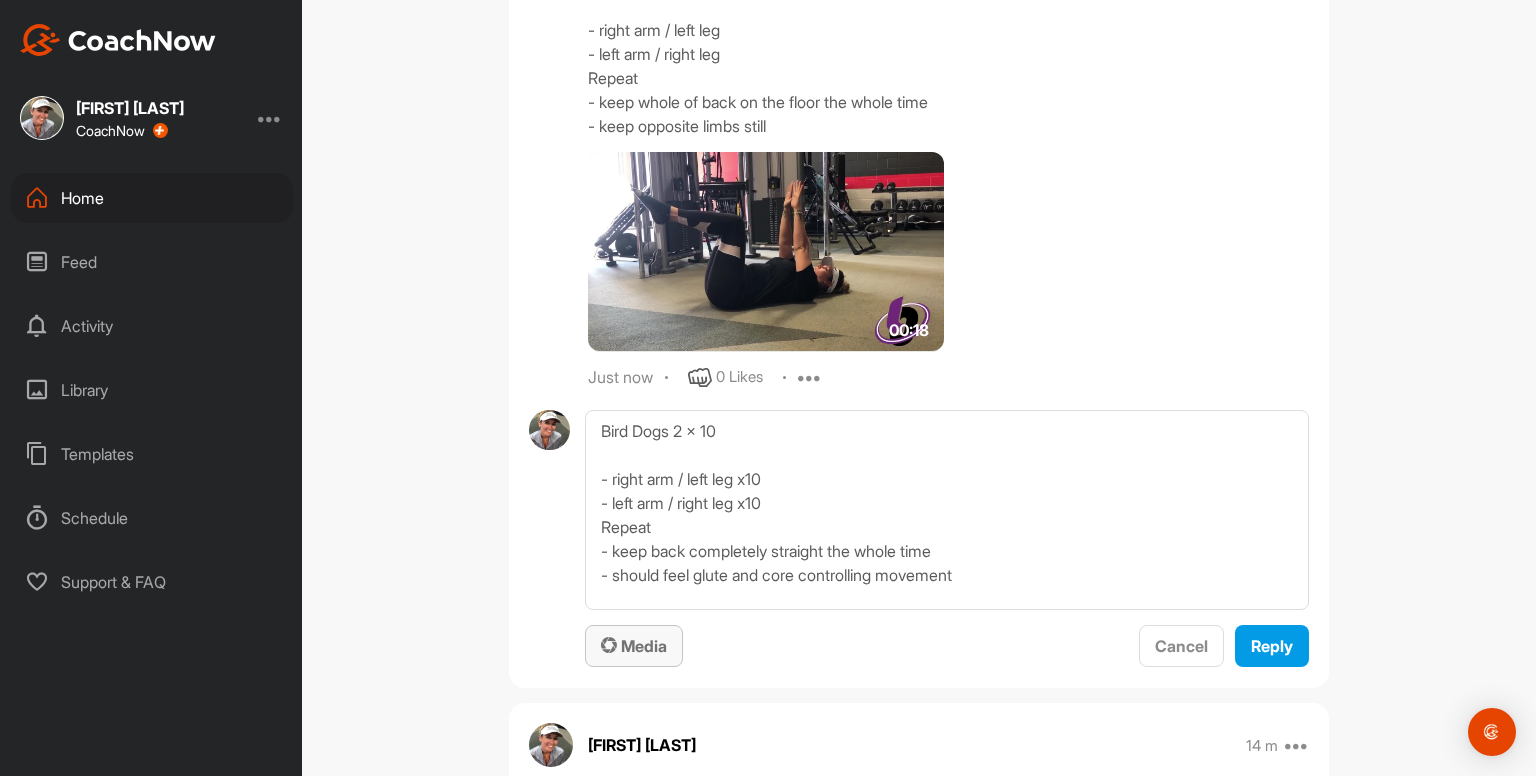 click at bounding box center (609, 645) 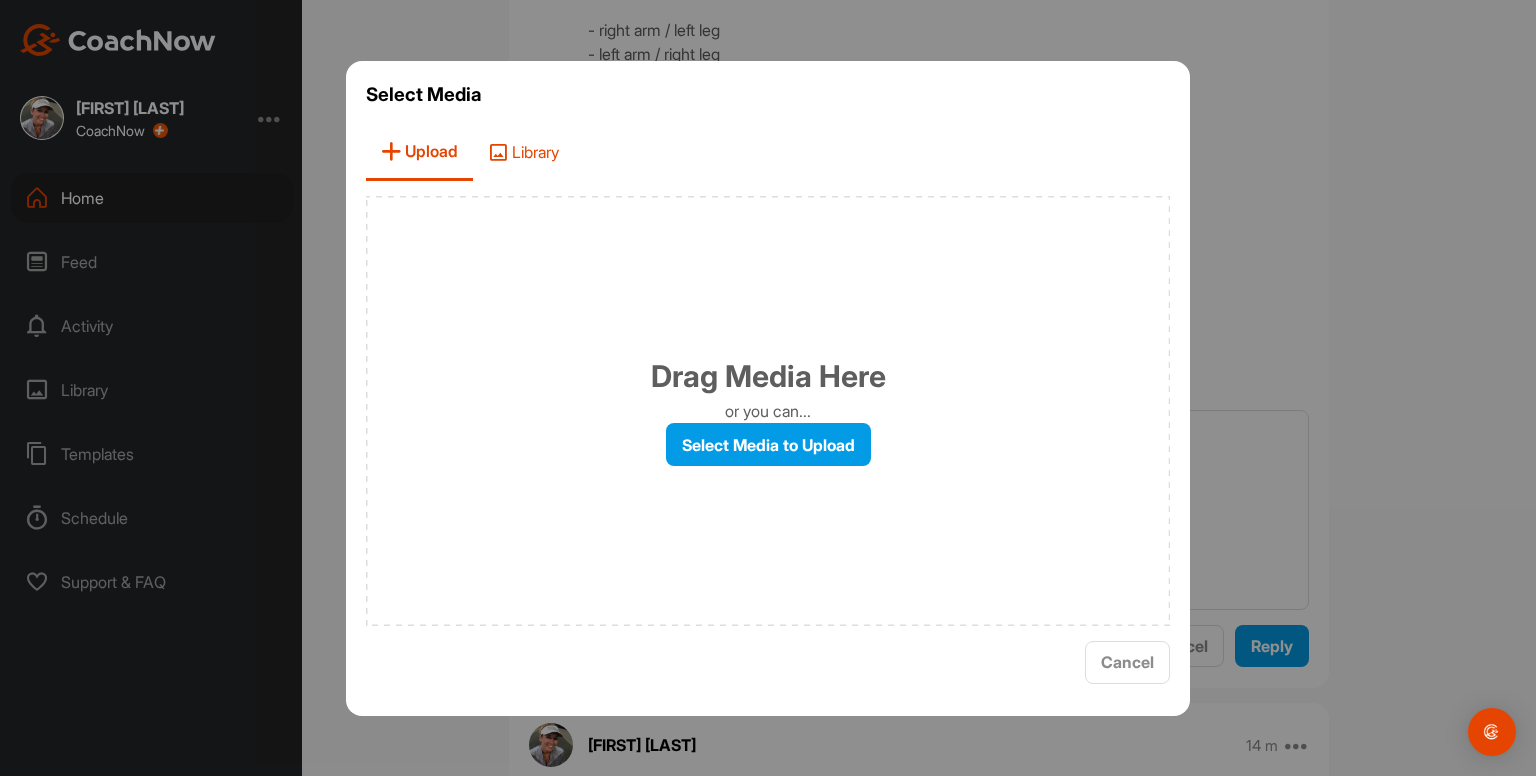 click on "Library" at bounding box center (523, 152) 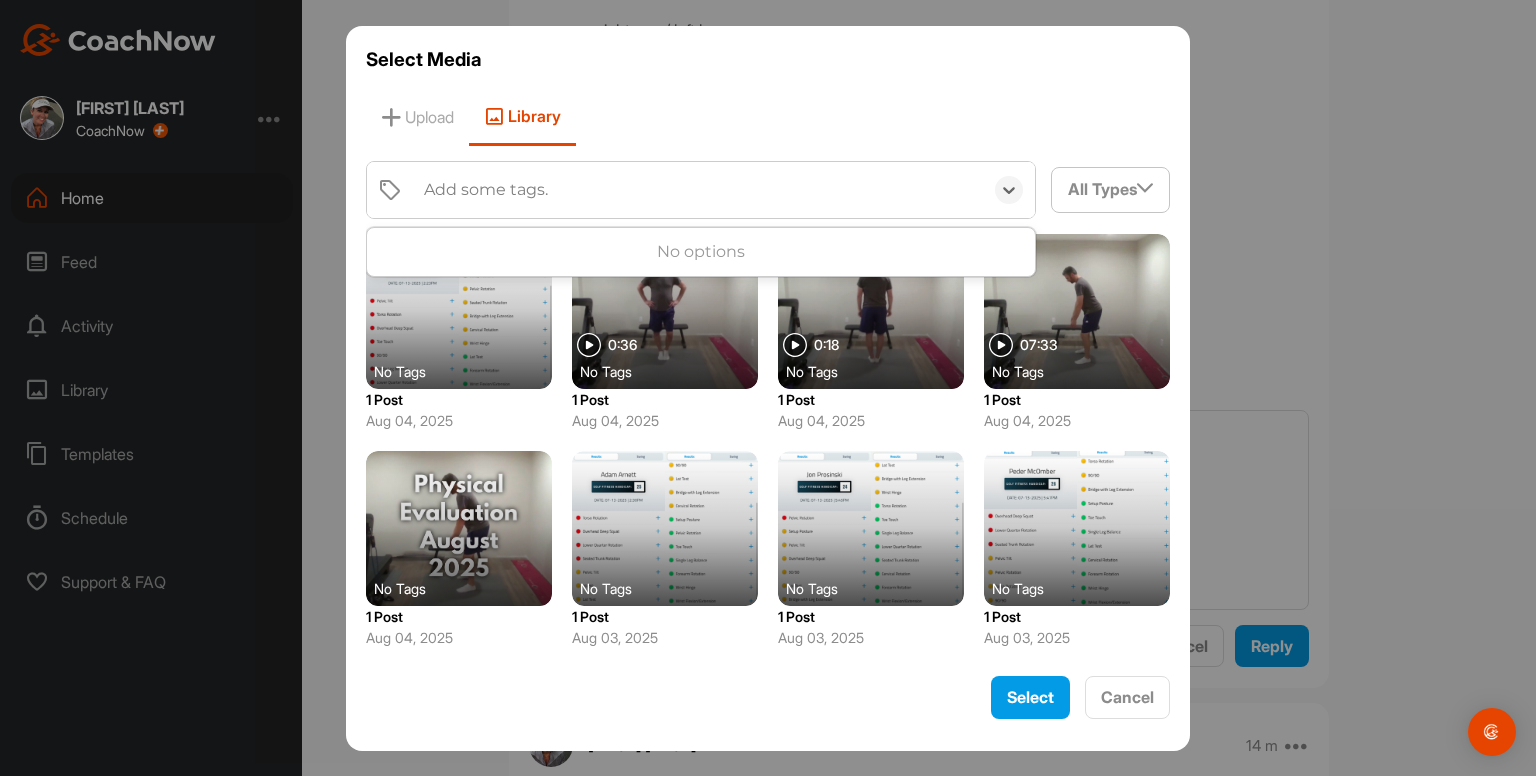 click on "Add some tags." at bounding box center (698, 190) 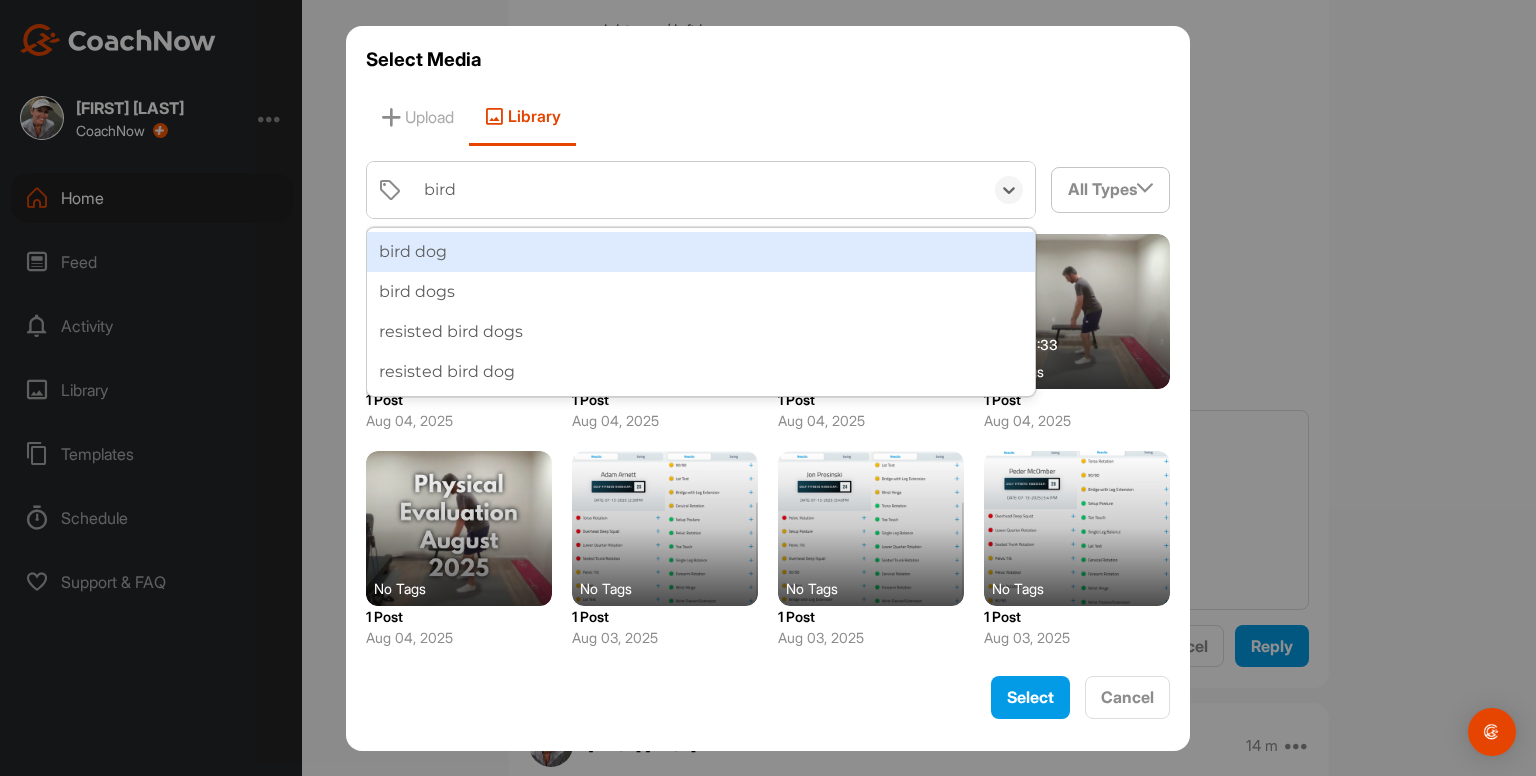 type on "bird d" 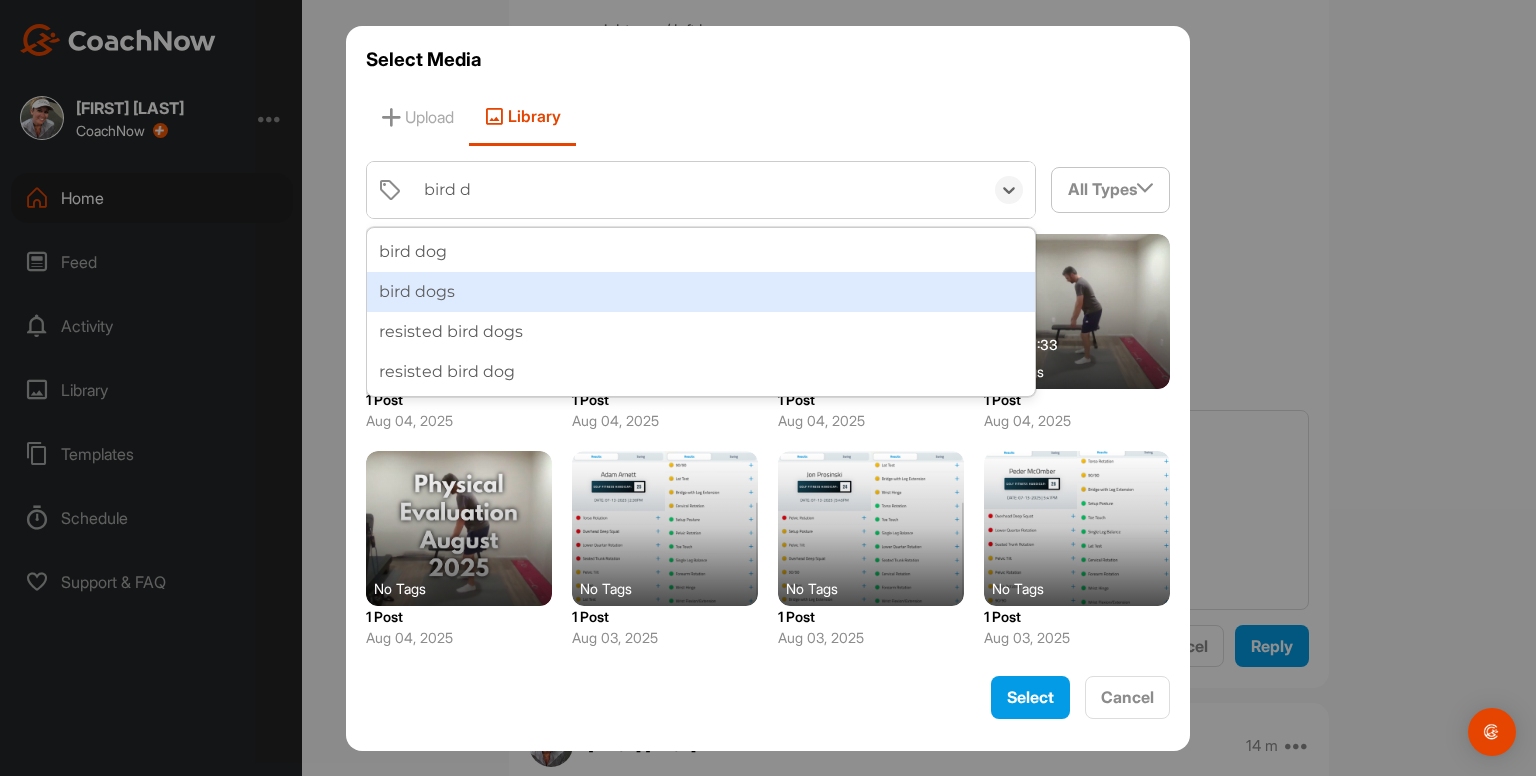 click on "bird dogs" at bounding box center (701, 292) 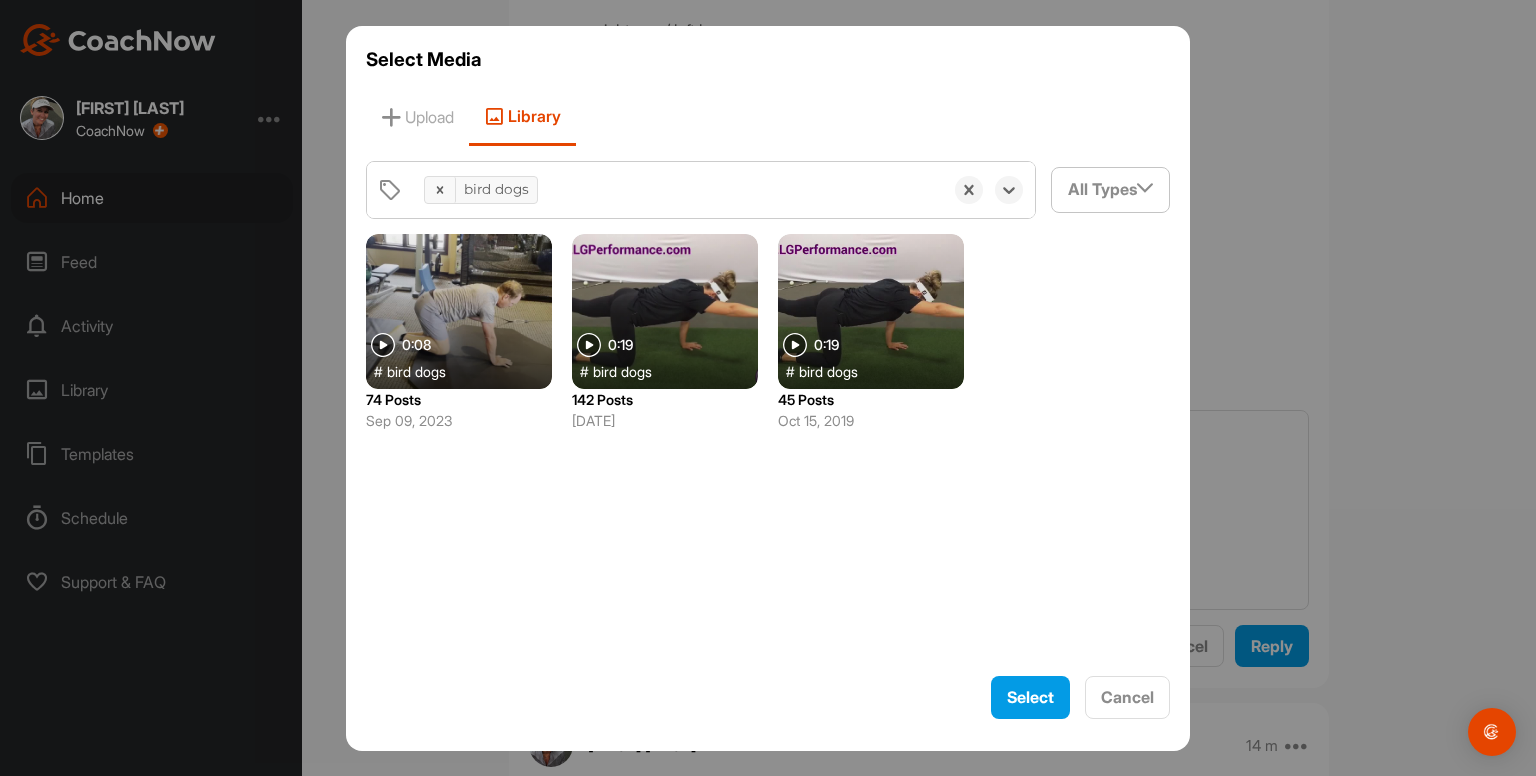 click at bounding box center (665, 311) 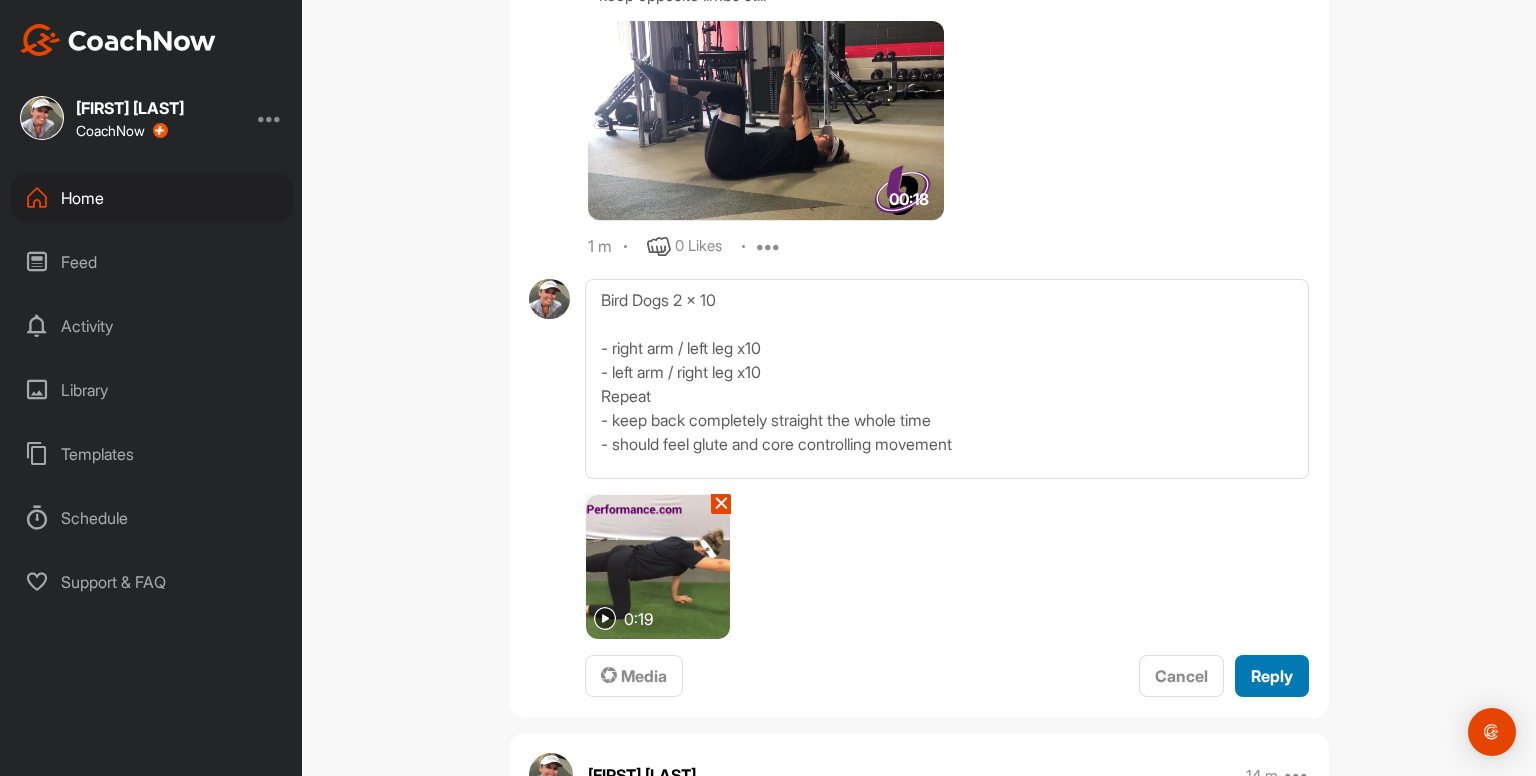 scroll, scrollTop: 6640, scrollLeft: 0, axis: vertical 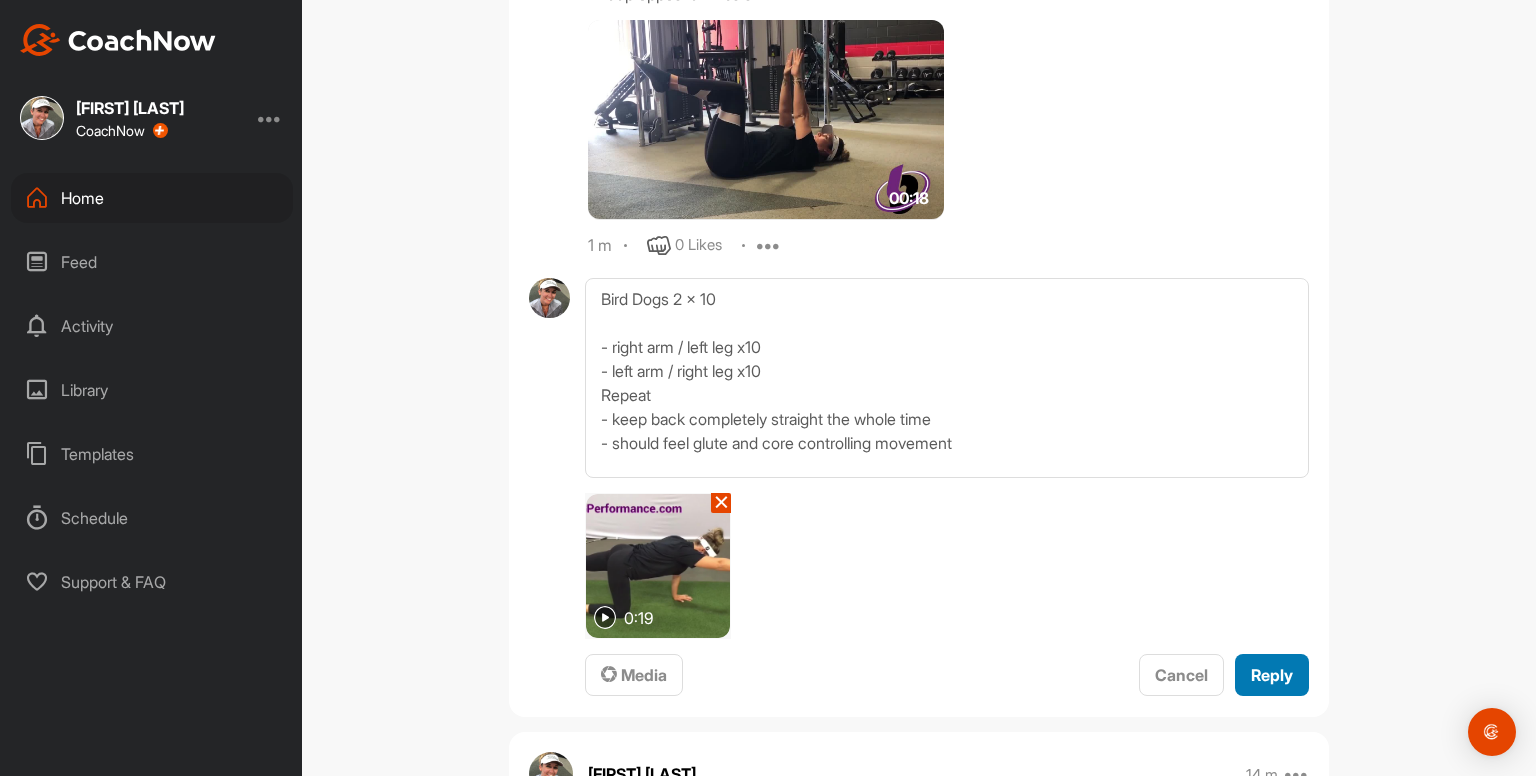 click on "Reply" at bounding box center (1272, 675) 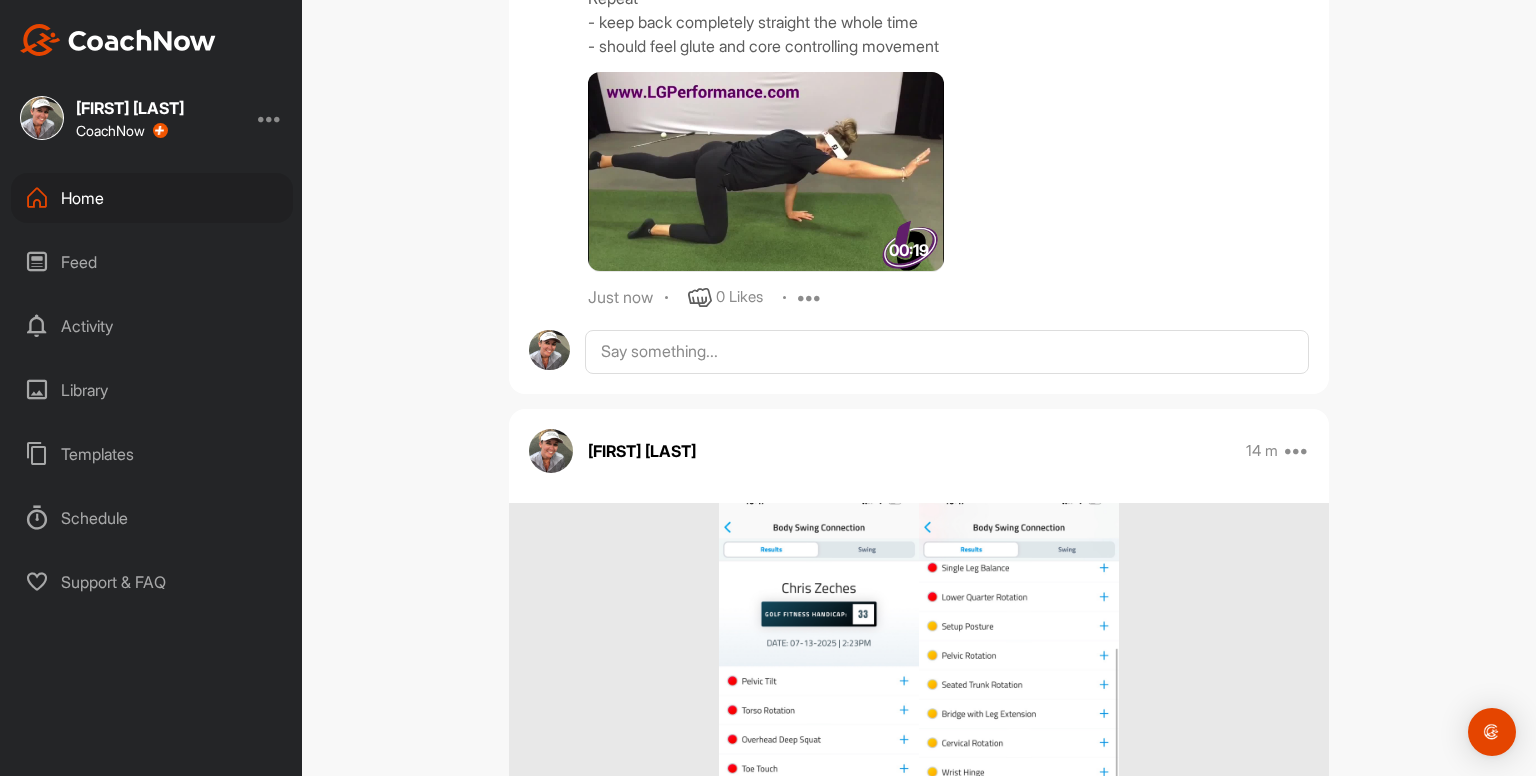 scroll, scrollTop: 7116, scrollLeft: 0, axis: vertical 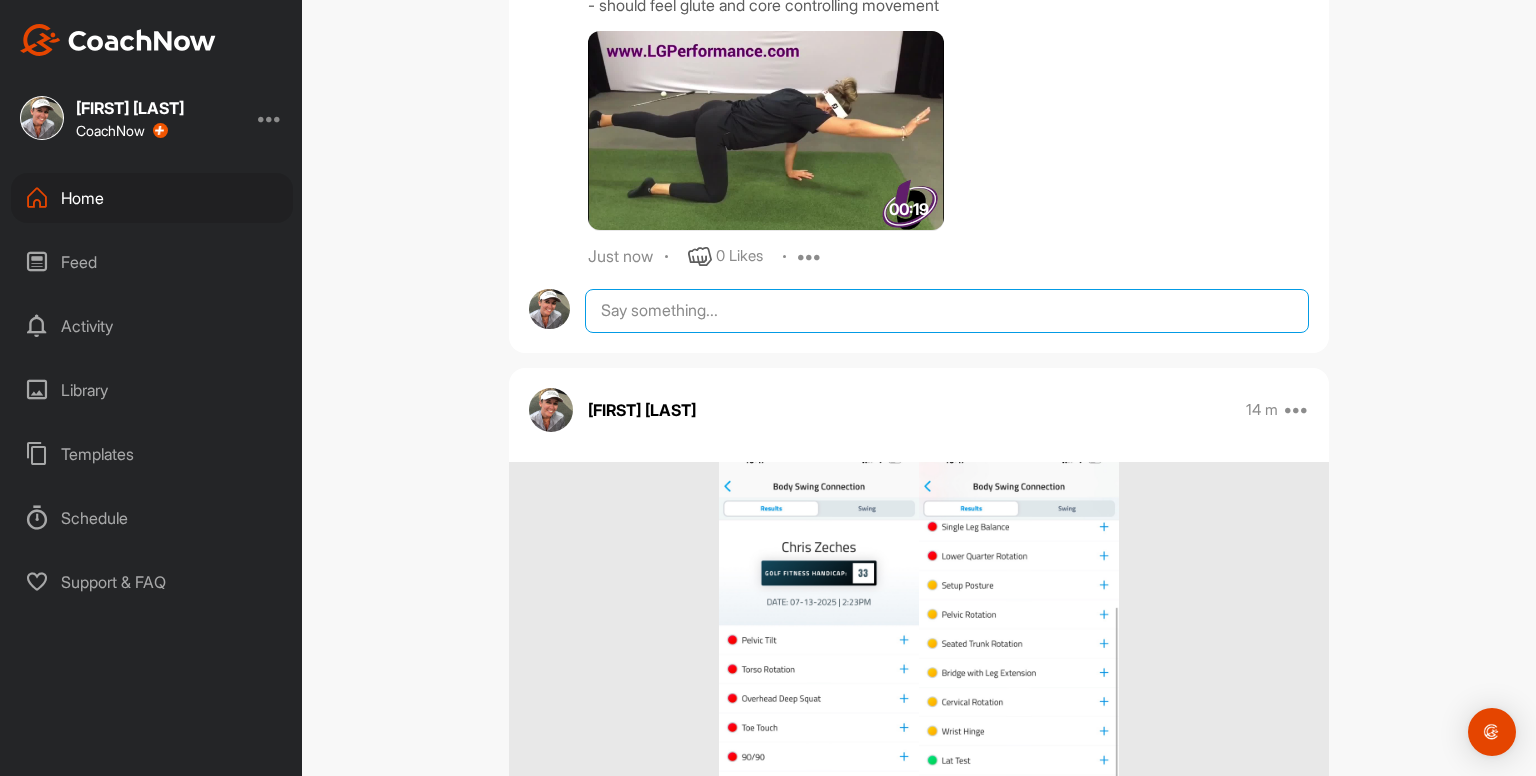 click at bounding box center (947, 311) 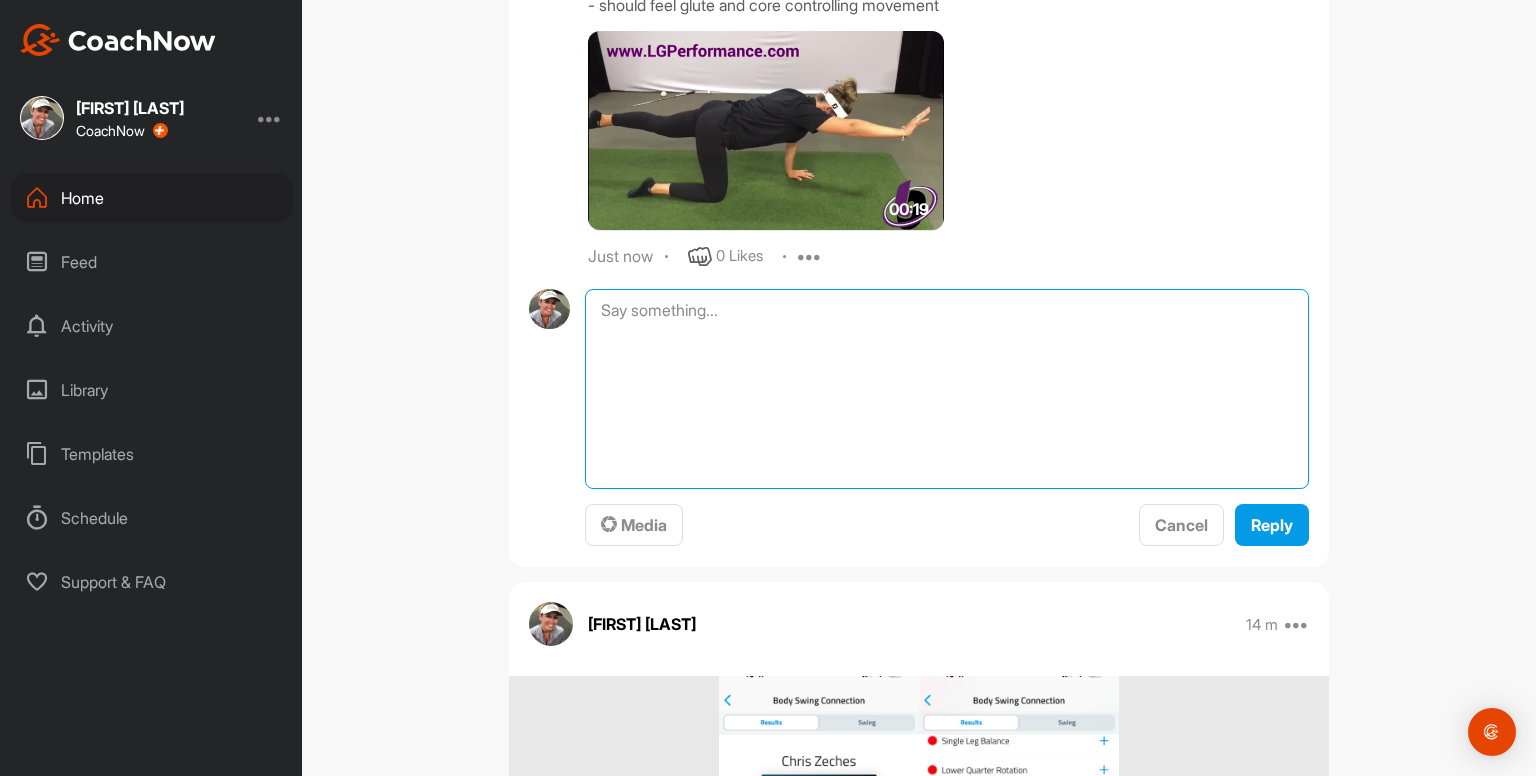 paste on "Hip Circles
Right Leg
- x10 Clockwise
- x10 Counter Clockwise
Left Leg
- x10 Clockwise
- x10 Counter Clockwise
Repeat both legs again" 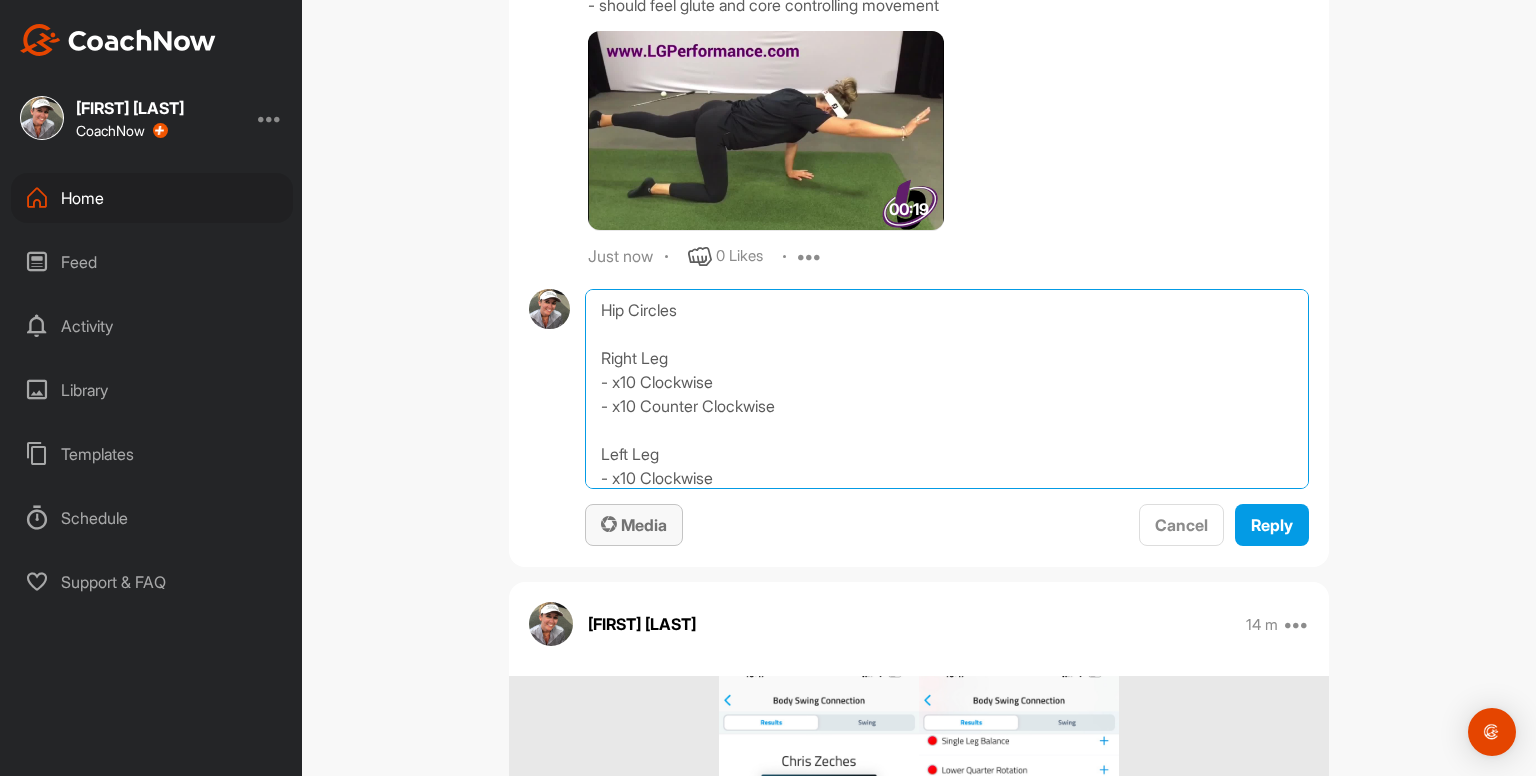 scroll, scrollTop: 72, scrollLeft: 0, axis: vertical 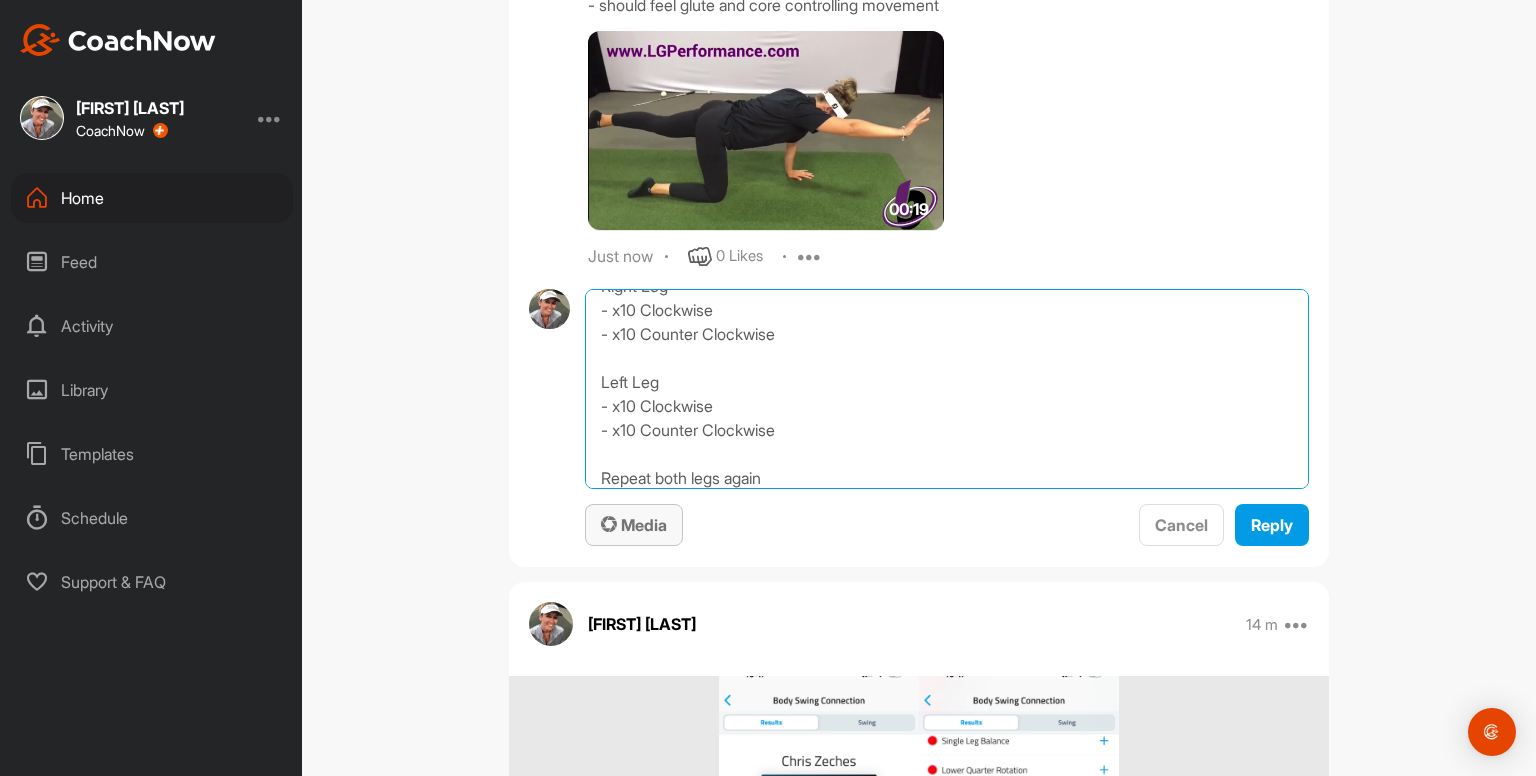 type on "Hip Circles
Right Leg
- x10 Clockwise
- x10 Counter Clockwise
Left Leg
- x10 Clockwise
- x10 Counter Clockwise
Repeat both legs again" 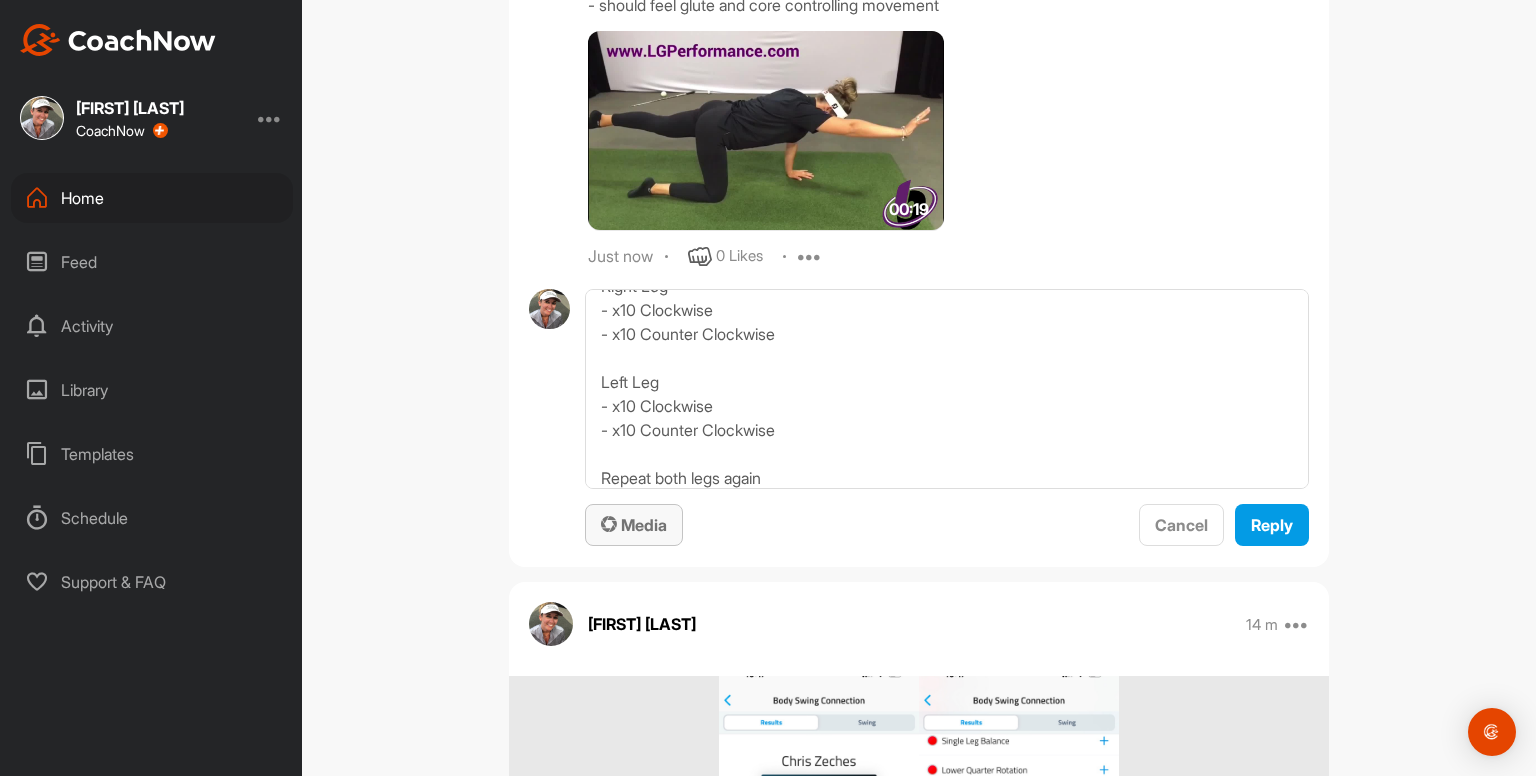 click on "Media" at bounding box center (634, 525) 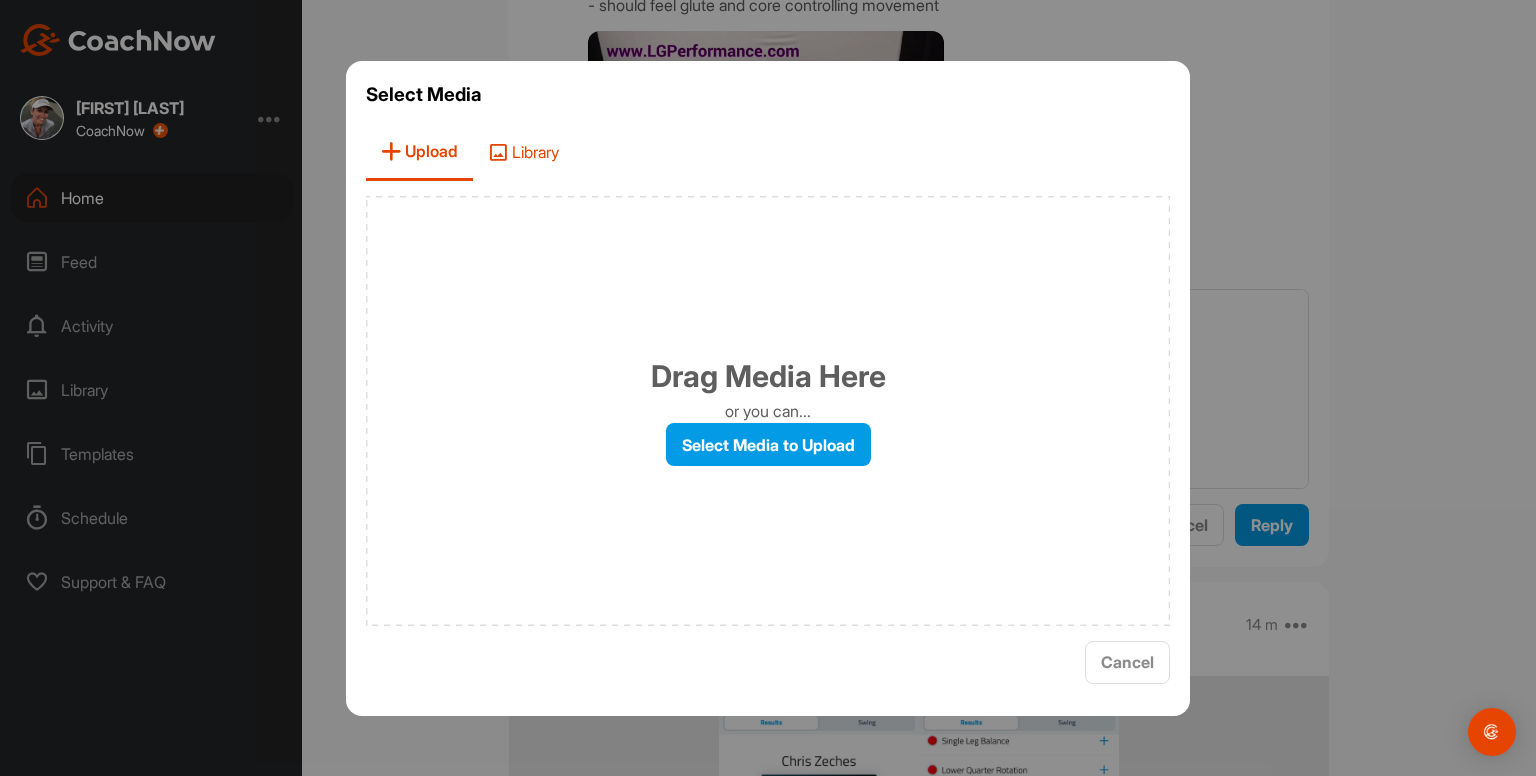 click on "Library" at bounding box center [523, 152] 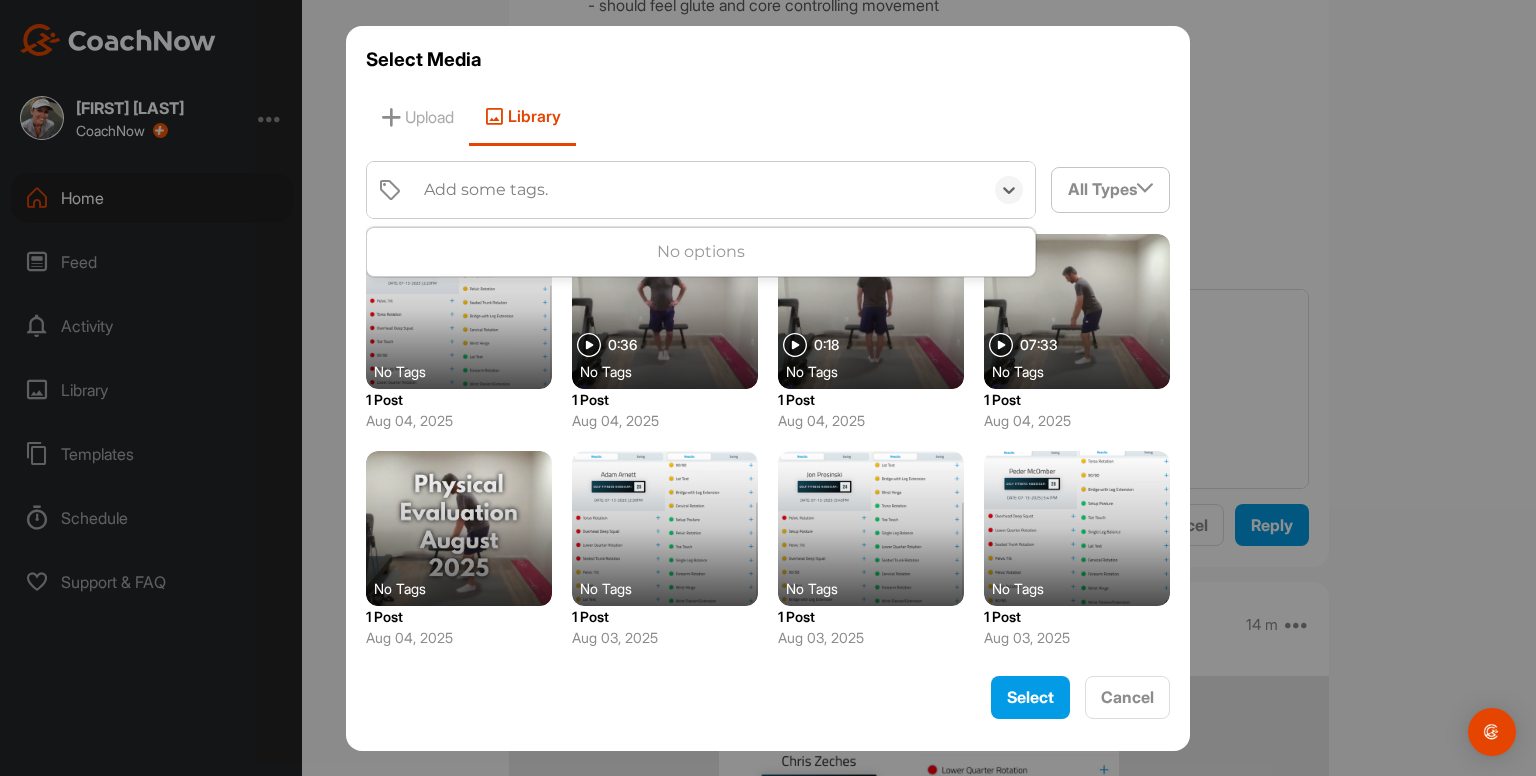 click on "Add some tags." at bounding box center [698, 190] 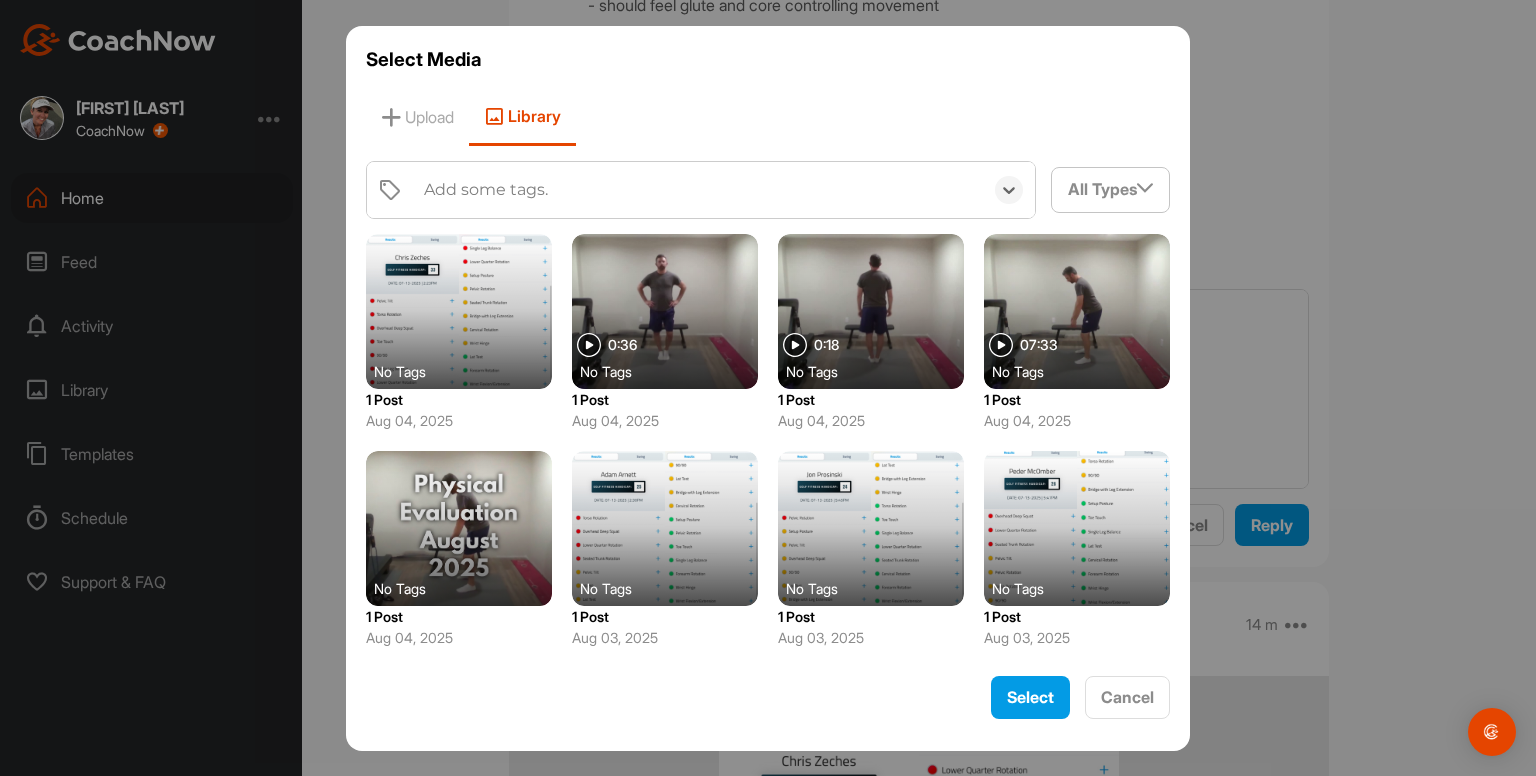click on "Add some tags." at bounding box center [698, 190] 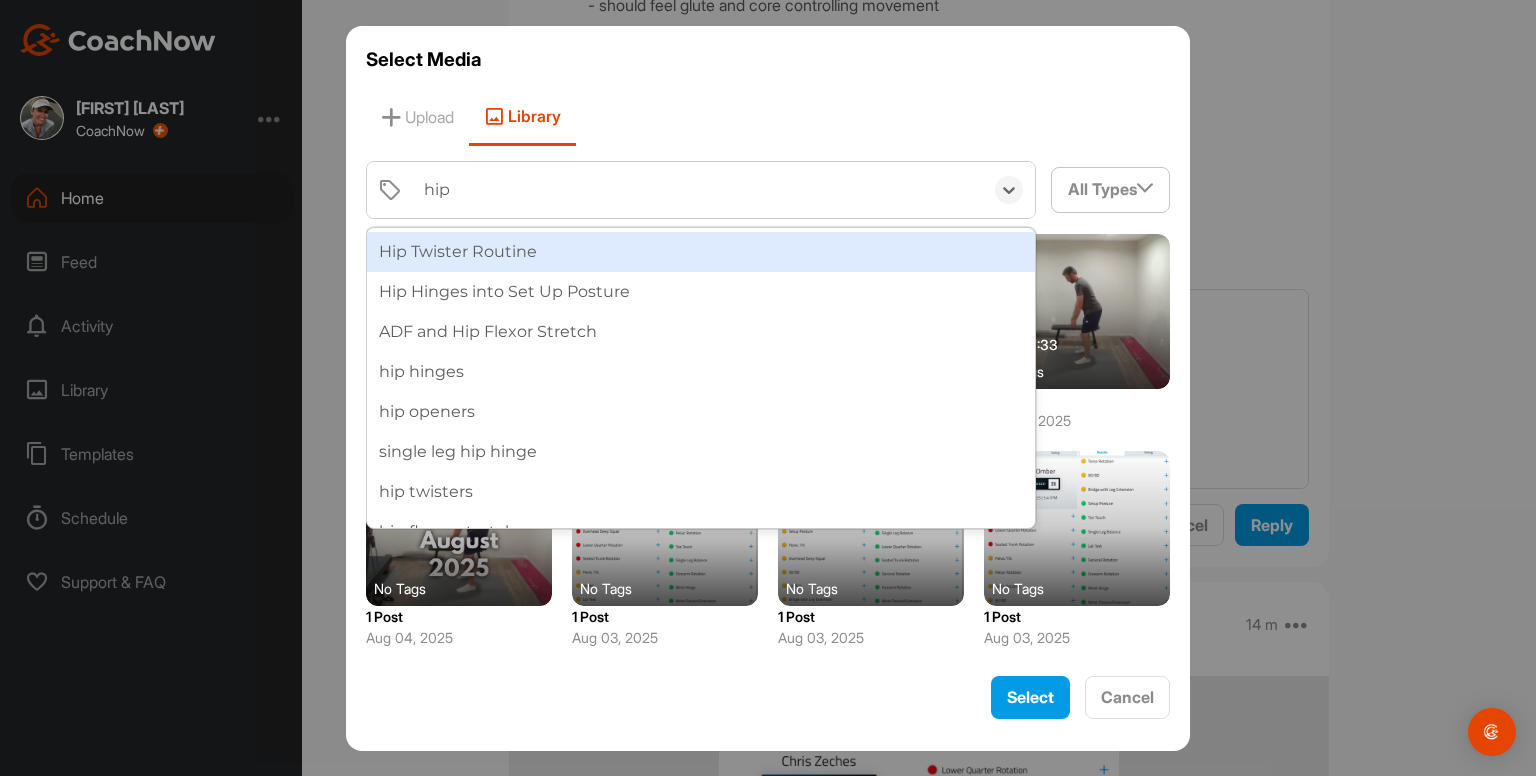 type on "hip c" 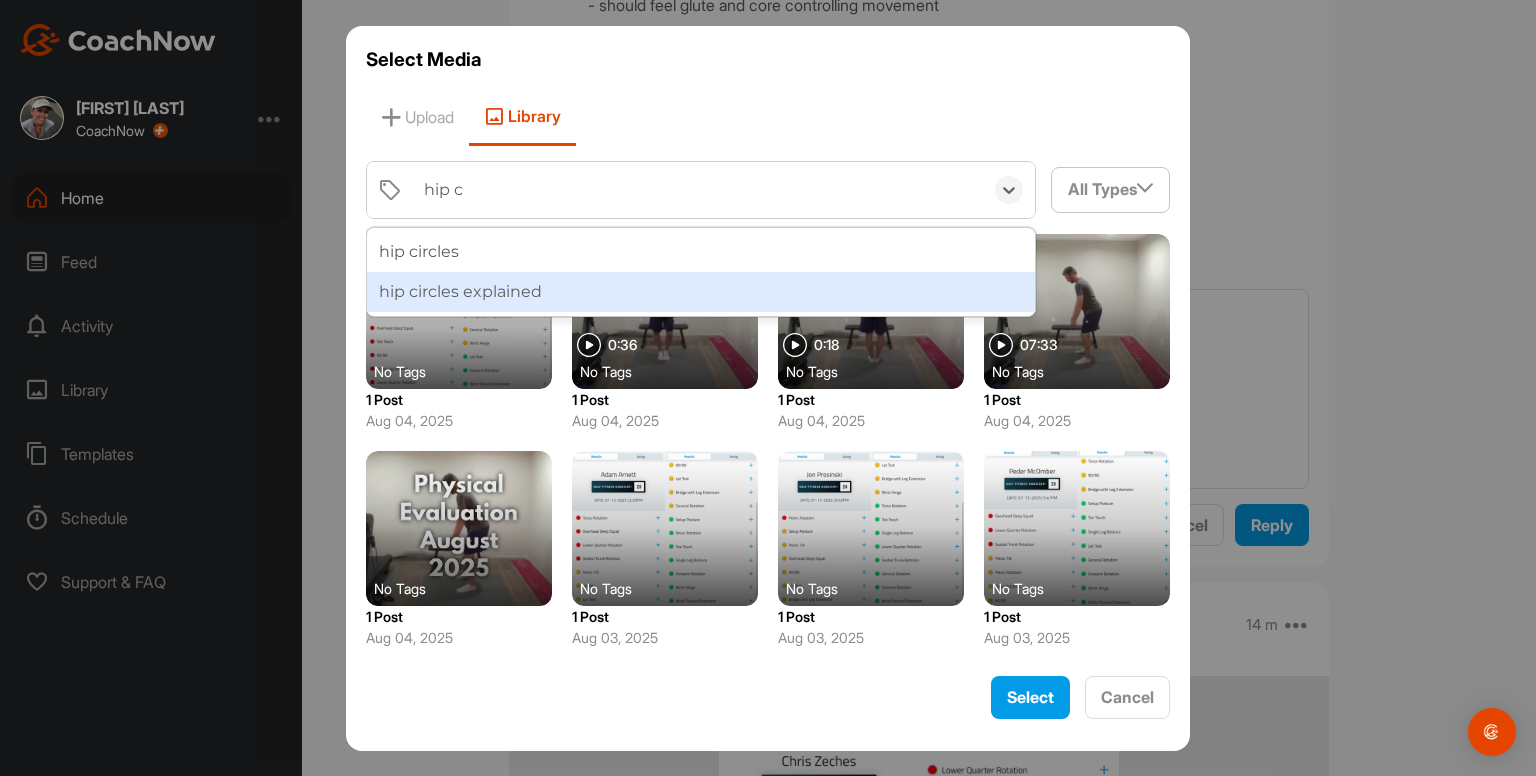 click on "hip circles explained" at bounding box center (701, 292) 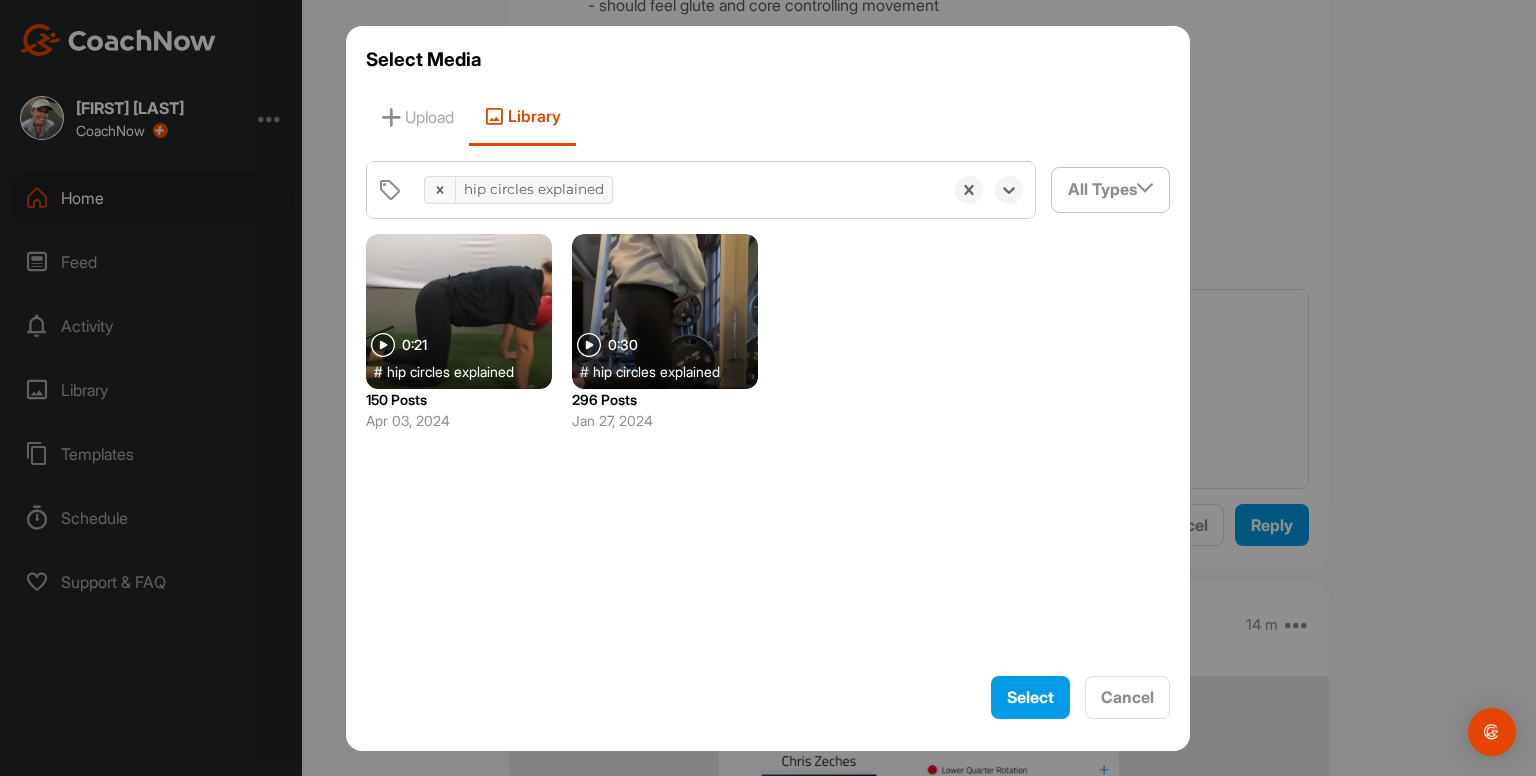 click at bounding box center (459, 311) 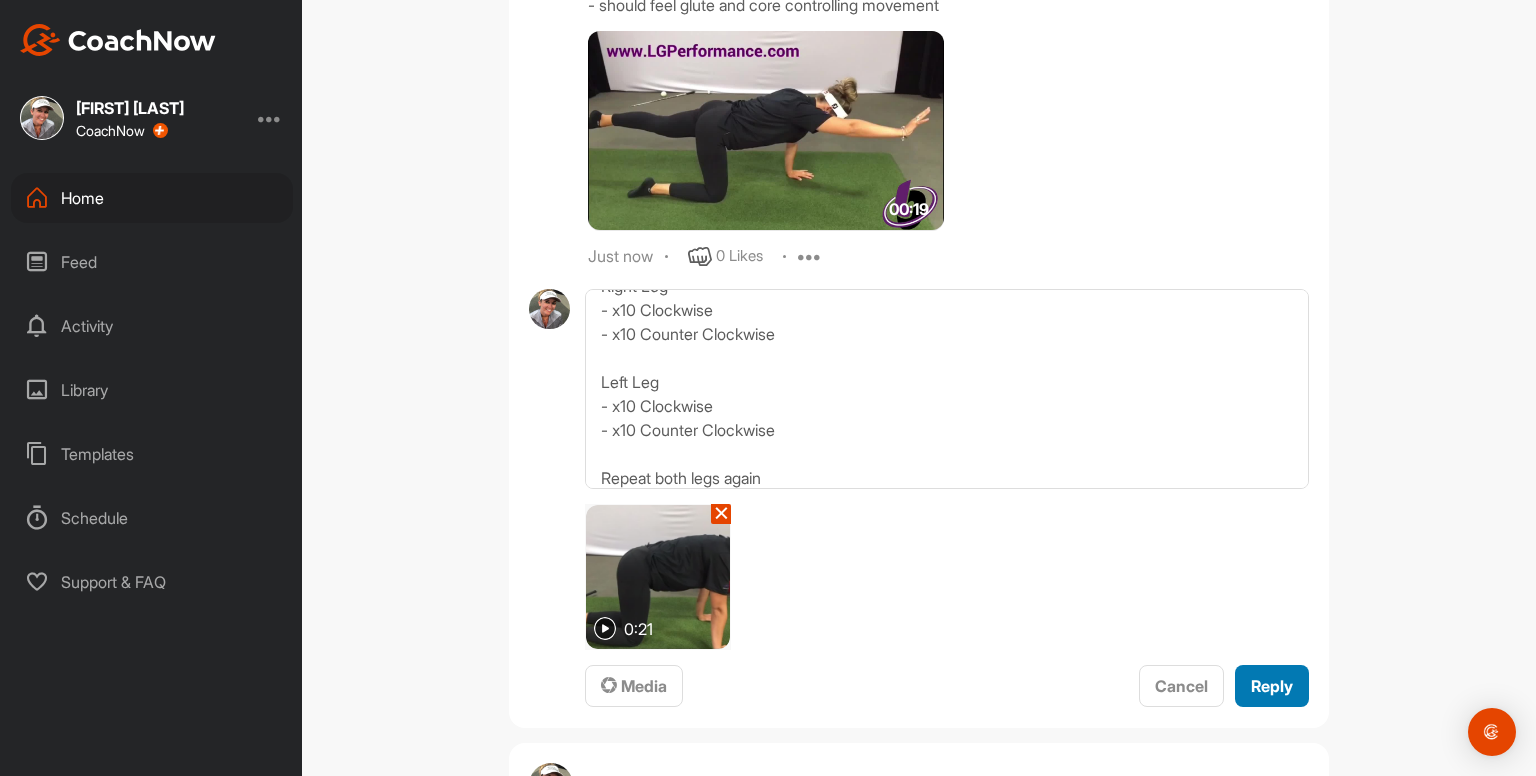 click on "Reply" at bounding box center [1272, 686] 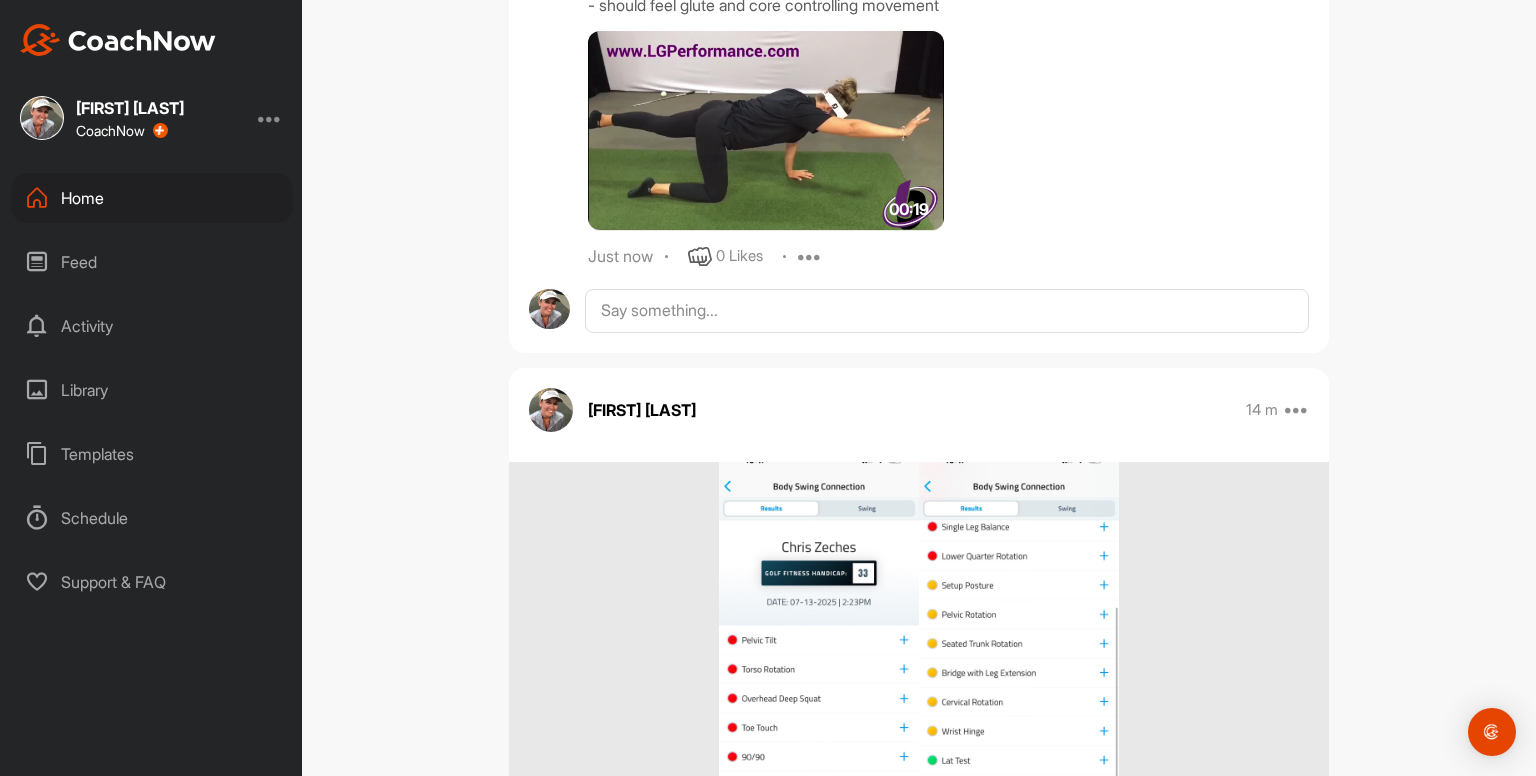 scroll, scrollTop: 0, scrollLeft: 0, axis: both 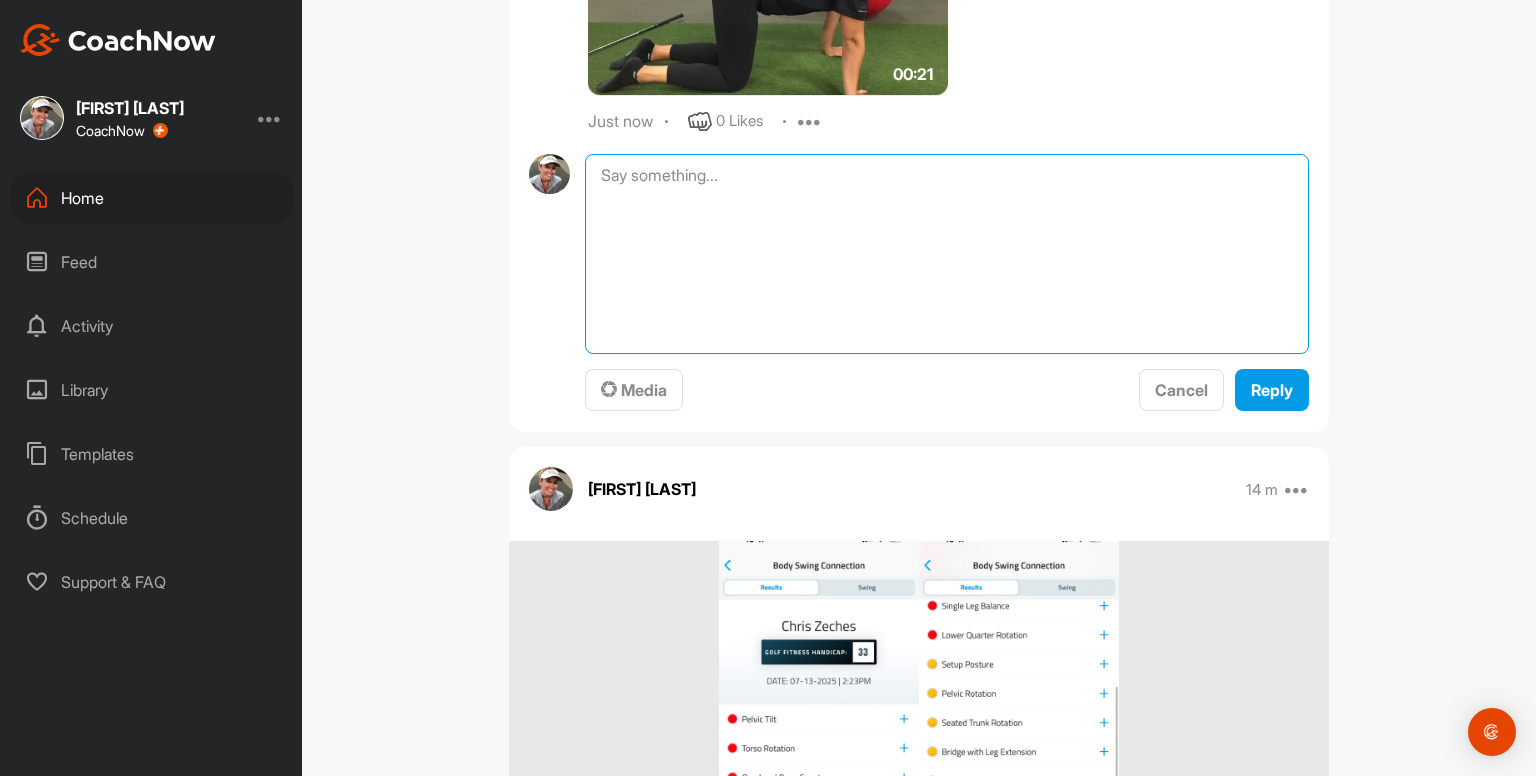 click at bounding box center (947, 254) 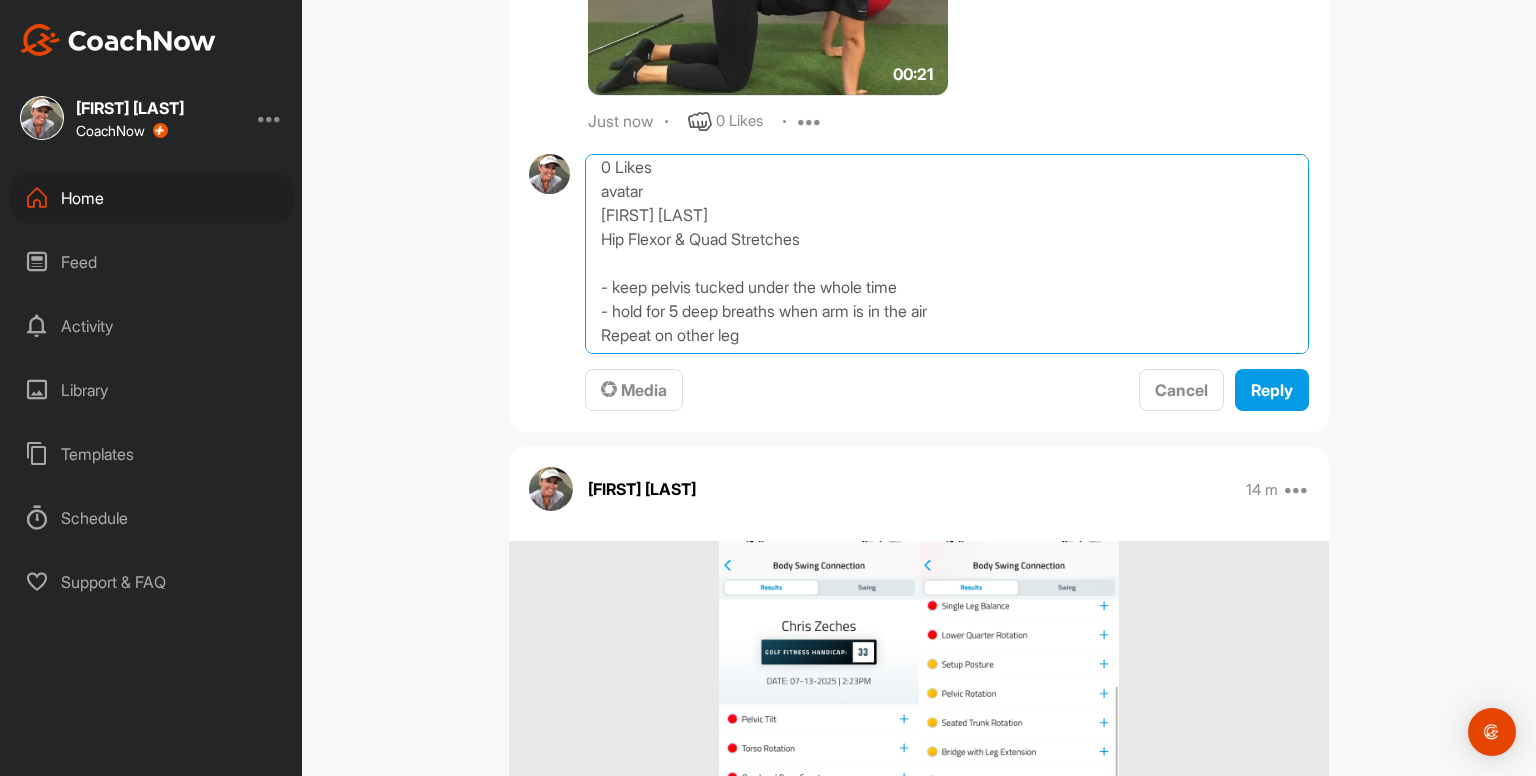 scroll, scrollTop: 0, scrollLeft: 0, axis: both 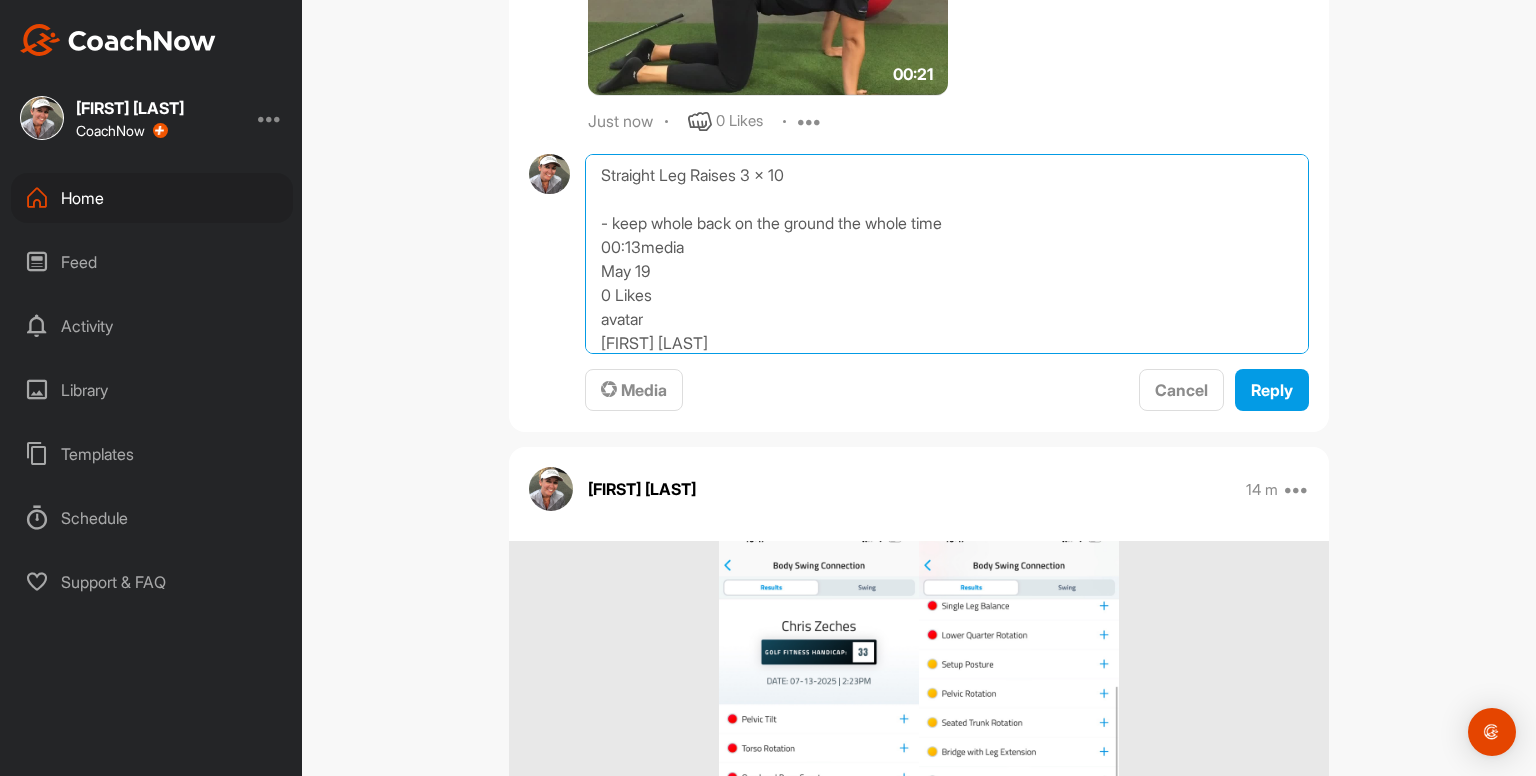 drag, startPoint x: 904, startPoint y: 365, endPoint x: 584, endPoint y: 269, distance: 334.0898 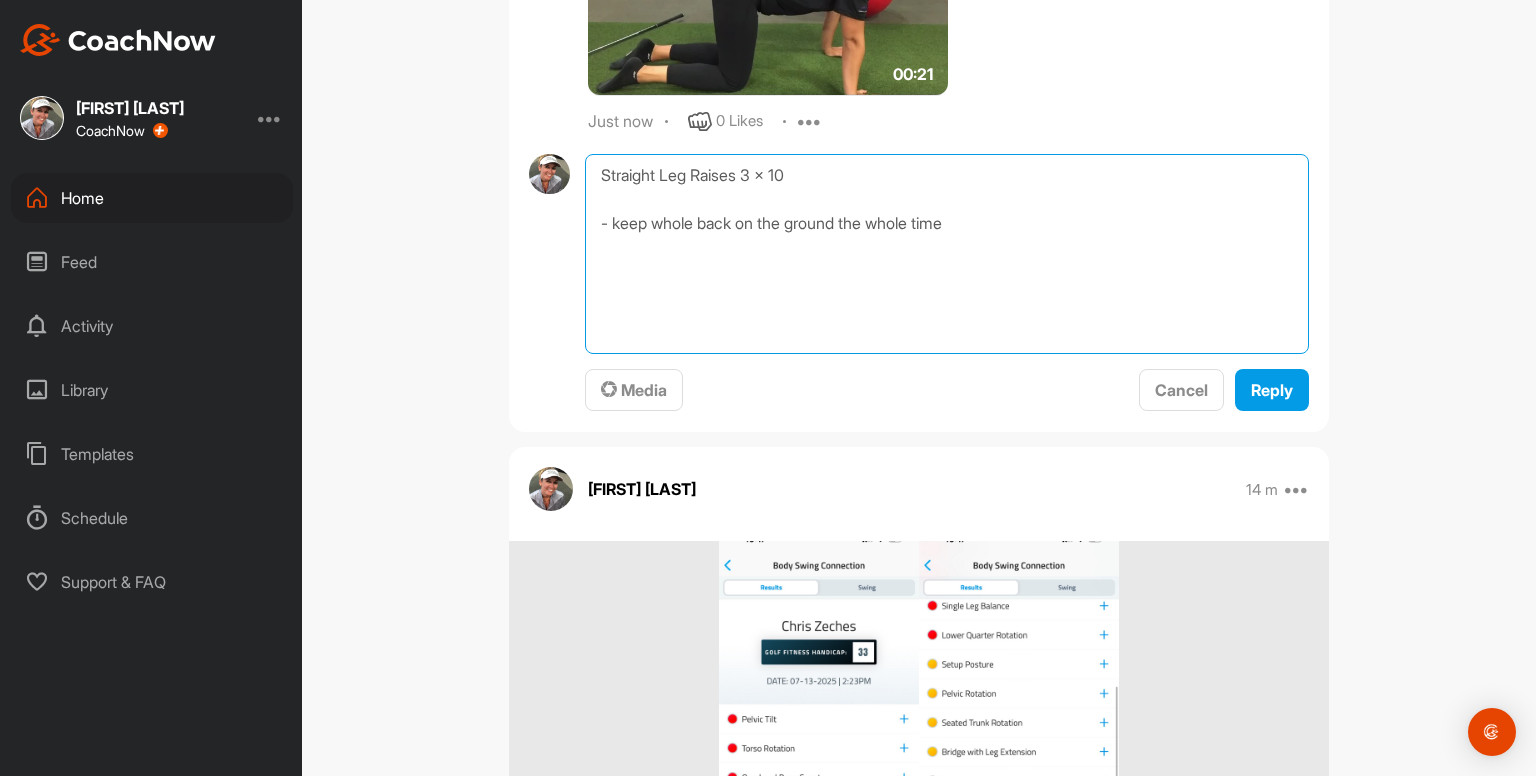 click on "Straight Leg Raises 3 x 10
- keep whole back on the ground the whole time" at bounding box center [947, 254] 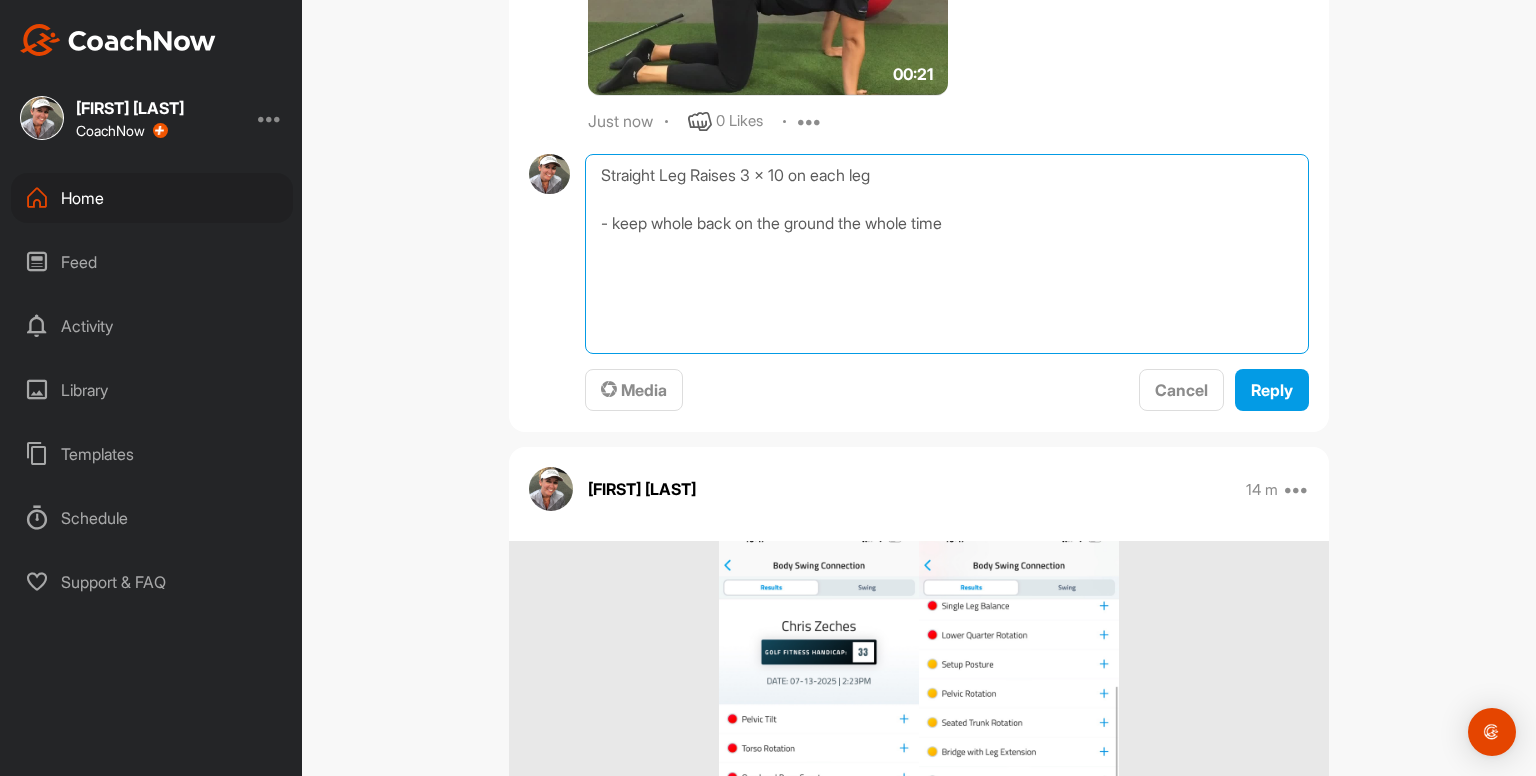 click on "Straight Leg Raises 3 x 10 on each leg
- keep whole back on the ground the whole time" at bounding box center (947, 254) 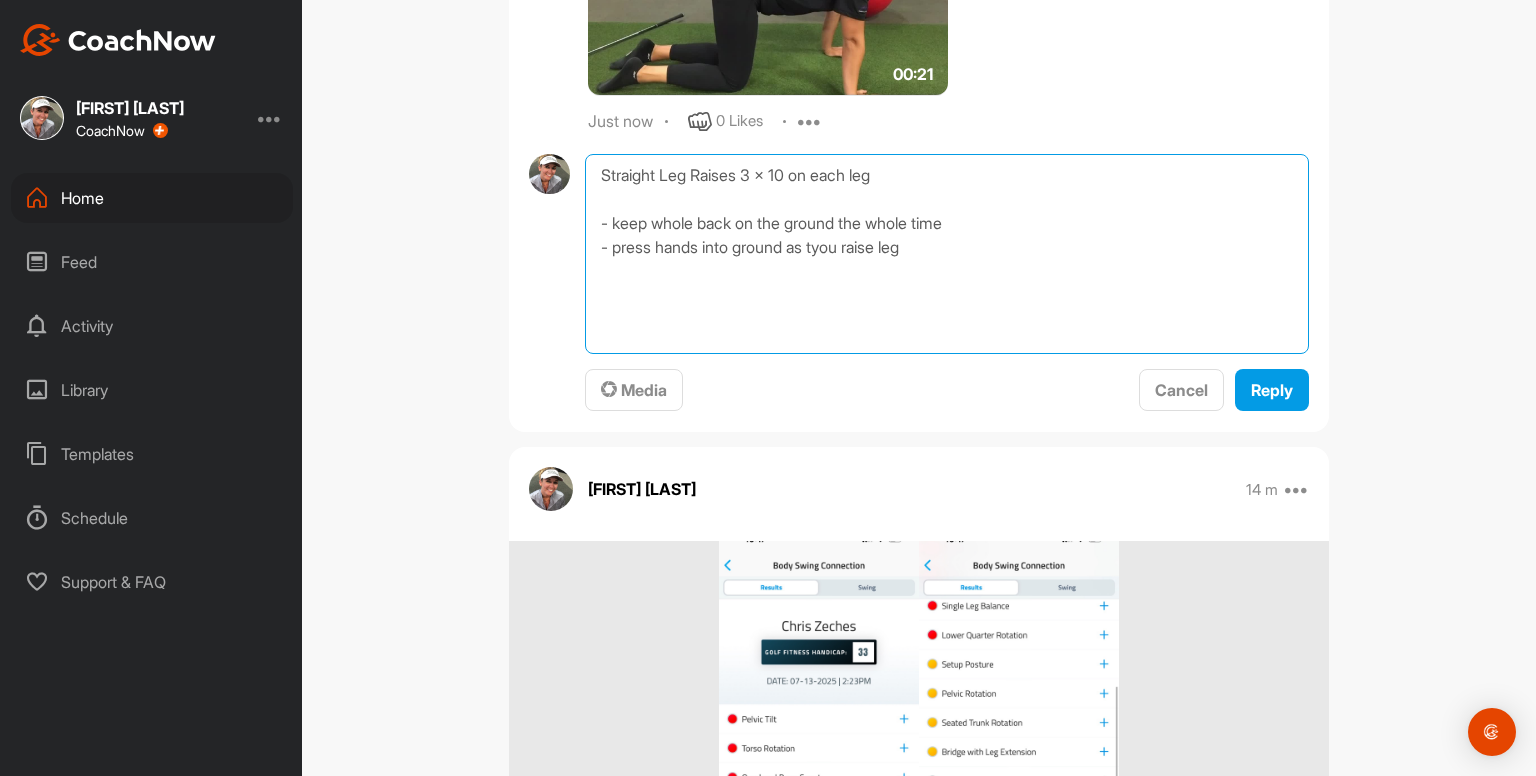 click on "Straight Leg Raises 3 x 10 on each leg
- keep whole back on the ground the whole time
- press hands into ground as tyou raise leg" at bounding box center [947, 254] 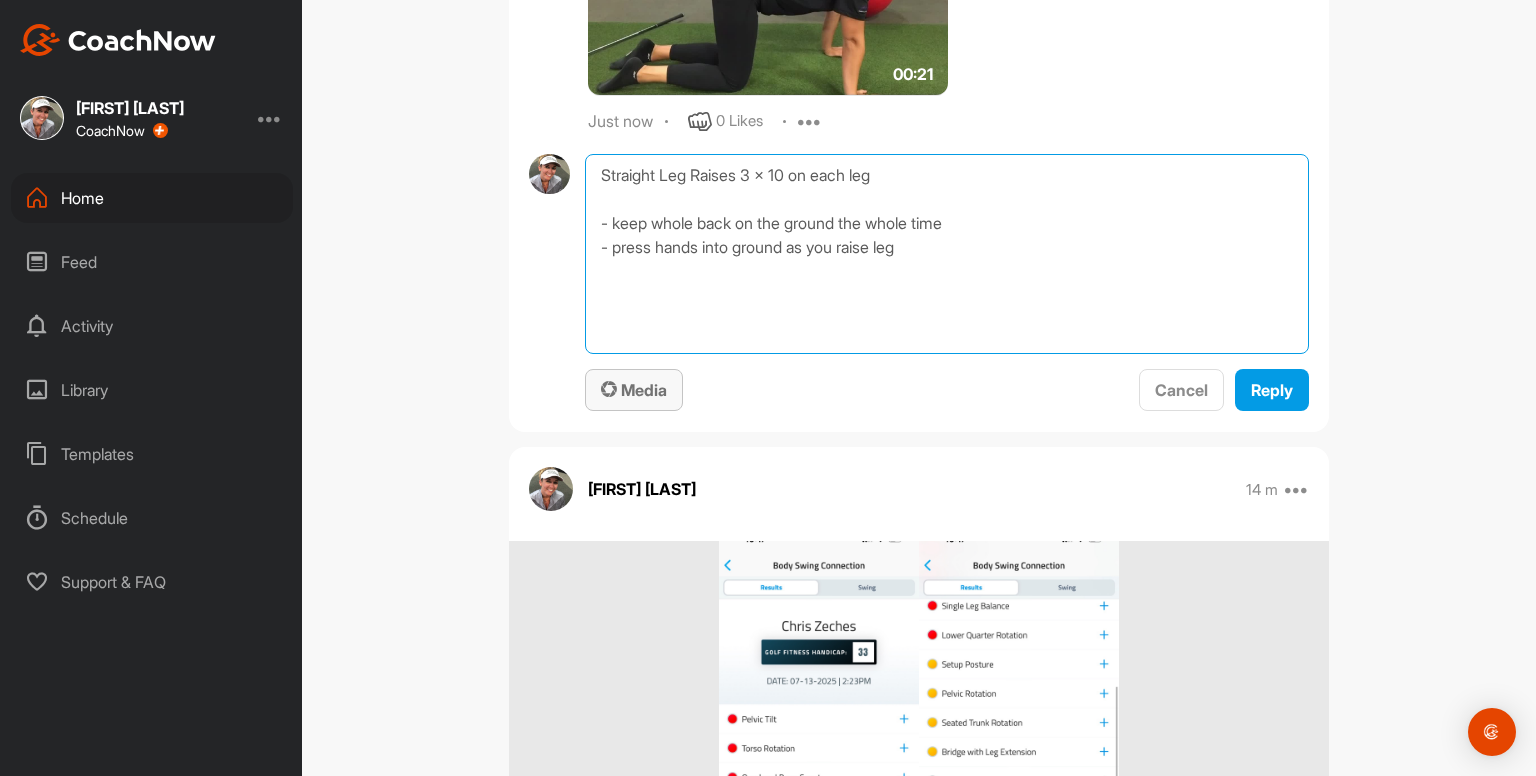 type on "Straight Leg Raises 3 x 10 on each leg
- keep whole back on the ground the whole time
- press hands into ground as you raise leg" 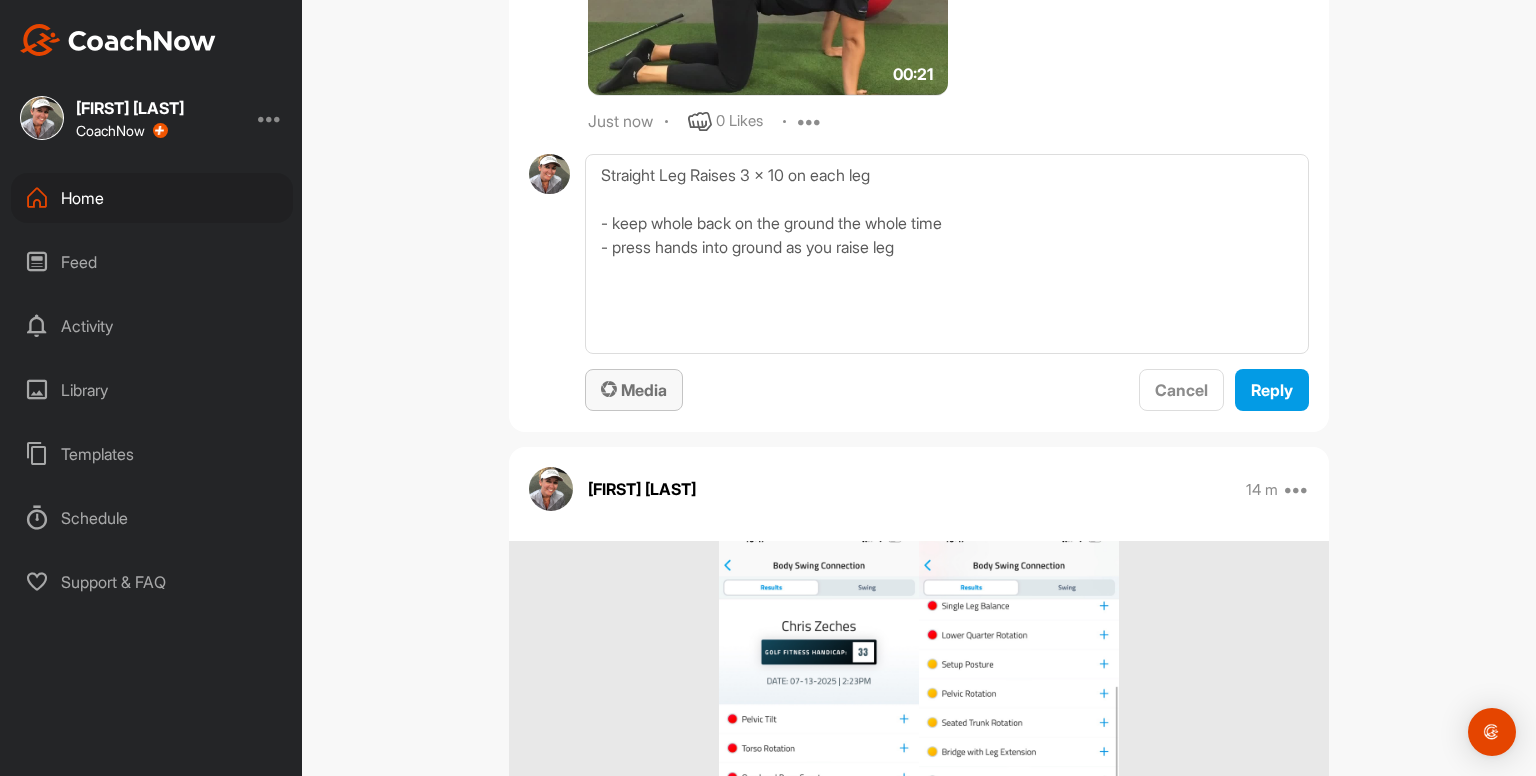 click on "Media" at bounding box center (634, 390) 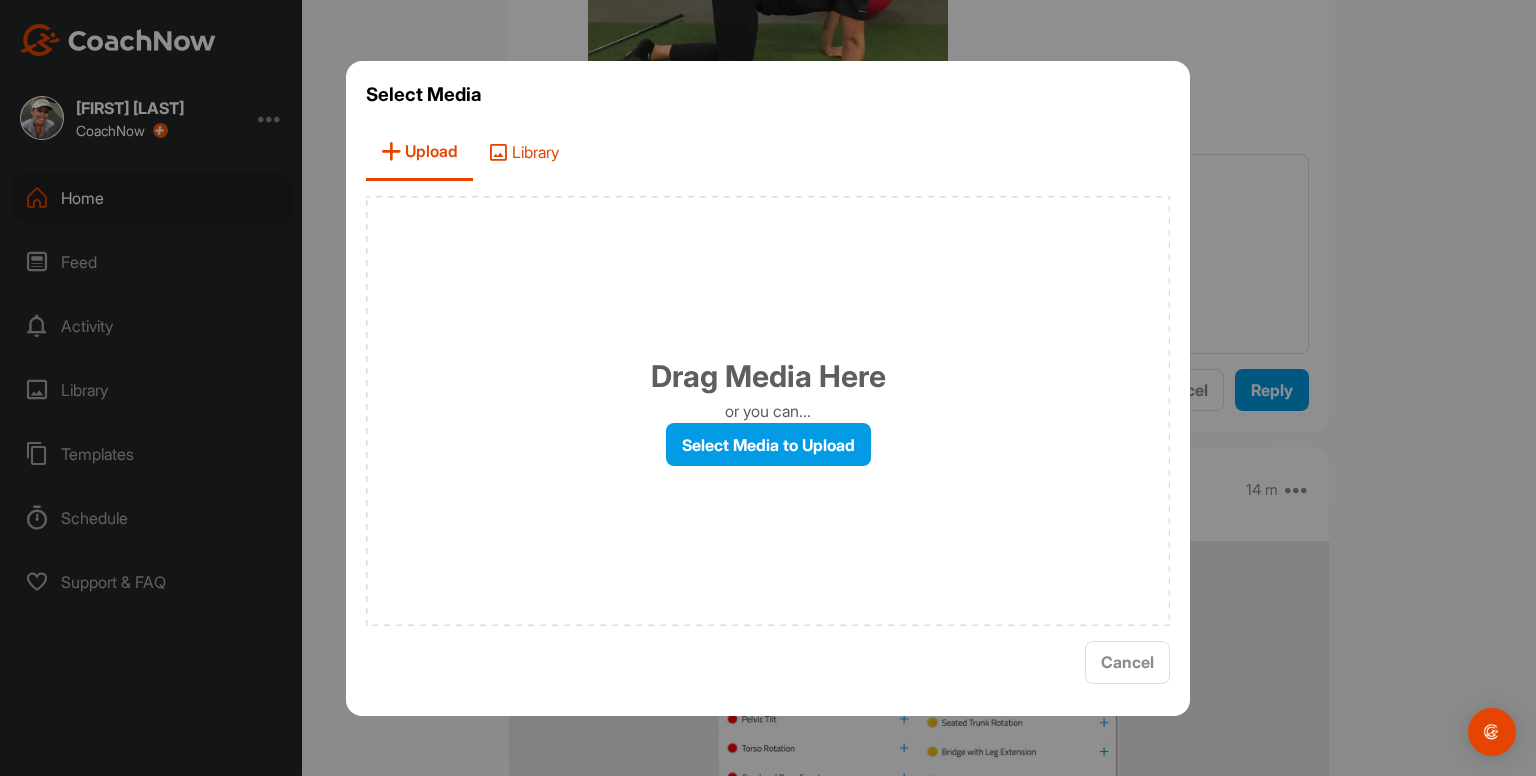 click on "Library" at bounding box center [523, 152] 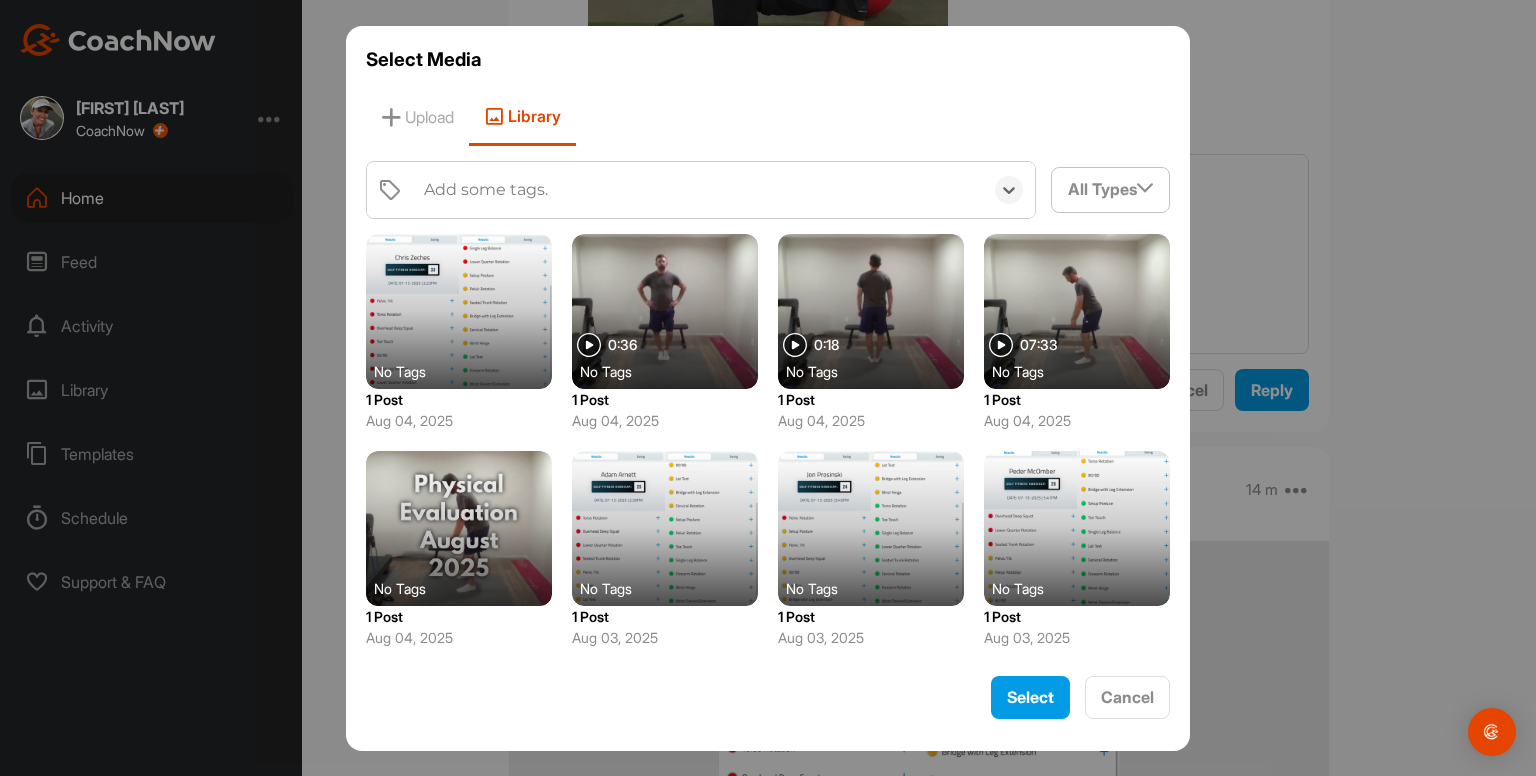 click on "Add some tags." at bounding box center (486, 190) 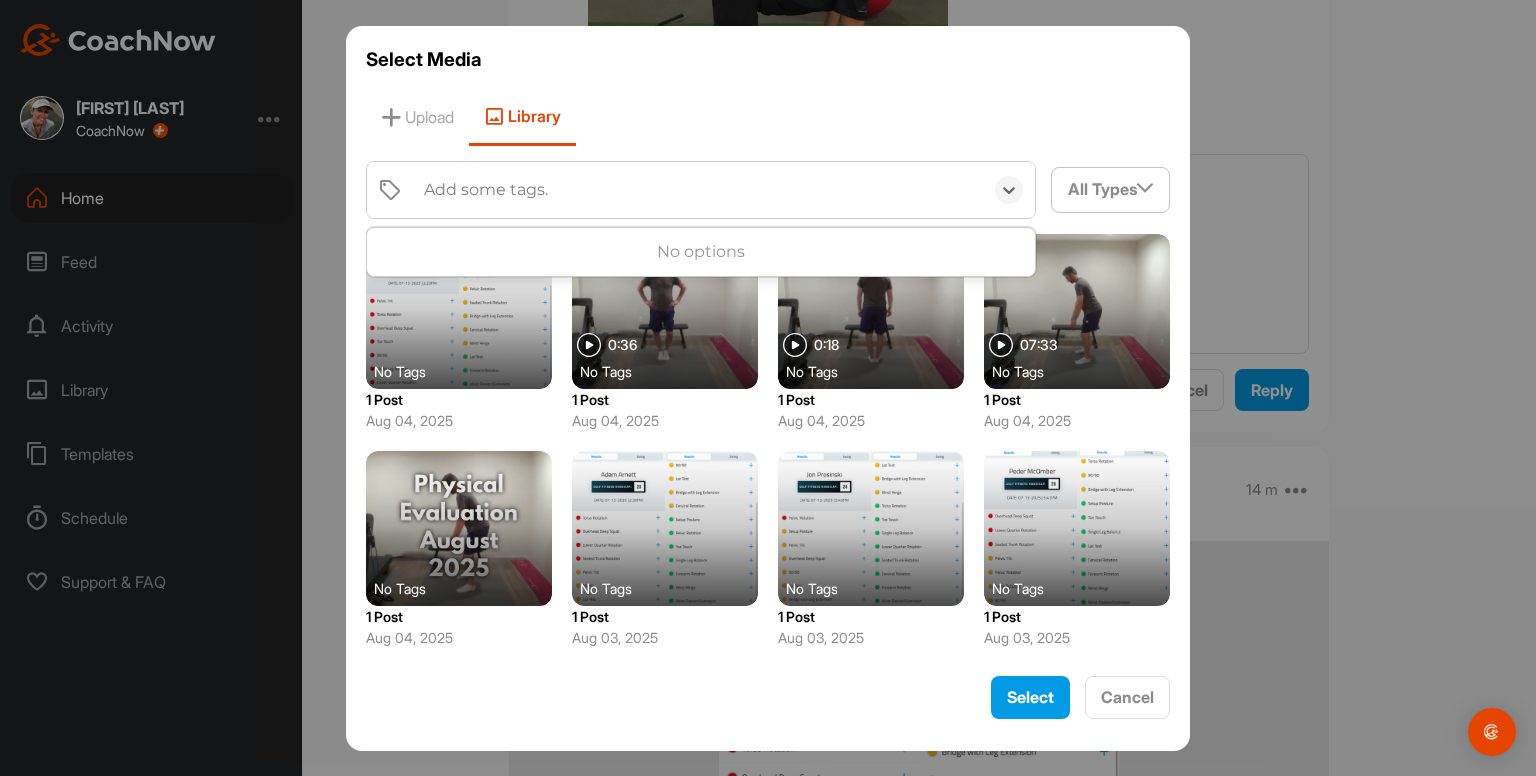 click on "Add some tags." at bounding box center [486, 190] 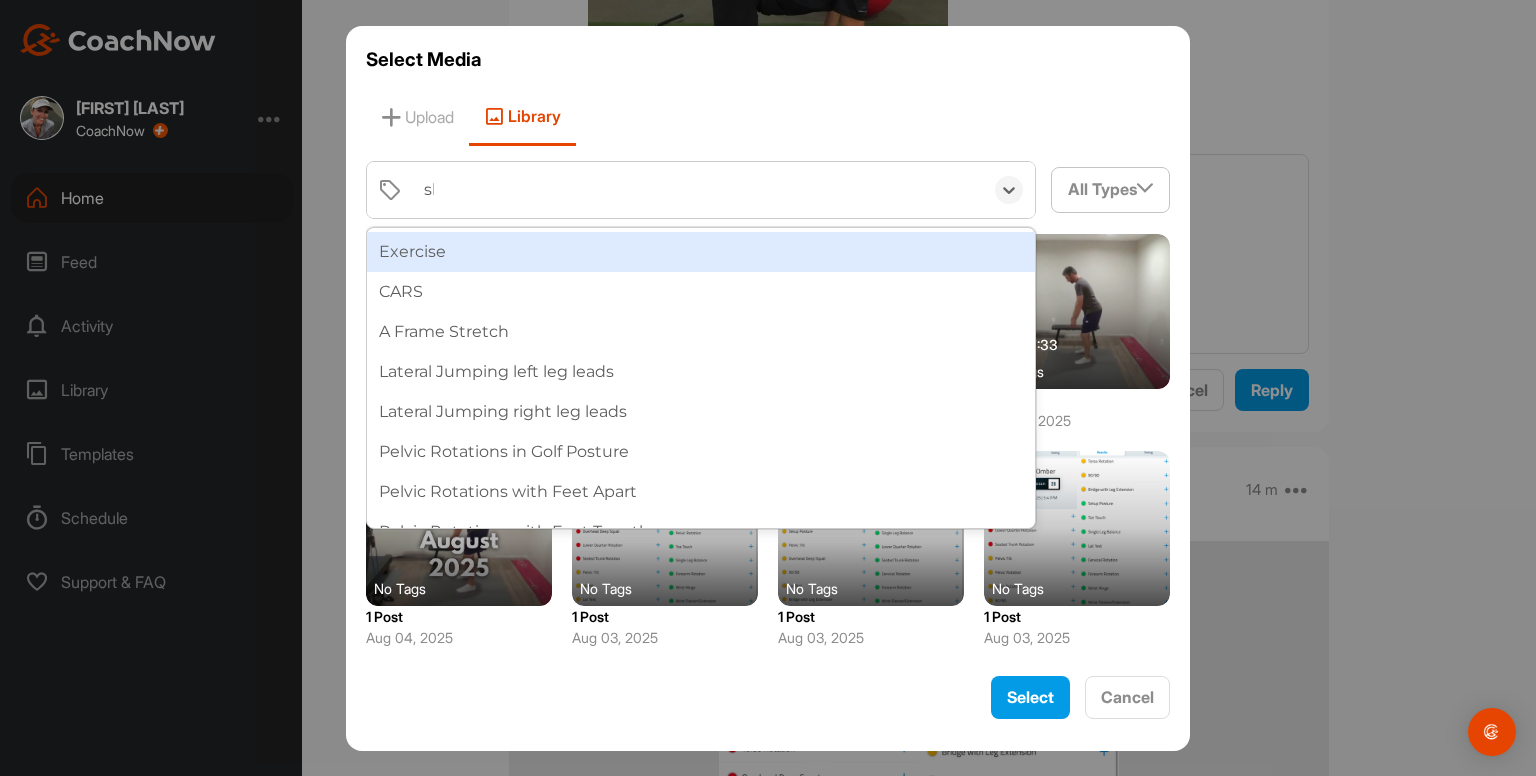 type on "slr" 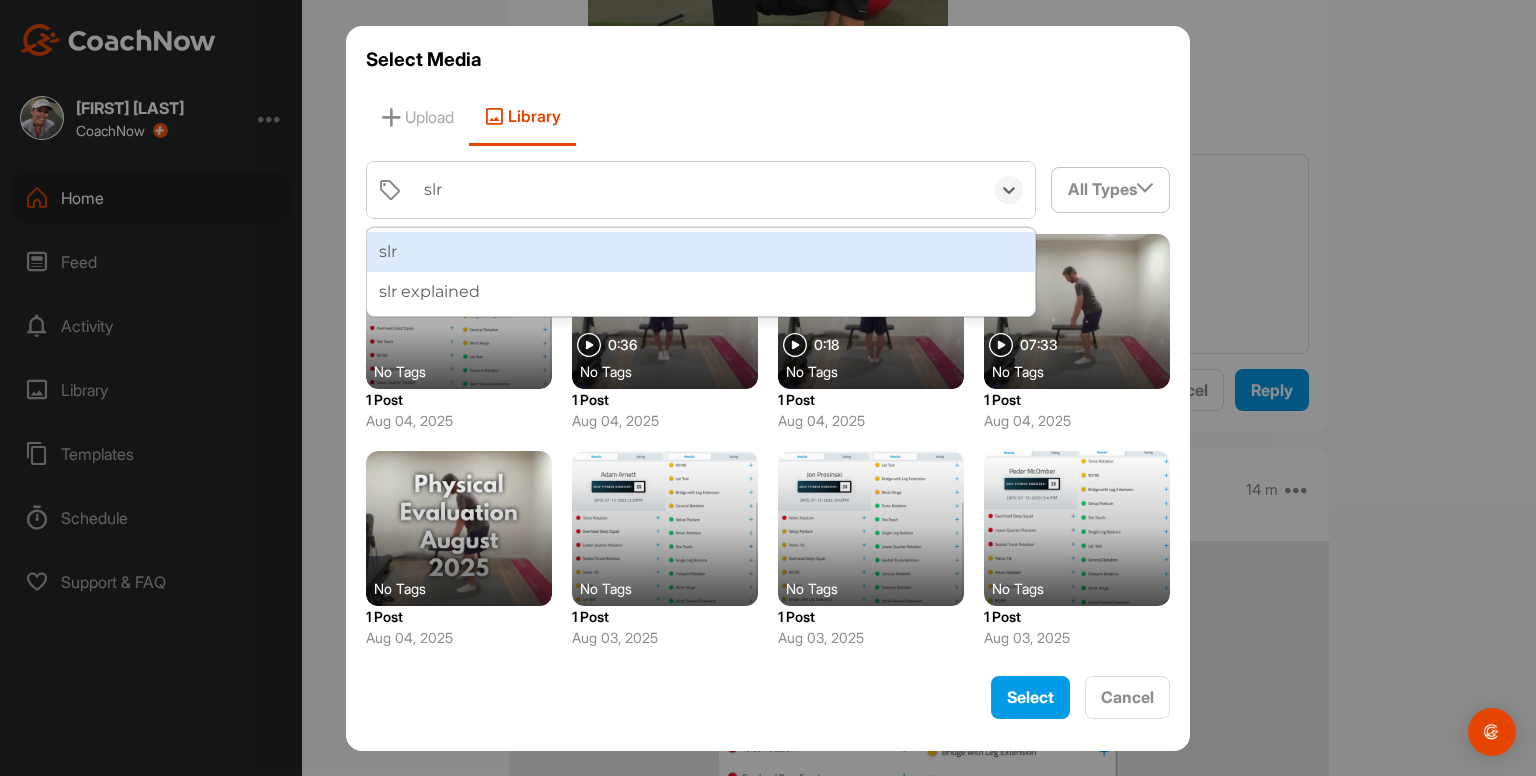 click on "slr" at bounding box center (701, 252) 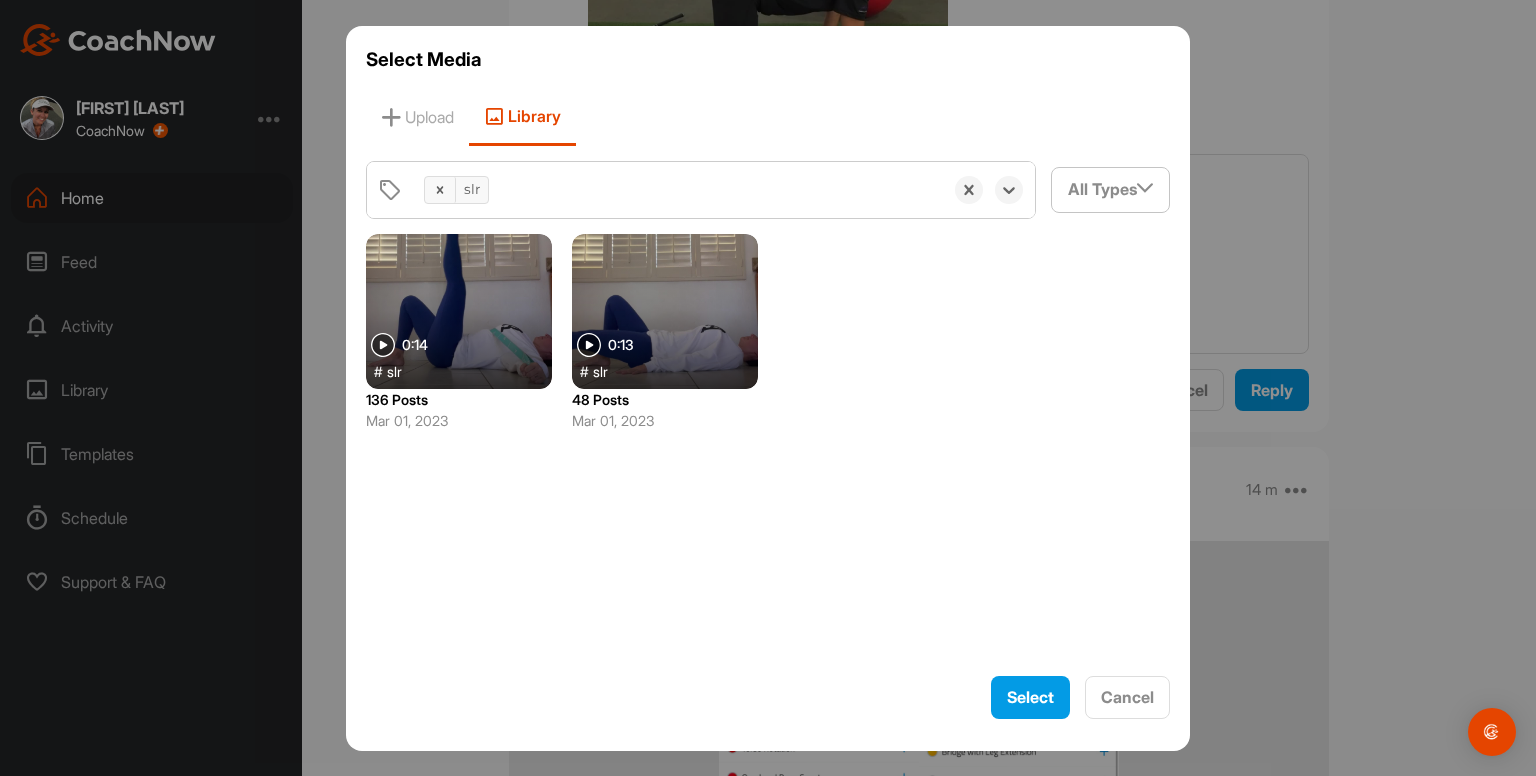 click at bounding box center [665, 311] 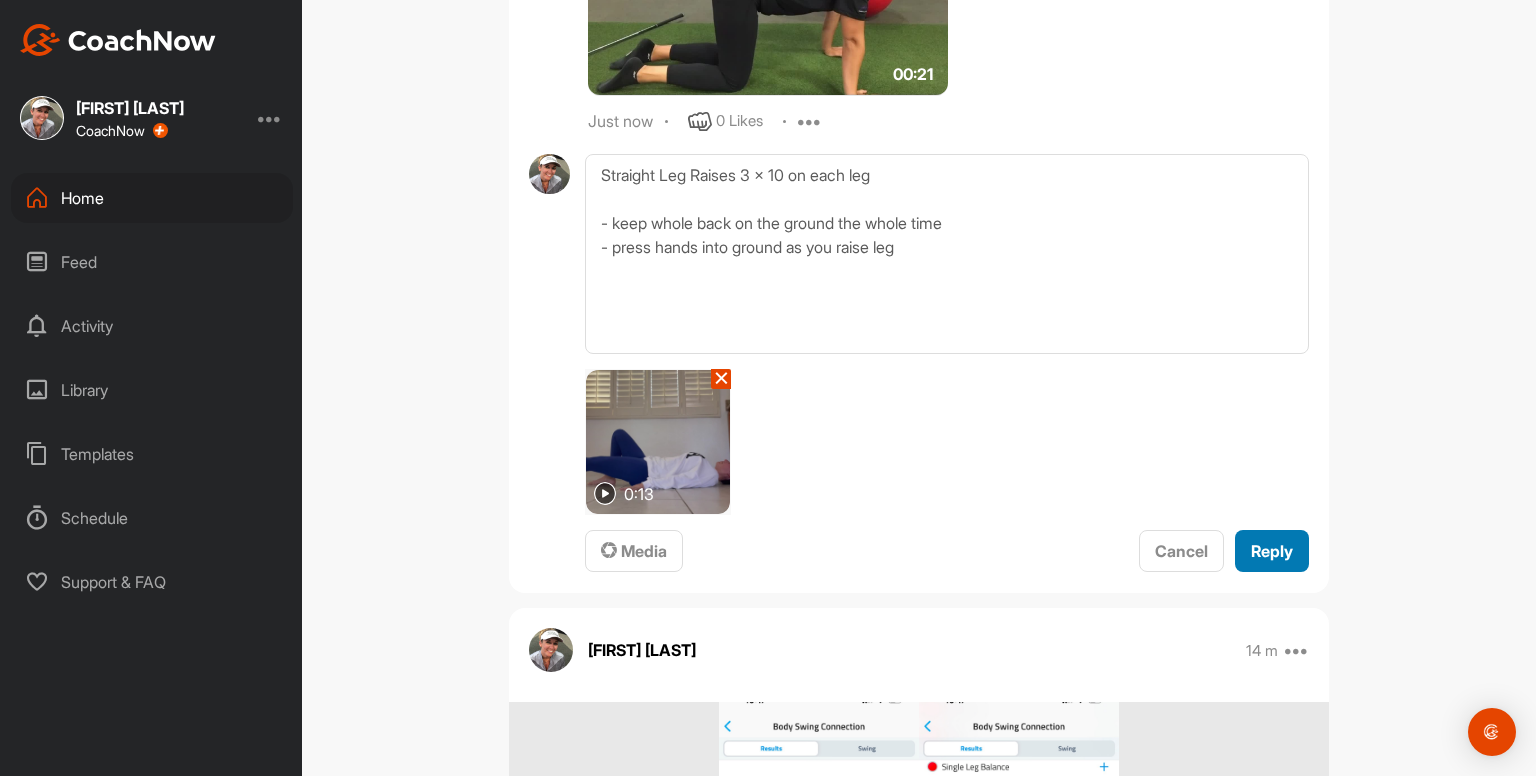 click on "Reply" at bounding box center [1272, 551] 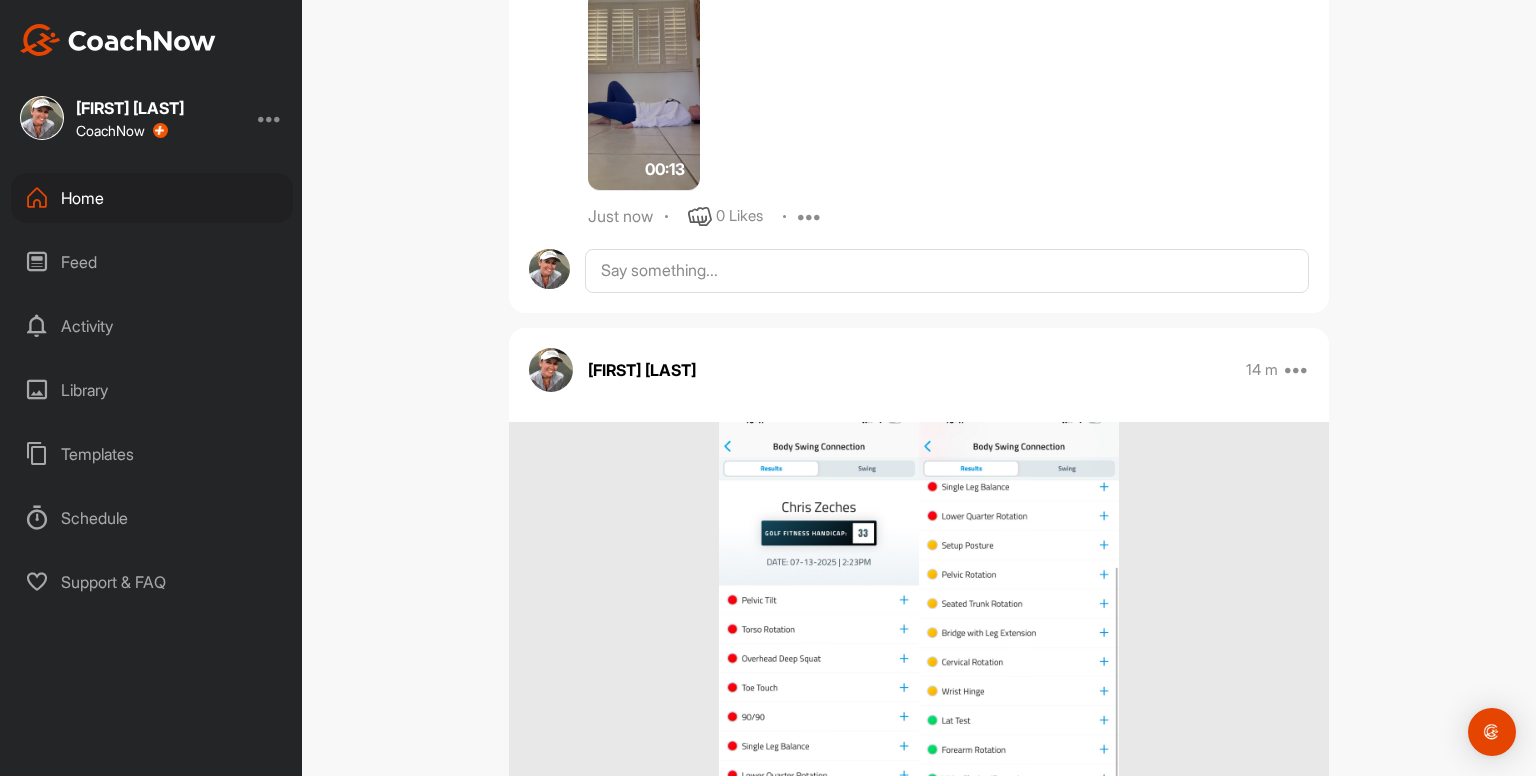 scroll, scrollTop: 8151, scrollLeft: 0, axis: vertical 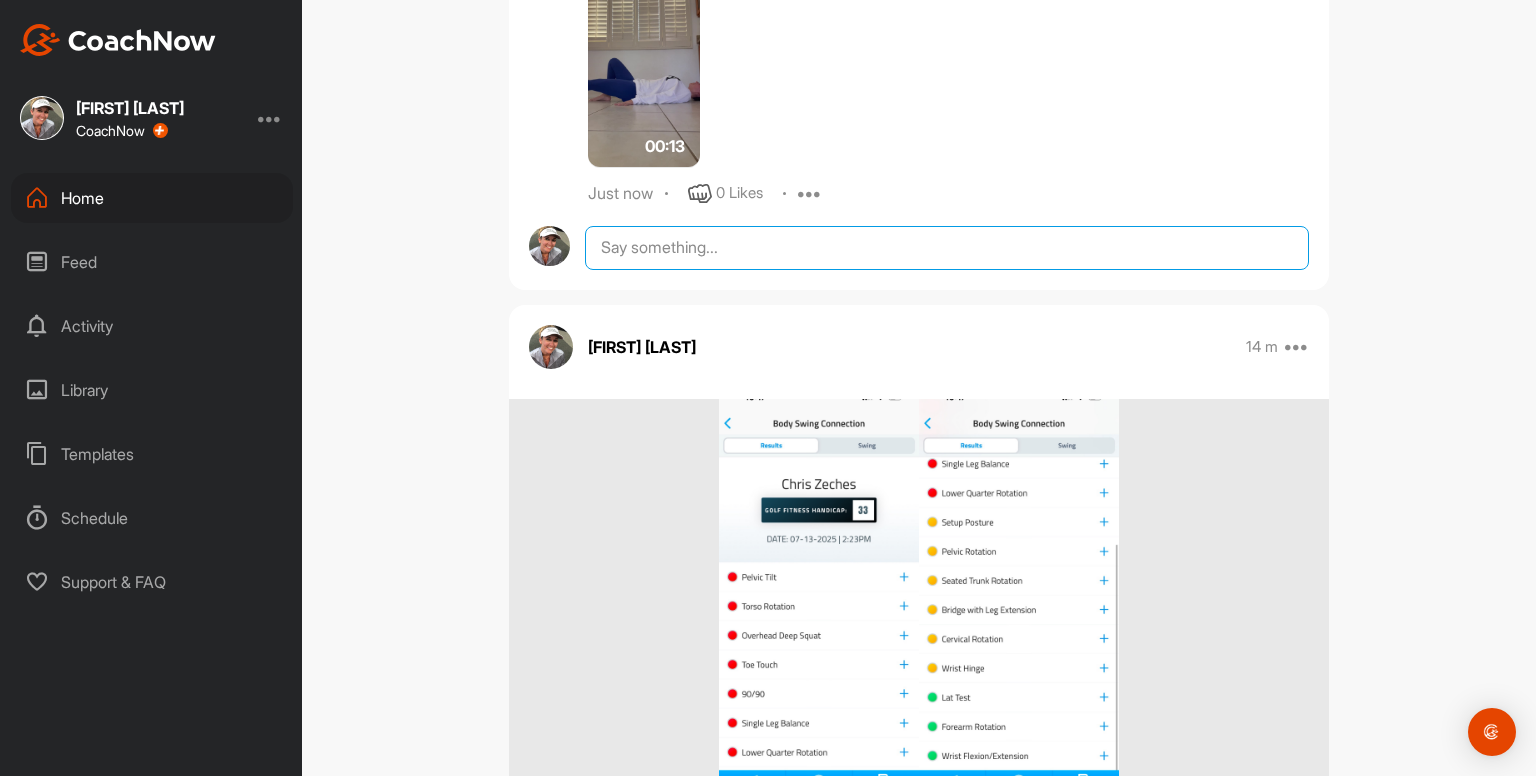 click at bounding box center [947, 248] 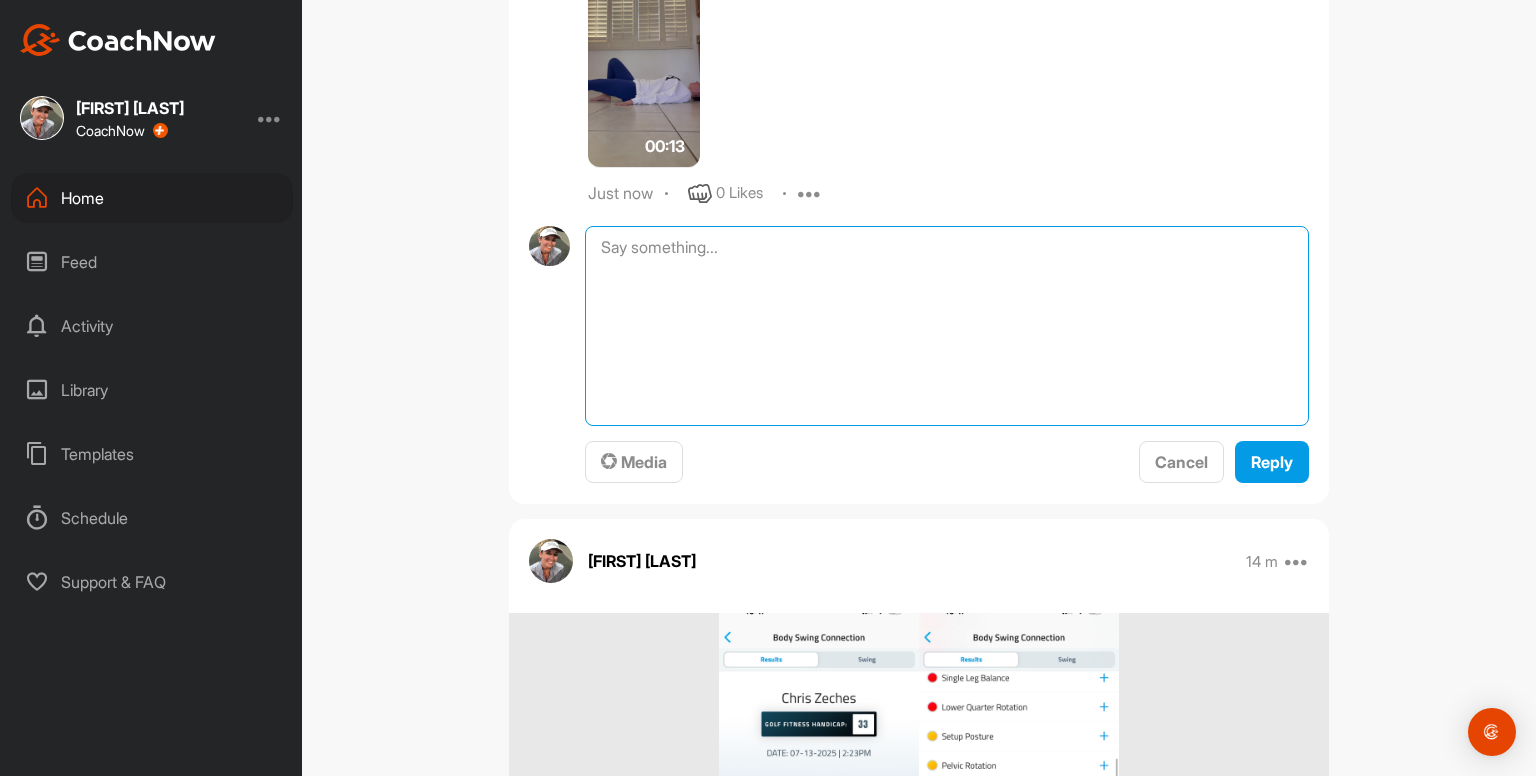 paste on "Straight Leg Raises 3 x 10
- keep whole back on the ground the whole time
00:13media
May 19
0 Likes
avatar
Kayleigh franklin
Hamstring Stretches
- 5 deep breaths first off
- pull toes back towards shin - hold for 5 deep breaths
- slowly straight bent leg as far as you can, keeping toes pulled back and hold for 5 deep breaths
Repeat on other leg
00:20media
May 19
0 Likes
avatar
Kayleigh franklin
Hip Flexor & Quad Stretches
- keep pelvis tucked under the whole time
- hold for 5 deep breaths when arm is in the air
Repeat on other leg
00:29media
May 19
0 Likes
avatar
Kayleigh franklin
Side Stretch
- cross outside ankle over
- reach outside arm up and hold something
- push hip out
- try and think about expanding ribcage as you breathe
- hold for at least 5 deep breaths each side" 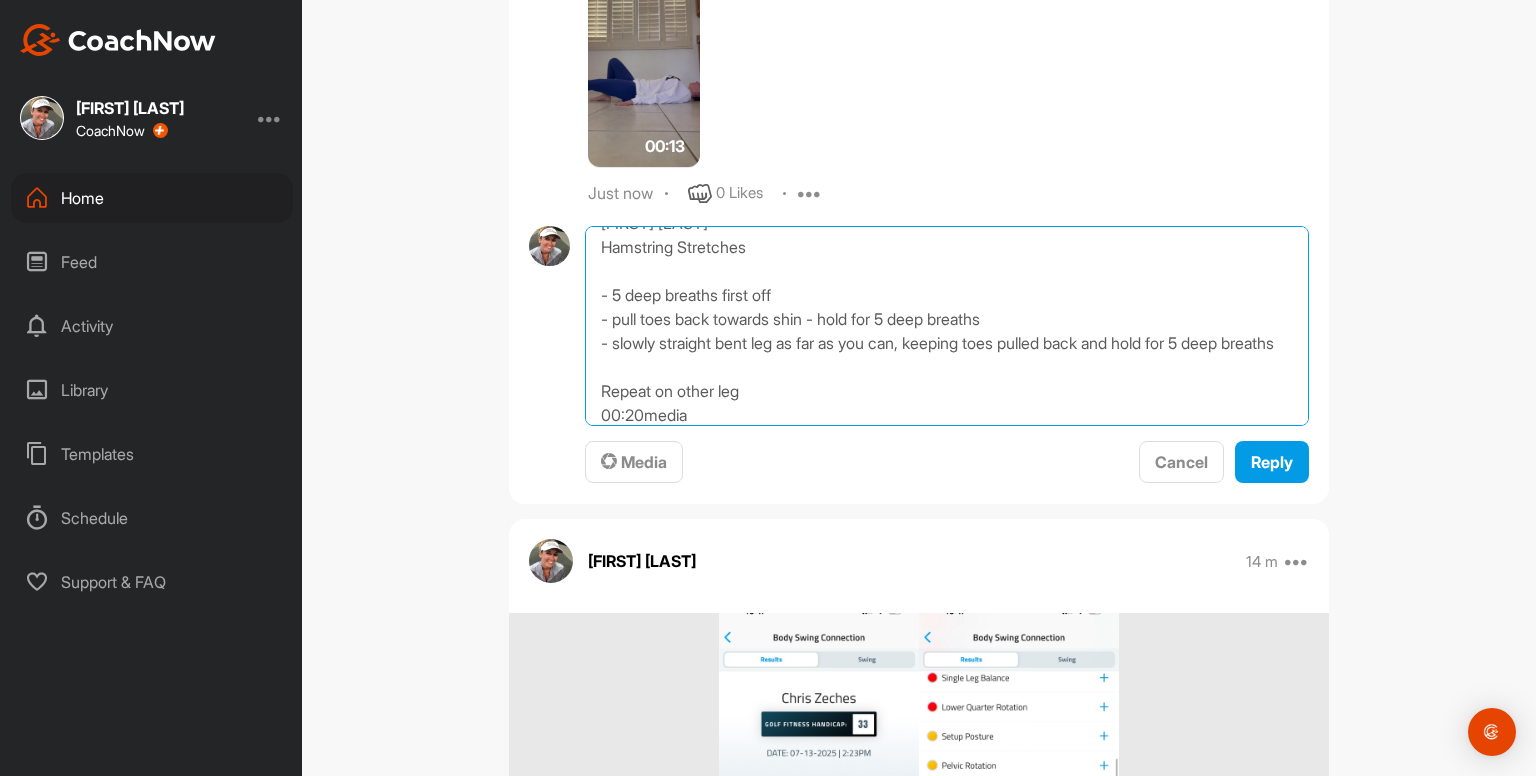 scroll, scrollTop: 186, scrollLeft: 0, axis: vertical 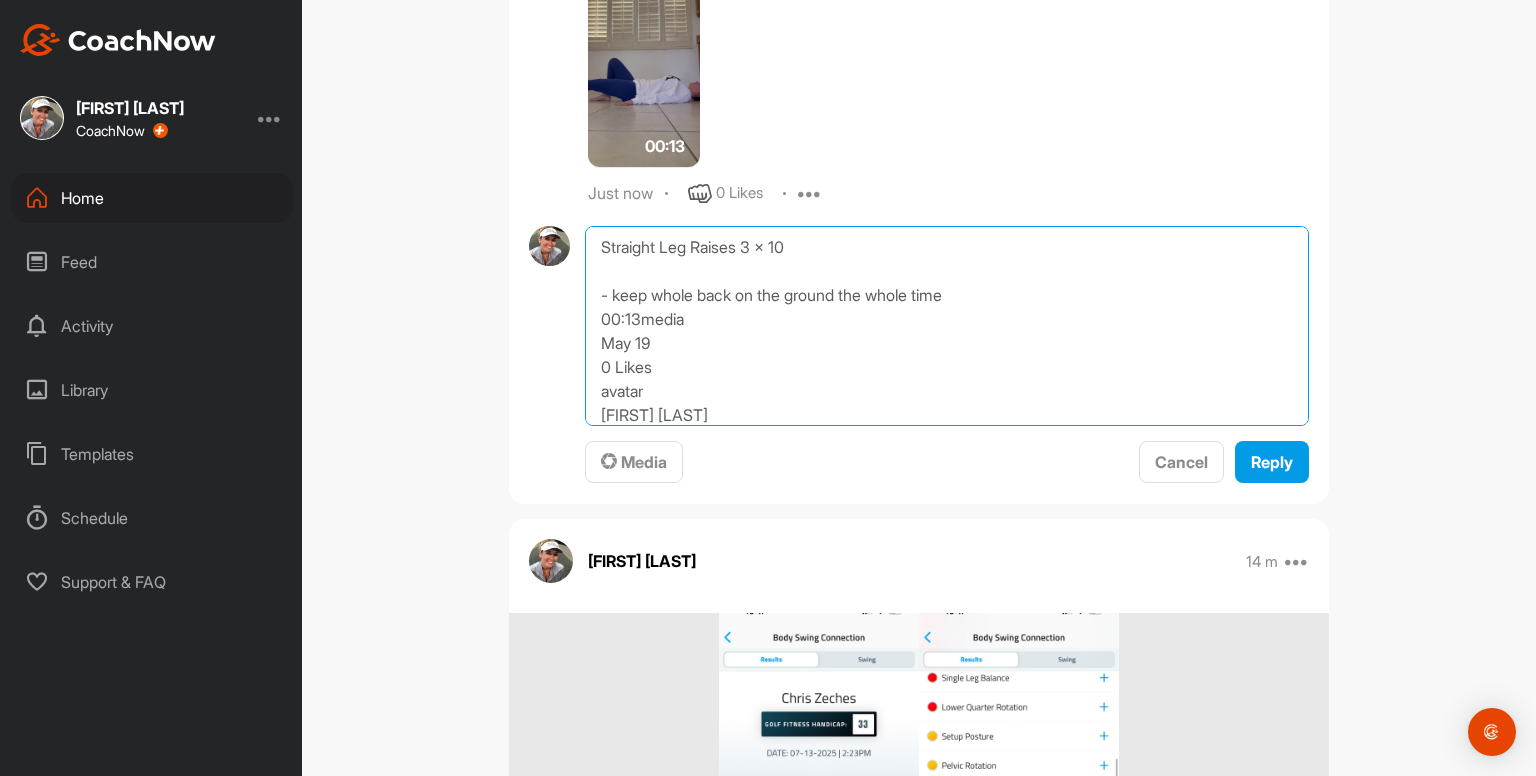 drag, startPoint x: 588, startPoint y: 275, endPoint x: 569, endPoint y: 138, distance: 138.31125 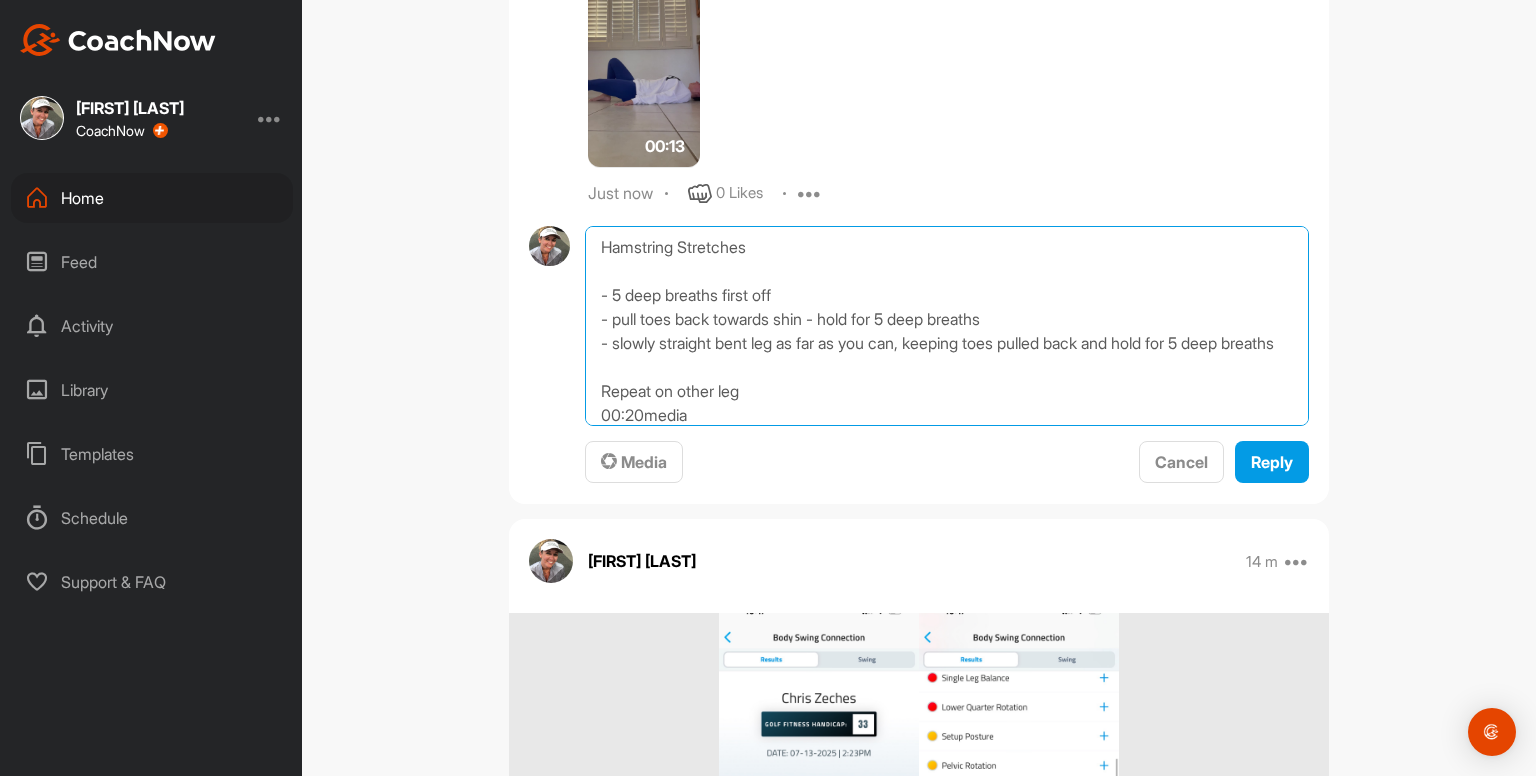scroll, scrollTop: 0, scrollLeft: 0, axis: both 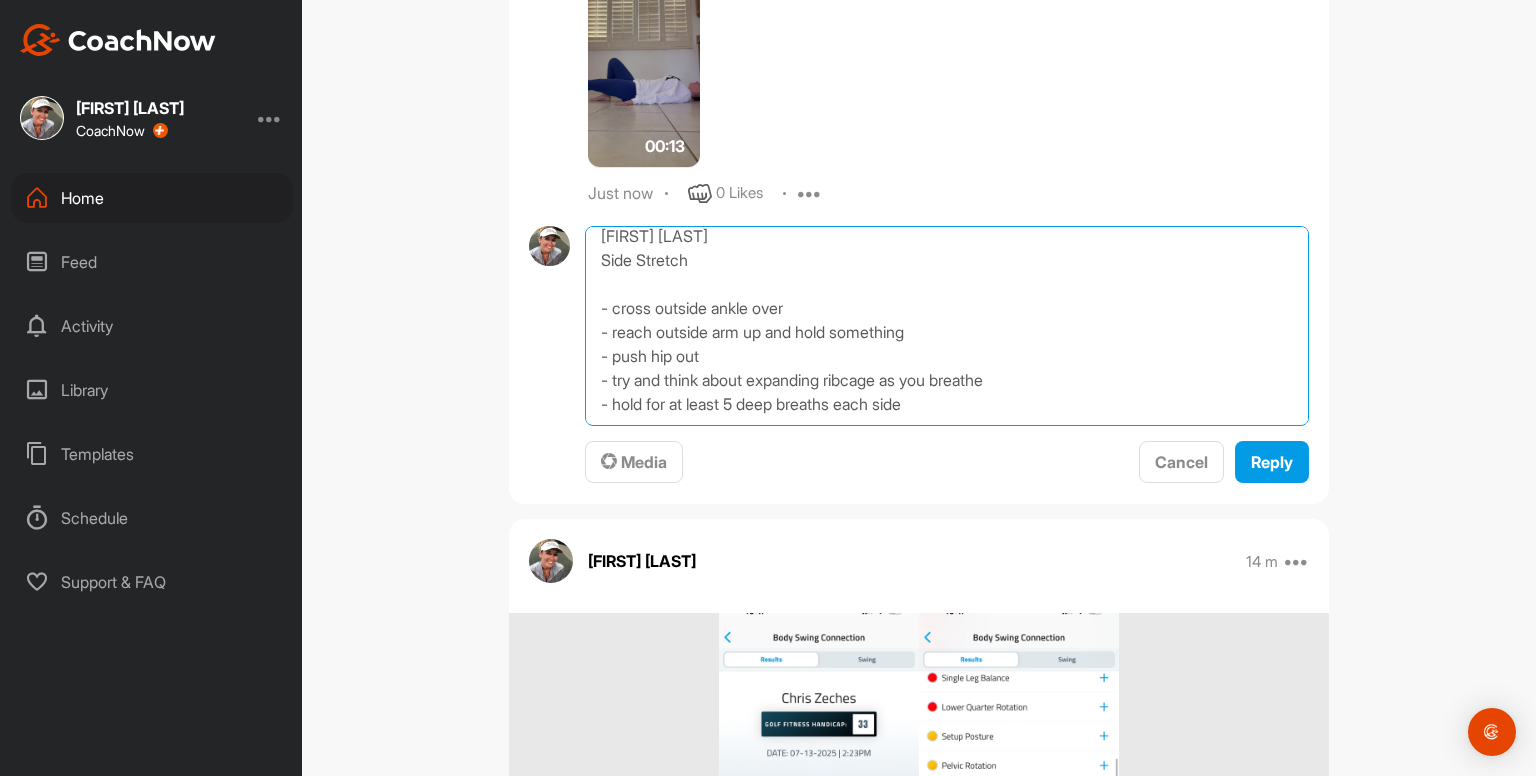 drag, startPoint x: 588, startPoint y: 385, endPoint x: 972, endPoint y: 537, distance: 412.9891 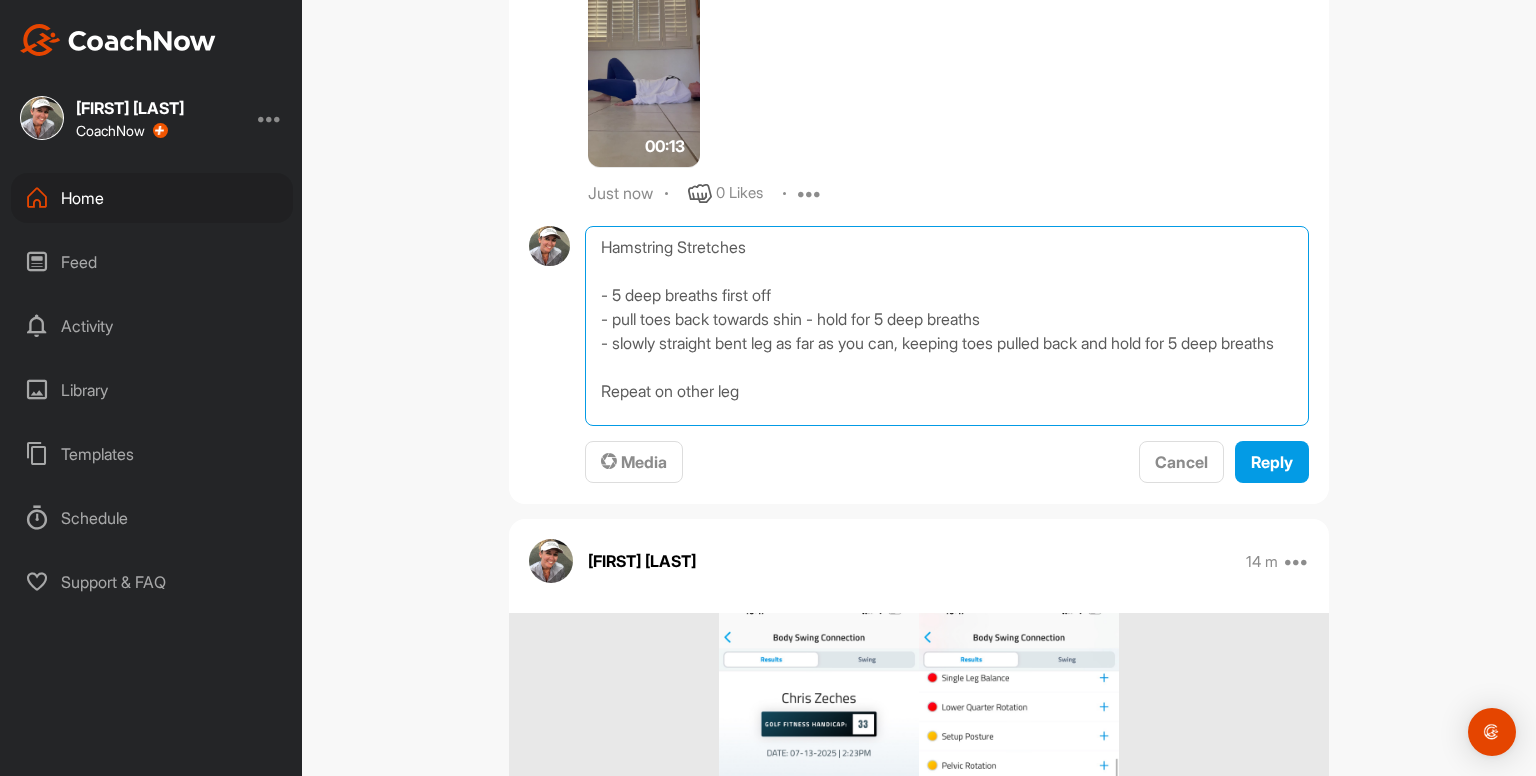scroll, scrollTop: 34, scrollLeft: 0, axis: vertical 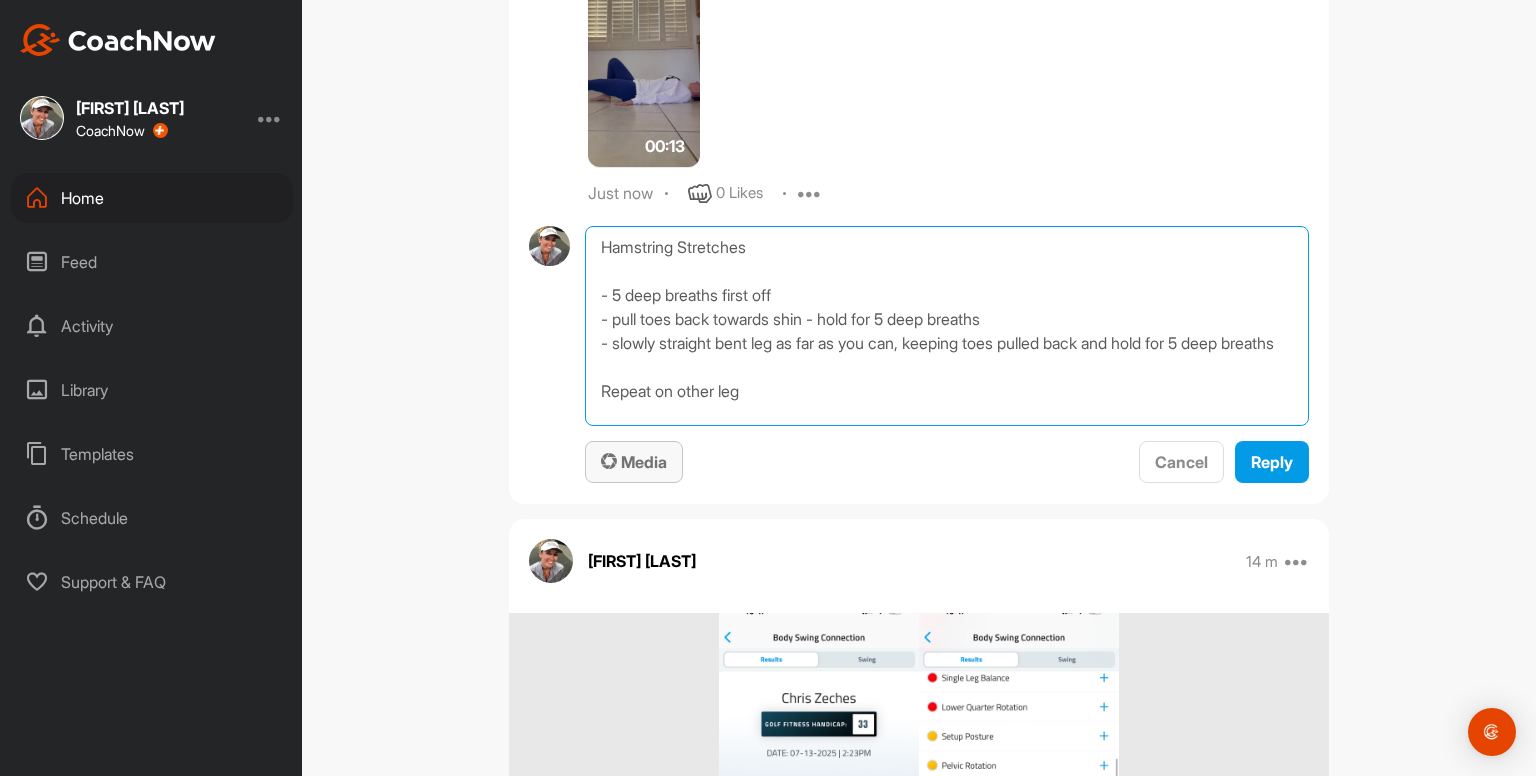 type on "Hamstring Stretches
- 5 deep breaths first off
- pull toes back towards shin - hold for 5 deep breaths
- slowly straight bent leg as far as you can, keeping toes pulled back and hold for 5 deep breaths
Repeat on other leg" 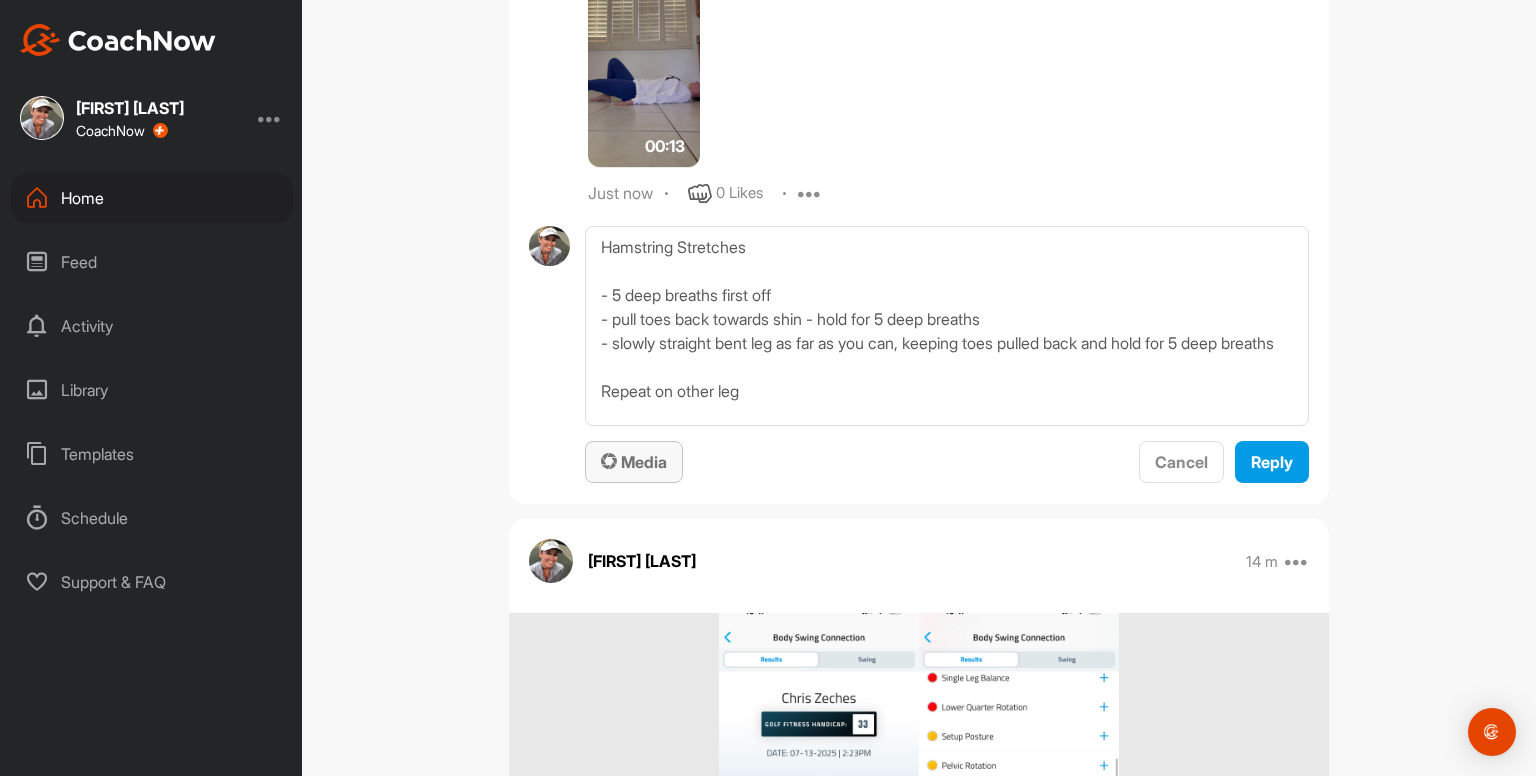 click on "Media" at bounding box center (634, 462) 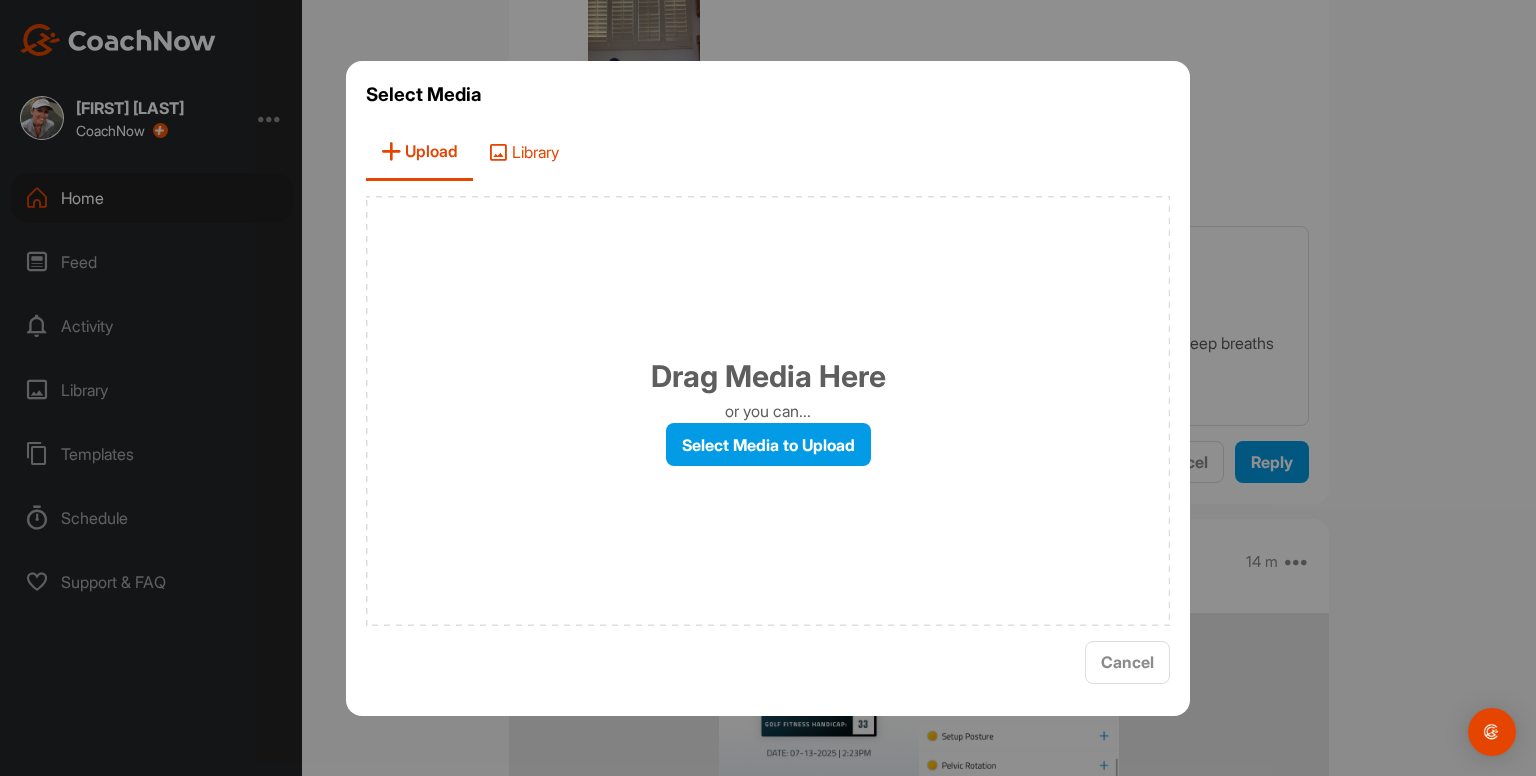 click on "Library" at bounding box center (523, 152) 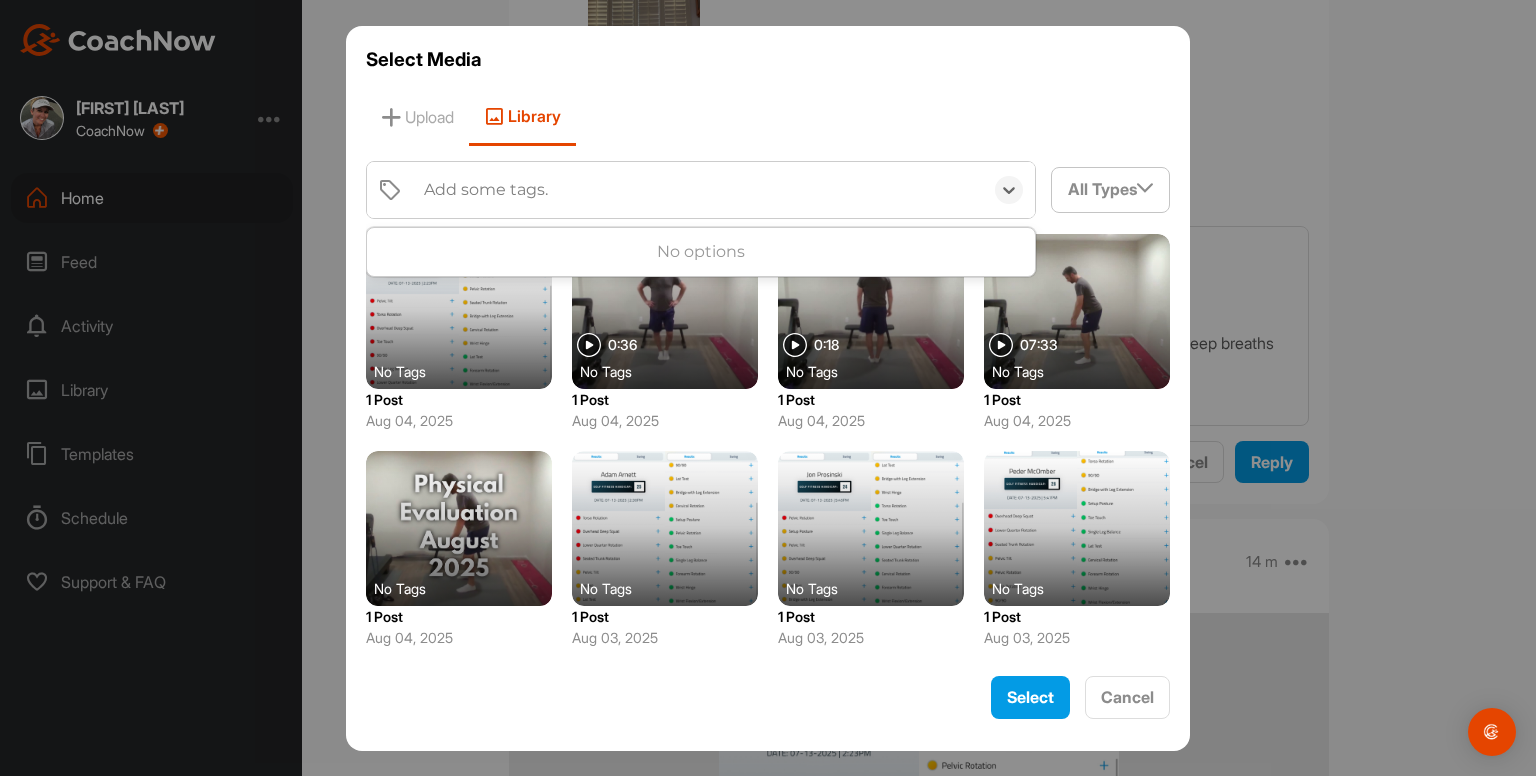 click on "Add some tags." at bounding box center (698, 190) 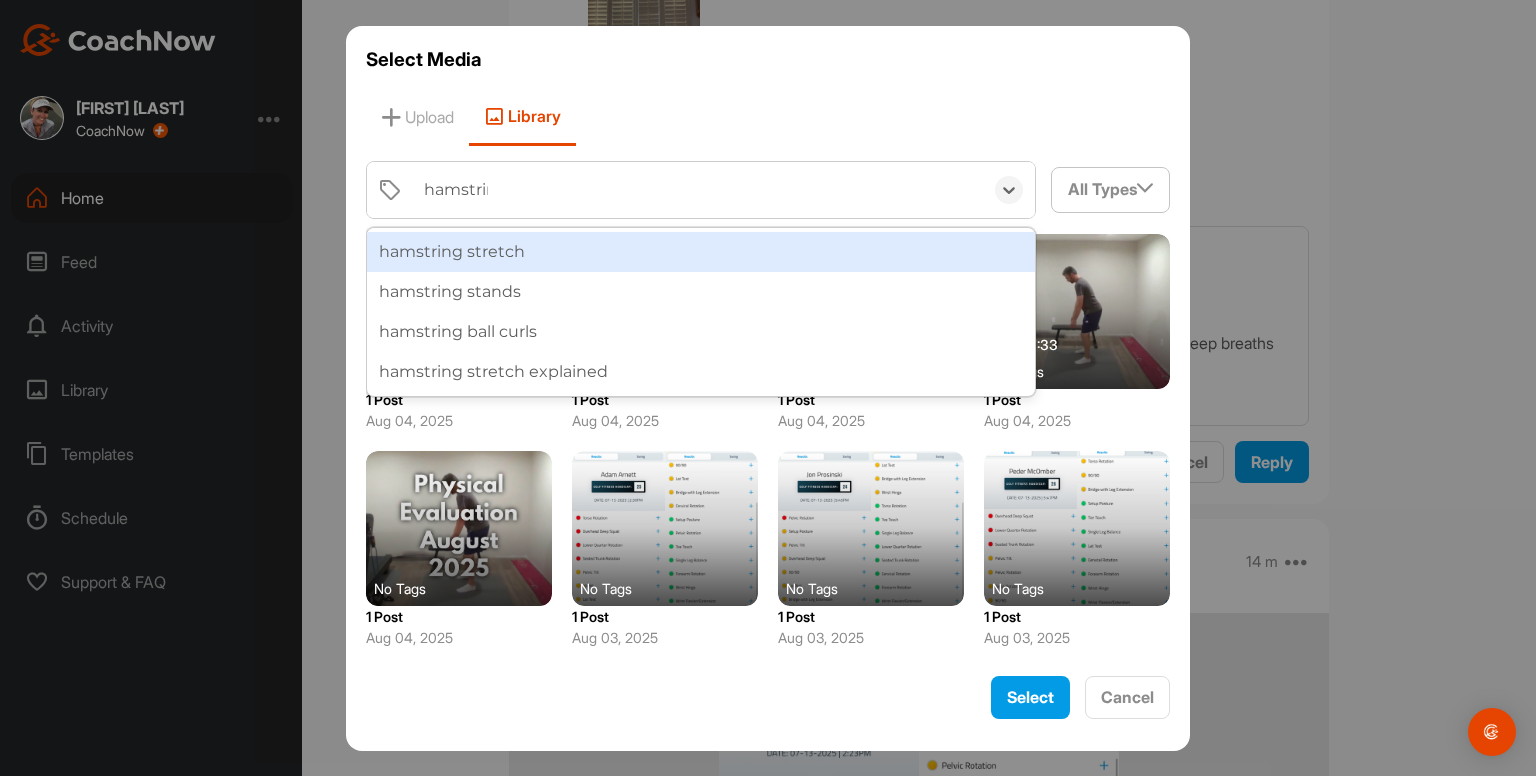 type on "hamstring" 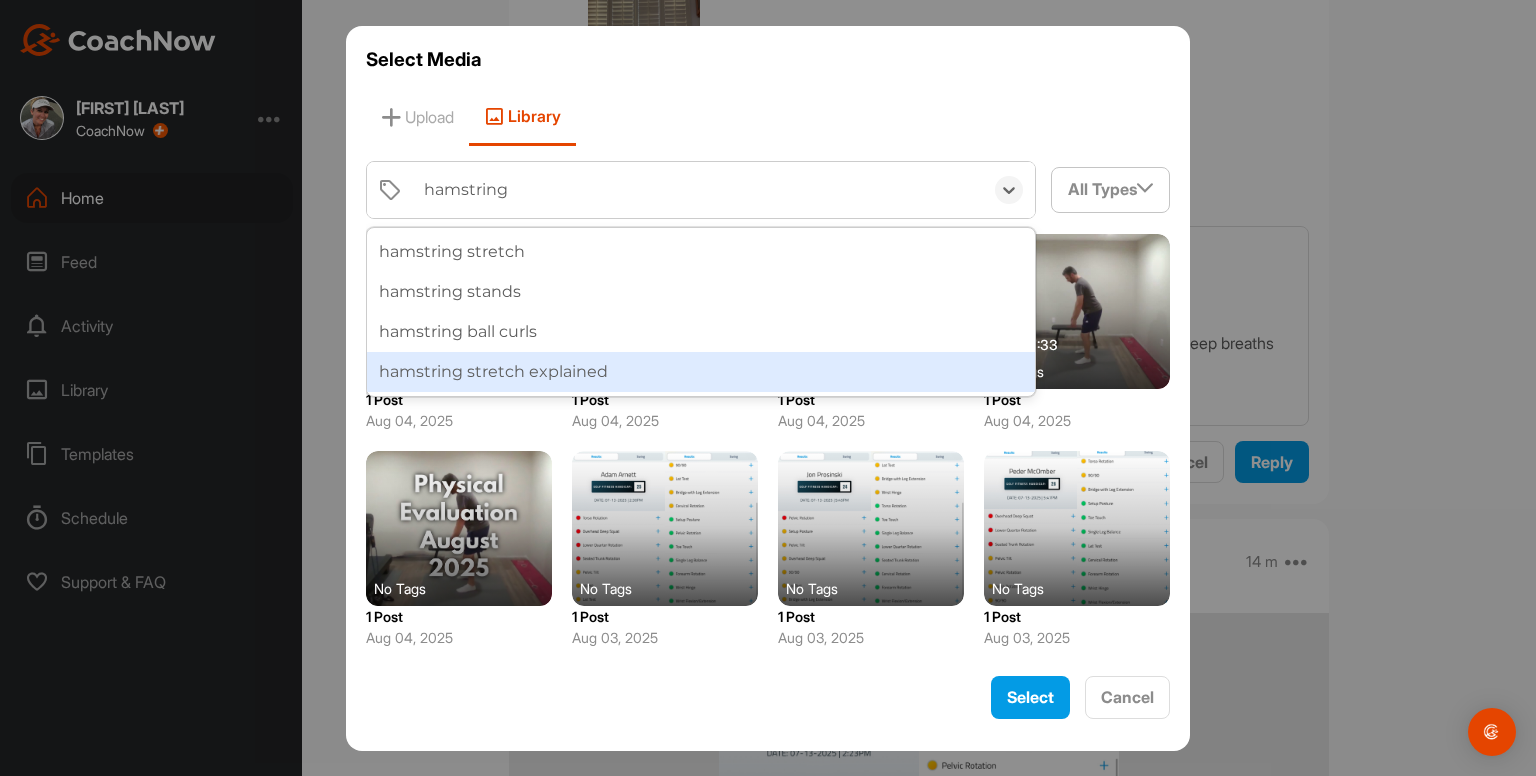click on "hamstring stretch explained" at bounding box center [701, 372] 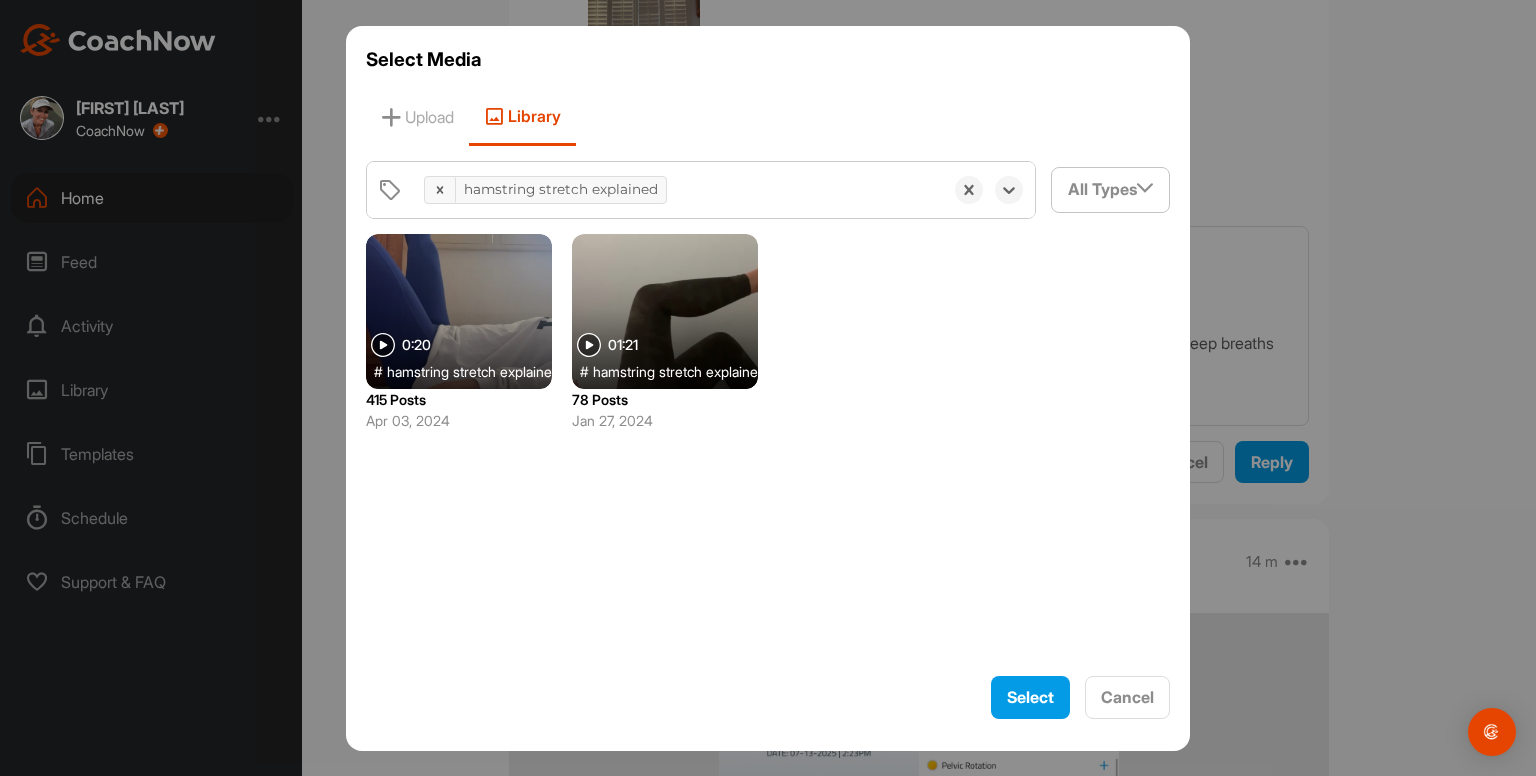 click at bounding box center (665, 311) 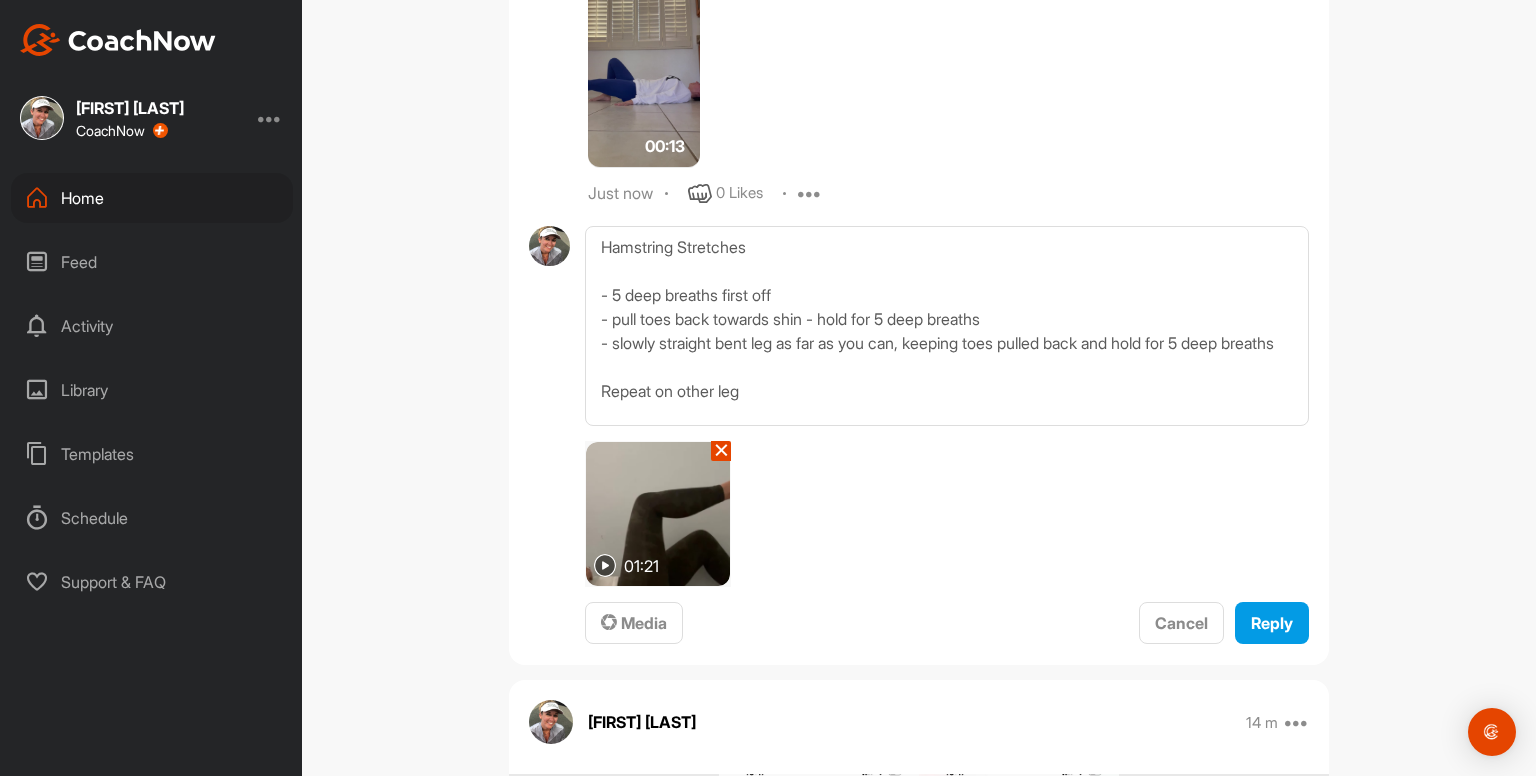 click at bounding box center (658, 514) 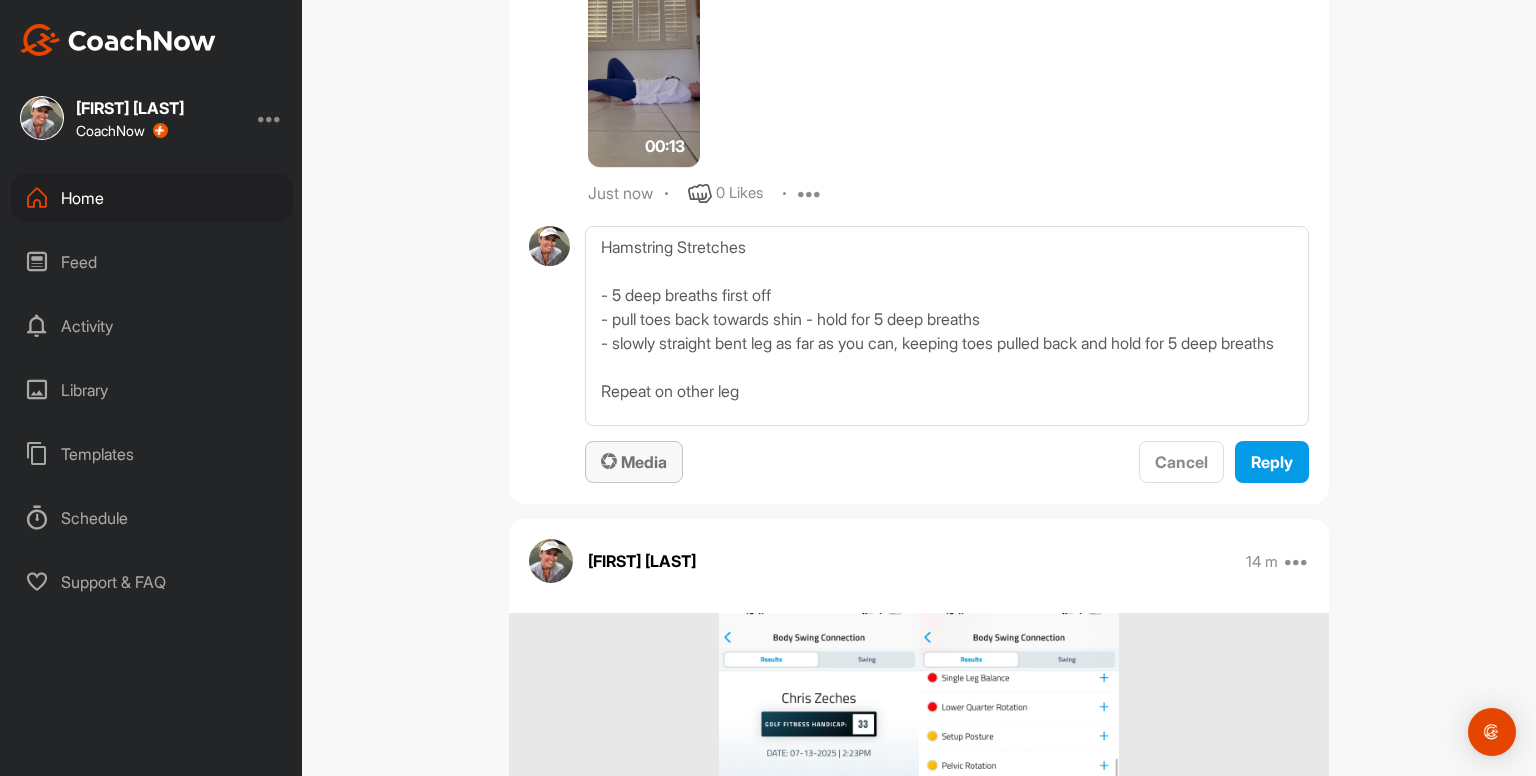 click on "Media" at bounding box center [634, 462] 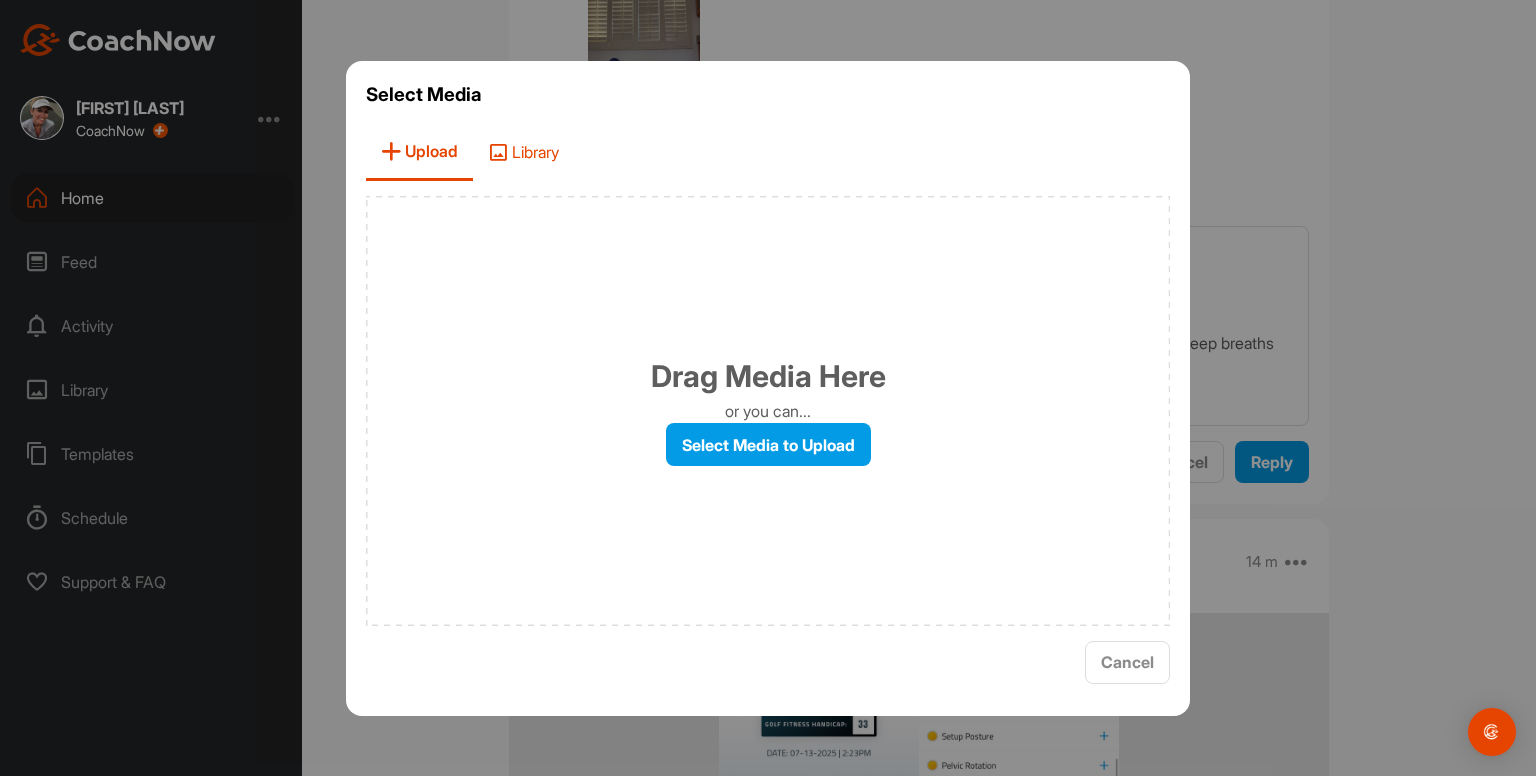 click on "Library" at bounding box center [523, 152] 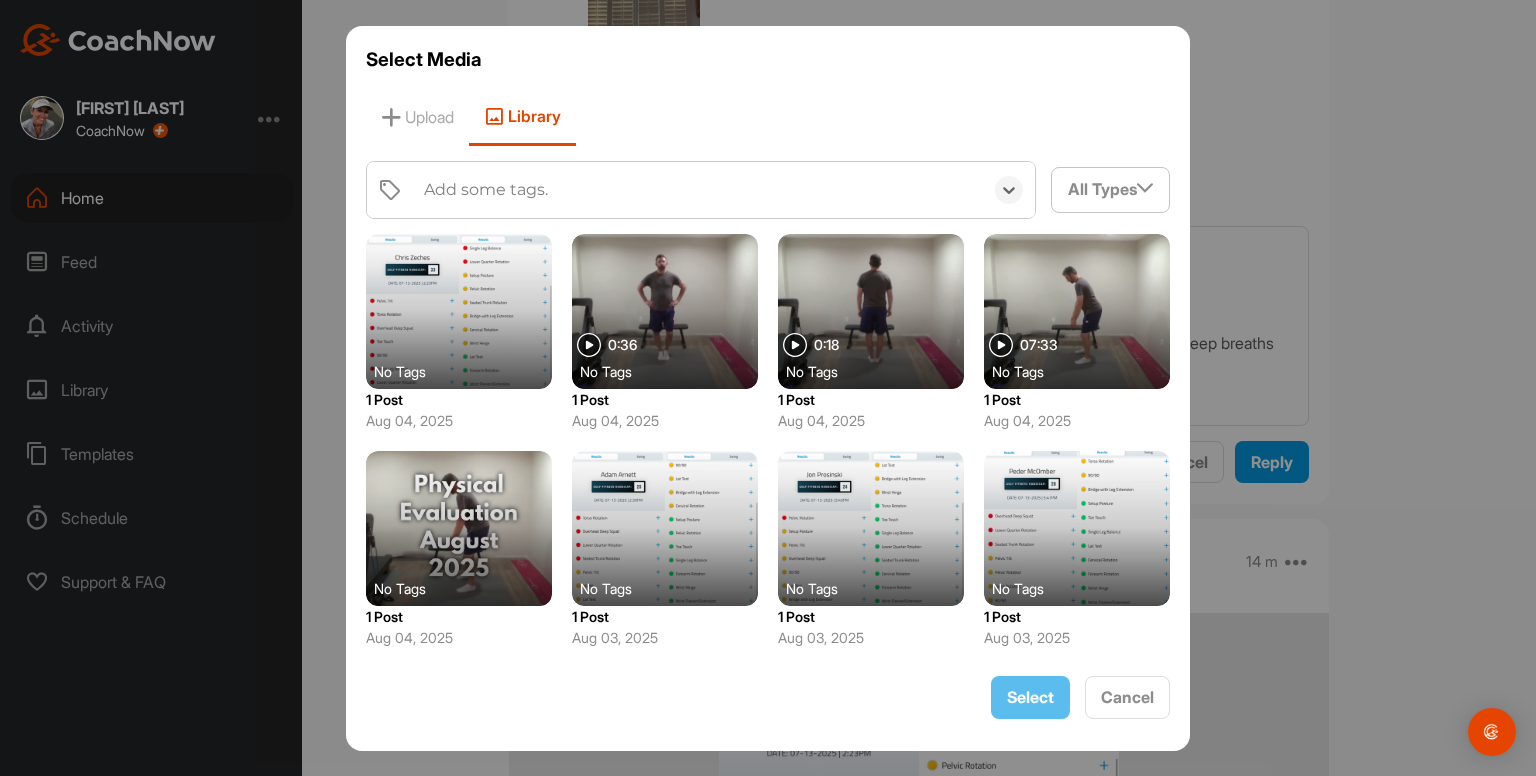 click on "Add some tags." at bounding box center [486, 190] 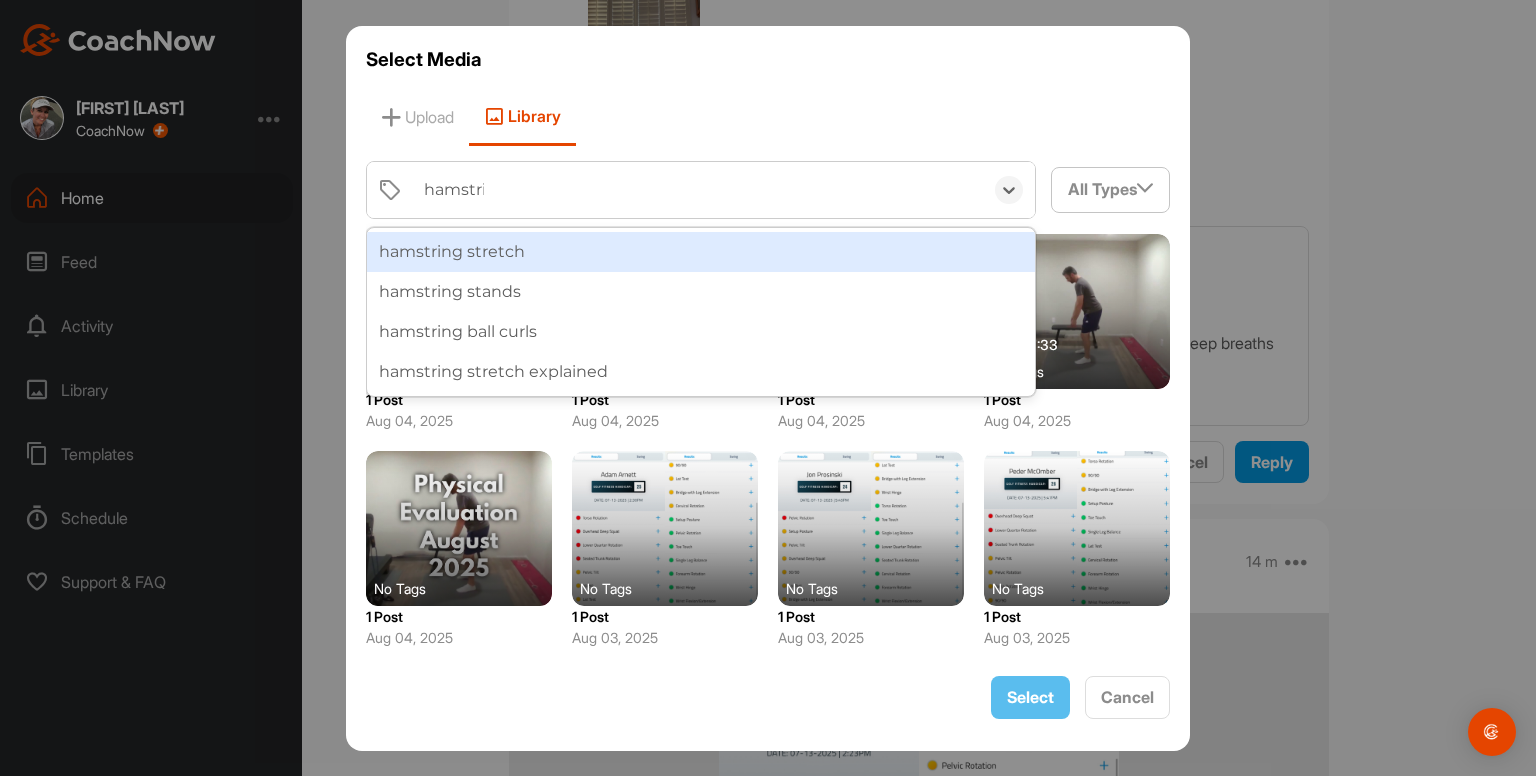 type on "hamstring" 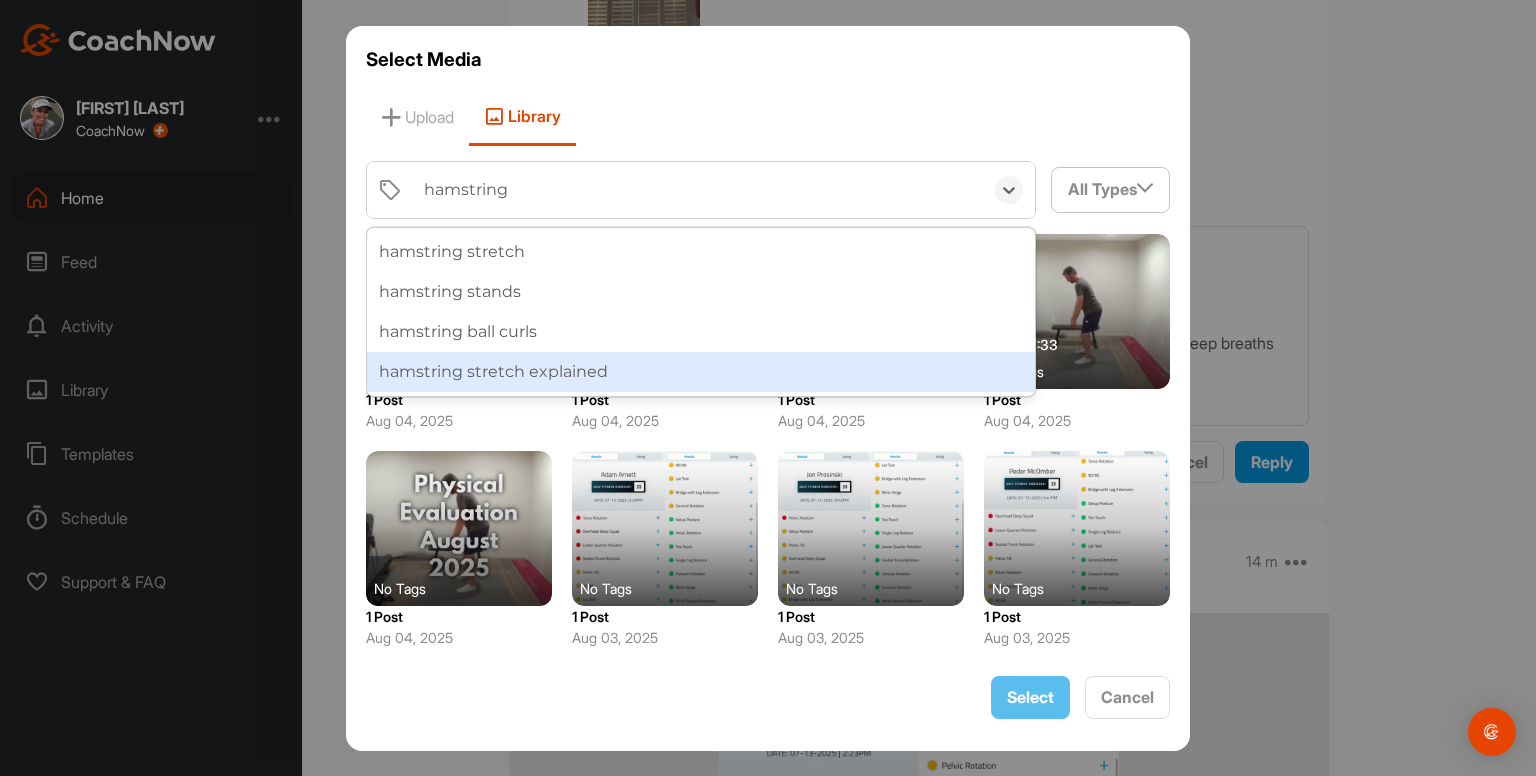 click on "hamstring stretch explained" at bounding box center [701, 372] 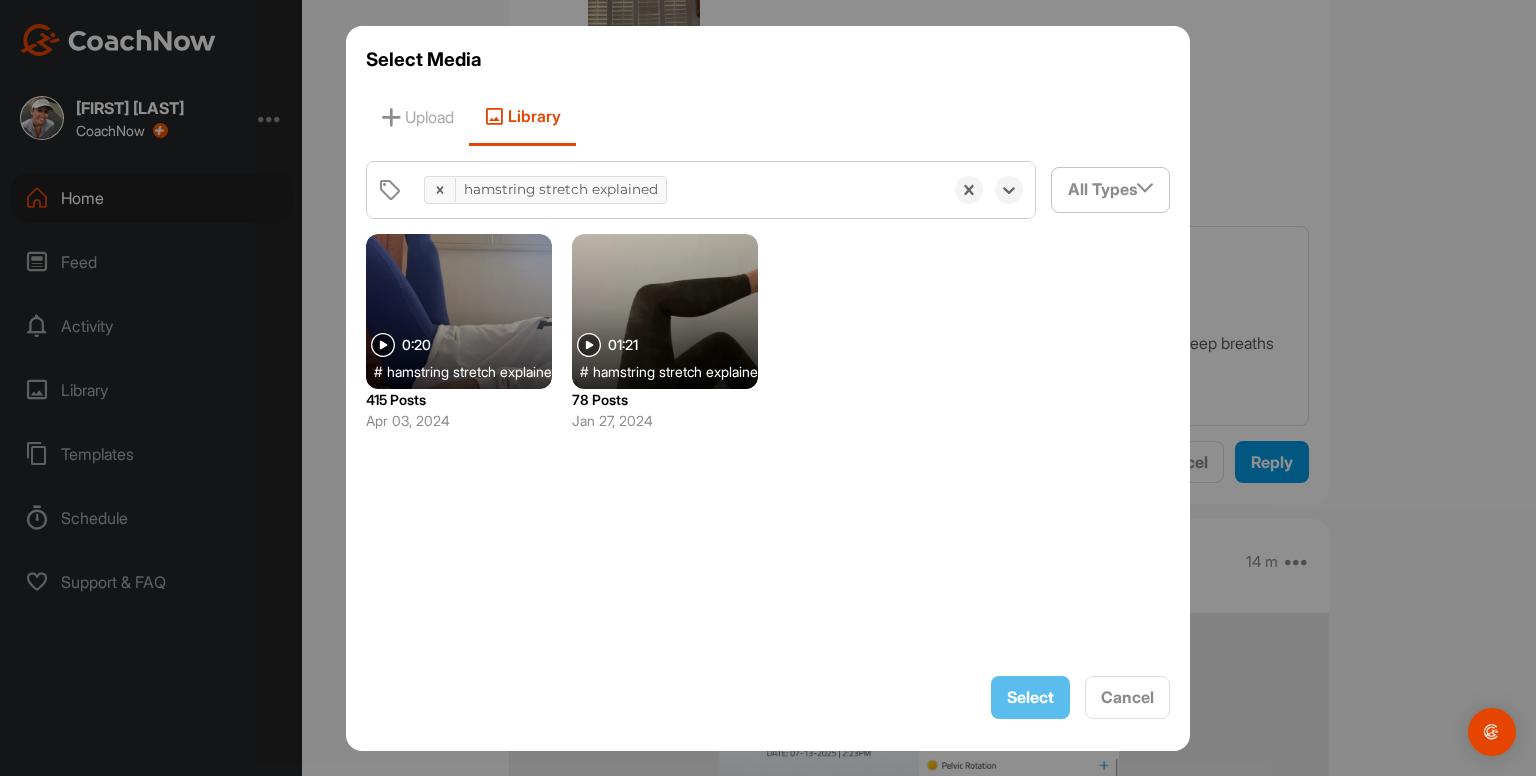 click on "hamstring stretch explained" at bounding box center [473, 371] 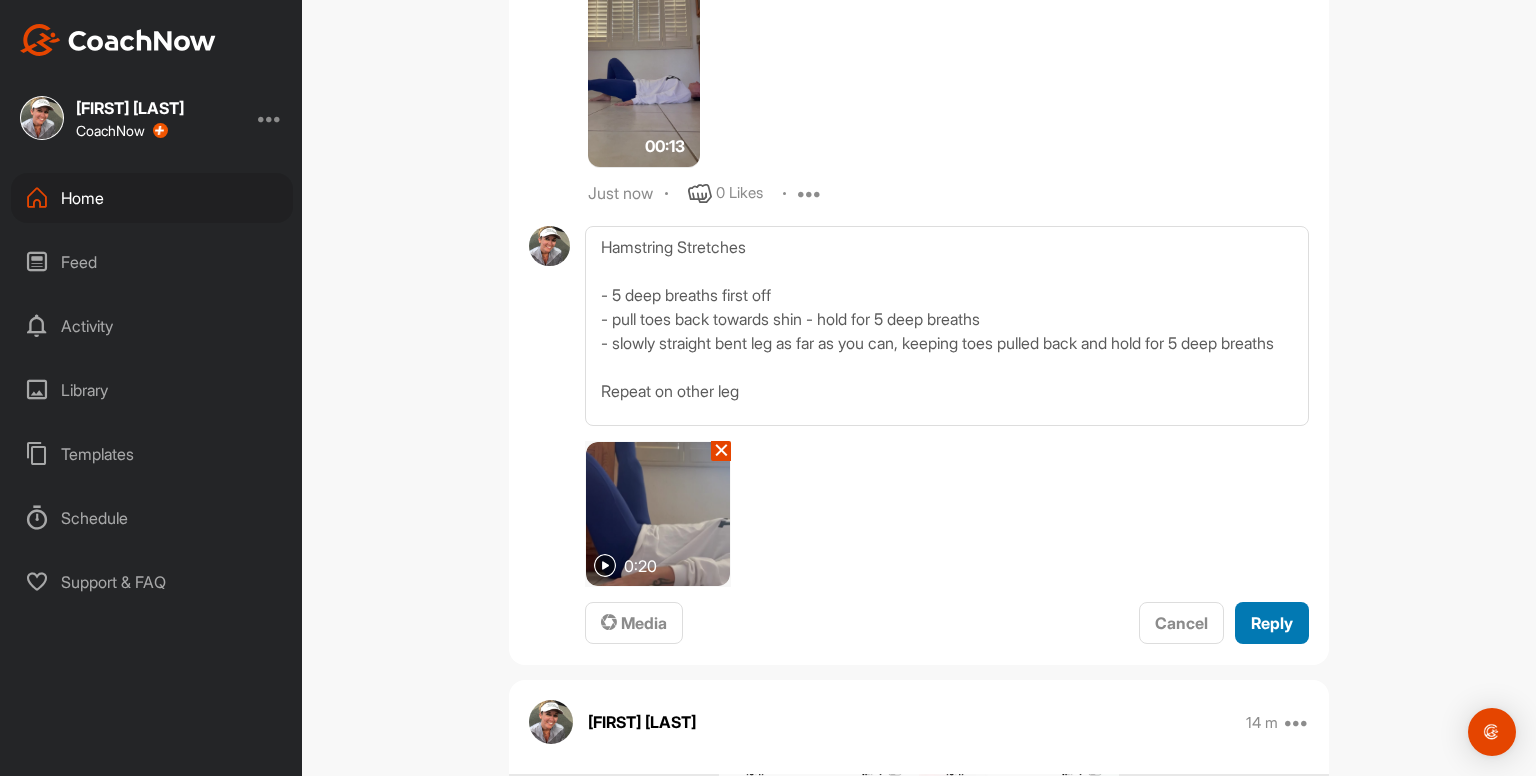 click on "Reply" at bounding box center (1272, 623) 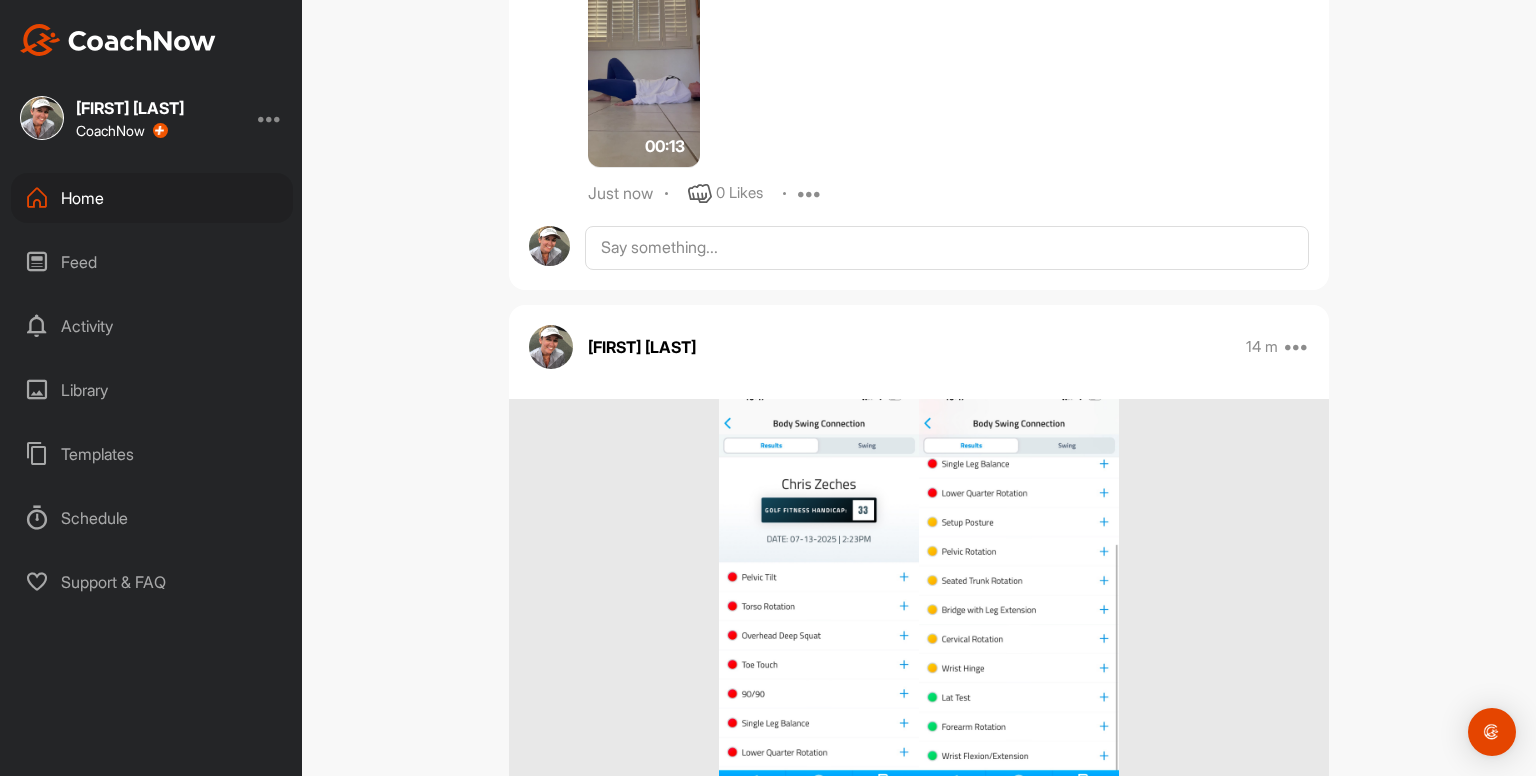 scroll, scrollTop: 0, scrollLeft: 0, axis: both 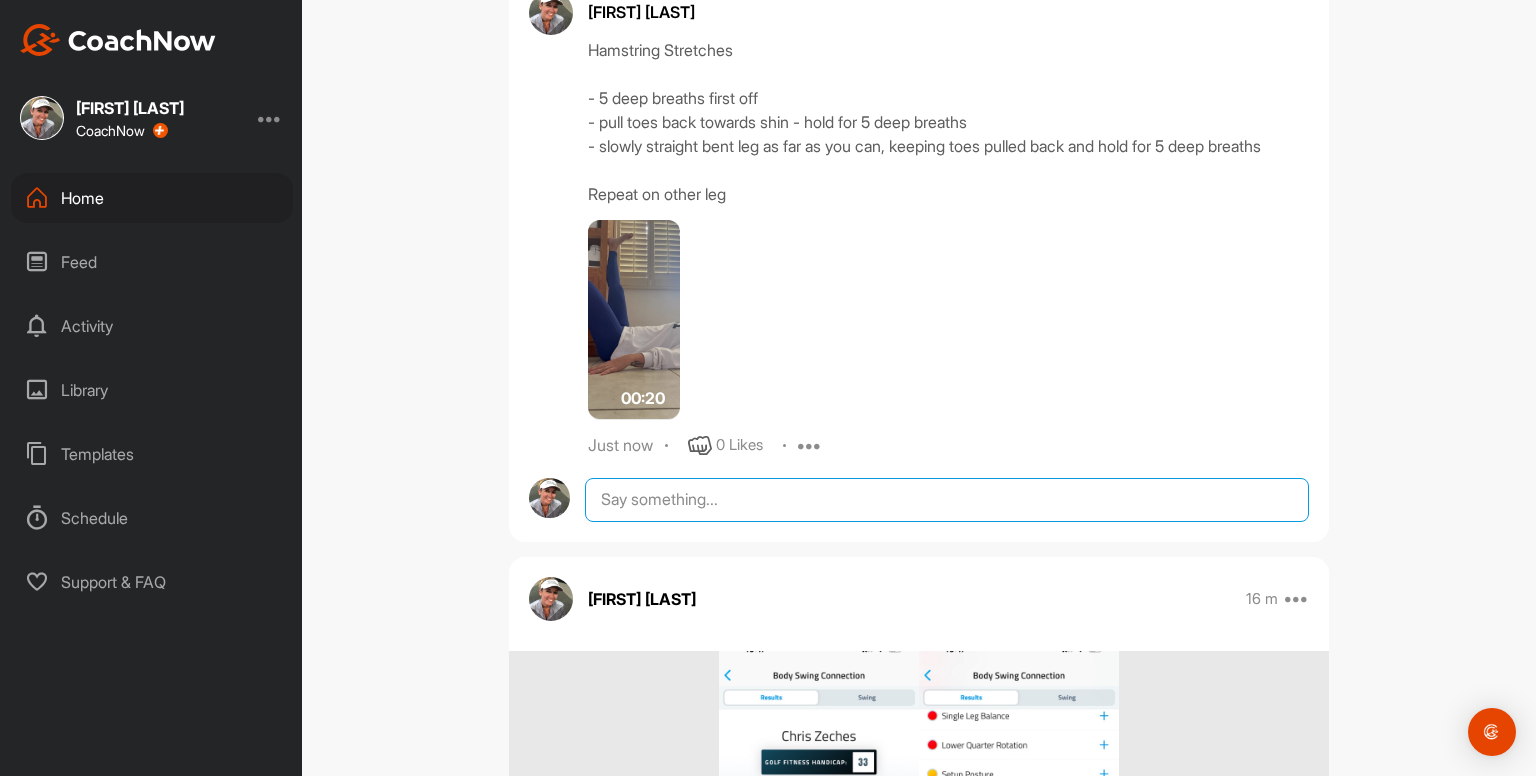 click at bounding box center (947, 500) 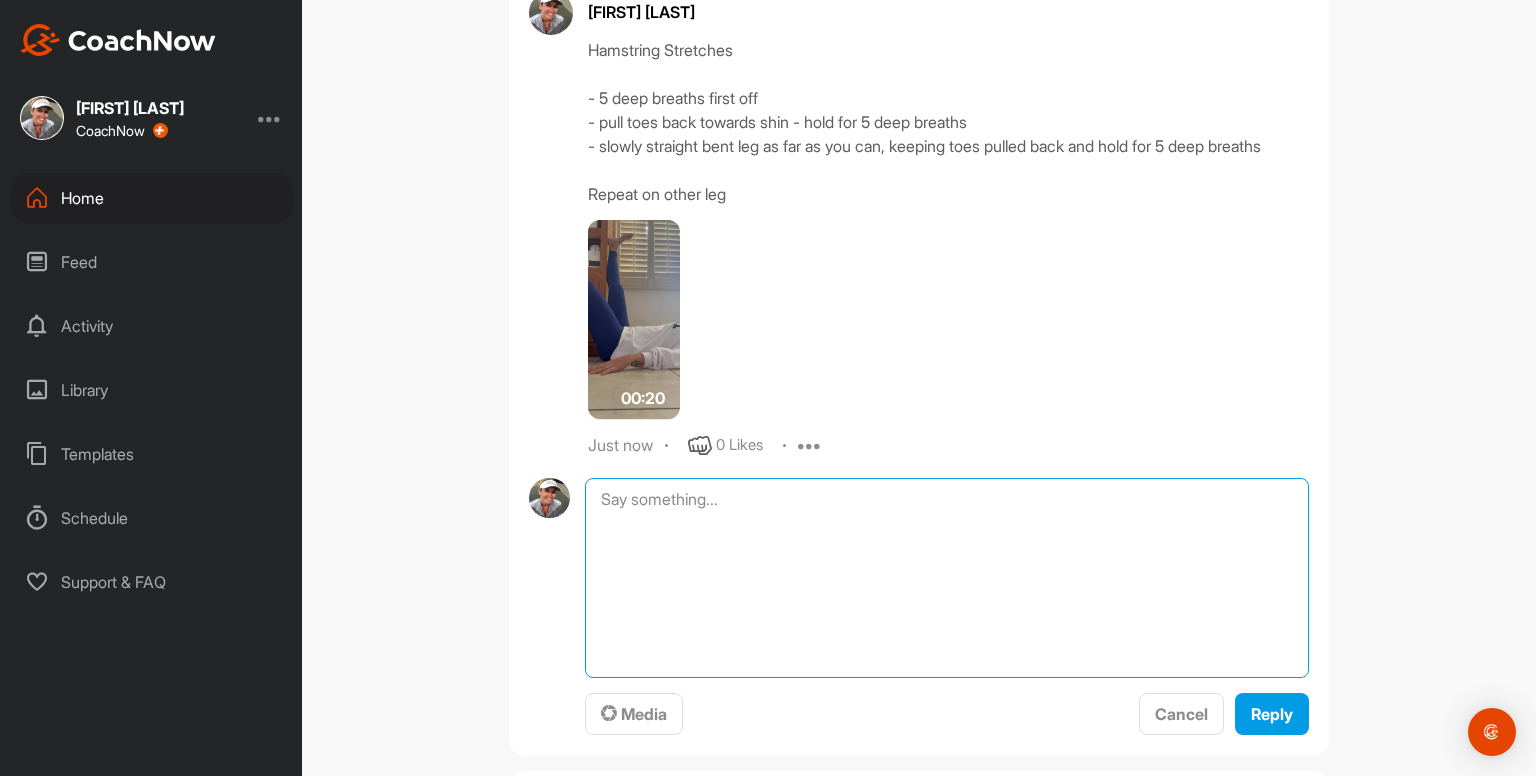paste on "Straight Leg Raises 3 x 10
- keep whole back on the ground the whole time
00:13media
May 19
0 Likes
avatar
Kayleigh franklin
Hamstring Stretches
- 5 deep breaths first off
- pull toes back towards shin - hold for 5 deep breaths
- slowly straight bent leg as far as you can, keeping toes pulled back and hold for 5 deep breaths
Repeat on other leg
00:20media
May 19
0 Likes
avatar
Kayleigh franklin
Hip Flexor & Quad Stretches
- keep pelvis tucked under the whole time
- hold for 5 deep breaths when arm is in the air
Repeat on other leg
00:29media
May 19
0 Likes
avatar
Kayleigh franklin
Side Stretch
- cross outside ankle over
- reach outside arm up and hold something
- push hip out
- try and think about expanding ribcage as you breathe
- hold for at least 5 deep breaths each side" 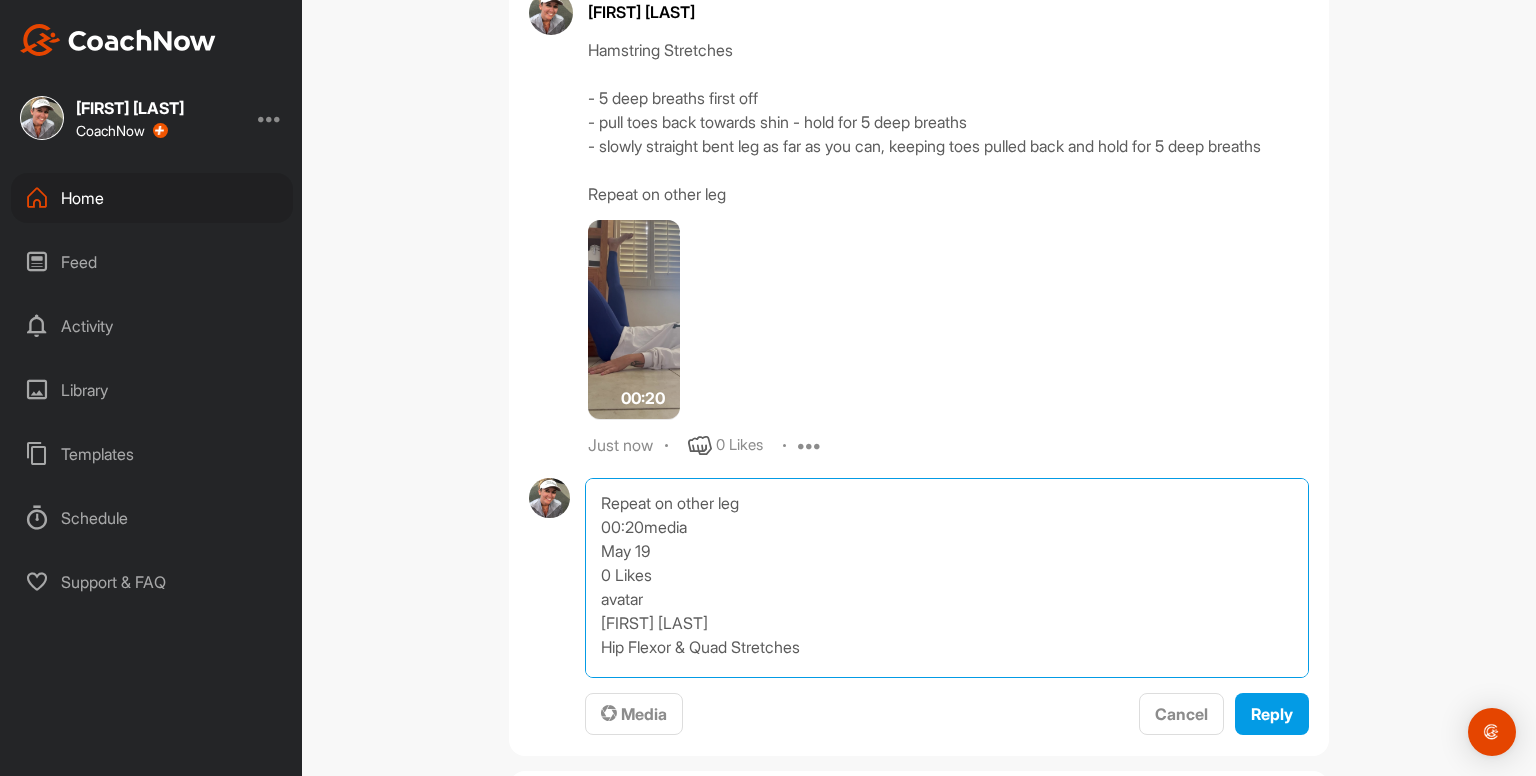 scroll, scrollTop: 0, scrollLeft: 0, axis: both 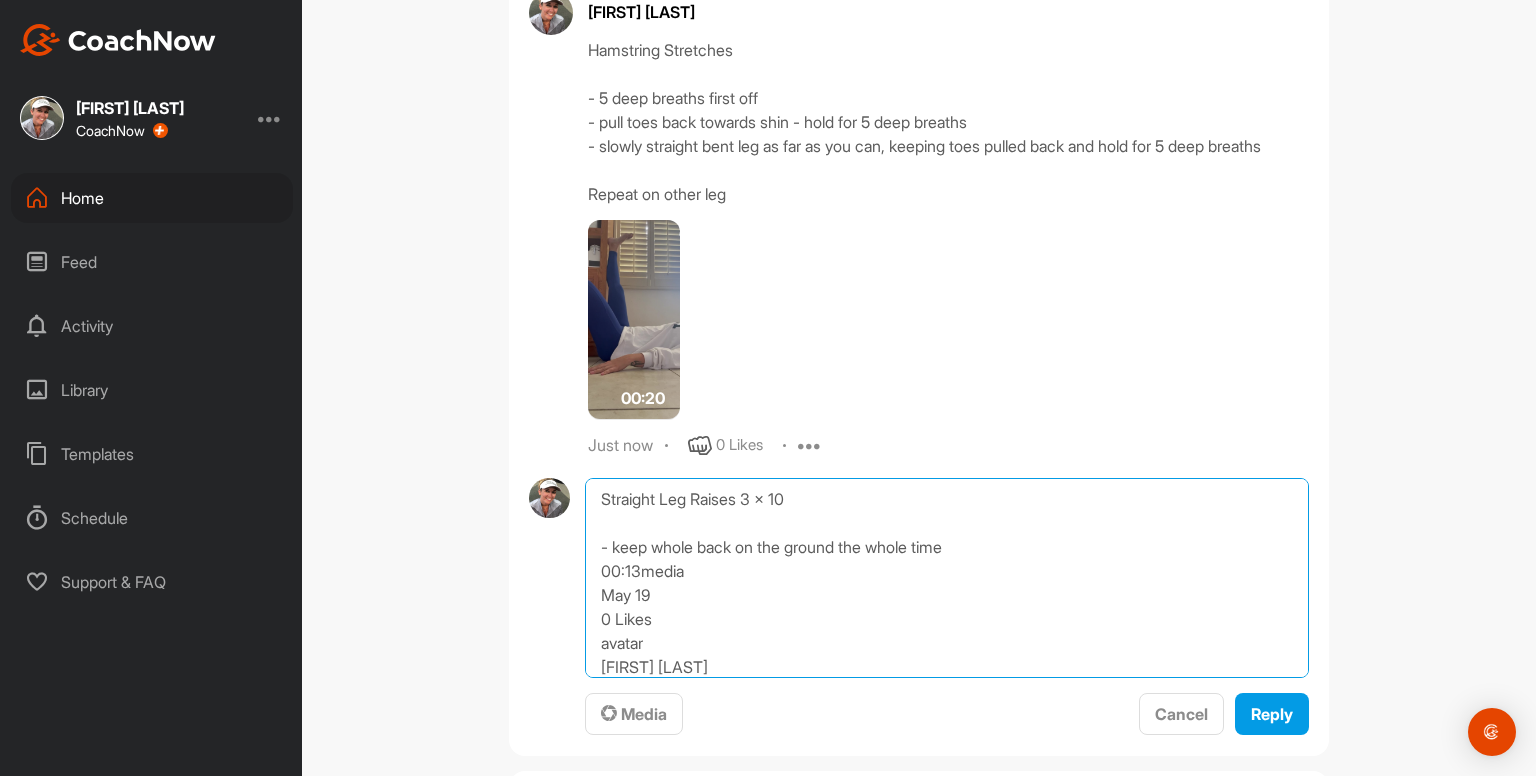 drag, startPoint x: 592, startPoint y: 564, endPoint x: 576, endPoint y: 389, distance: 175.7299 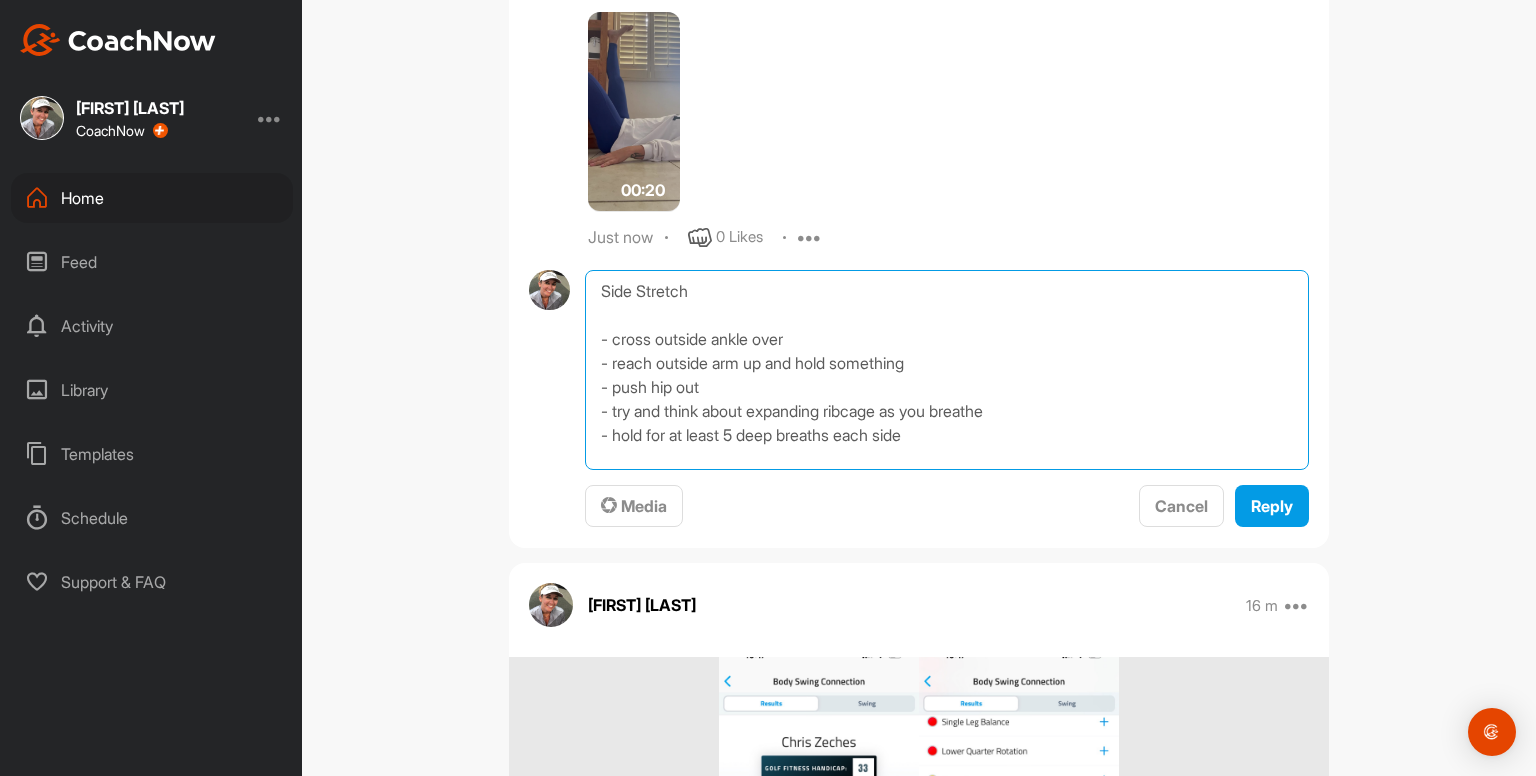 scroll, scrollTop: 8598, scrollLeft: 0, axis: vertical 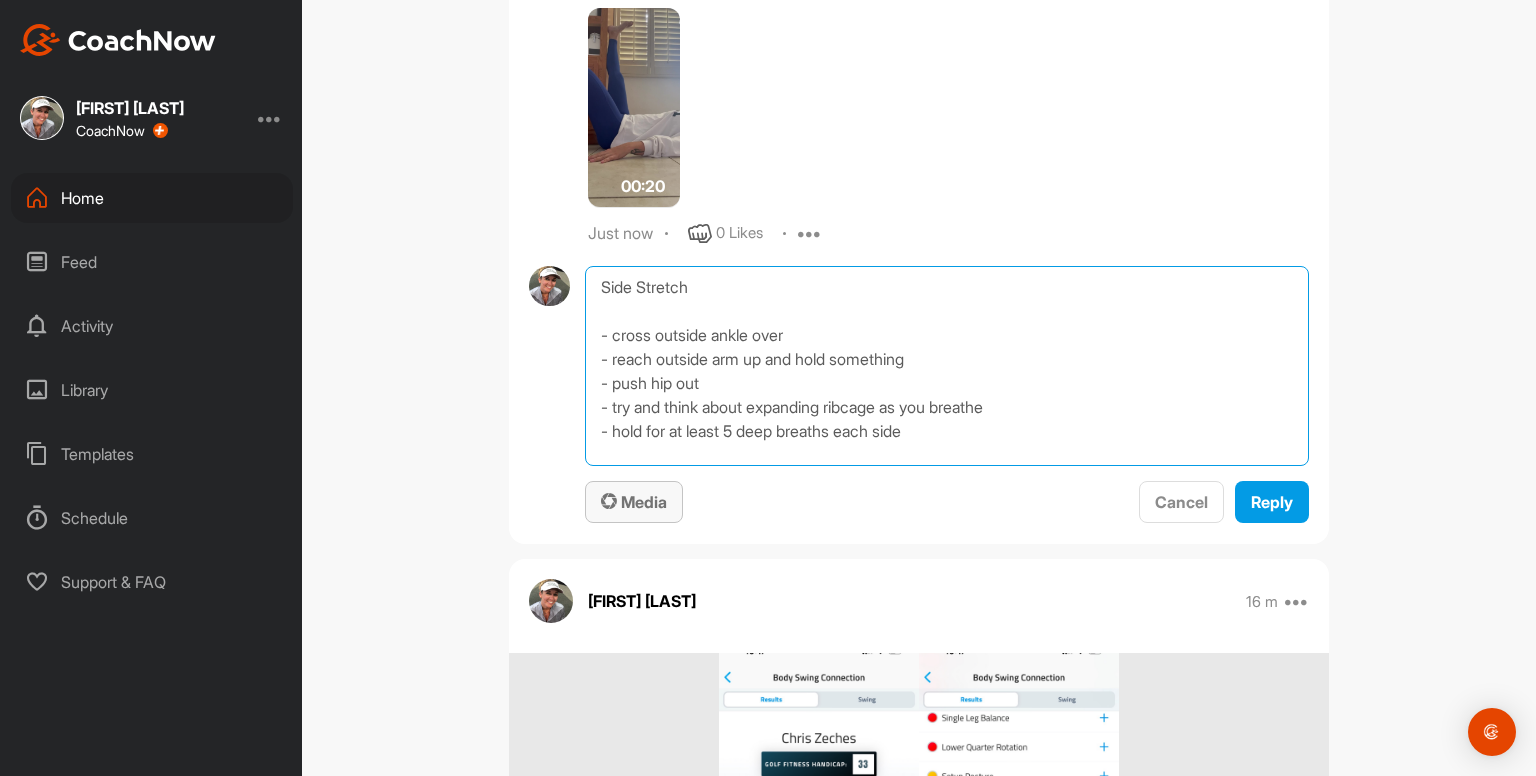 type on "Side Stretch
- cross outside ankle over
- reach outside arm up and hold something
- push hip out
- try and think about expanding ribcage as you breathe
- hold for at least 5 deep breaths each side" 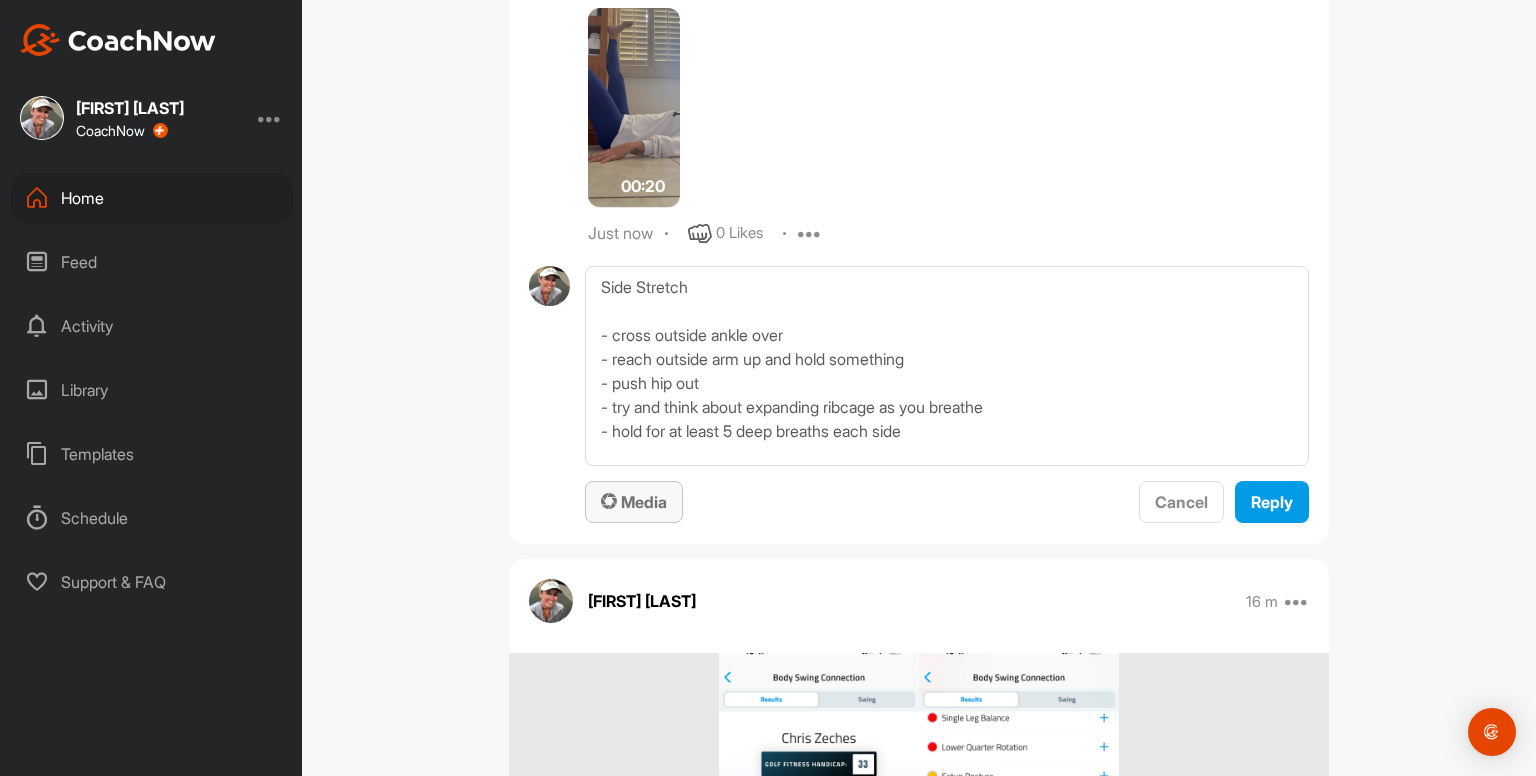 click on "Media" at bounding box center (634, 502) 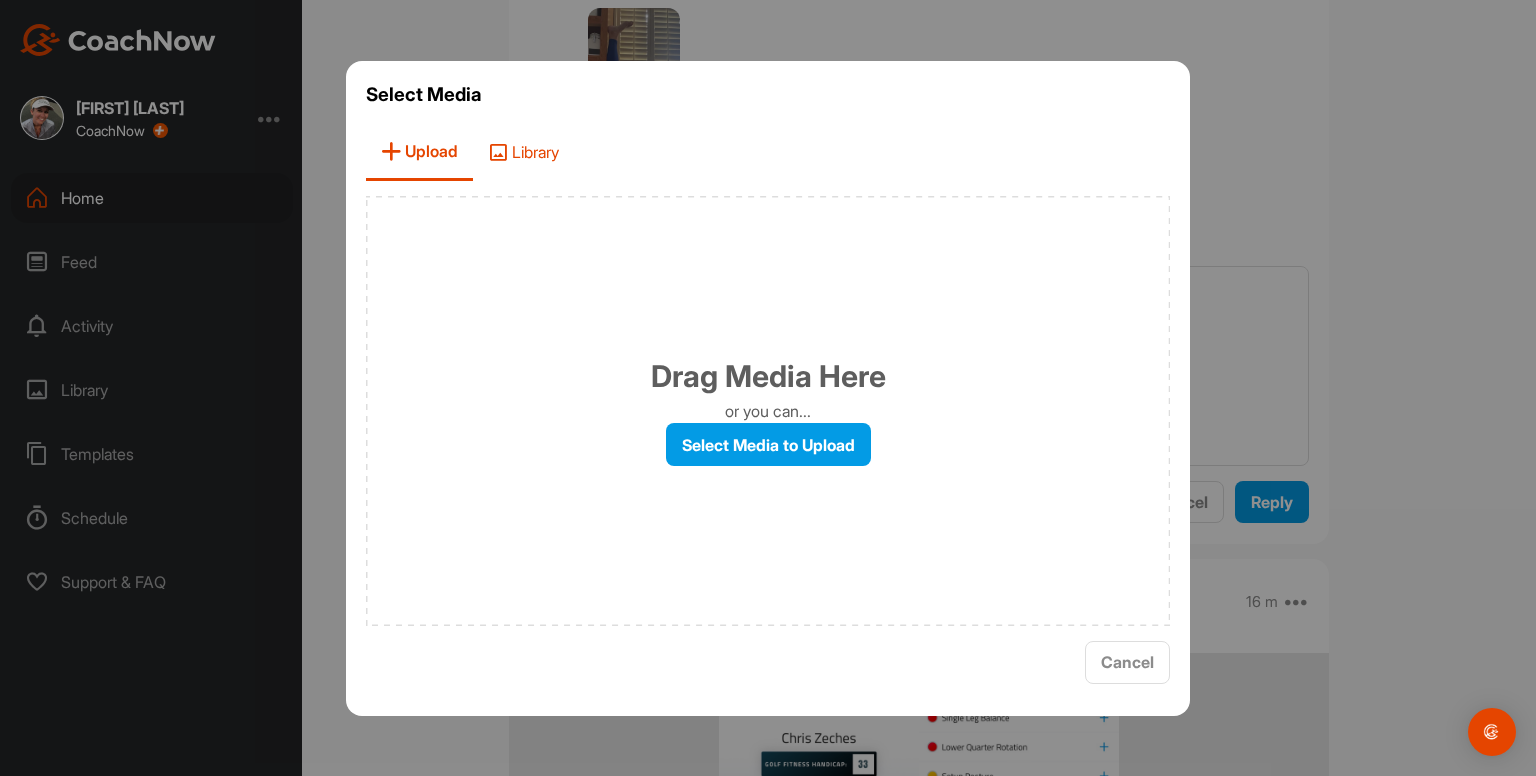 click on "Library" at bounding box center (523, 152) 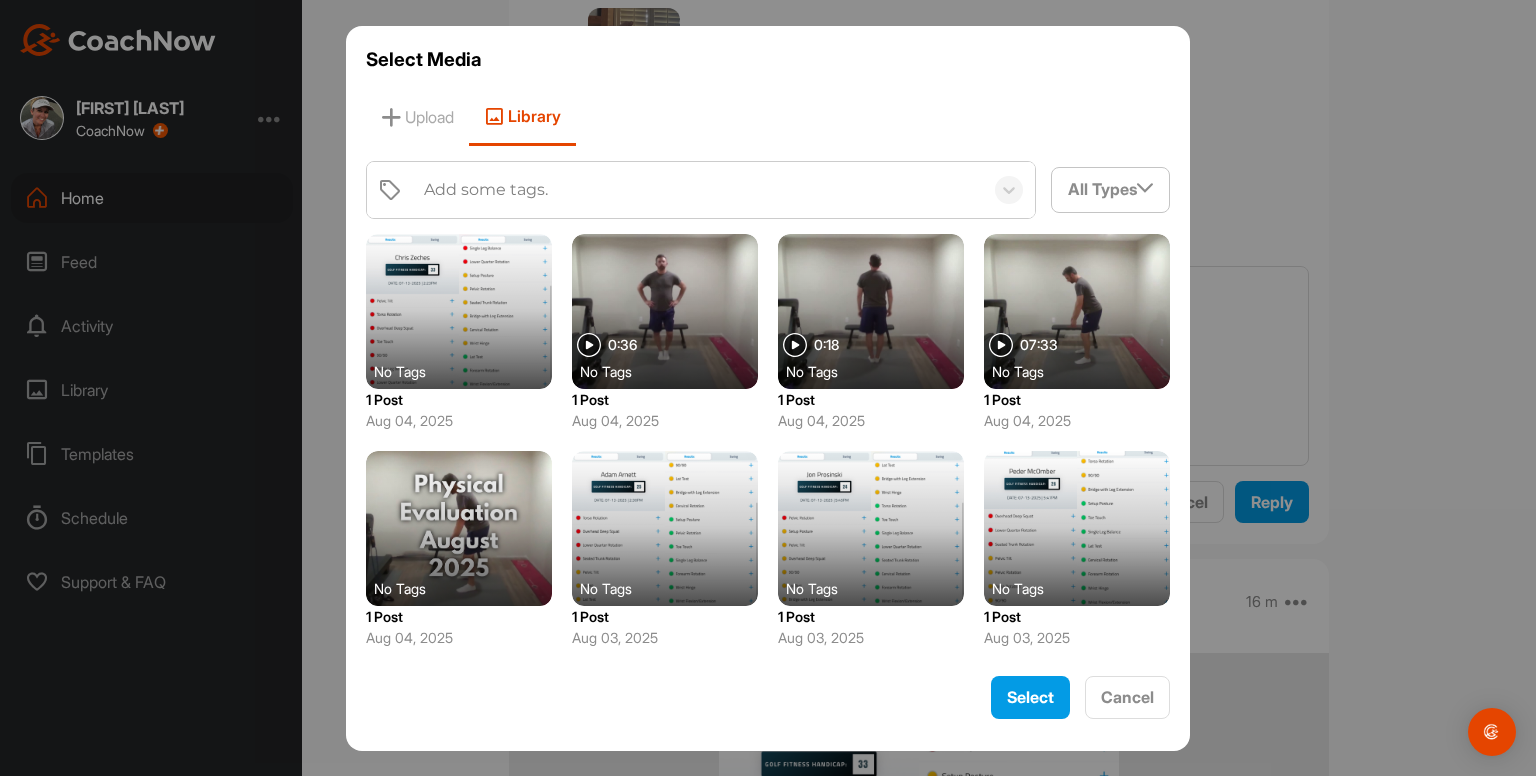 click on "Add some tags." at bounding box center [486, 190] 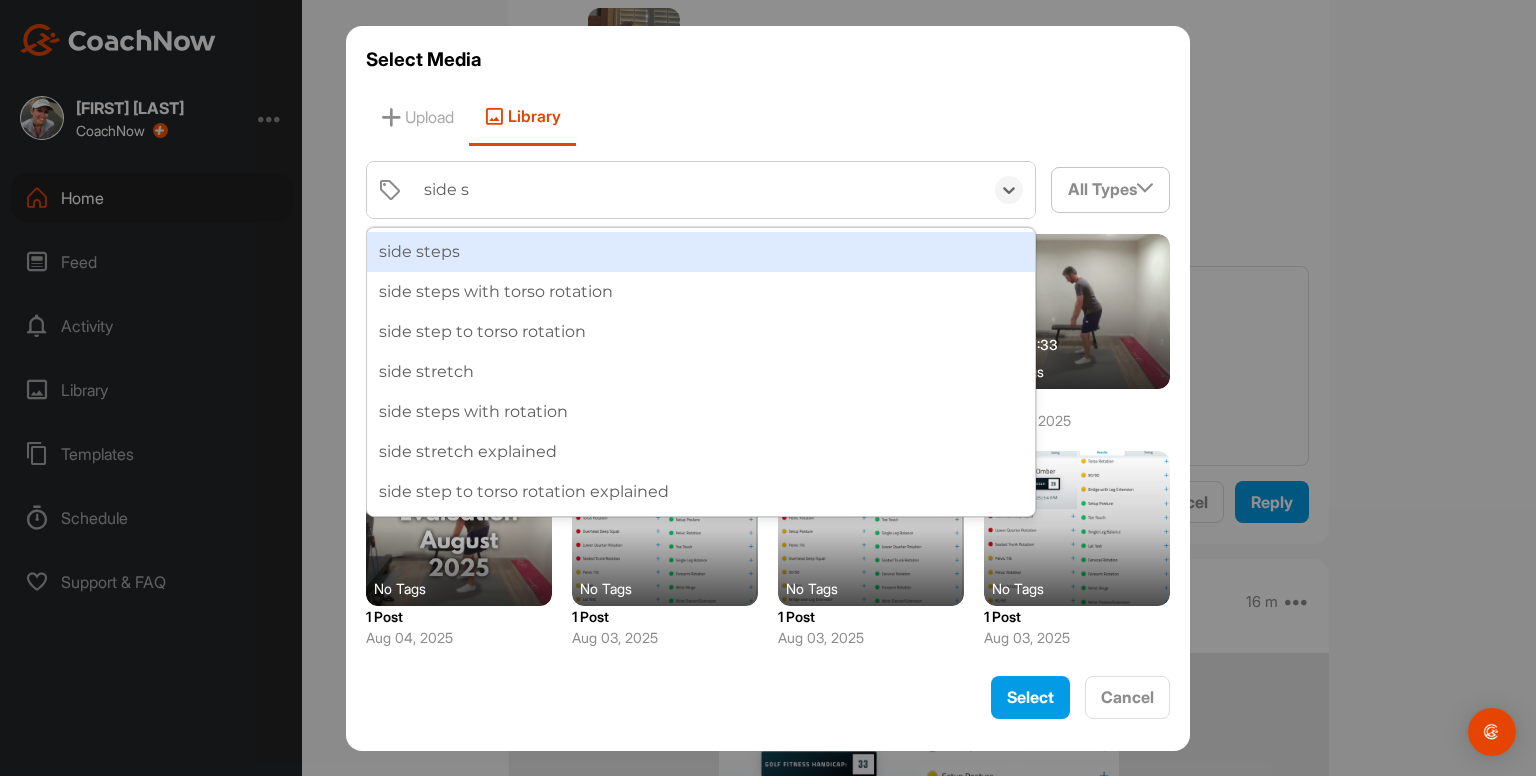 type on "side st" 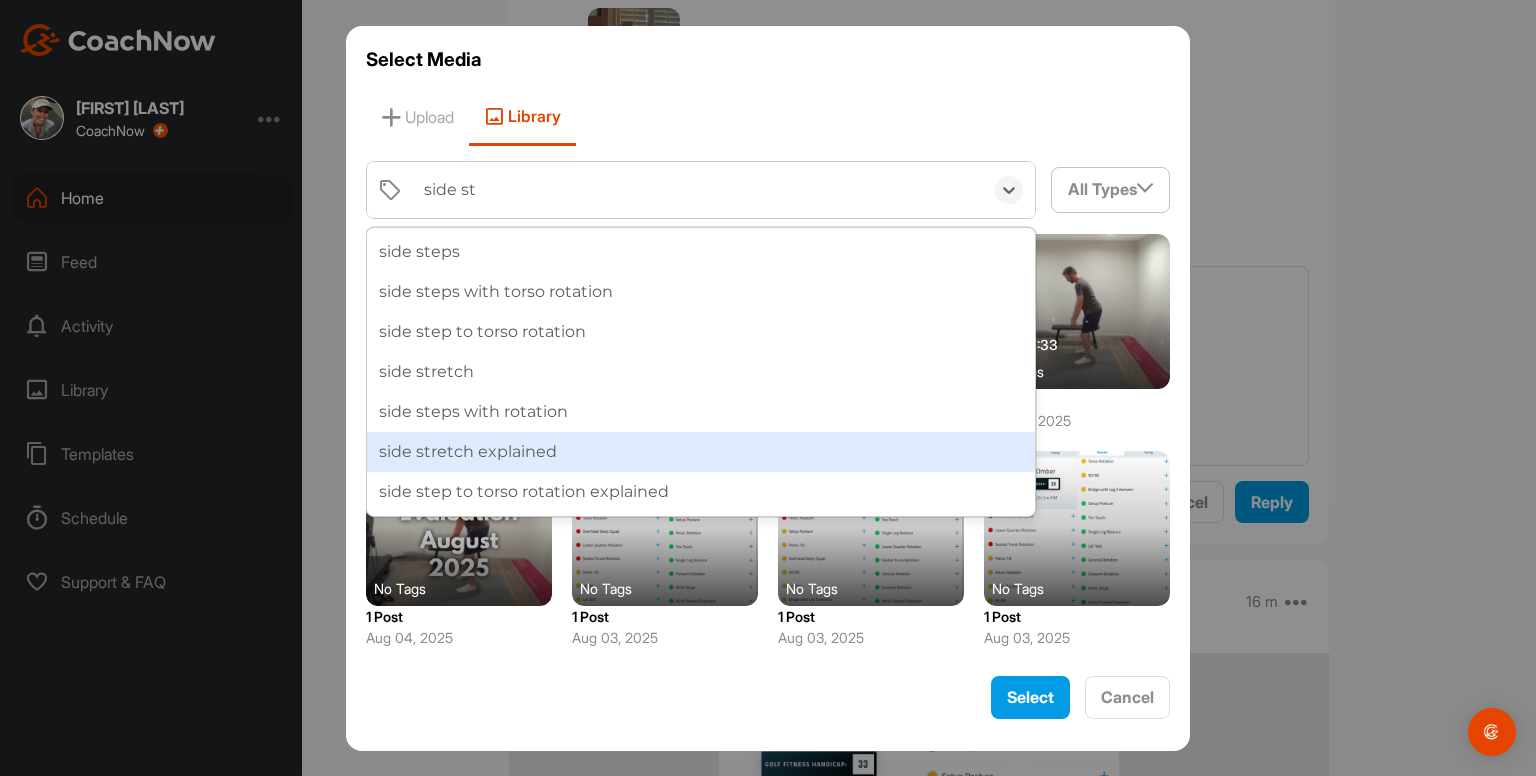 click on "side stretch explained" at bounding box center (701, 452) 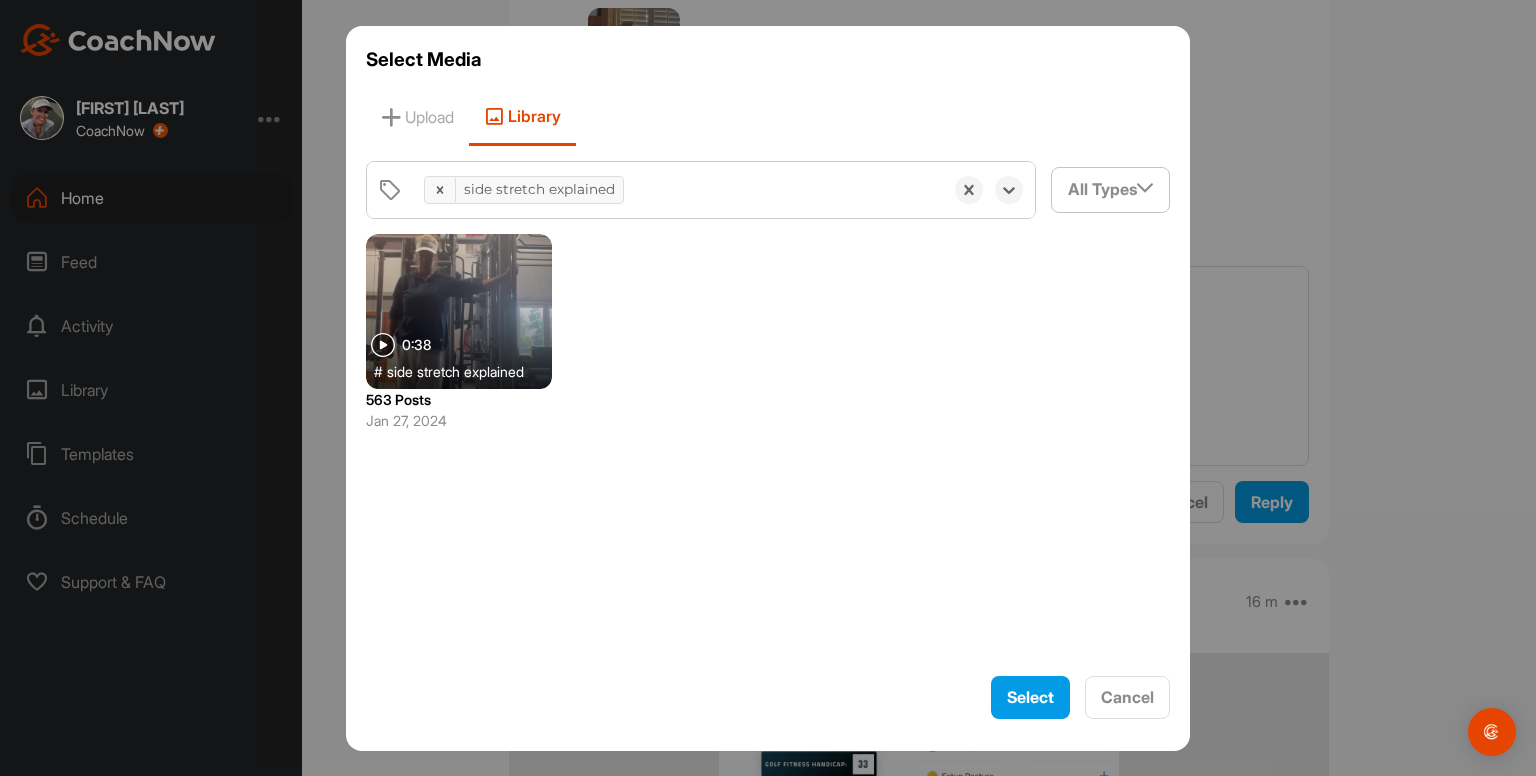 click at bounding box center (459, 311) 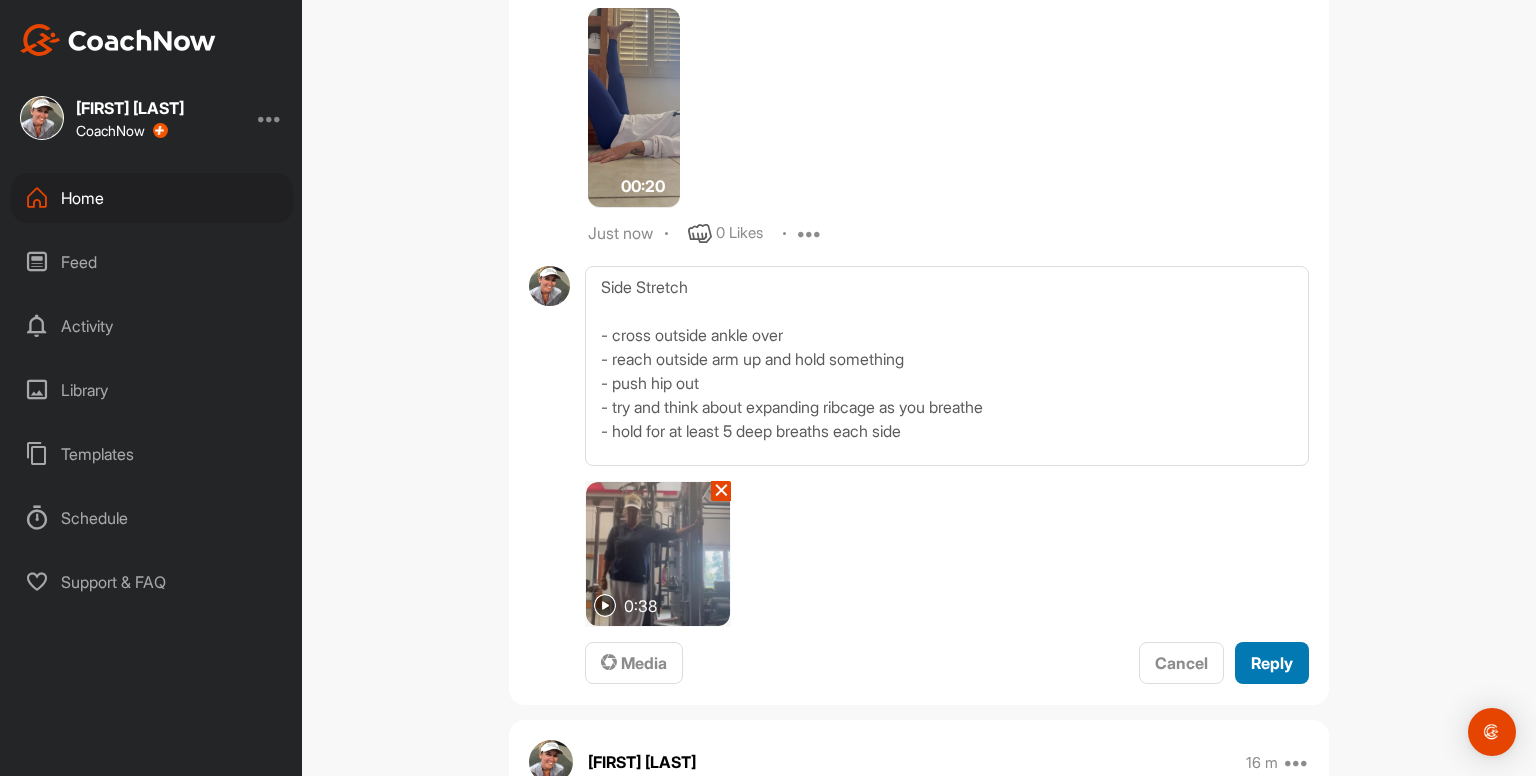 click on "Reply" at bounding box center (1272, 663) 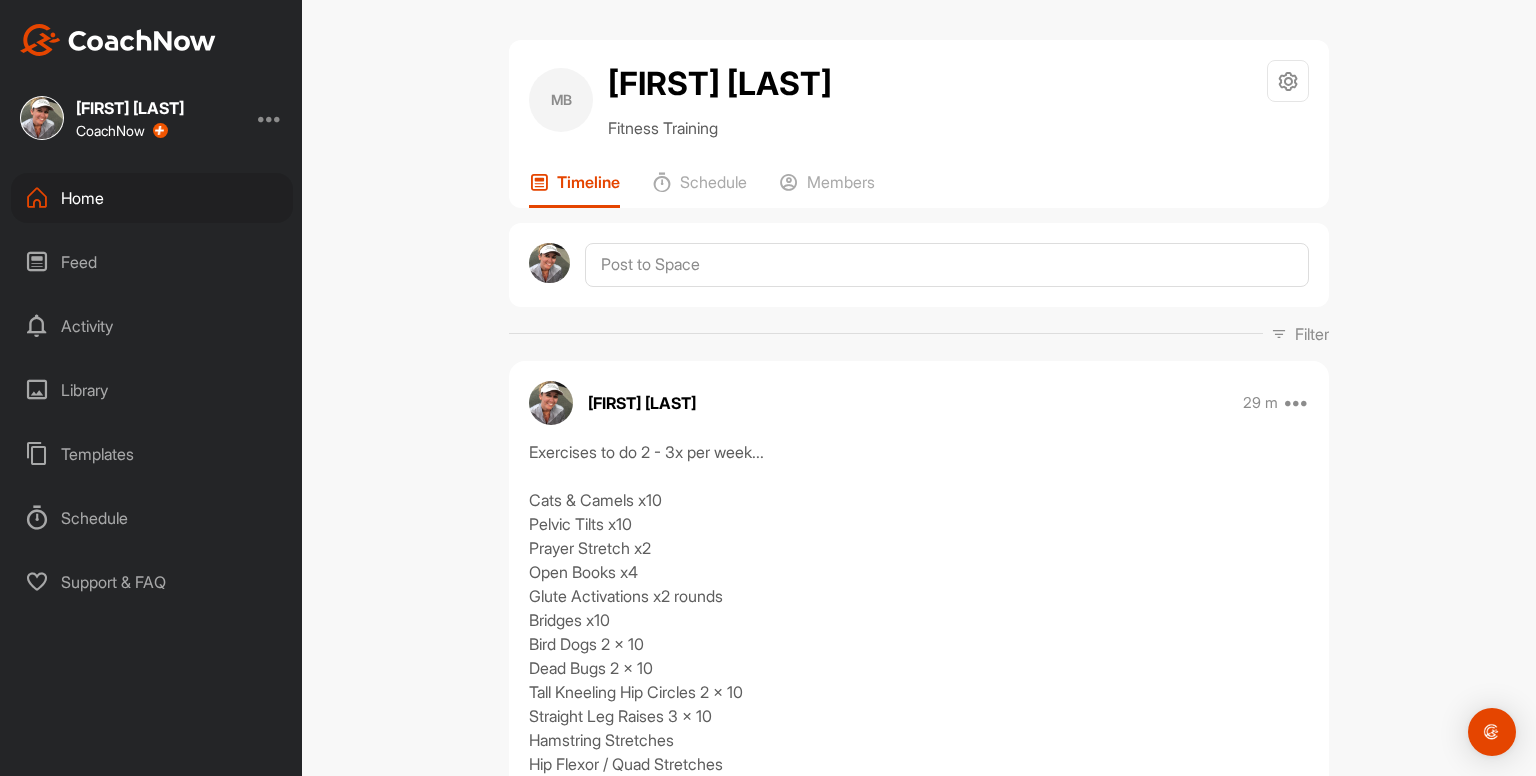 scroll, scrollTop: 0, scrollLeft: 0, axis: both 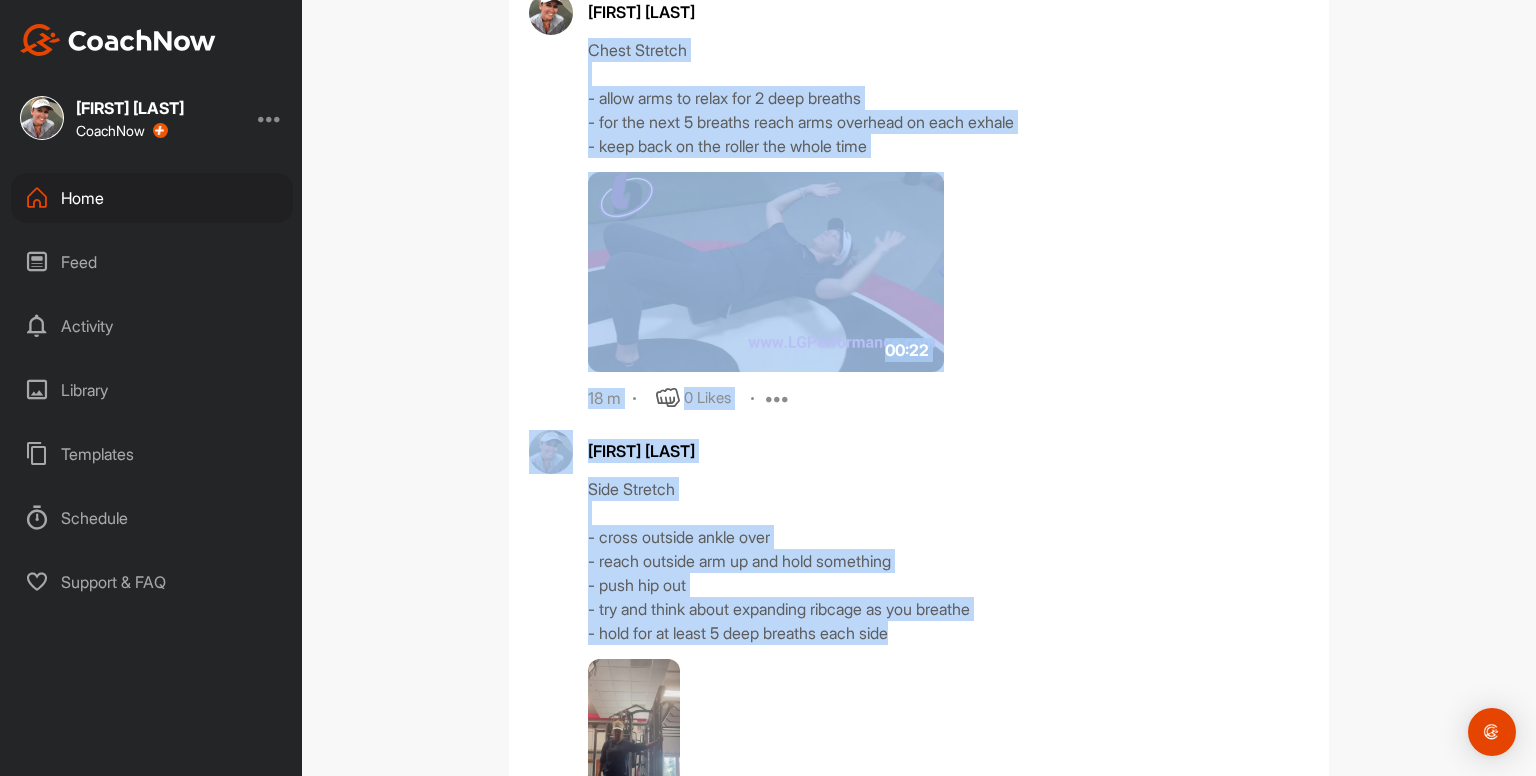 click on "00:22" at bounding box center (868, 272) 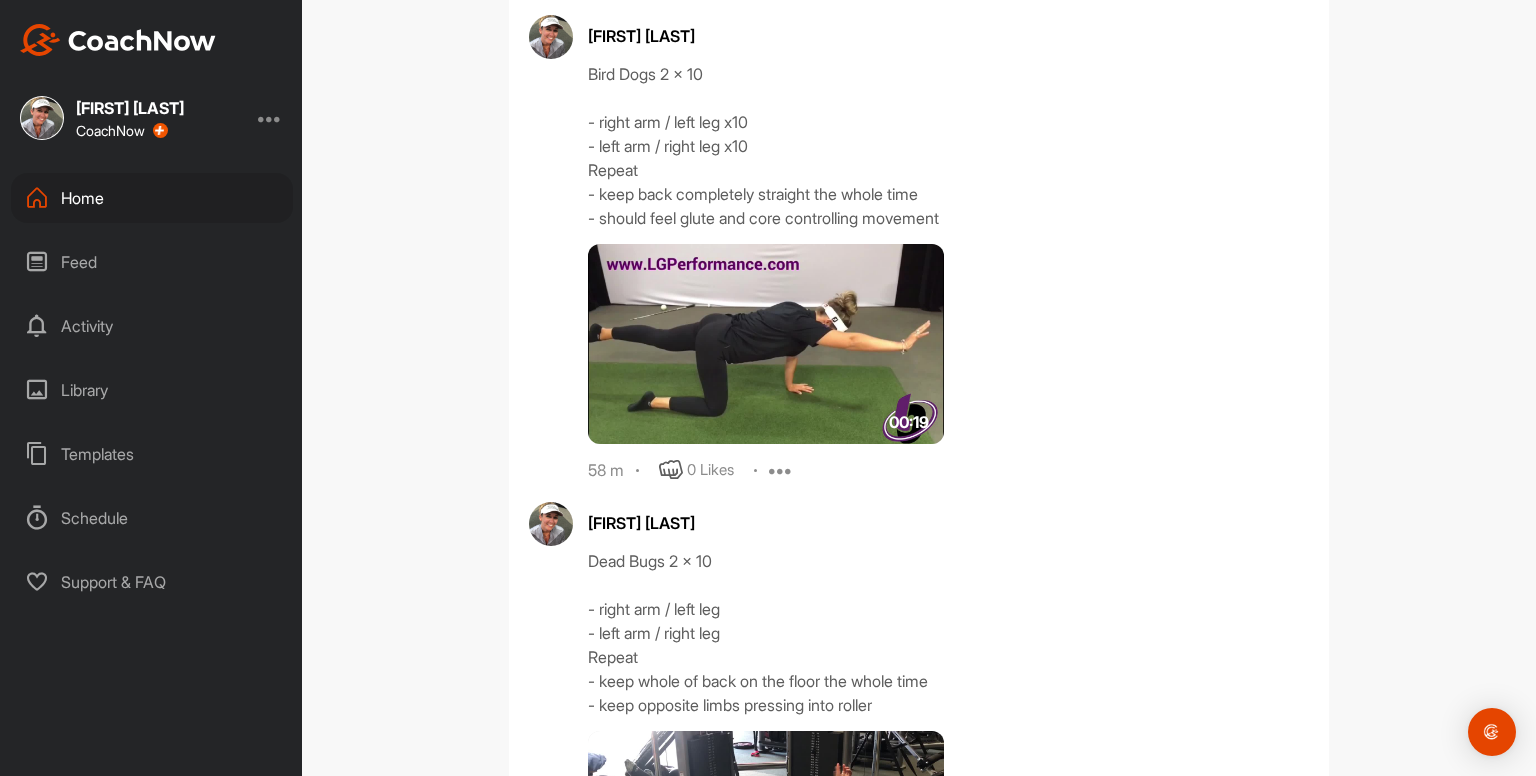 scroll, scrollTop: 2374, scrollLeft: 0, axis: vertical 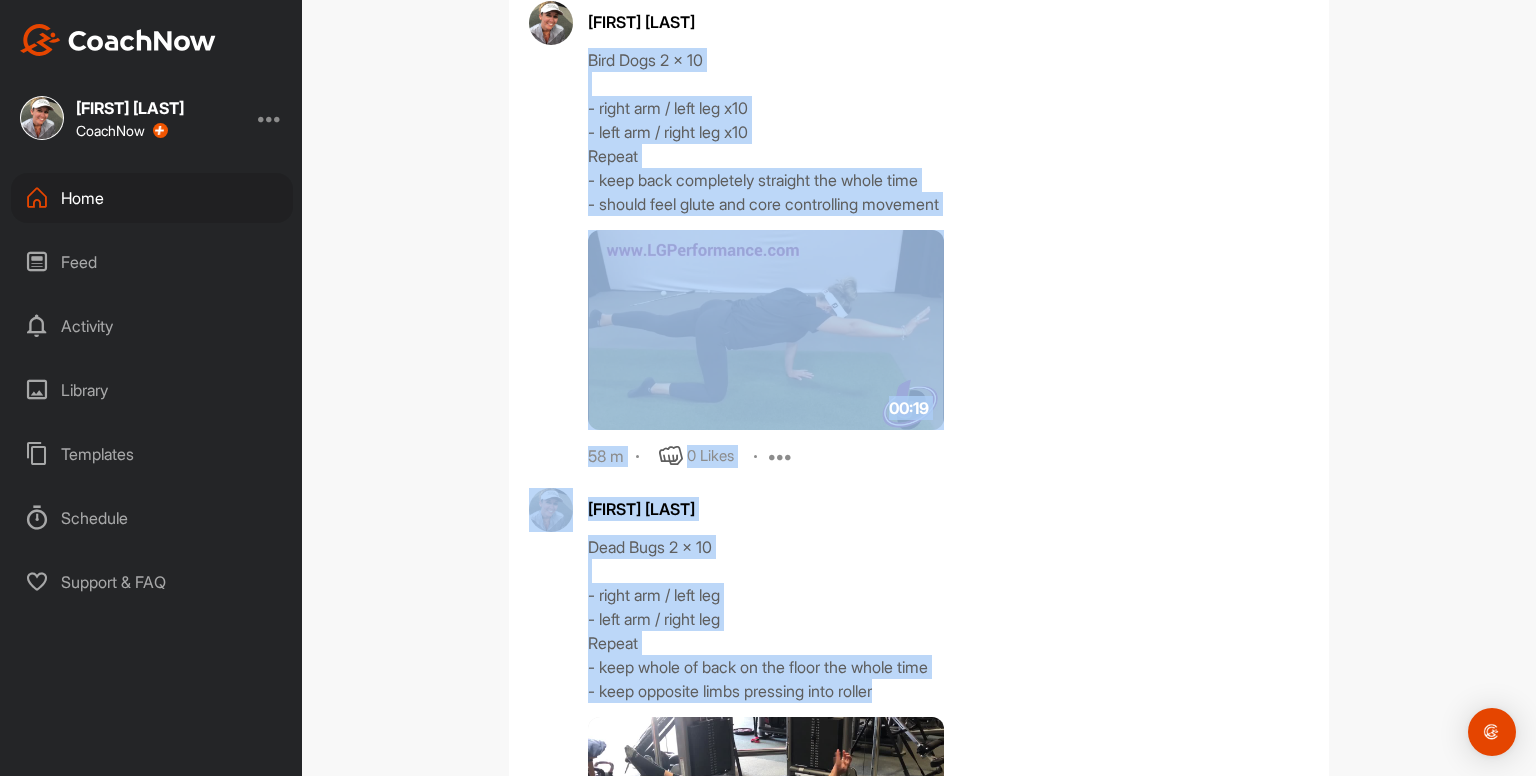 drag, startPoint x: 888, startPoint y: 686, endPoint x: 578, endPoint y: 67, distance: 692.2868 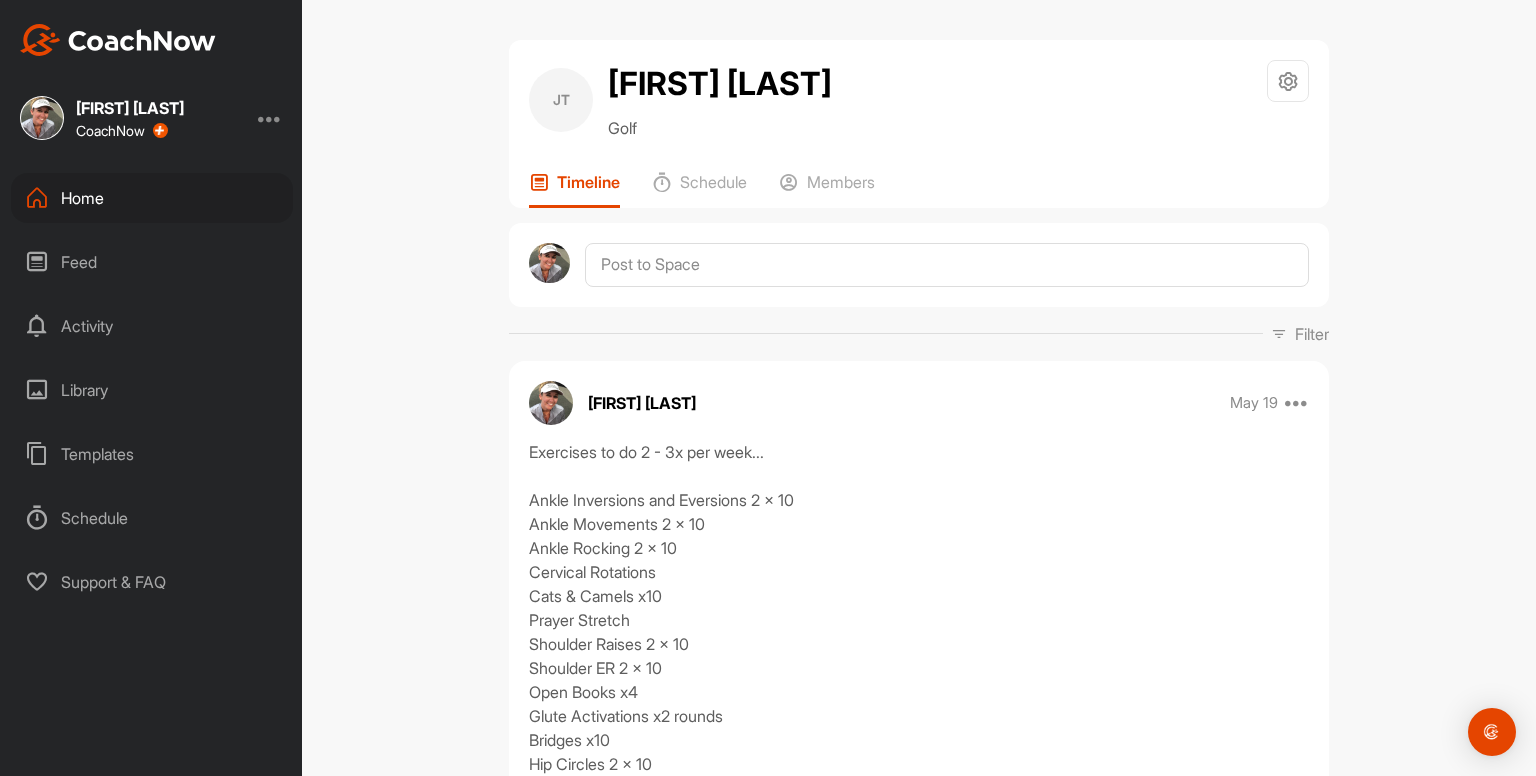 scroll, scrollTop: 0, scrollLeft: 0, axis: both 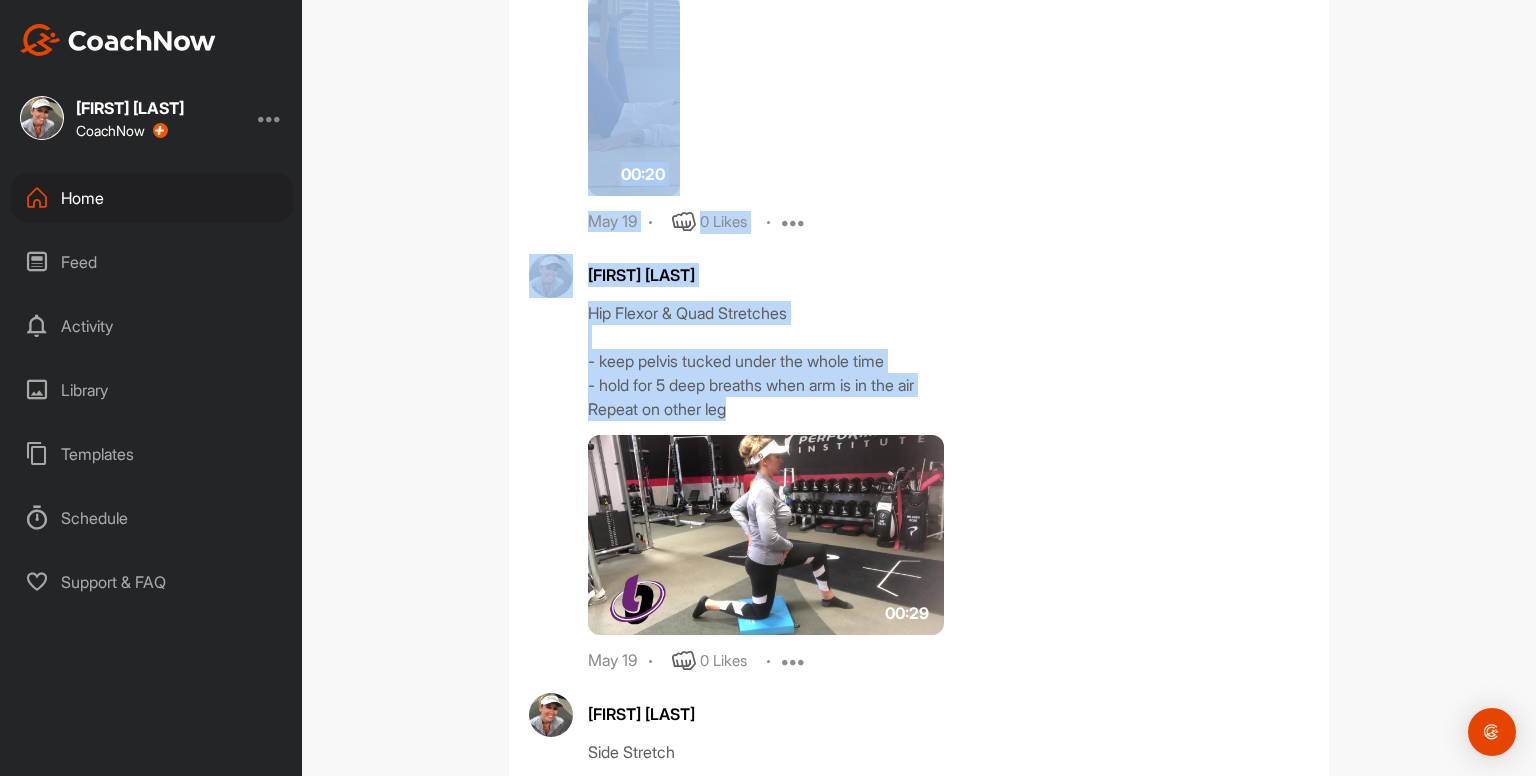 click on "May 19 0 Likes Edit Delete" at bounding box center [948, 222] 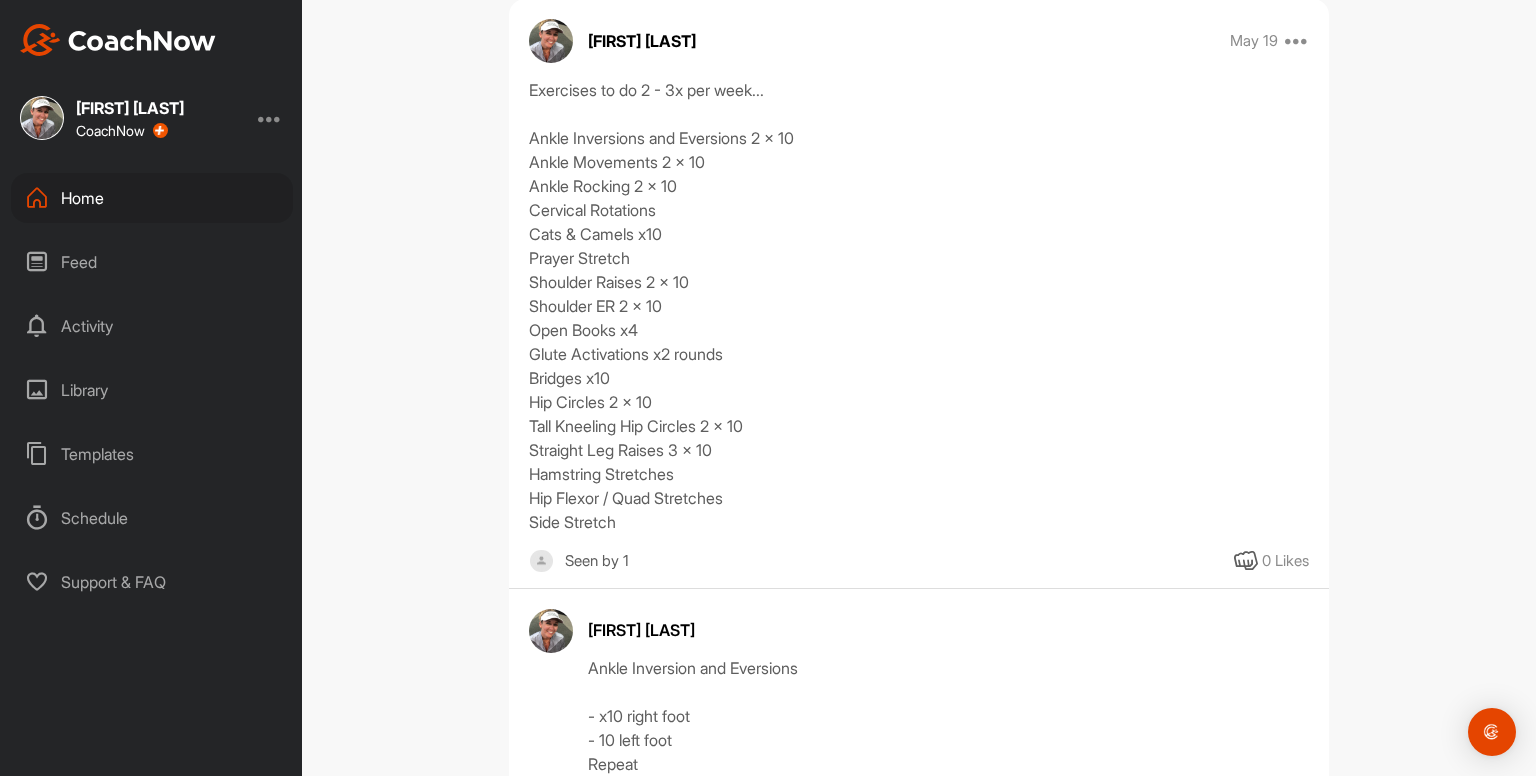 scroll, scrollTop: 372, scrollLeft: 0, axis: vertical 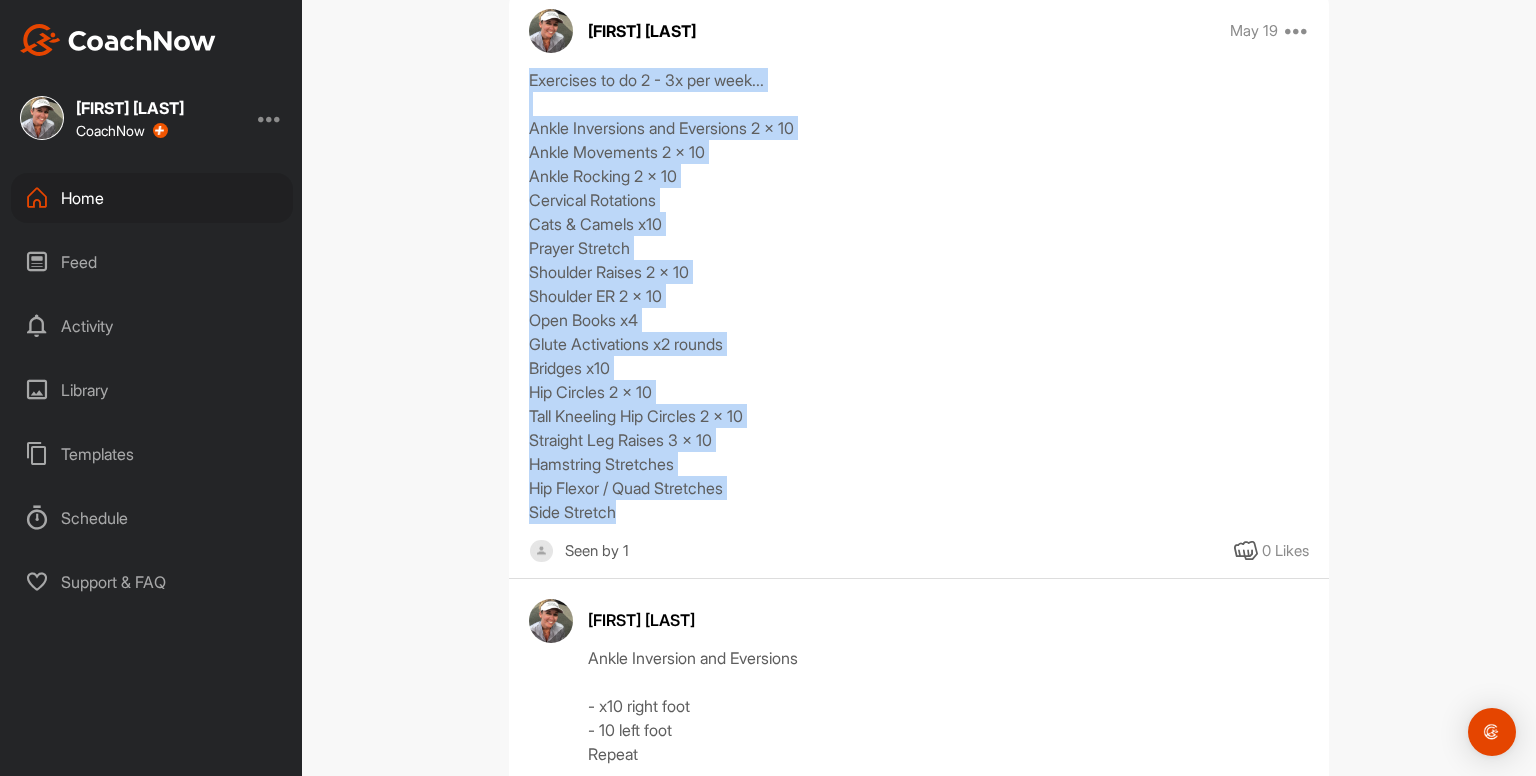 drag, startPoint x: 561, startPoint y: 489, endPoint x: 519, endPoint y: 85, distance: 406.1773 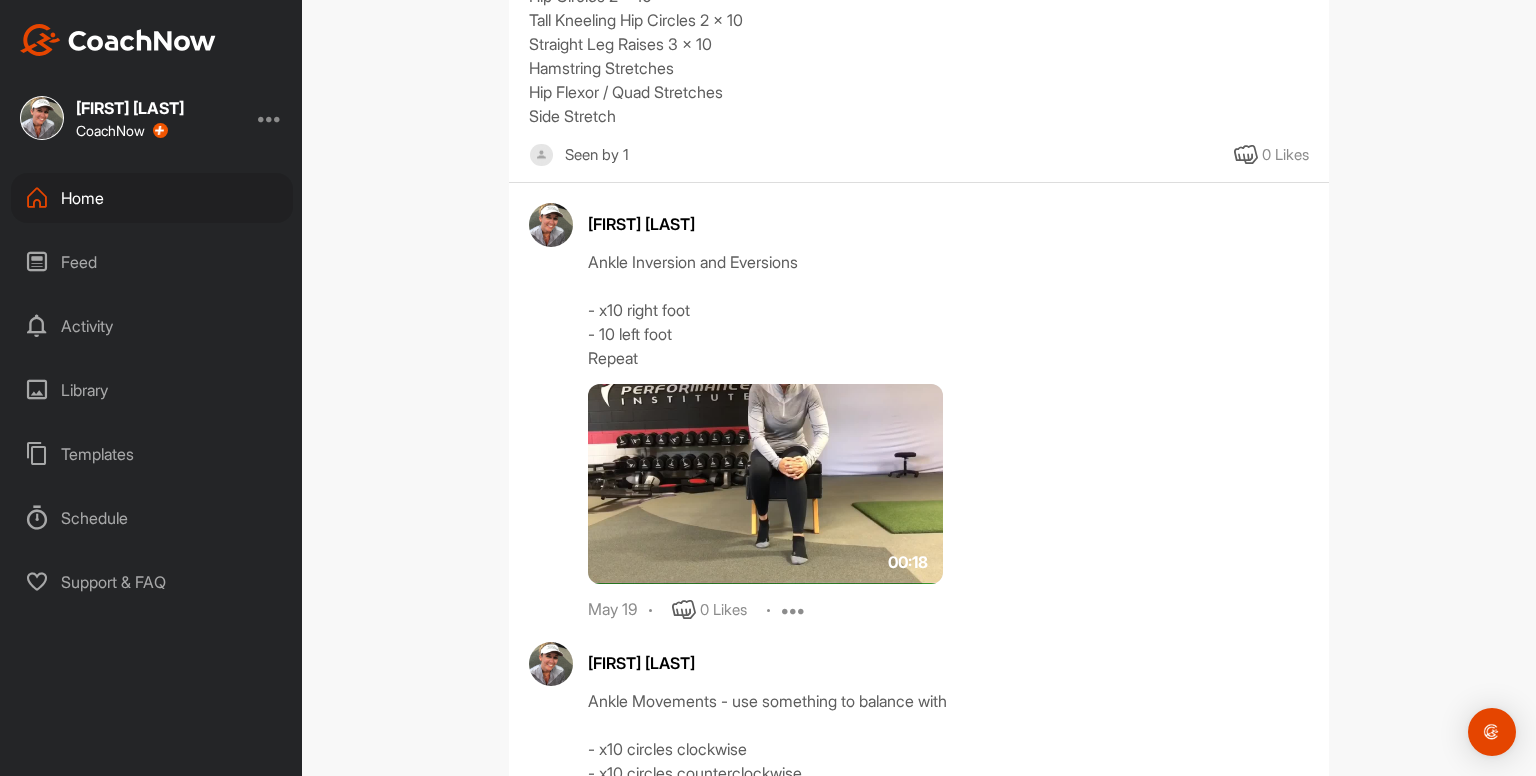 scroll, scrollTop: 770, scrollLeft: 0, axis: vertical 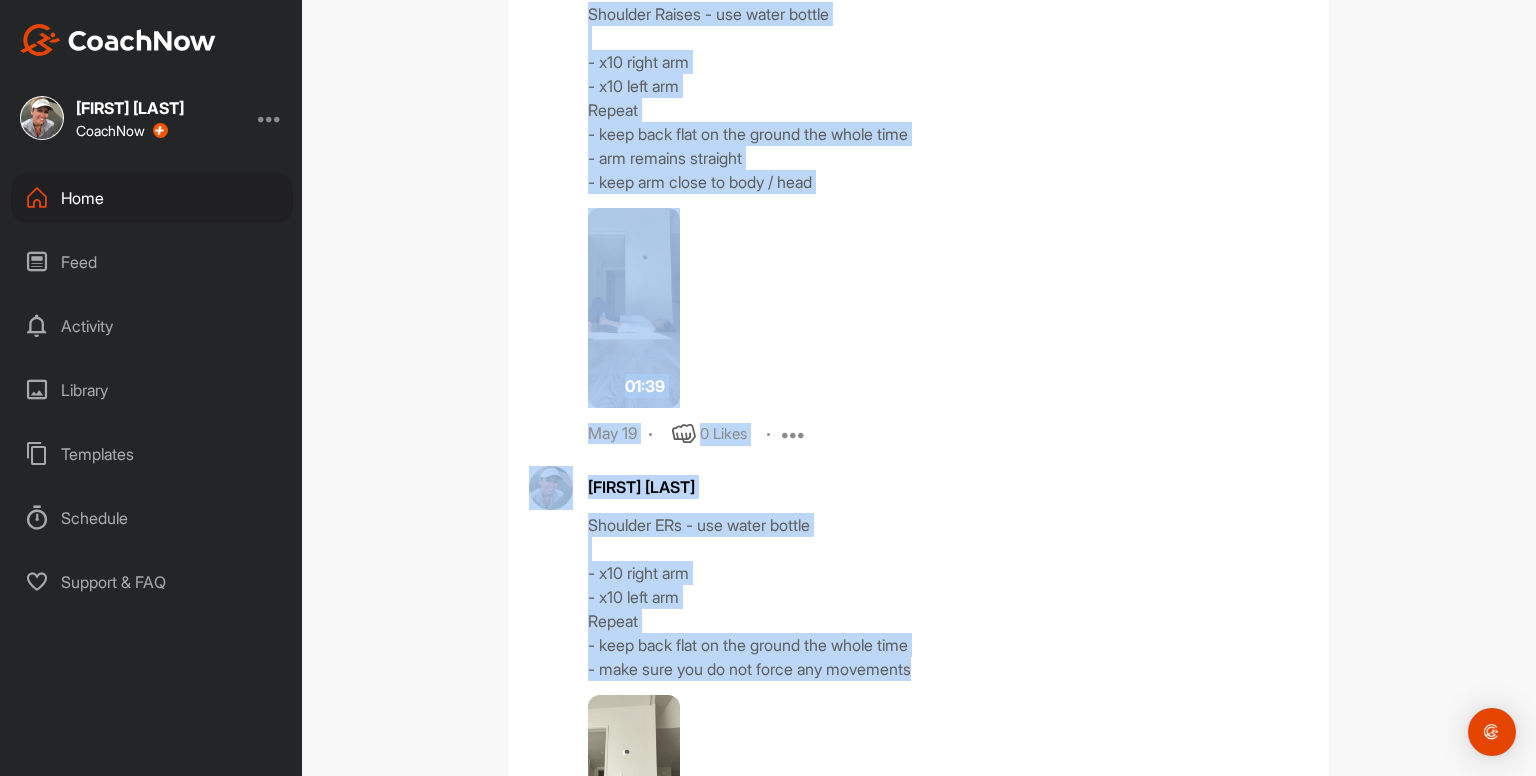 drag, startPoint x: 576, startPoint y: 257, endPoint x: 1028, endPoint y: 680, distance: 619.05817 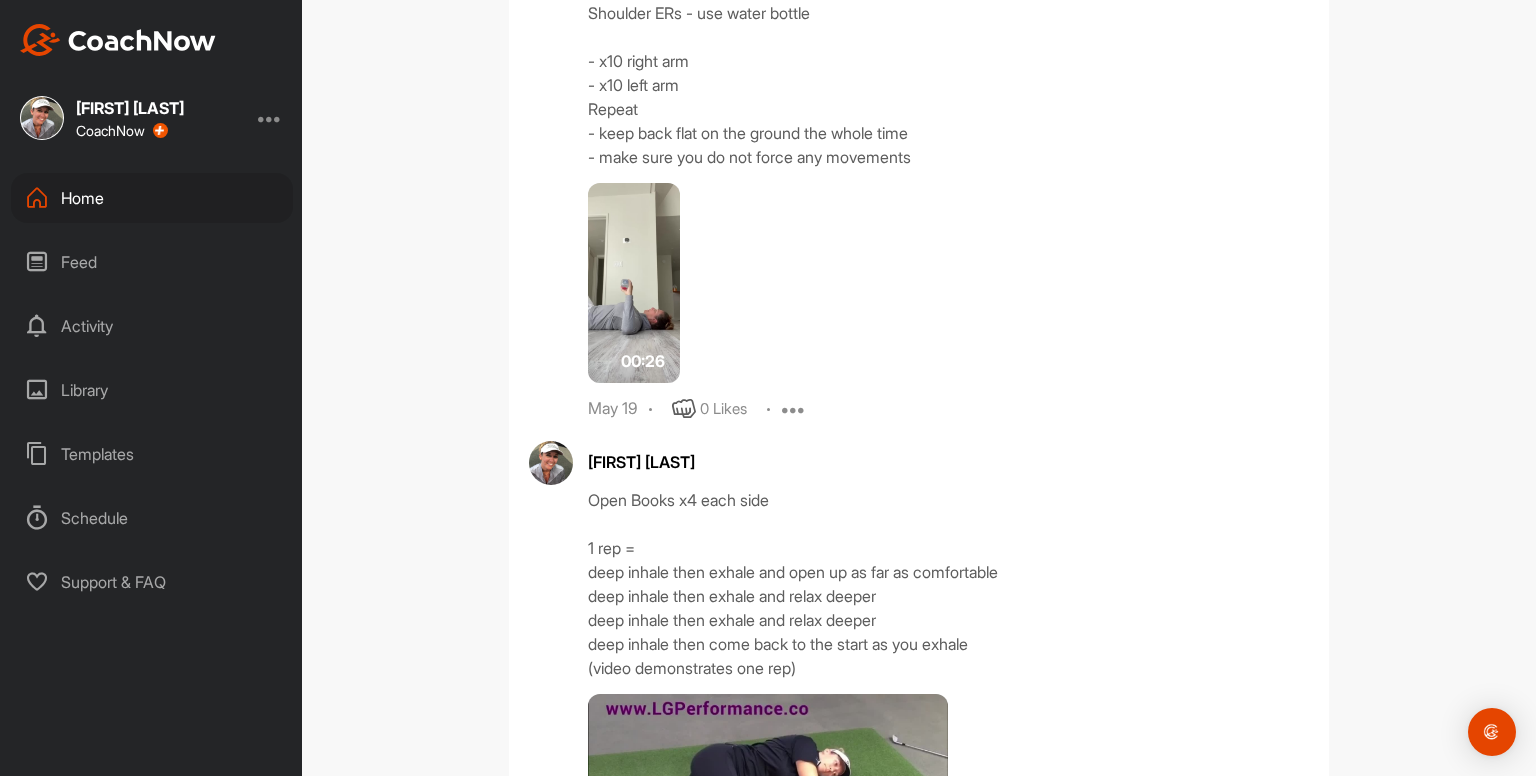 scroll, scrollTop: 4615, scrollLeft: 0, axis: vertical 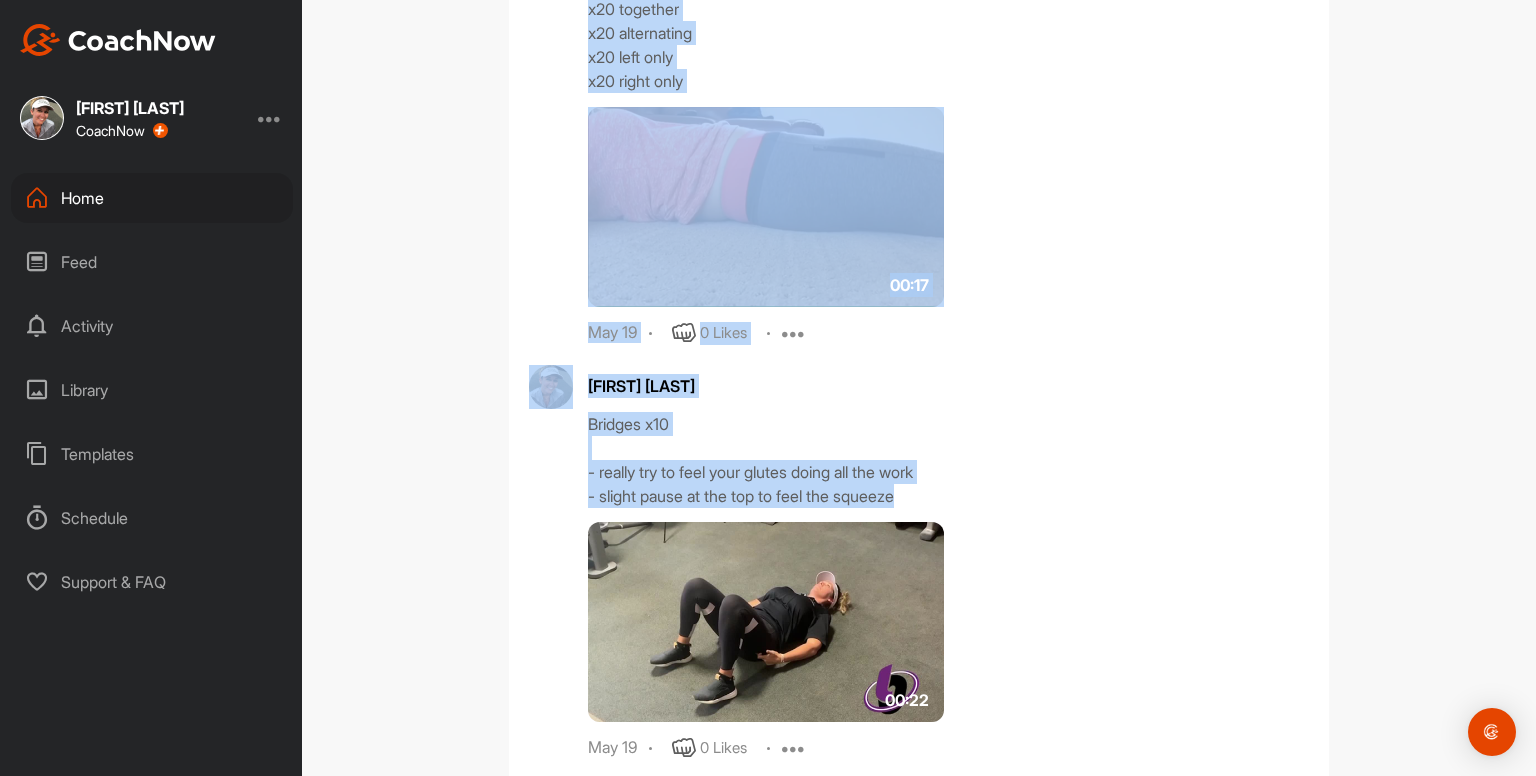drag, startPoint x: 581, startPoint y: 461, endPoint x: 1092, endPoint y: 494, distance: 512.06445 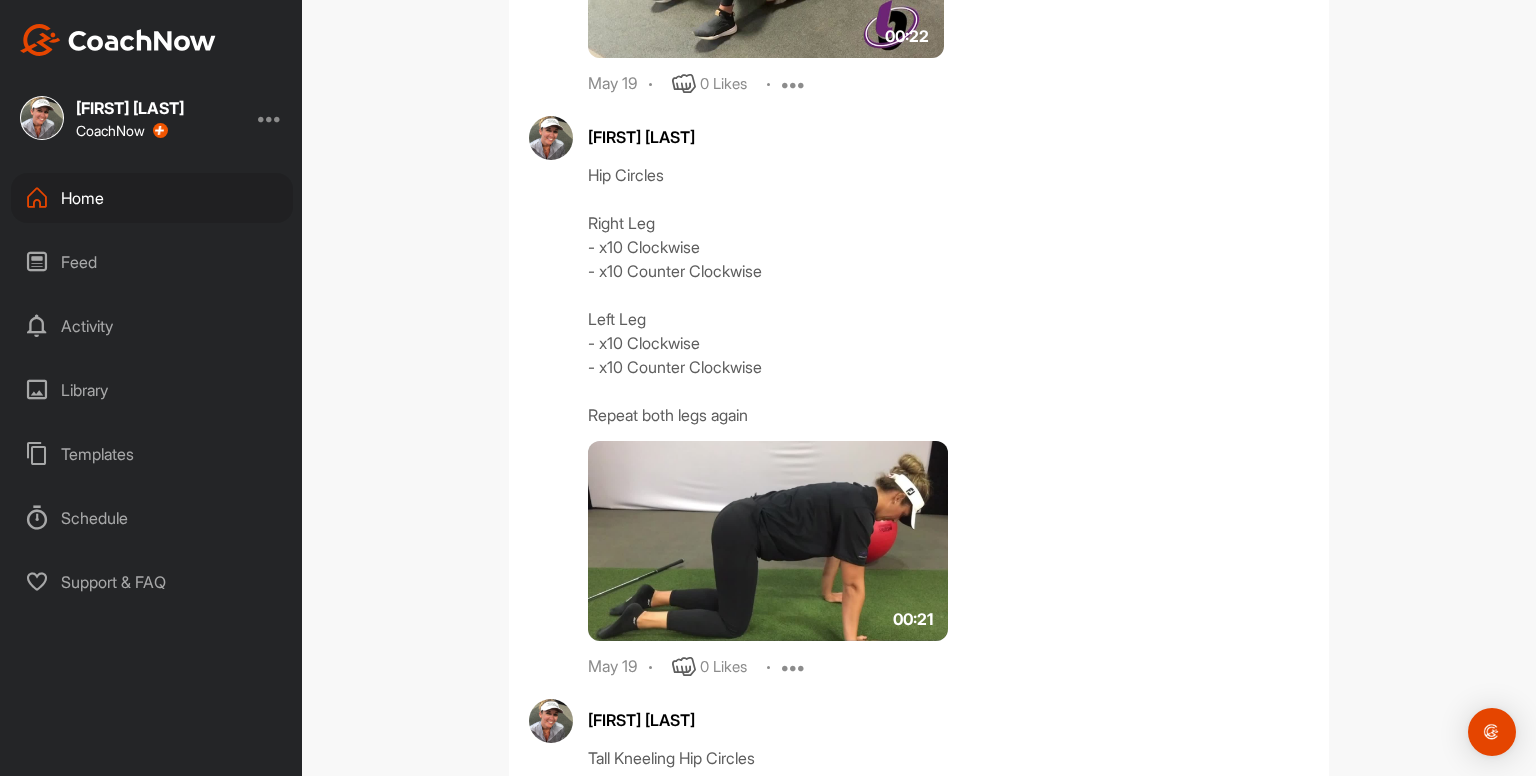 scroll, scrollTop: 6314, scrollLeft: 0, axis: vertical 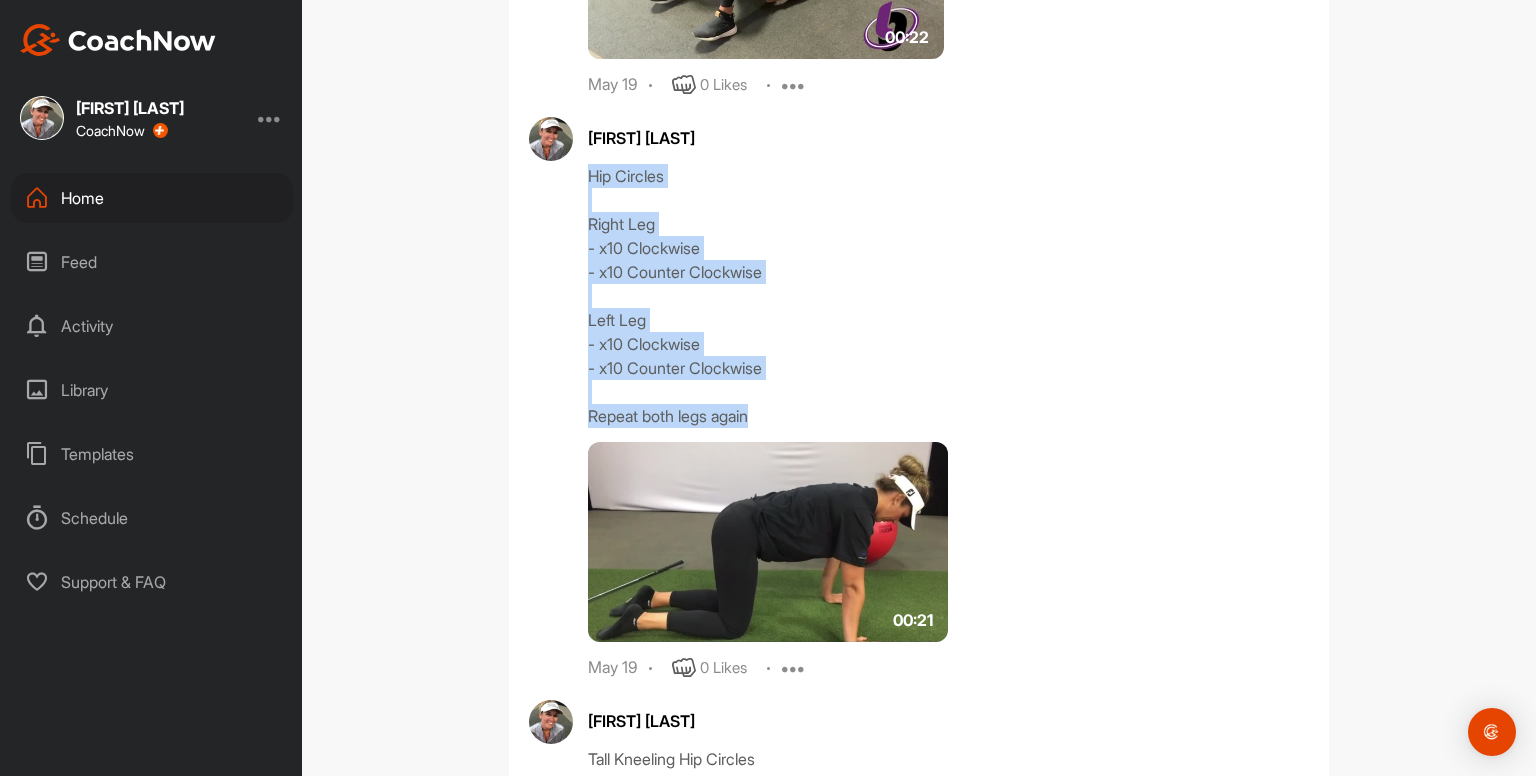 drag, startPoint x: 692, startPoint y: 426, endPoint x: 580, endPoint y: 169, distance: 280.34442 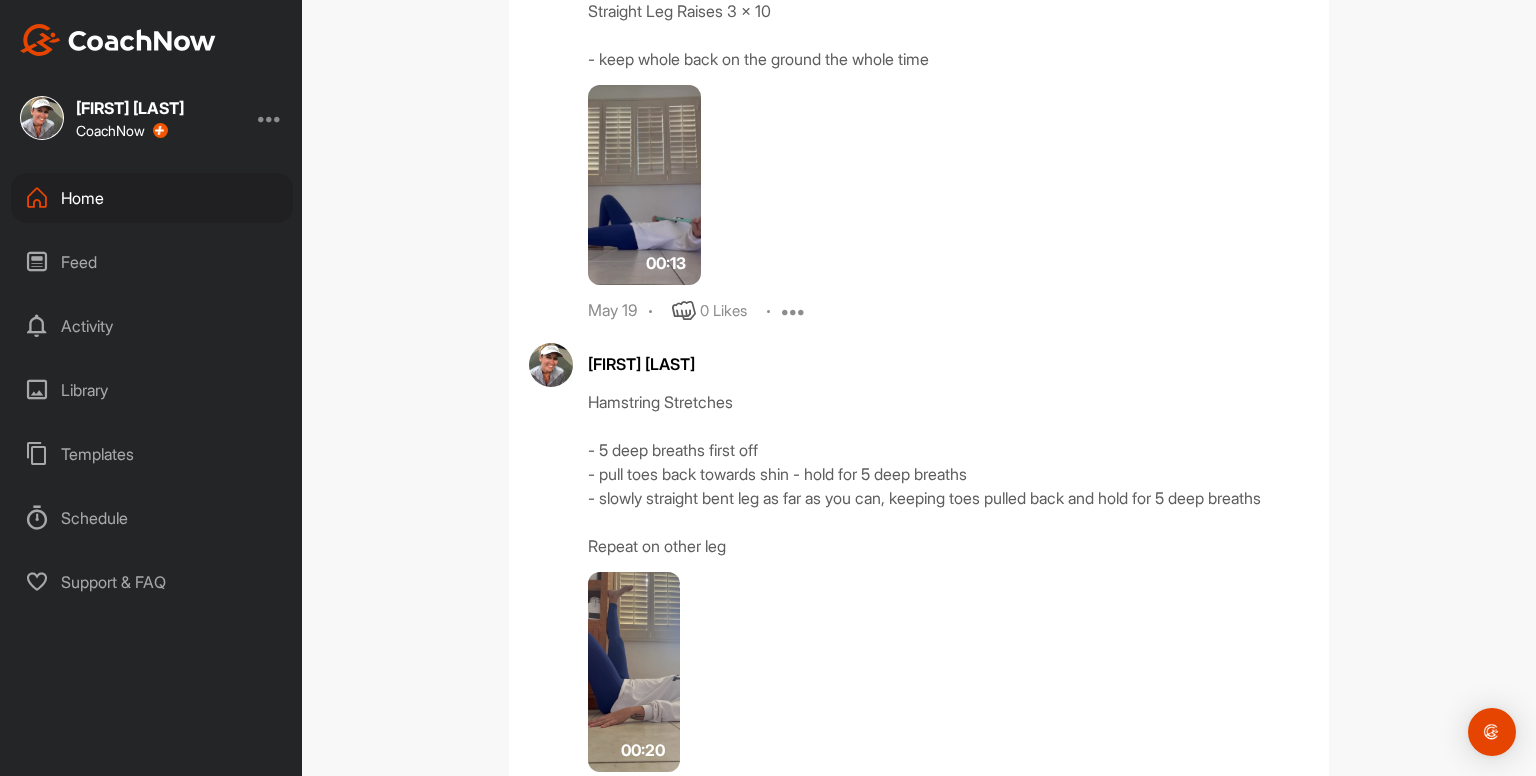 scroll, scrollTop: 7471, scrollLeft: 0, axis: vertical 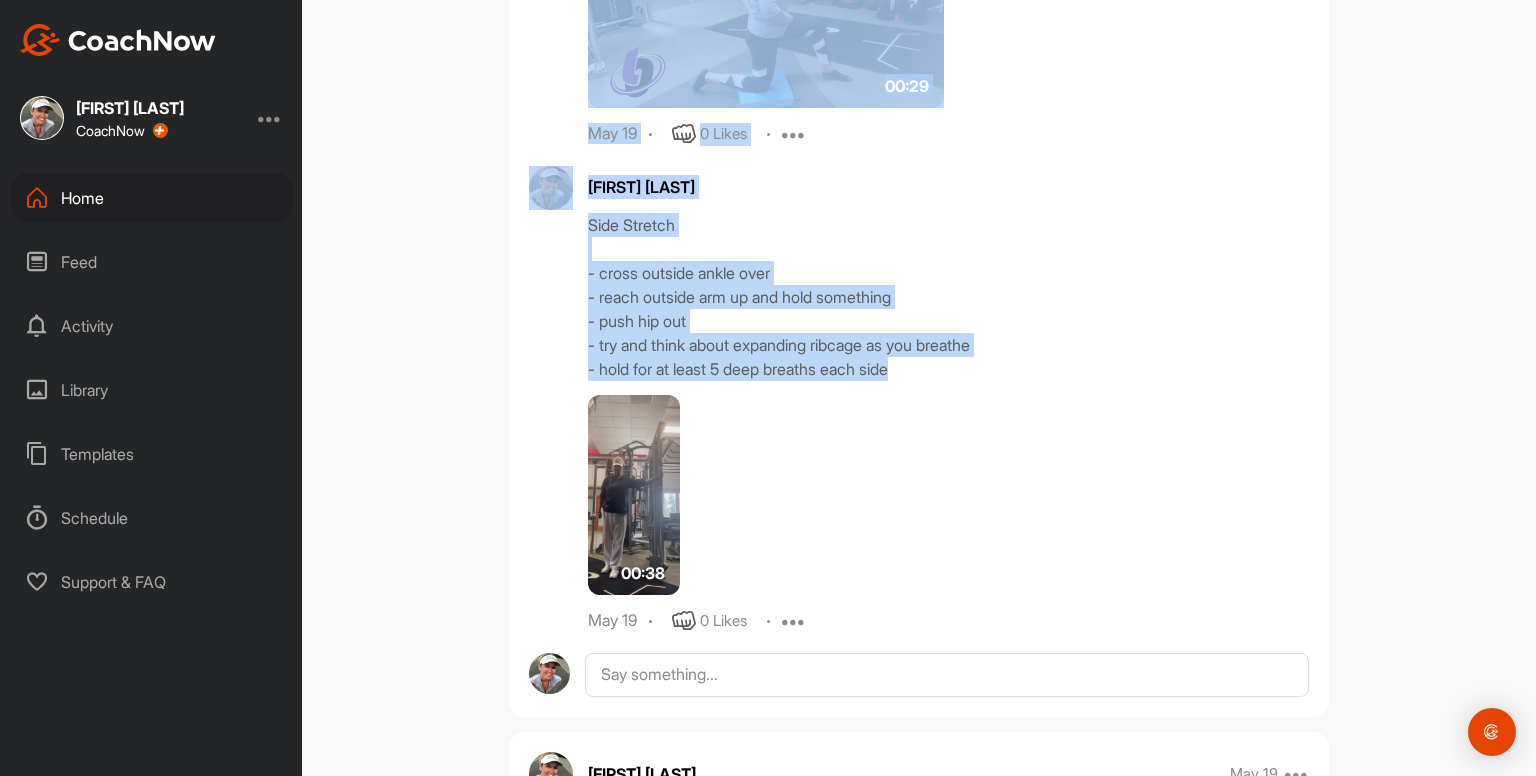 drag, startPoint x: 575, startPoint y: 113, endPoint x: 1172, endPoint y: 420, distance: 671.31067 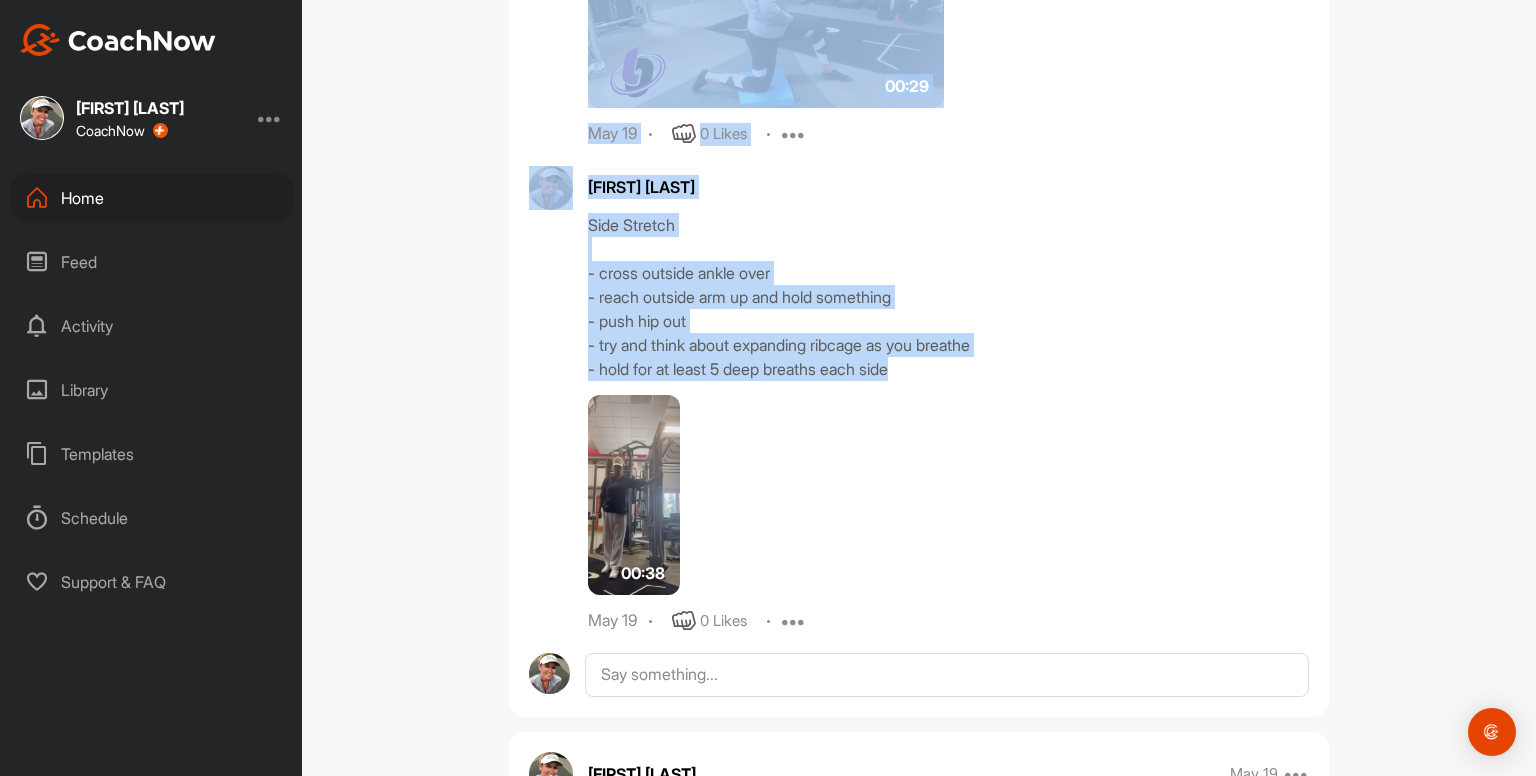 copy on "Straight Leg Raises 3 x 10
- keep whole back on the ground the whole time 00:13 May 19 0 Likes Edit Delete [FIRST] [LAST] Hamstring Stretches
- 5 deep breaths first off
- pull toes back towards shin - hold for 5 deep breaths
- slowly straight bent leg as far as you can, keeping toes pulled back and hold for 5 deep breaths
Repeat on other leg 00:20 May 19 0 Likes Edit Delete [FIRST] [LAST] Hip Flexor & Quad Stretches
- keep pelvis tucked under the whole time
- hold for 5 deep breaths when arm is in the air
Repeat on other leg 00:29 May 19 0 Likes Edit Delete [FIRST] [LAST] Side Stretch
- cross outside ankle over
- reach outside arm up and hold something
- push hip out
- try and think about expanding ribcage as you breathe
- hold for at least 5 deep breaths each side" 